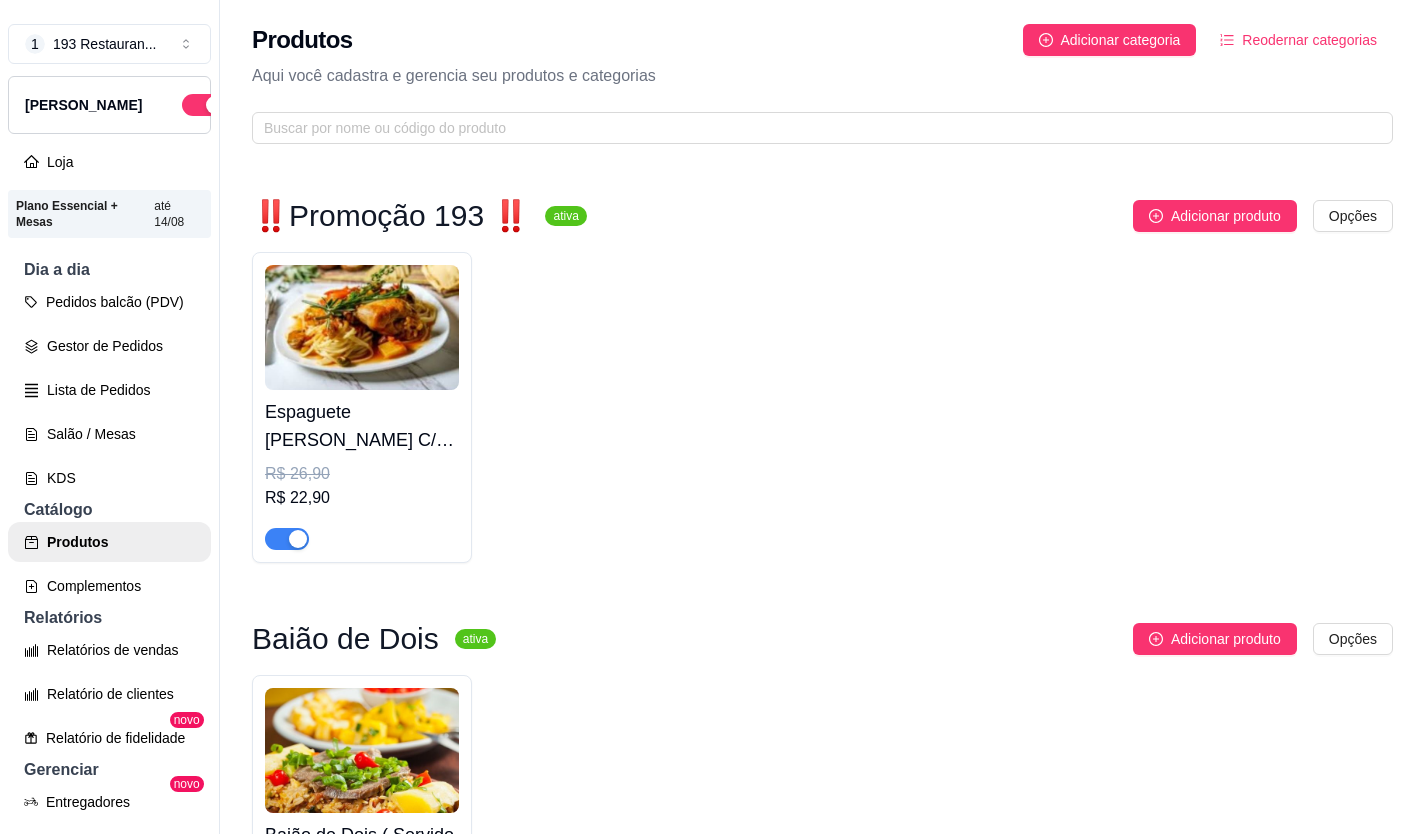 scroll, scrollTop: 0, scrollLeft: 0, axis: both 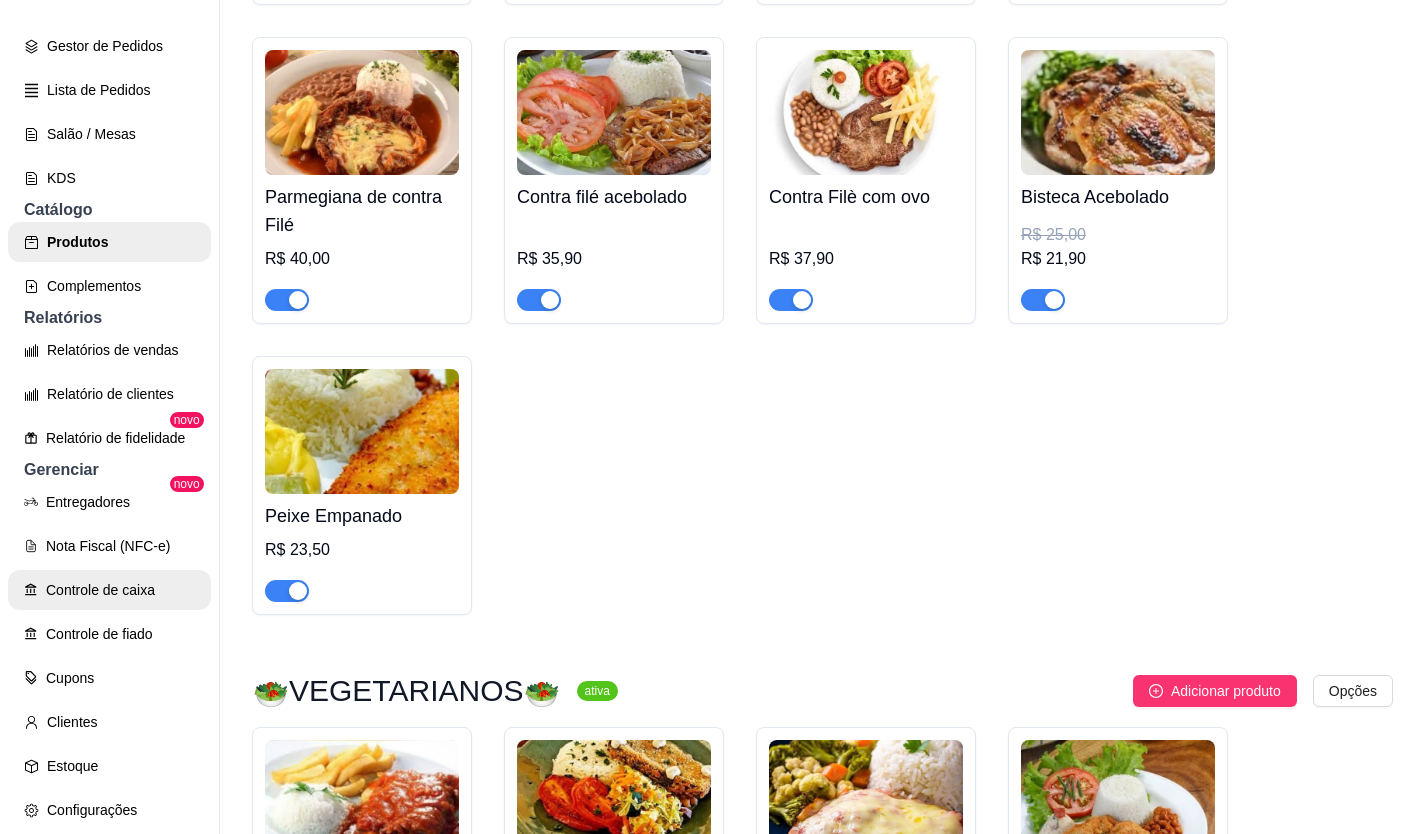 click on "Controle de caixa" at bounding box center [109, 590] 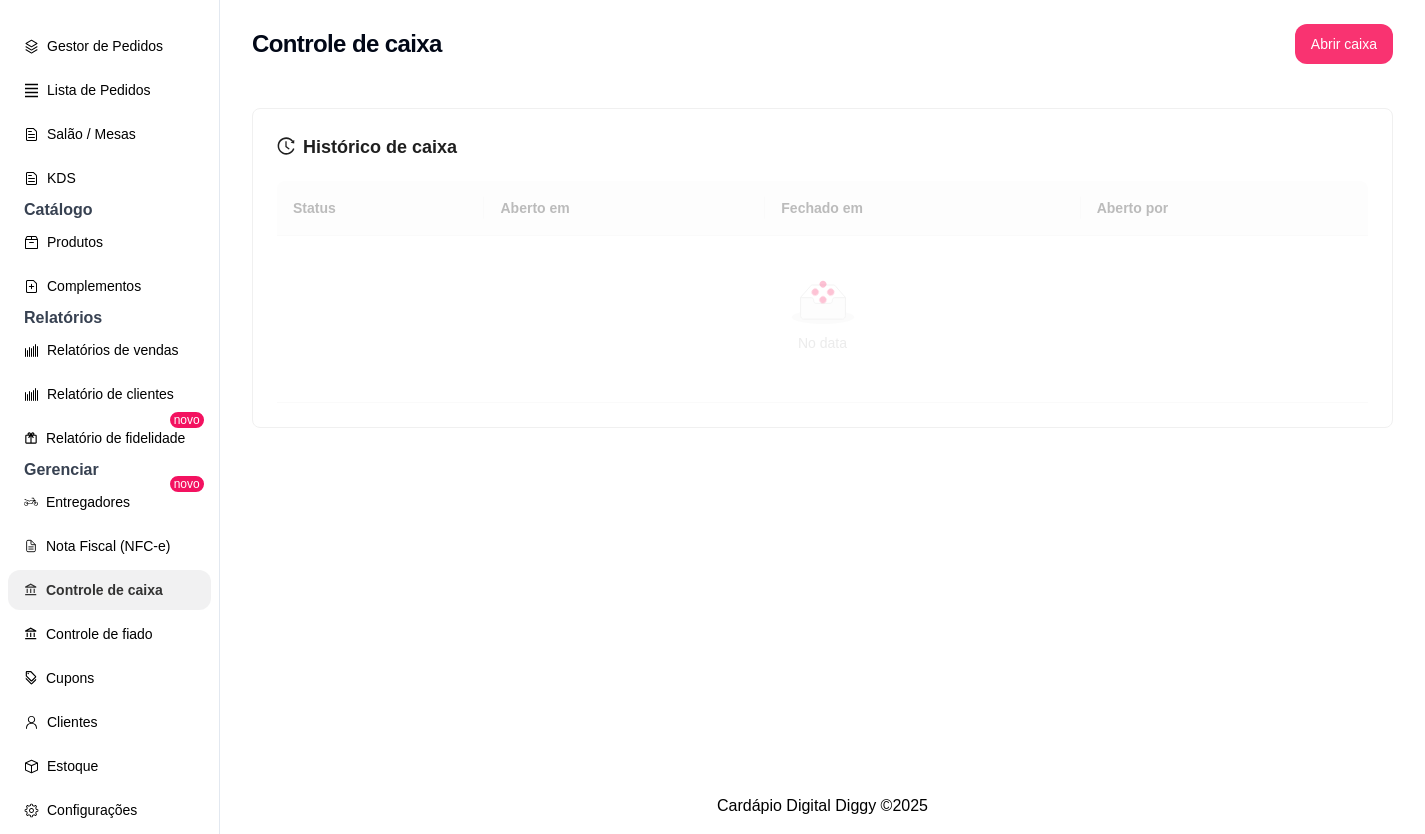 scroll, scrollTop: 0, scrollLeft: 0, axis: both 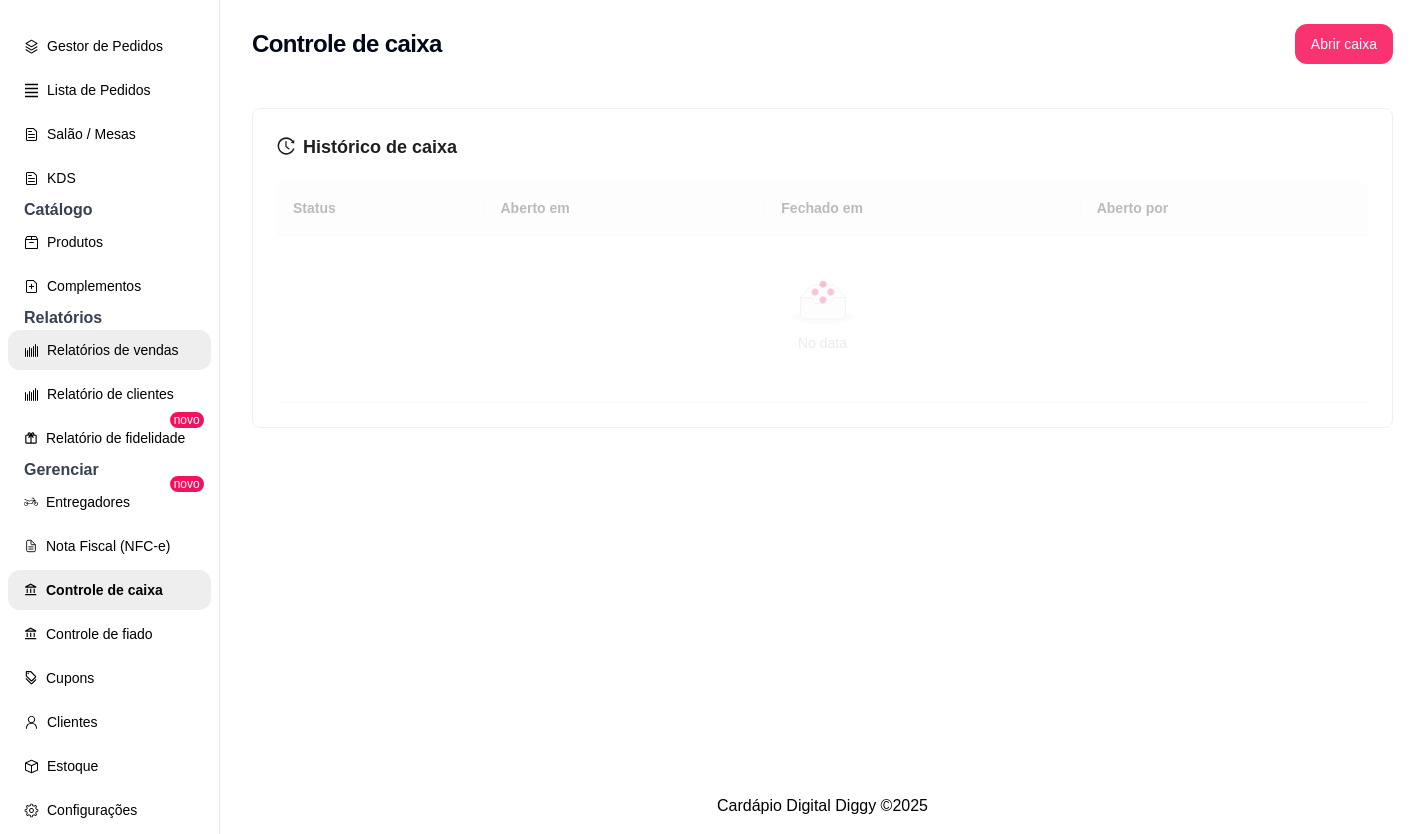 click on "Relatórios de vendas" at bounding box center [109, 350] 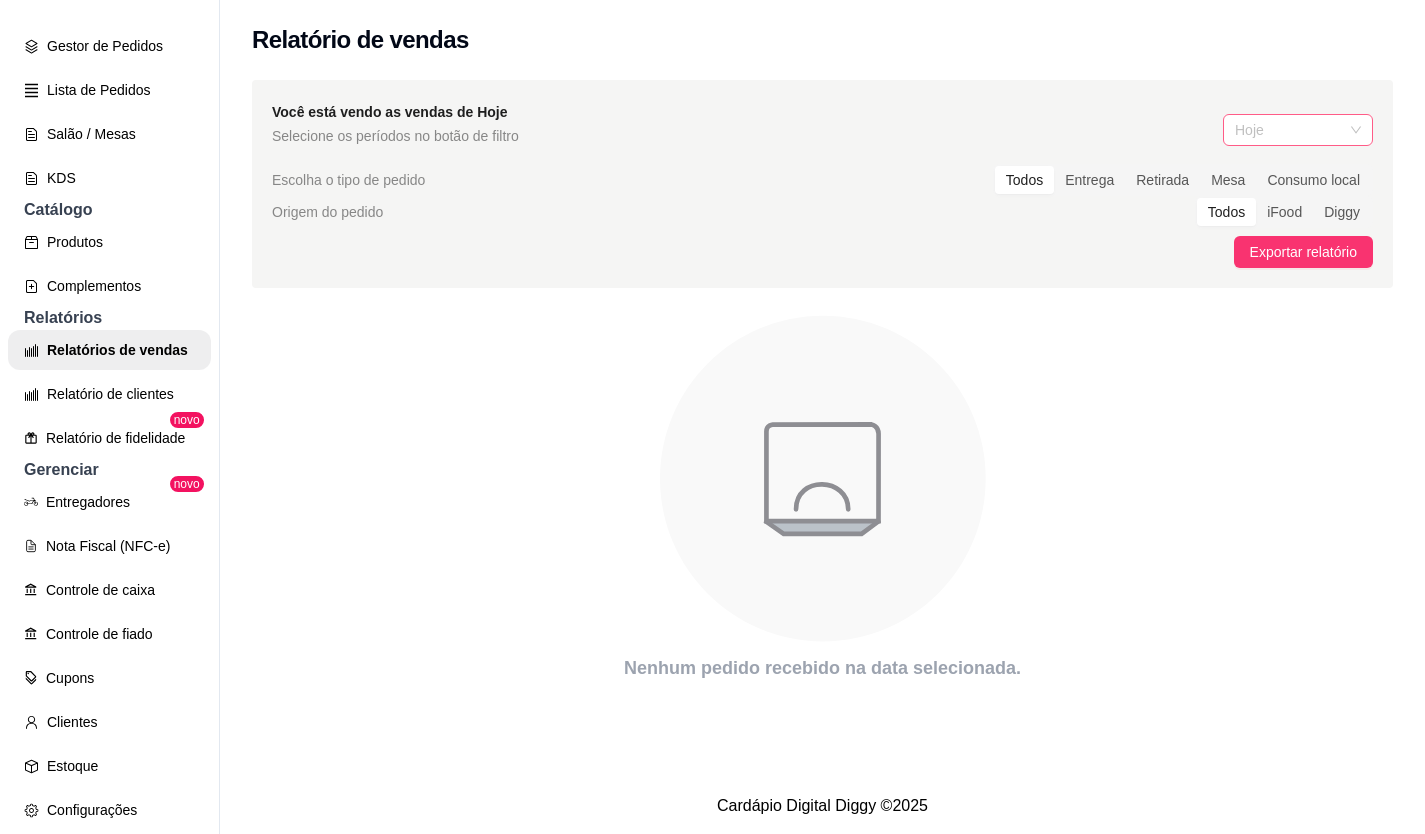click on "Hoje" at bounding box center (1298, 130) 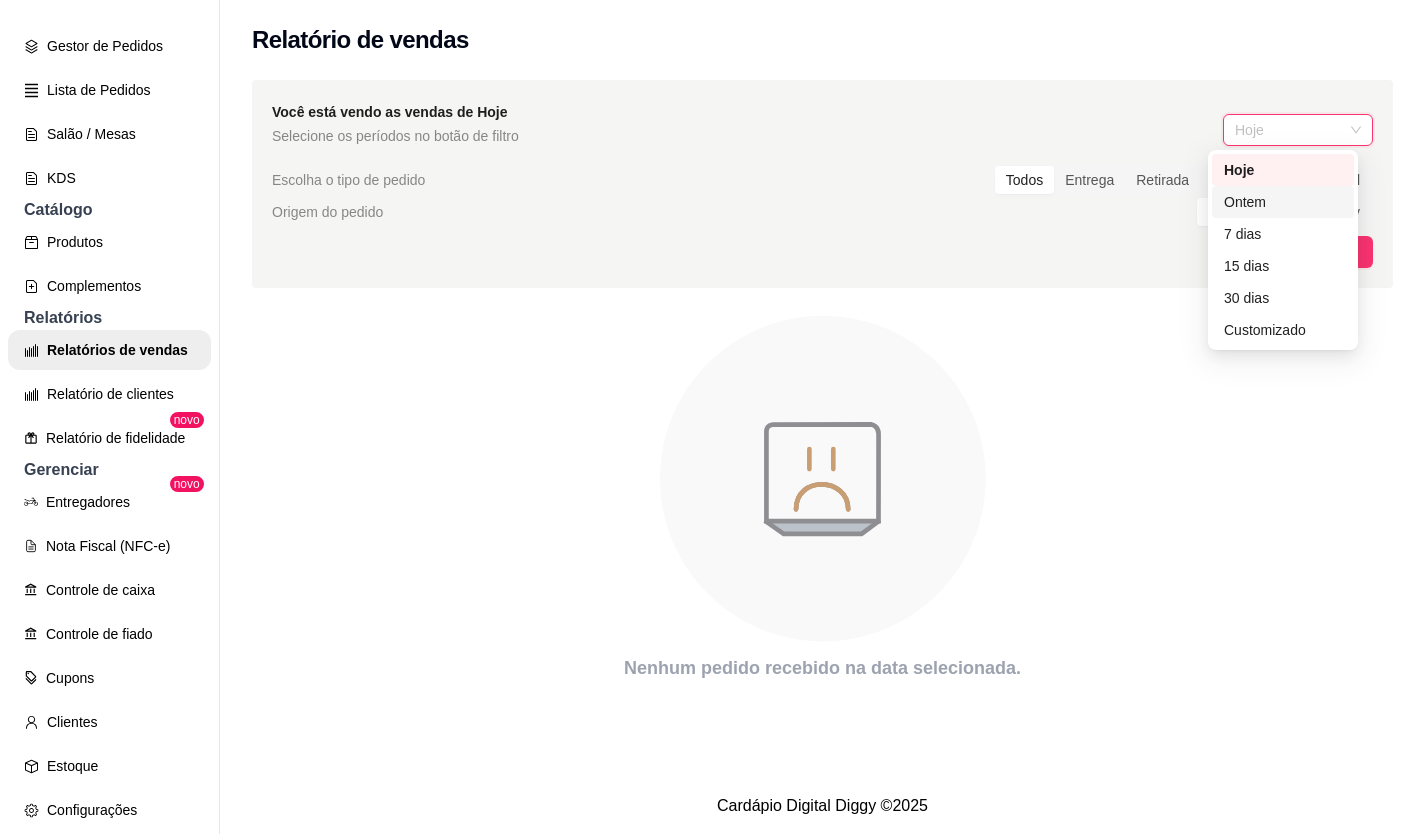 click on "Ontem" at bounding box center (1283, 202) 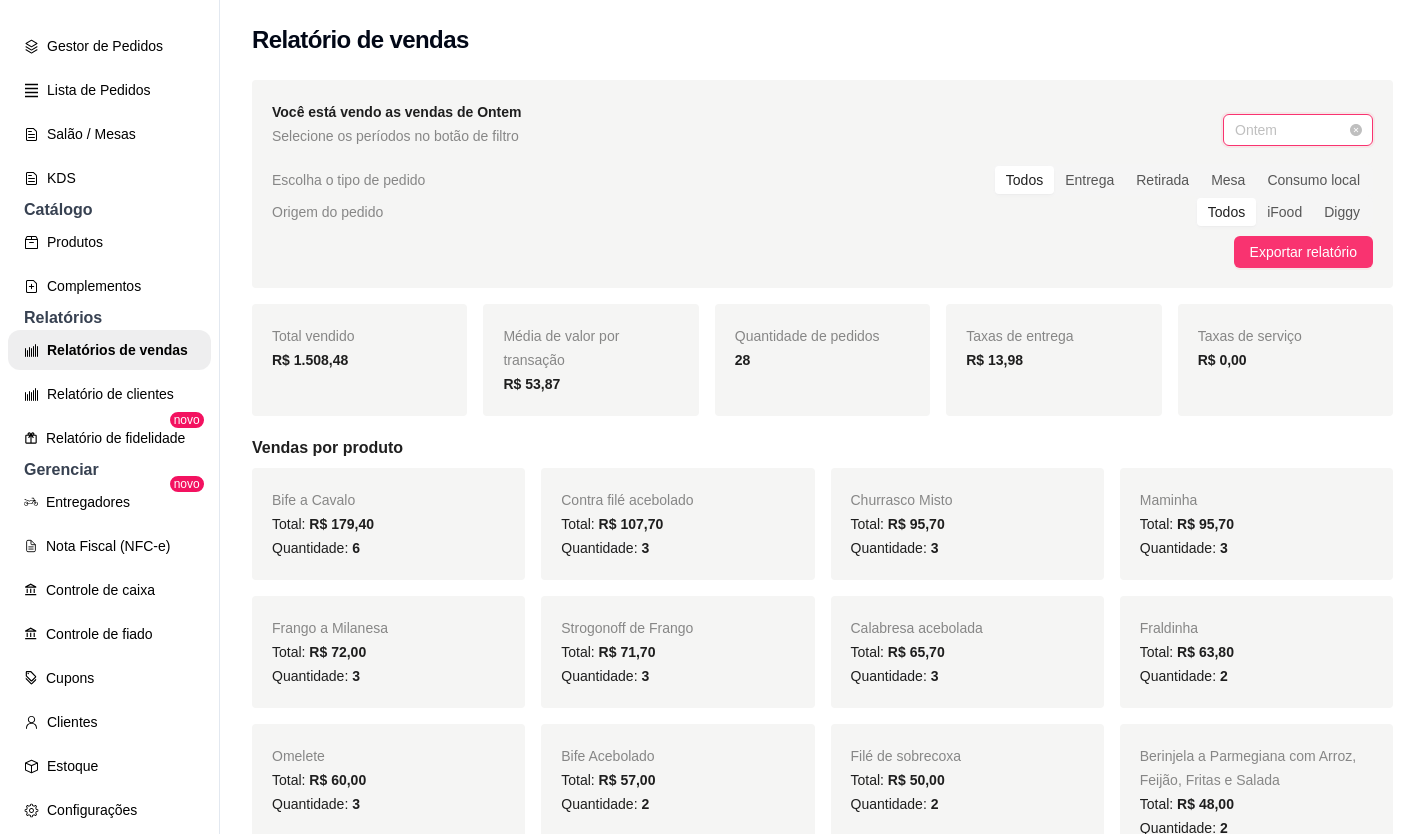 click on "Ontem" at bounding box center (1298, 130) 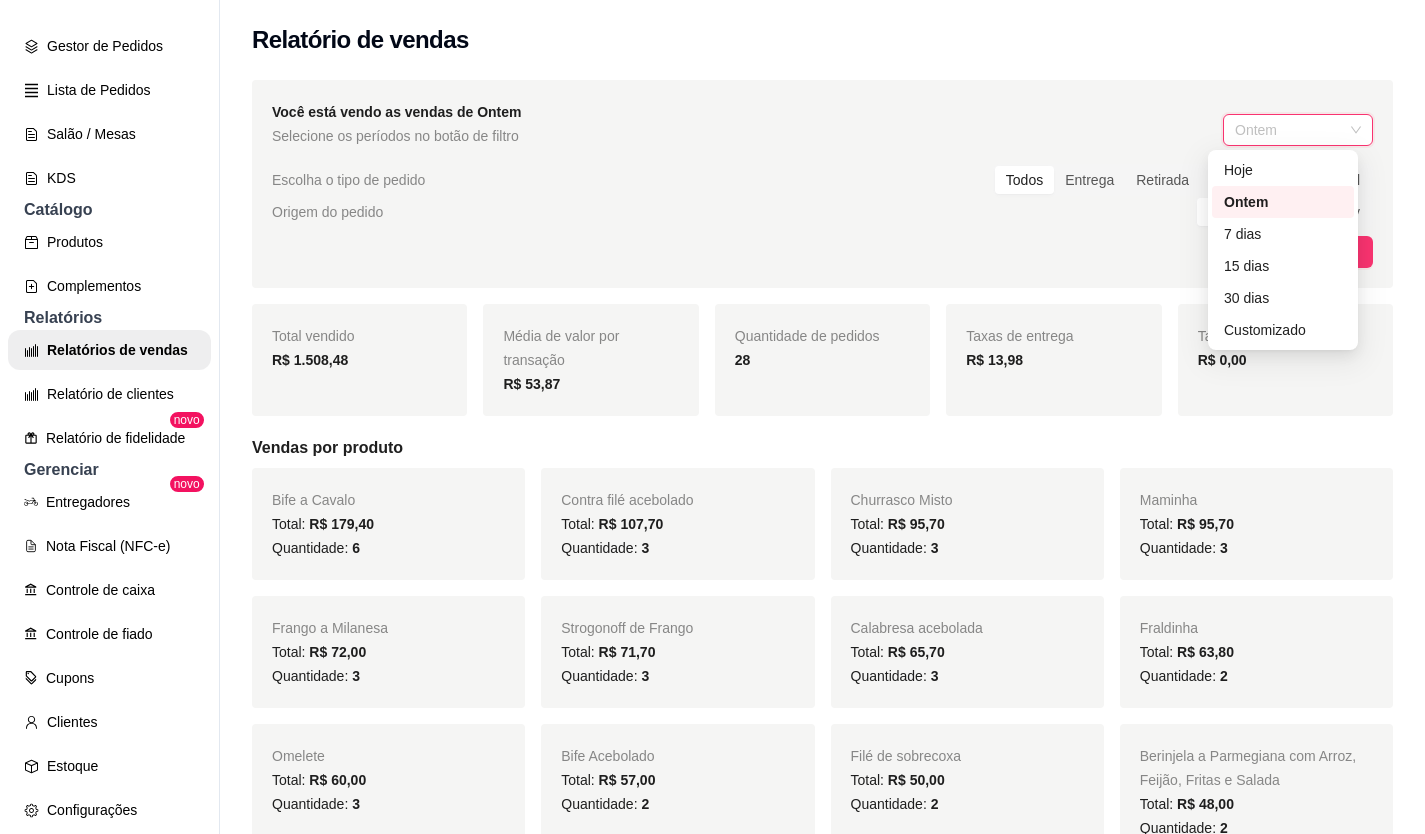click on "Ontem" at bounding box center (1283, 202) 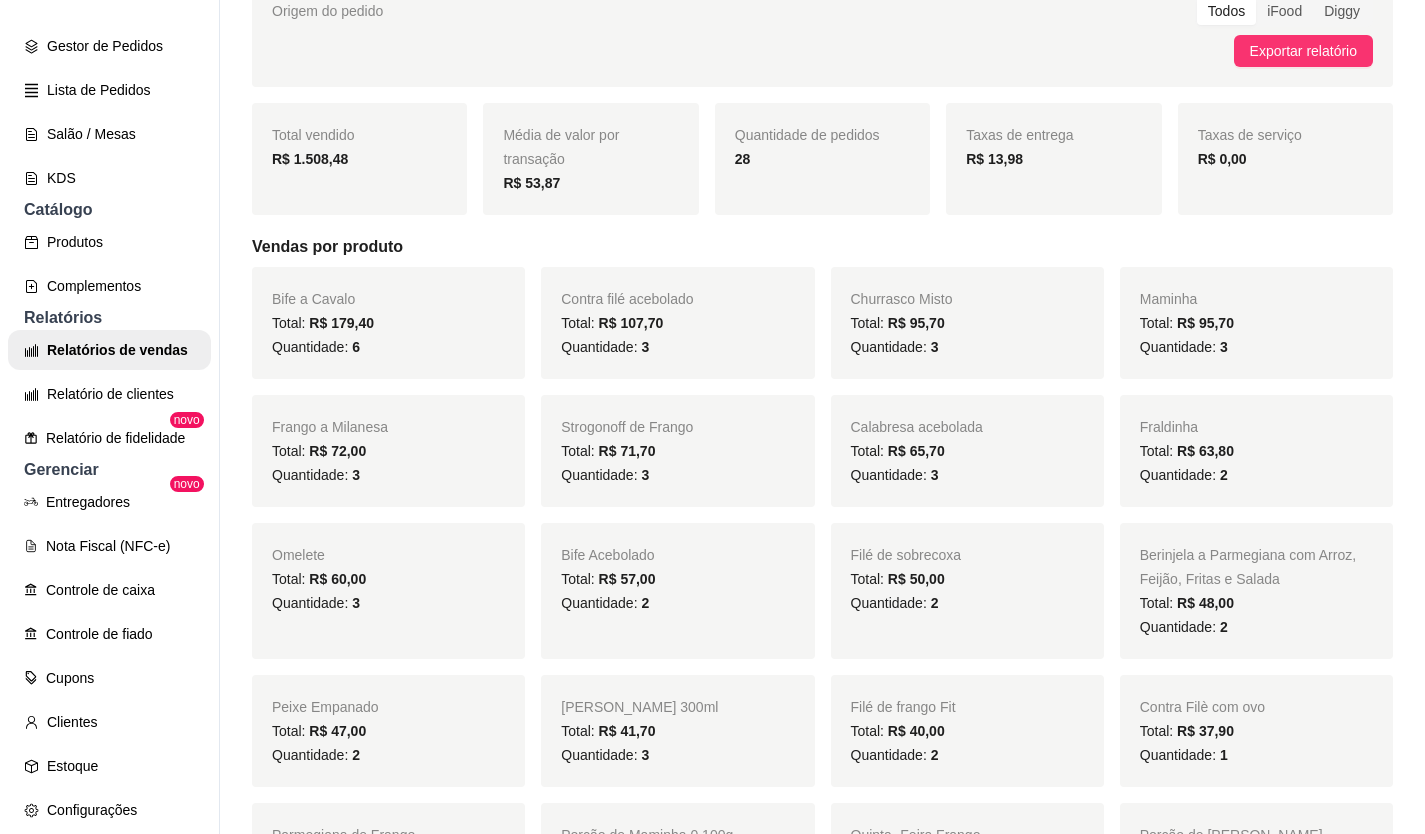 scroll, scrollTop: 200, scrollLeft: 0, axis: vertical 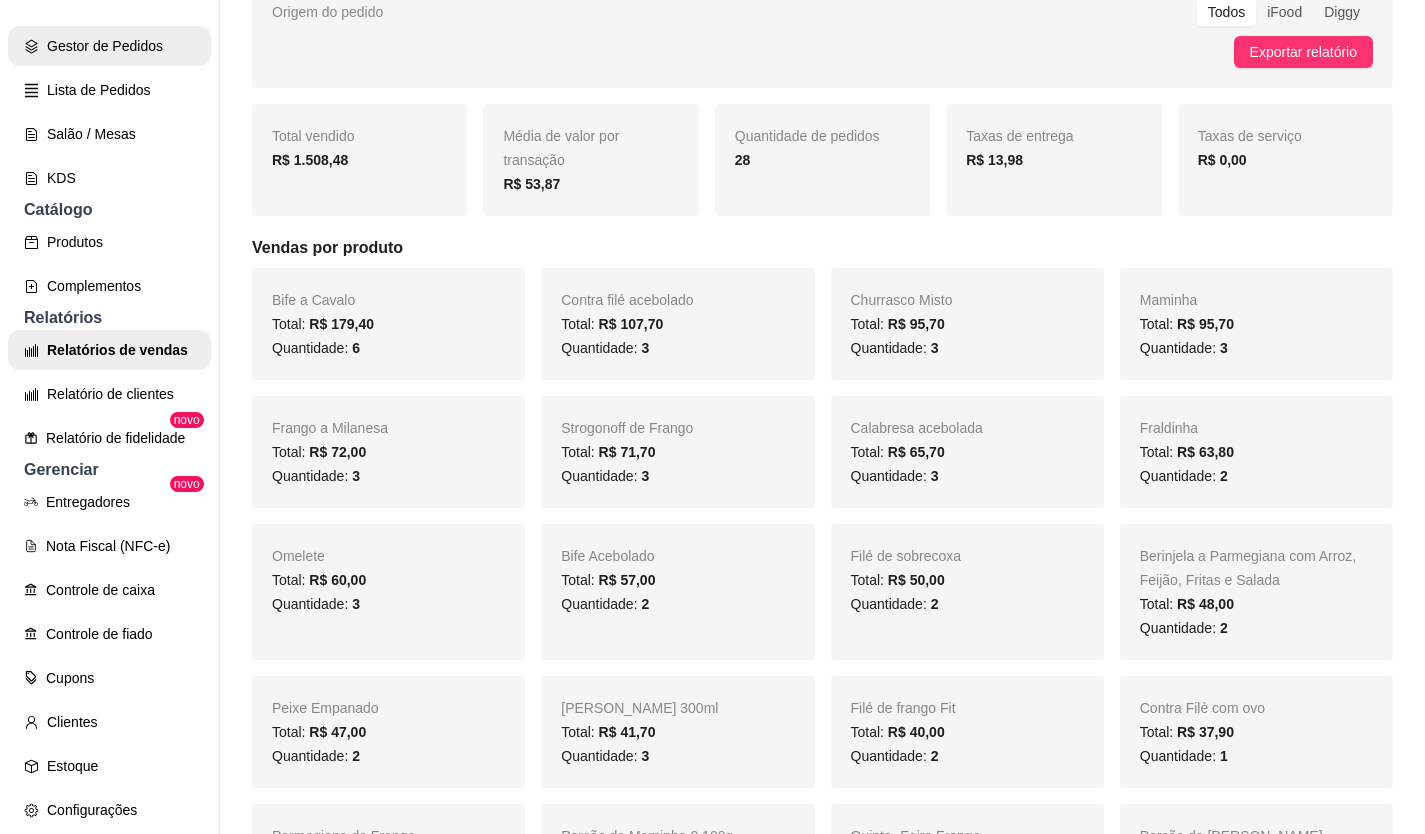 click on "Gestor de Pedidos" at bounding box center (109, 46) 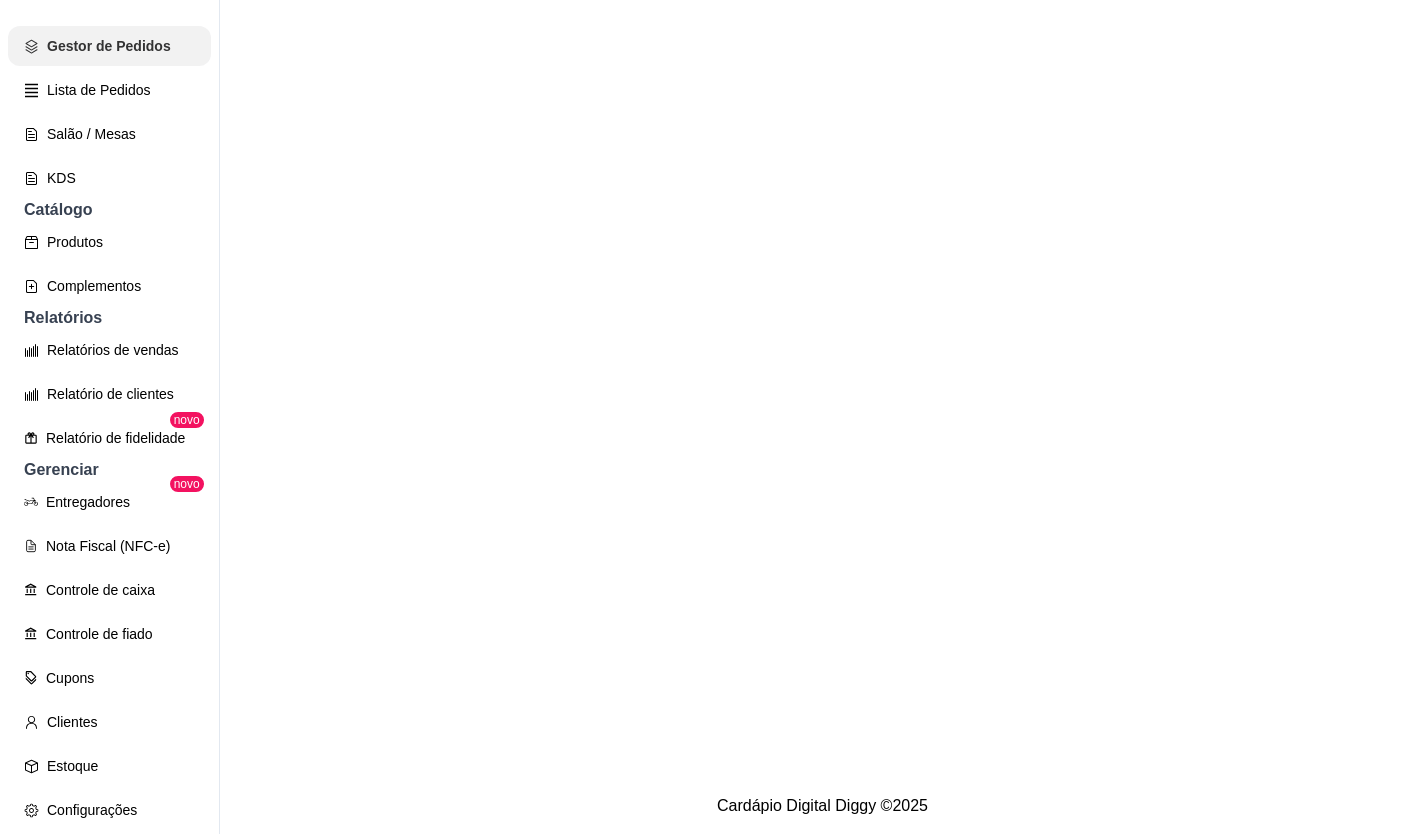 scroll, scrollTop: 0, scrollLeft: 0, axis: both 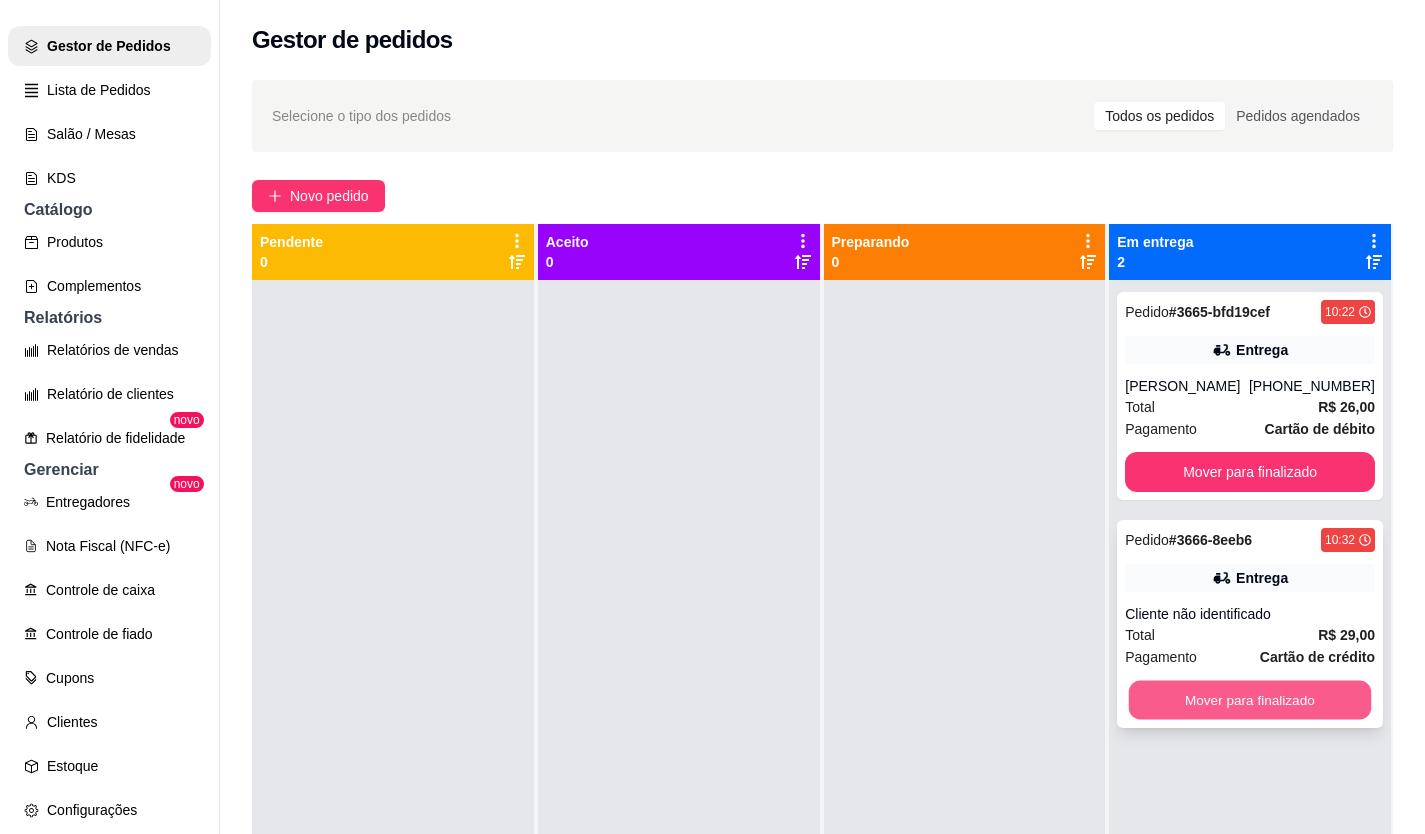 click on "Mover para finalizado" at bounding box center [1250, 700] 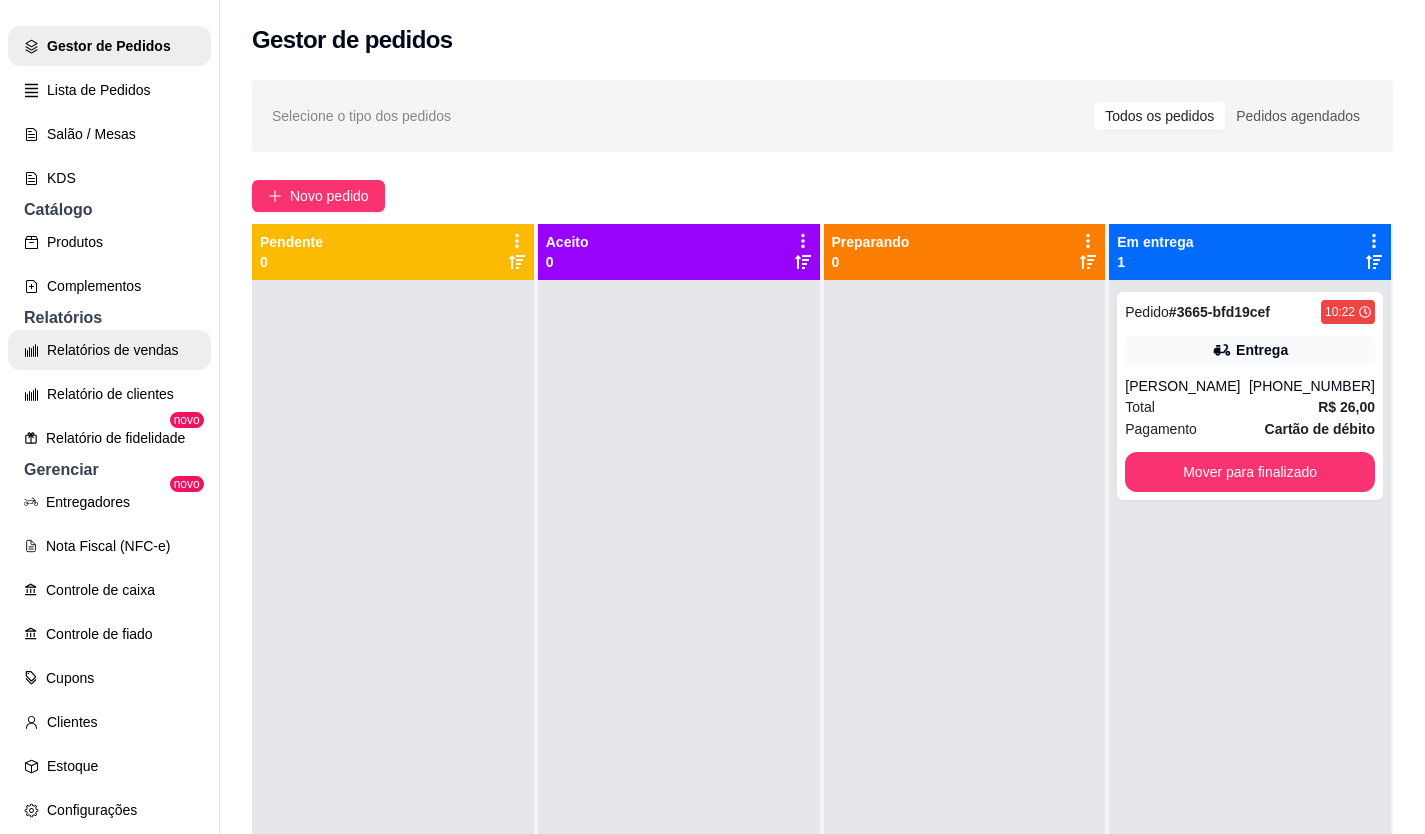 click on "Relatórios de vendas" at bounding box center [109, 350] 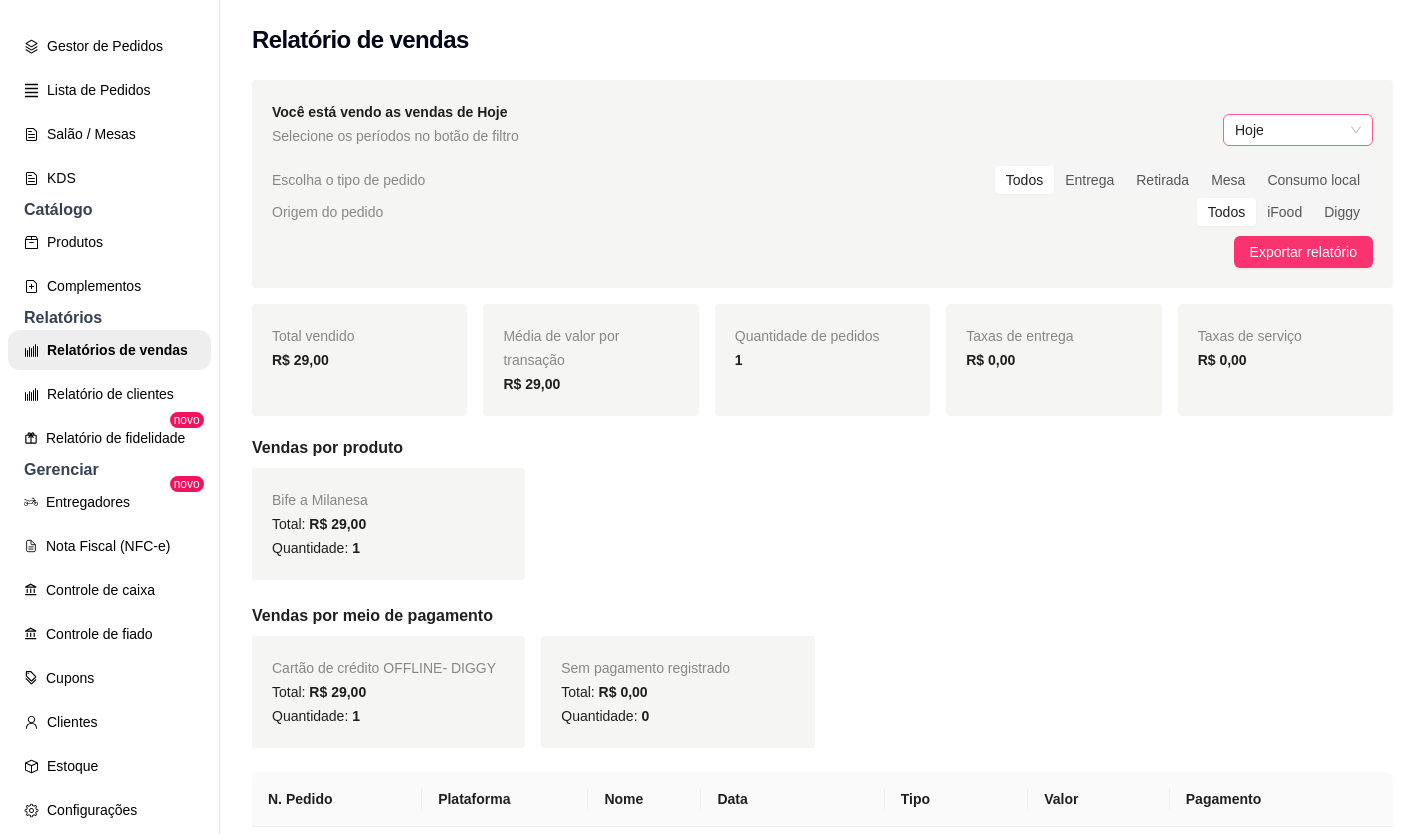 click on "Hoje" at bounding box center [1298, 130] 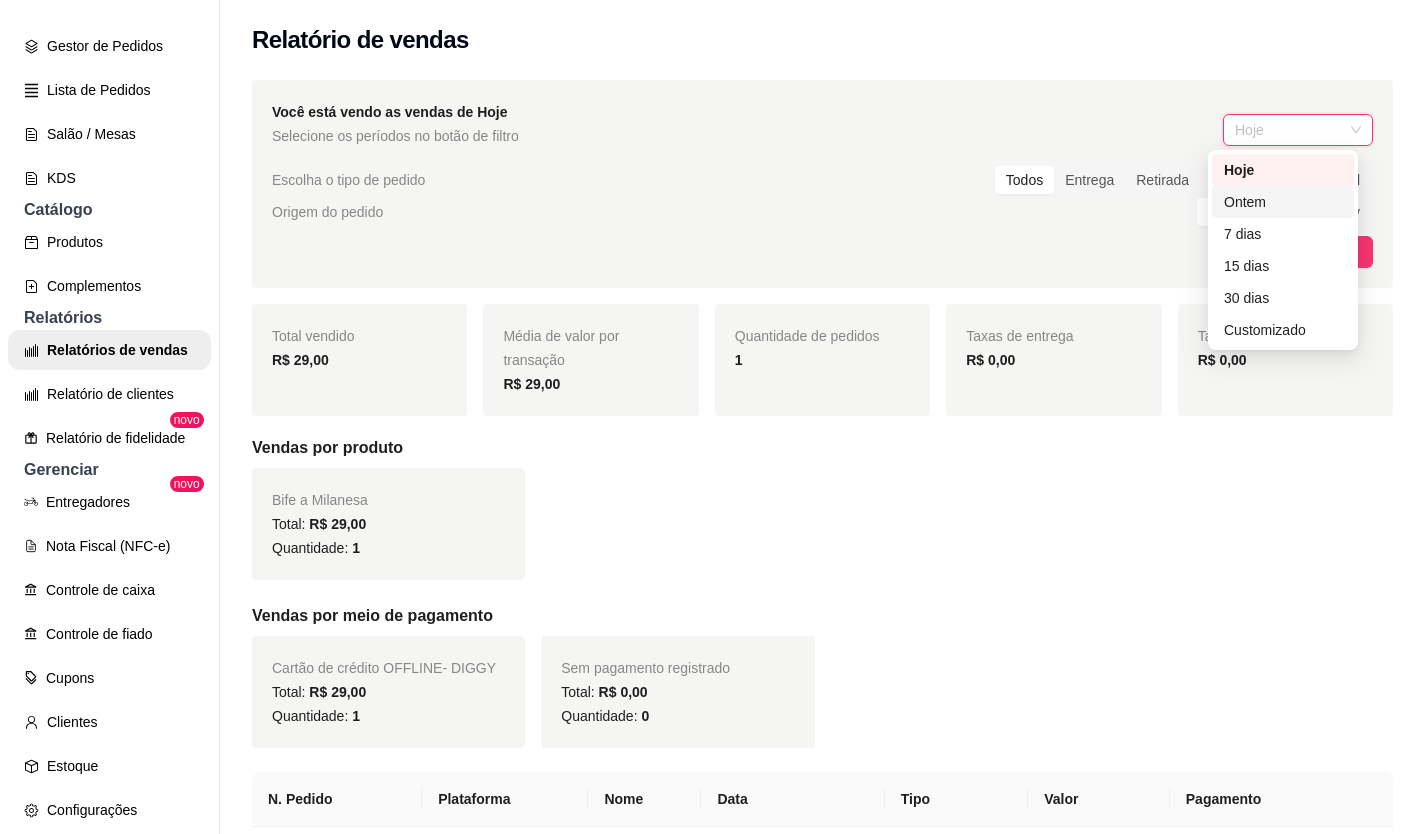 click on "Ontem" at bounding box center (1283, 202) 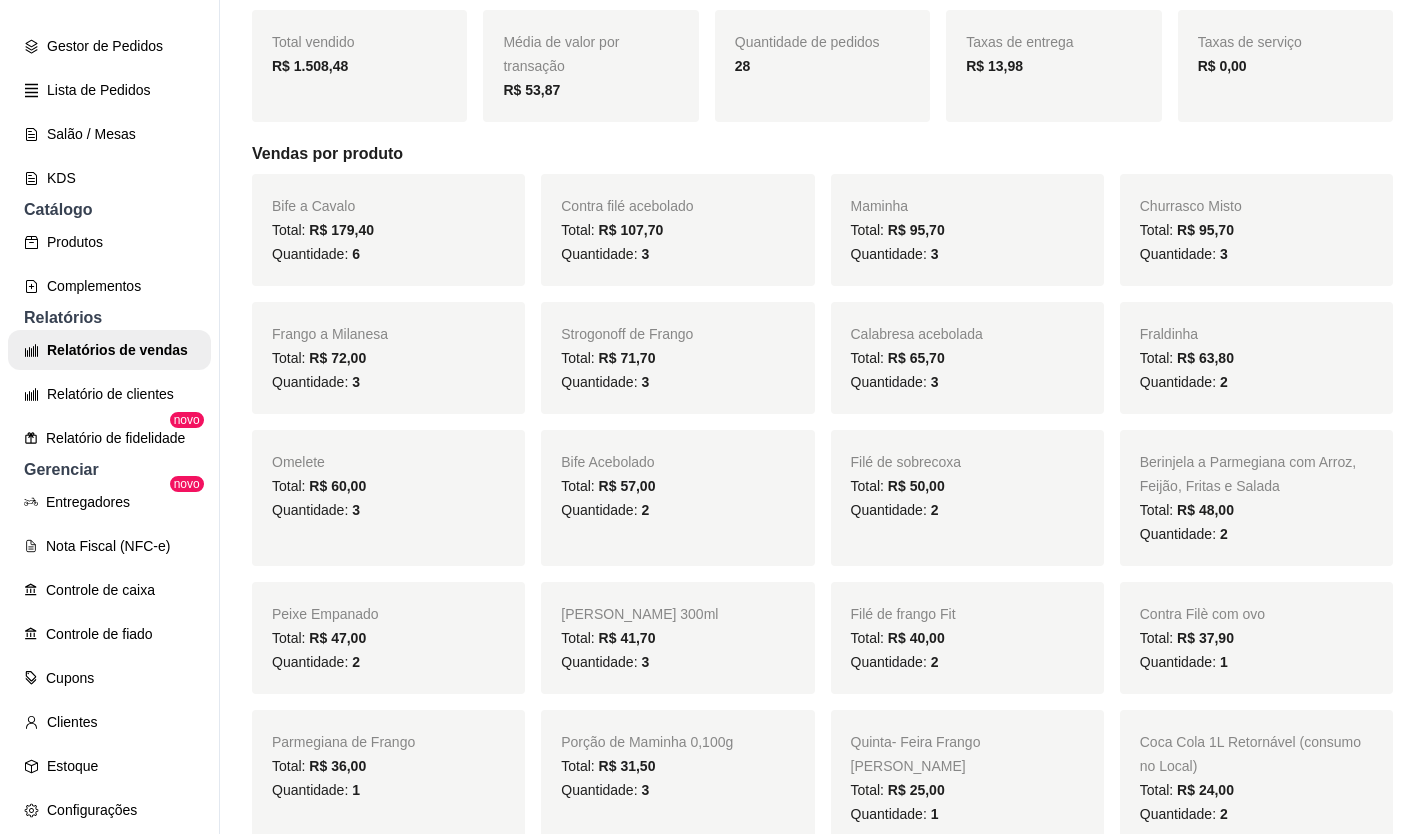 scroll, scrollTop: 0, scrollLeft: 0, axis: both 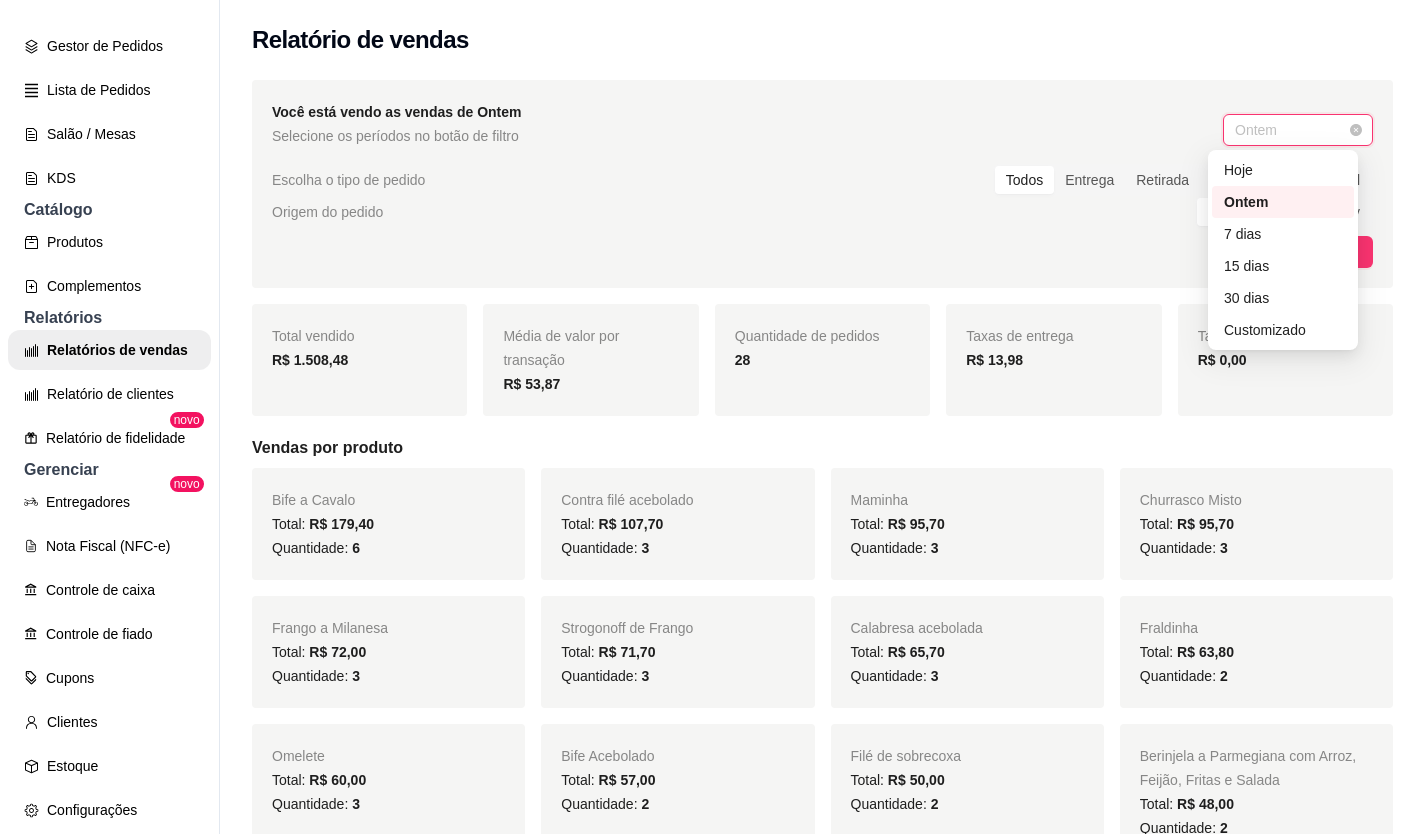 click on "Ontem" at bounding box center (1298, 130) 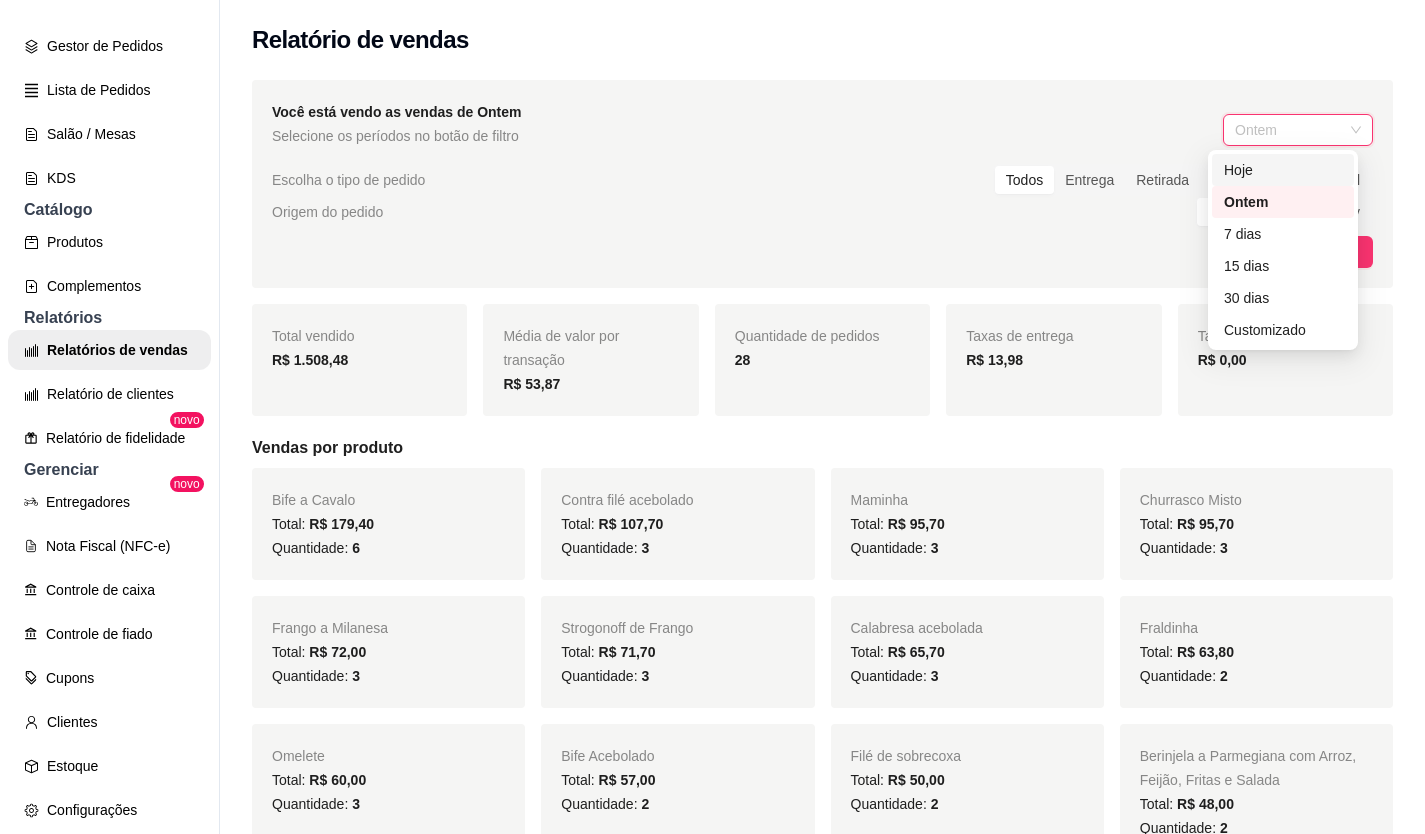 drag, startPoint x: 1283, startPoint y: 167, endPoint x: 1161, endPoint y: 209, distance: 129.02713 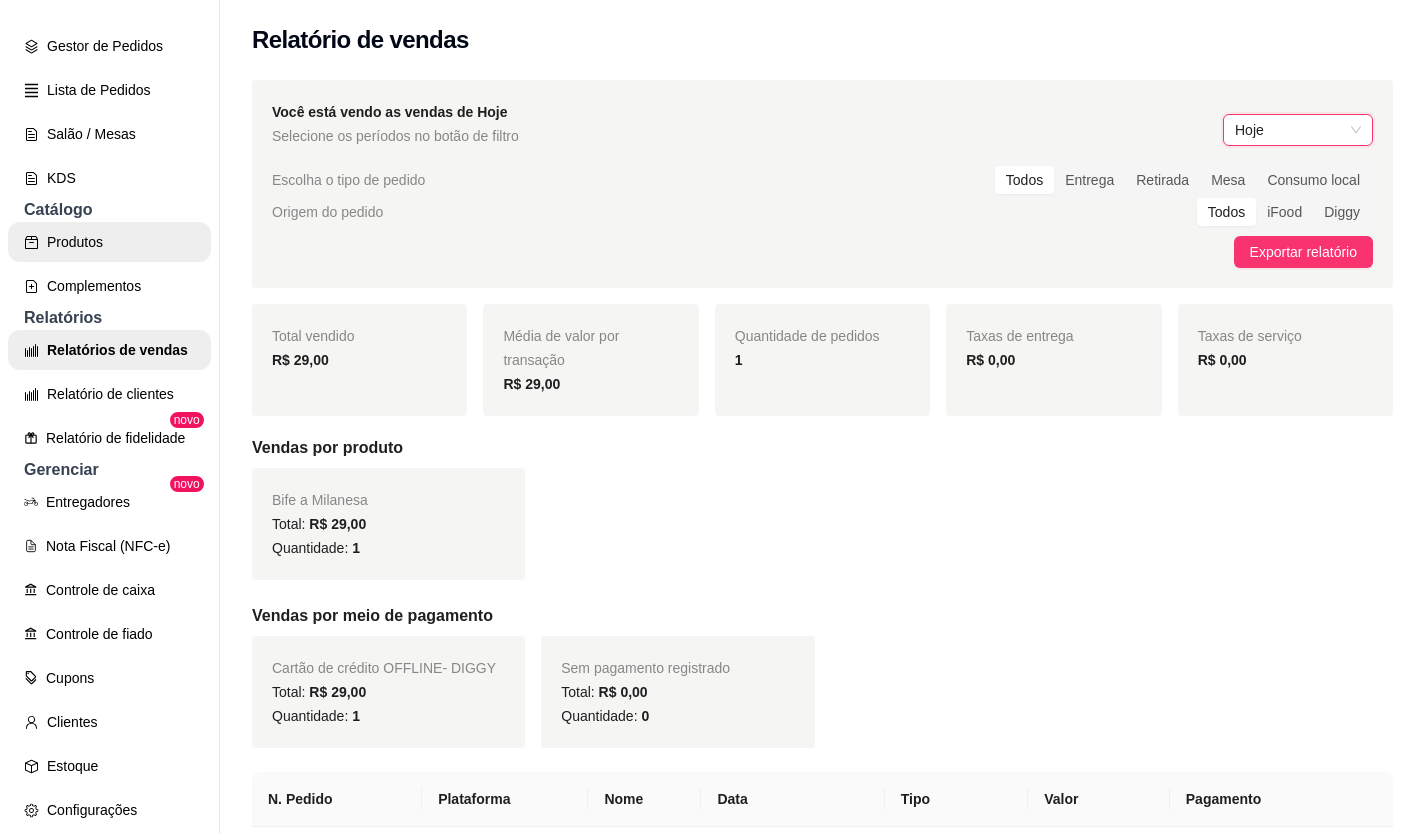 click on "Produtos" at bounding box center (109, 242) 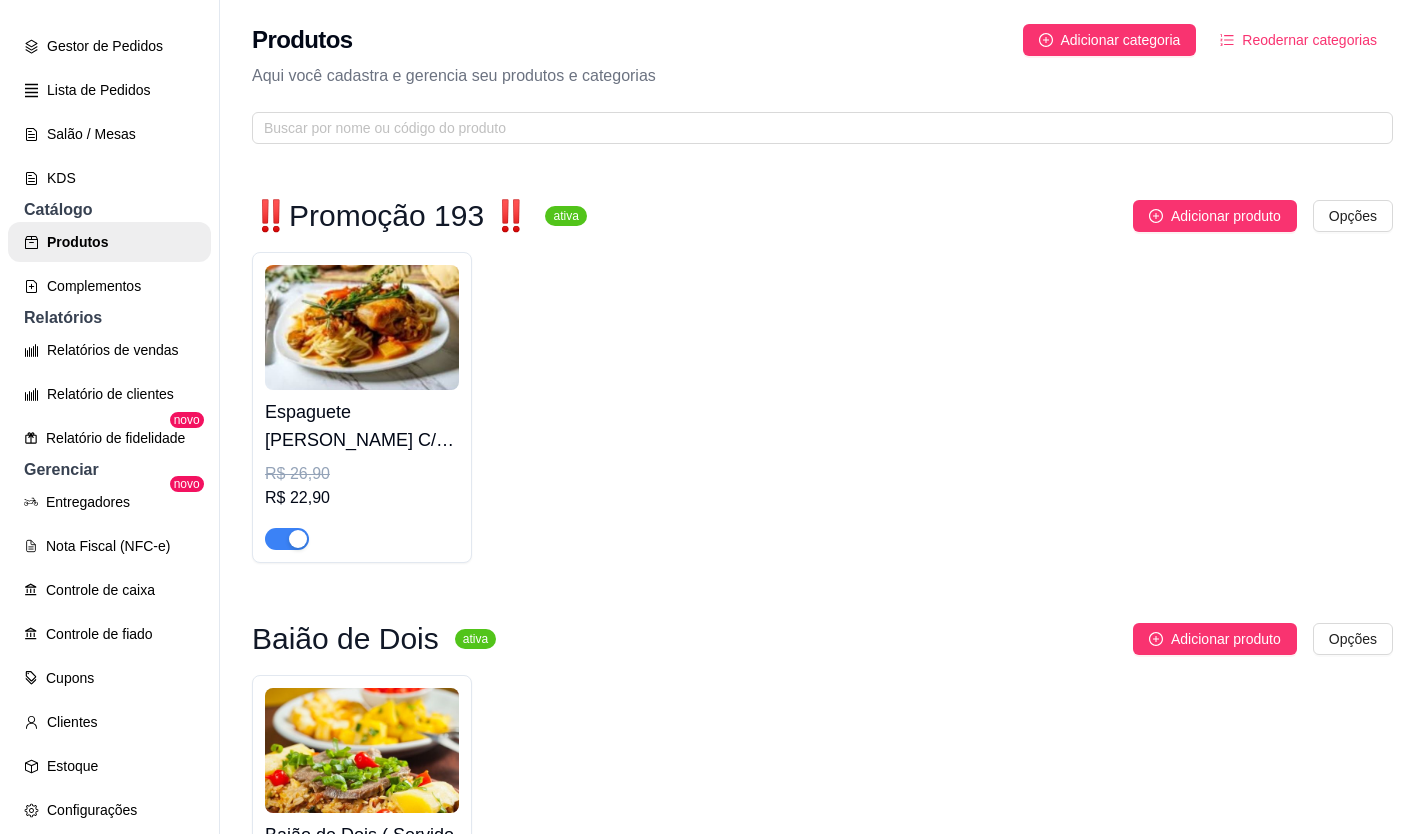 scroll, scrollTop: 700, scrollLeft: 0, axis: vertical 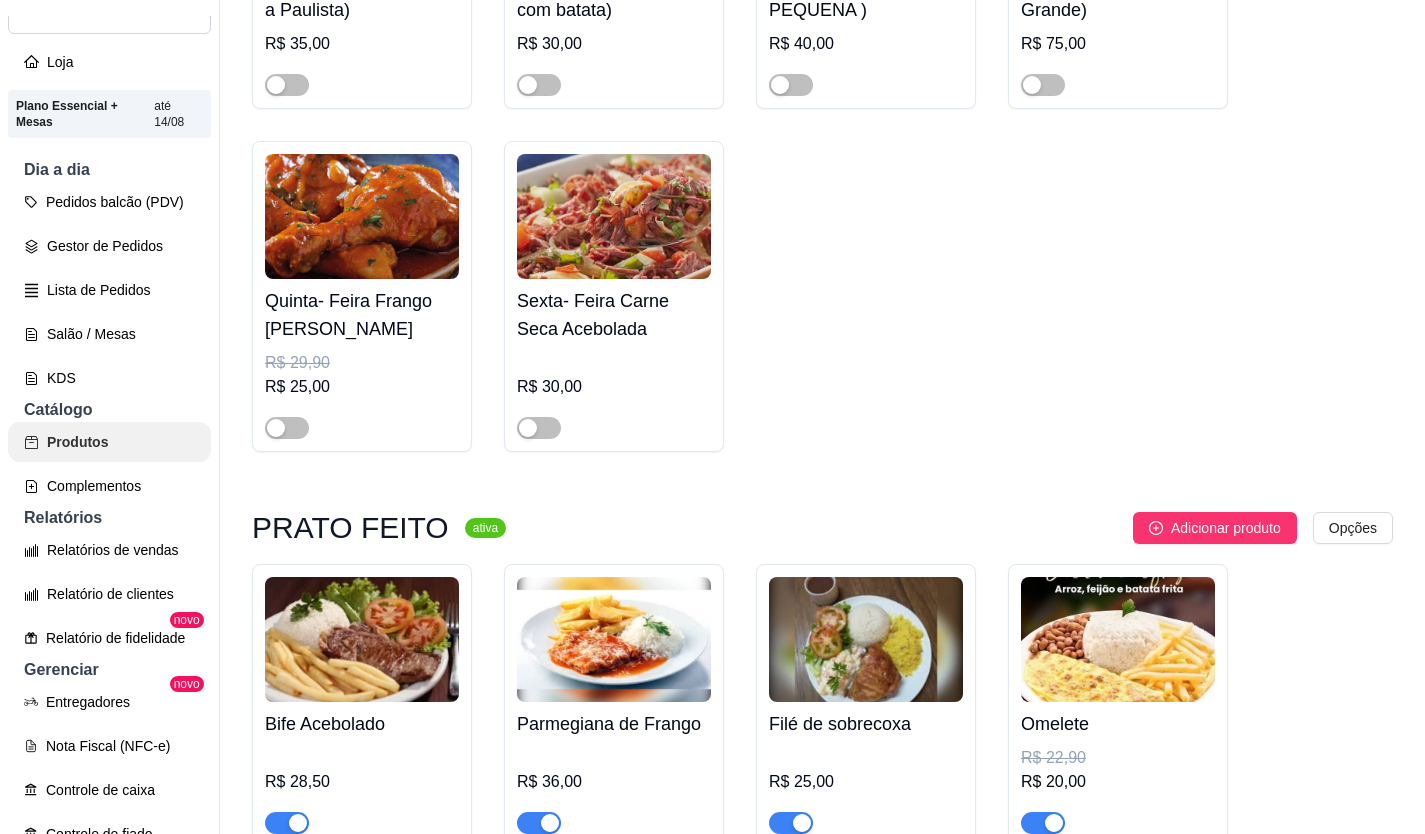 click on "Produtos" at bounding box center (109, 442) 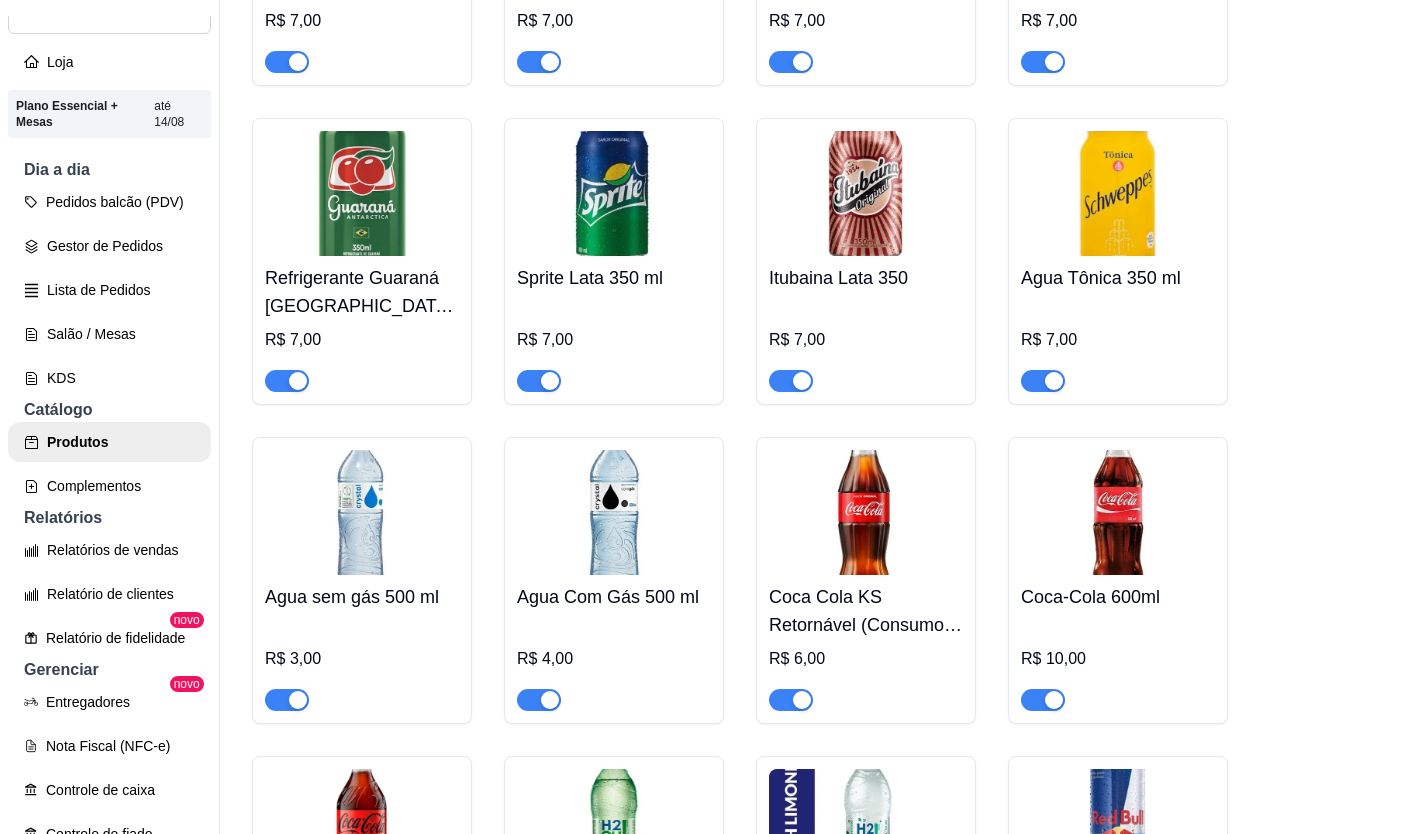 scroll, scrollTop: 8400, scrollLeft: 0, axis: vertical 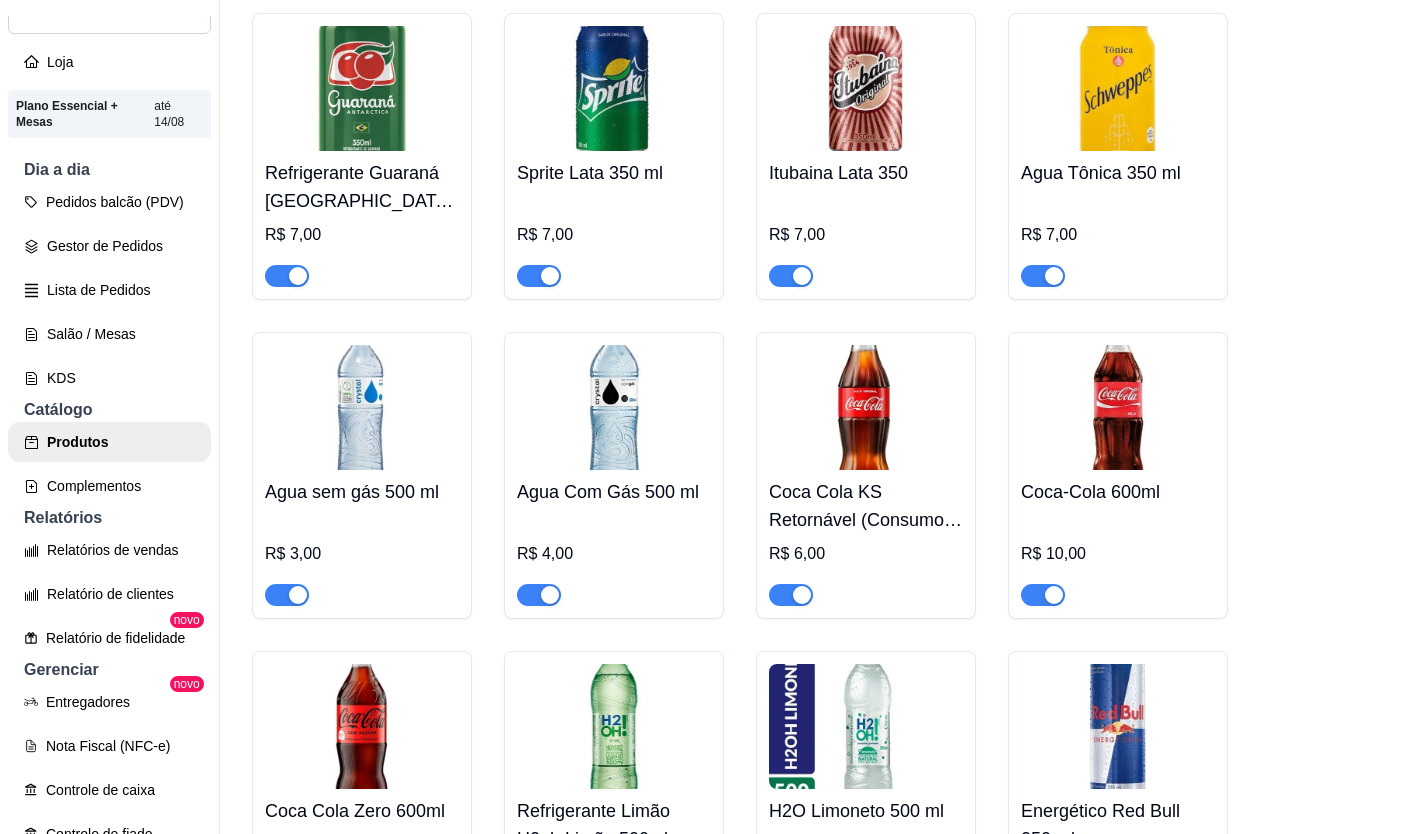 click at bounding box center [1043, 595] 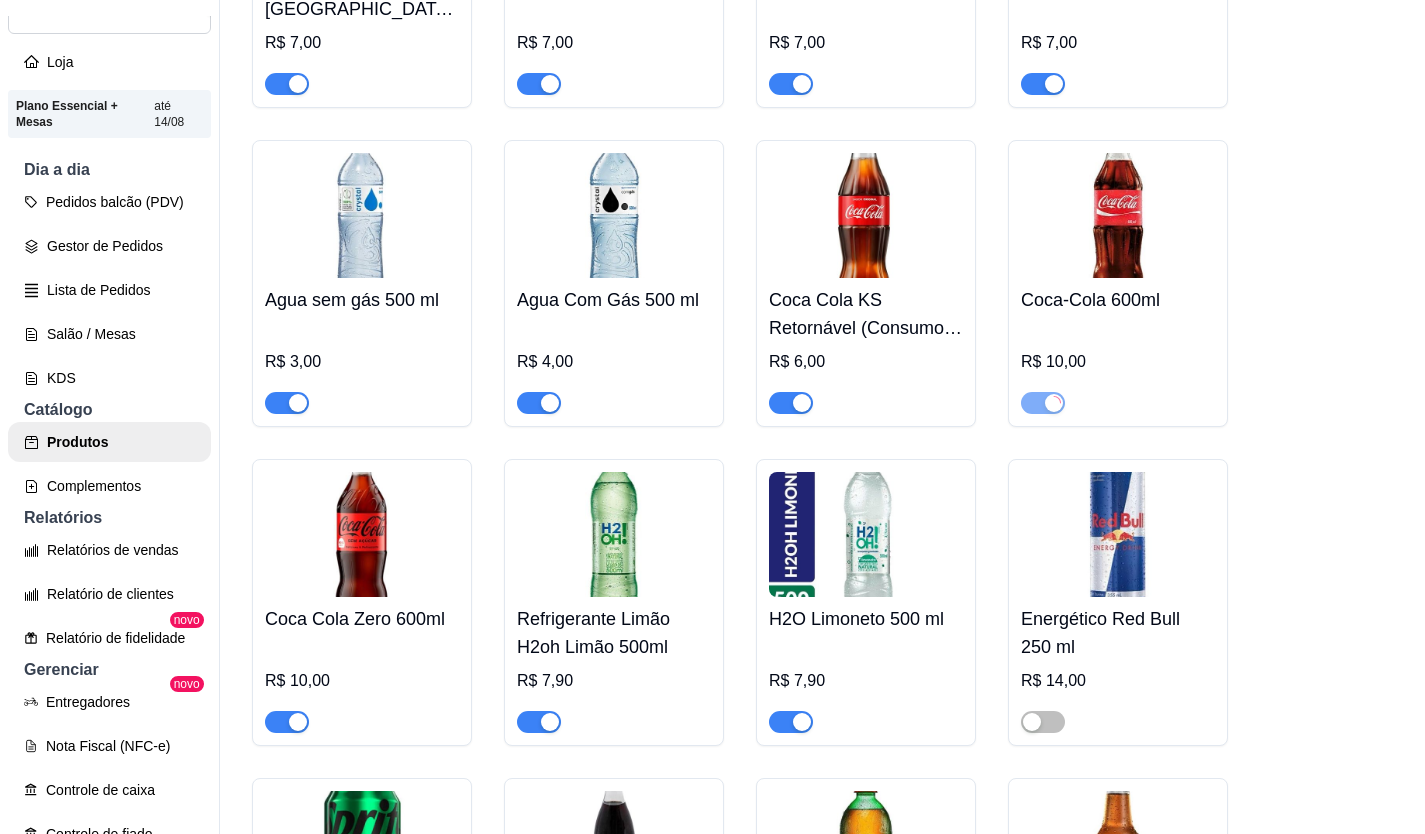 scroll, scrollTop: 8800, scrollLeft: 0, axis: vertical 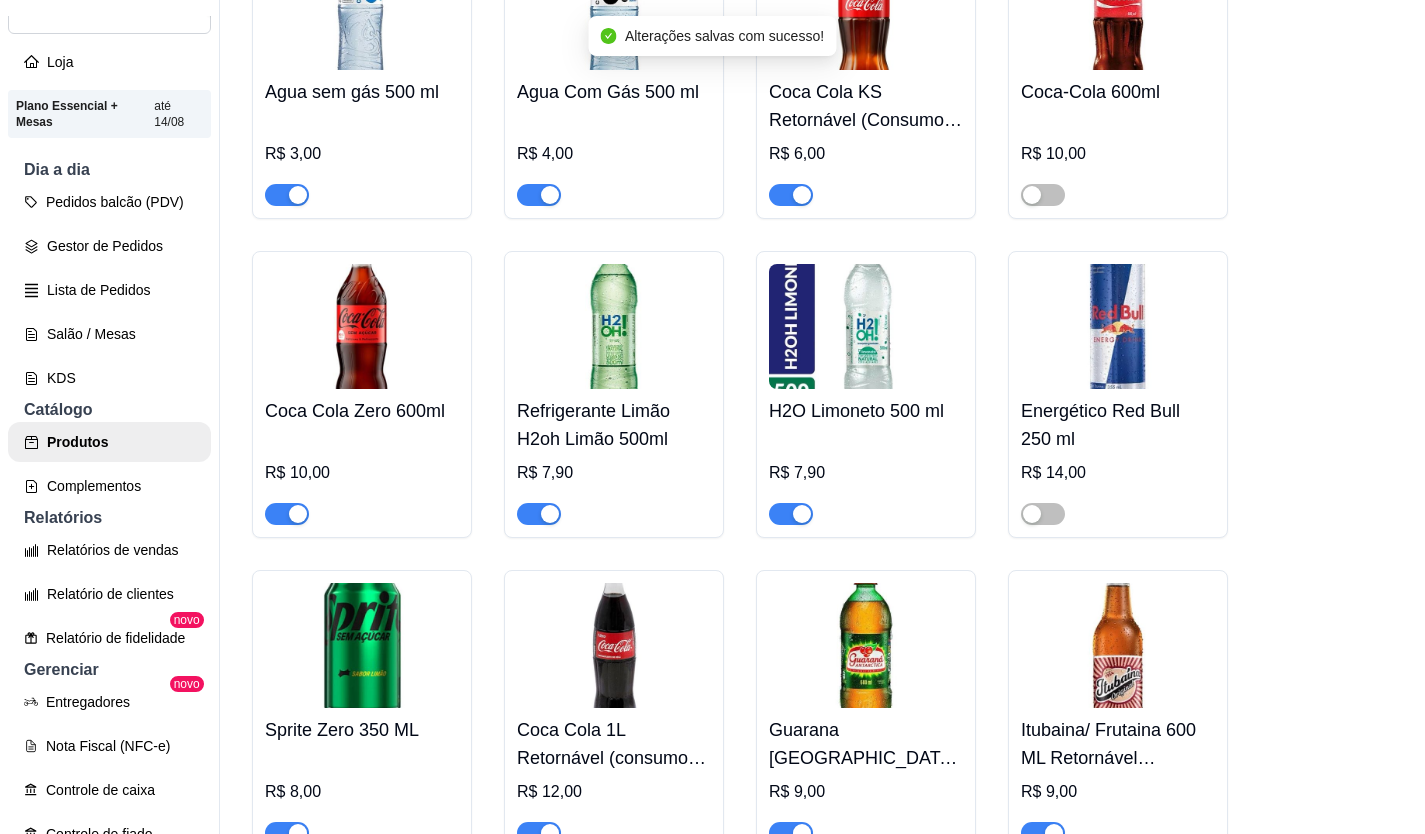 click at bounding box center [298, 514] 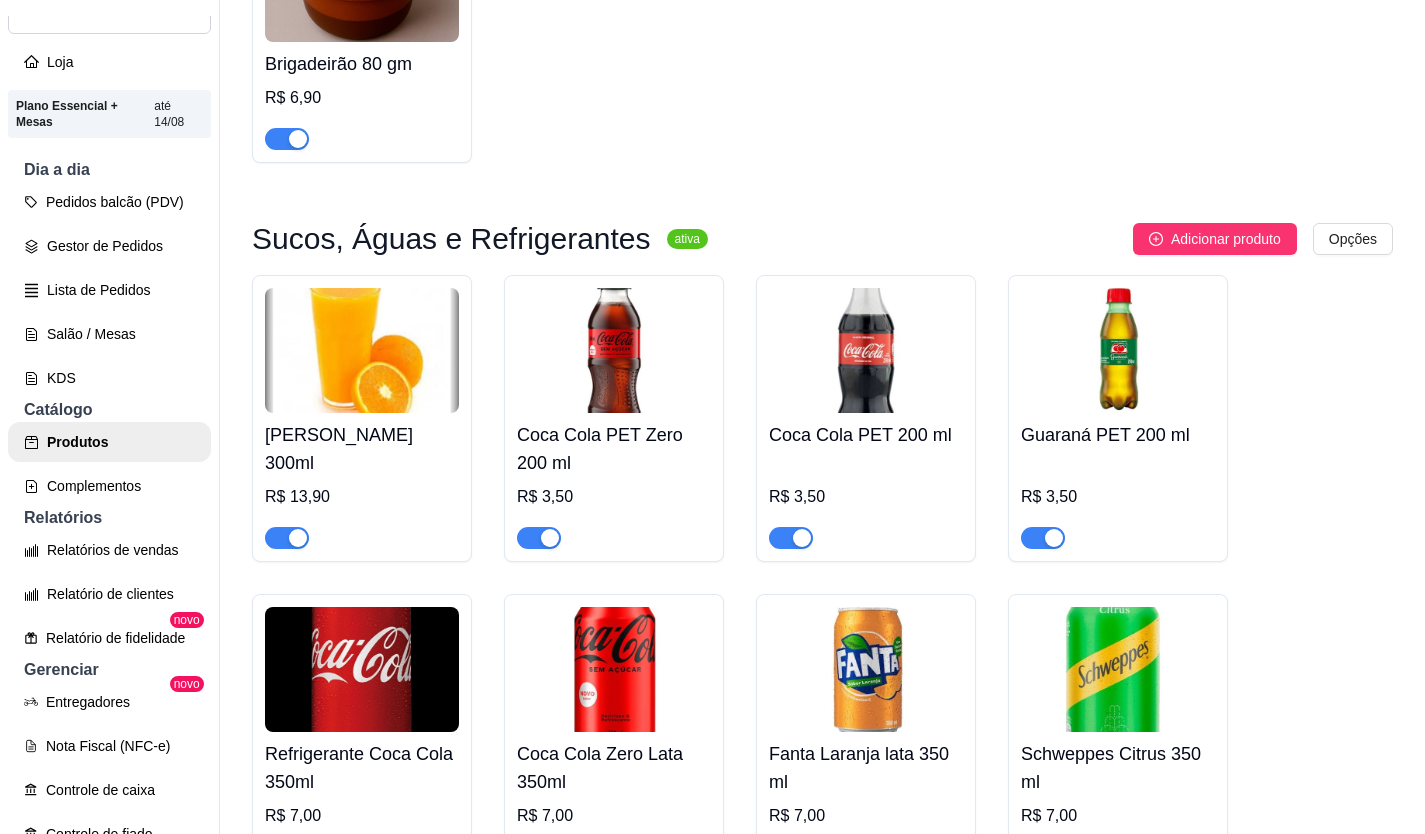 scroll, scrollTop: 7700, scrollLeft: 0, axis: vertical 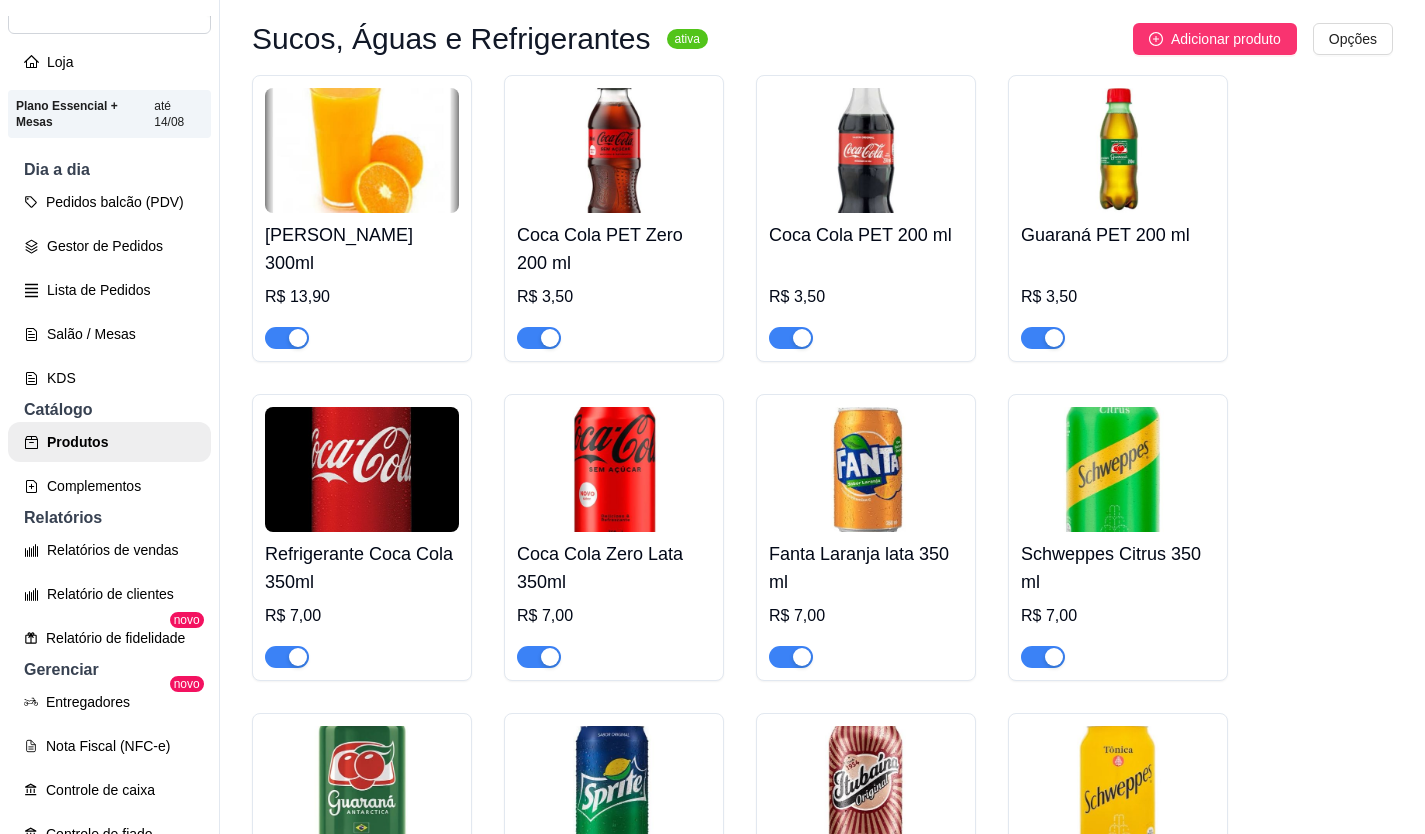 click at bounding box center (362, 648) 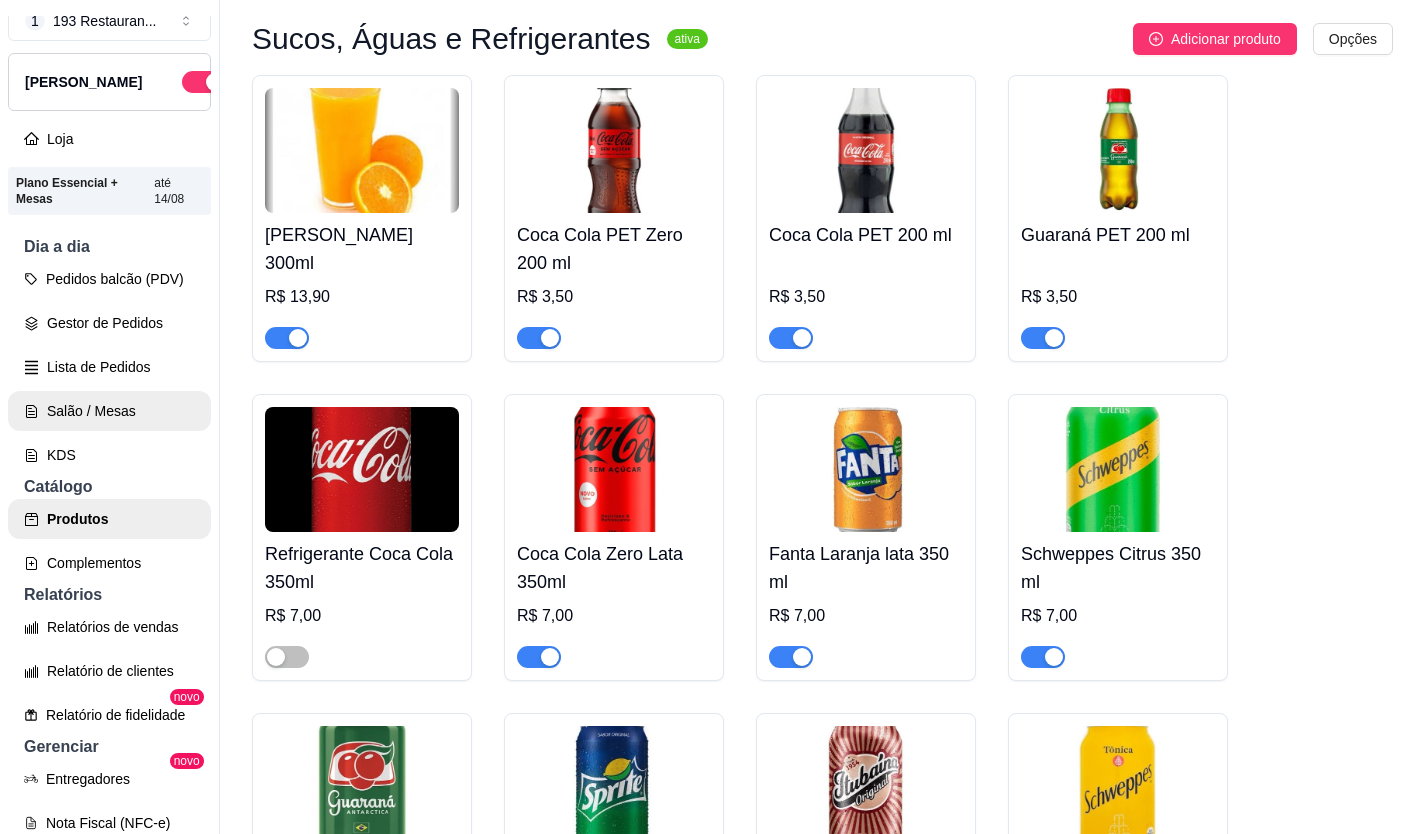 scroll, scrollTop: 0, scrollLeft: 0, axis: both 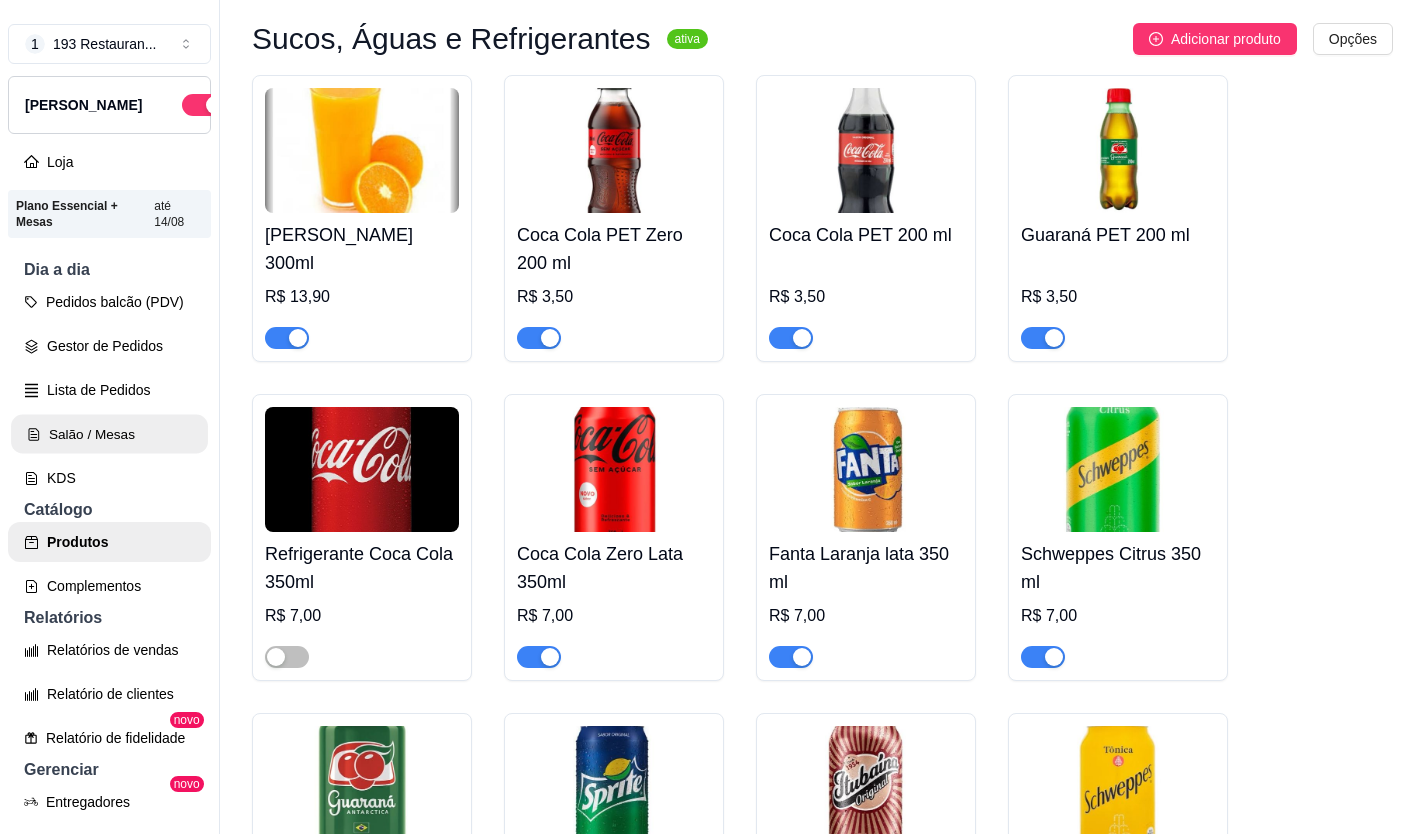 click on "Salão / Mesas" at bounding box center [109, 434] 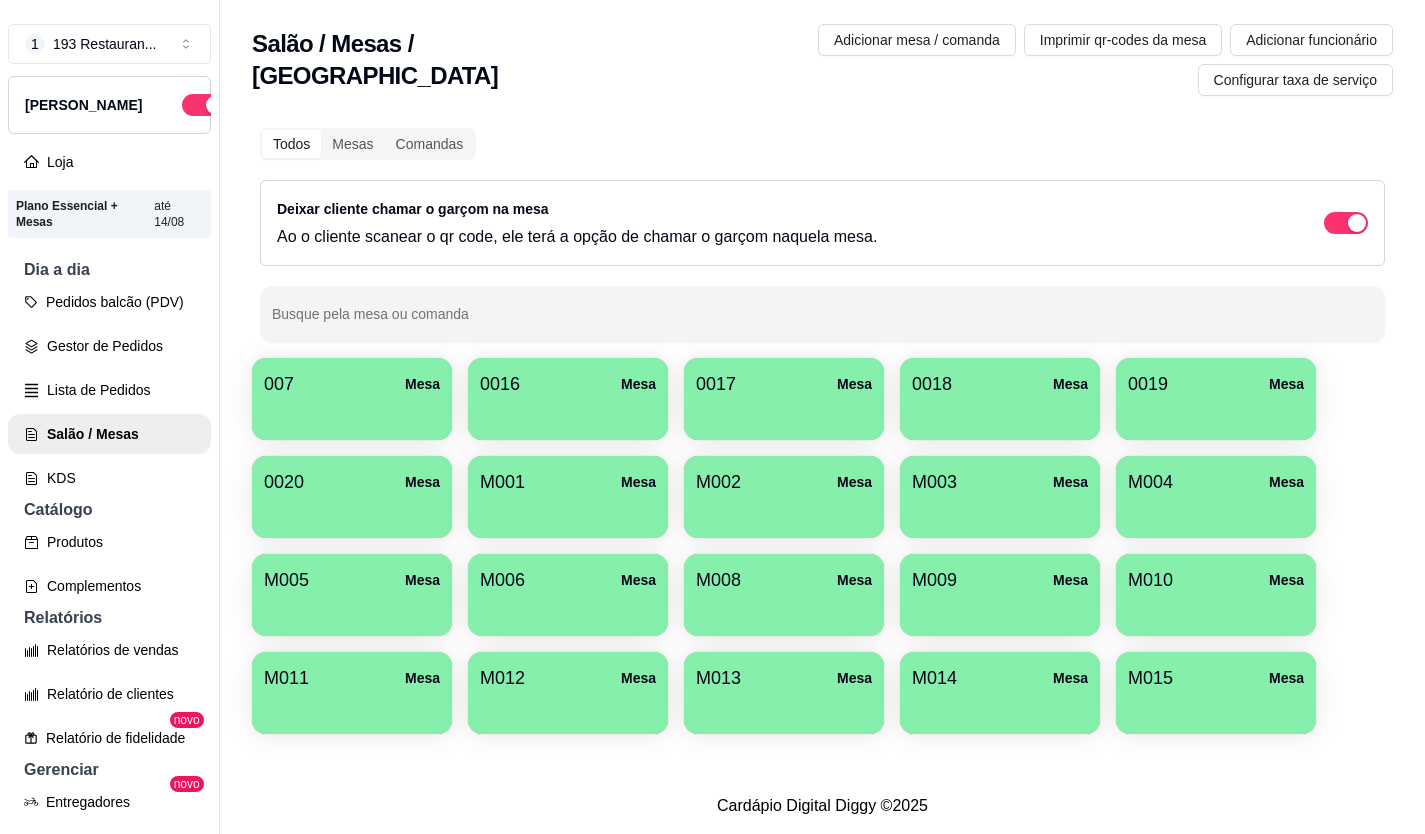 click on "Produtos" at bounding box center (109, 542) 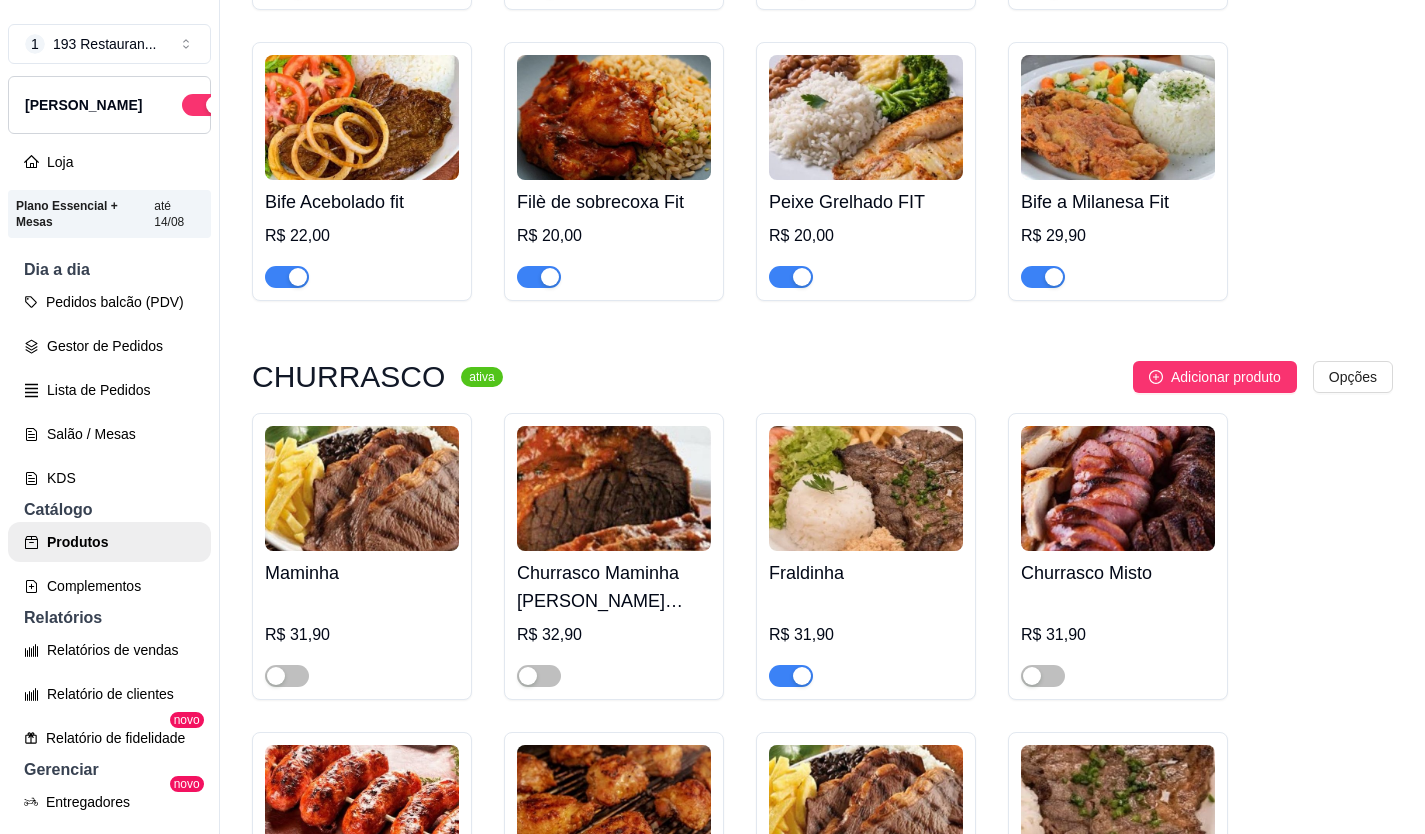 scroll, scrollTop: 4300, scrollLeft: 0, axis: vertical 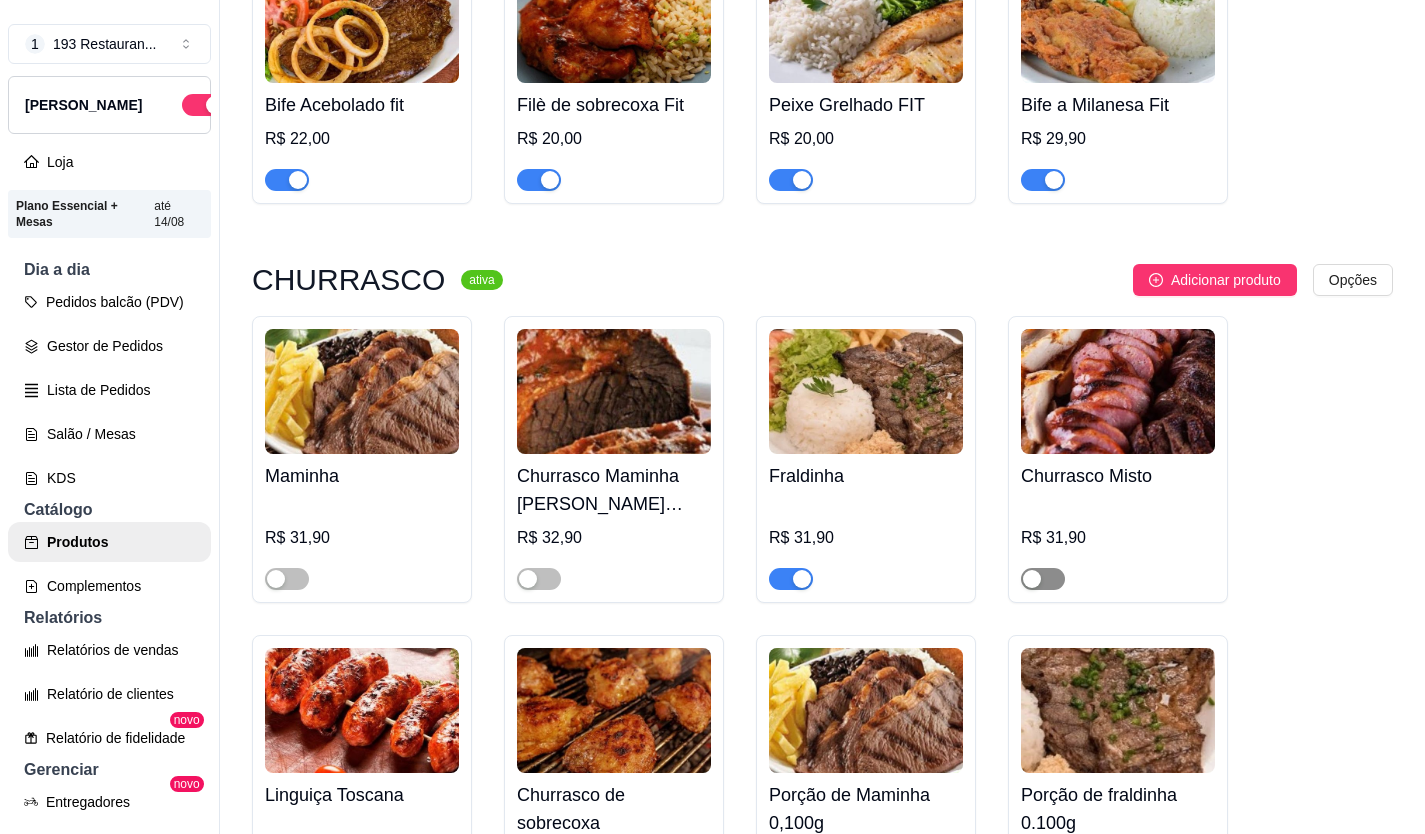 click at bounding box center (1043, 579) 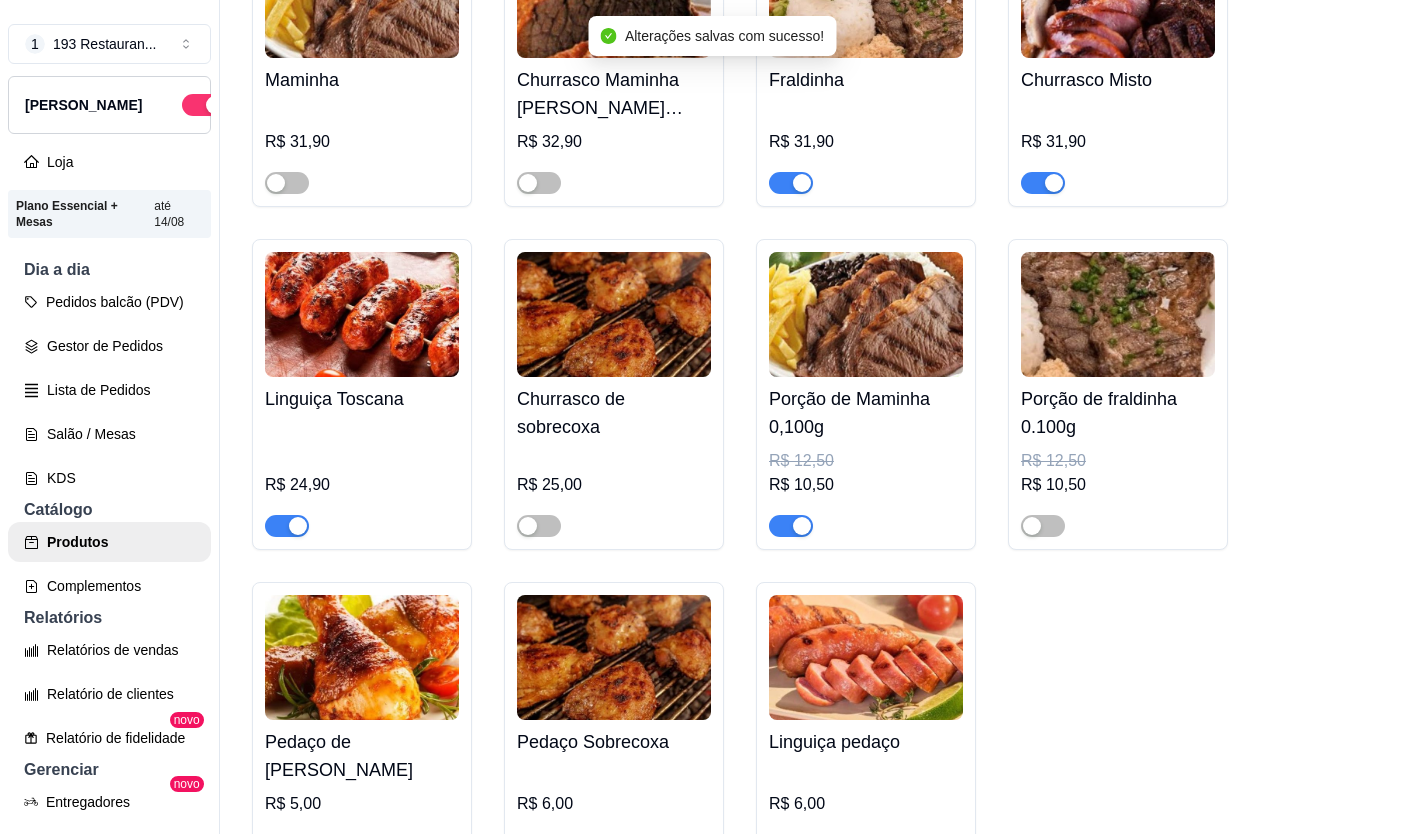 scroll, scrollTop: 4700, scrollLeft: 0, axis: vertical 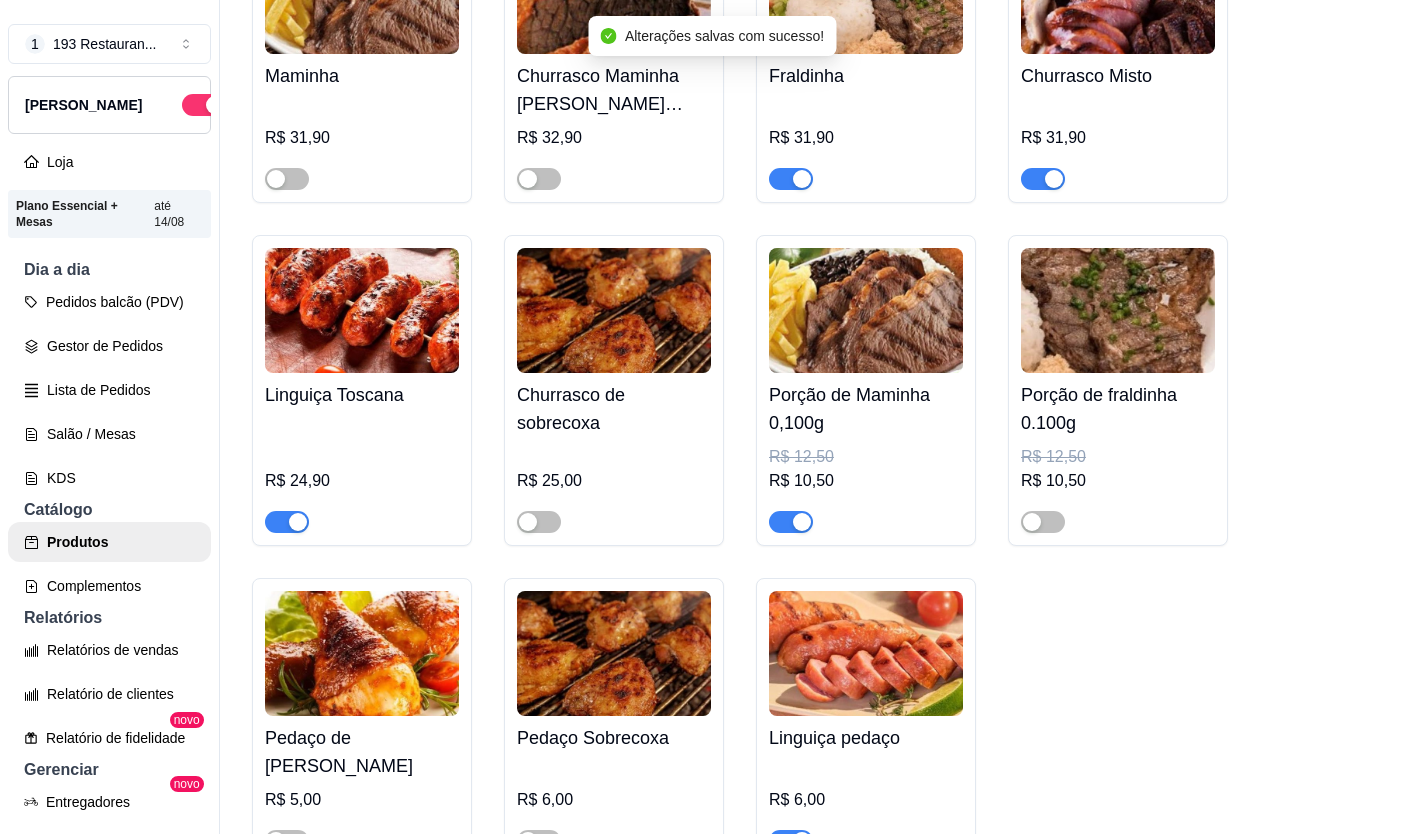 click at bounding box center (791, 522) 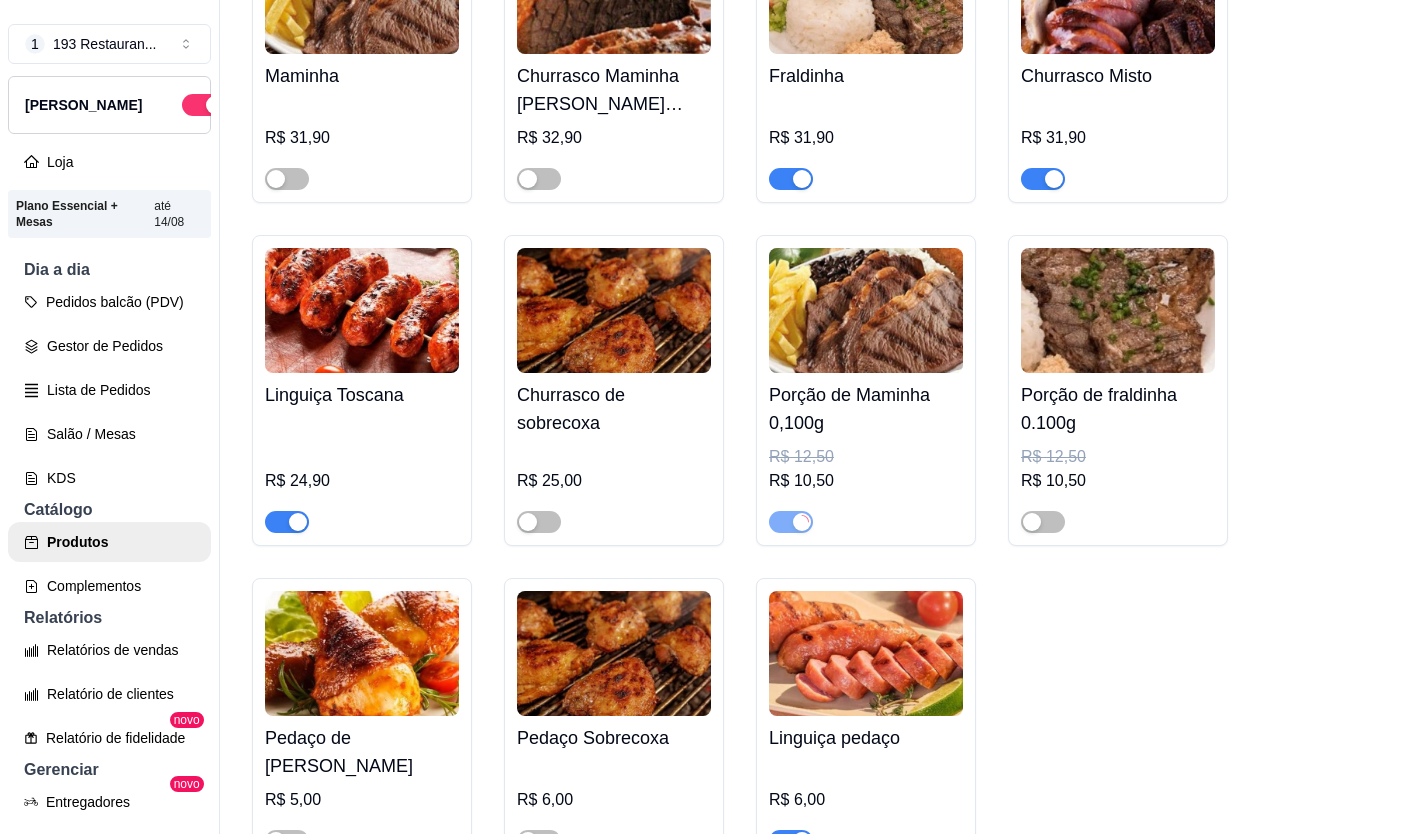 click at bounding box center (1043, 521) 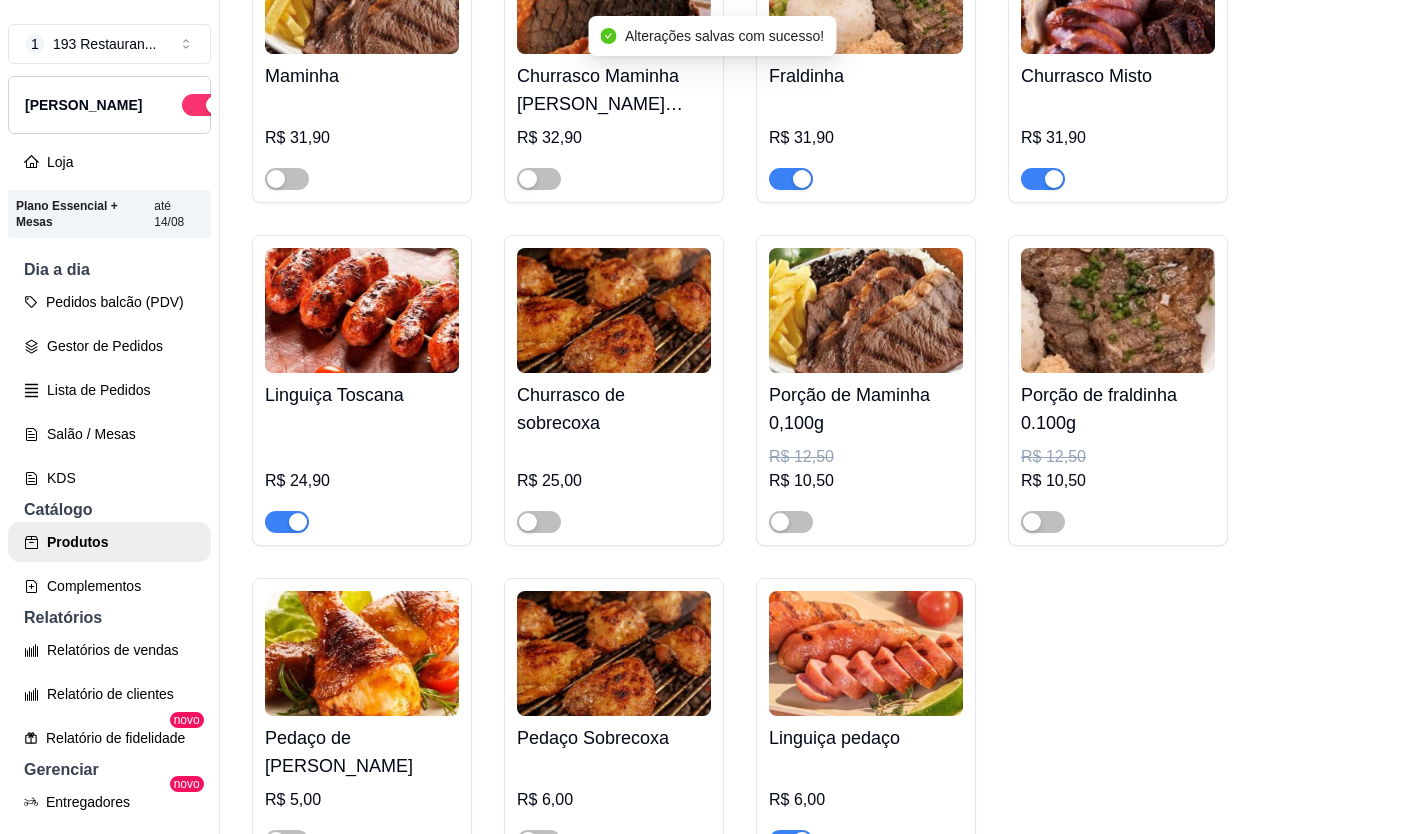 click on "Porção de fraldinha 0.100g   R$ 12,50 R$ 10,50" at bounding box center (1118, 390) 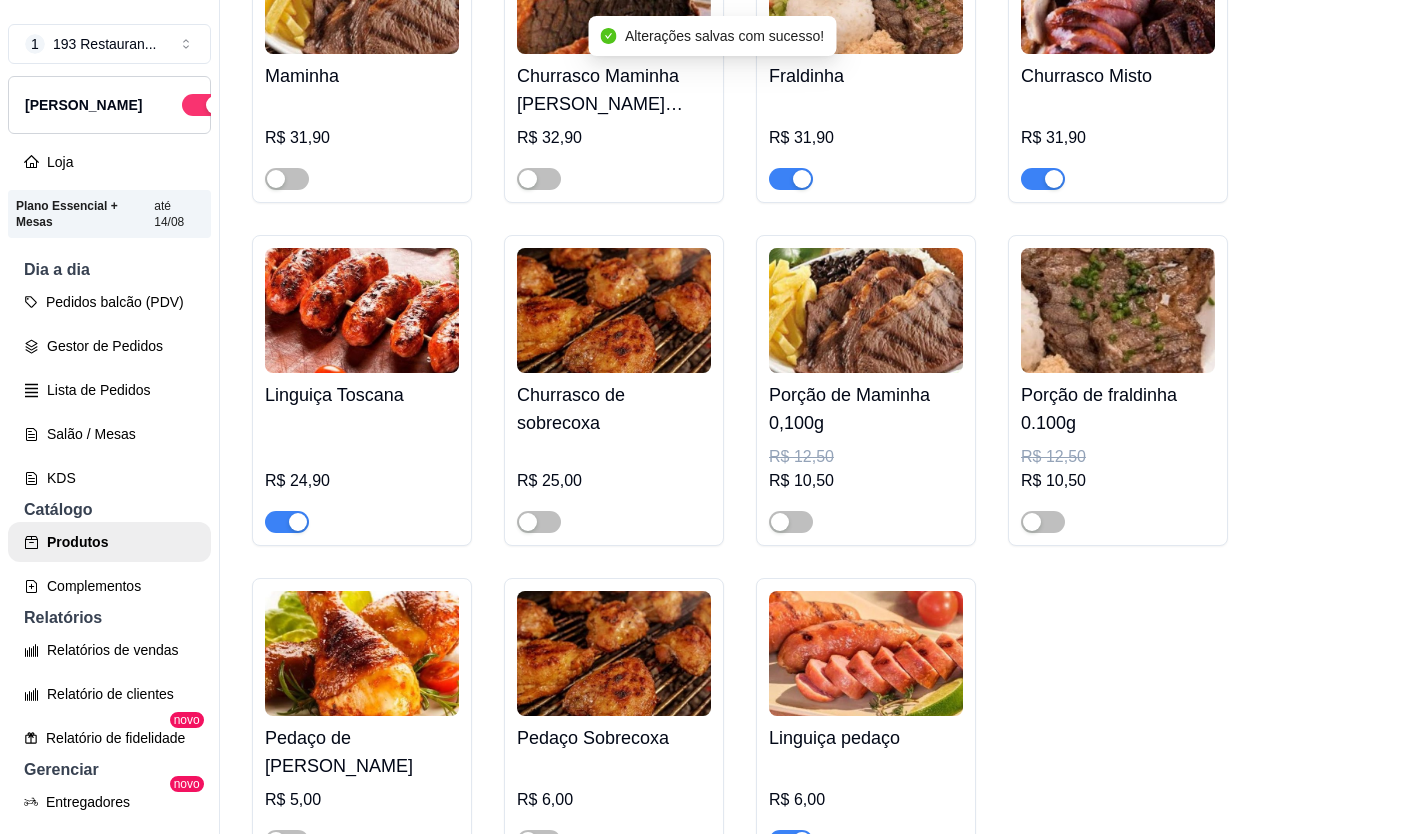 type 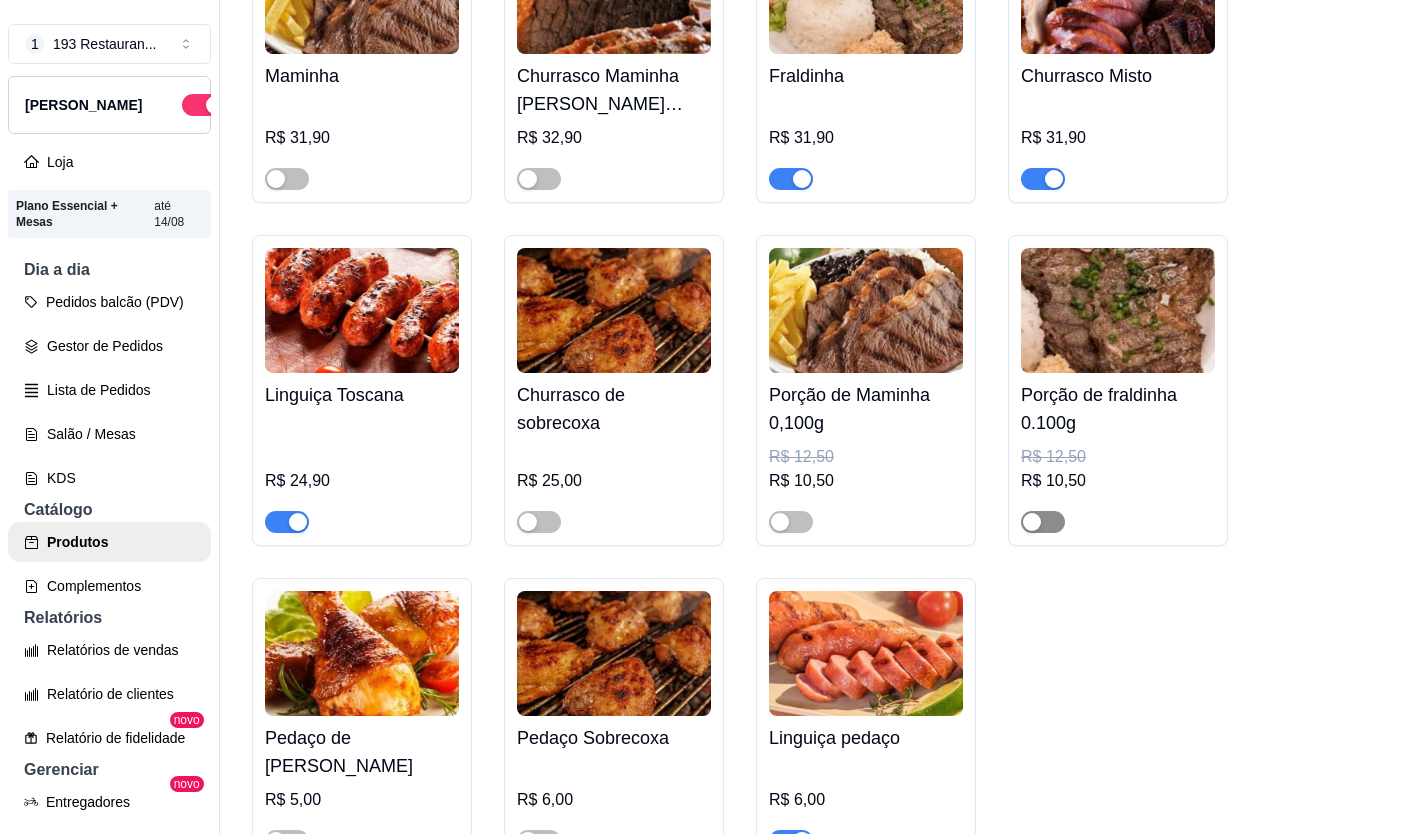 click at bounding box center [1043, 522] 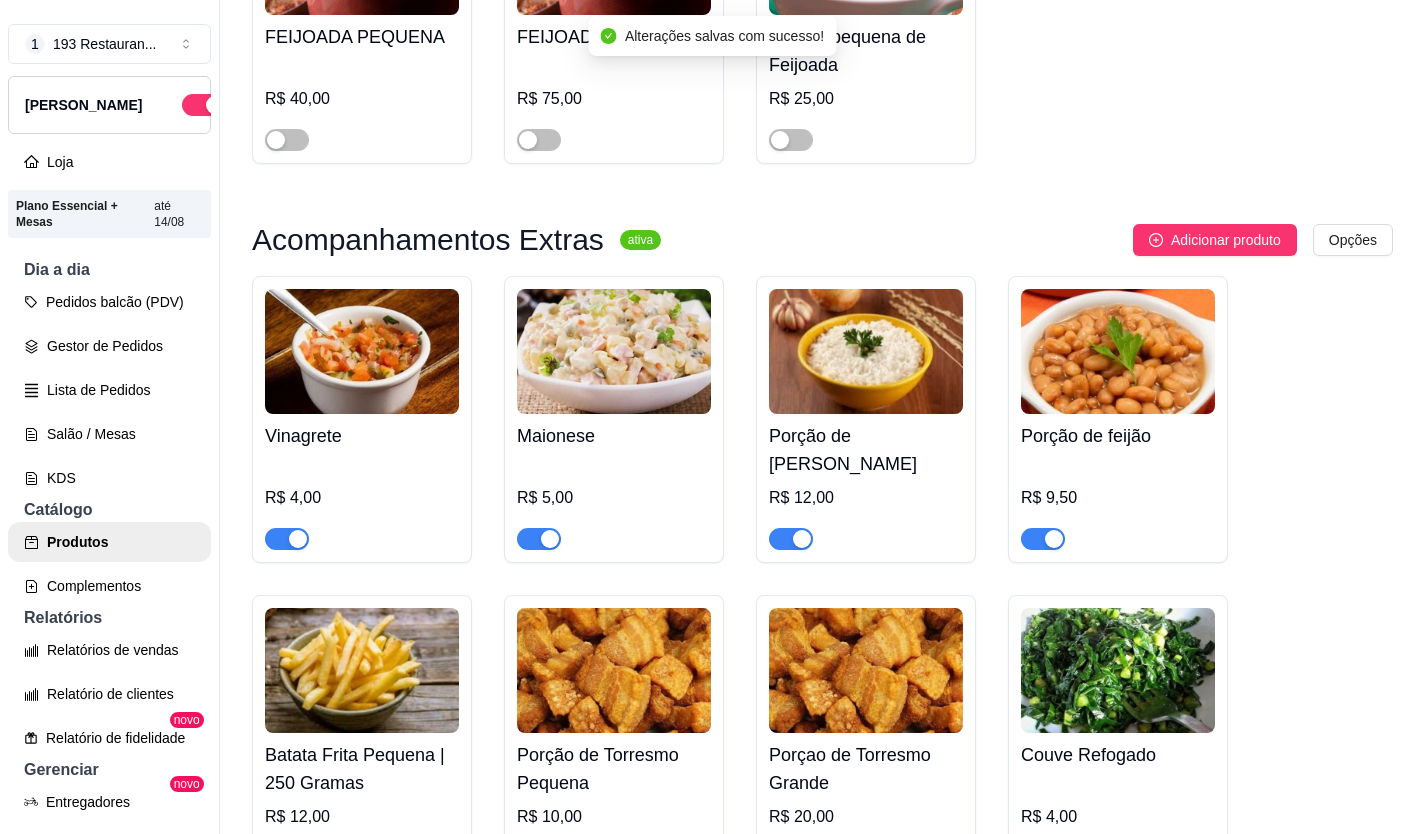 scroll, scrollTop: 6200, scrollLeft: 0, axis: vertical 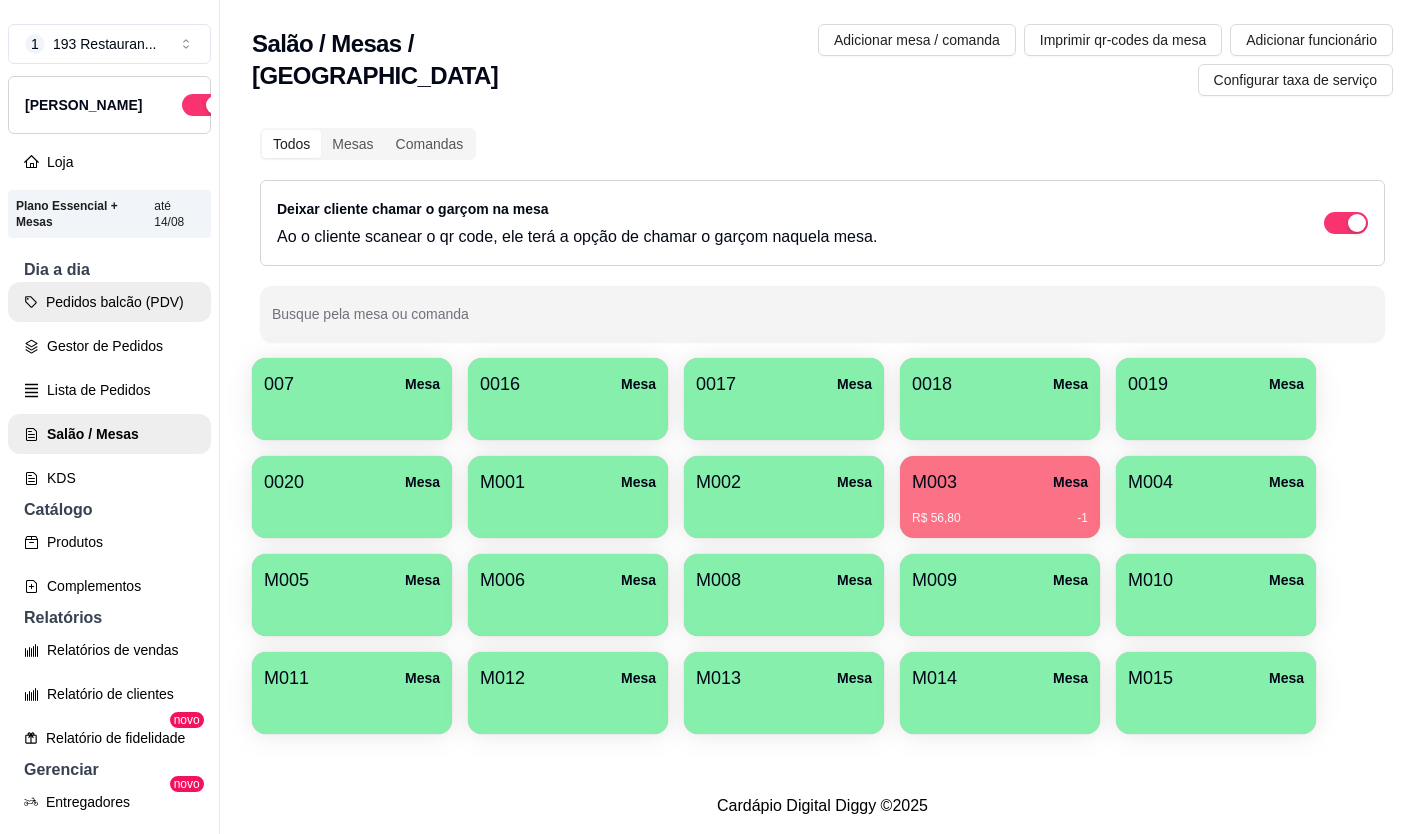 click on "Pedidos balcão (PDV)" at bounding box center (109, 302) 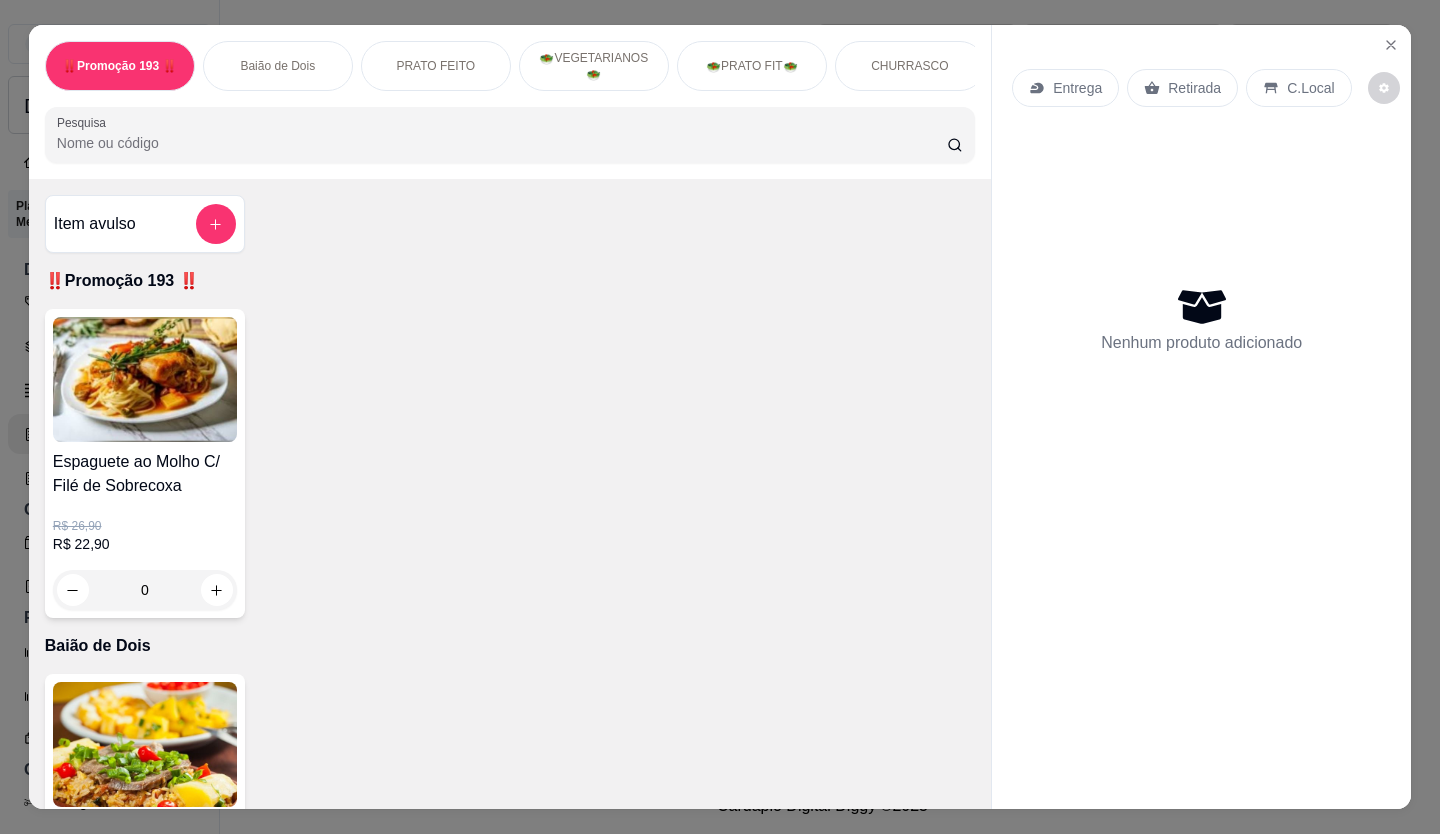 click 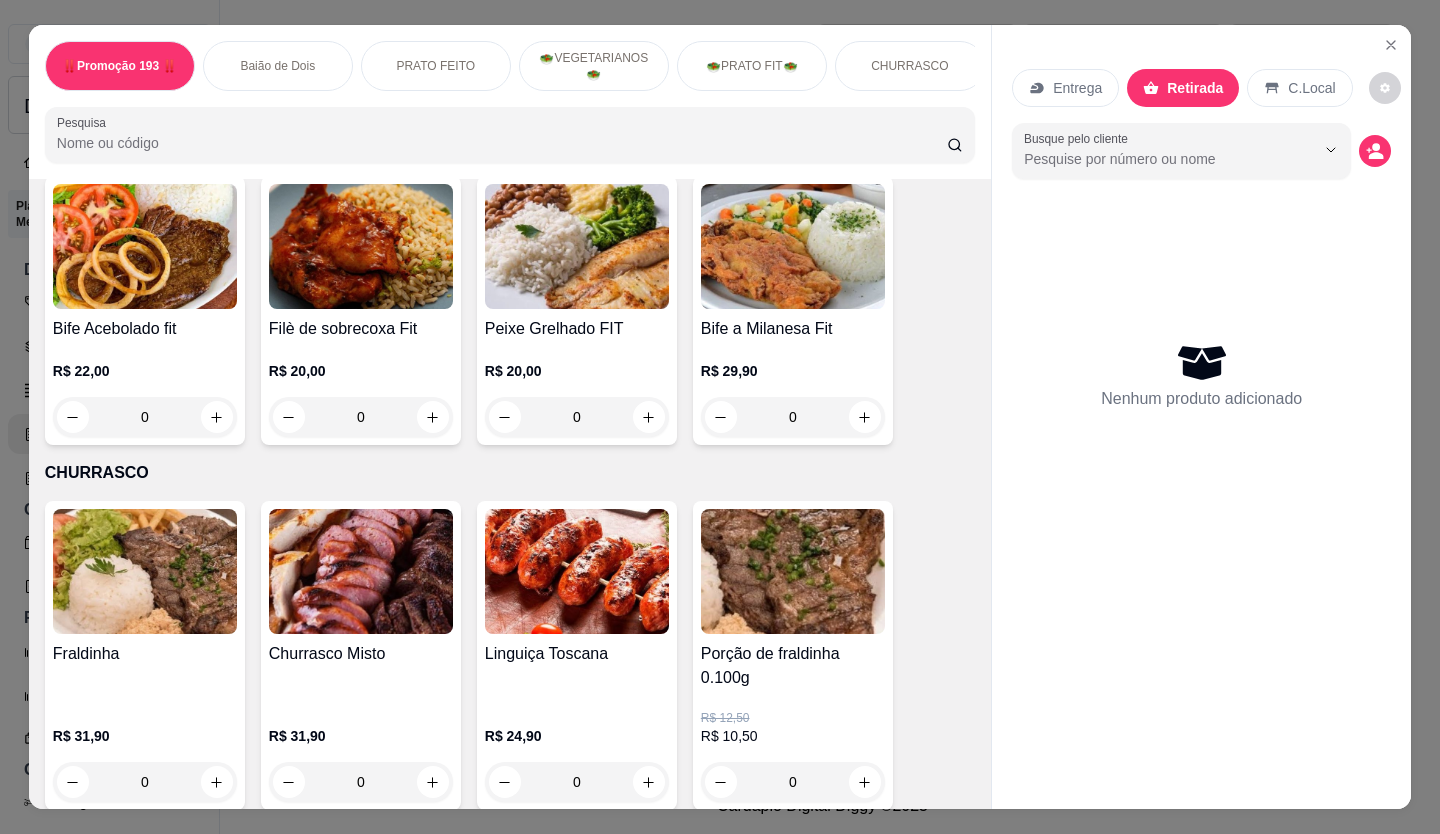 scroll, scrollTop: 3100, scrollLeft: 0, axis: vertical 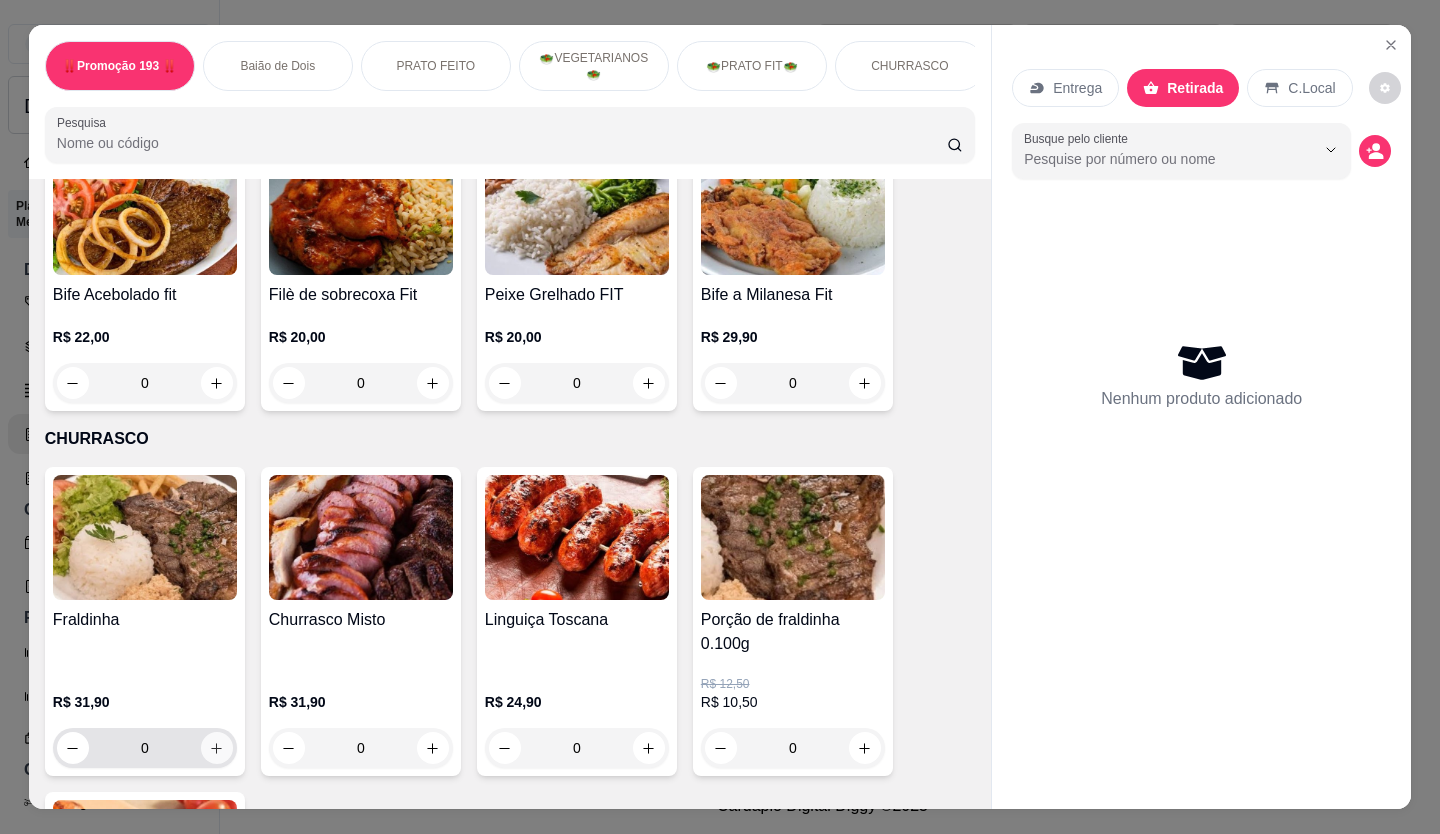 click 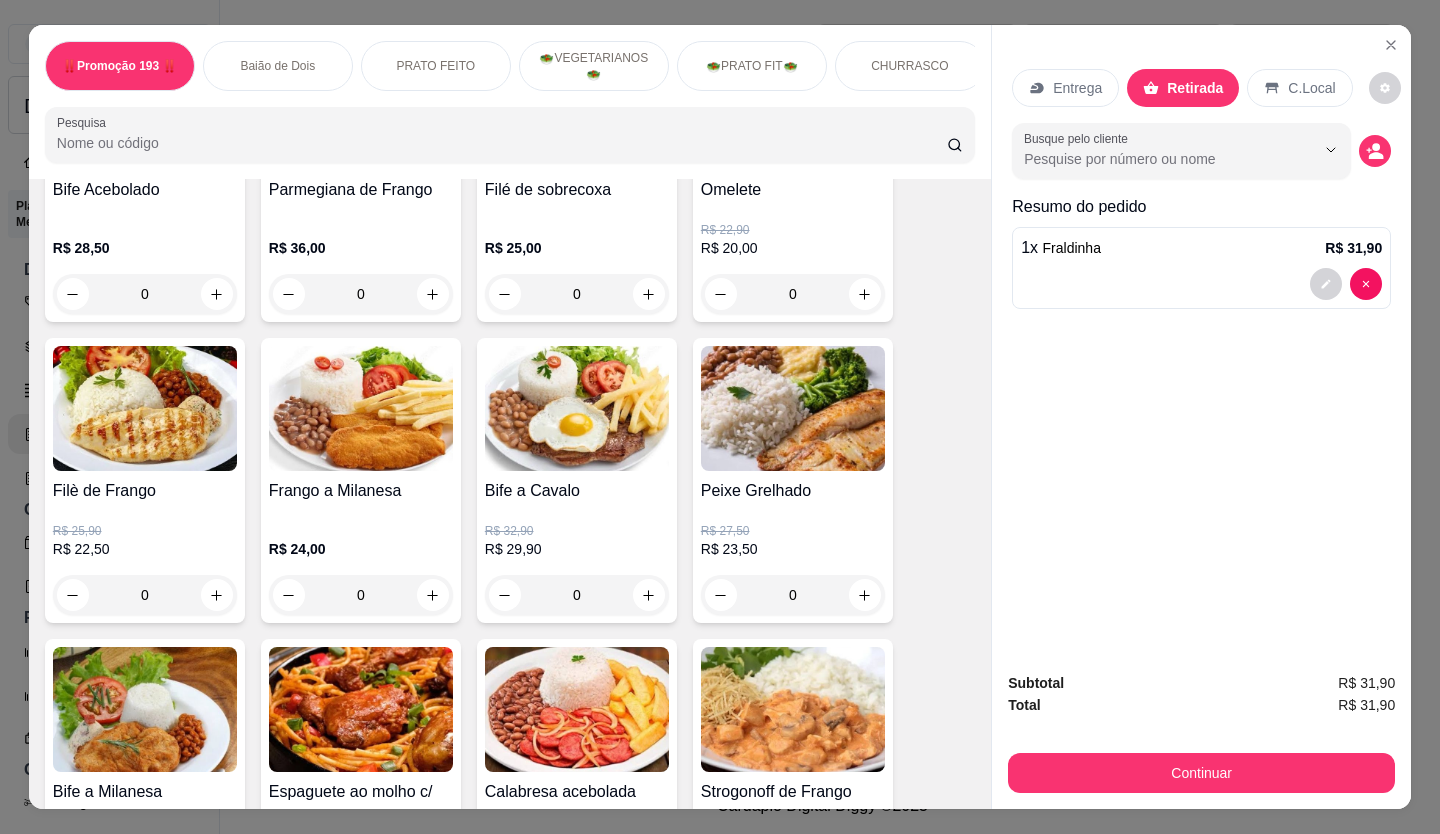scroll, scrollTop: 1000, scrollLeft: 0, axis: vertical 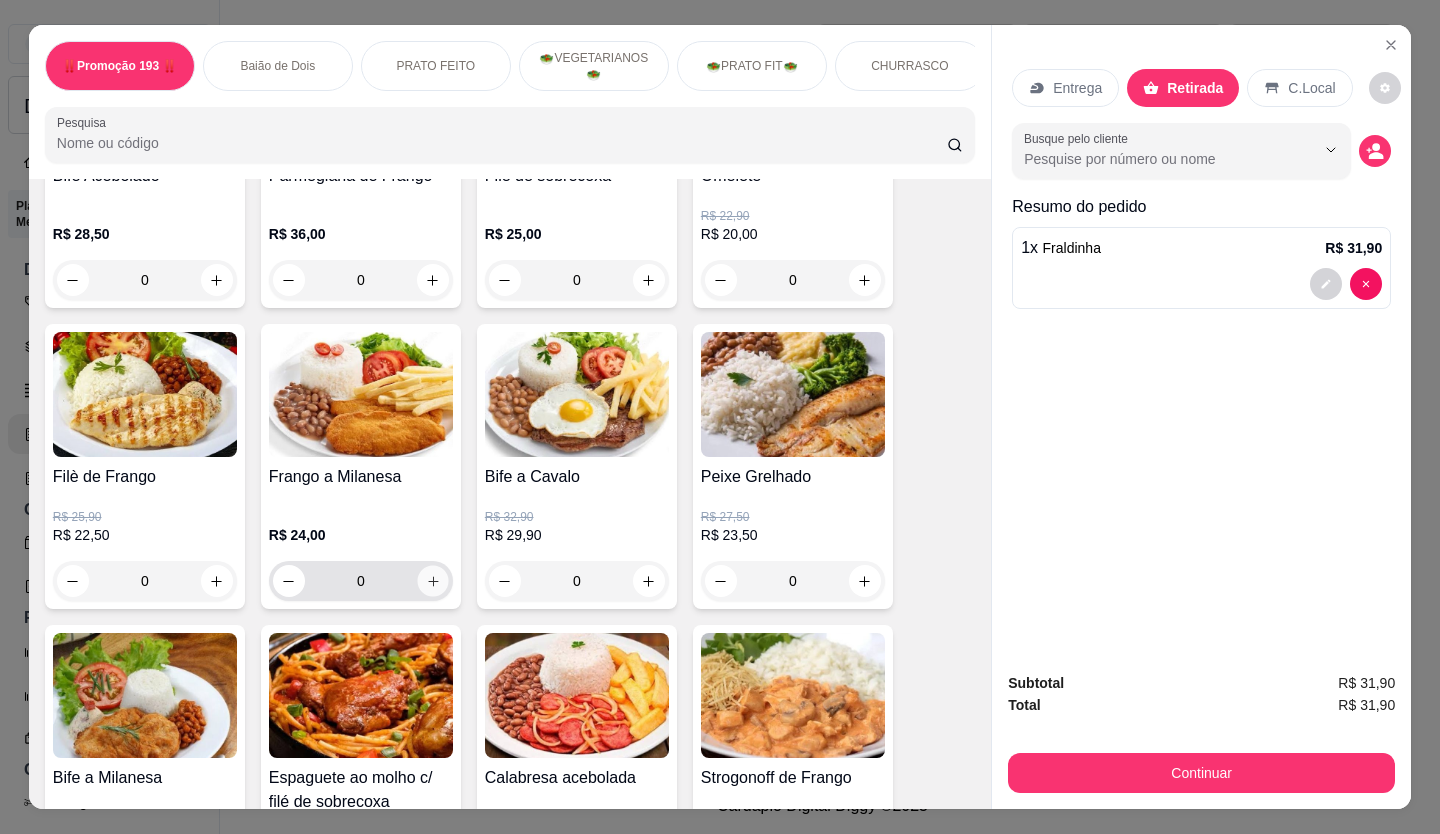 click 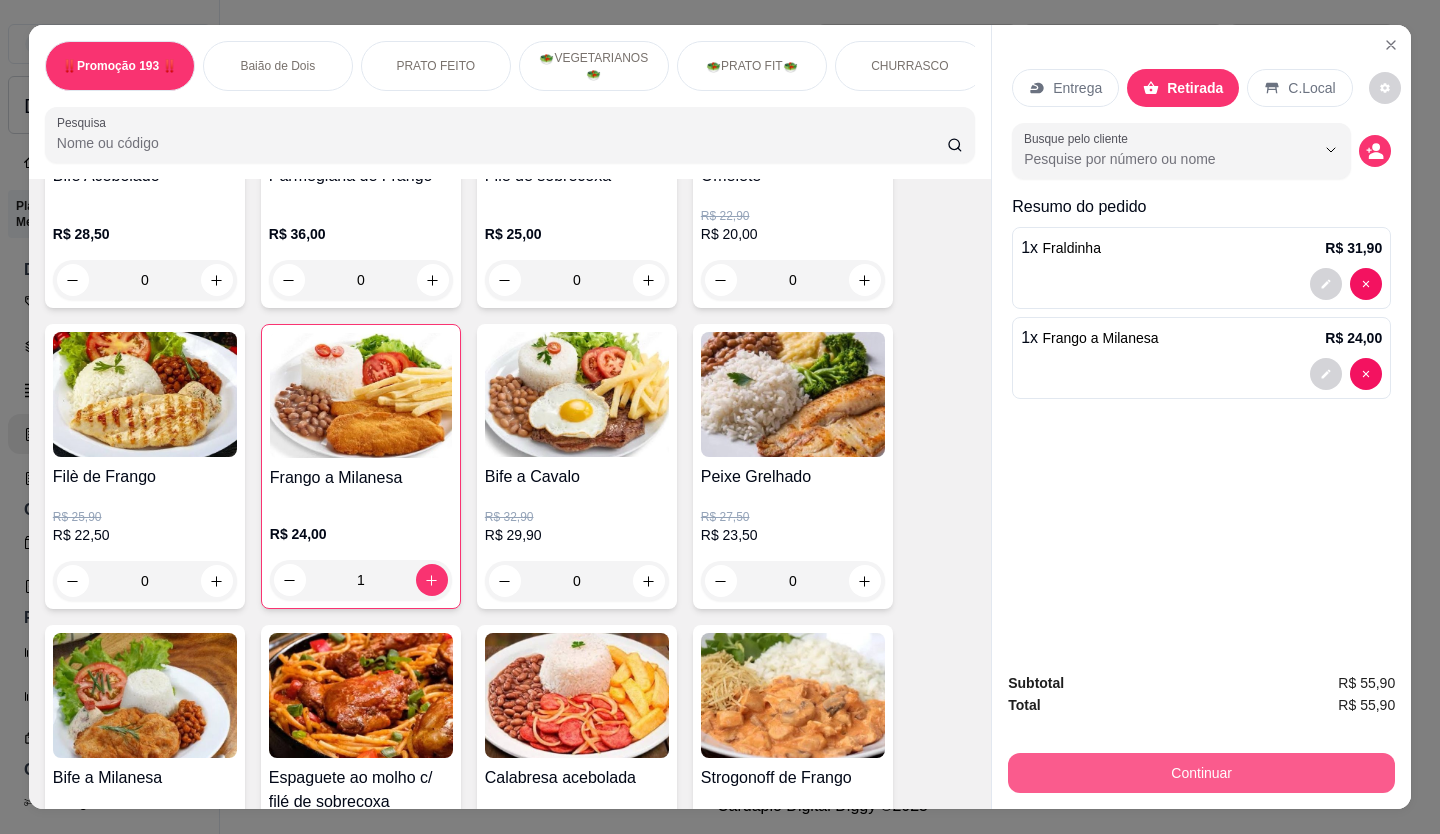 click on "Continuar" at bounding box center (1201, 773) 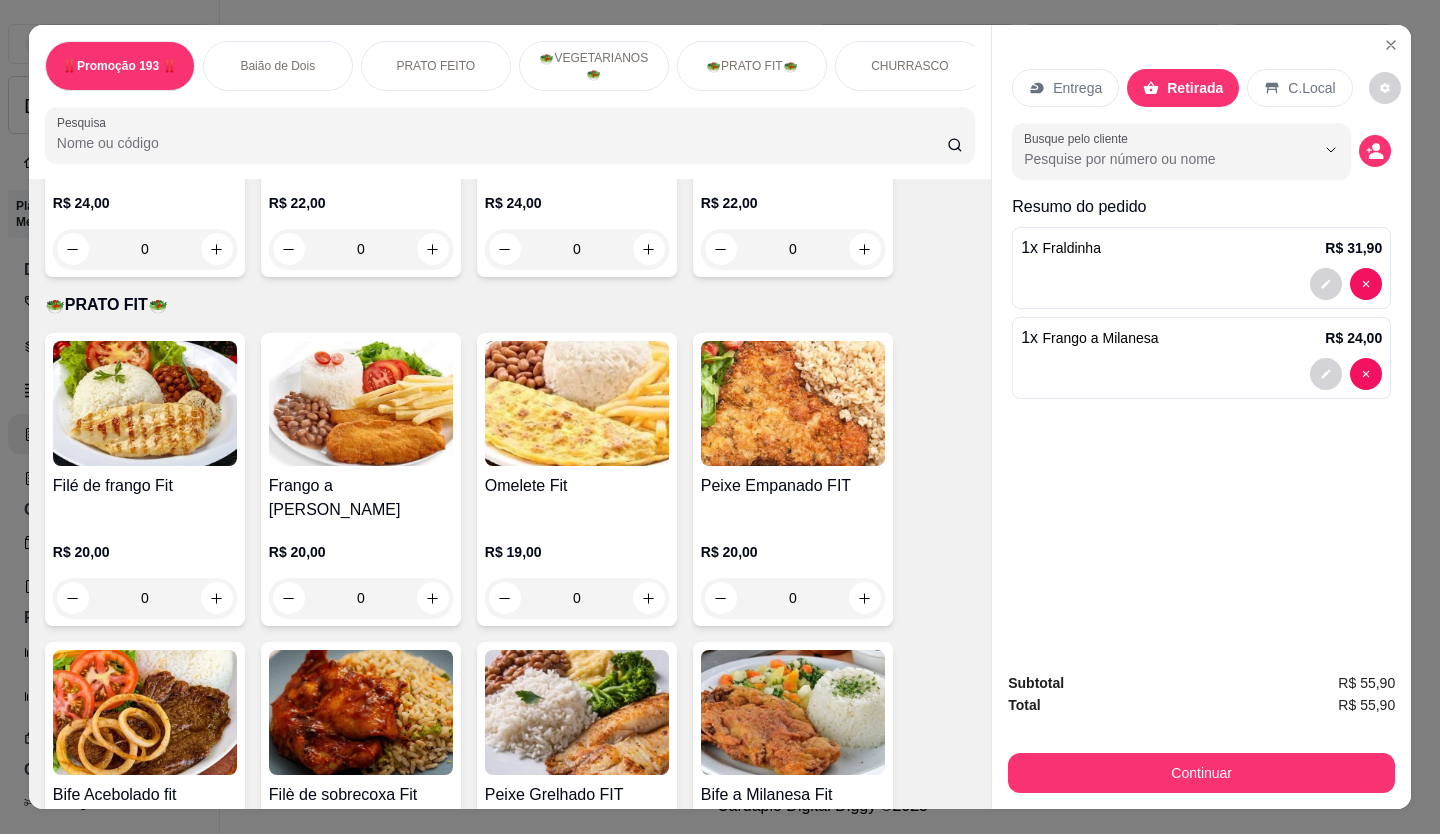 scroll, scrollTop: 3300, scrollLeft: 0, axis: vertical 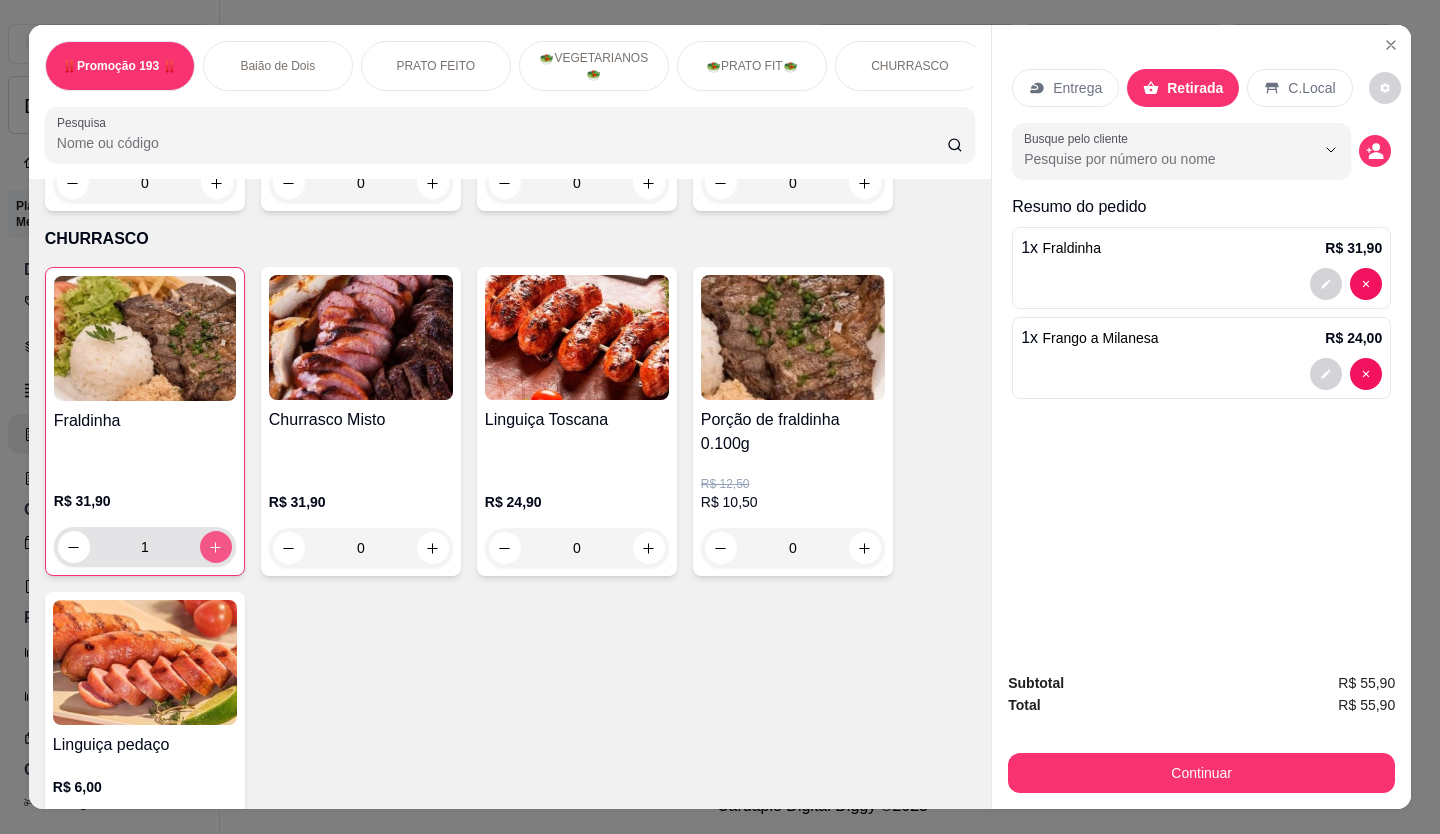 click 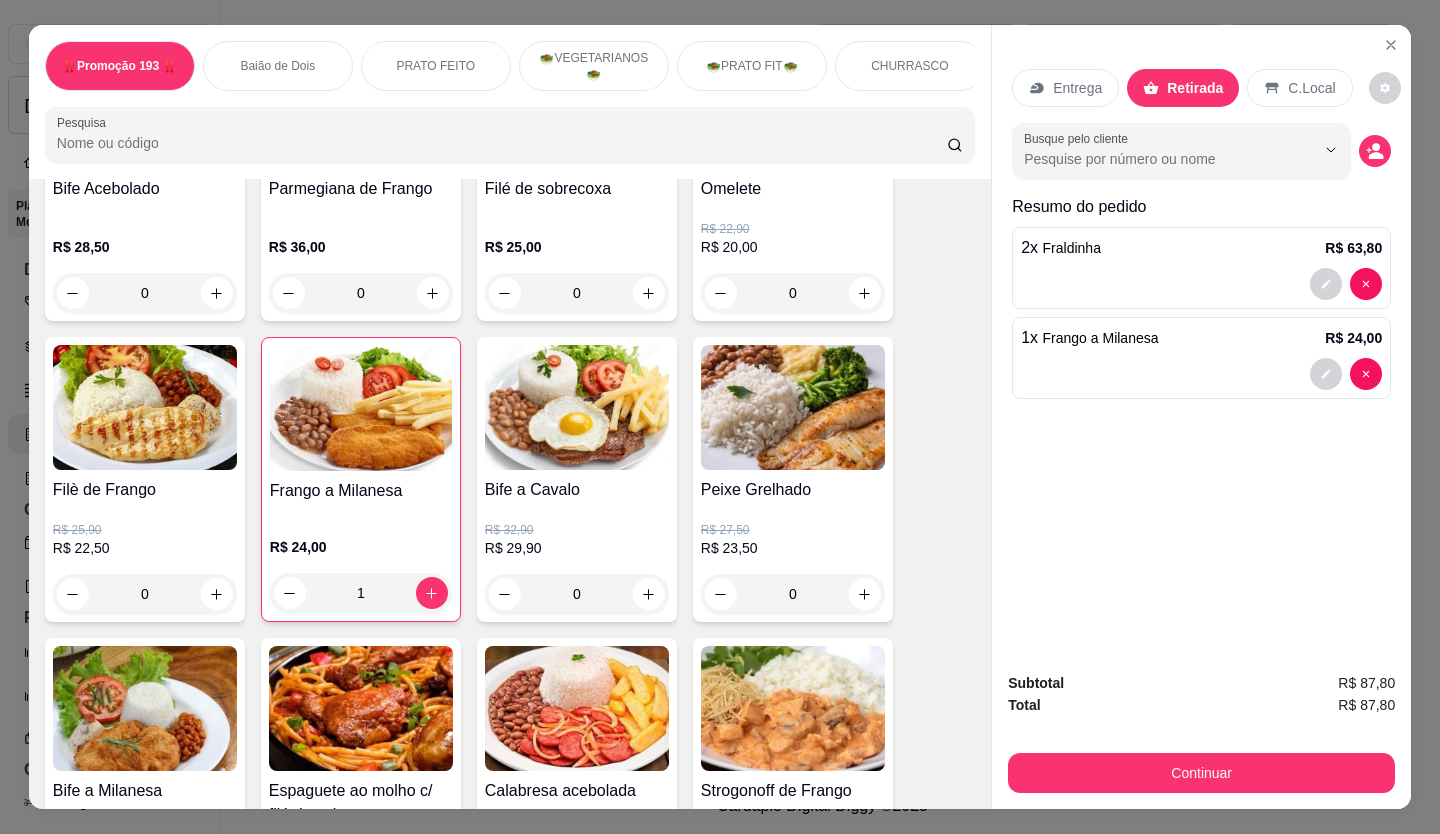scroll, scrollTop: 1000, scrollLeft: 0, axis: vertical 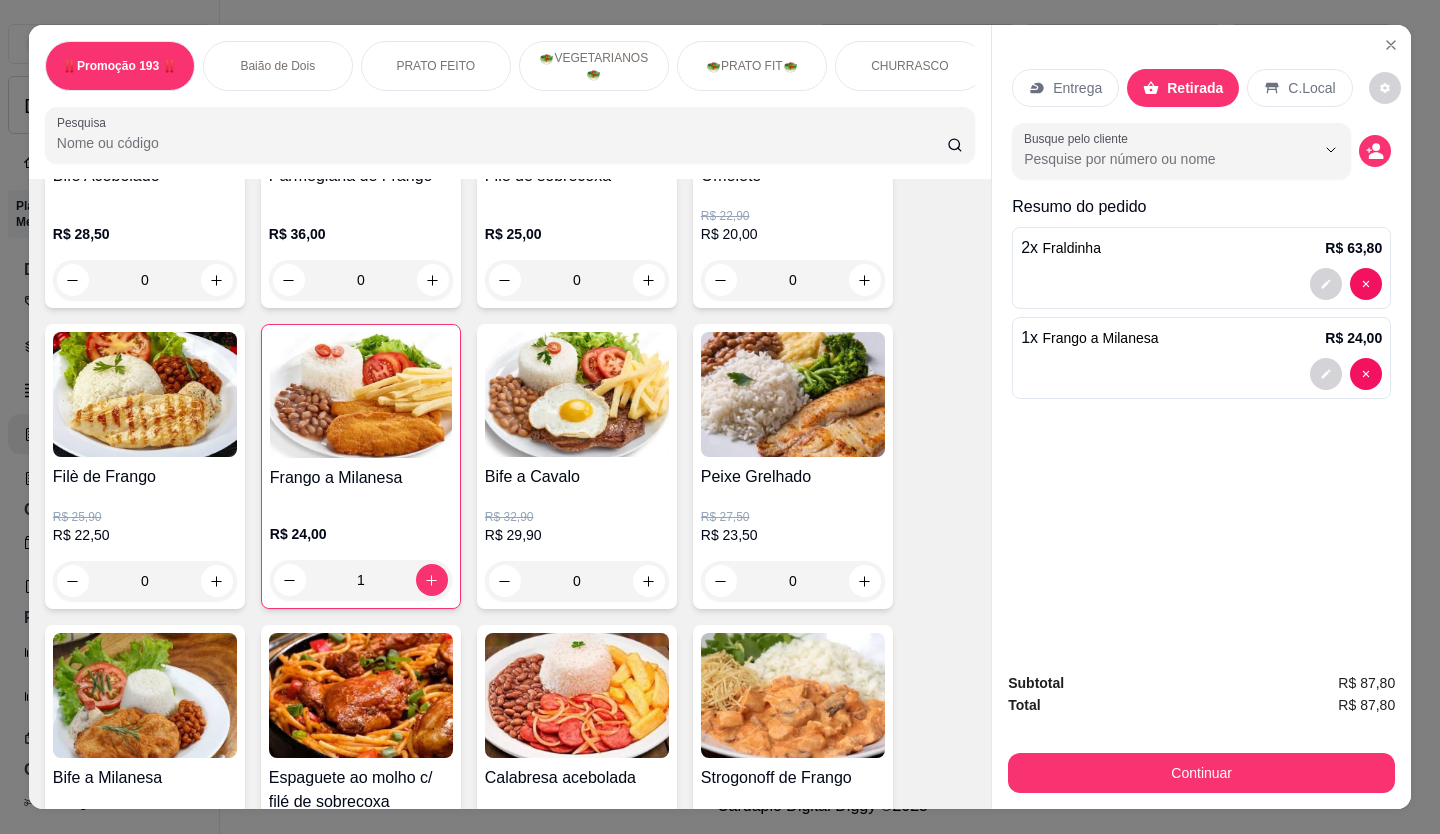 click 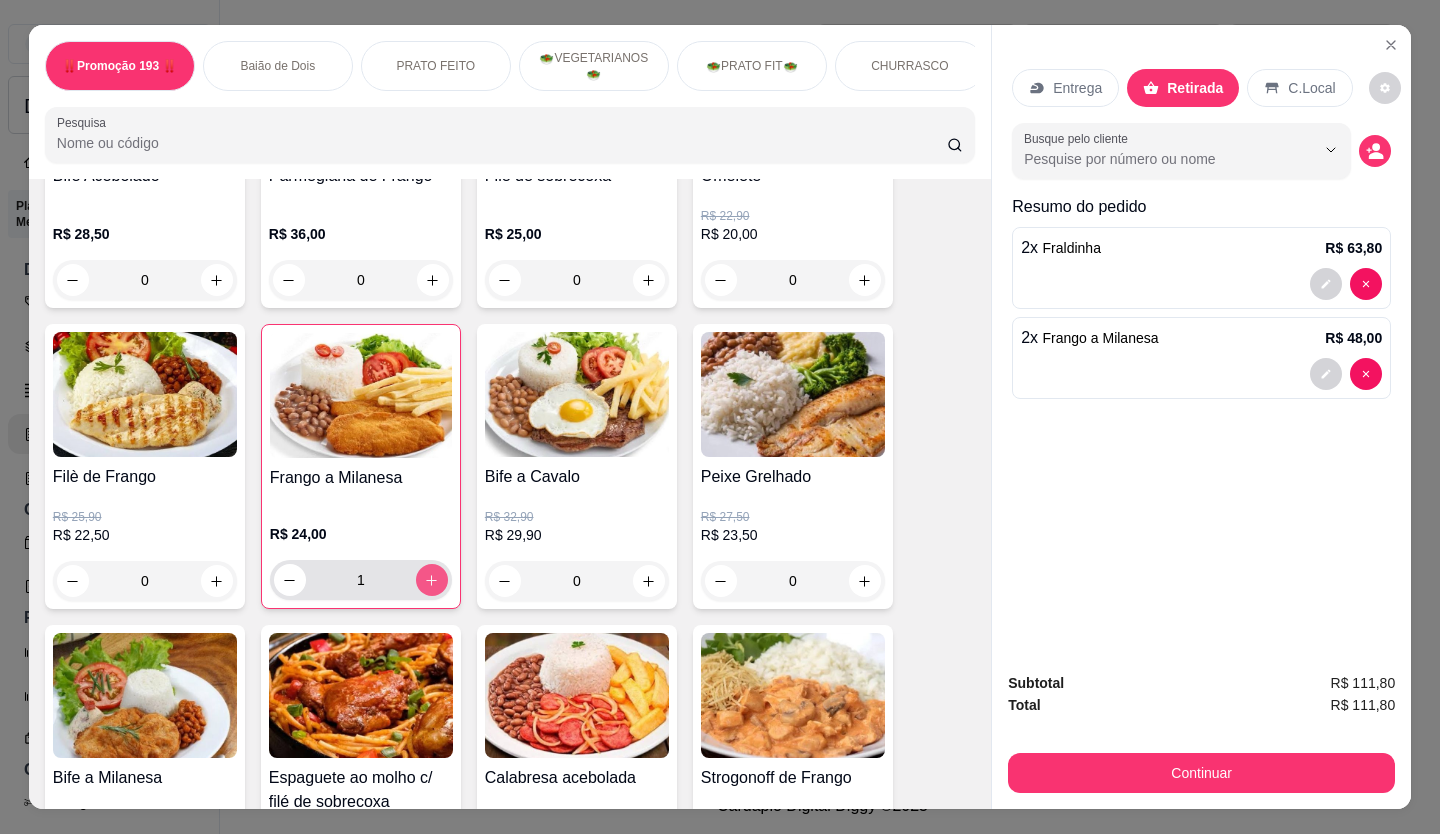 type on "2" 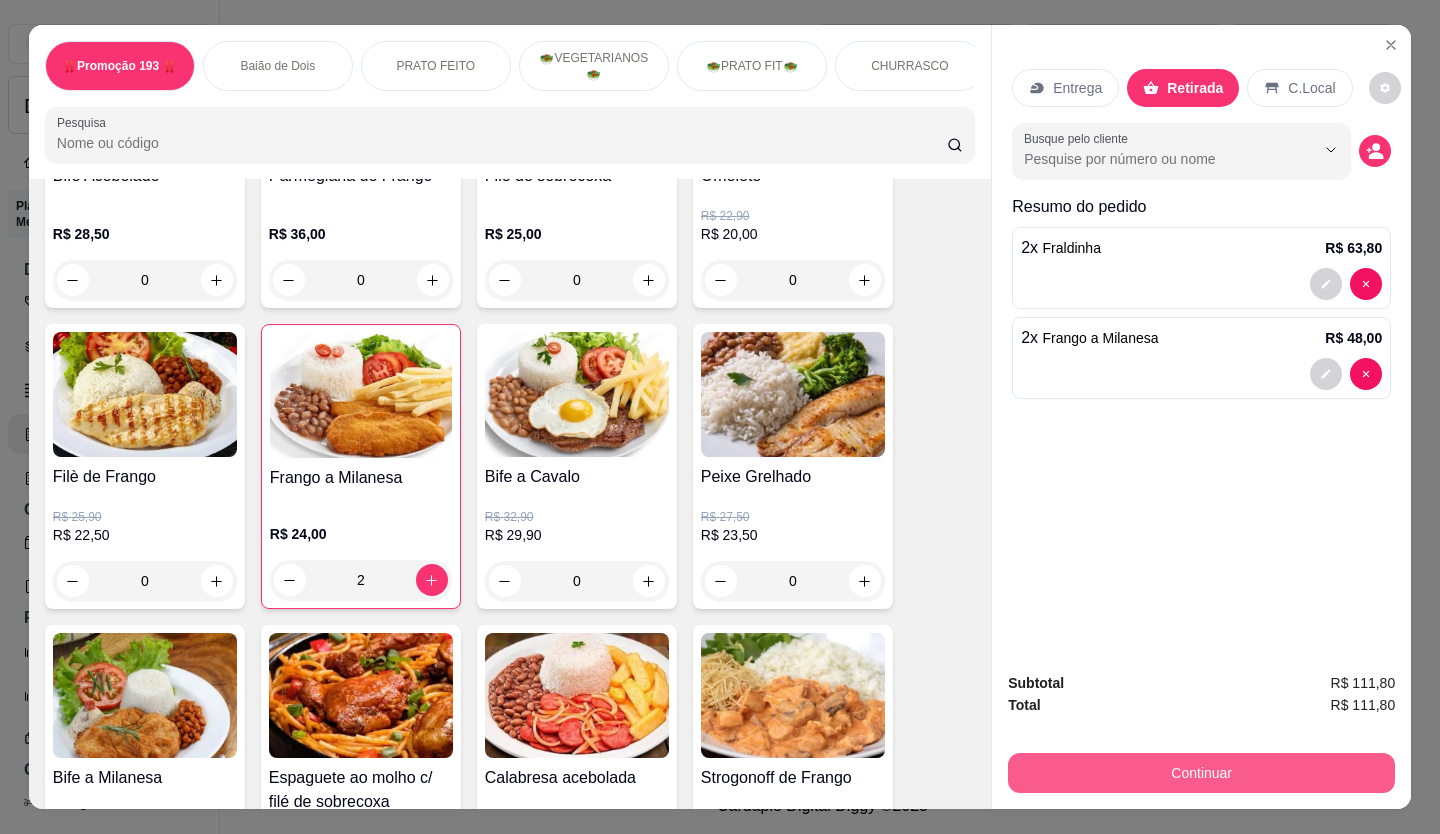 click on "Continuar" at bounding box center [1201, 773] 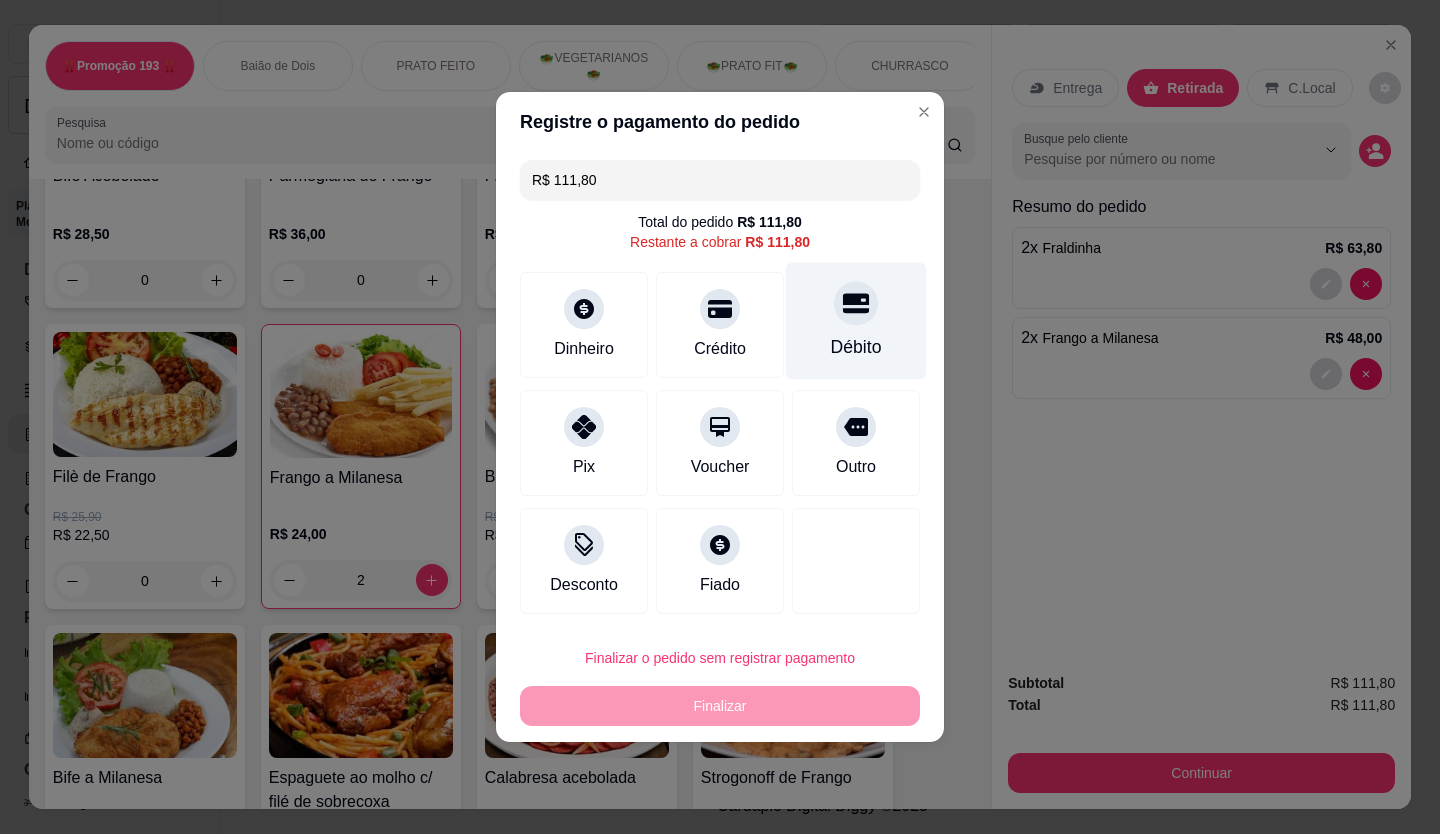 click at bounding box center [856, 303] 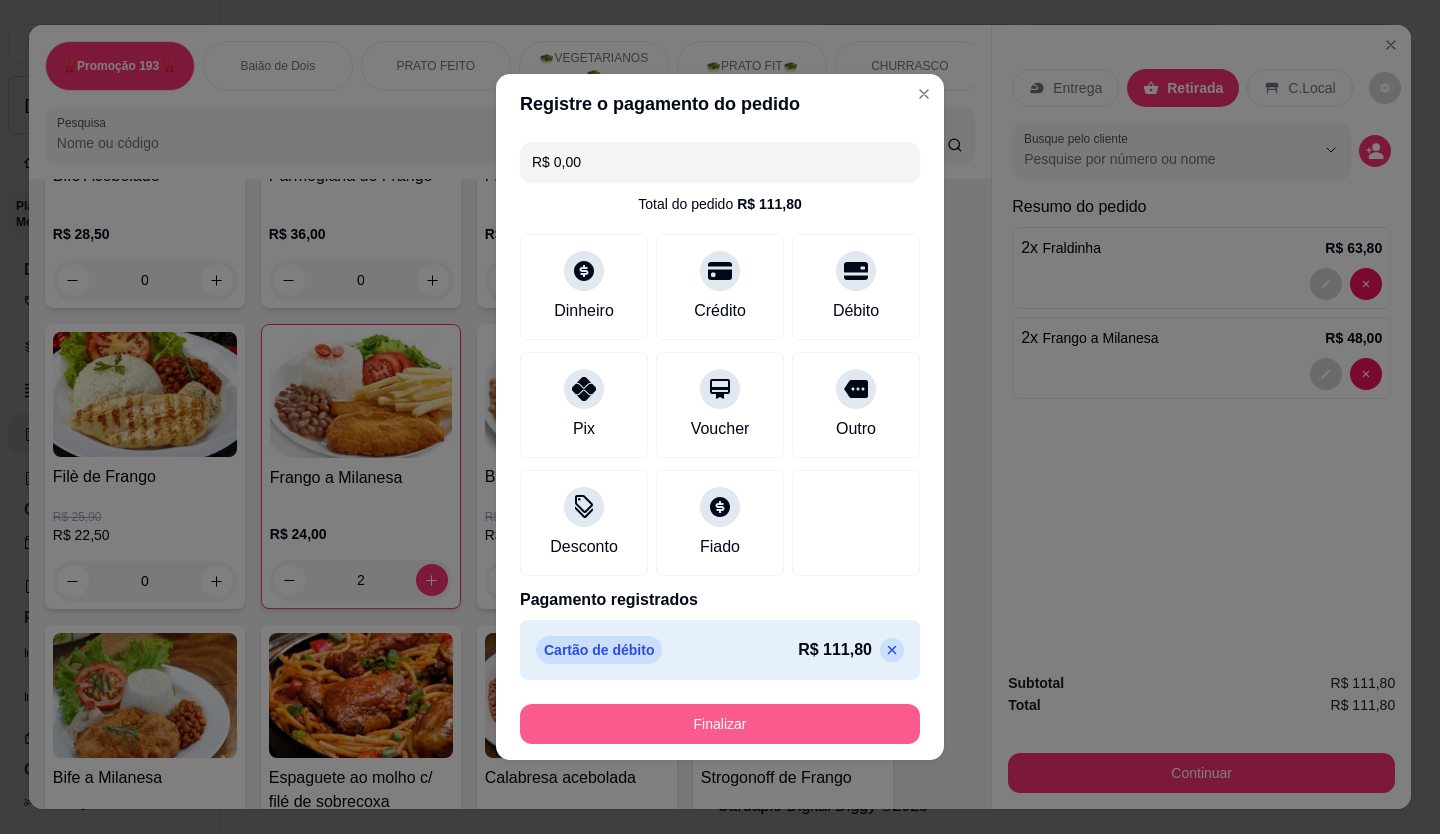 click on "Finalizar" at bounding box center [720, 724] 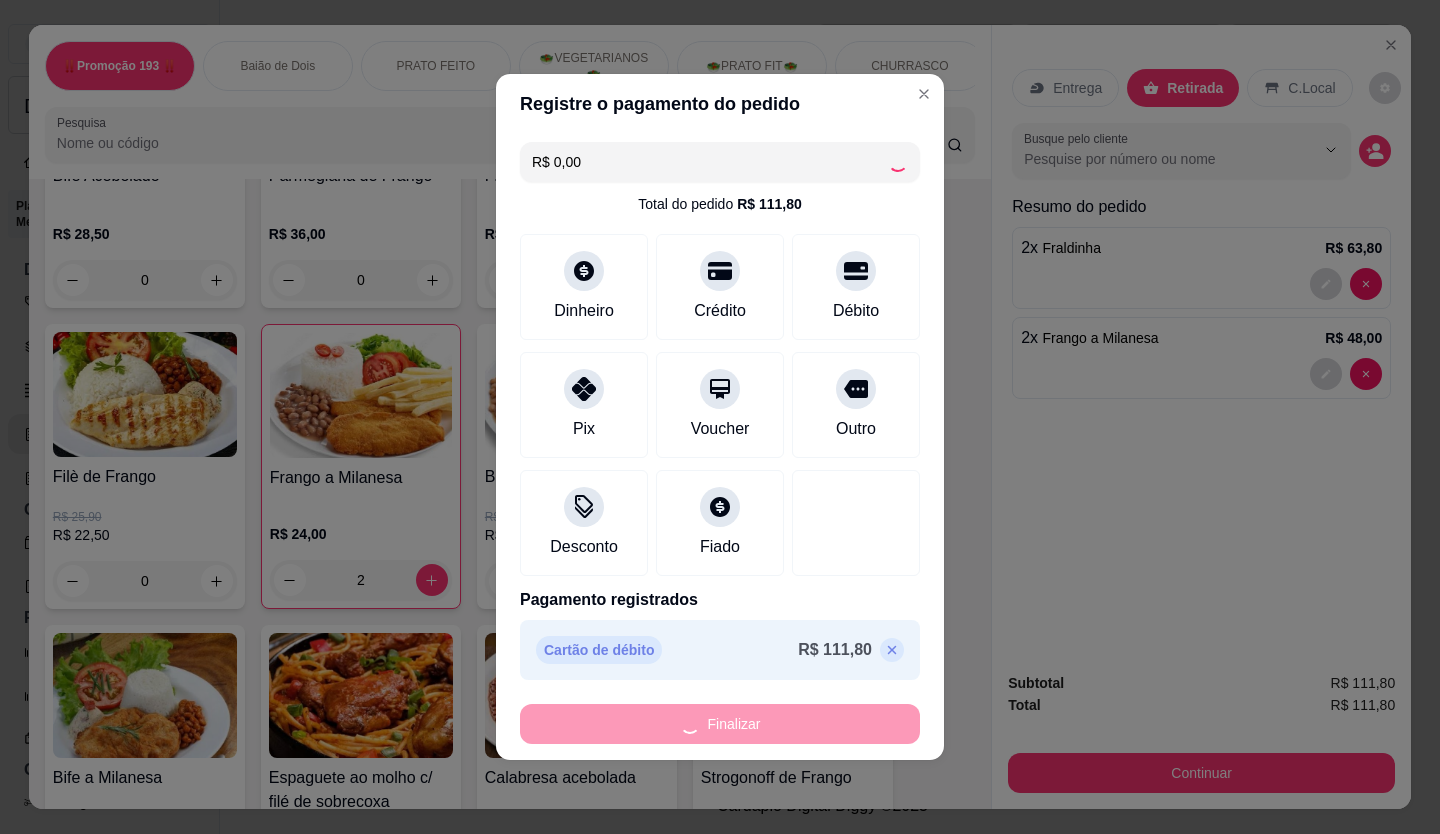 type on "0" 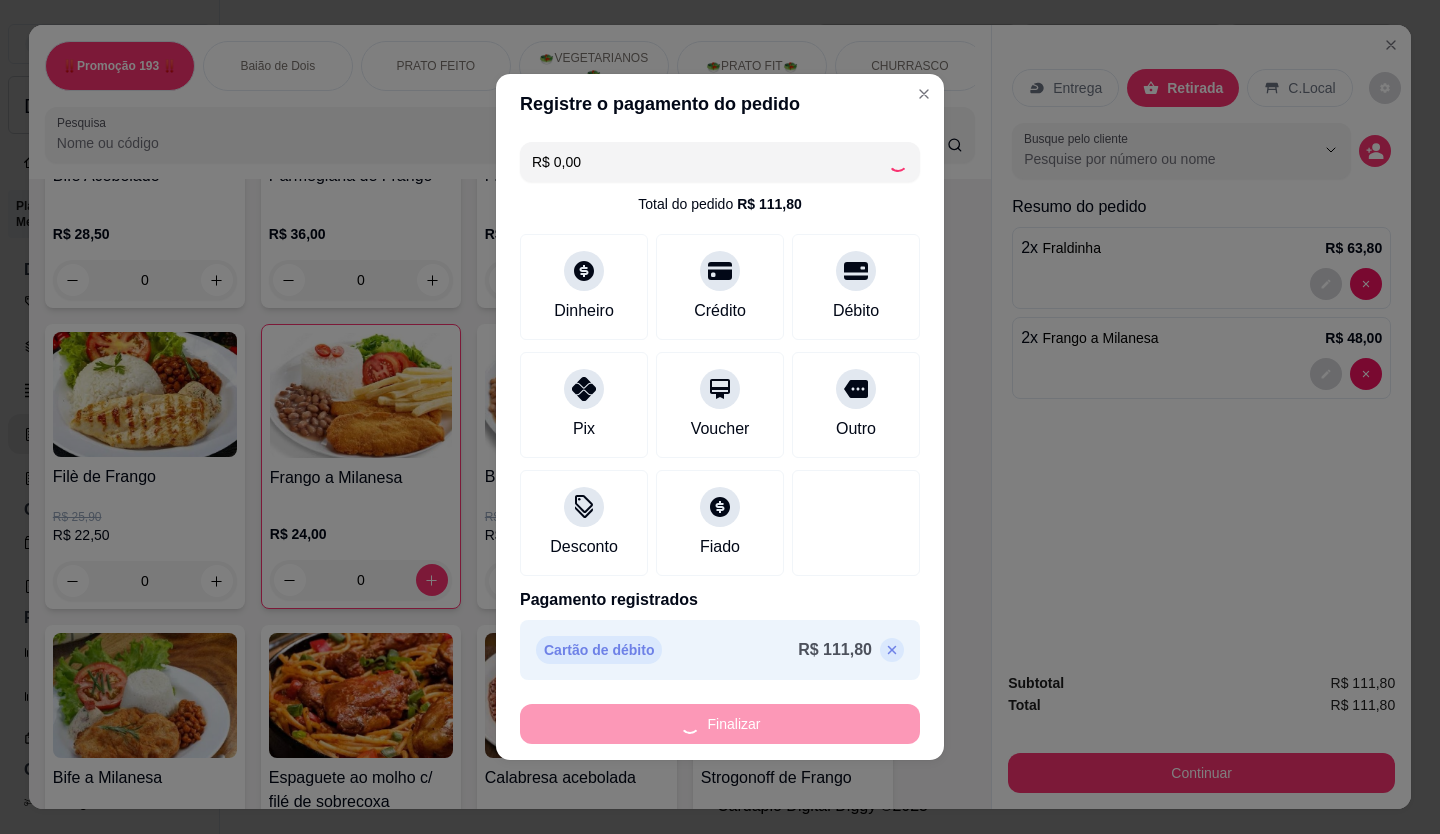 type on "-R$ 111,80" 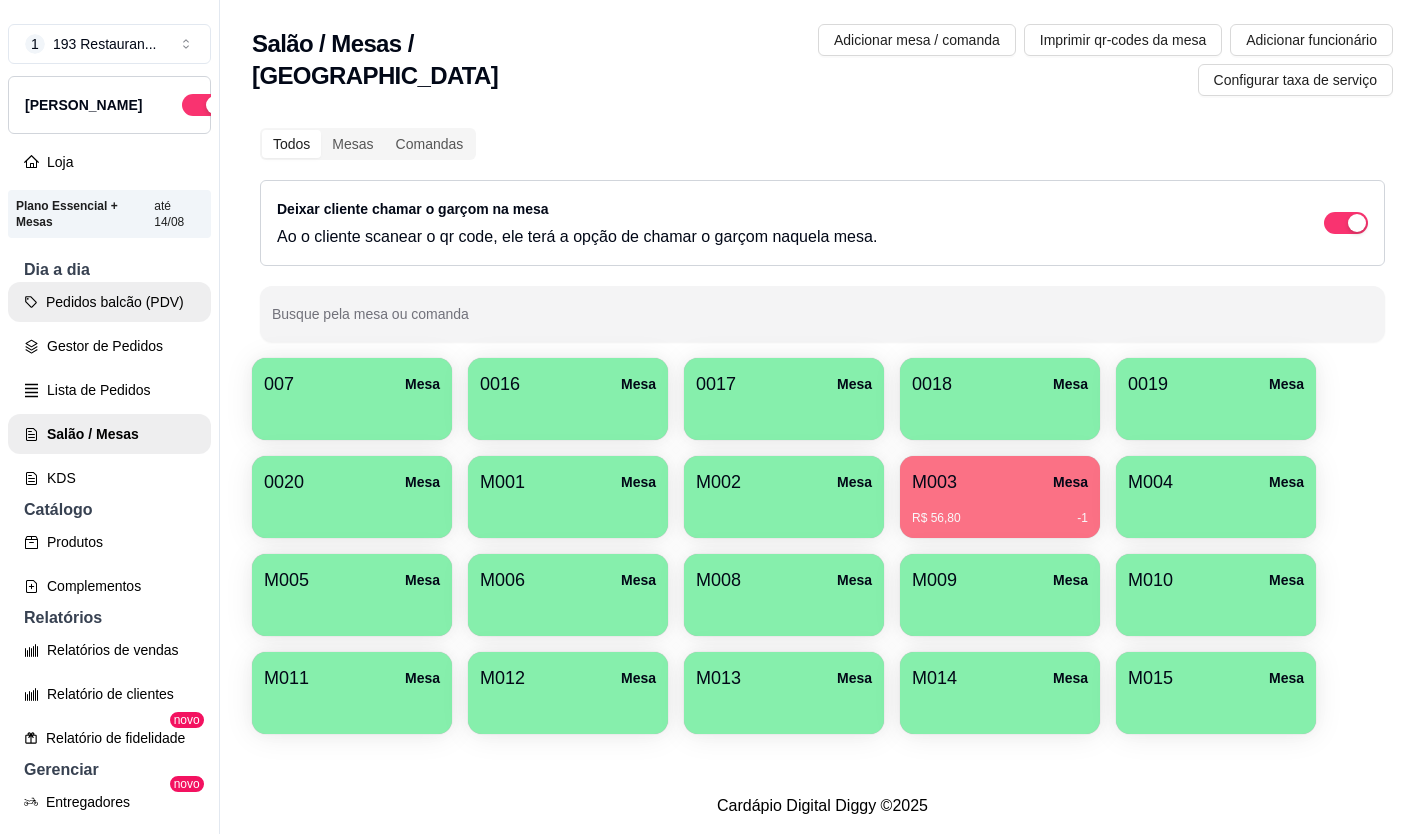 click on "Pedidos balcão (PDV)" at bounding box center (109, 302) 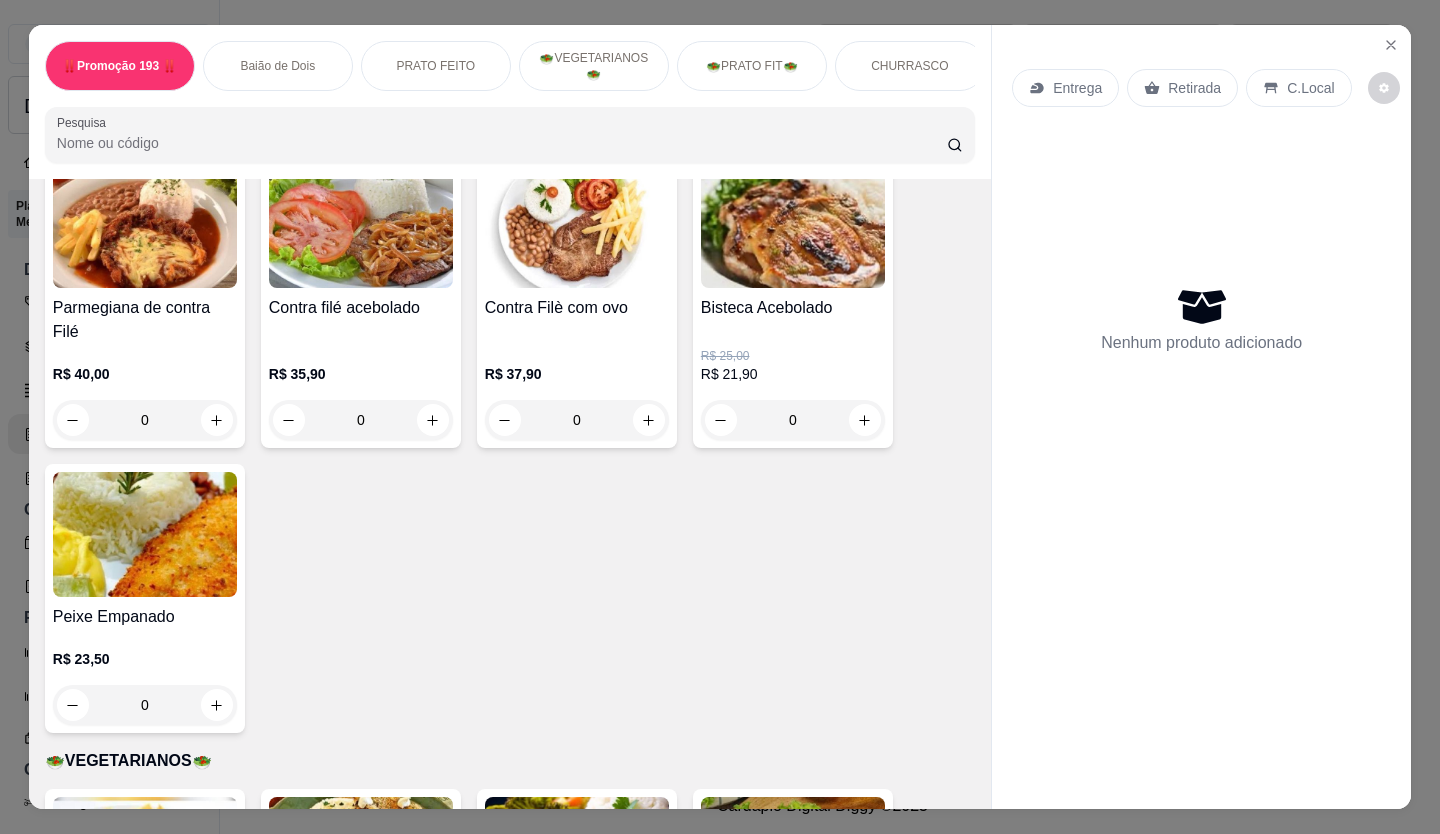 scroll, scrollTop: 2000, scrollLeft: 0, axis: vertical 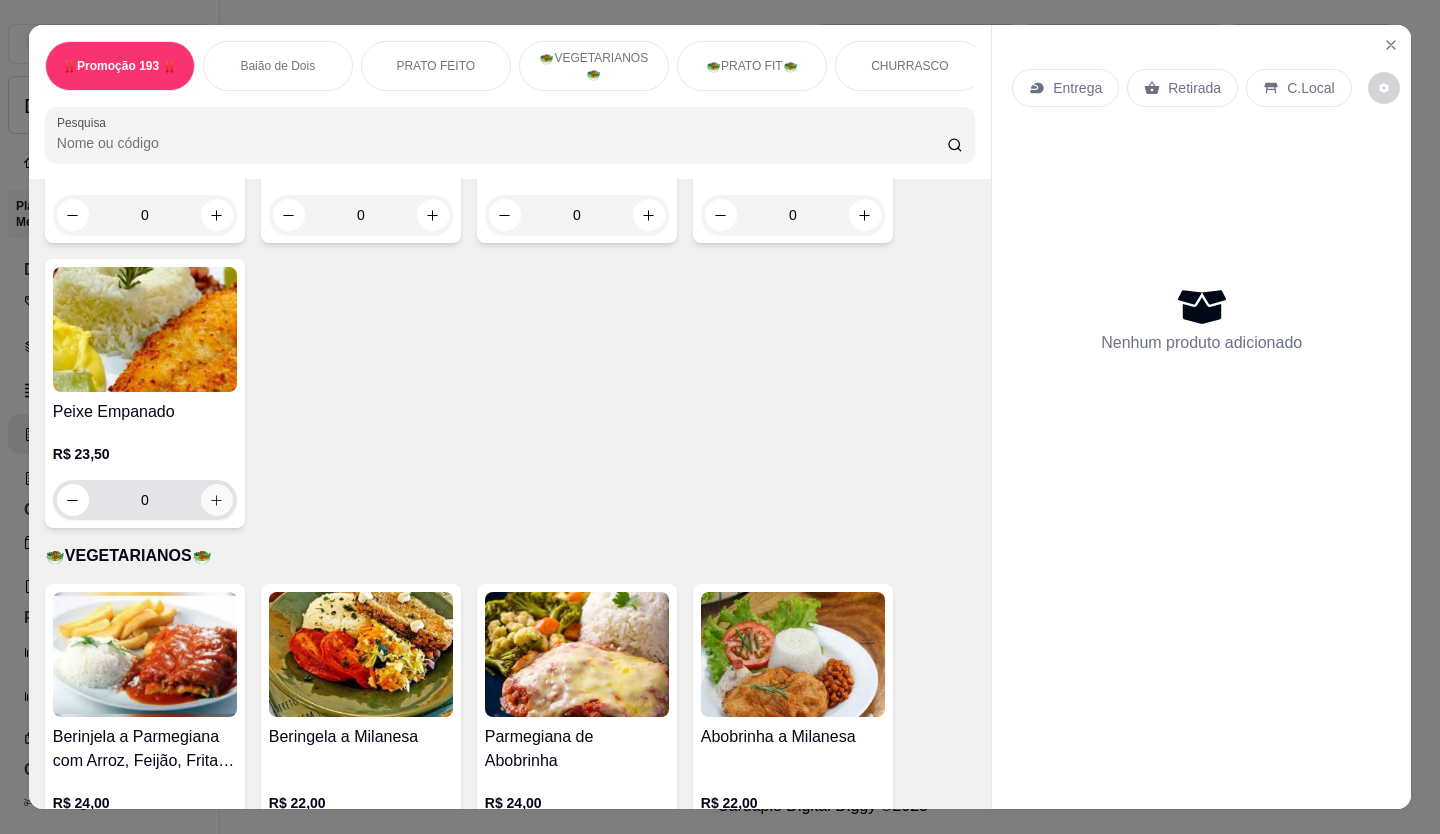 click 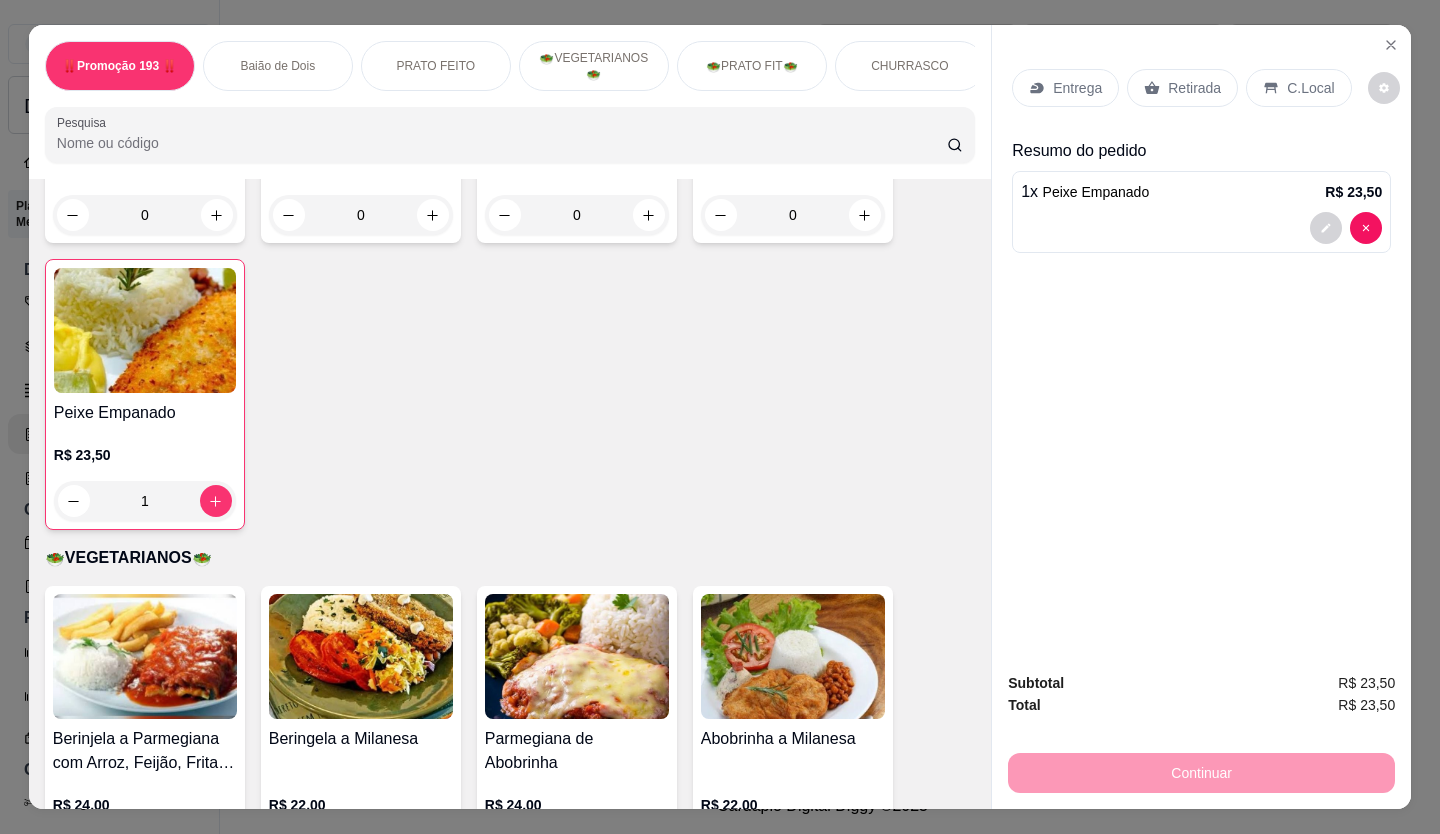 click on "1 x   Peixe Empanado  R$ 23,50" at bounding box center [1201, 192] 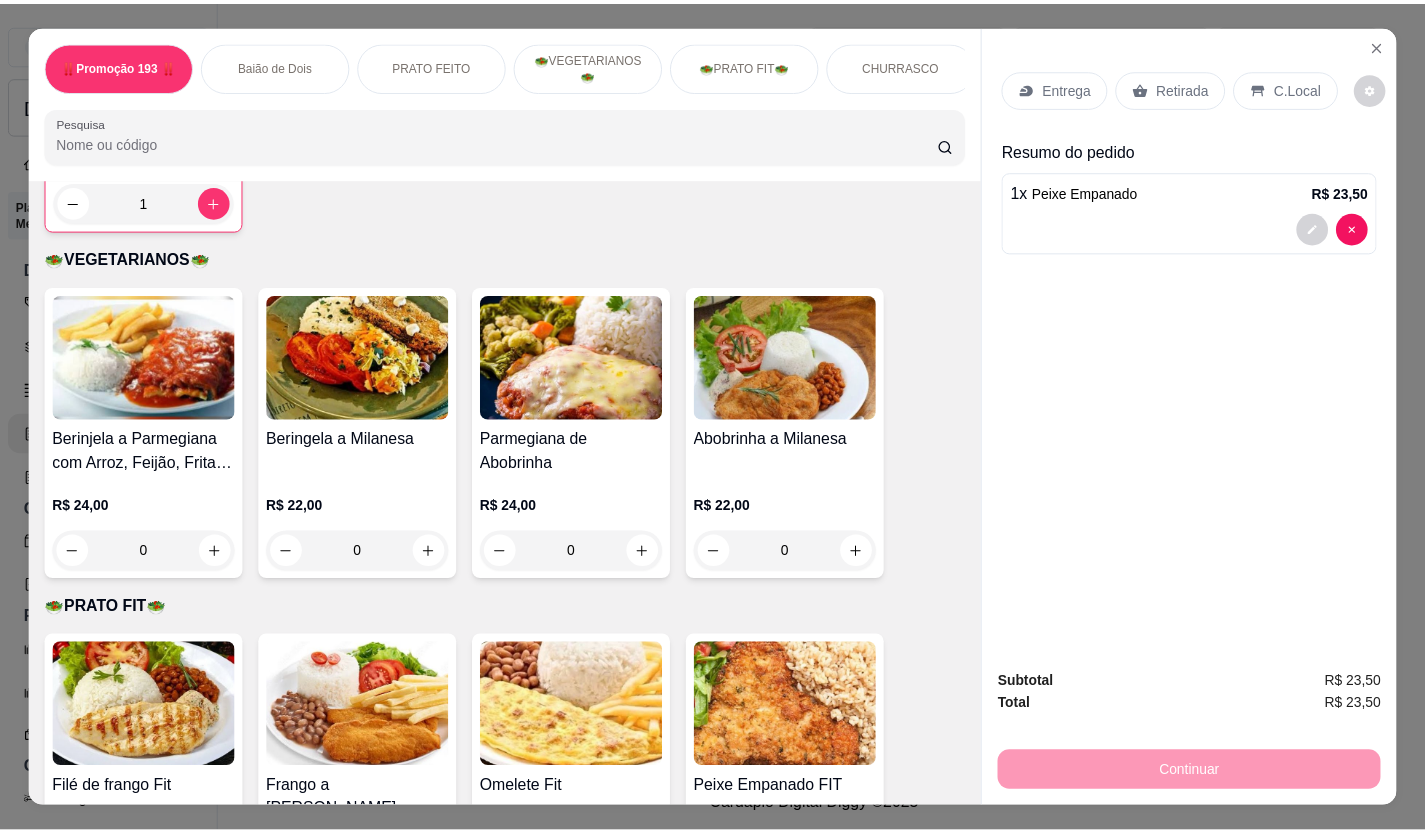 scroll, scrollTop: 2300, scrollLeft: 0, axis: vertical 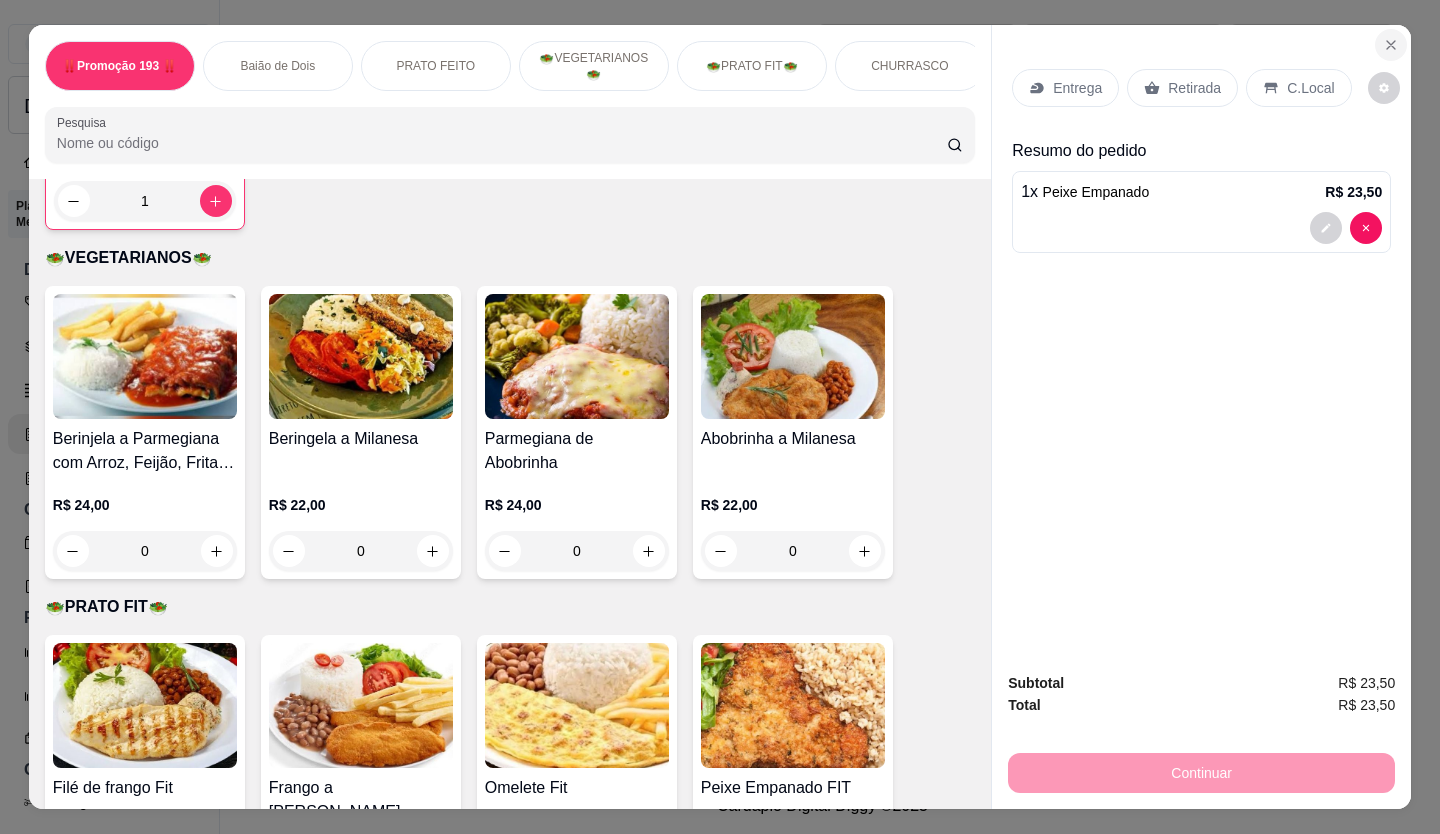 click 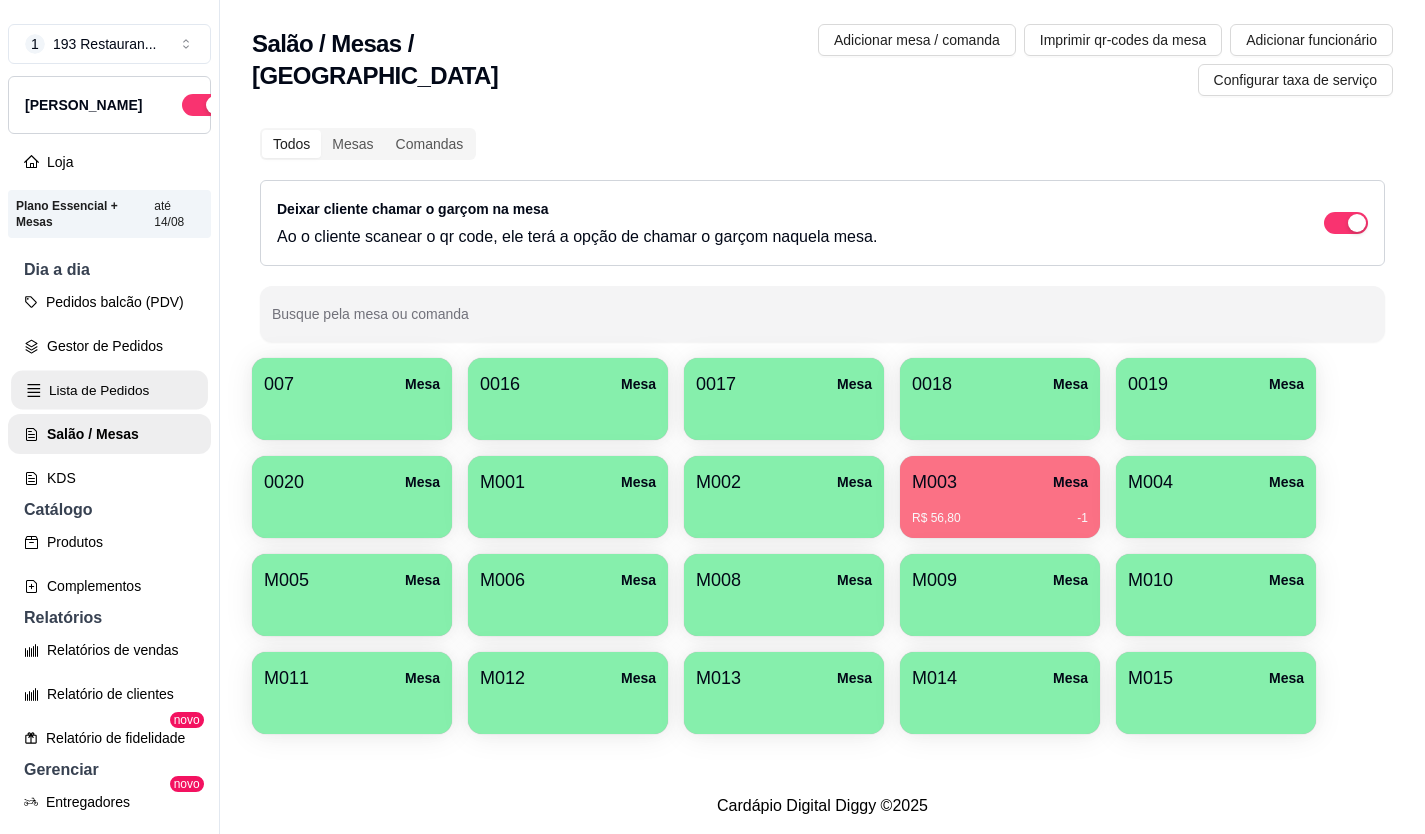 click on "Lista de Pedidos" at bounding box center [109, 390] 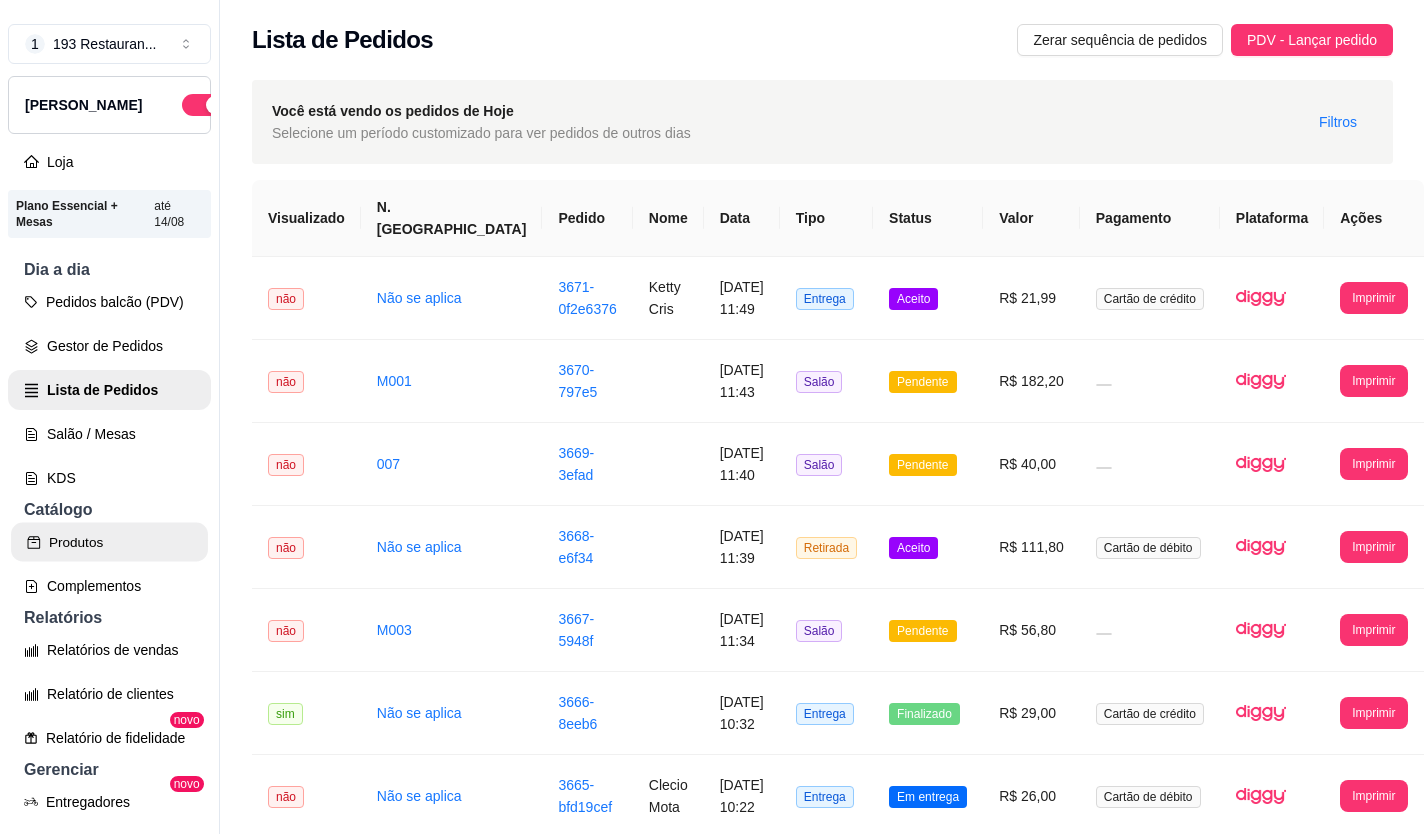 click on "Produtos" at bounding box center (109, 542) 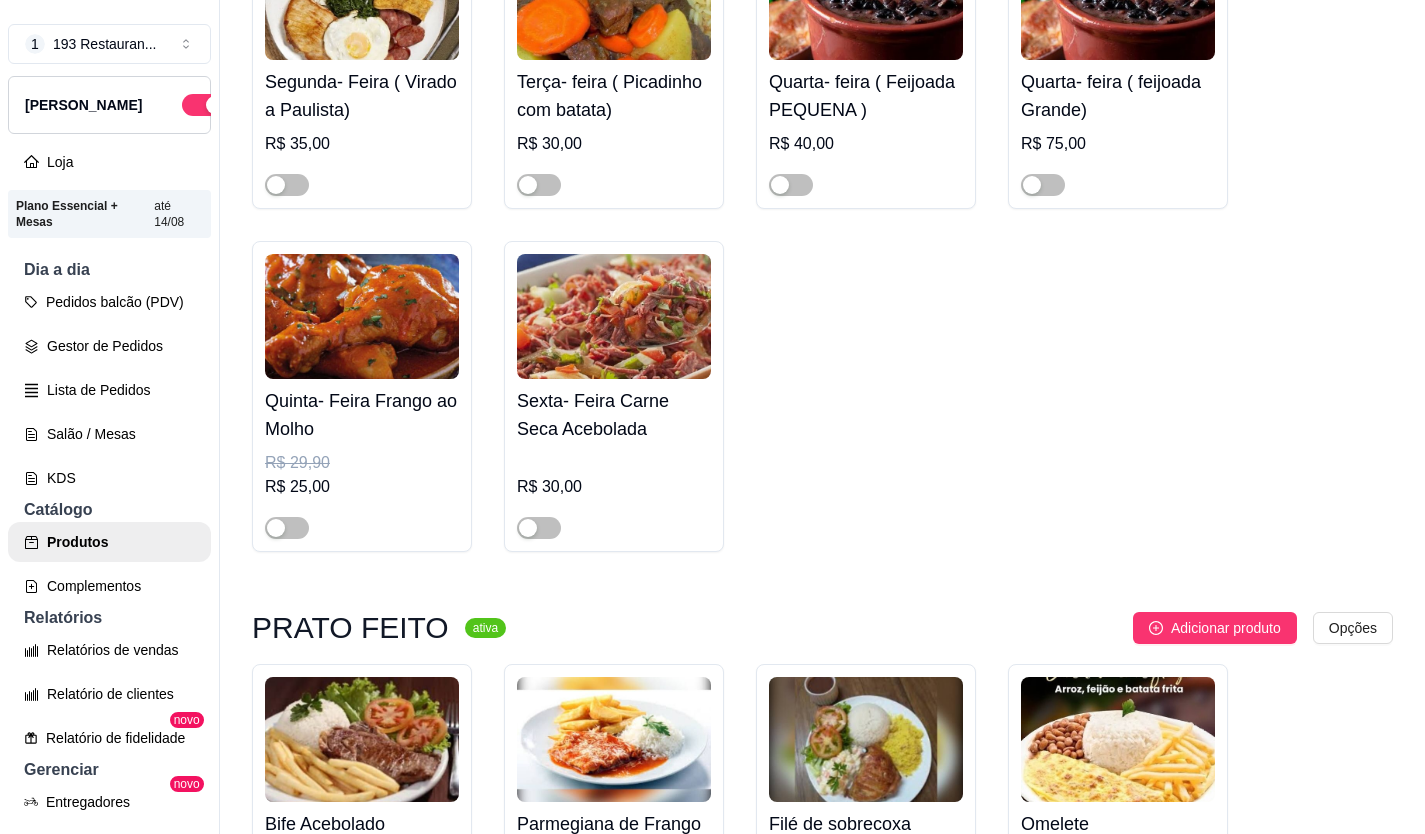 scroll, scrollTop: 1500, scrollLeft: 0, axis: vertical 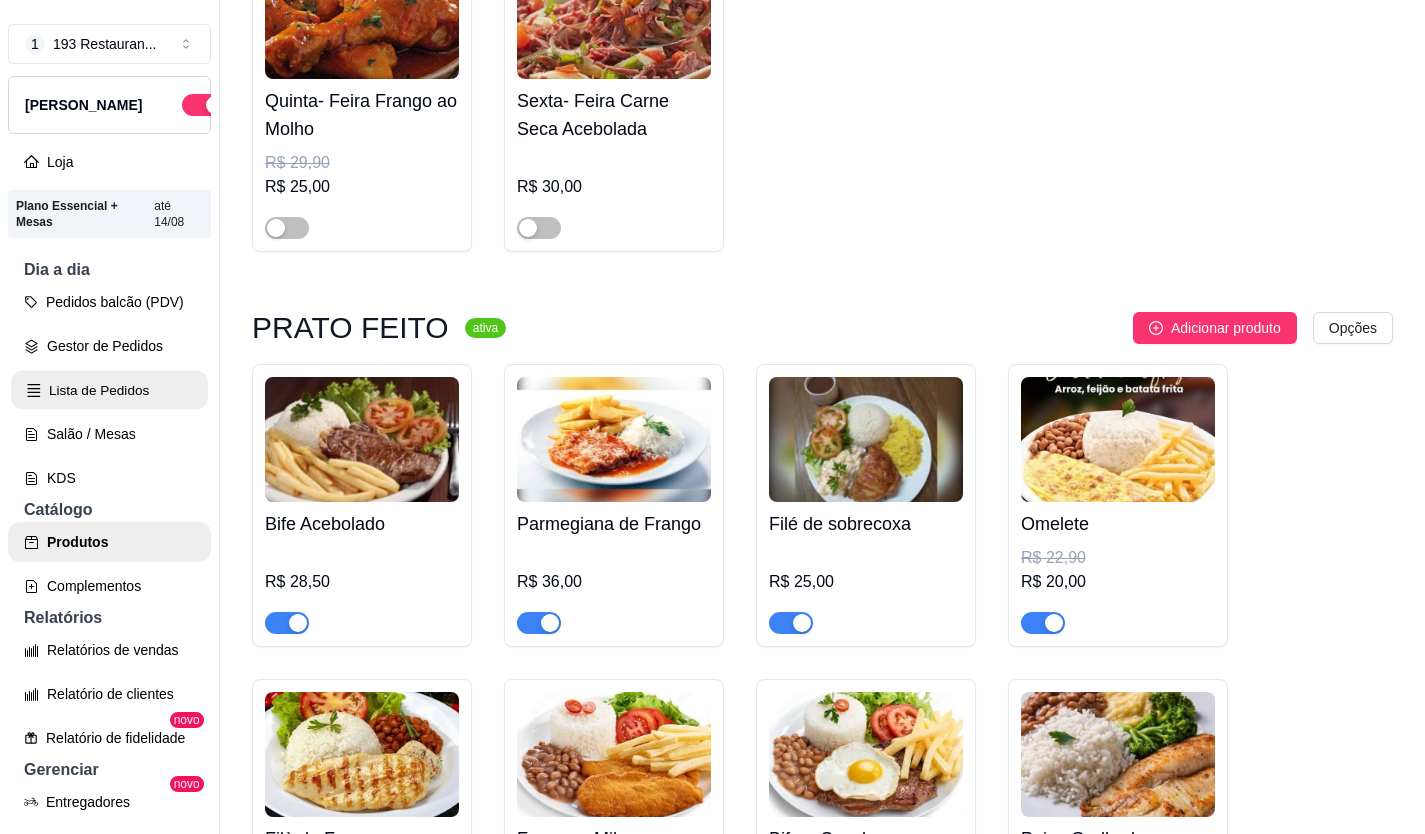 click on "Lista de Pedidos" at bounding box center (109, 390) 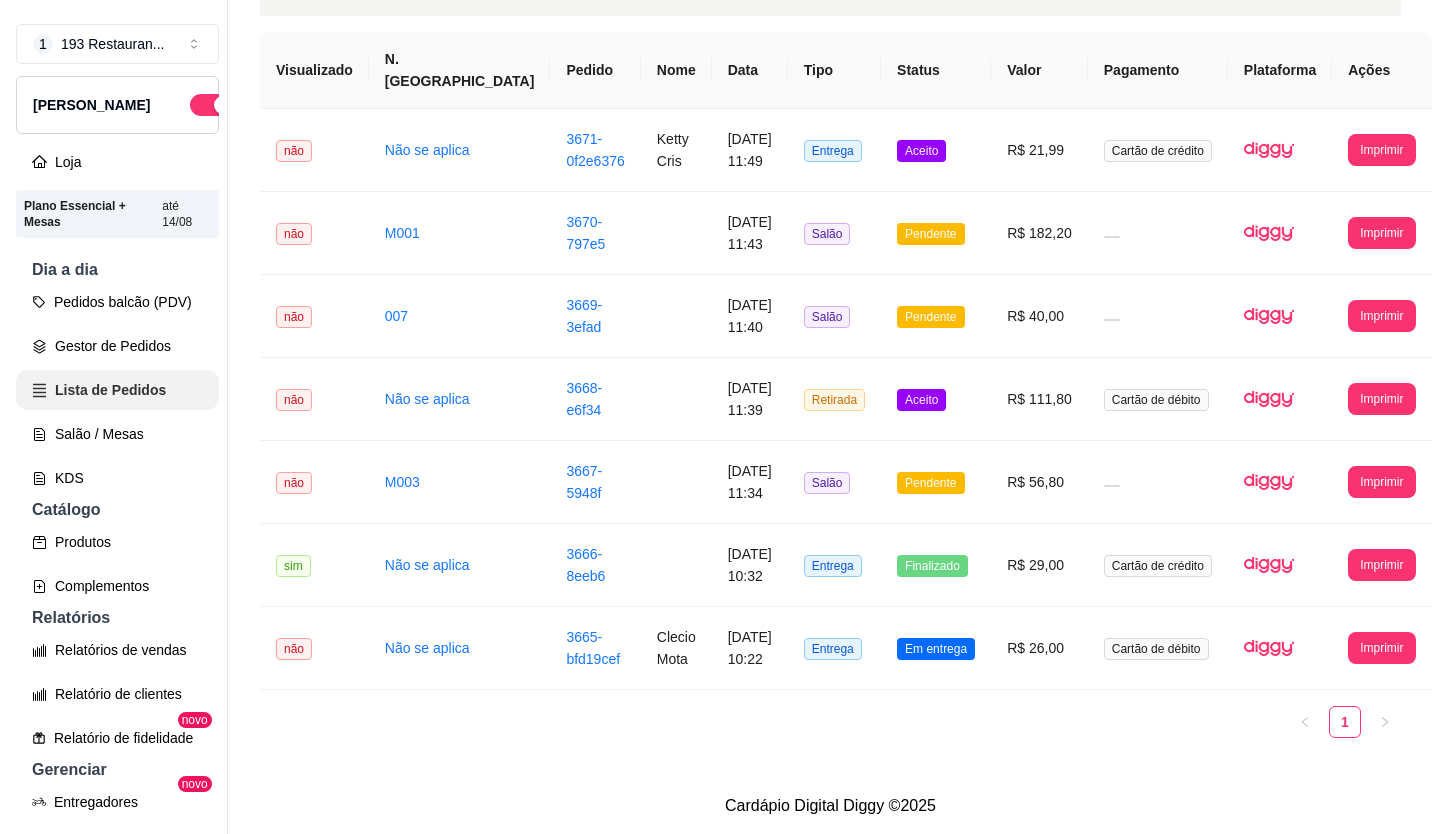 scroll, scrollTop: 0, scrollLeft: 0, axis: both 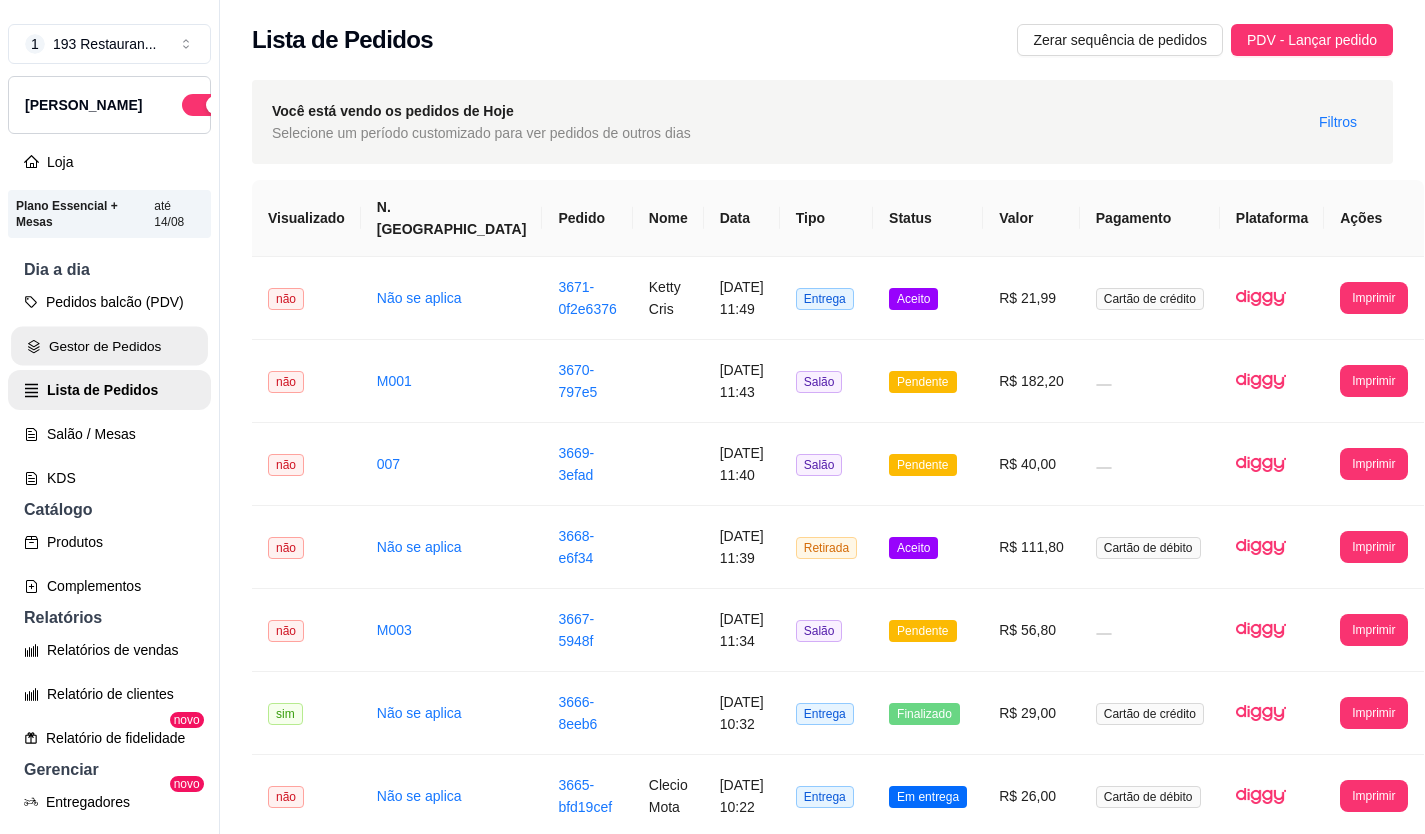 click on "Gestor de Pedidos" at bounding box center [109, 346] 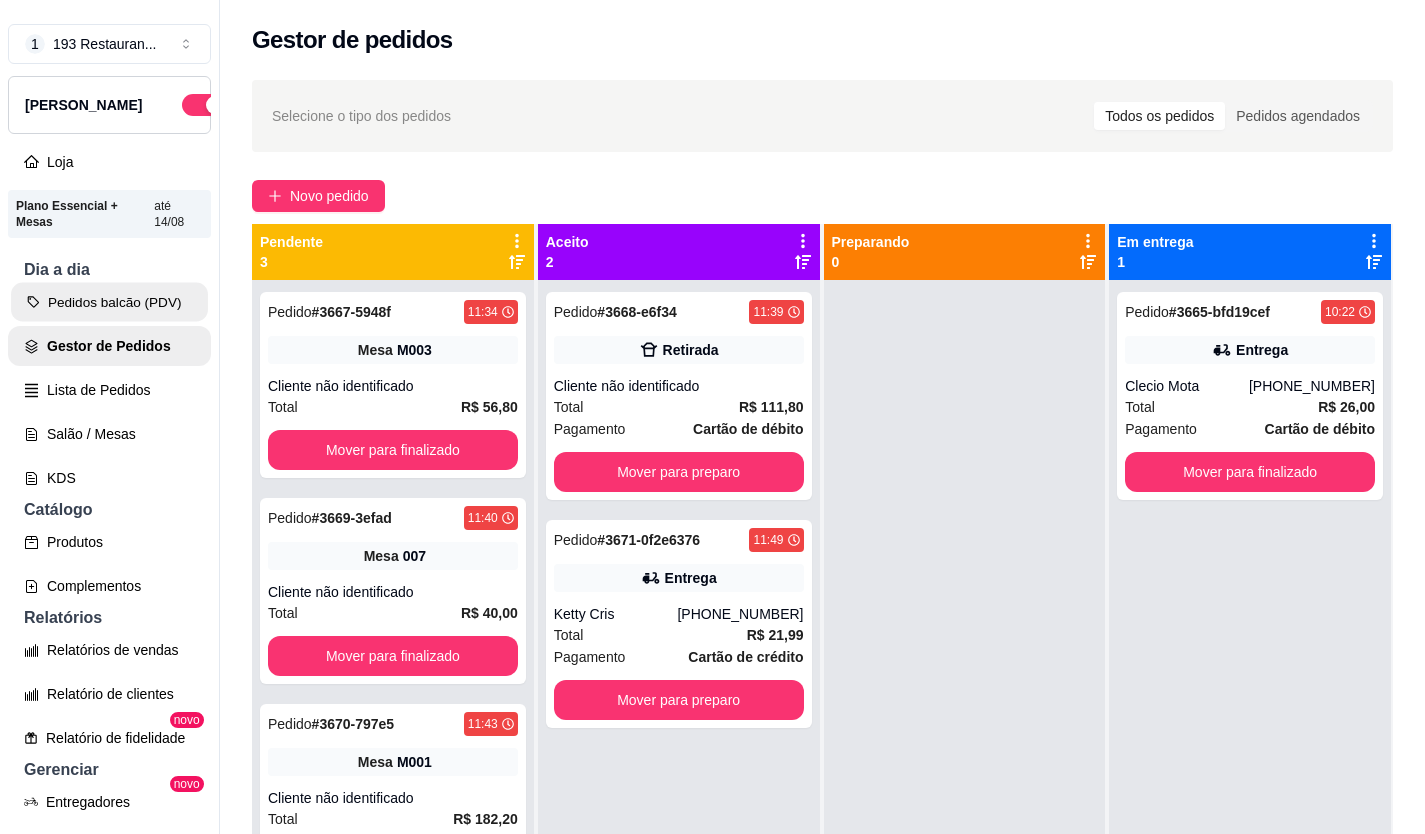 click on "Pedidos balcão (PDV)" at bounding box center (109, 302) 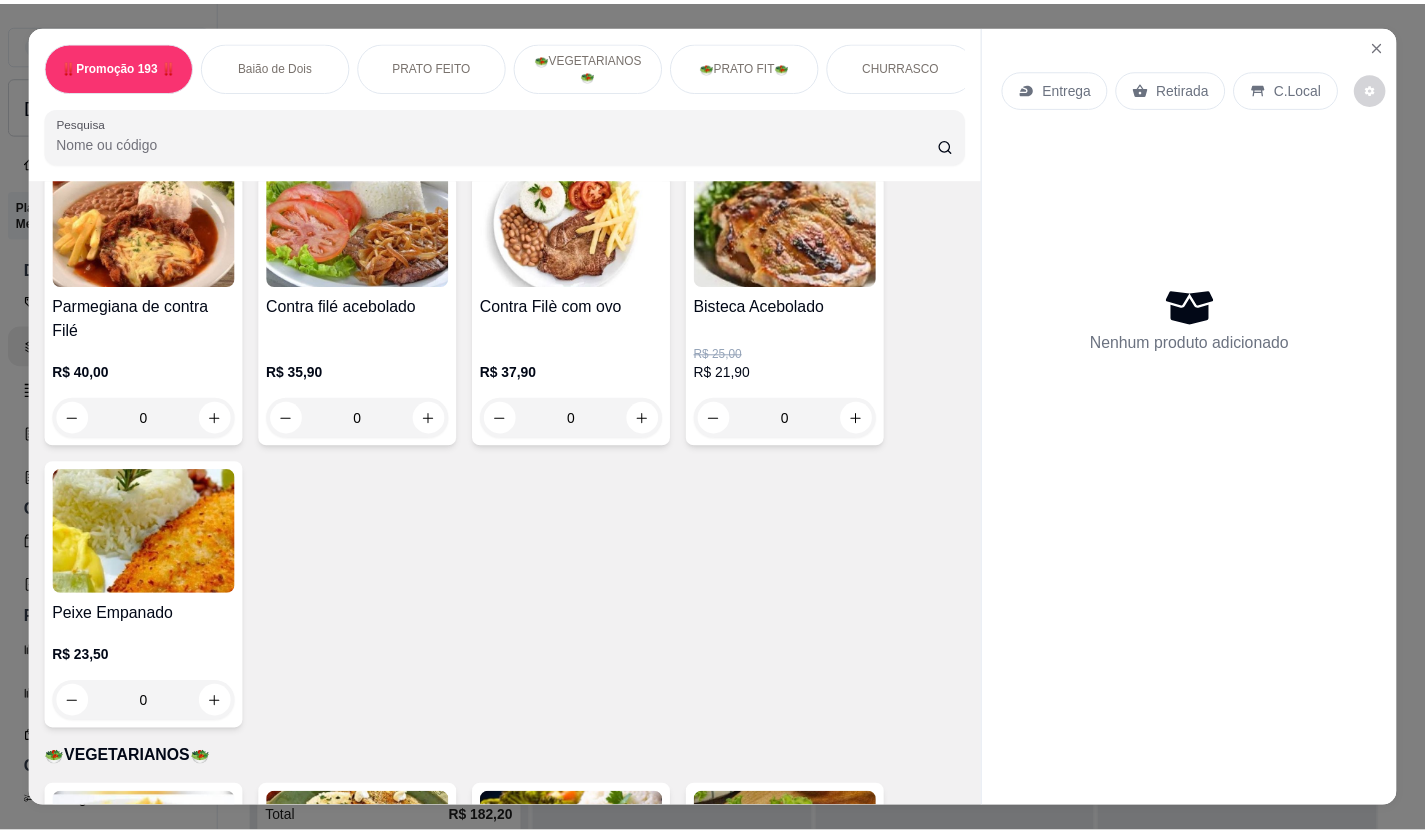 scroll, scrollTop: 1800, scrollLeft: 0, axis: vertical 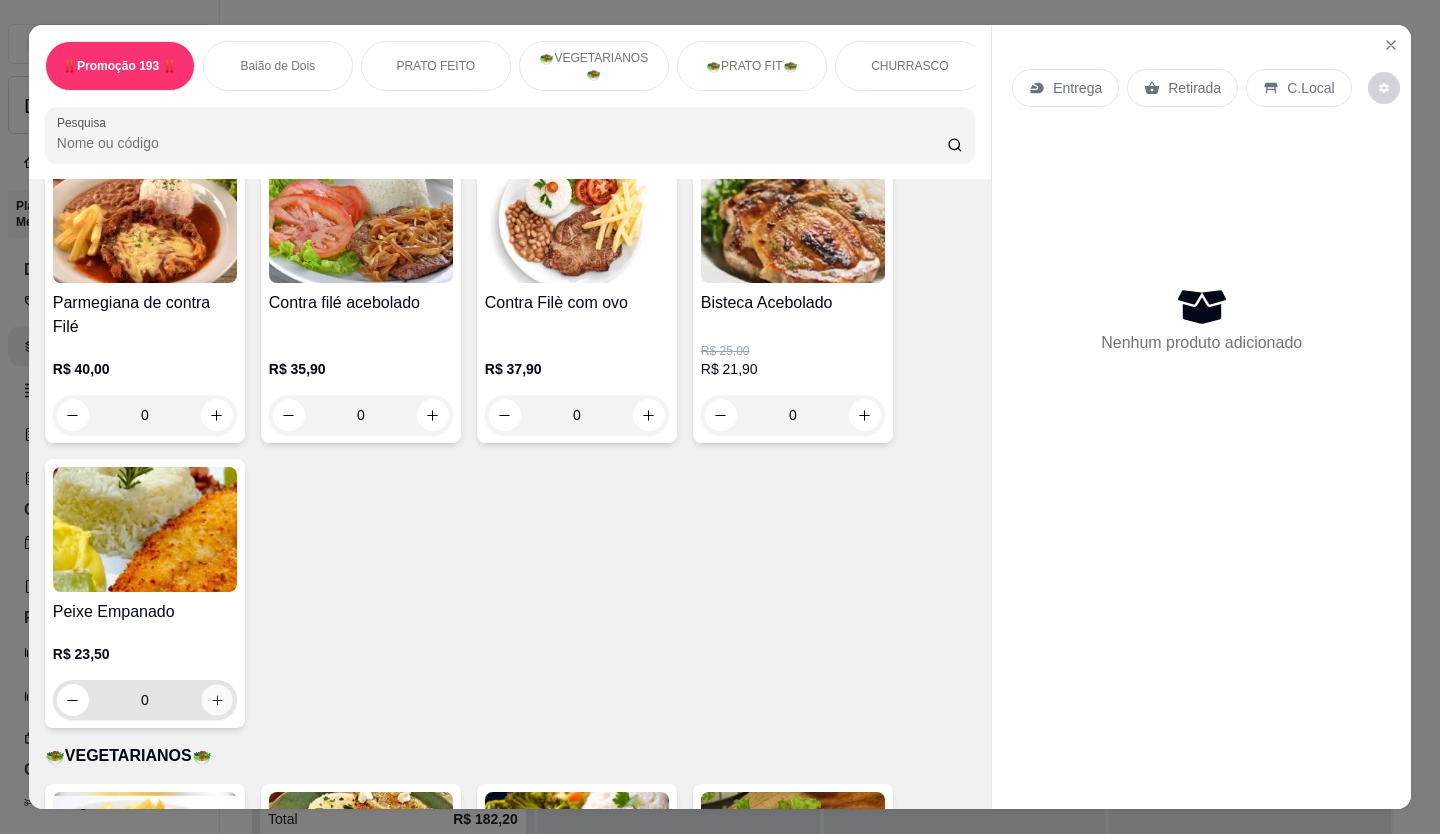 click at bounding box center [216, 700] 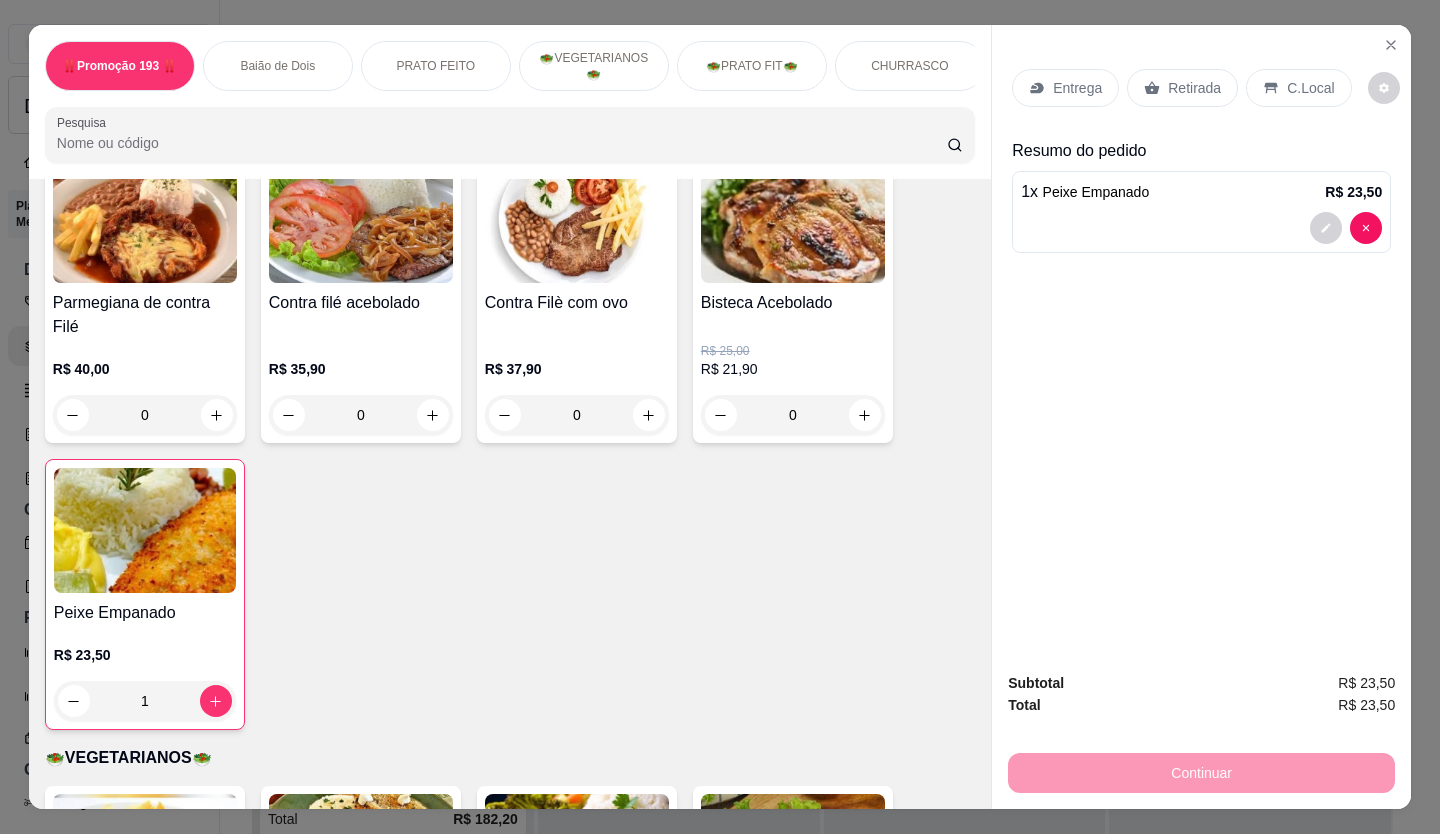 click on "Retirada" at bounding box center (1194, 88) 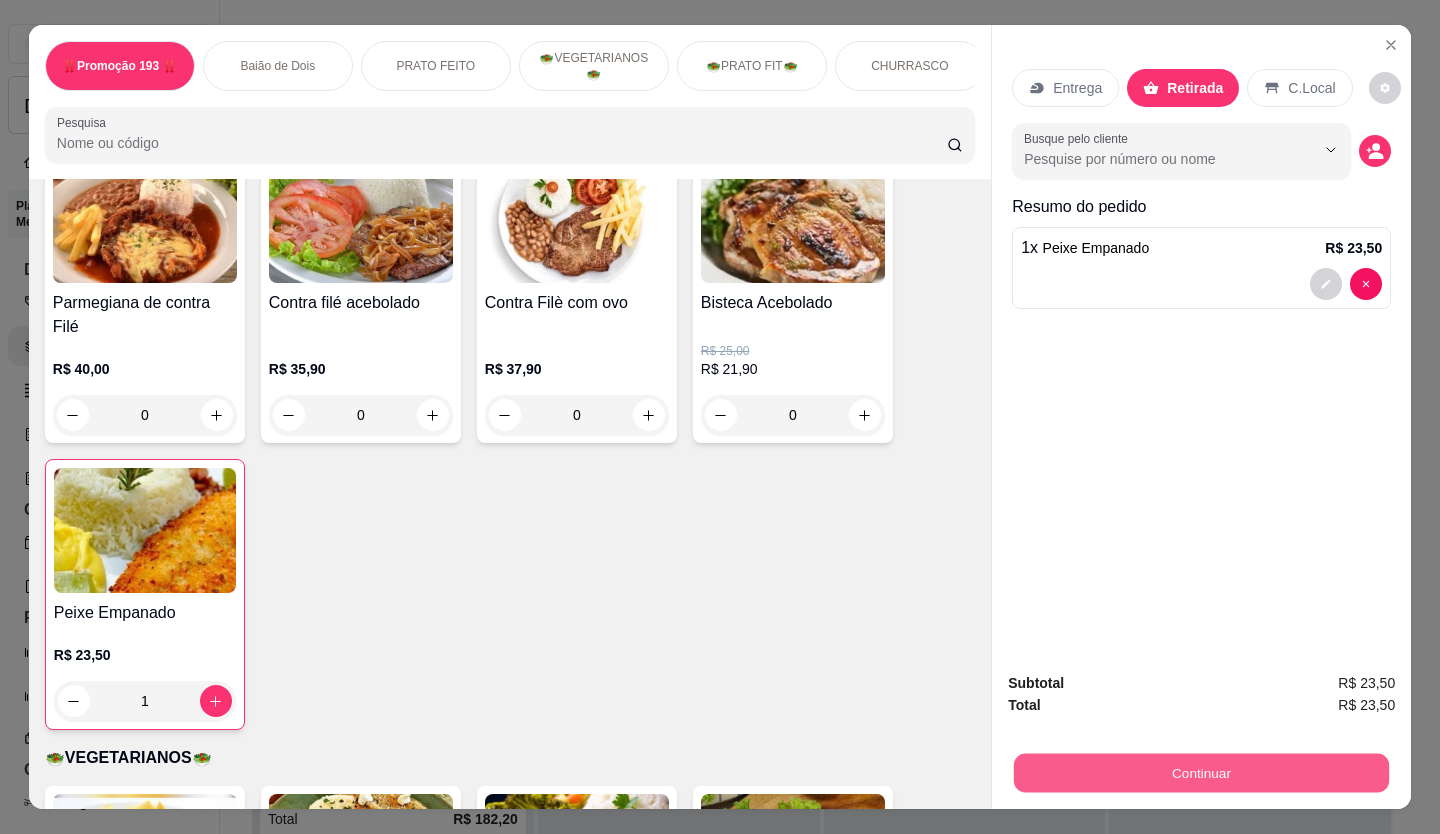 click on "Continuar" at bounding box center (1201, 773) 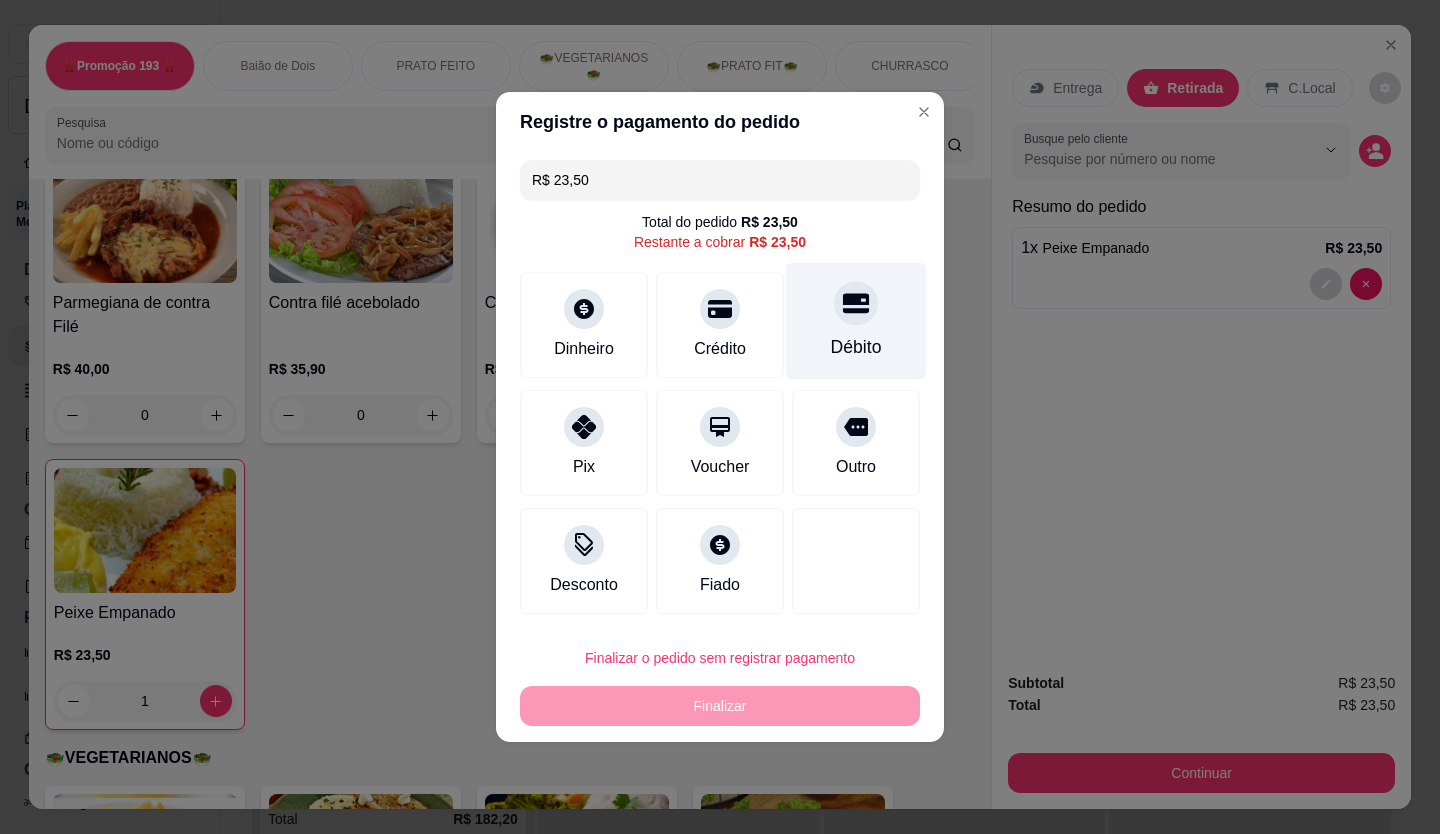 click on "Débito" at bounding box center (856, 321) 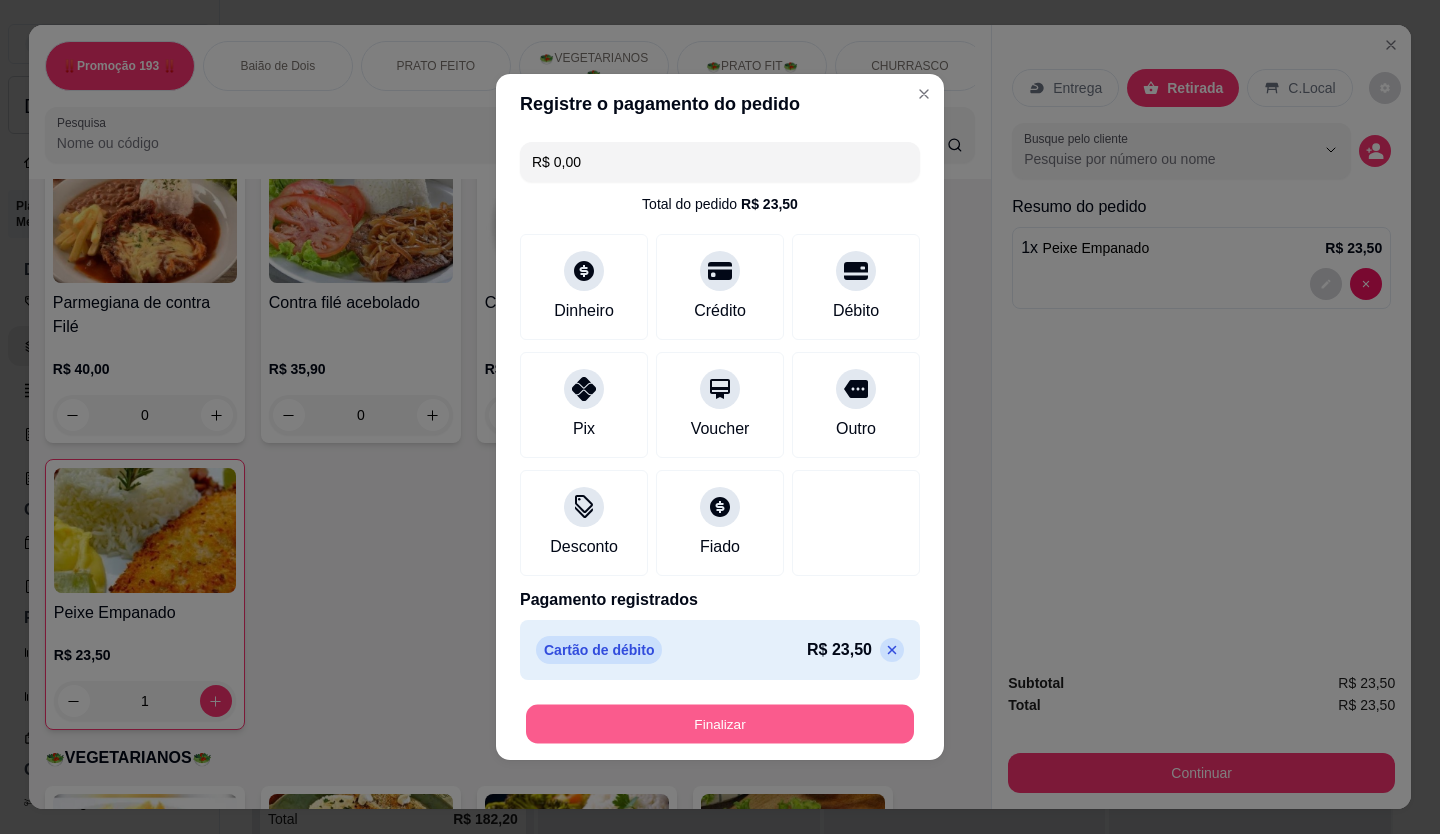click on "Finalizar" at bounding box center [720, 724] 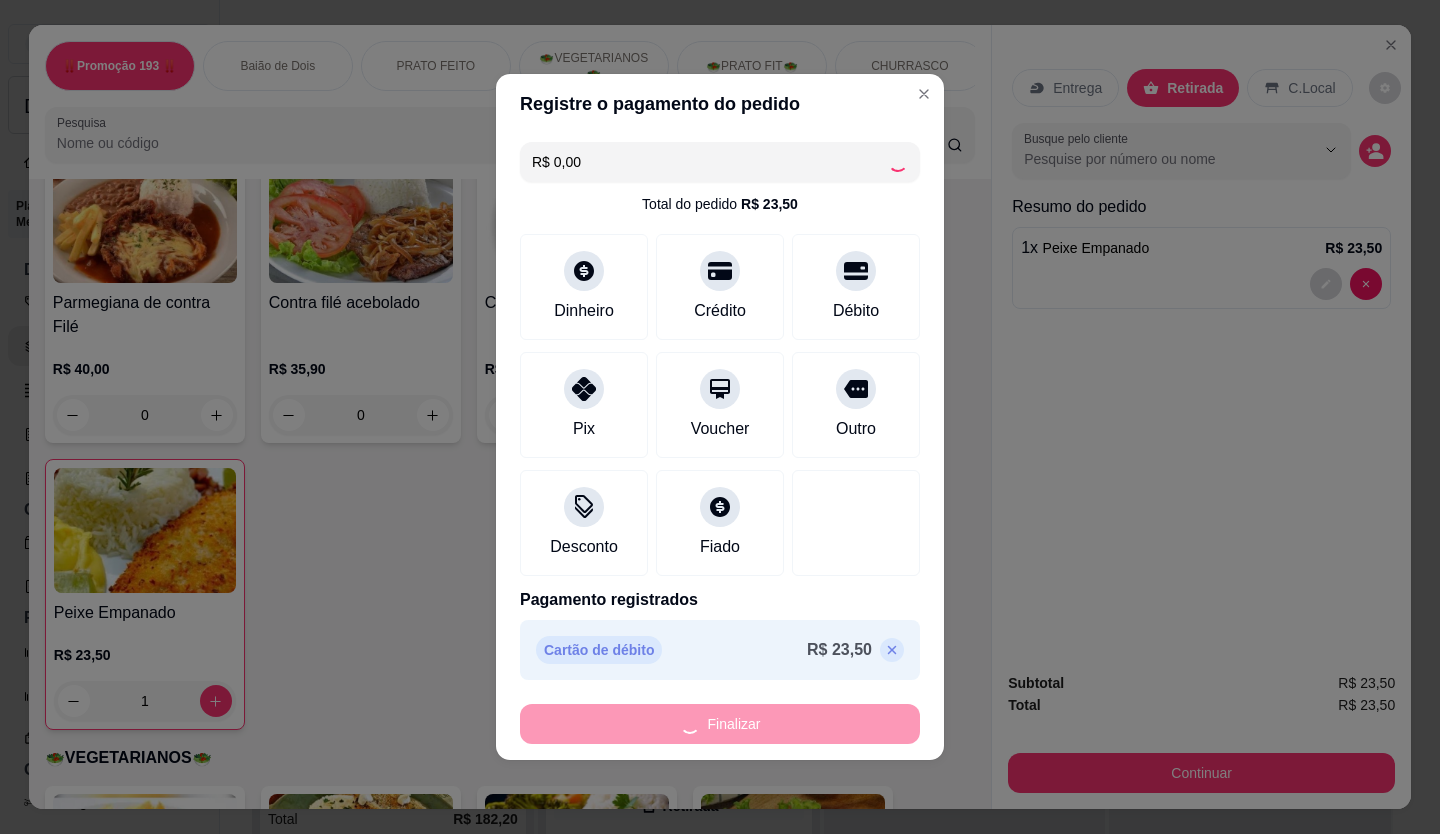 type on "0" 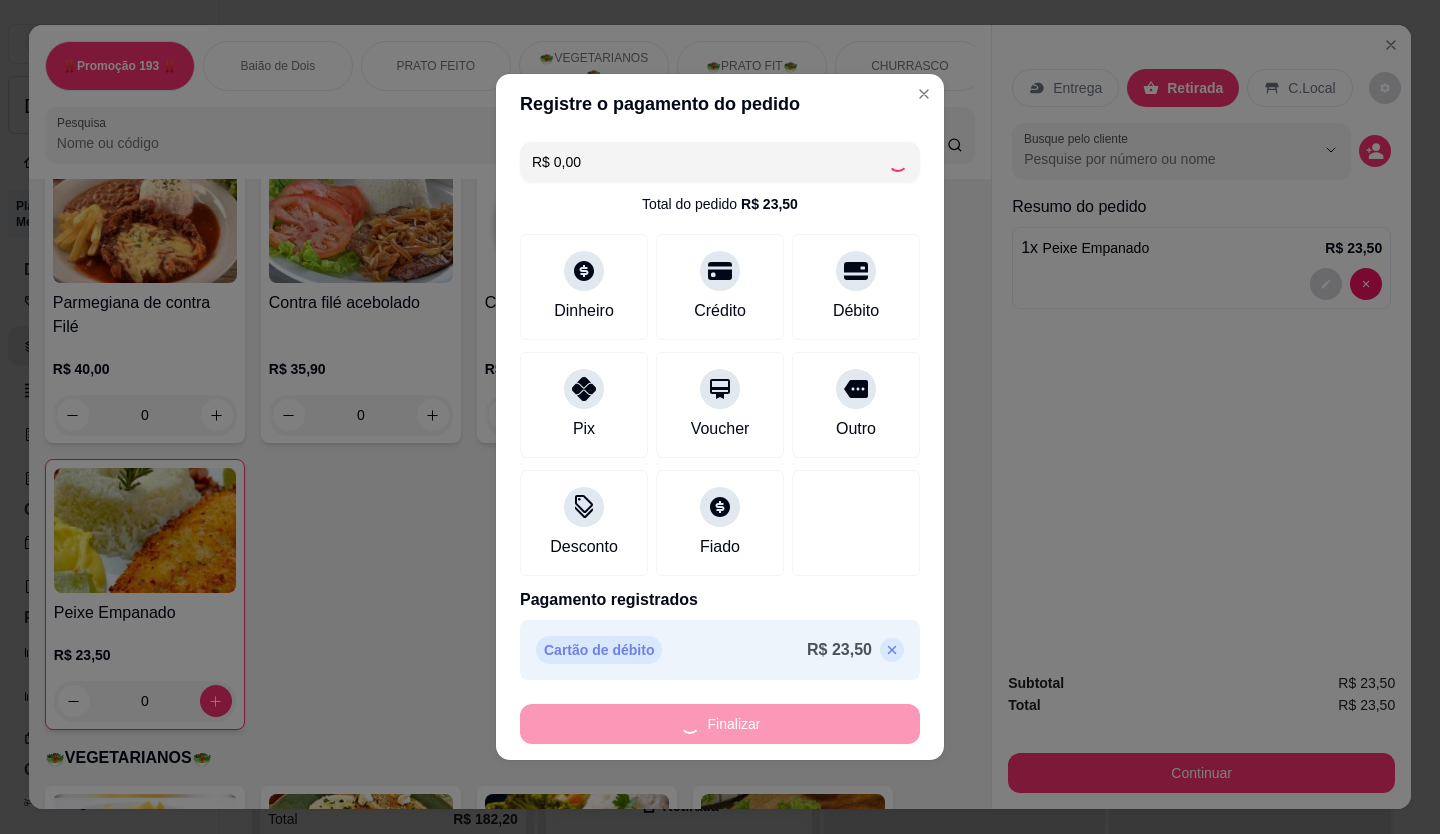 type on "-R$ 23,50" 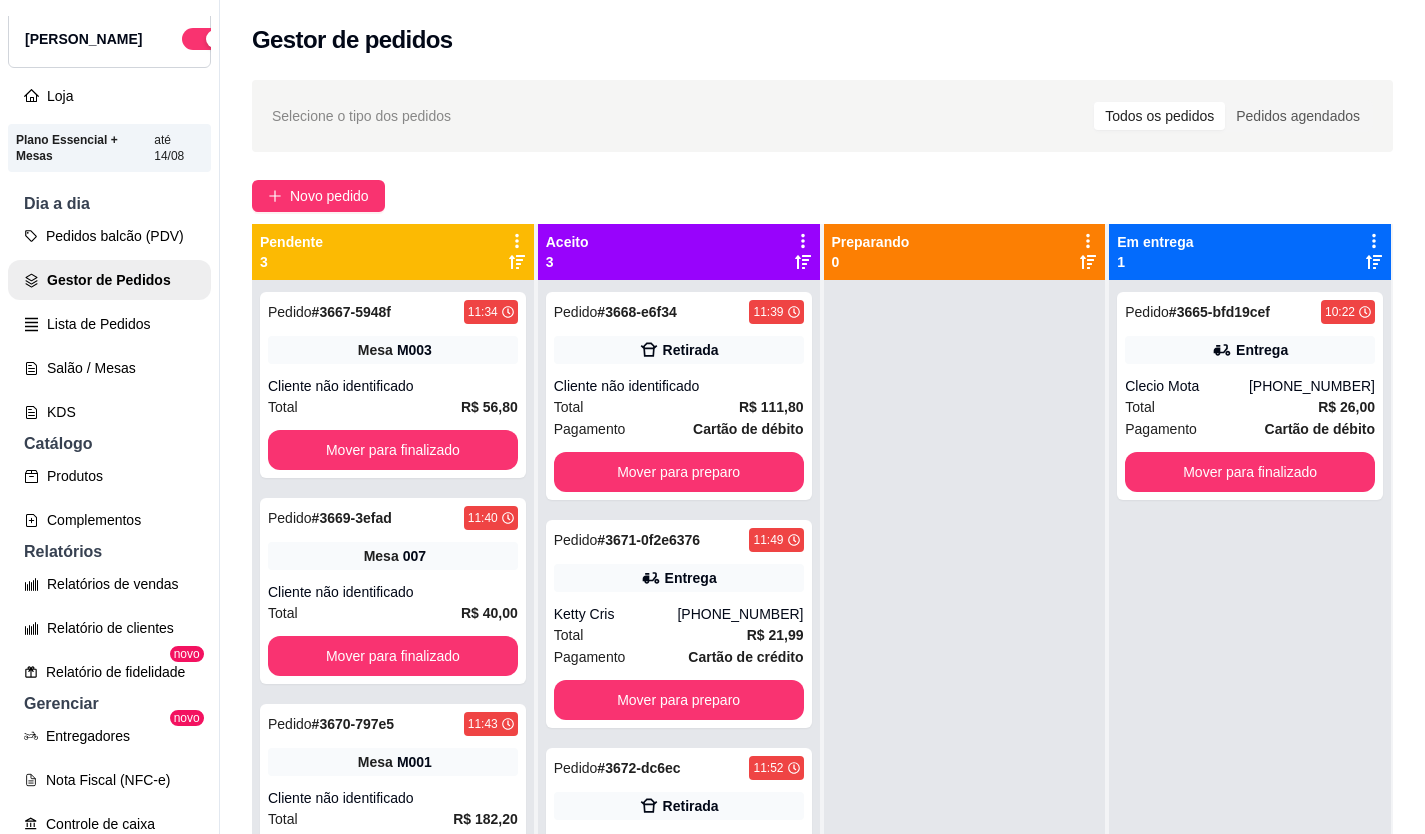 scroll, scrollTop: 200, scrollLeft: 0, axis: vertical 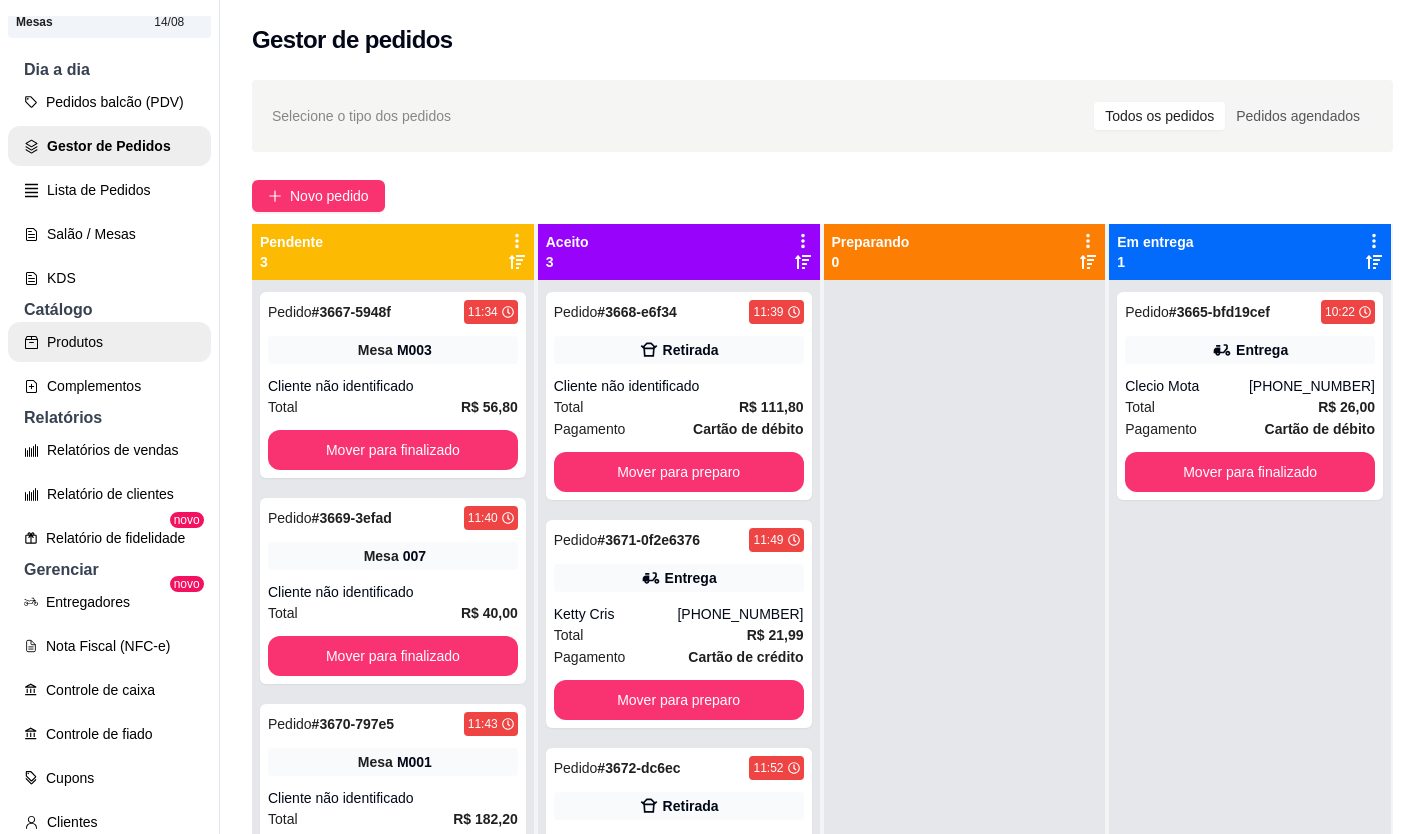 click on "Produtos" at bounding box center [109, 342] 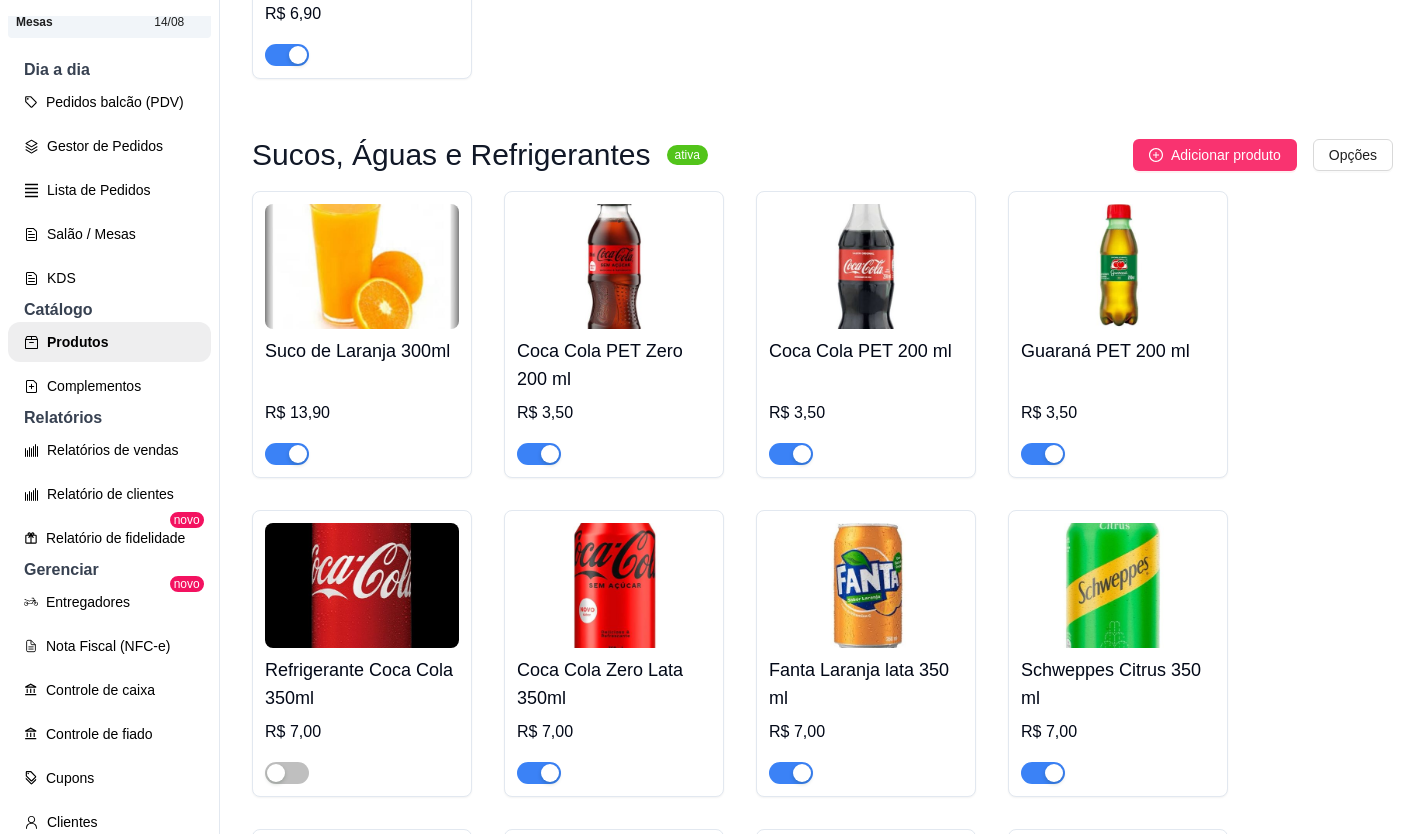 scroll, scrollTop: 7900, scrollLeft: 0, axis: vertical 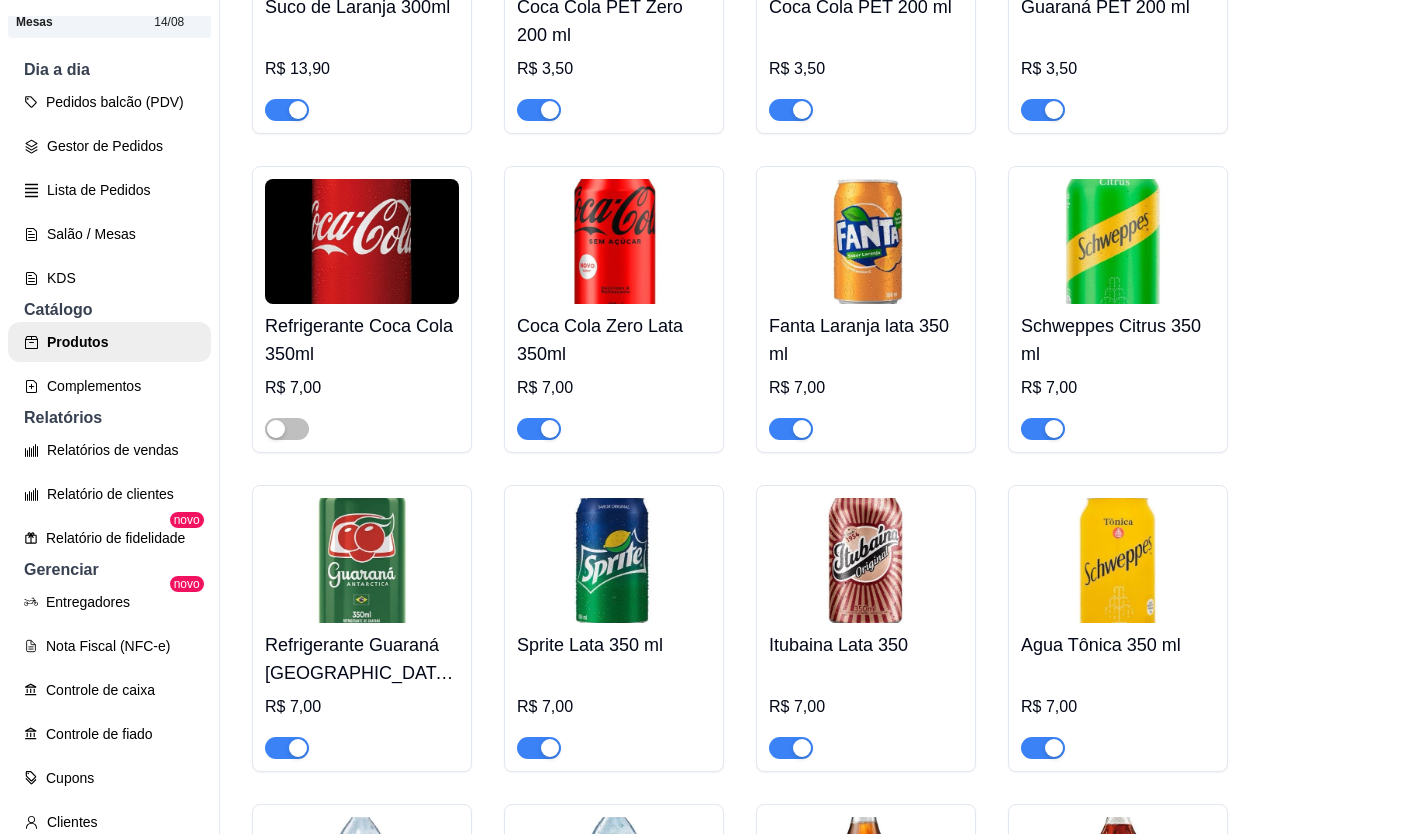 click on "Refrigerante Coca Cola 350ml   R$ 7,00" at bounding box center [362, 309] 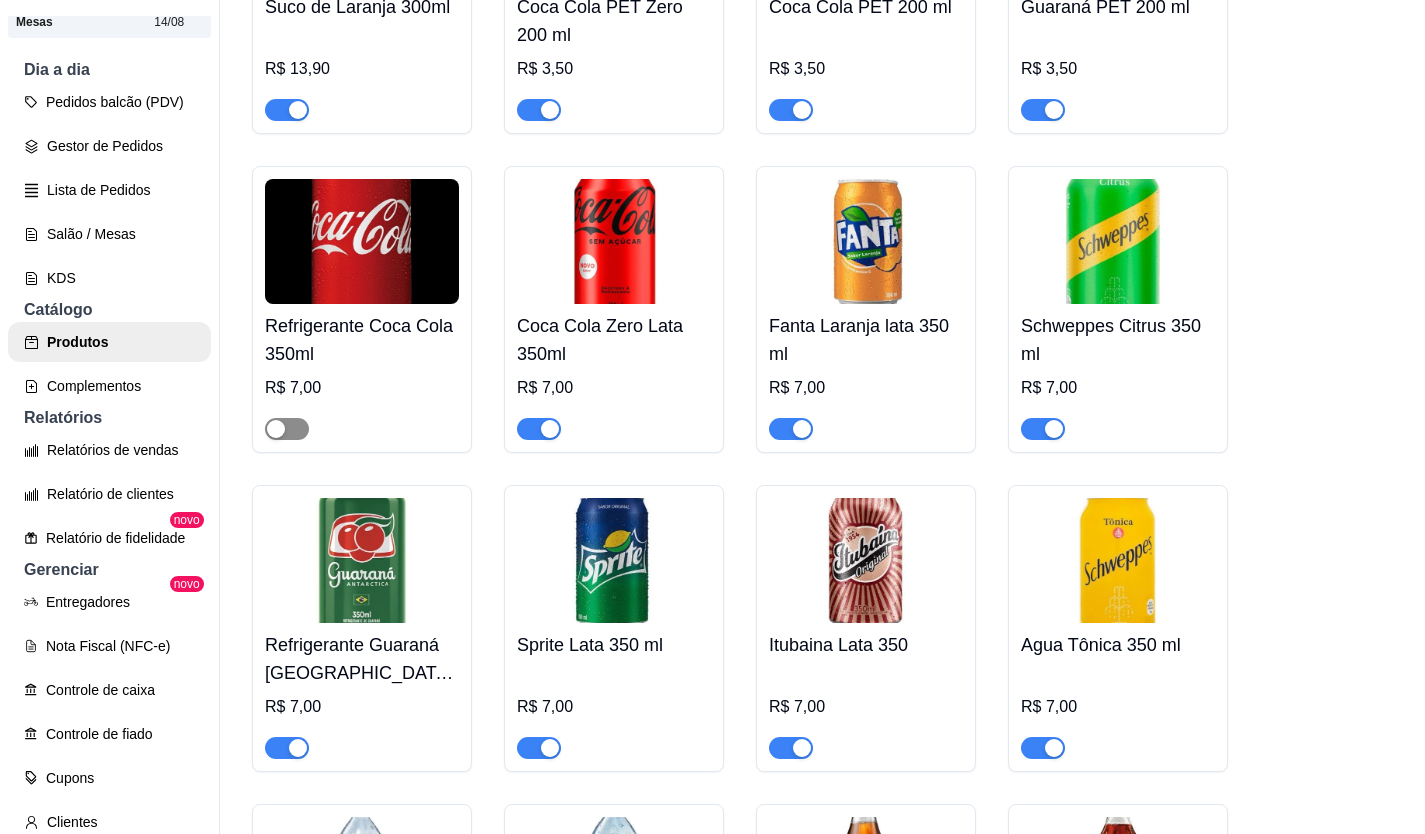 click at bounding box center (287, 429) 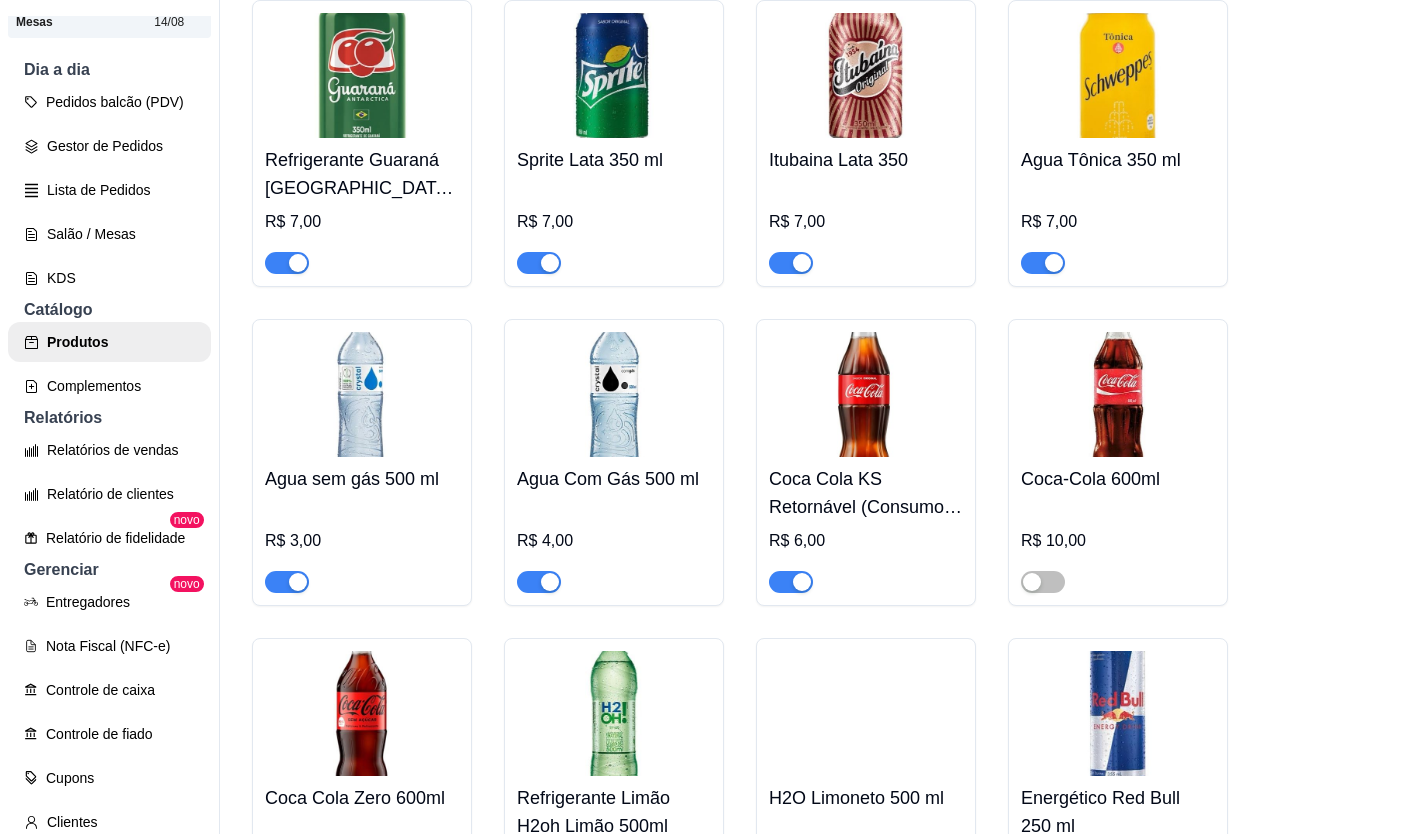 scroll, scrollTop: 8500, scrollLeft: 0, axis: vertical 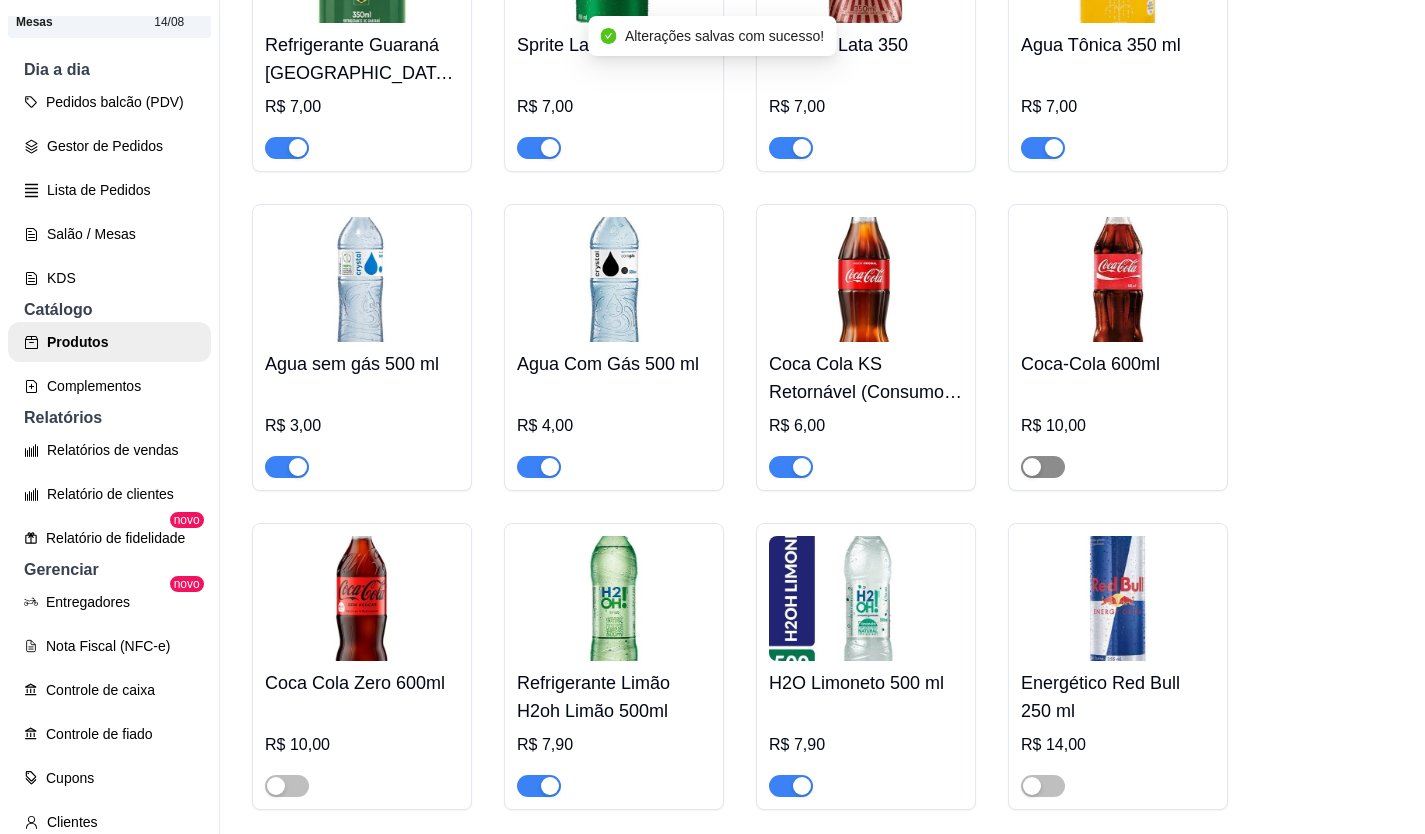 click at bounding box center [1043, 467] 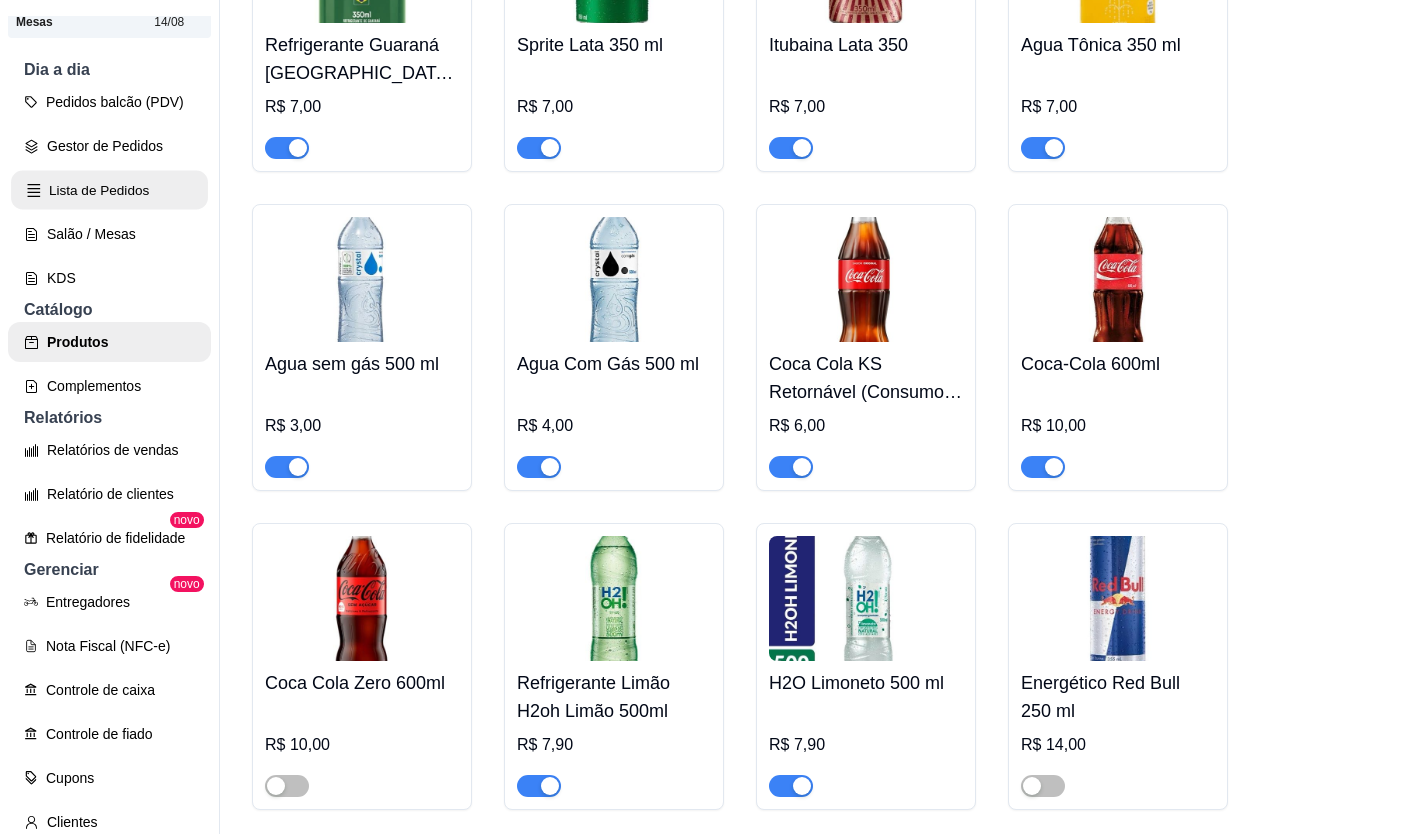 click on "Lista de Pedidos" at bounding box center (109, 190) 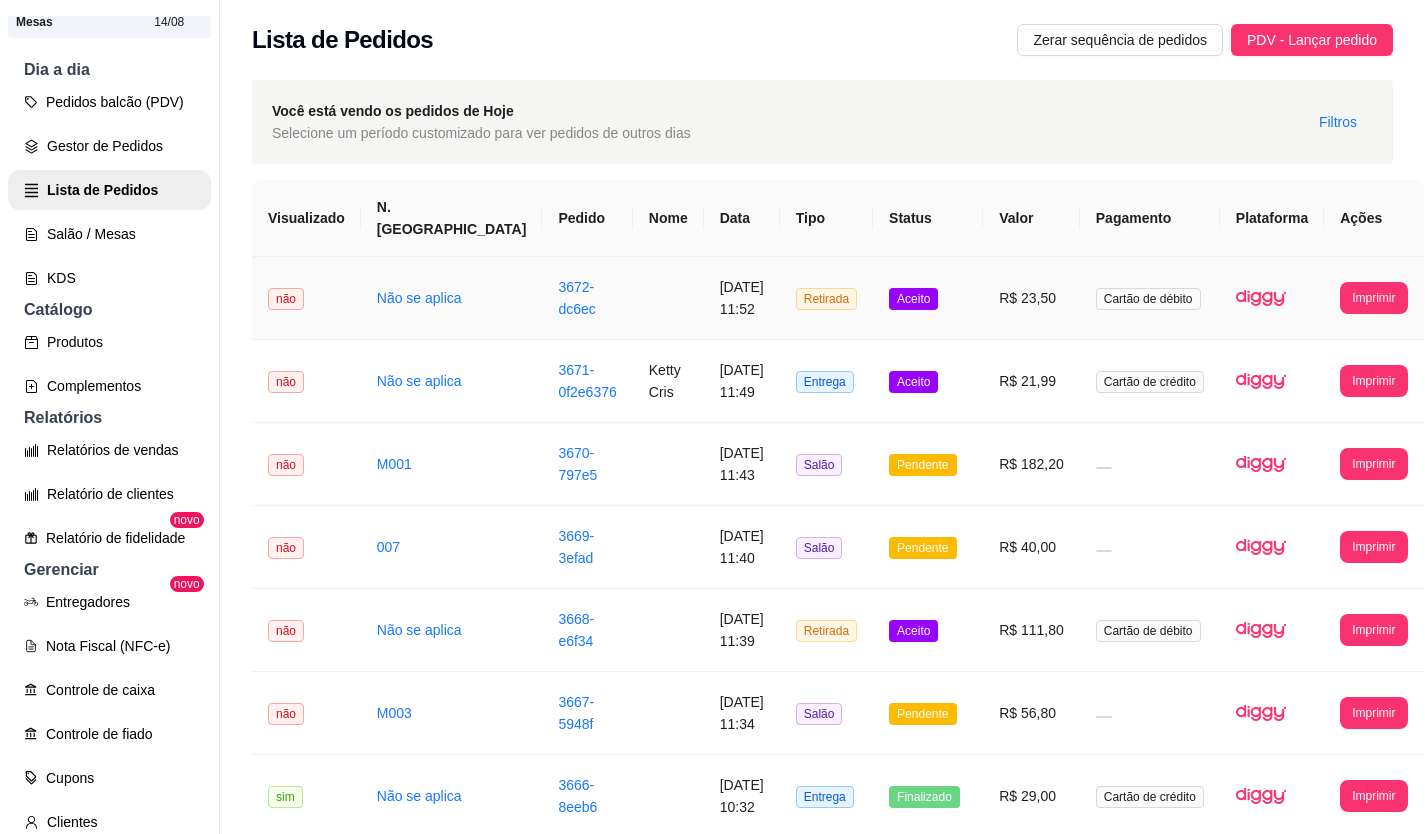 scroll, scrollTop: 100, scrollLeft: 0, axis: vertical 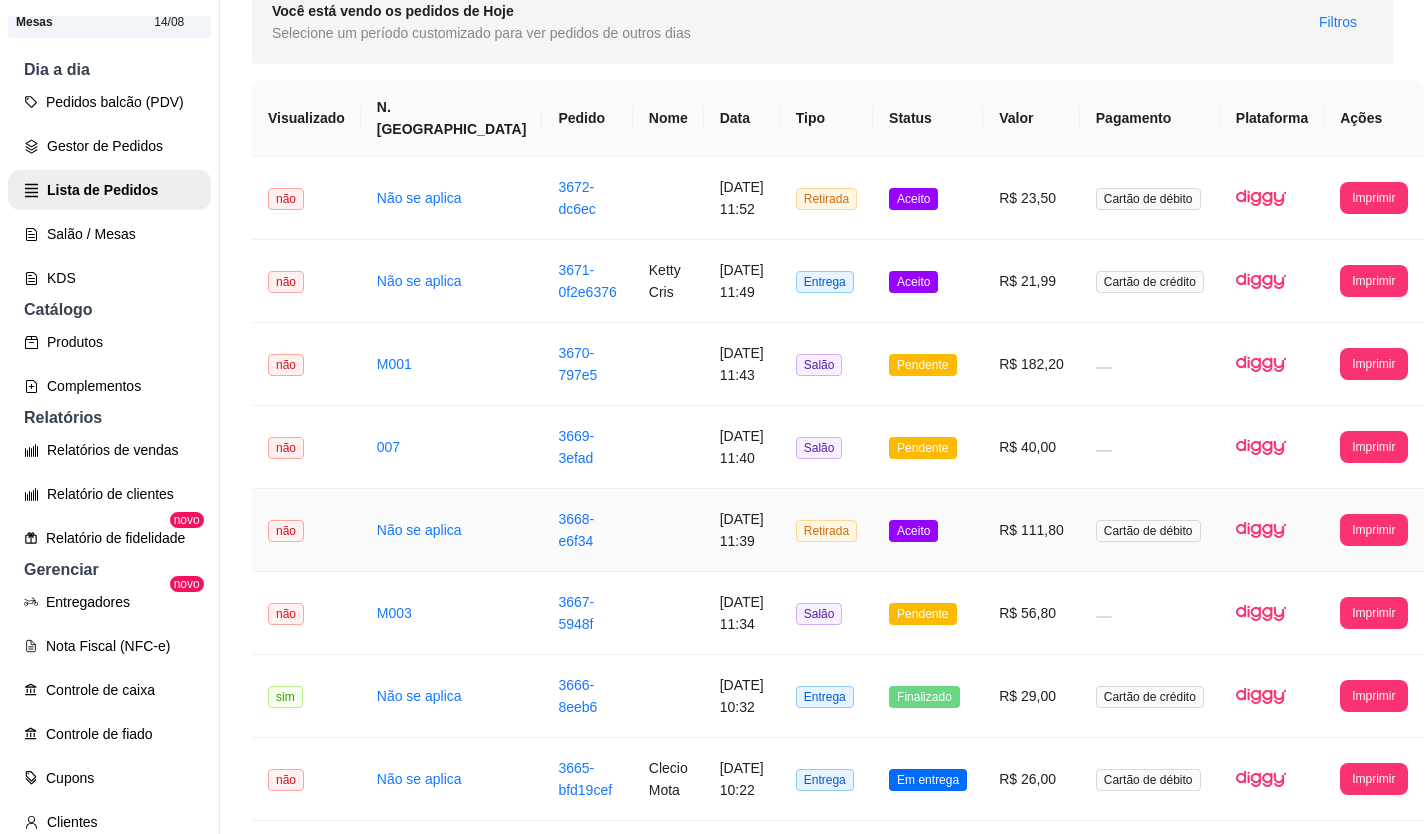 click on "R$ 111,80" at bounding box center [1031, 530] 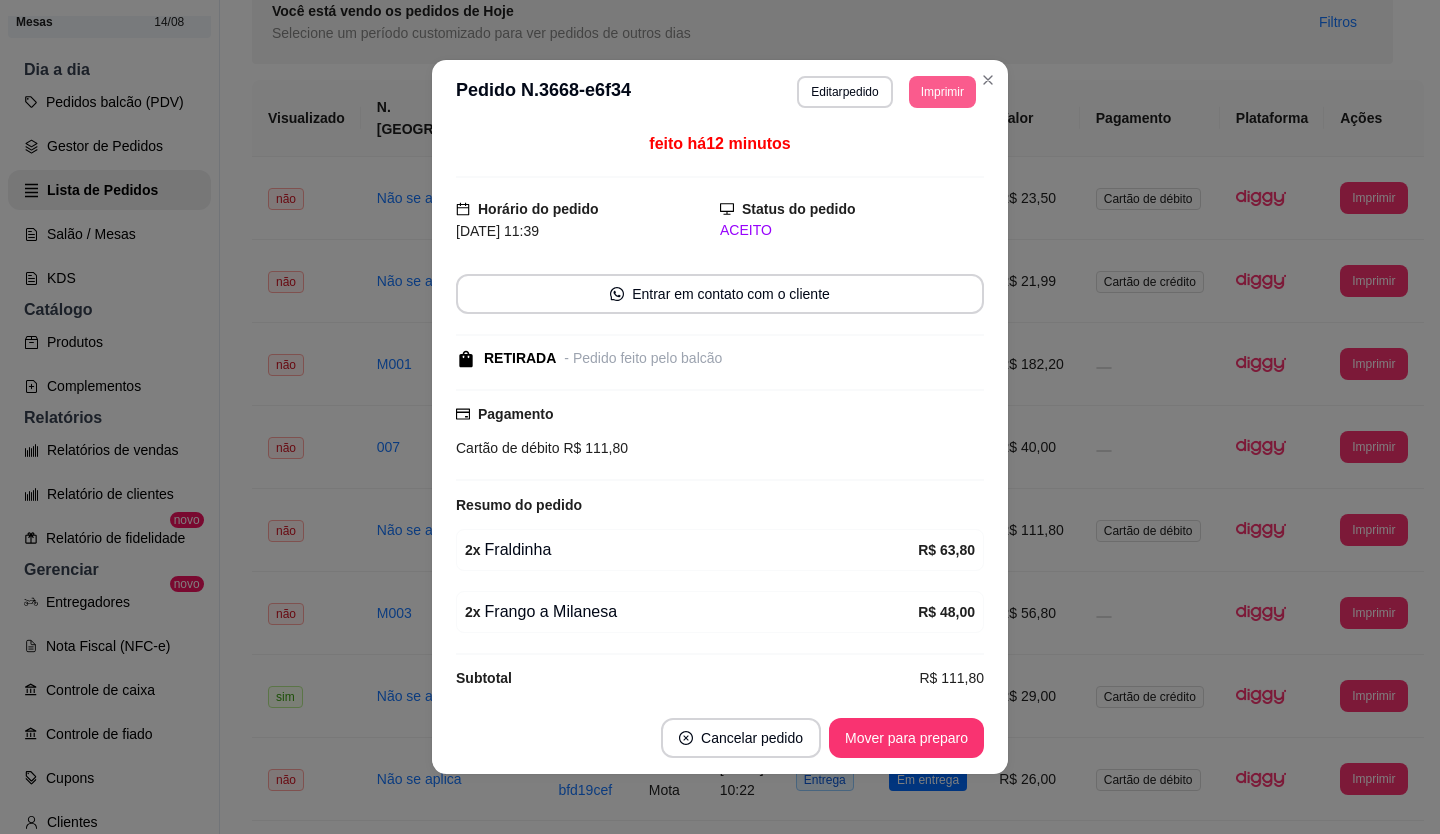 click on "Imprimir" at bounding box center (942, 92) 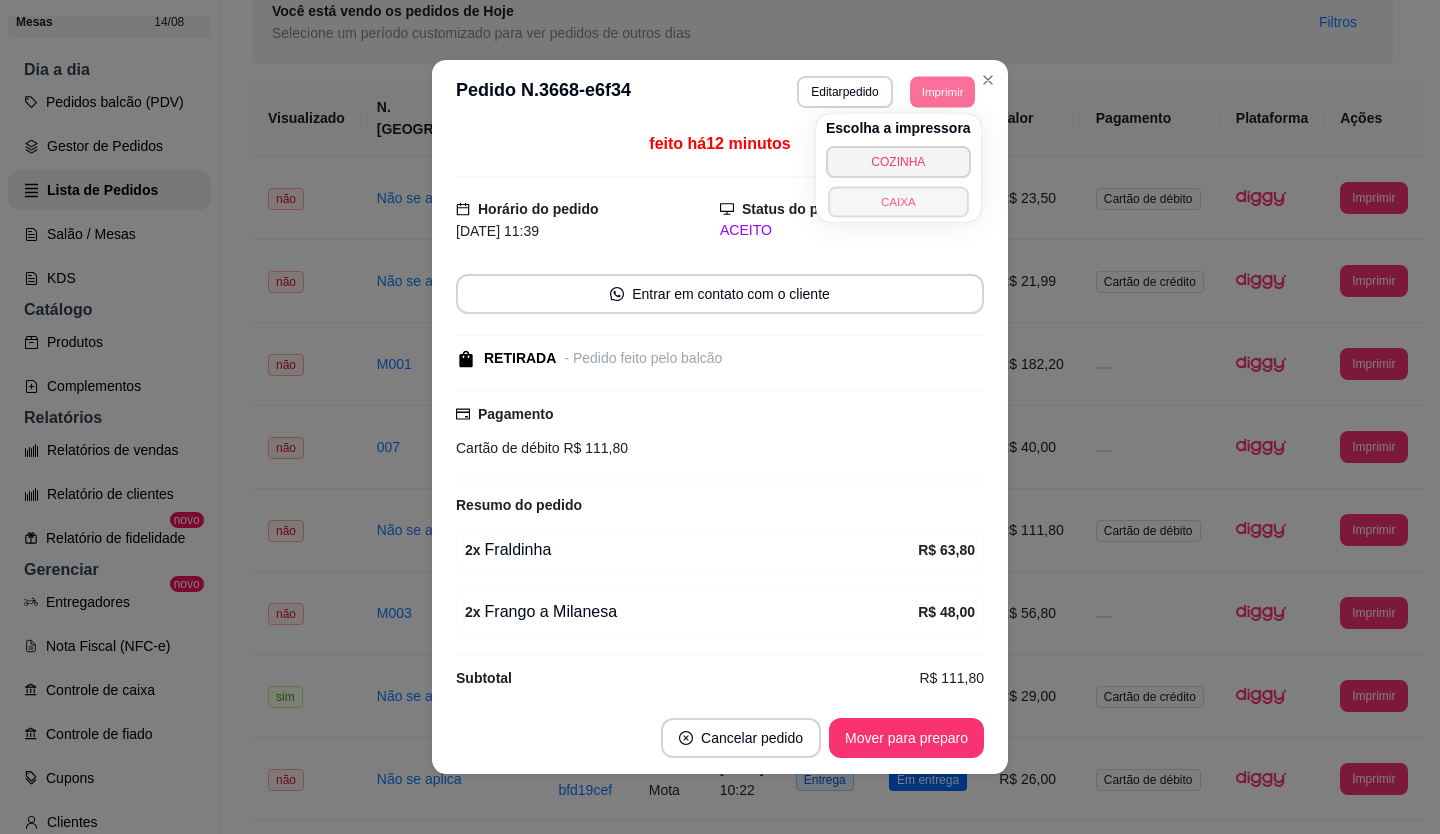 click on "CAIXA" at bounding box center (898, 201) 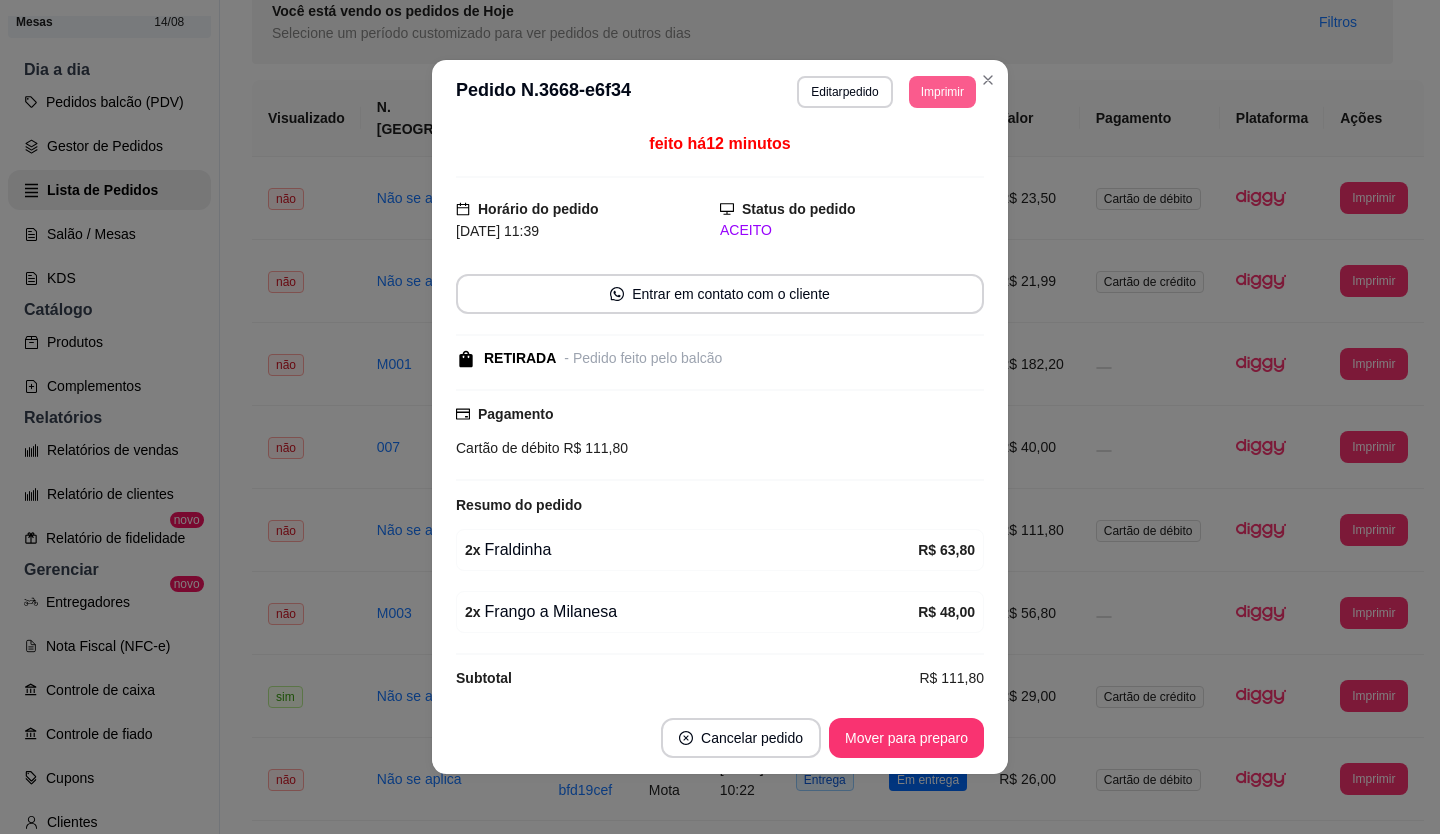 click on "Imprimir" at bounding box center (942, 92) 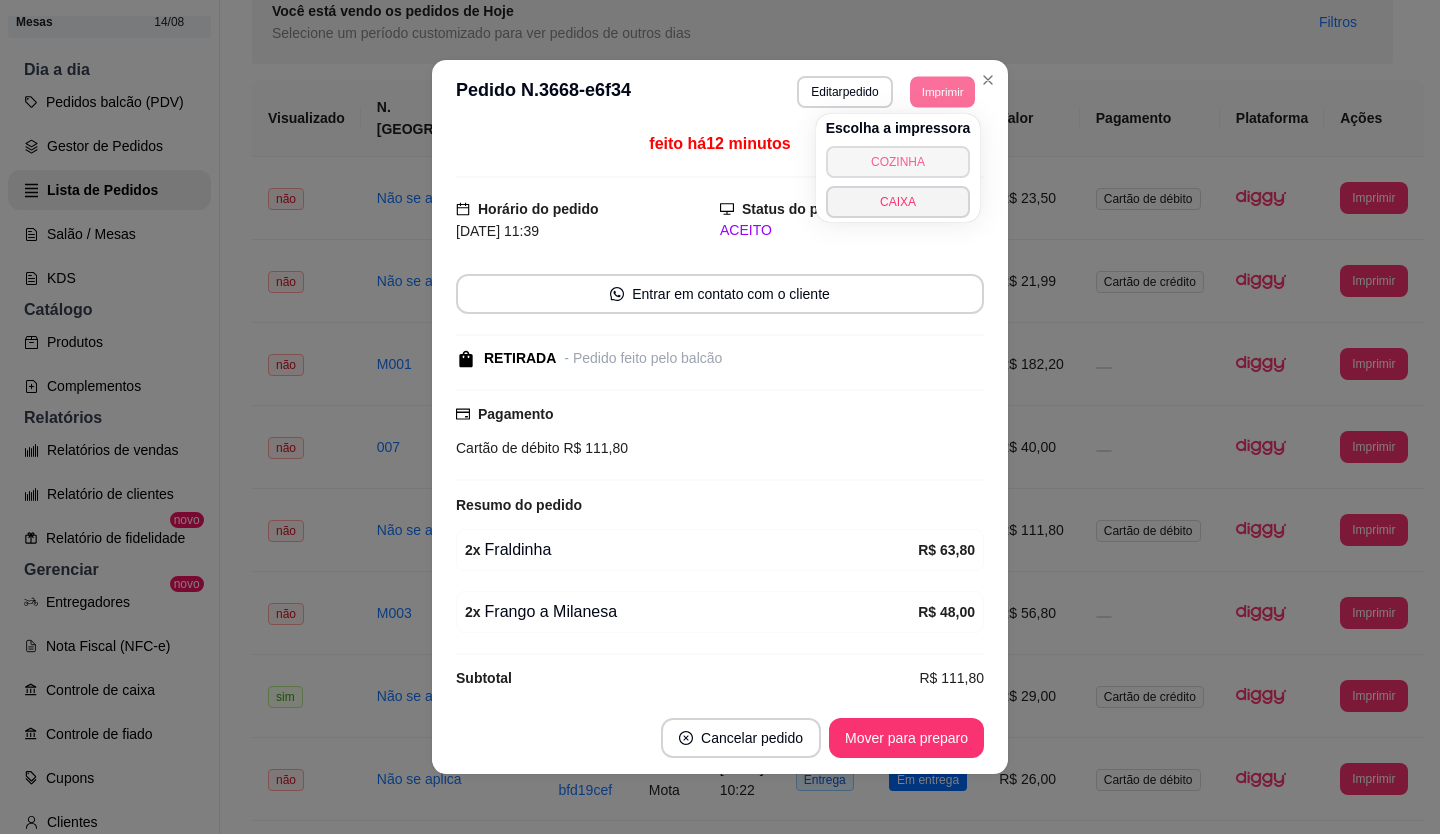 click on "COZINHA" at bounding box center [898, 162] 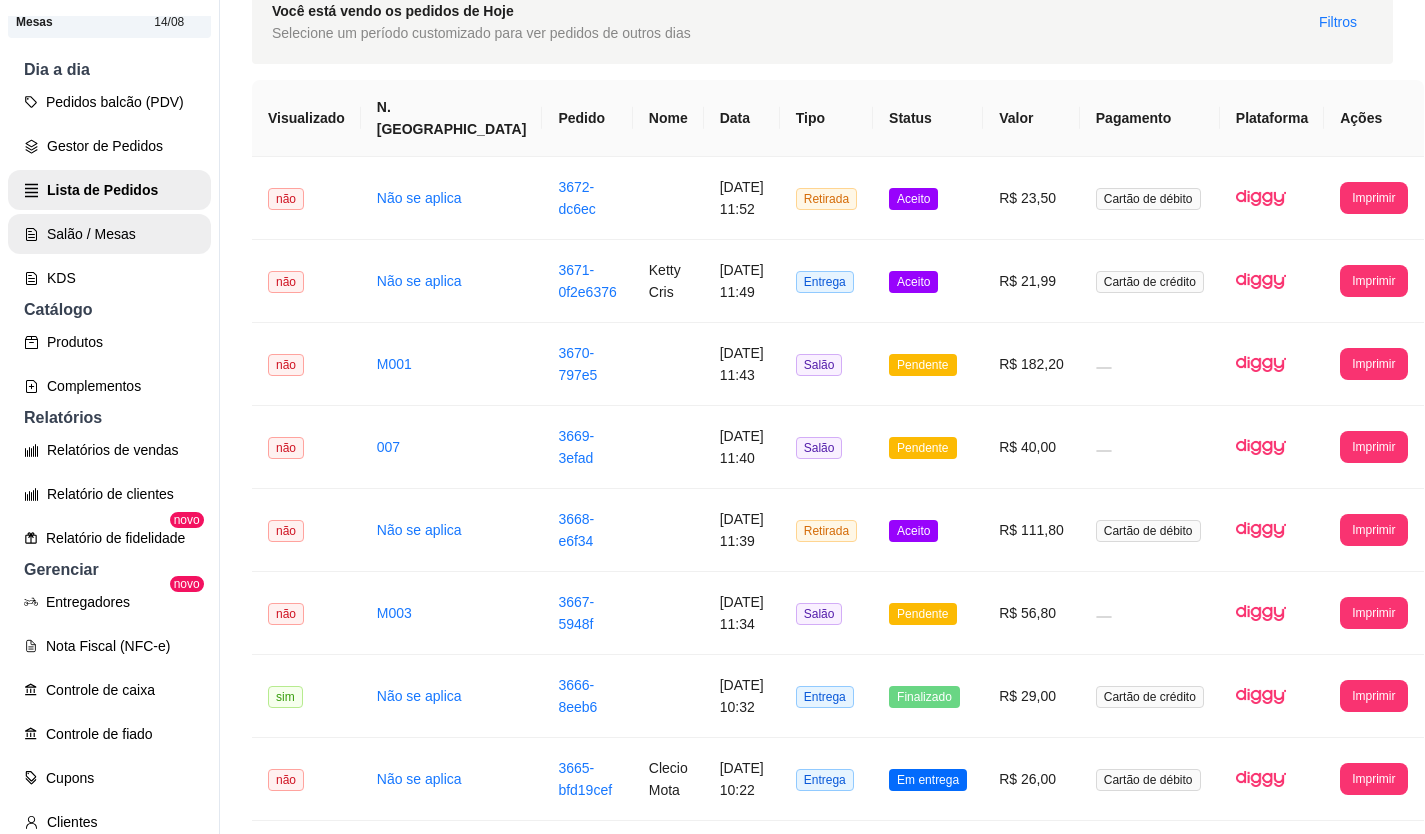 click on "Salão / Mesas" at bounding box center [109, 234] 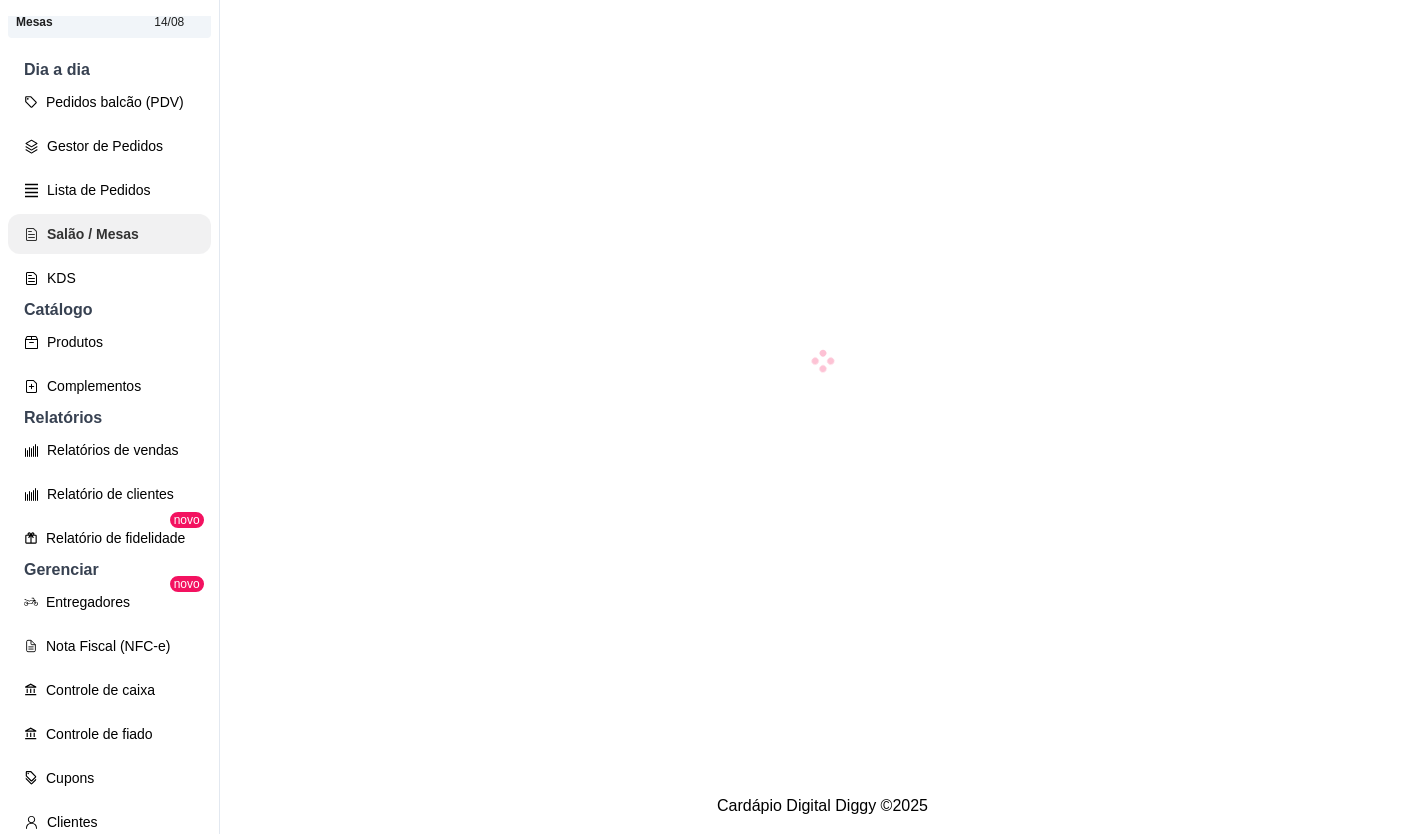 scroll, scrollTop: 0, scrollLeft: 0, axis: both 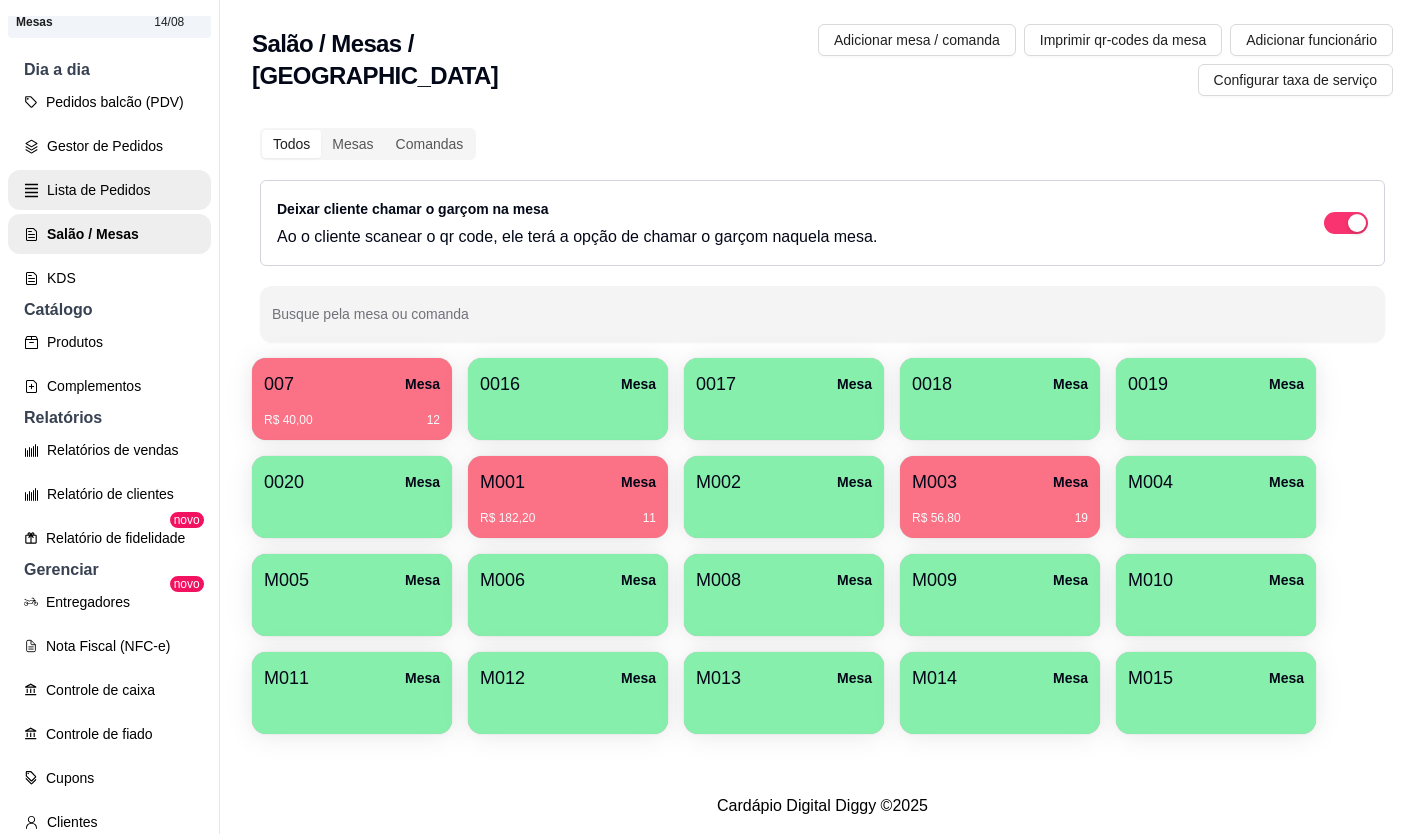 click on "Lista de Pedidos" at bounding box center (109, 190) 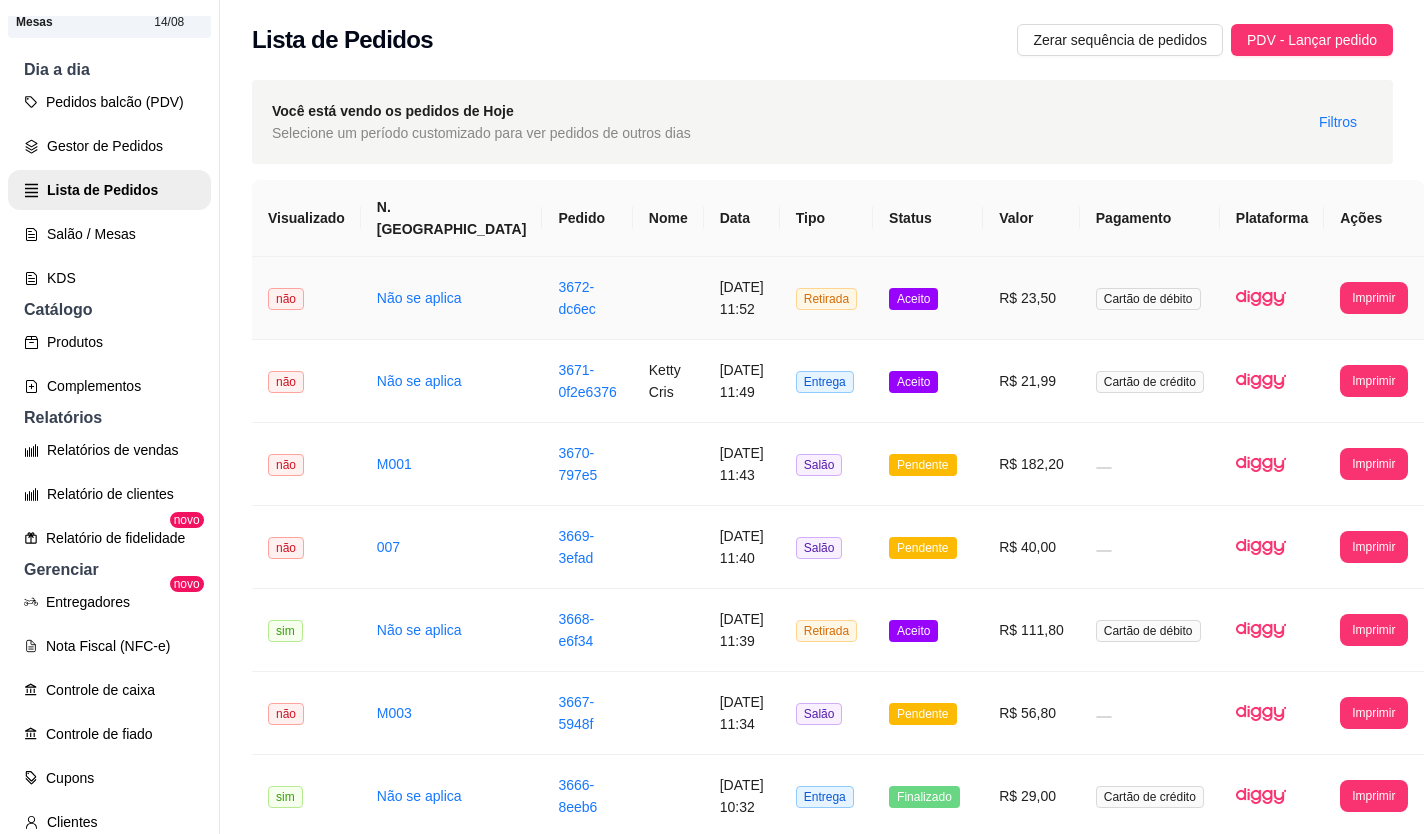 click on "R$ 23,50" at bounding box center (1031, 298) 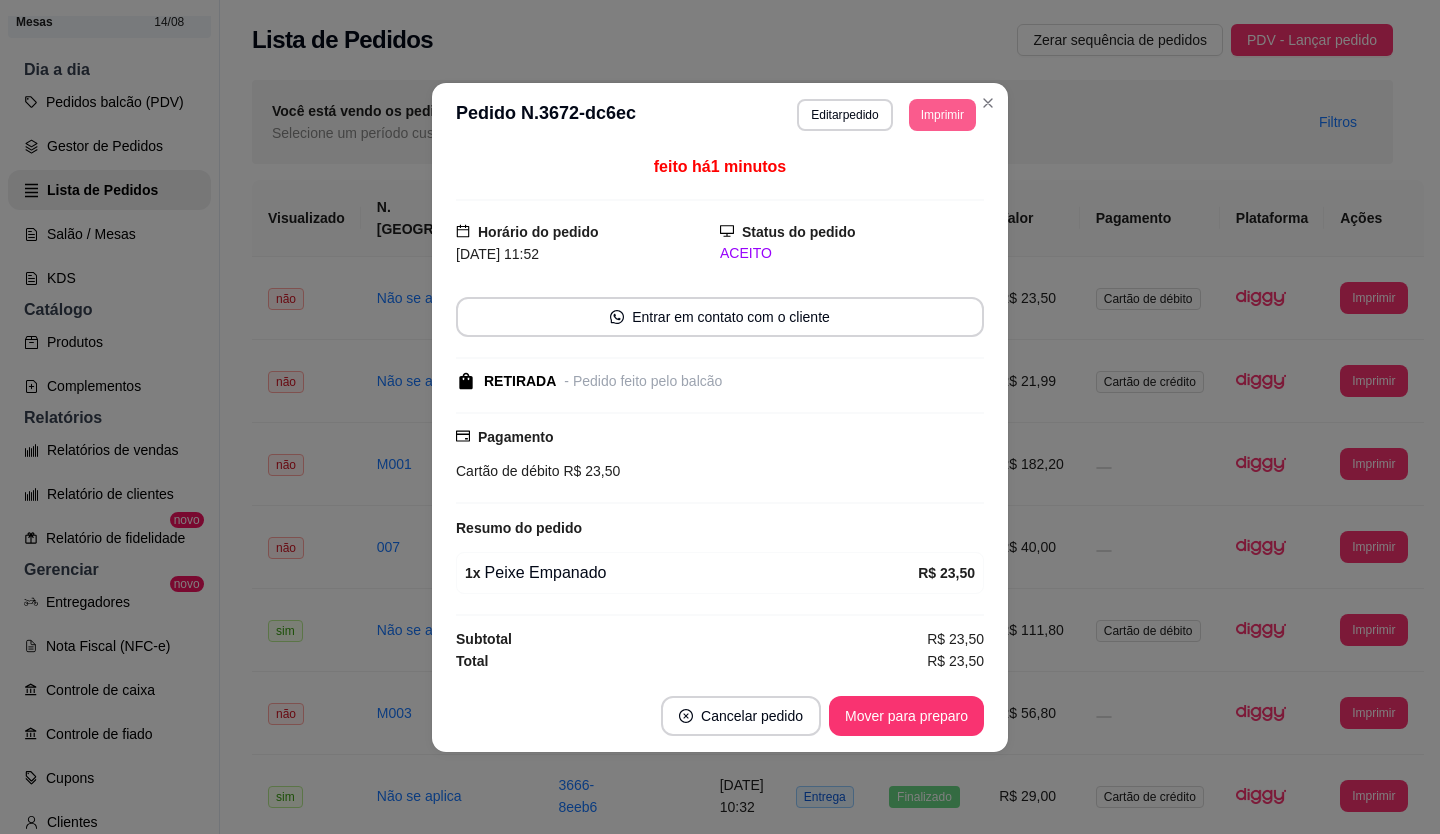 click on "Imprimir" at bounding box center (942, 115) 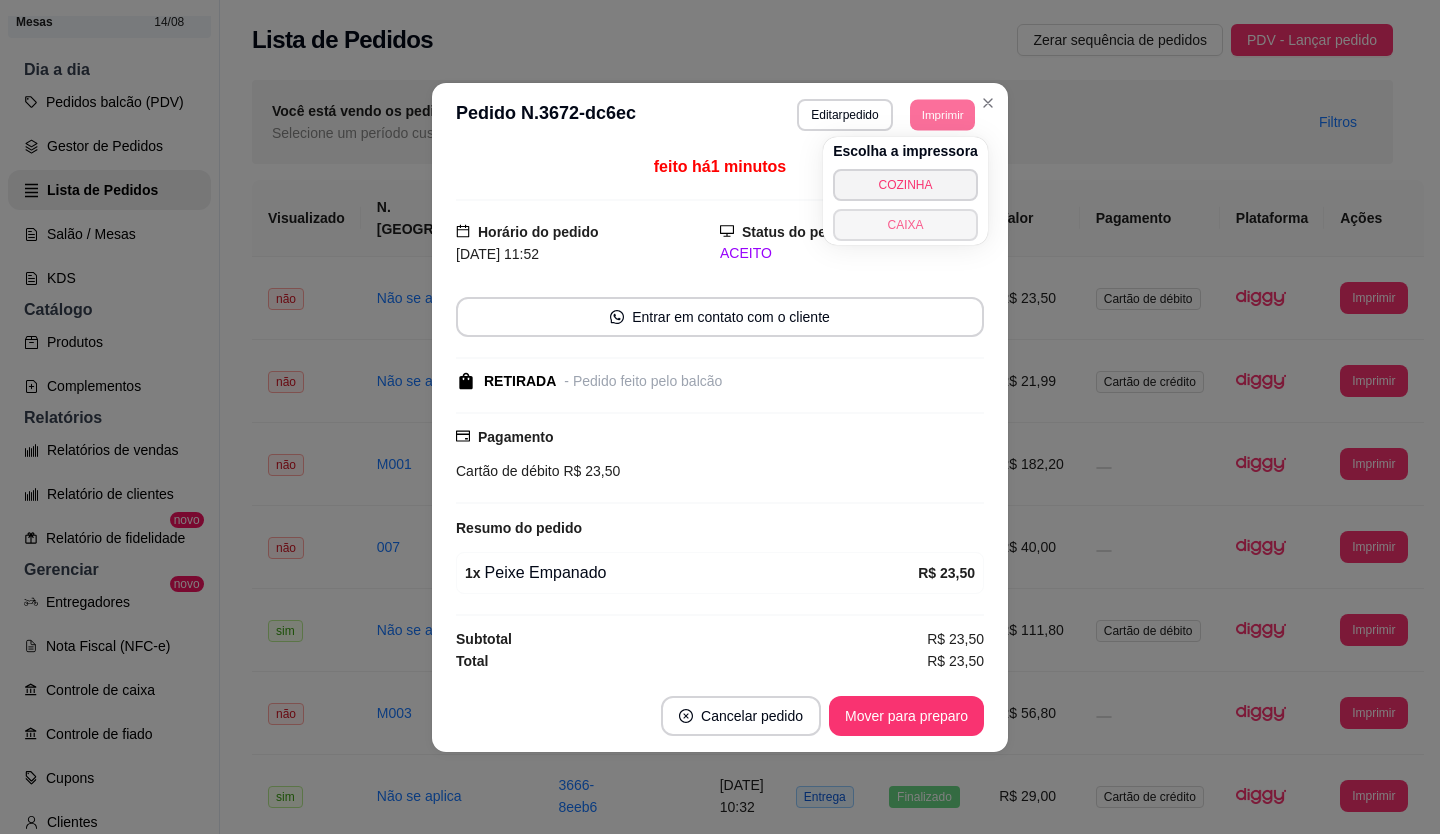click on "CAIXA" at bounding box center (905, 225) 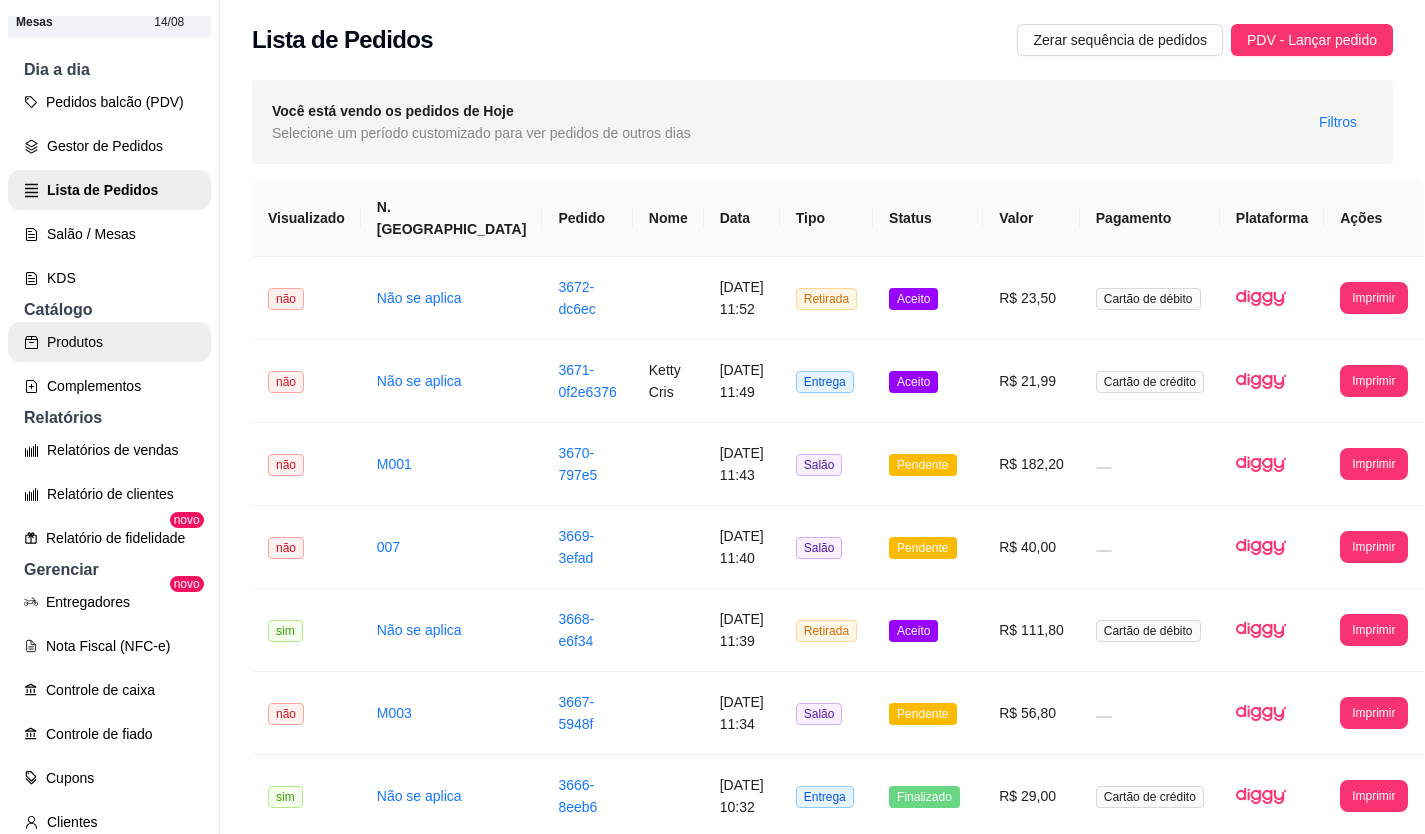 click on "Produtos Complementos" at bounding box center [109, 364] 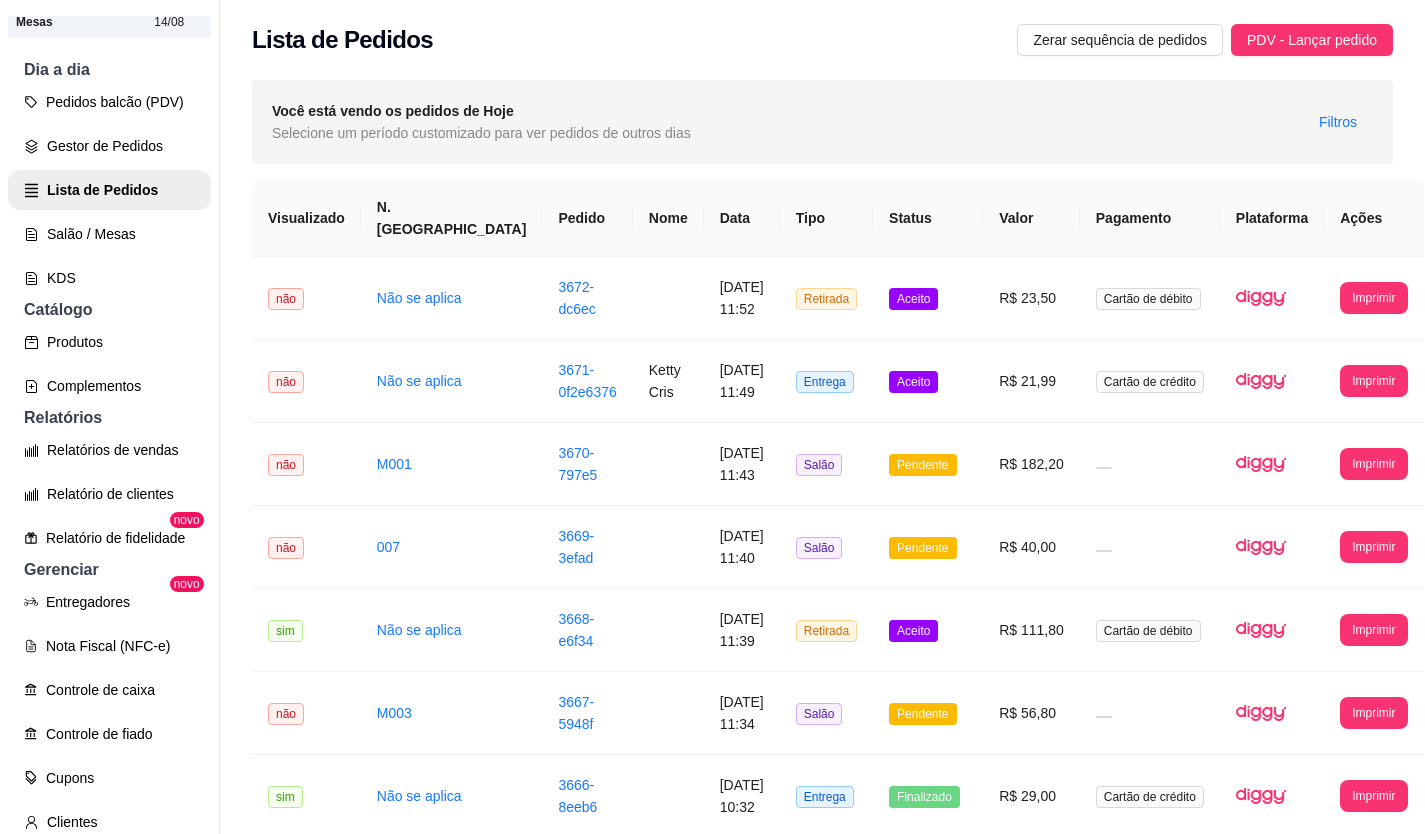 click on "Catálogo" at bounding box center [109, 310] 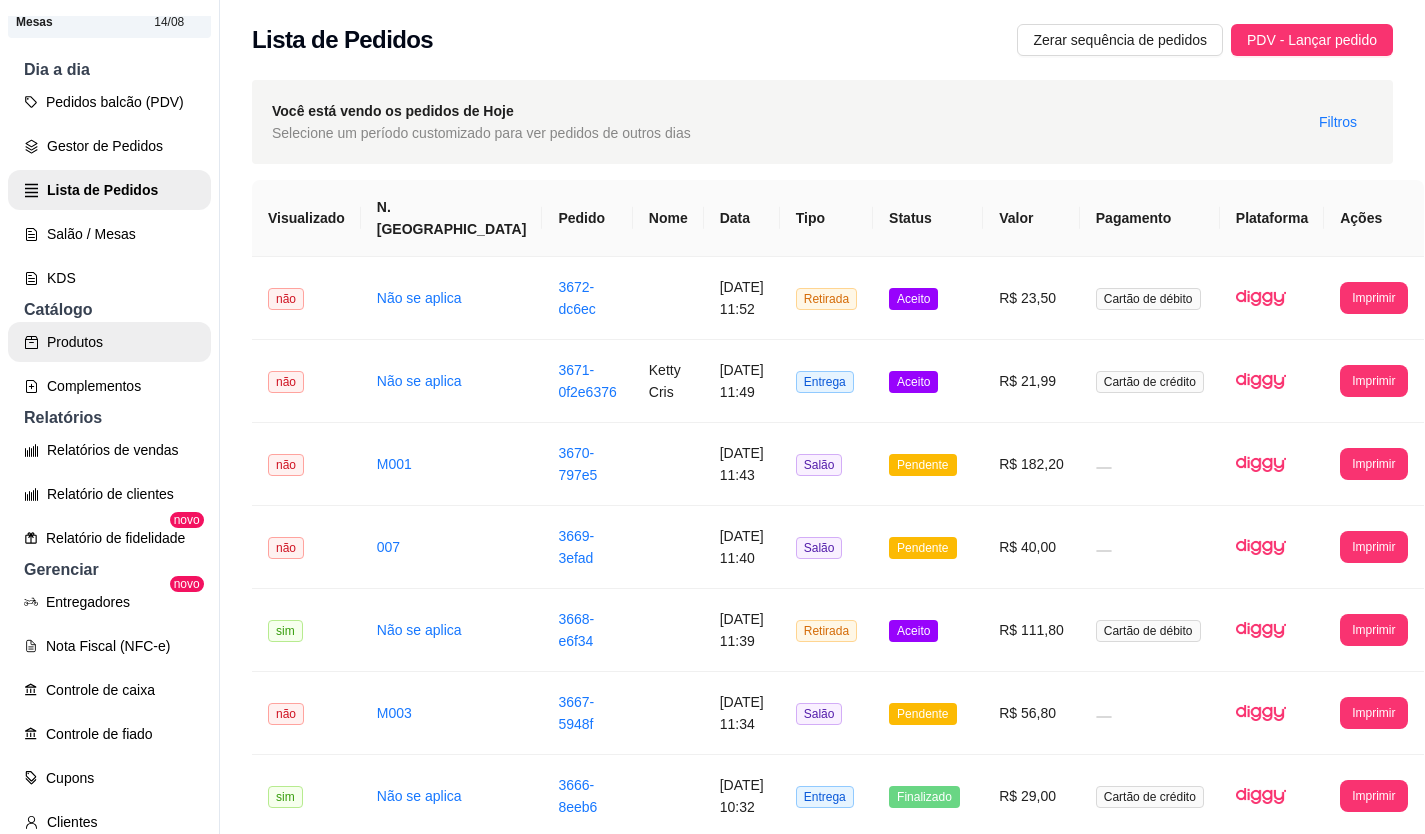 click on "Produtos" at bounding box center (109, 342) 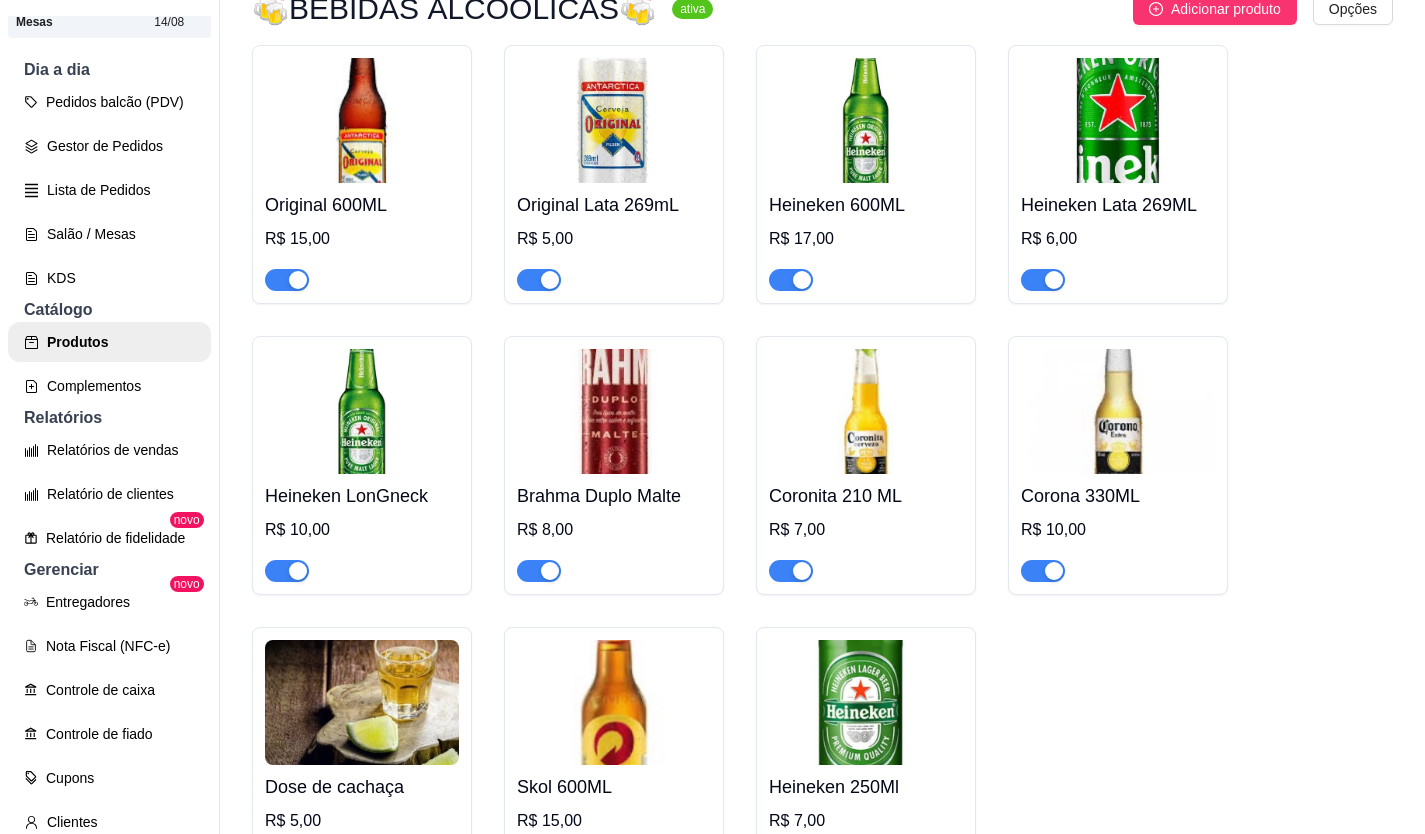 scroll, scrollTop: 10100, scrollLeft: 0, axis: vertical 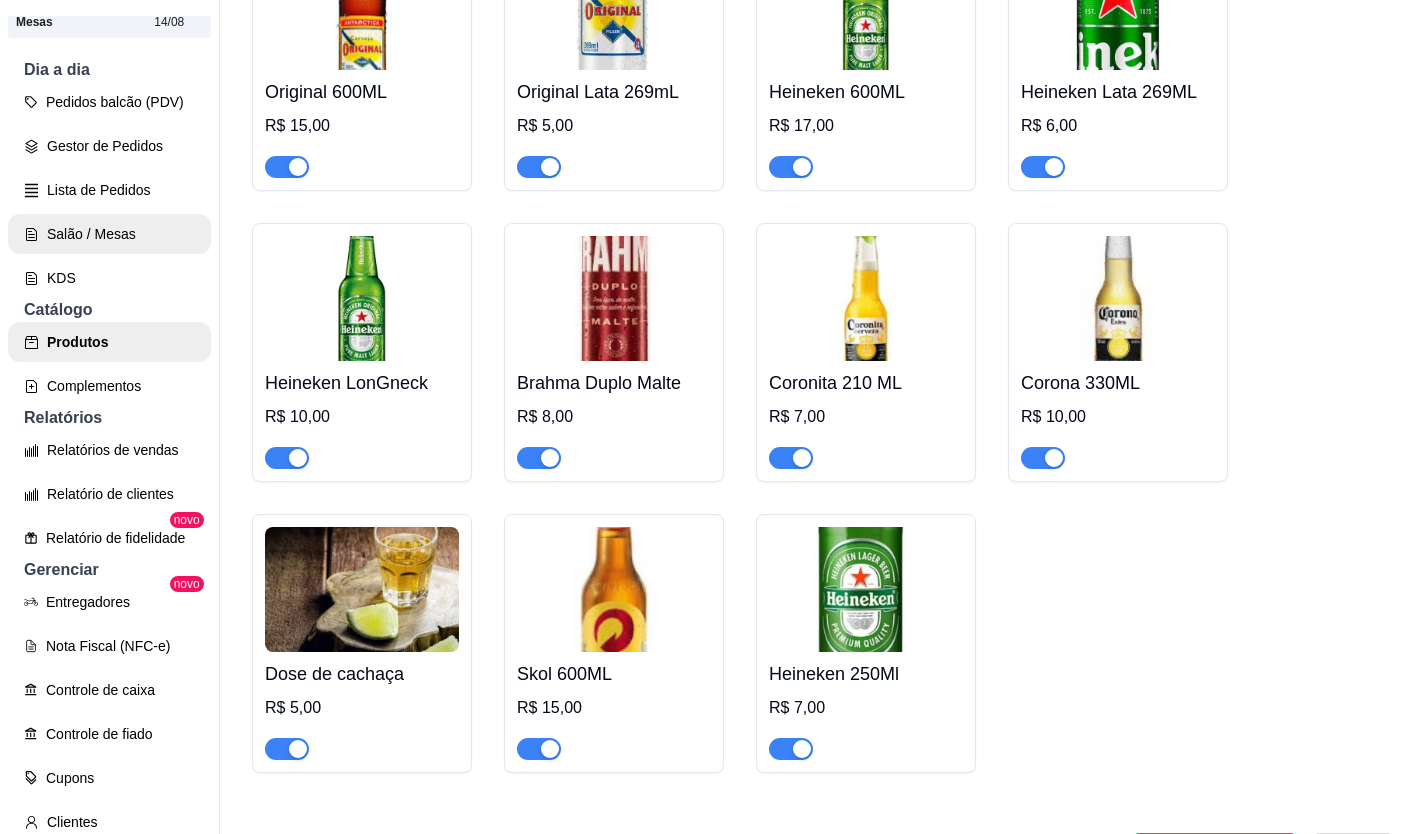click on "Salão / Mesas" at bounding box center (109, 234) 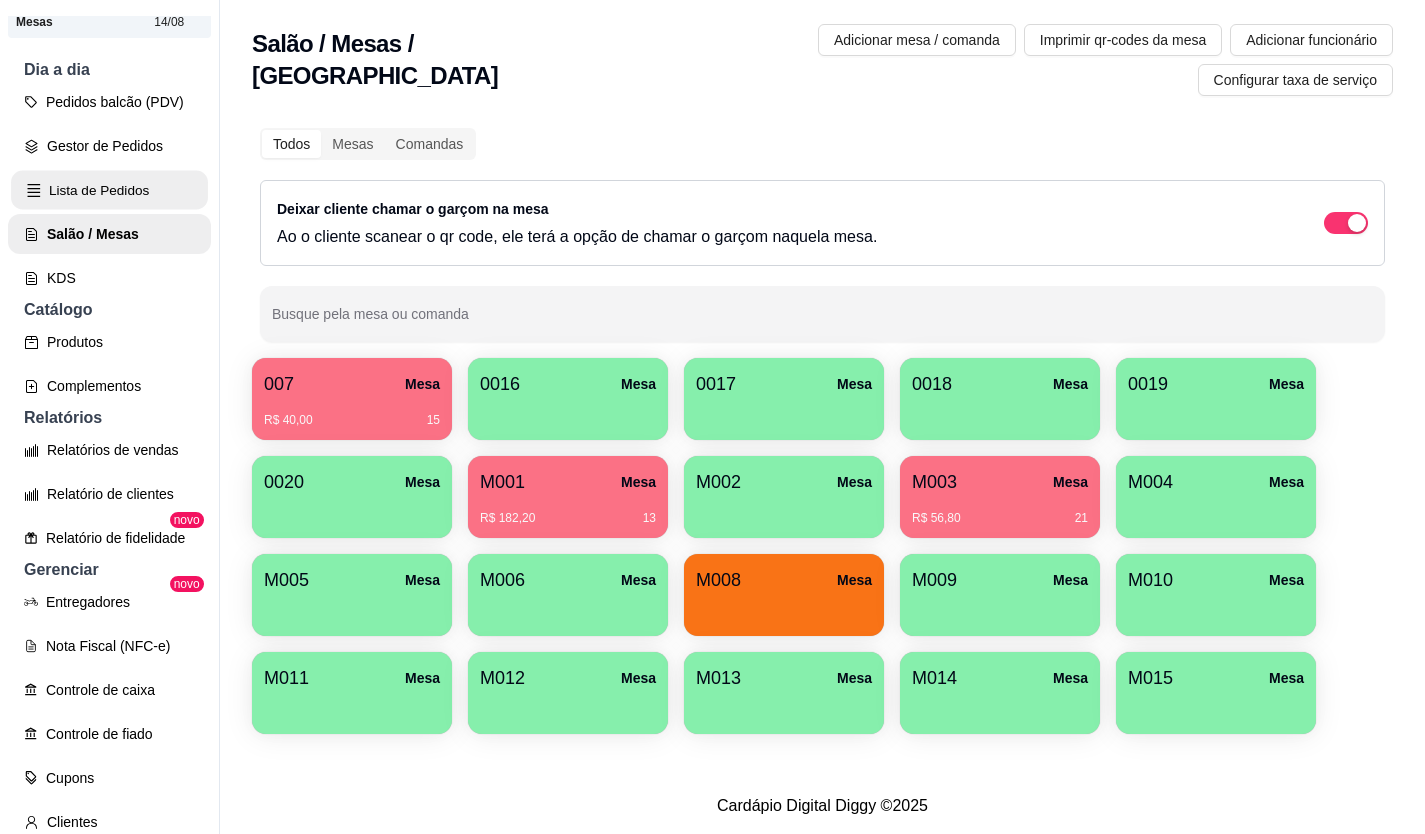 click on "Lista de Pedidos" at bounding box center [109, 190] 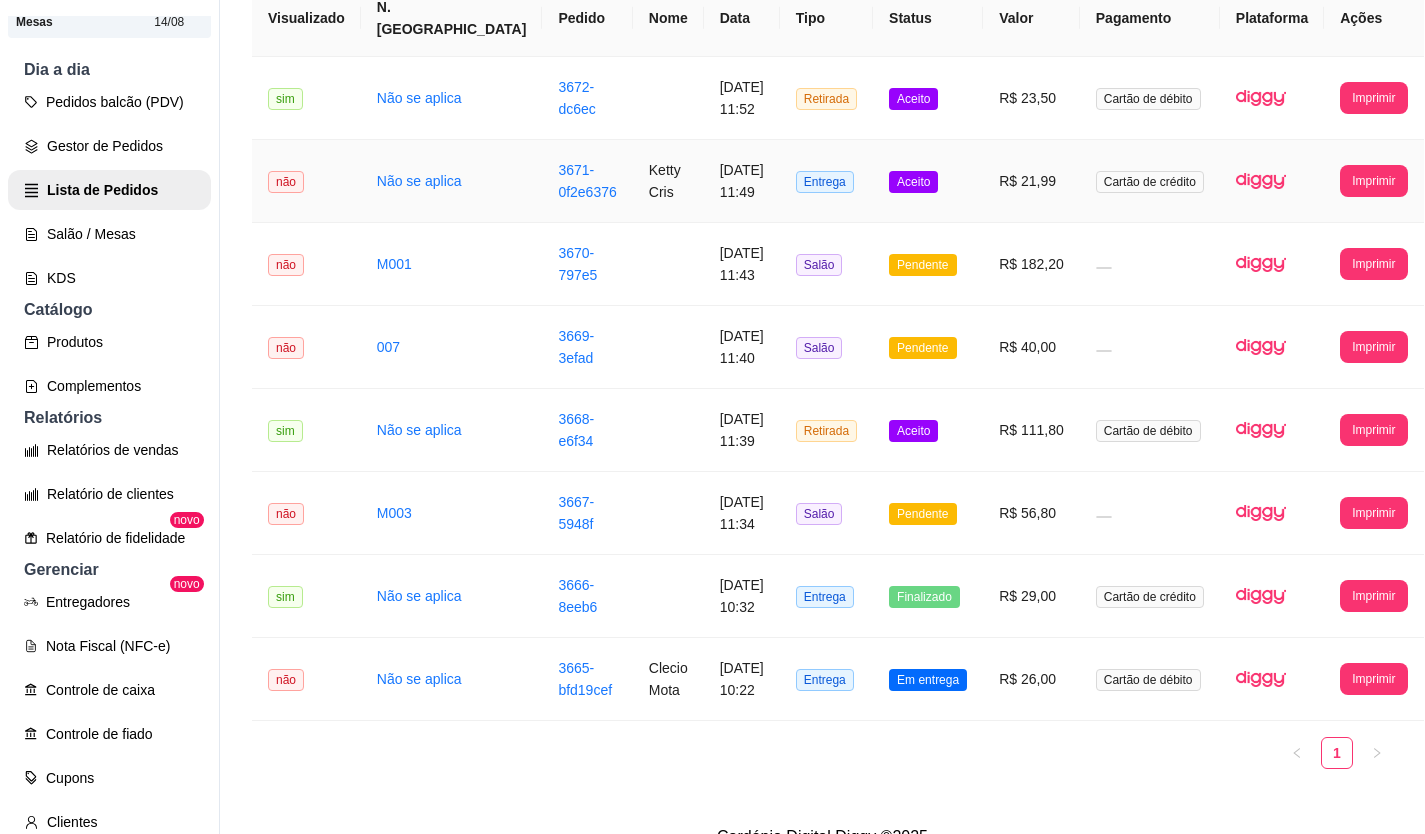 scroll, scrollTop: 246, scrollLeft: 0, axis: vertical 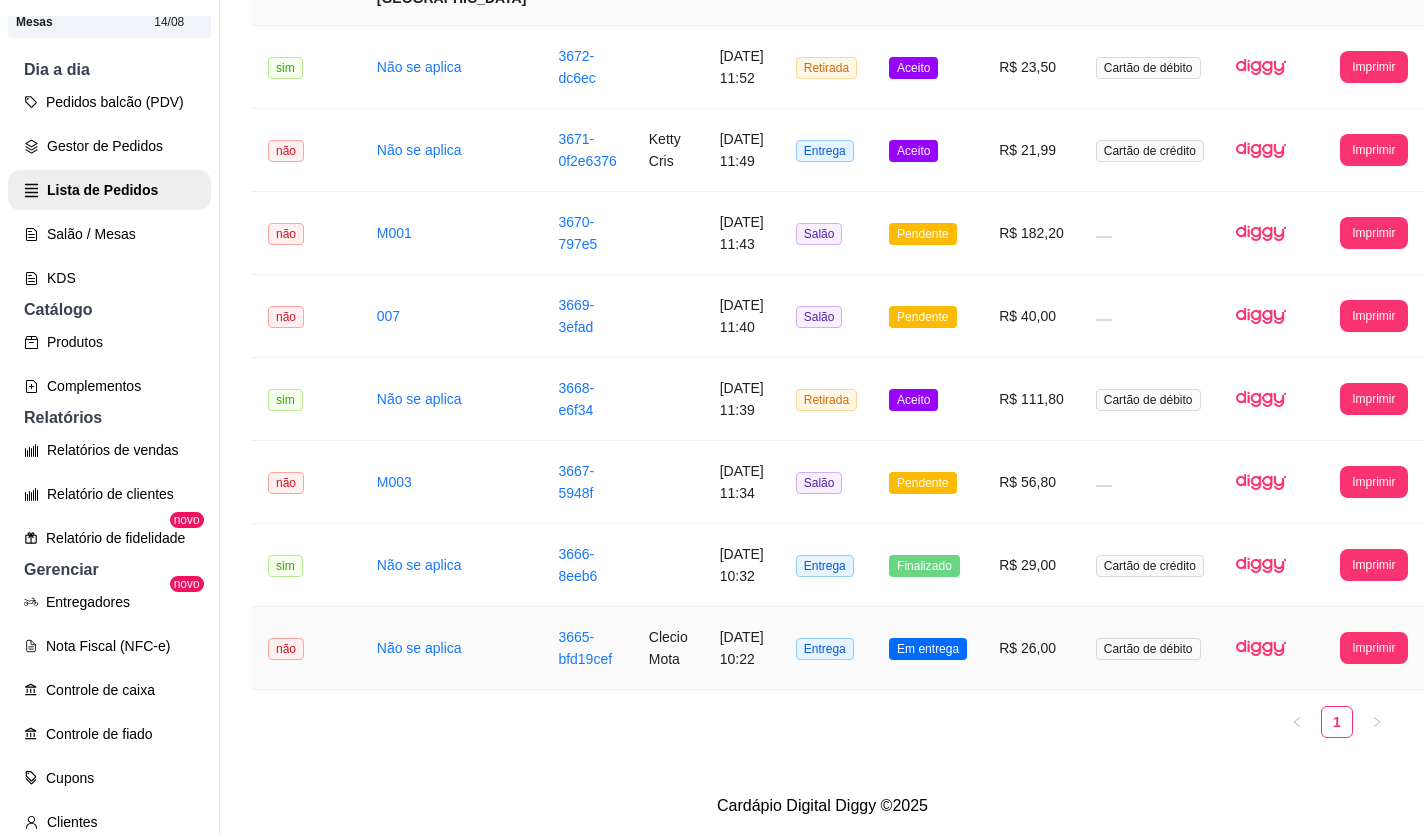 click on "Clecio Mota" at bounding box center [668, 648] 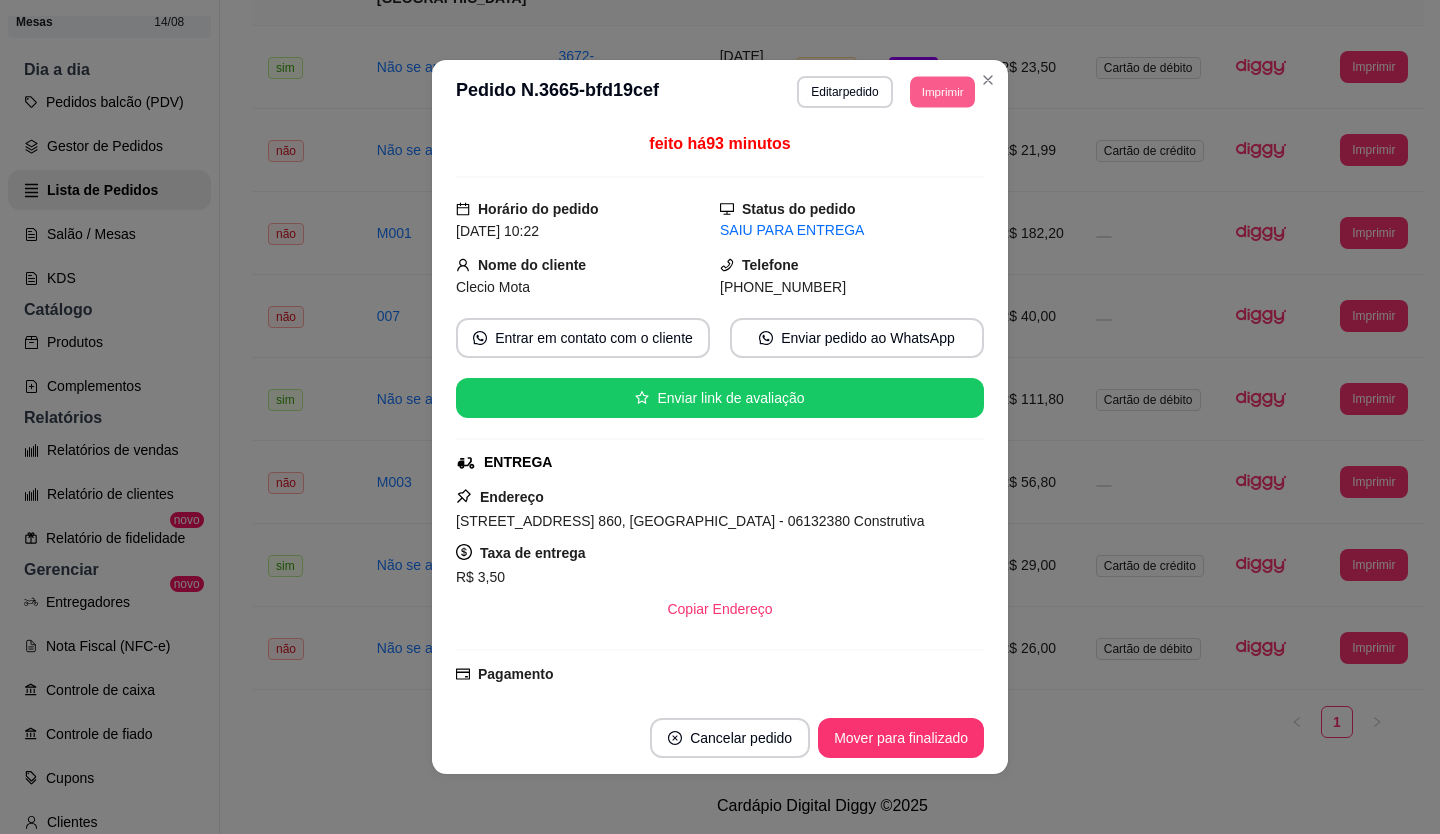 click on "Imprimir" at bounding box center [942, 91] 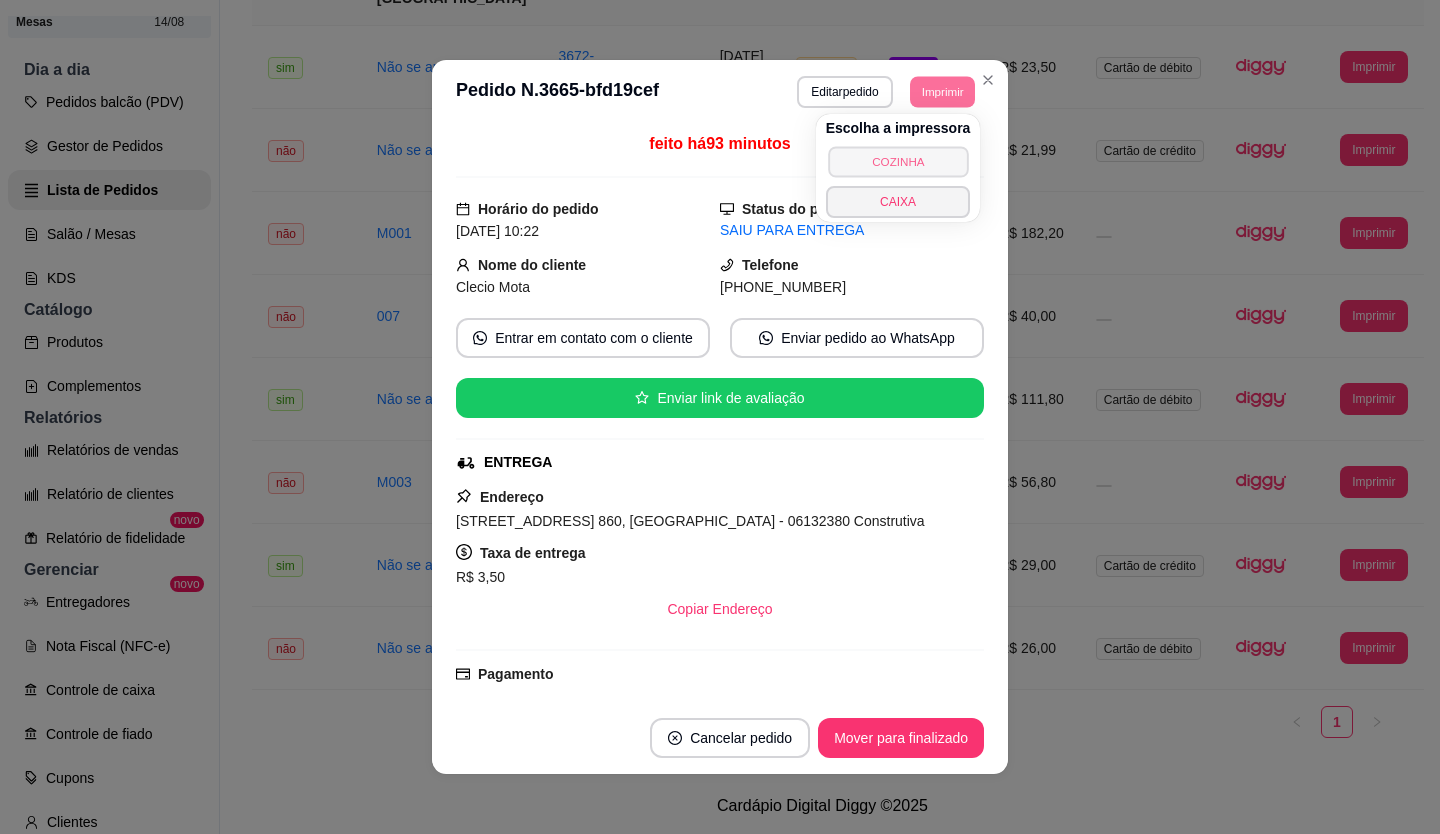 click on "COZINHA" at bounding box center [898, 161] 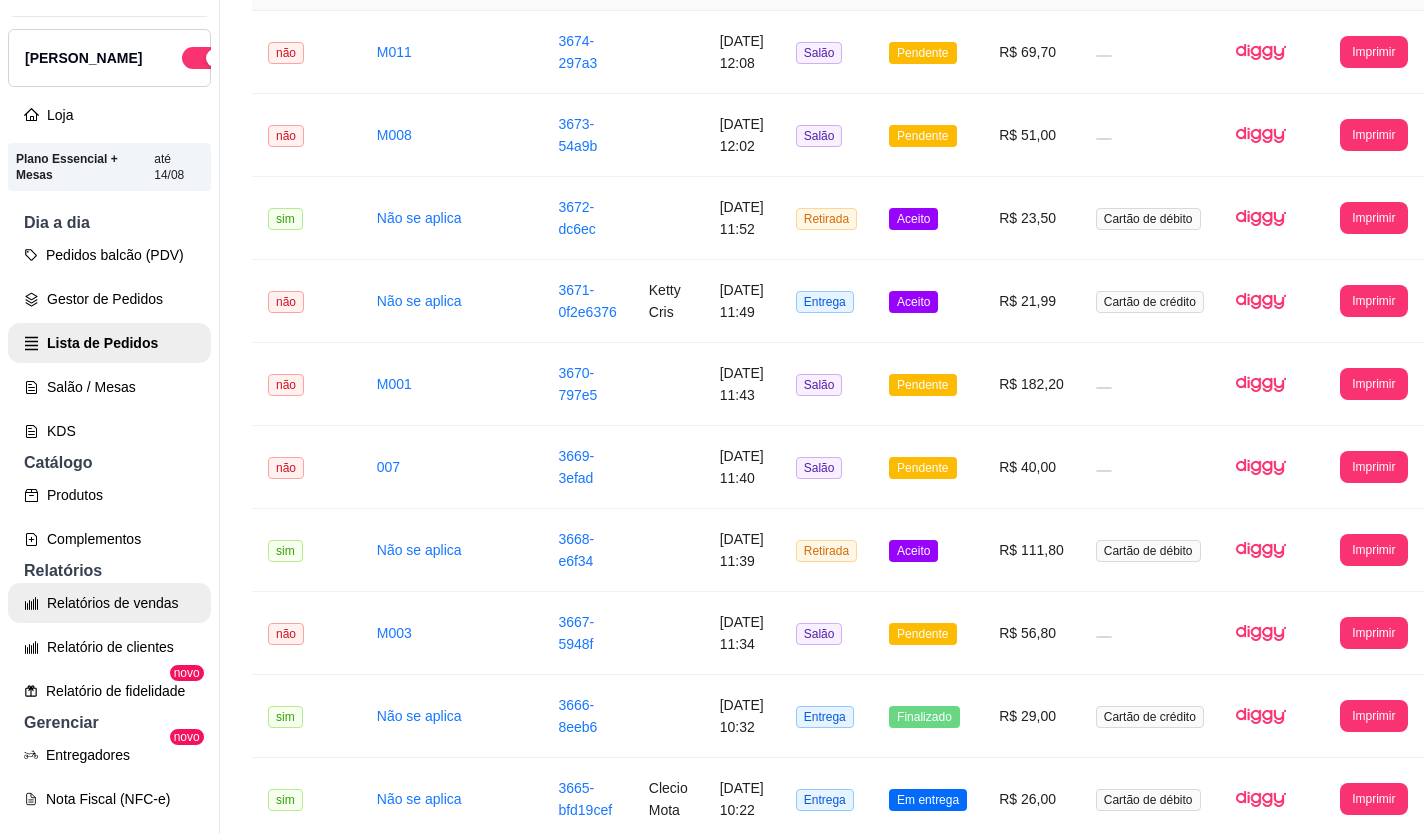 scroll, scrollTop: 0, scrollLeft: 0, axis: both 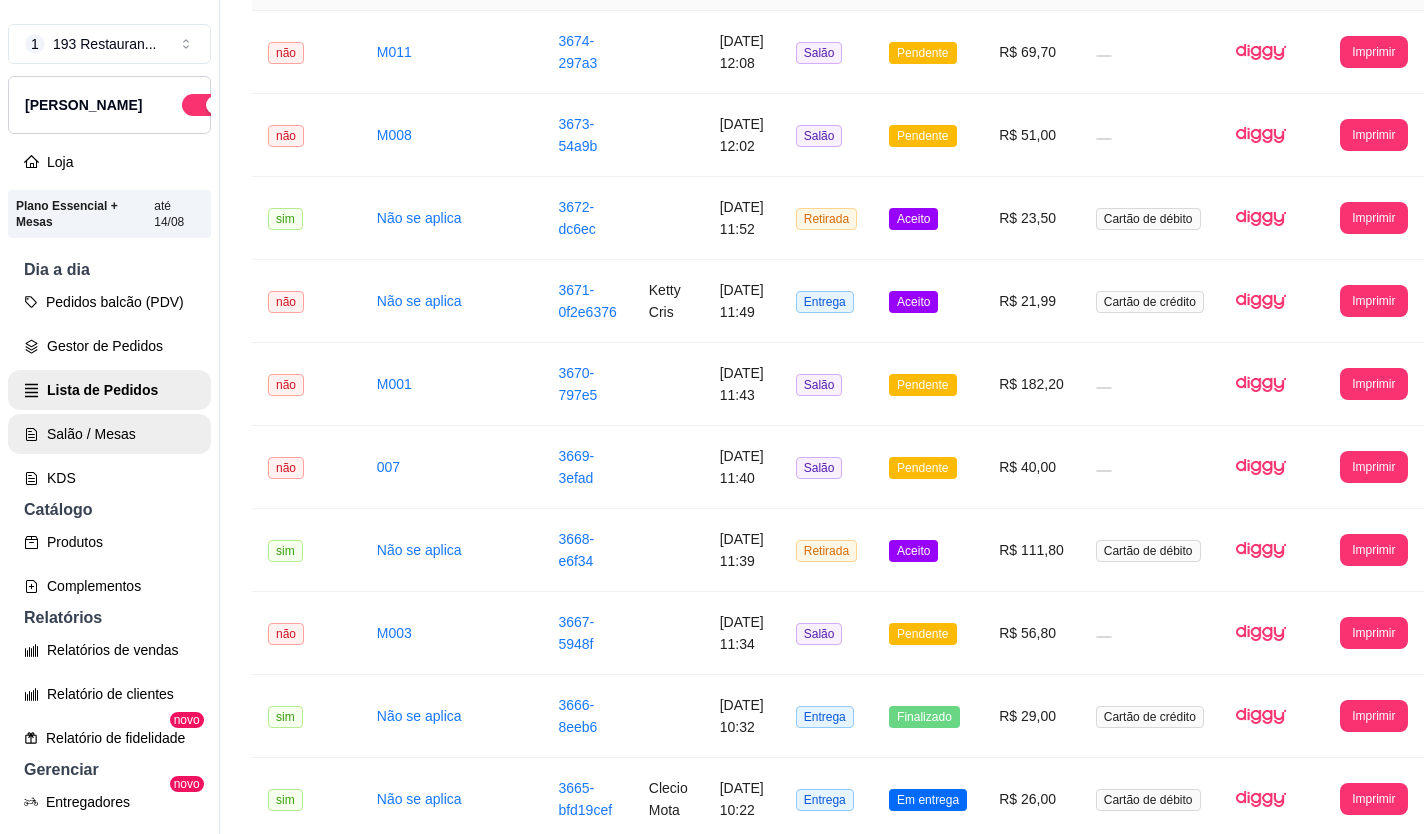 click on "Salão / Mesas" at bounding box center (109, 434) 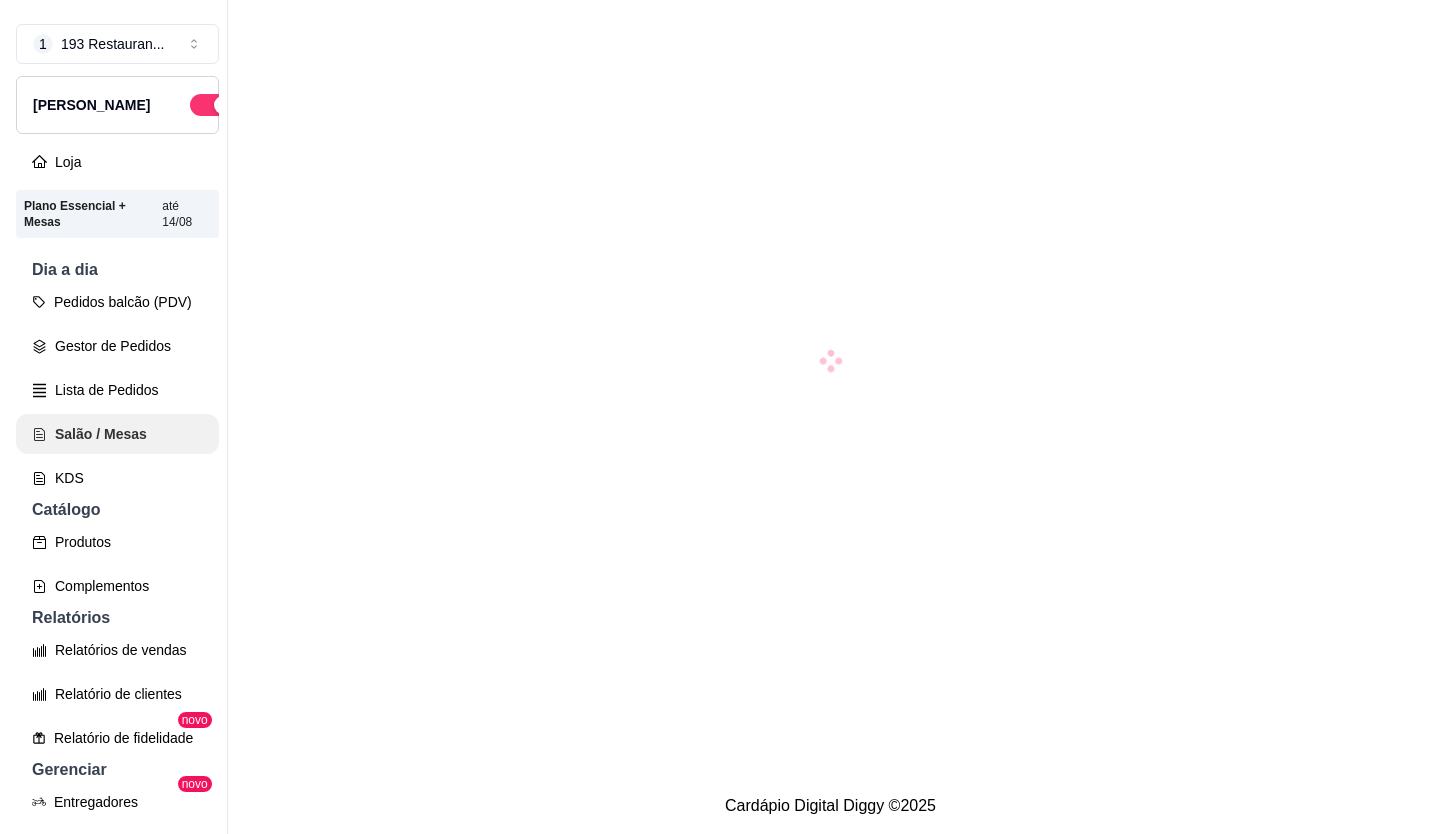 scroll, scrollTop: 0, scrollLeft: 0, axis: both 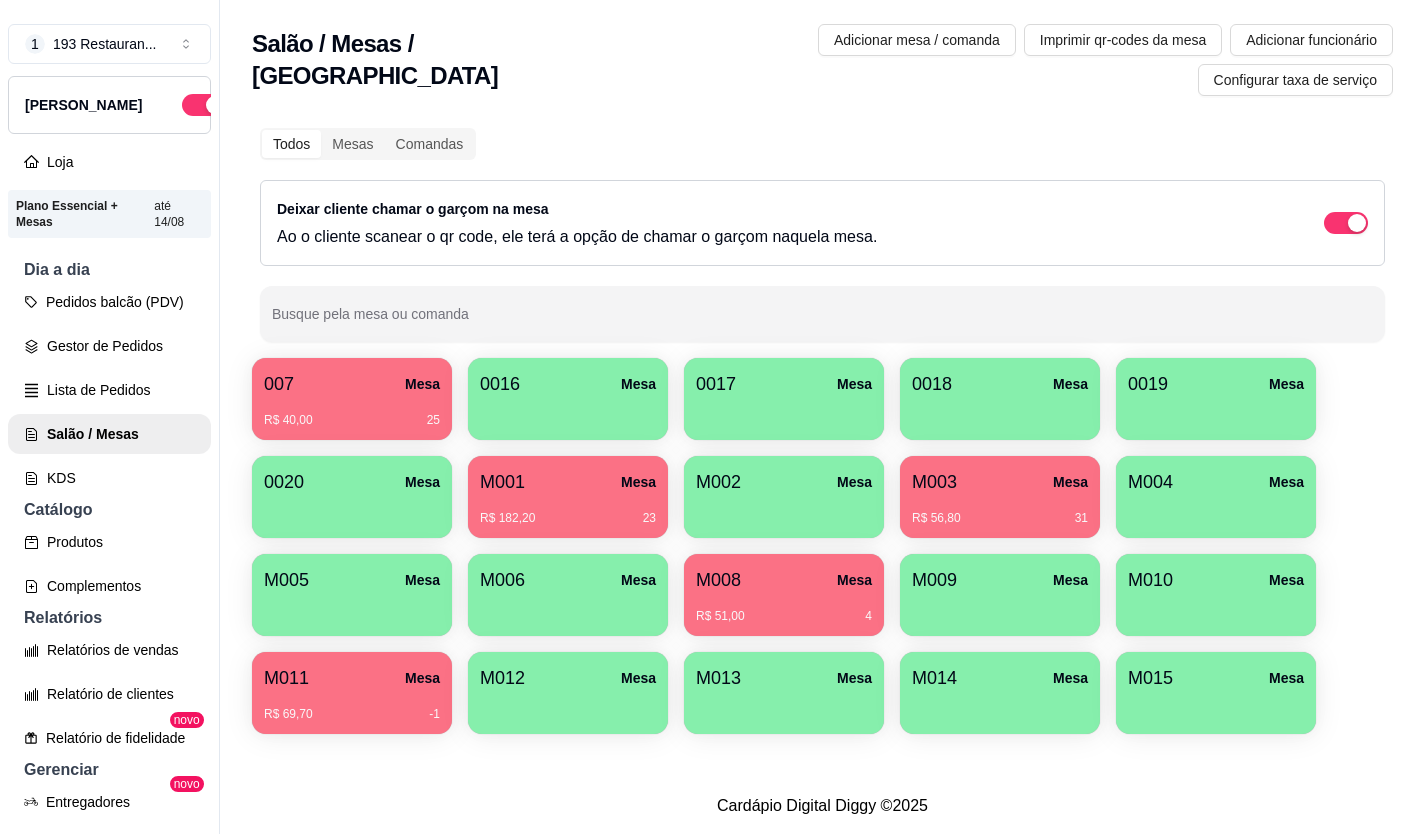 click at bounding box center [568, 609] 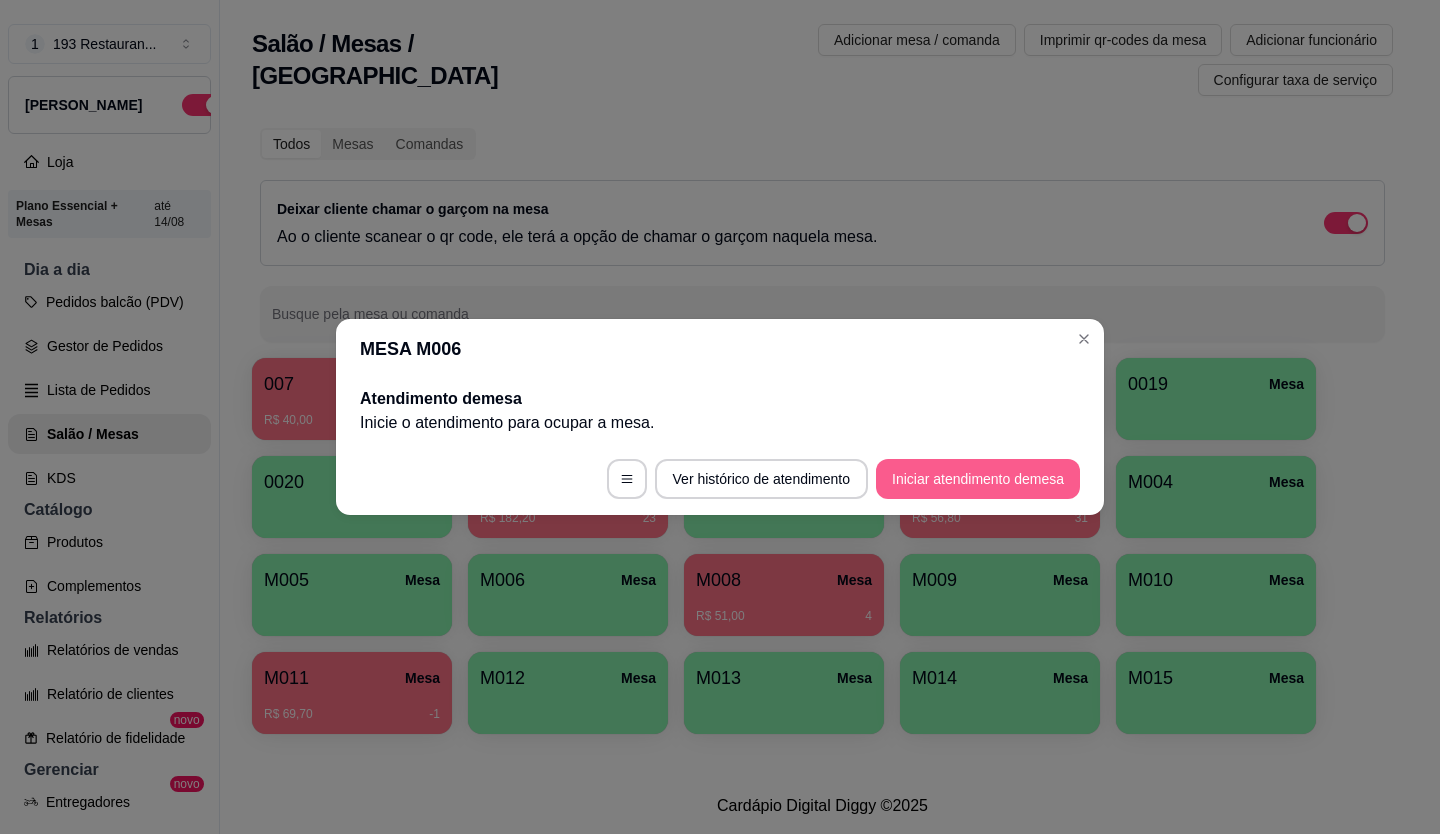 click on "Iniciar atendimento de  mesa" at bounding box center (978, 479) 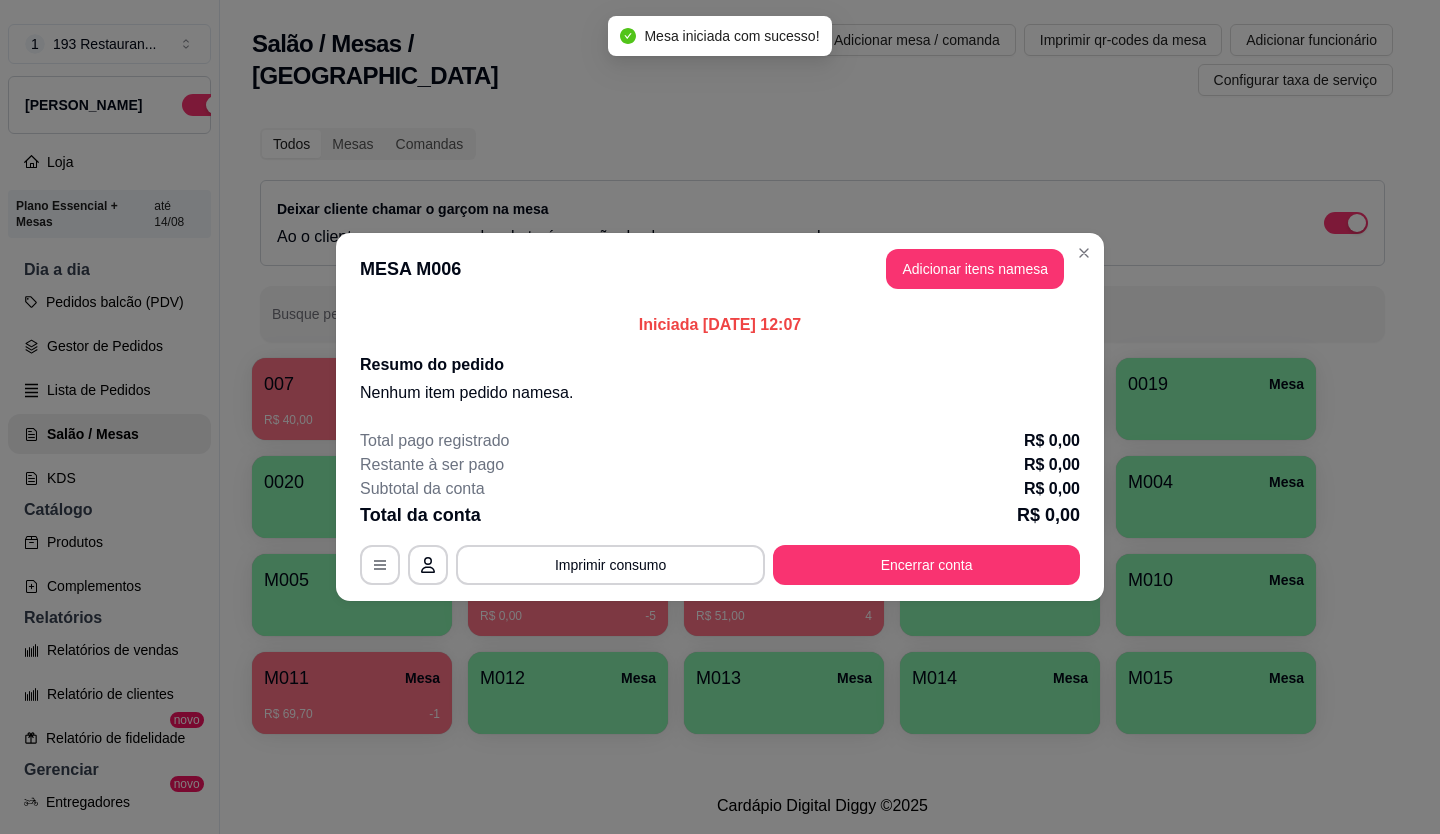 click on "Adicionar itens na  mesa" at bounding box center (975, 269) 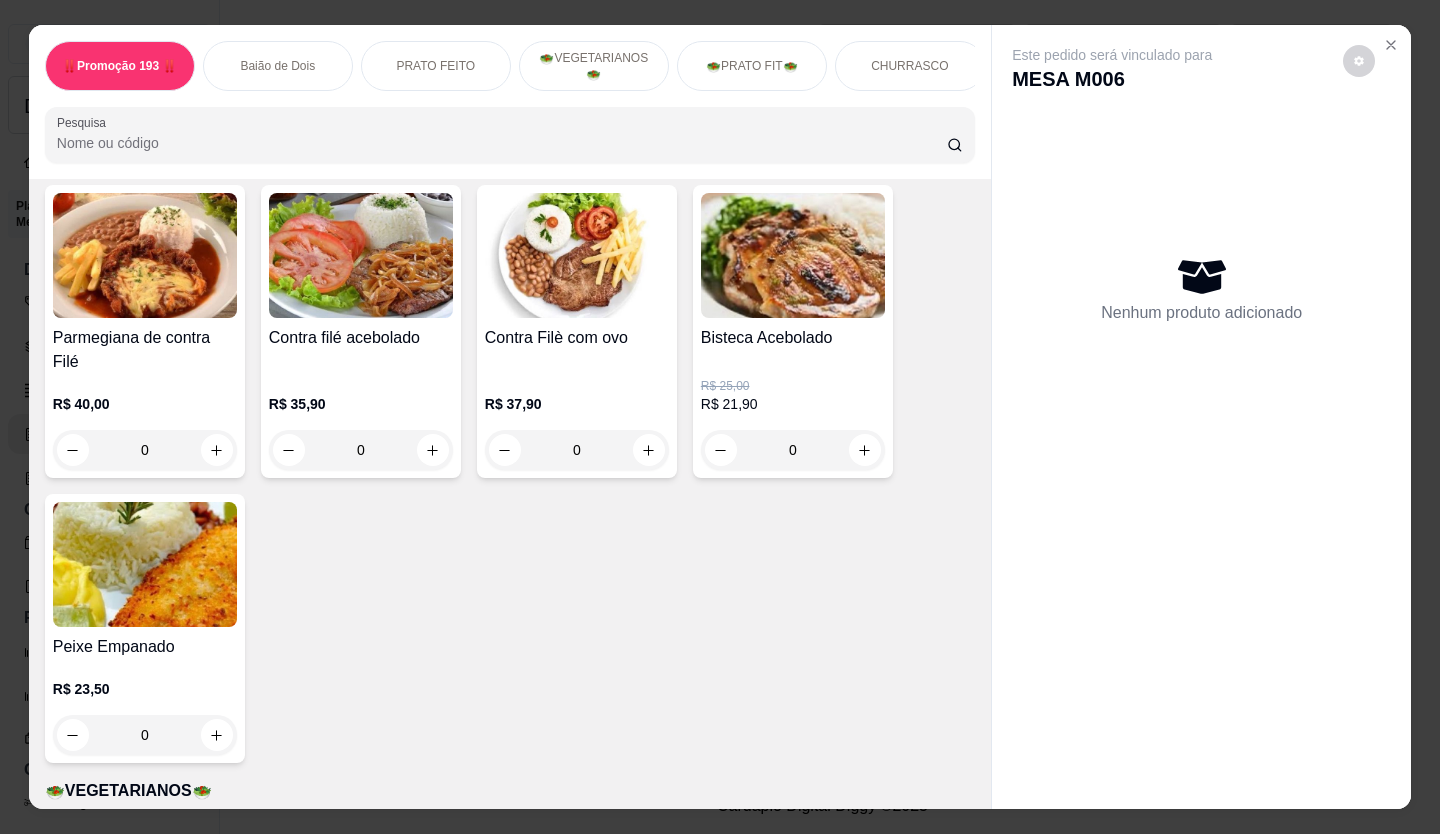 scroll, scrollTop: 1700, scrollLeft: 0, axis: vertical 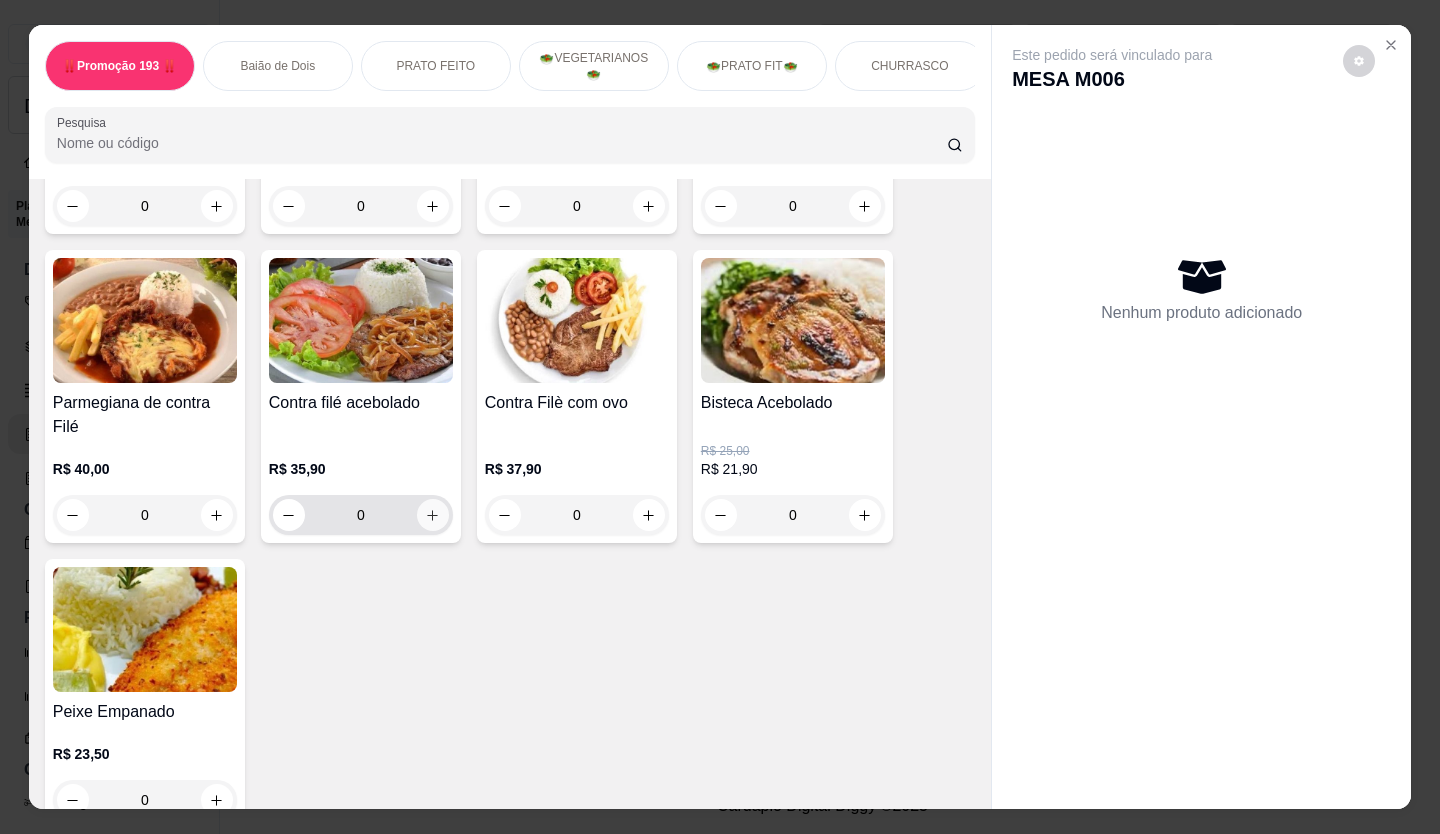 click at bounding box center (433, 515) 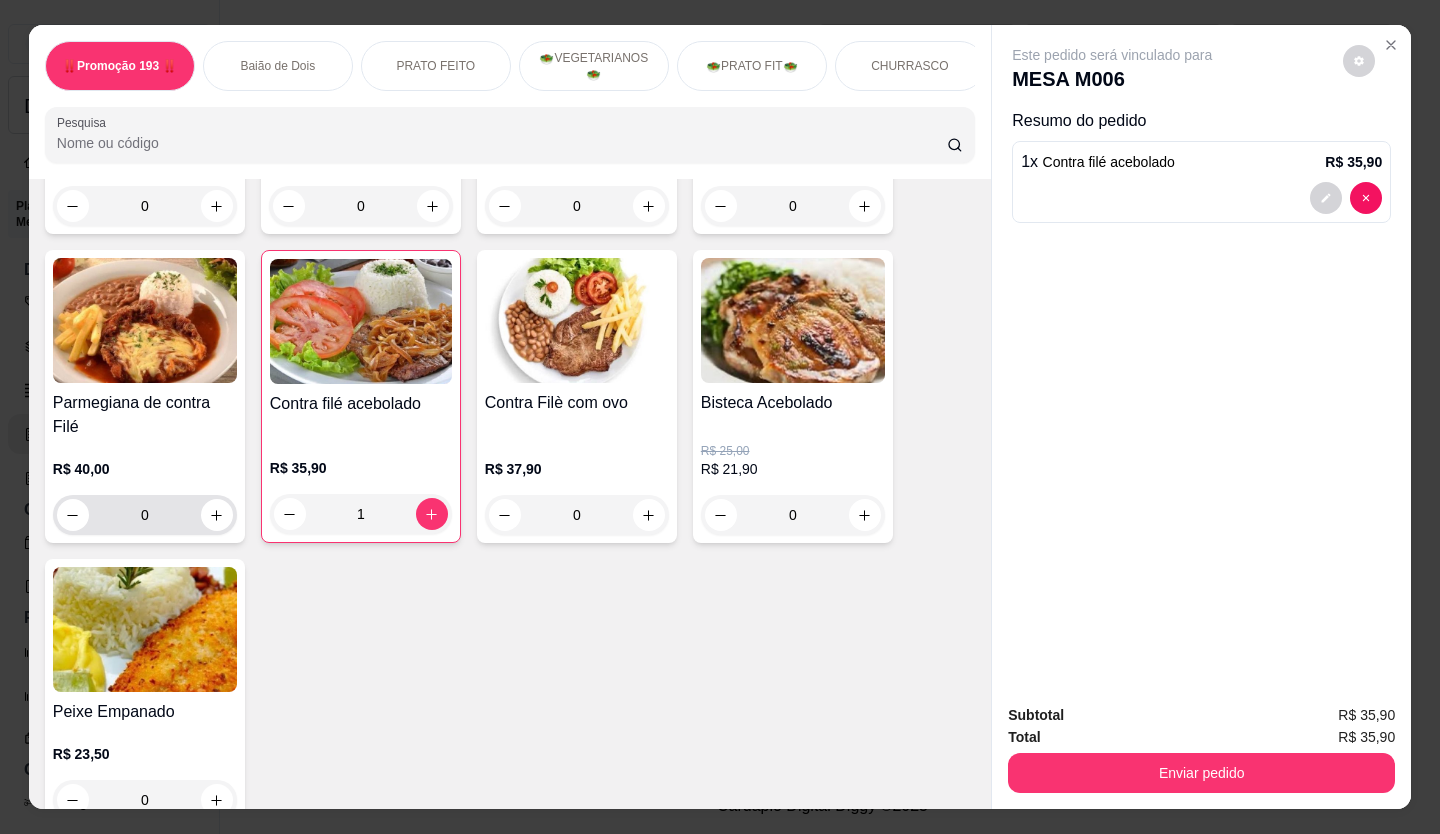 click 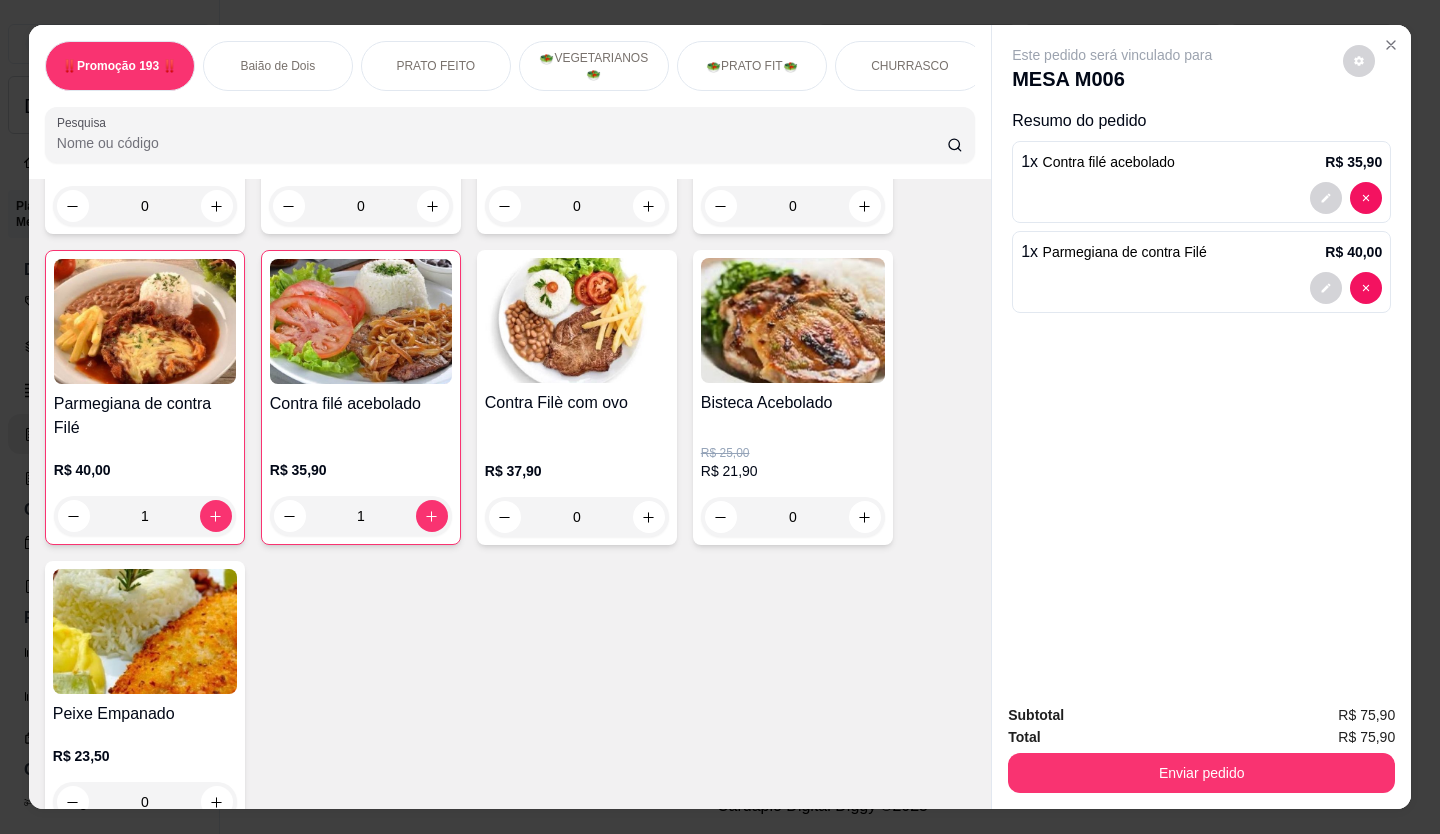 type on "1" 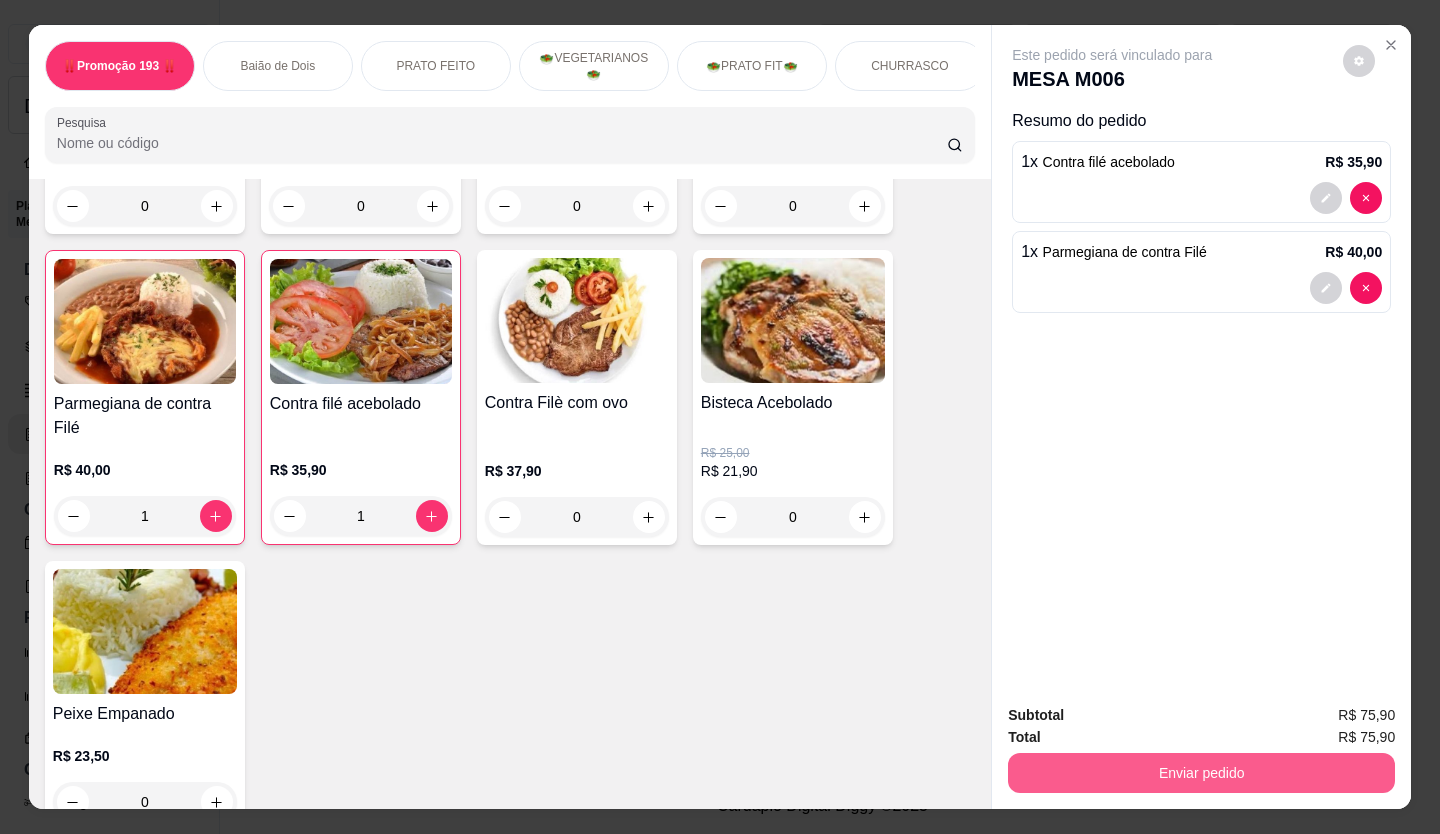 click on "Enviar pedido" at bounding box center (1201, 773) 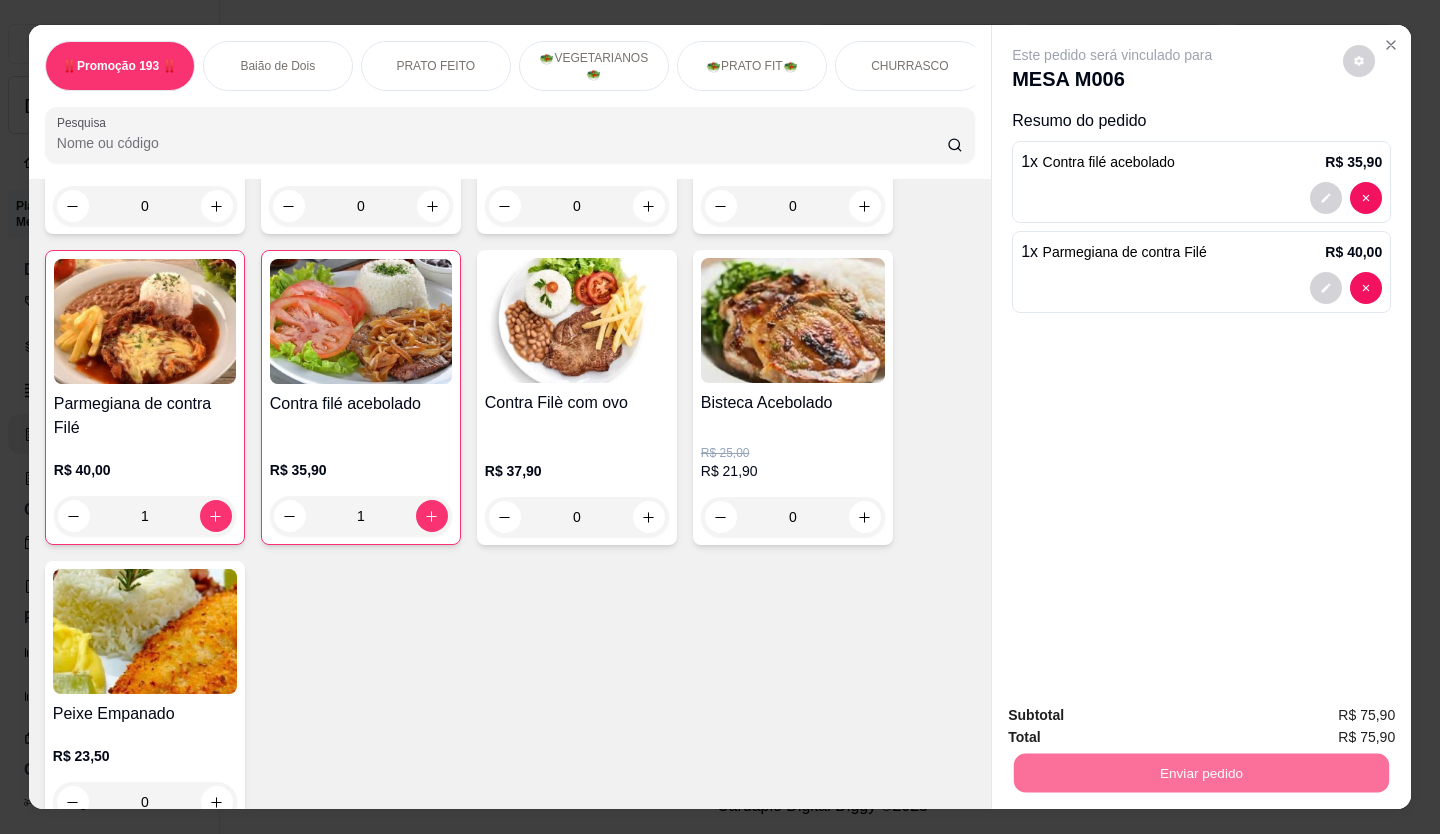 click on "Não registrar e enviar pedido" at bounding box center [1135, 716] 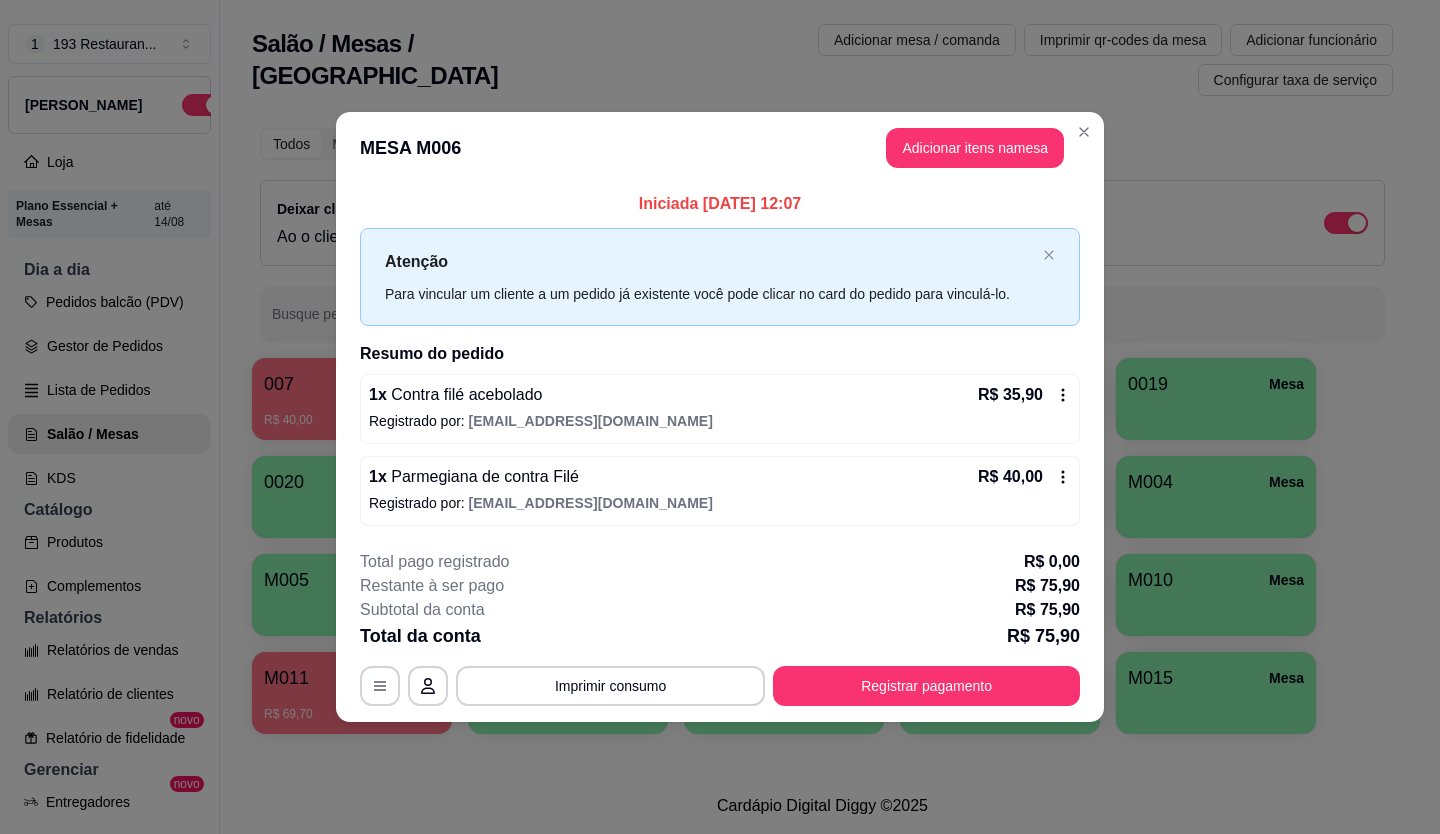 click on "Adicionar itens na  mesa" at bounding box center [975, 148] 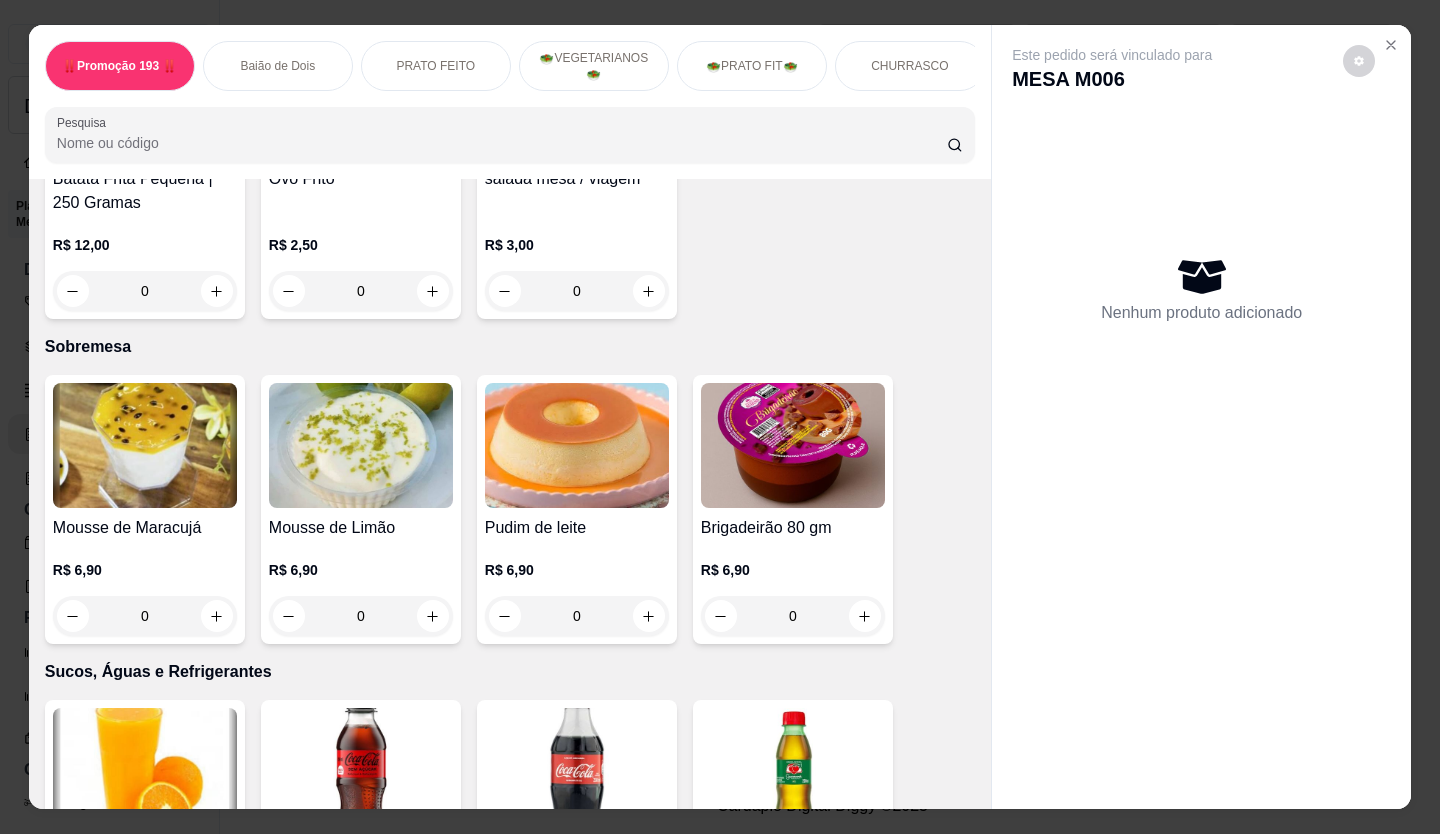 scroll, scrollTop: 5000, scrollLeft: 0, axis: vertical 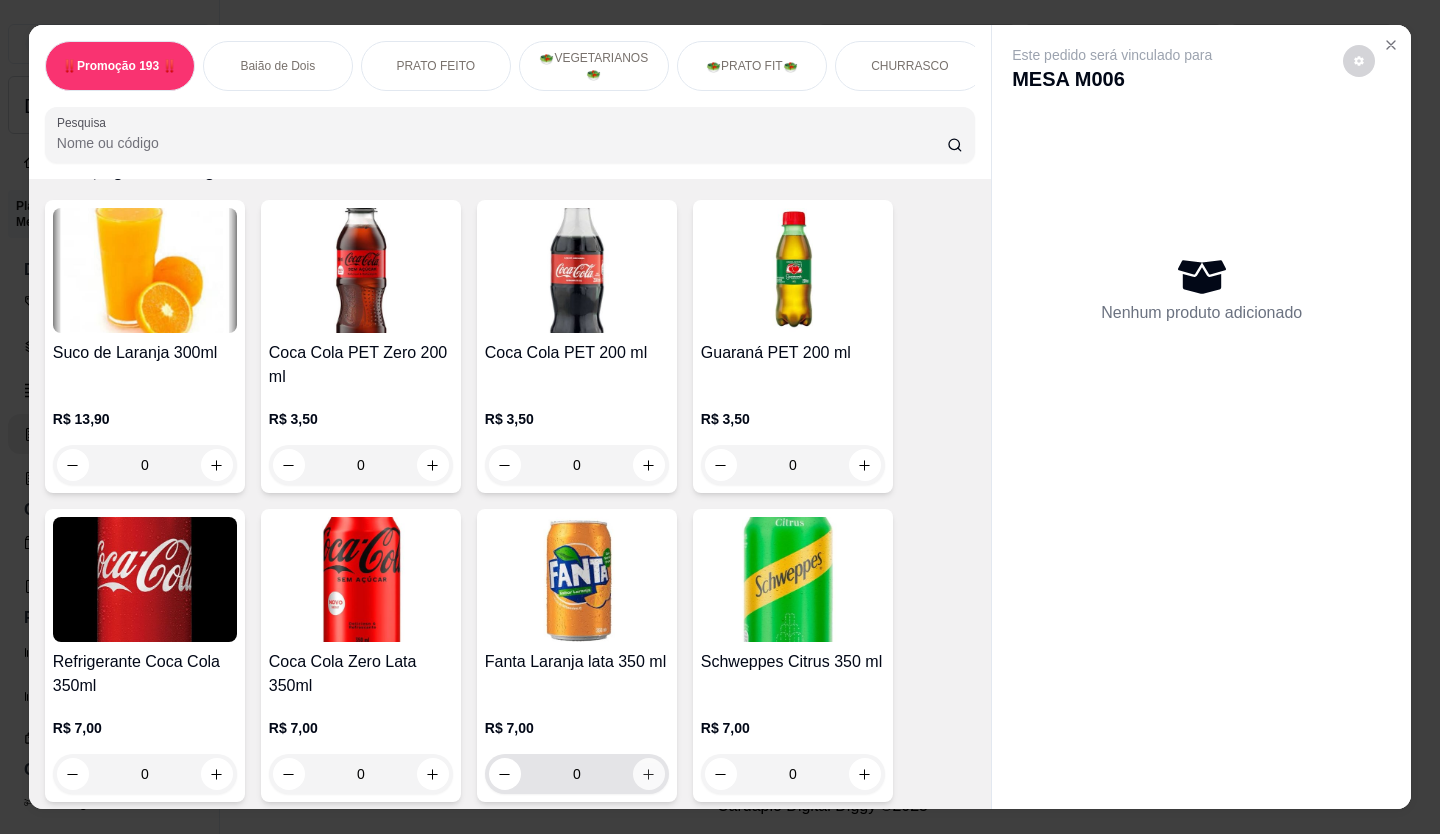click 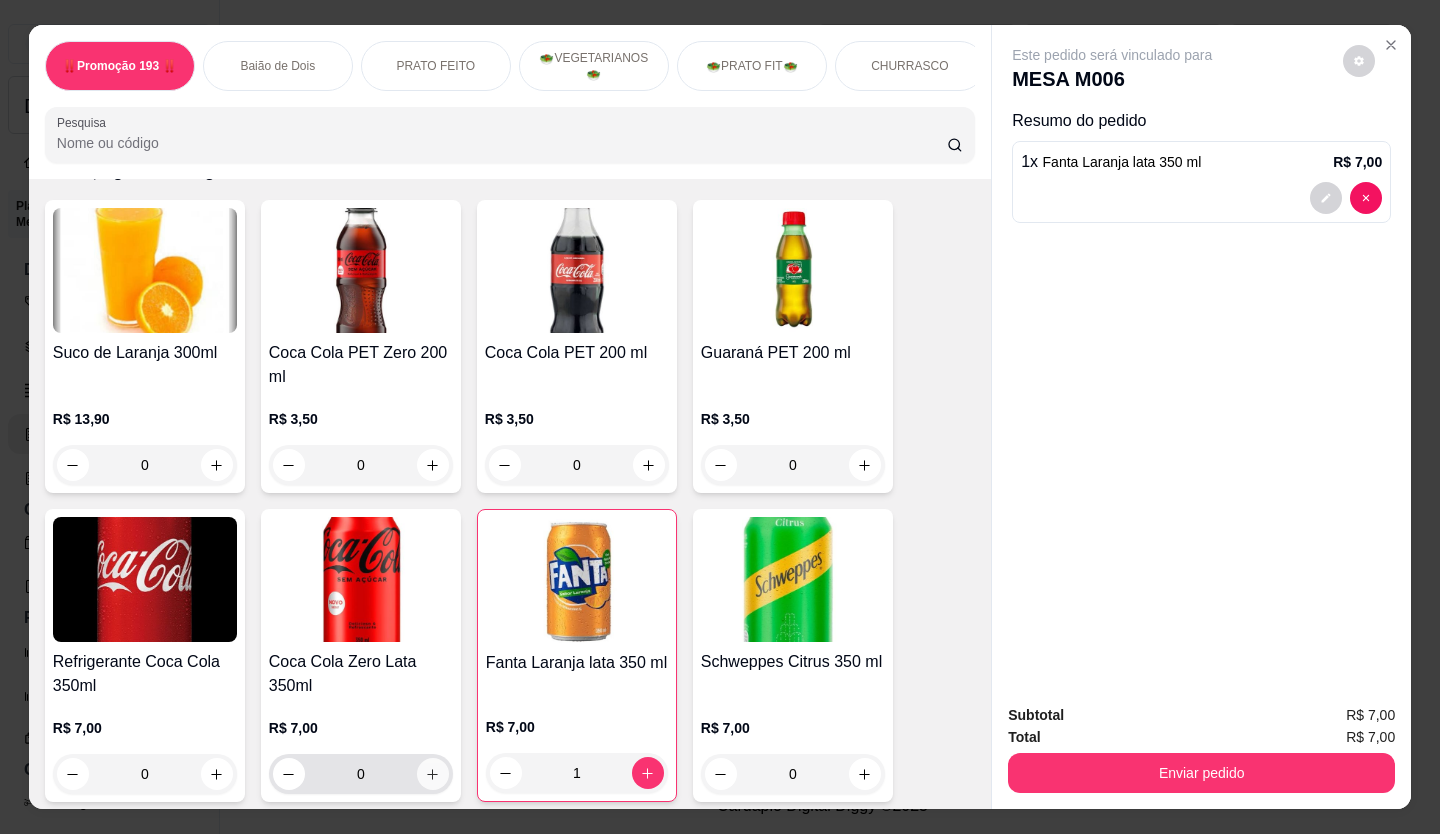 click 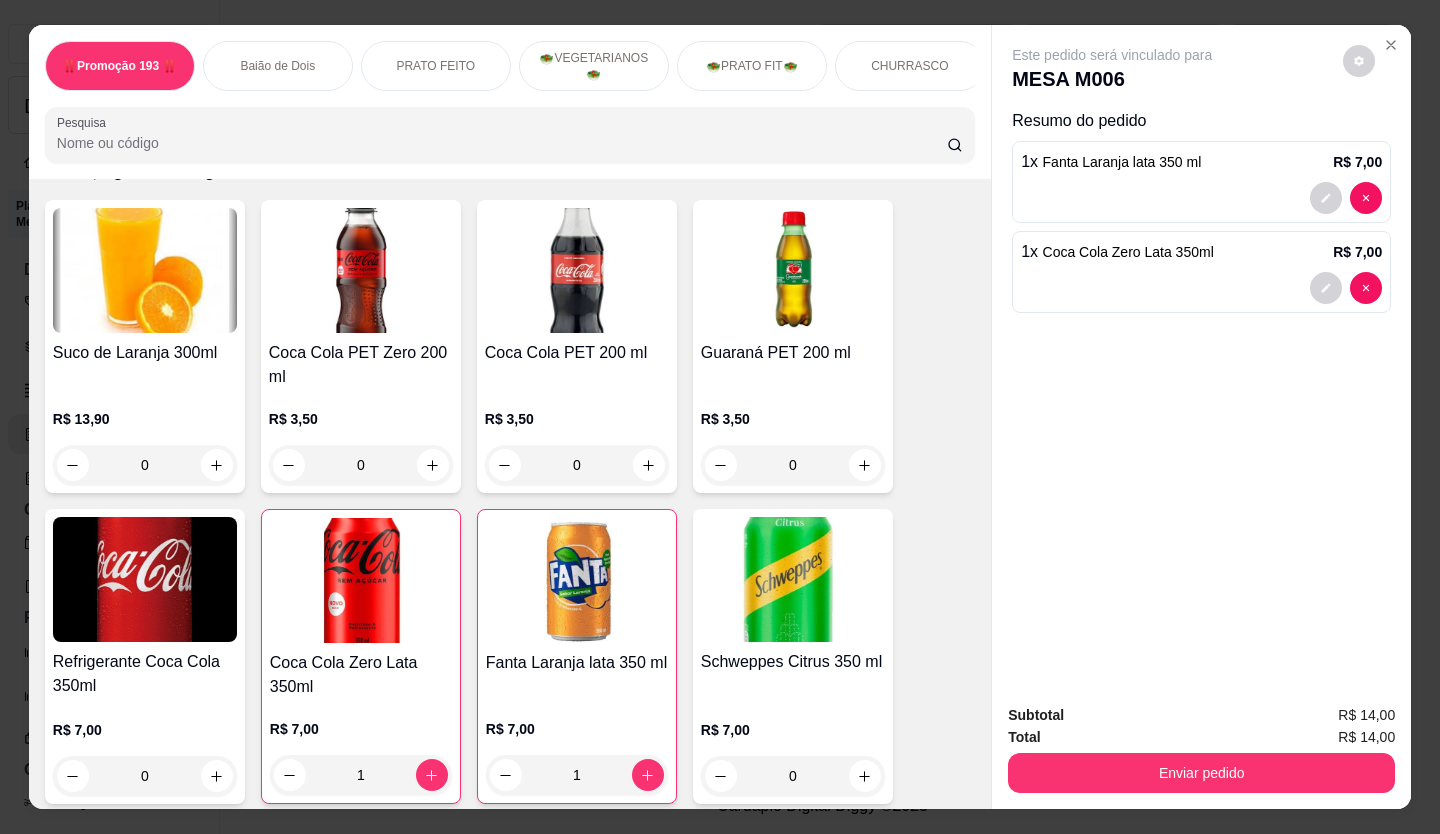 click on "Enviar pedido" at bounding box center [1201, 773] 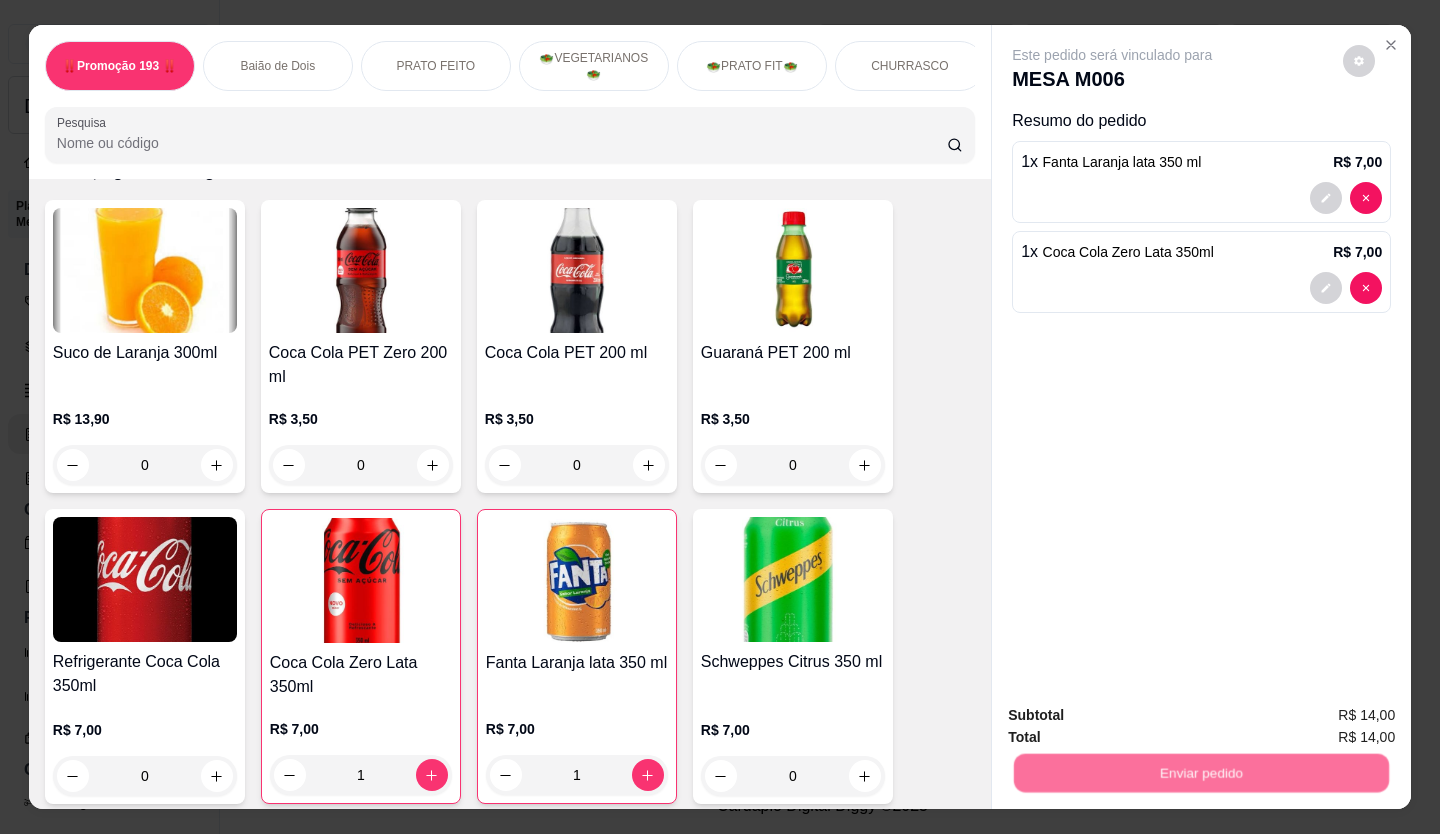 click on "Não registrar e enviar pedido" at bounding box center (1135, 716) 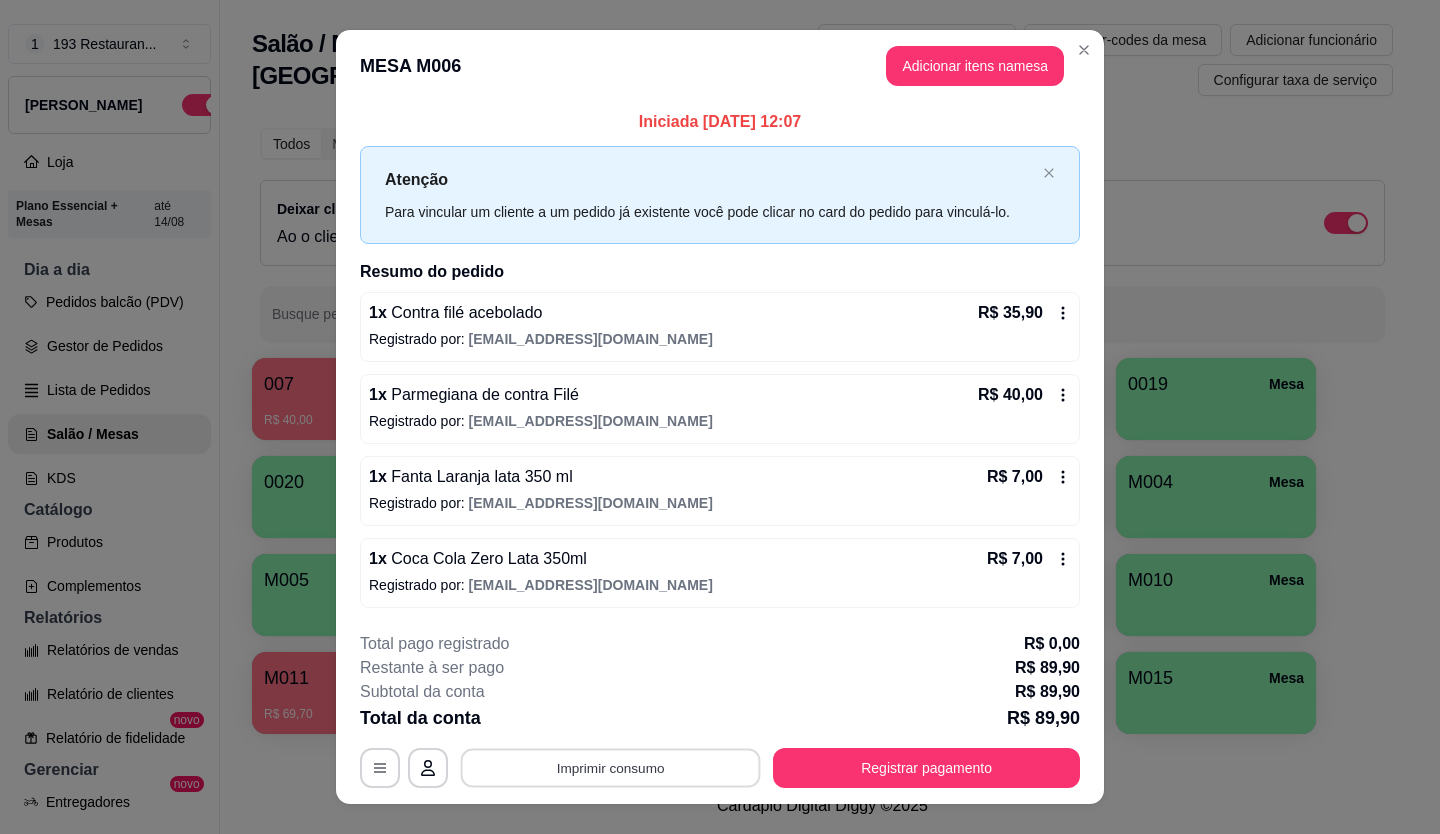 click on "Imprimir consumo" at bounding box center [611, 767] 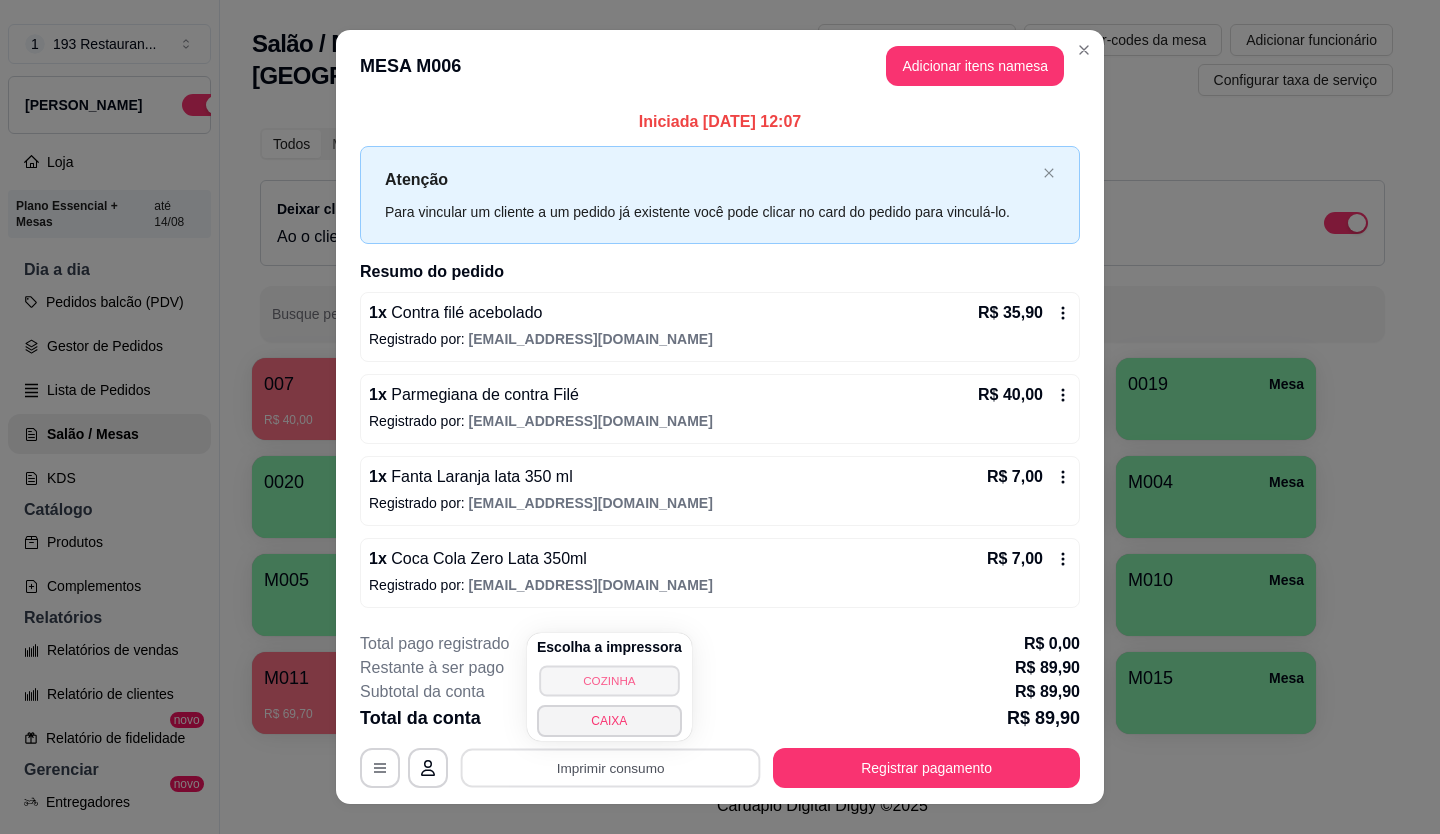 click on "COZINHA" at bounding box center [609, 680] 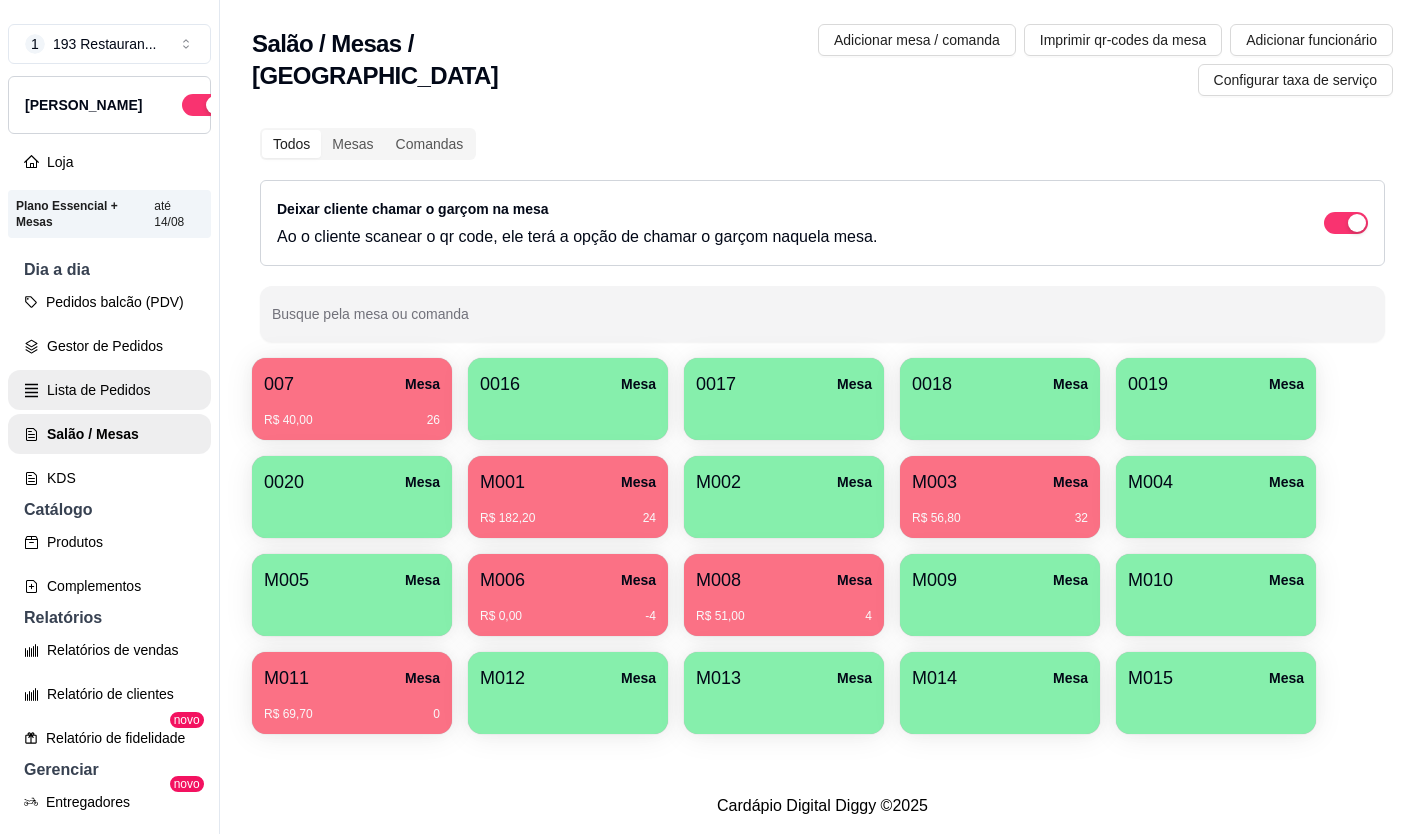 click on "Lista de Pedidos" at bounding box center (109, 390) 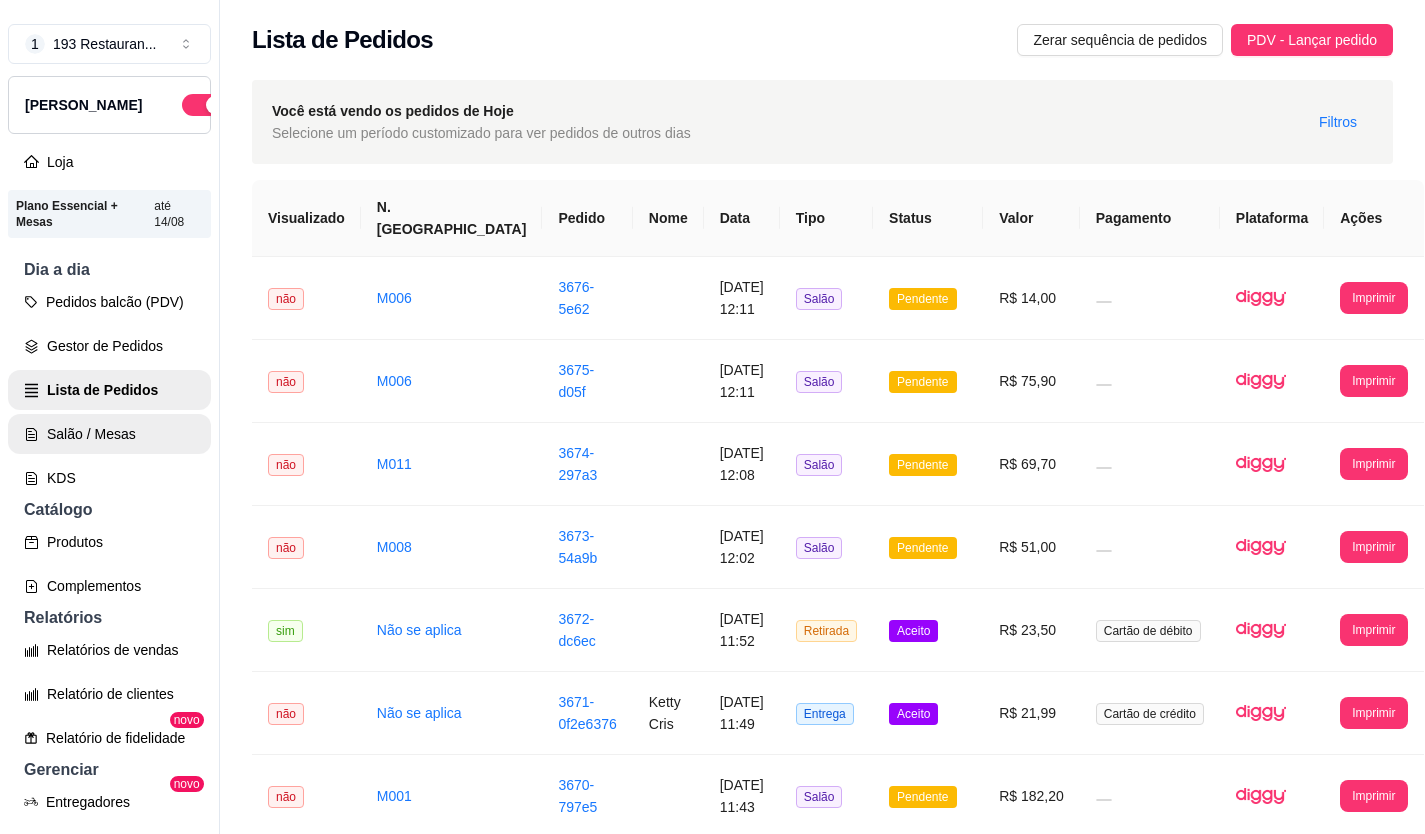 click on "Salão / Mesas" at bounding box center [109, 434] 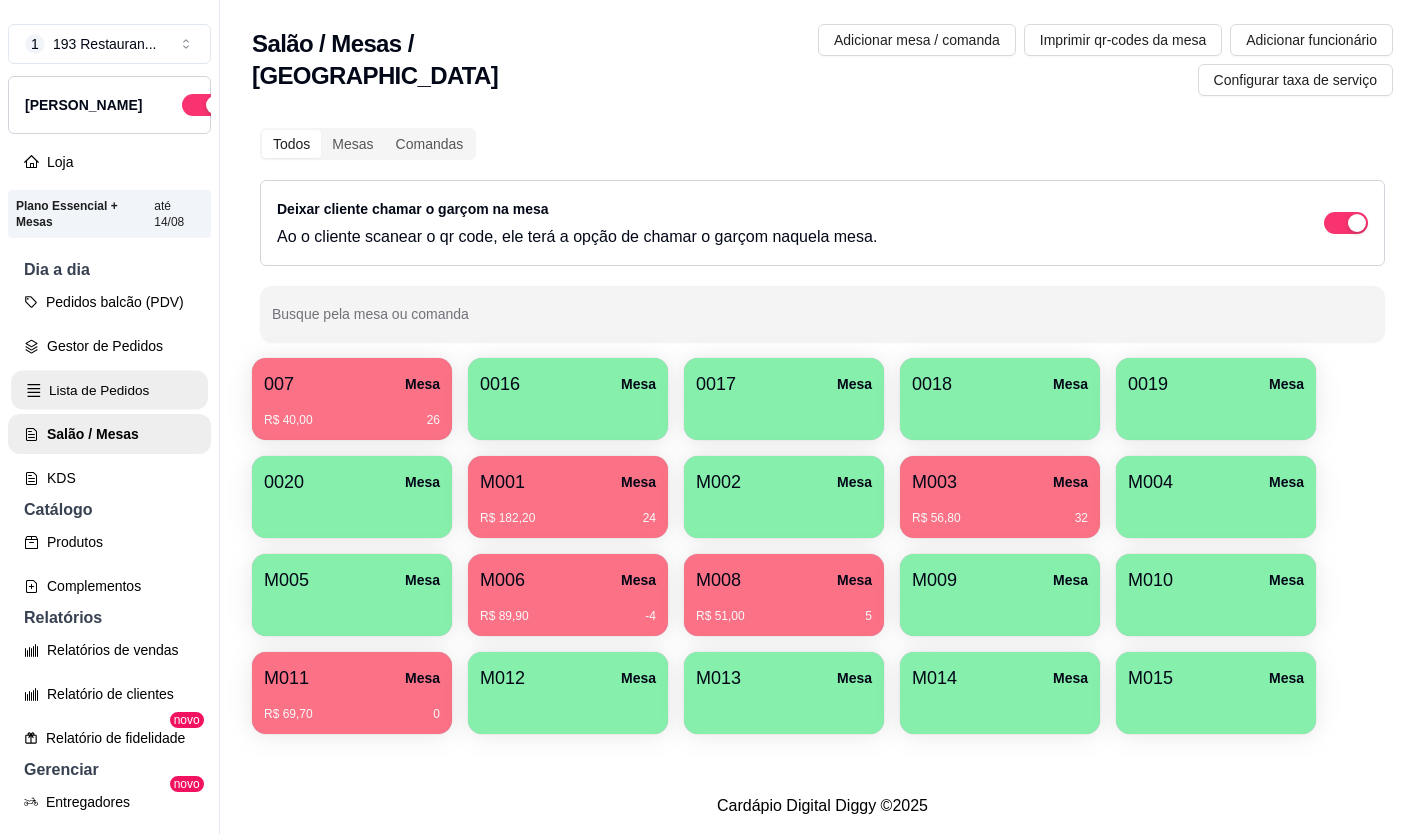 click on "Lista de Pedidos" at bounding box center (109, 390) 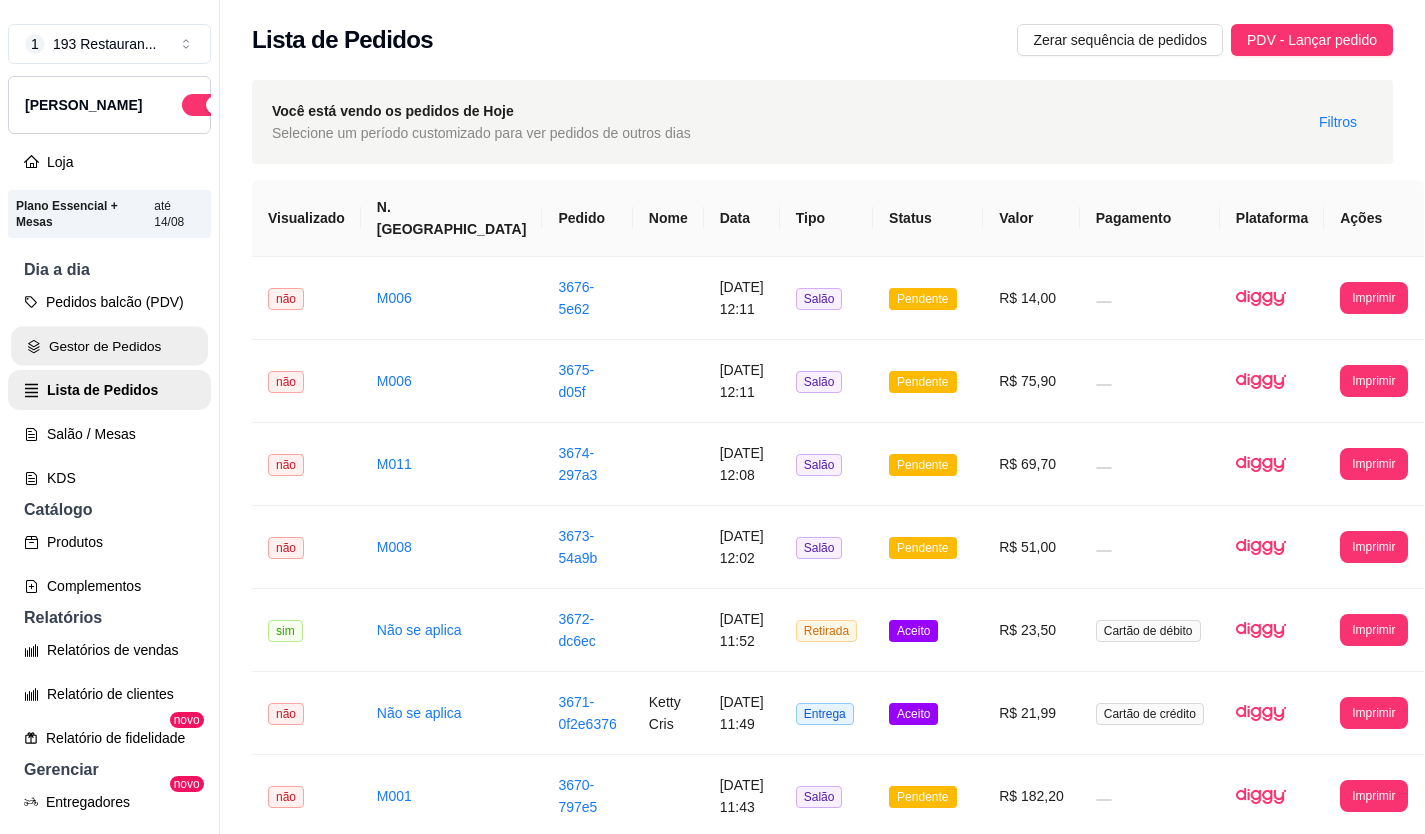 click on "Gestor de Pedidos" at bounding box center (109, 346) 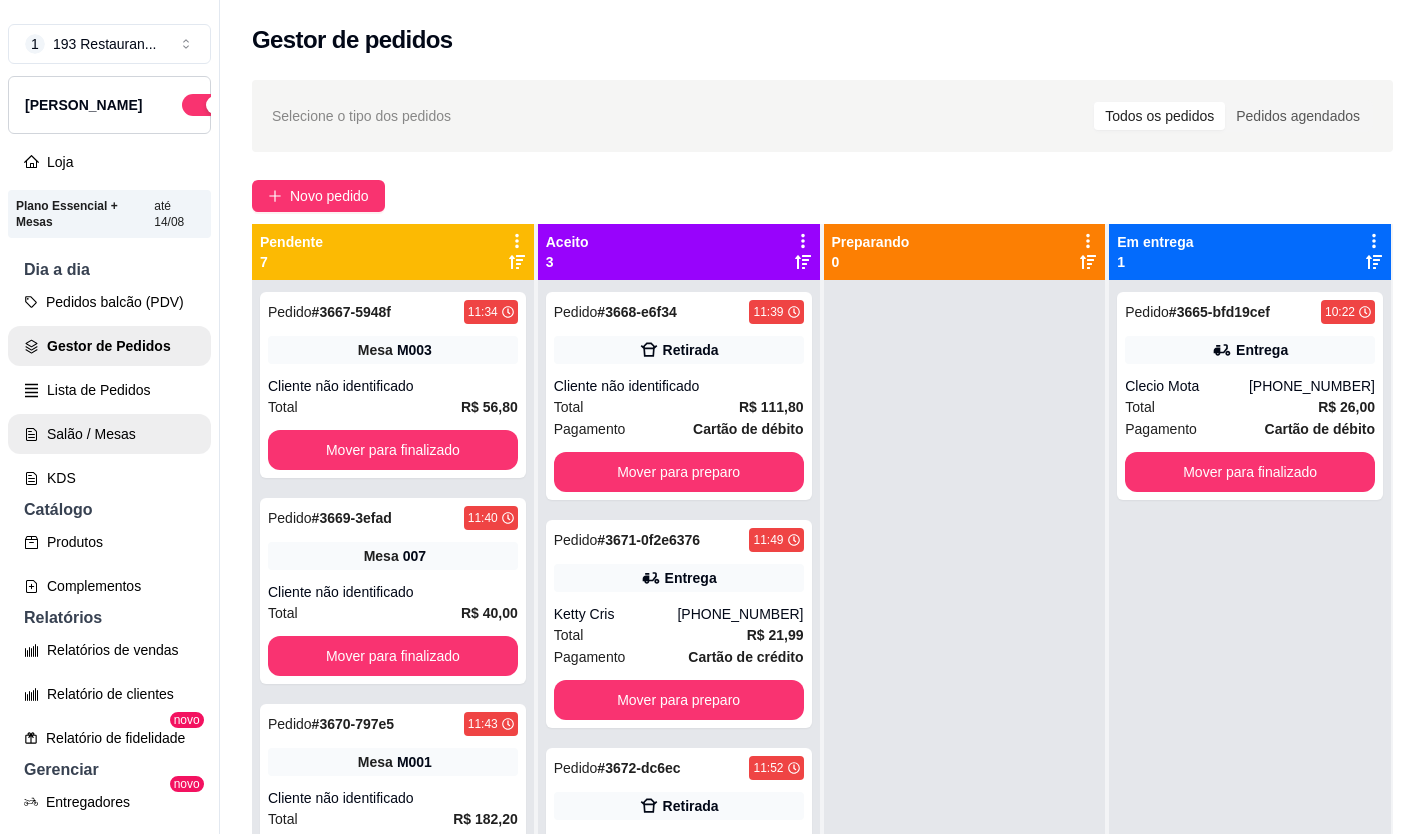 click on "Salão / Mesas" at bounding box center [109, 434] 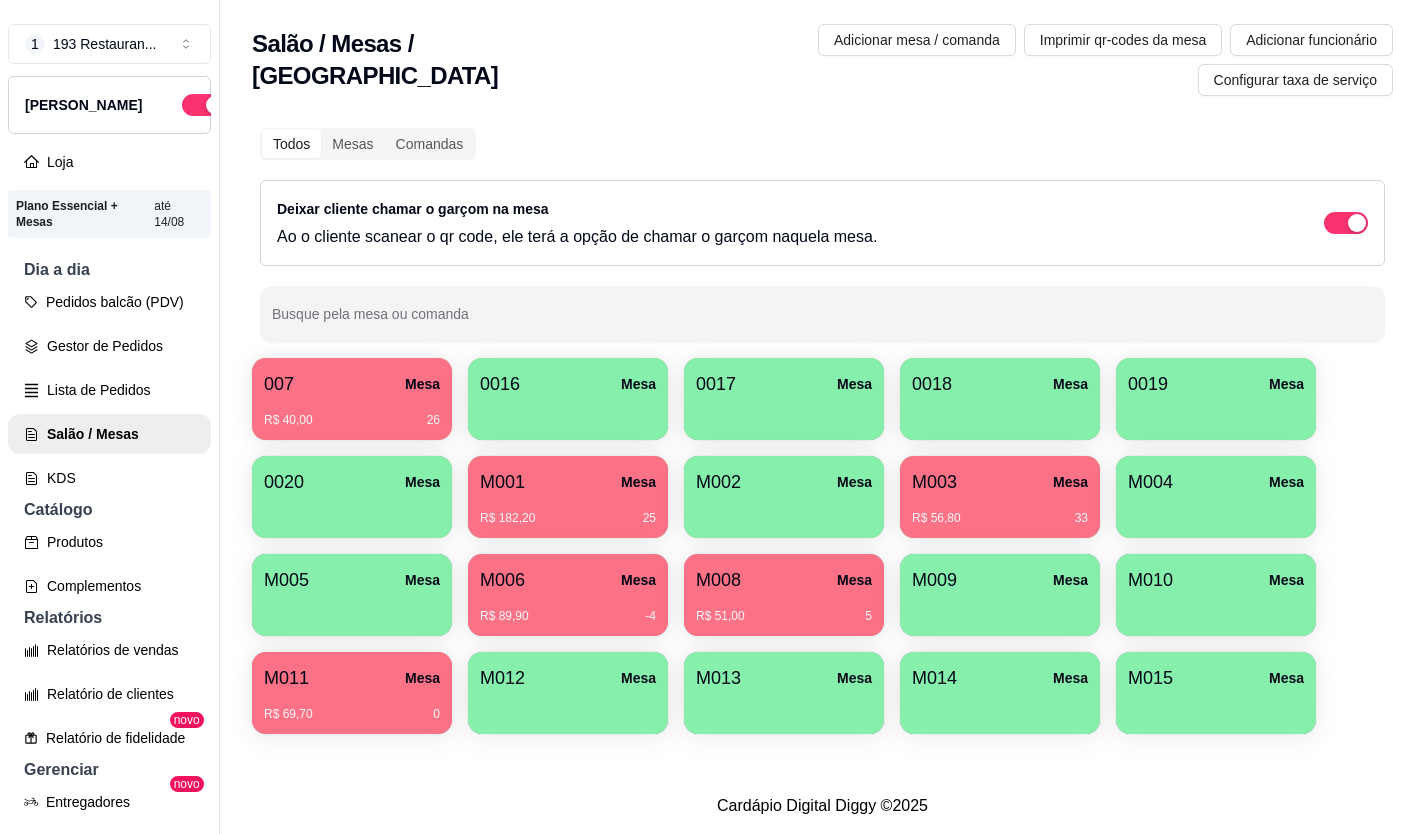 click on "R$ 182,20 25" at bounding box center [568, 511] 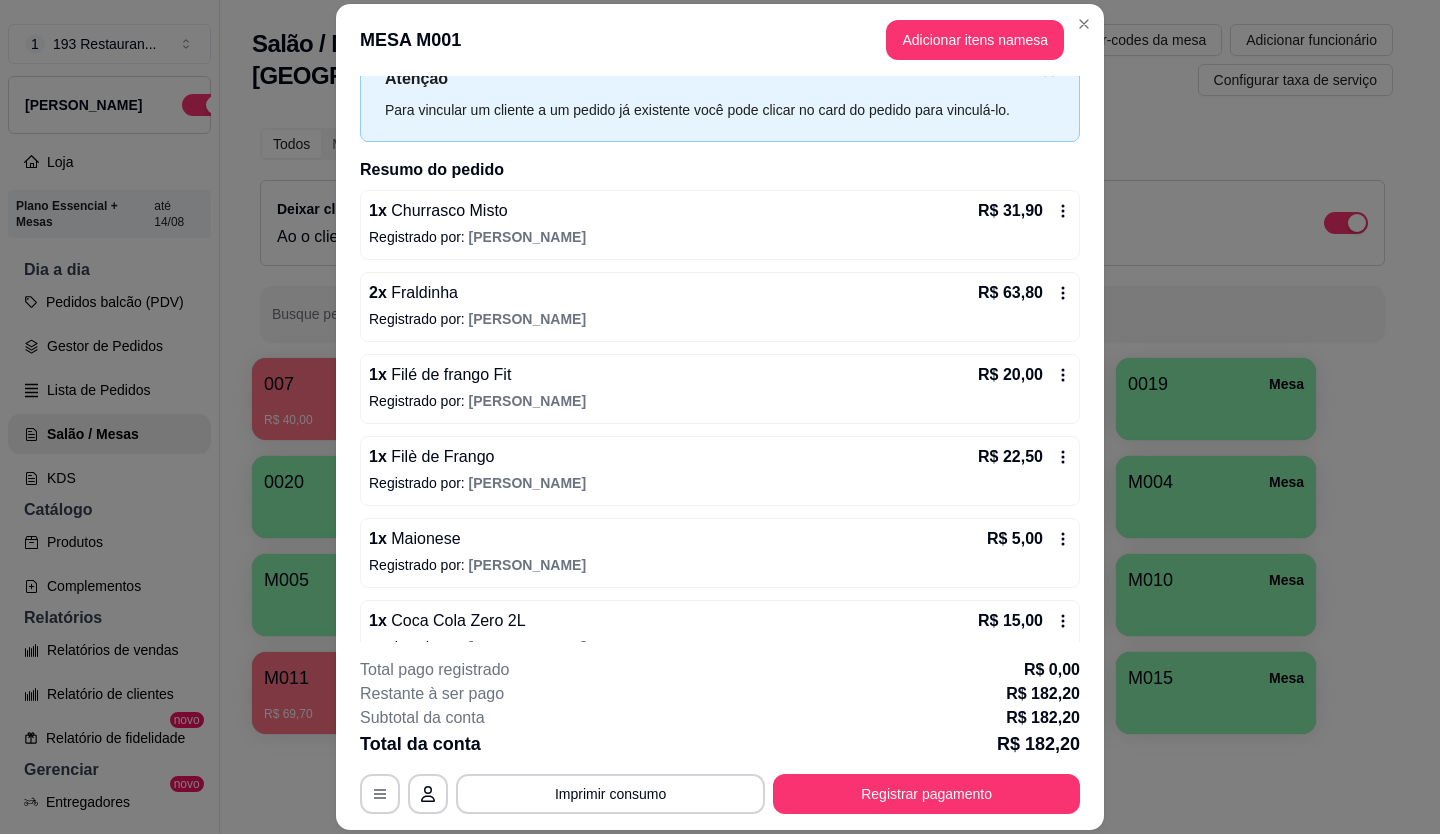 scroll, scrollTop: 193, scrollLeft: 0, axis: vertical 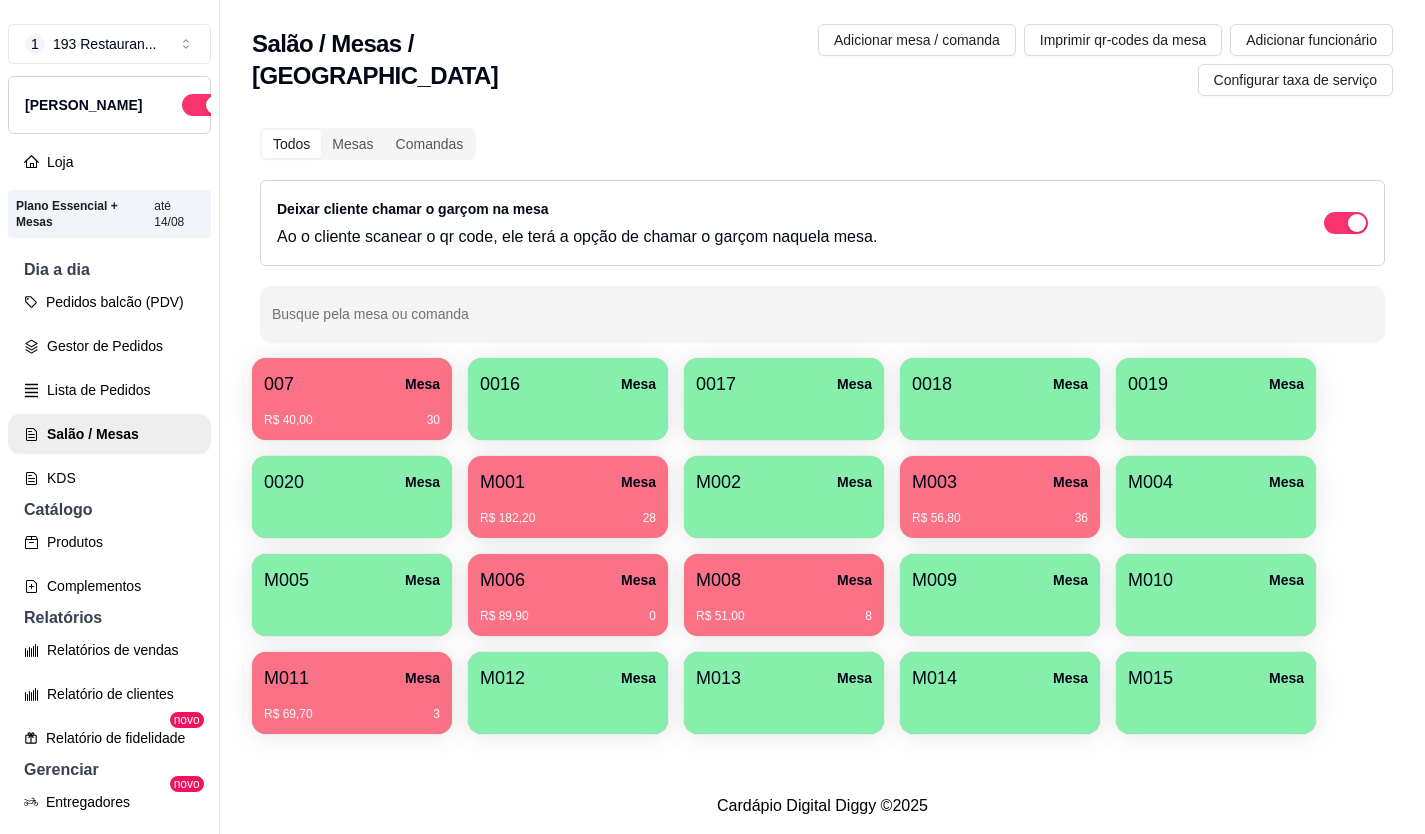 click on "M003 Mesa" at bounding box center [1000, 482] 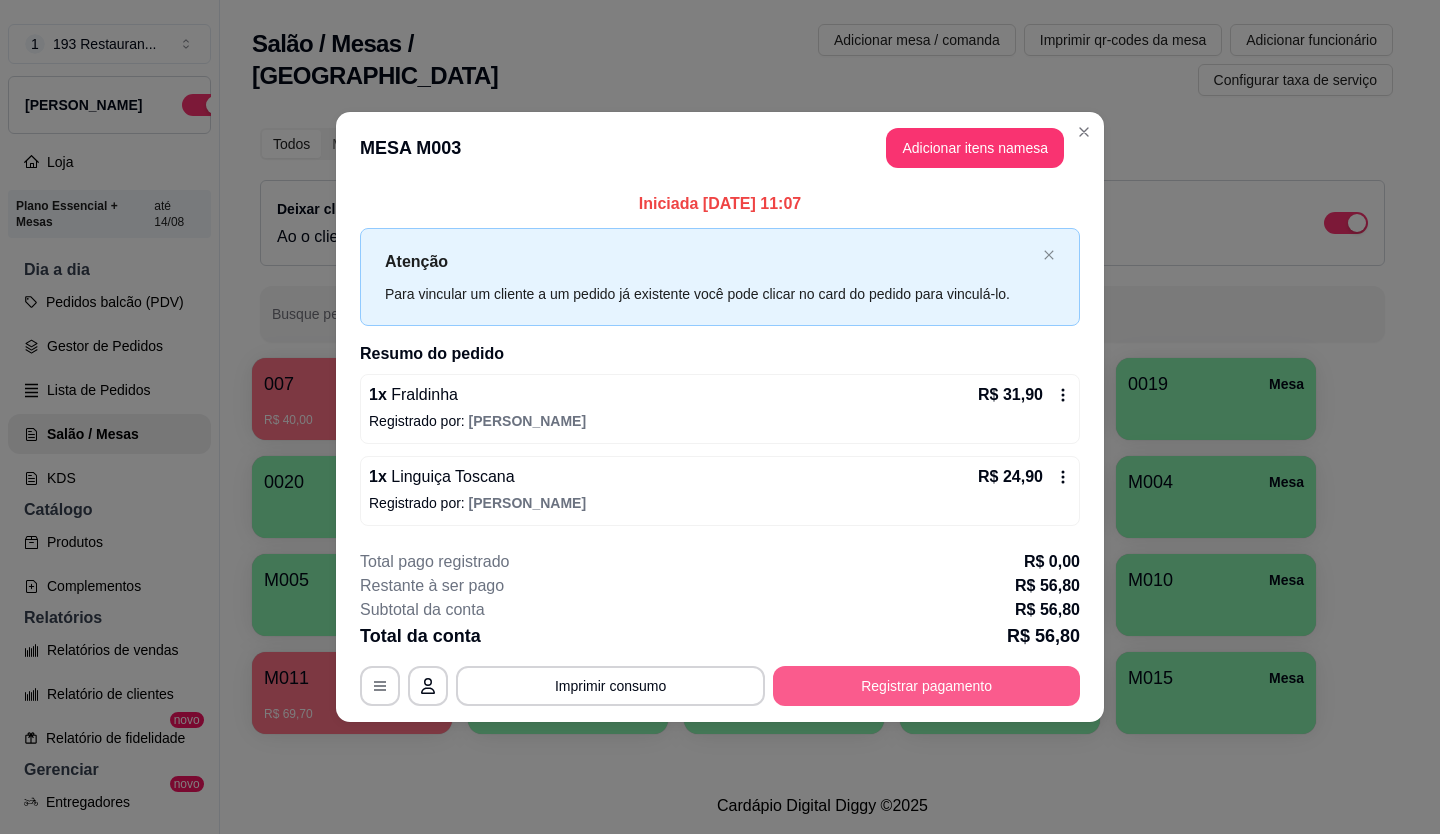click on "Registrar pagamento" at bounding box center [926, 686] 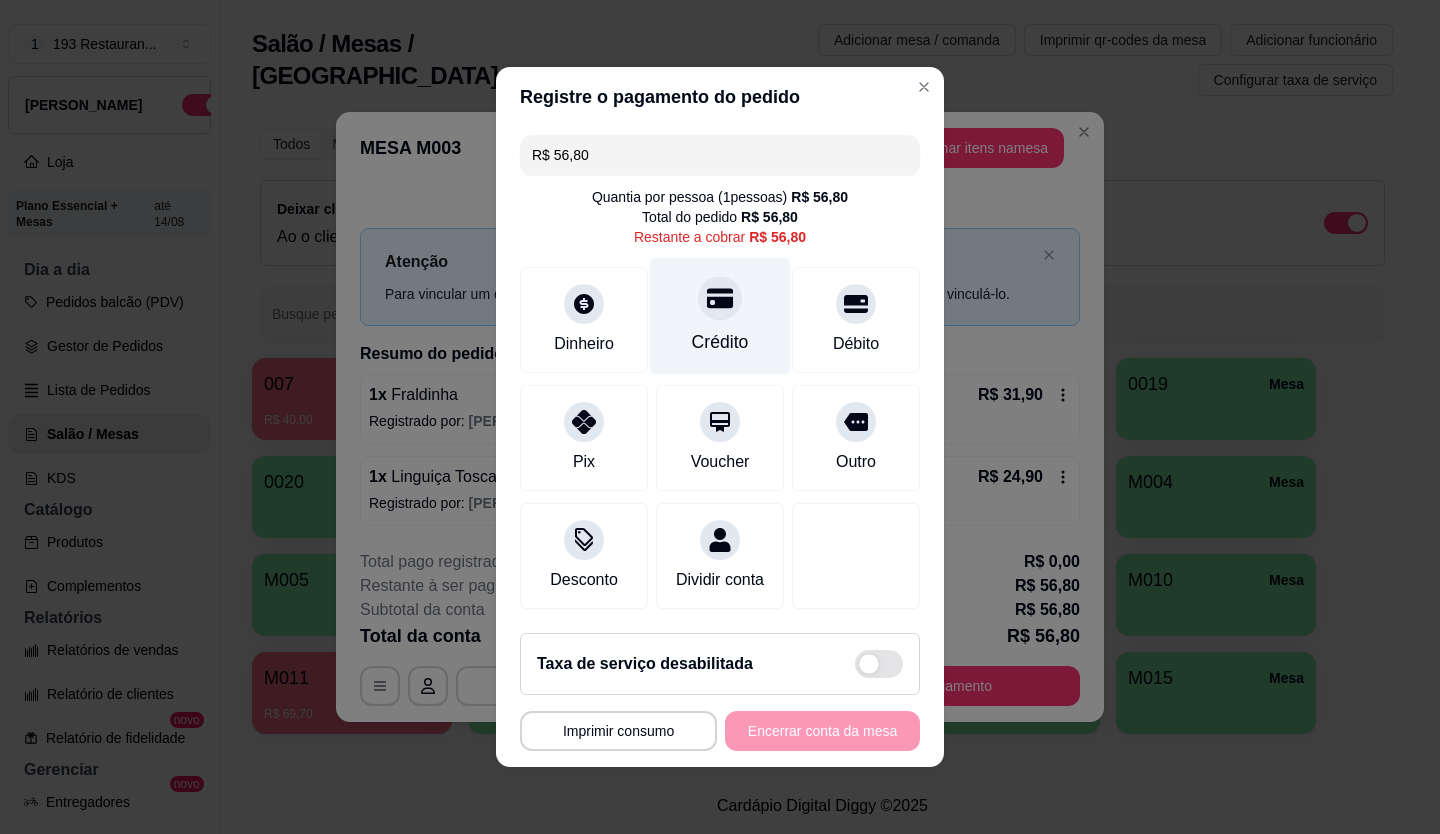 click on "Crédito" at bounding box center [720, 316] 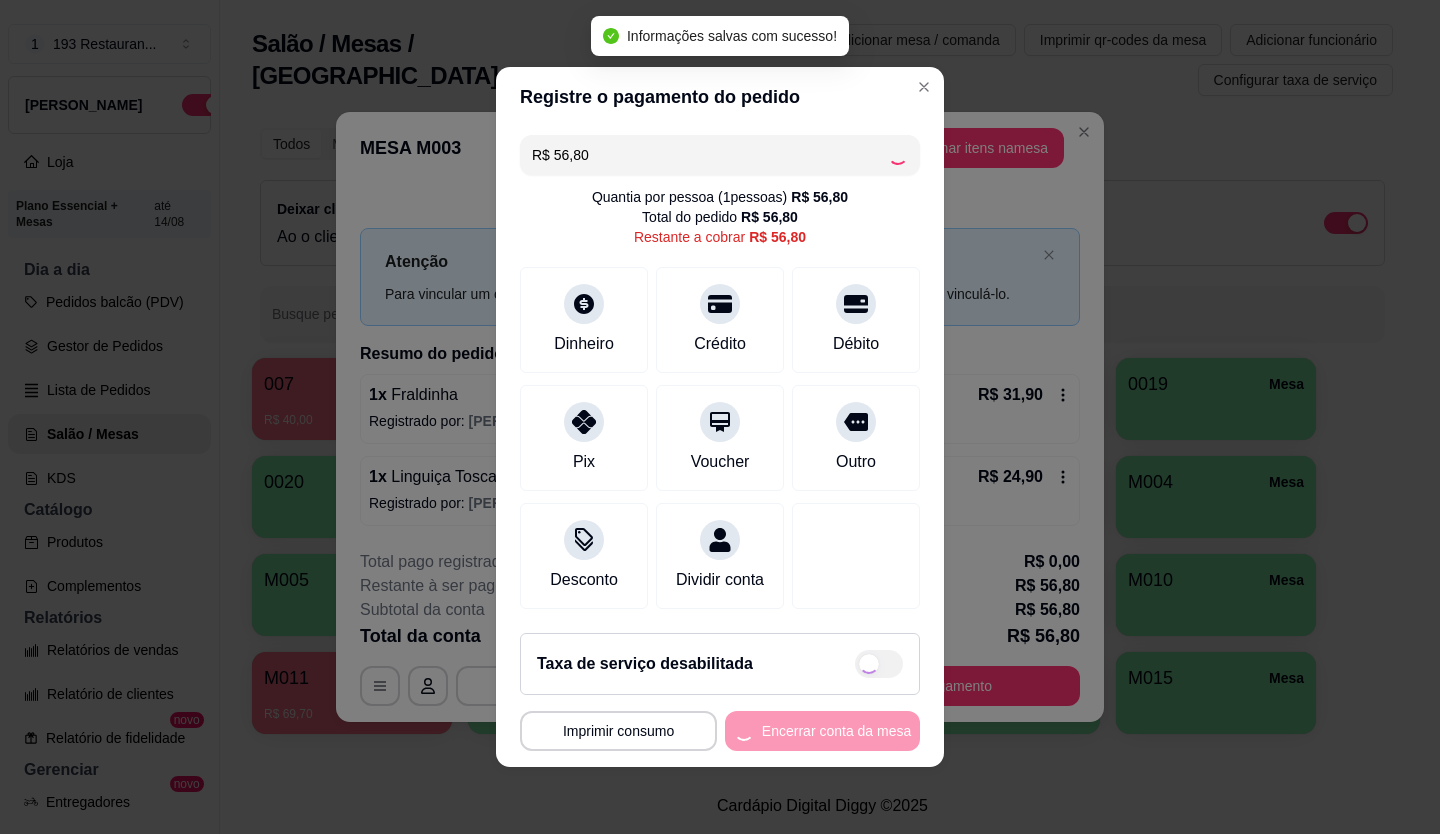 type on "R$ 0,00" 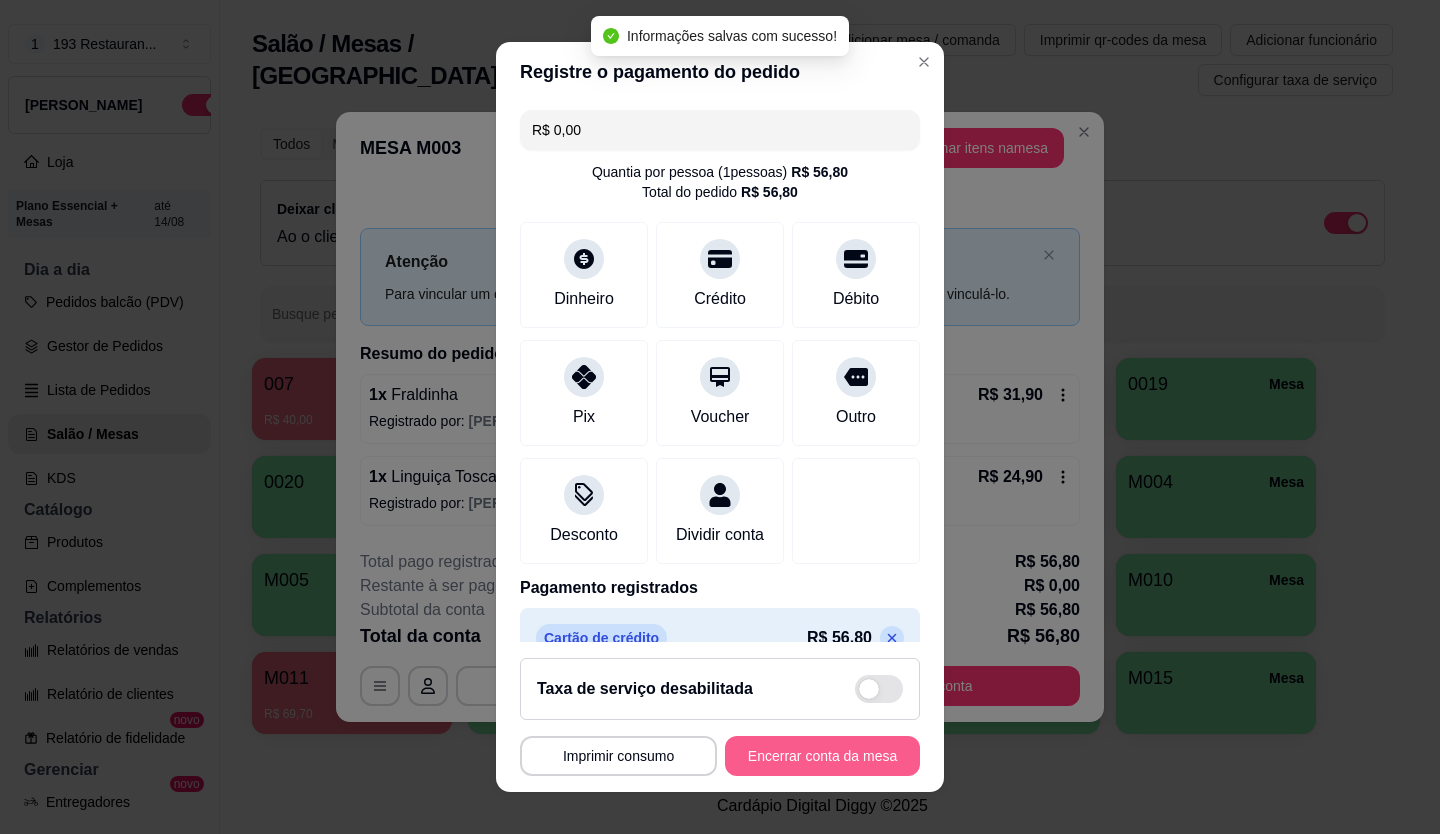 click on "Encerrar conta da mesa" at bounding box center (822, 756) 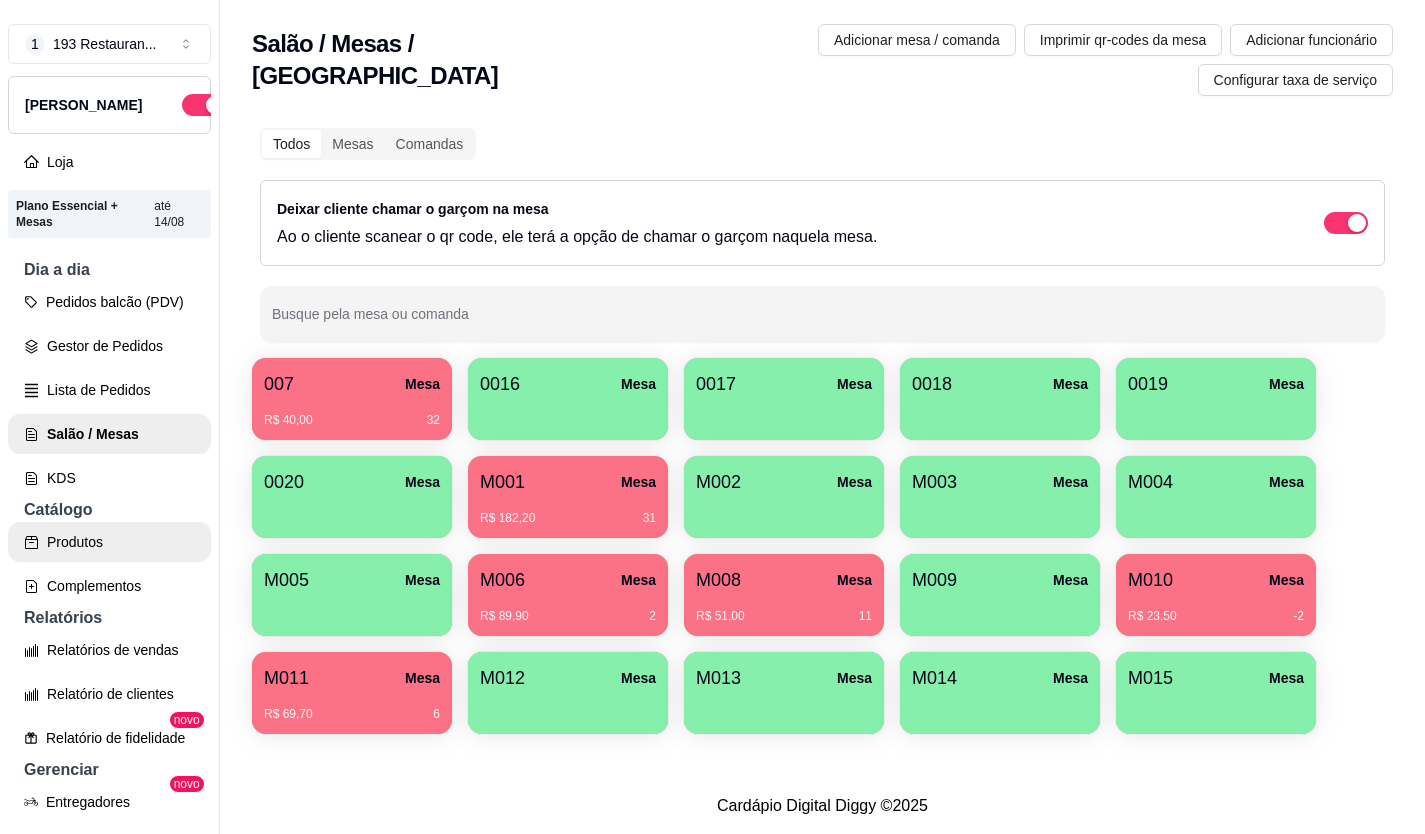 click on "Produtos" at bounding box center (109, 542) 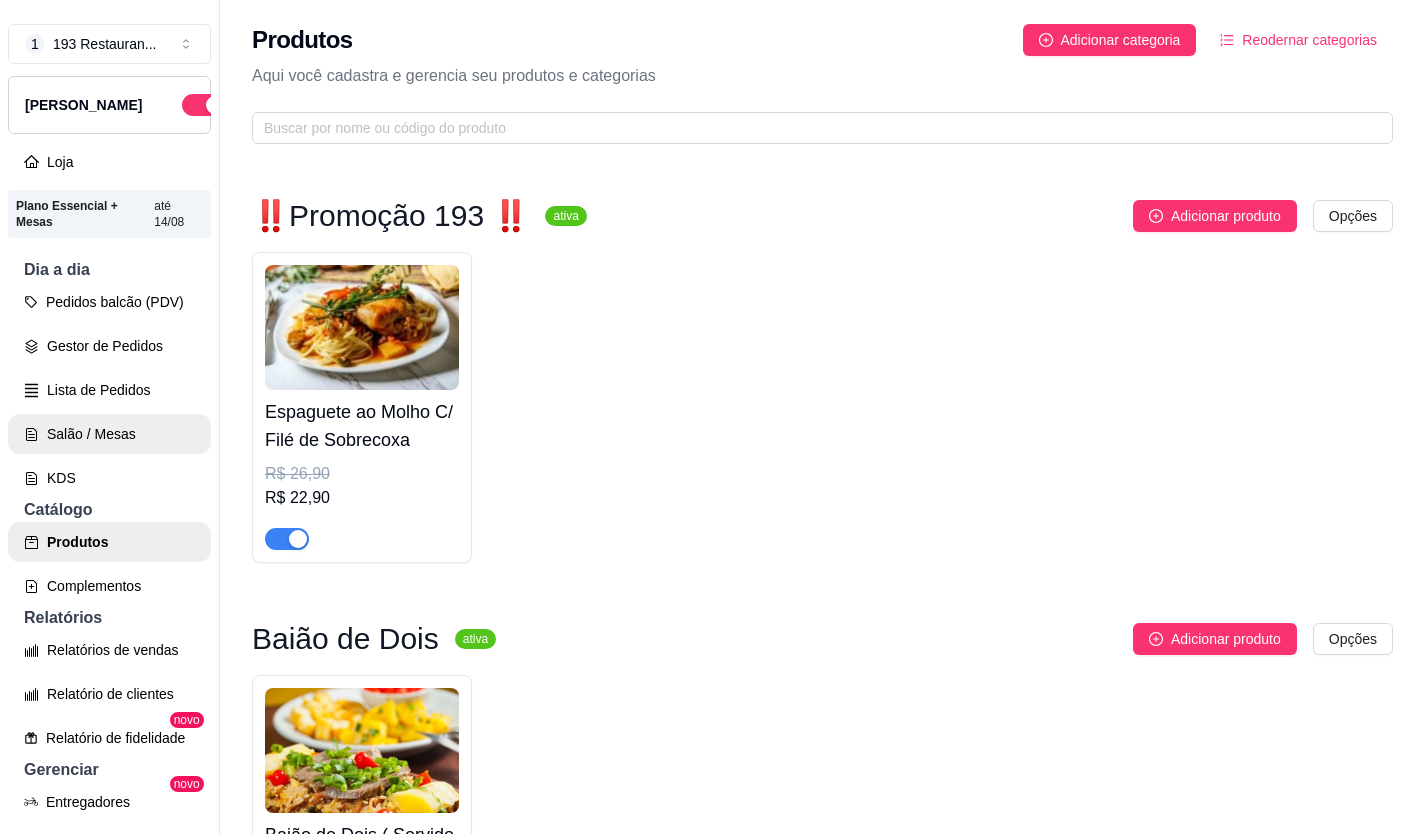click on "Salão / Mesas" at bounding box center (109, 434) 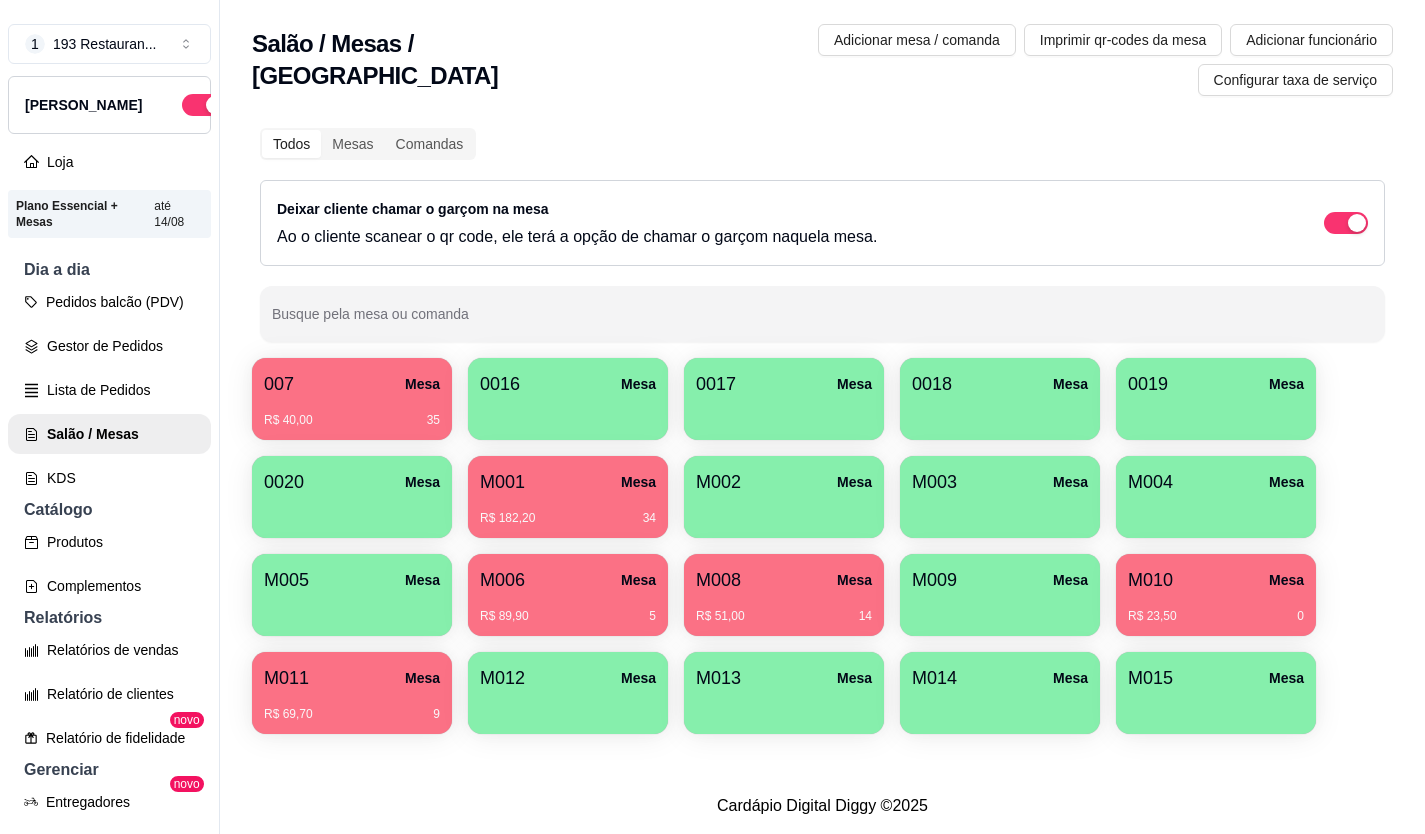 click on "R$ 182,20 34" at bounding box center [568, 511] 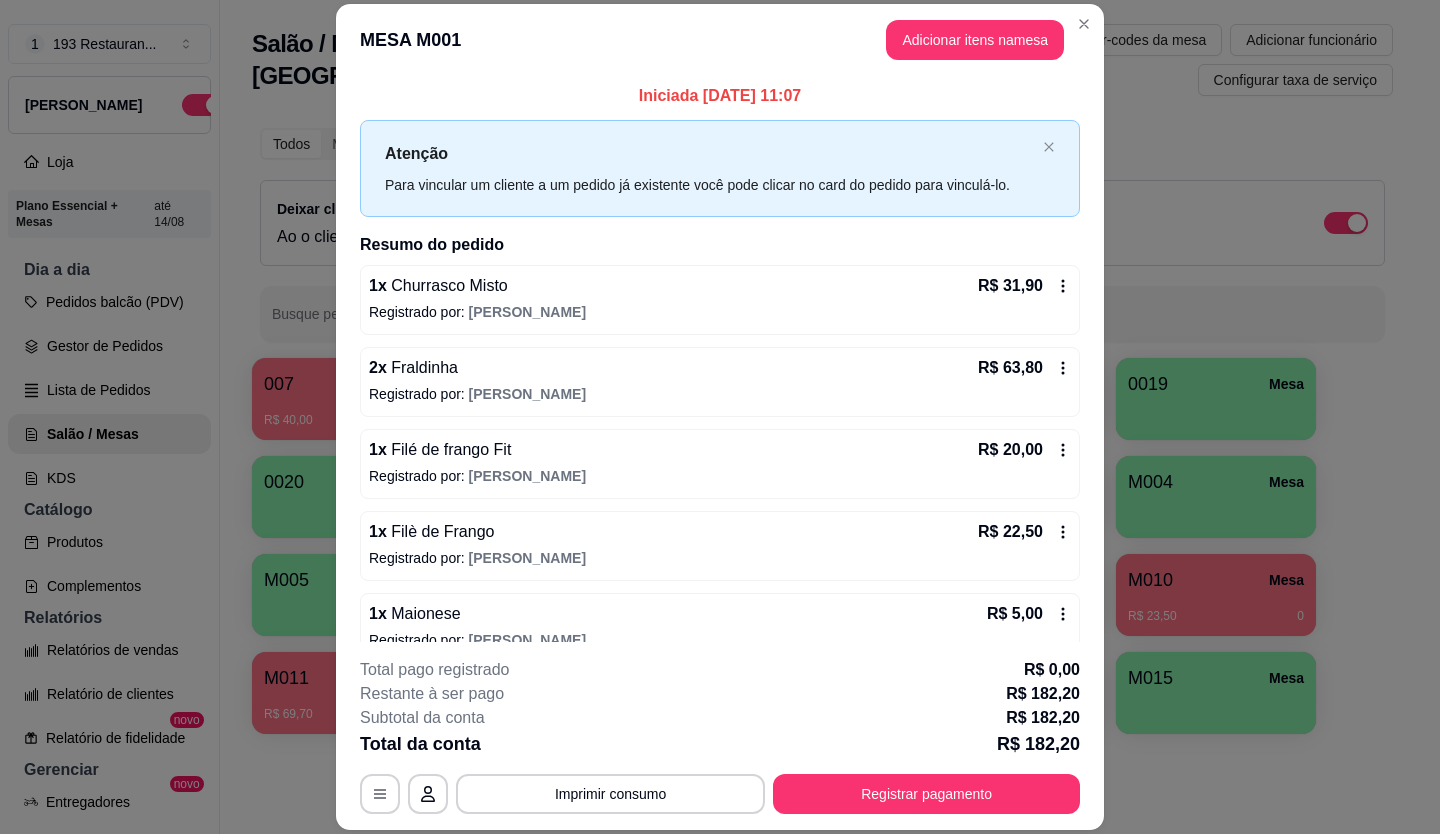 scroll, scrollTop: 193, scrollLeft: 0, axis: vertical 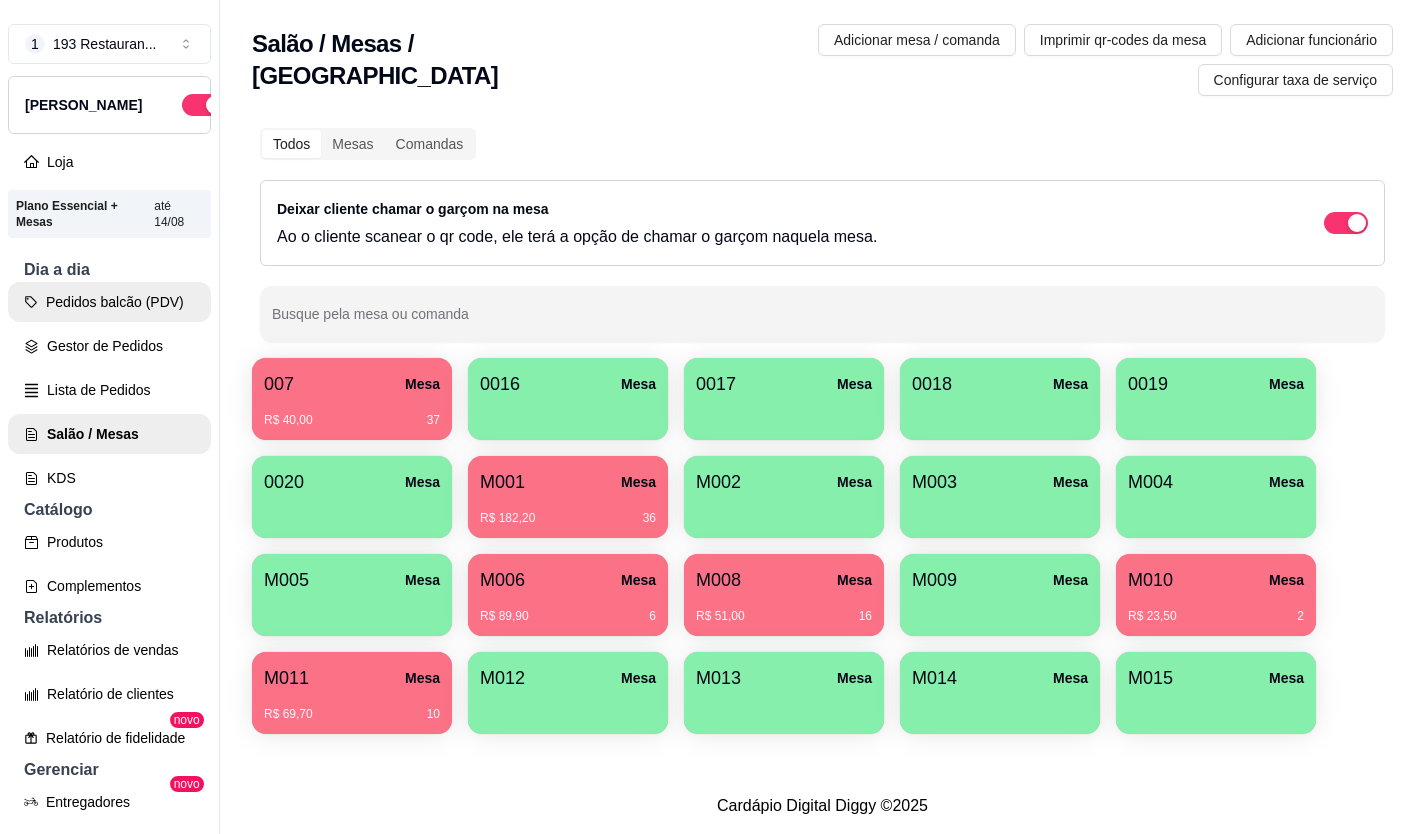 click on "Pedidos balcão (PDV)" at bounding box center [109, 302] 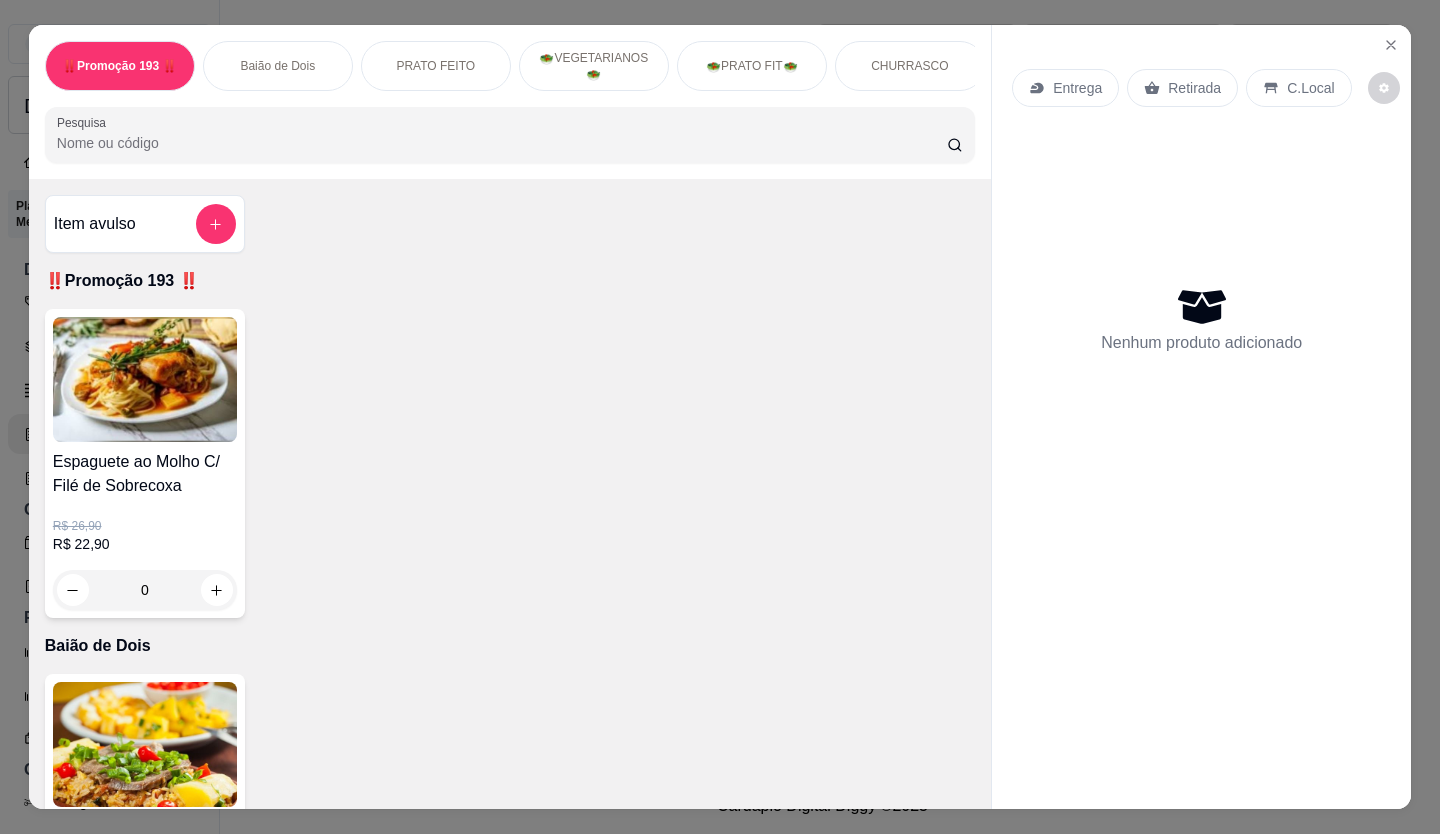 click on "Retirada" at bounding box center (1194, 88) 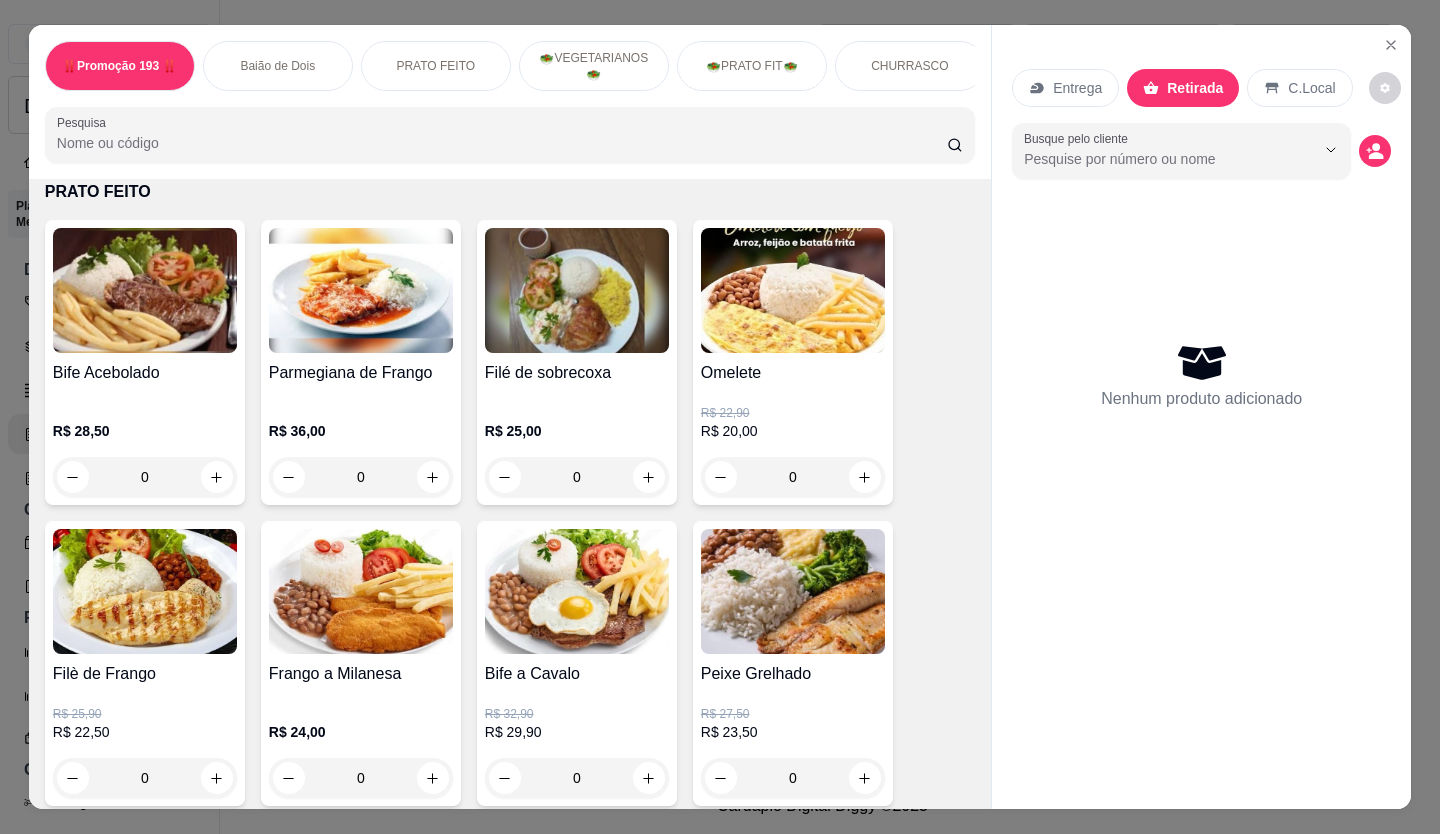 scroll, scrollTop: 900, scrollLeft: 0, axis: vertical 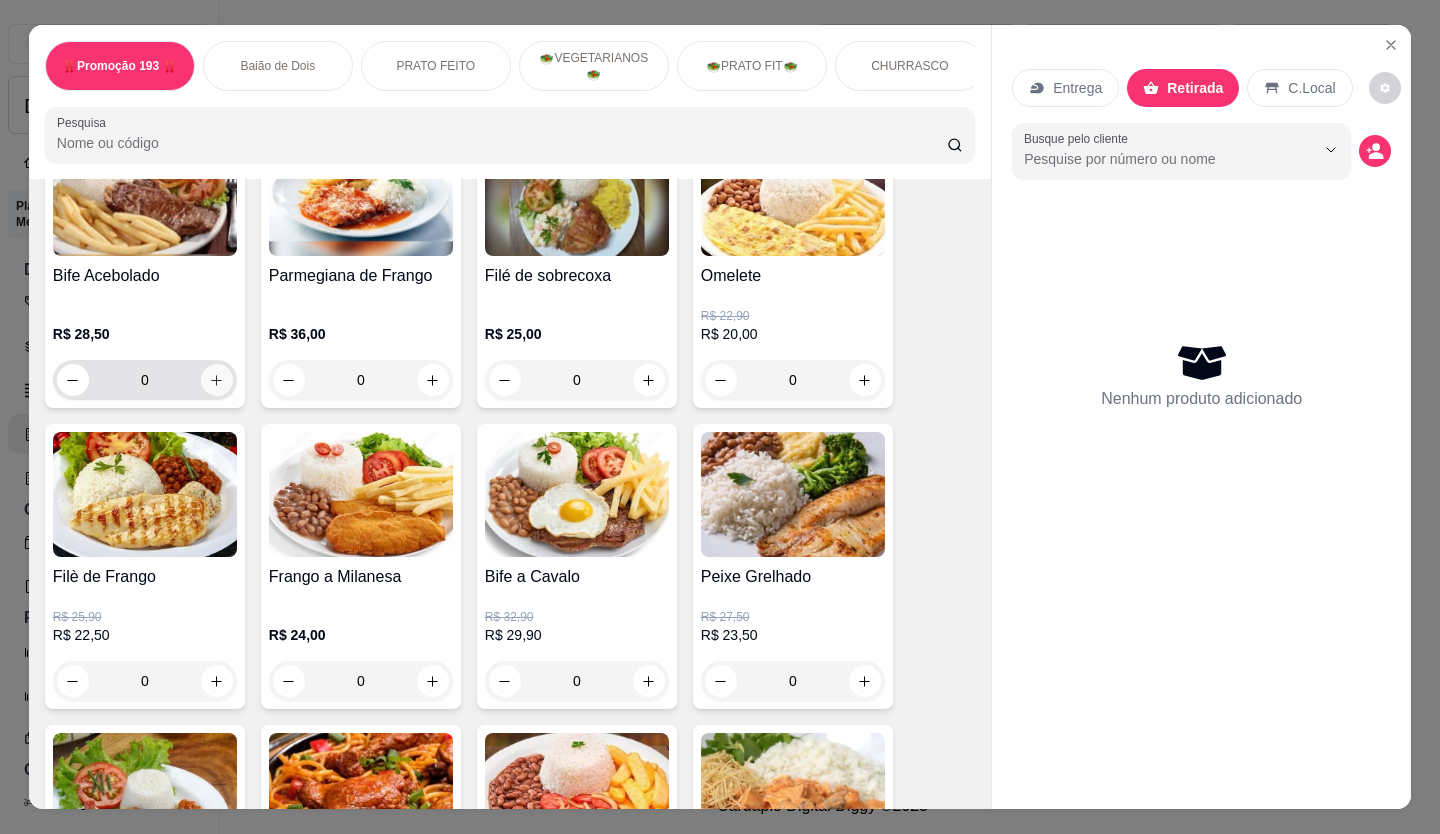 click at bounding box center (217, 380) 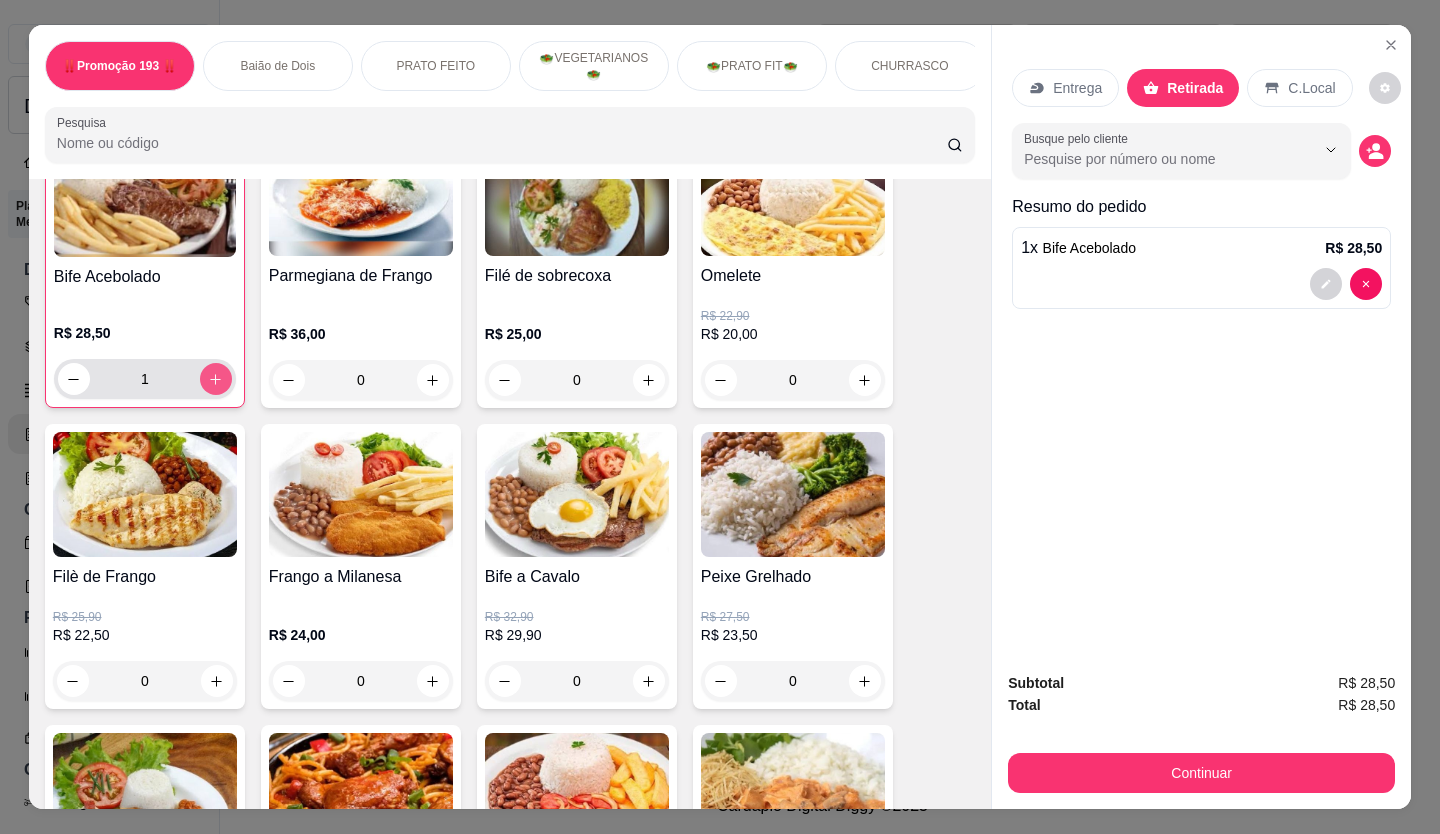 scroll, scrollTop: 901, scrollLeft: 0, axis: vertical 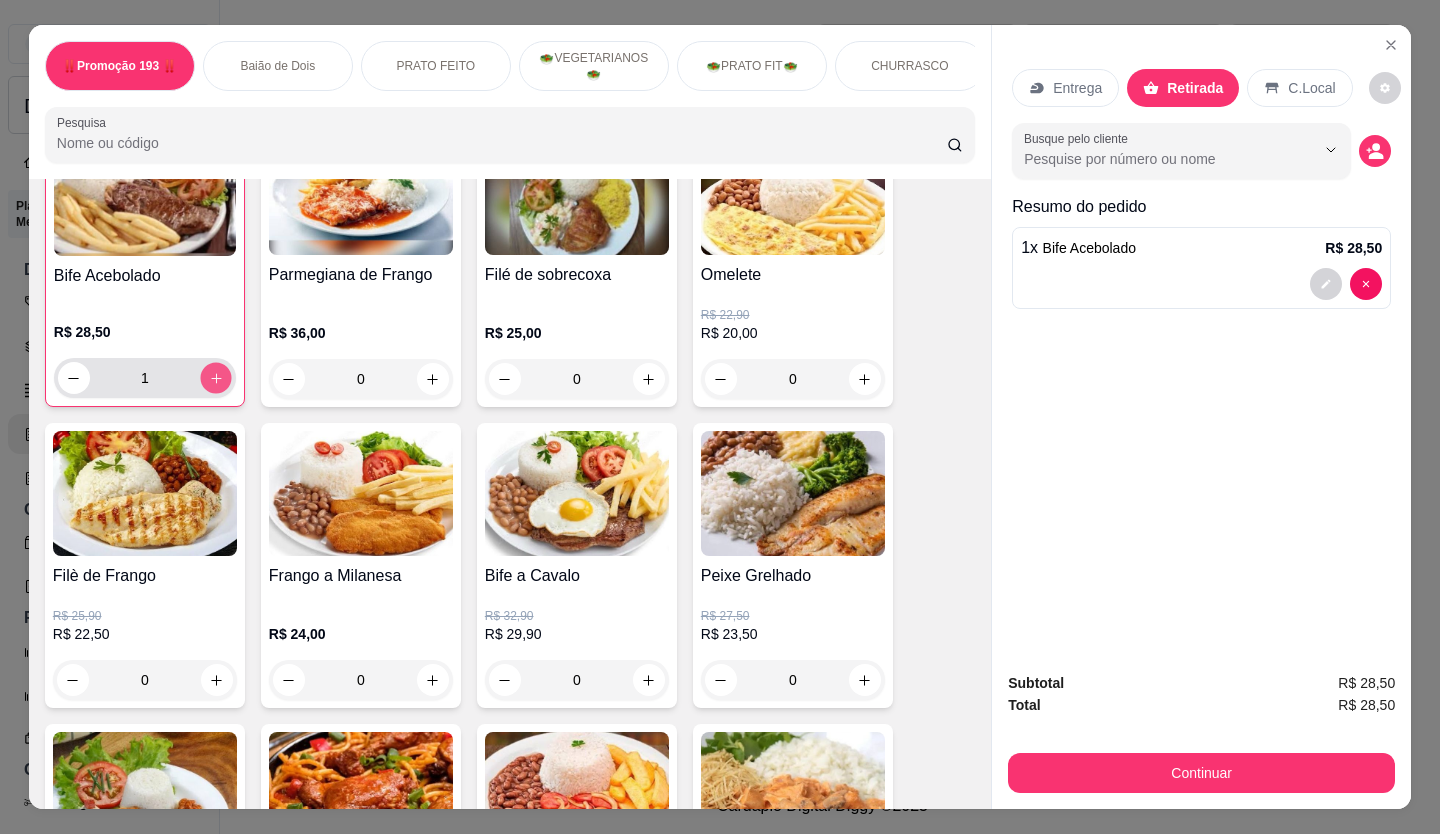 click 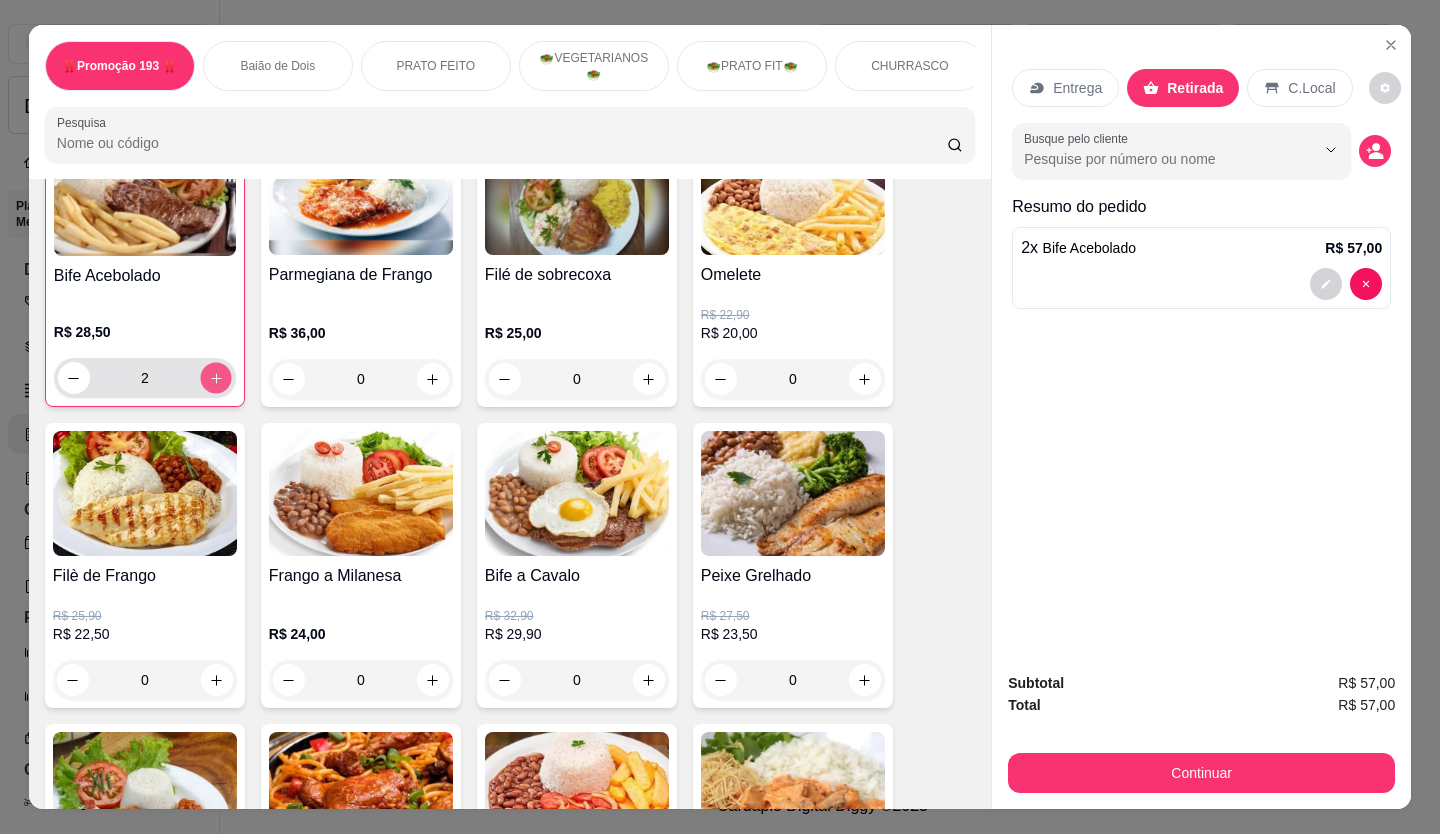 click 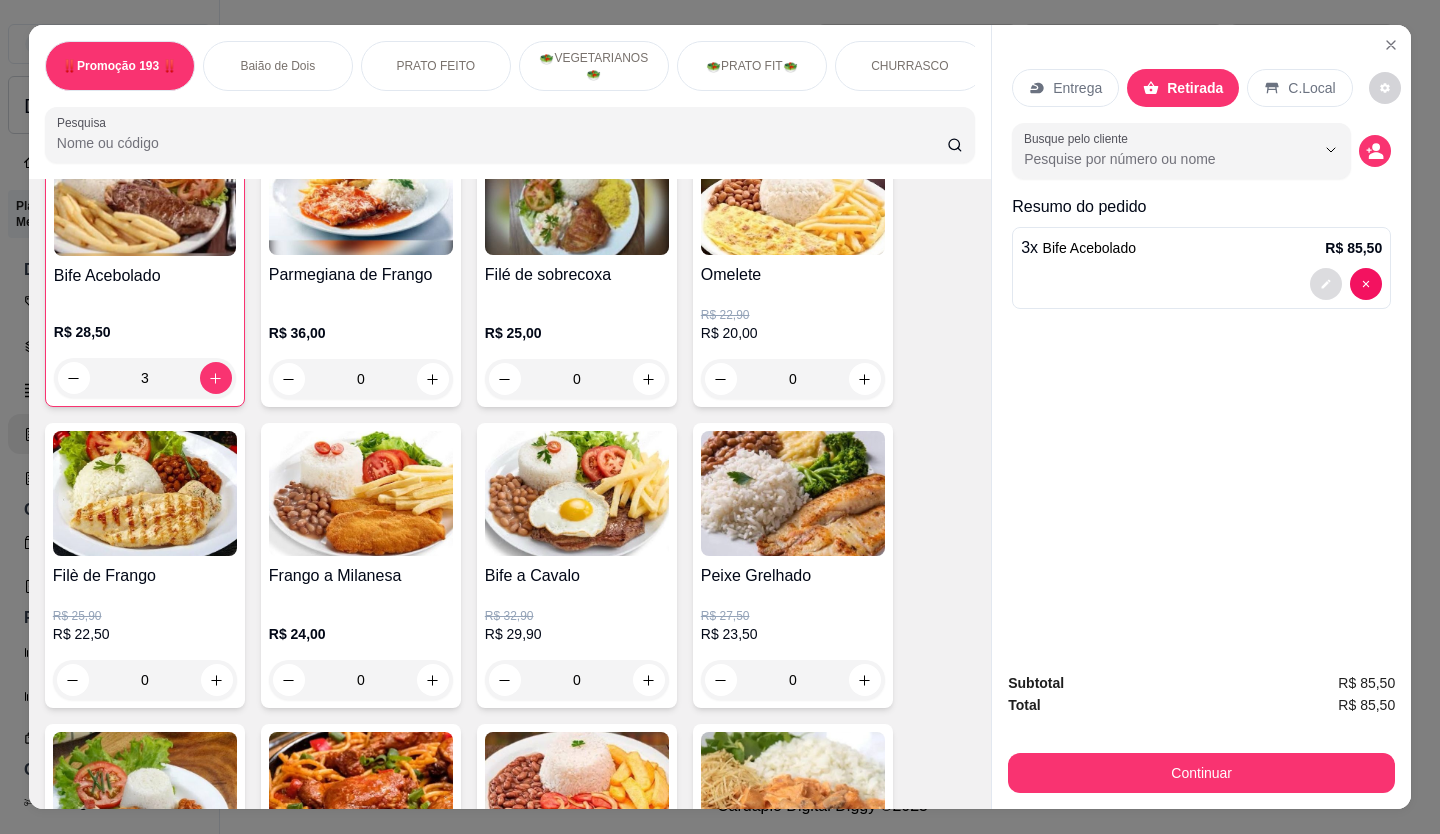 click 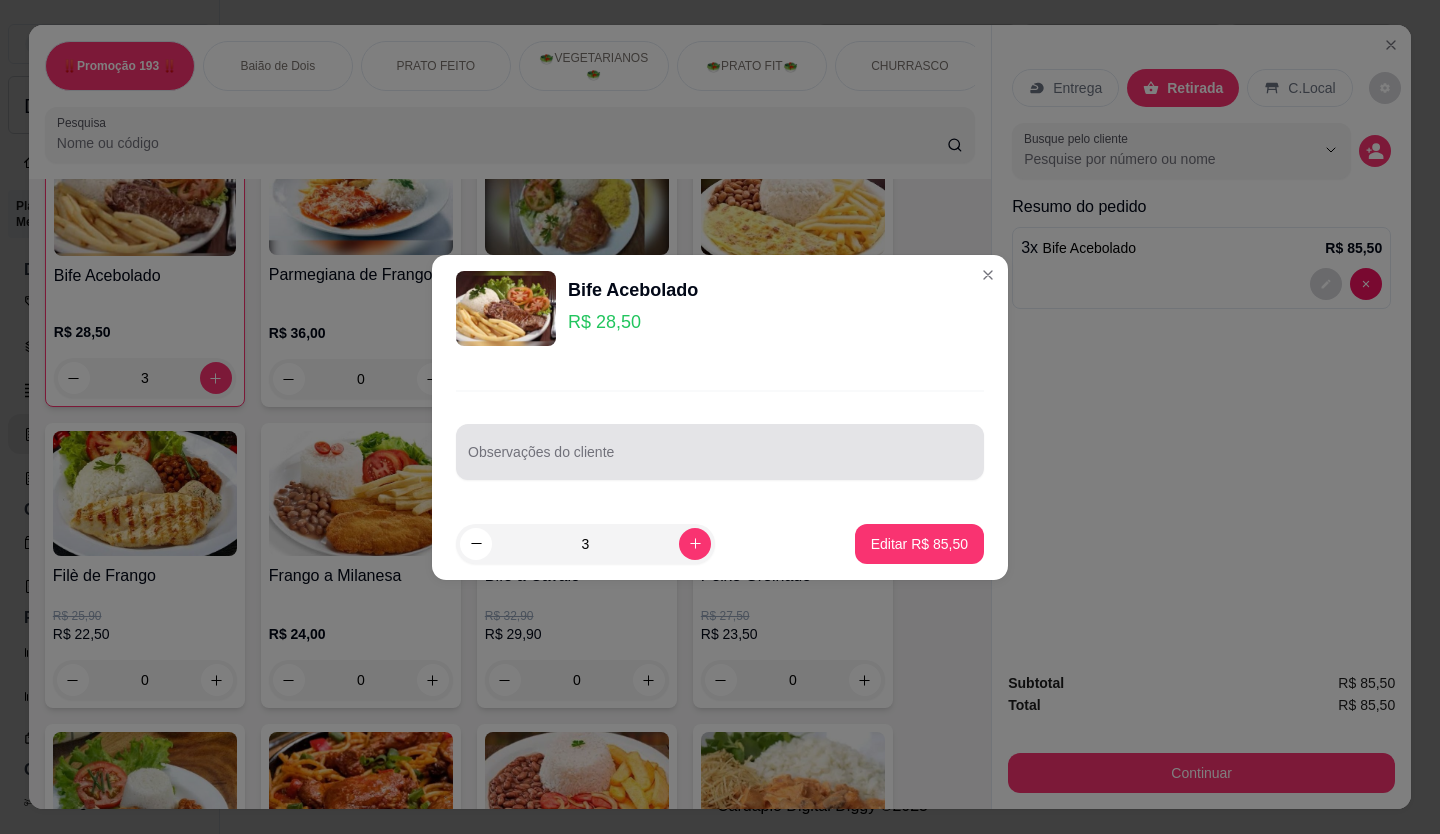click on "Observações do cliente" at bounding box center [720, 460] 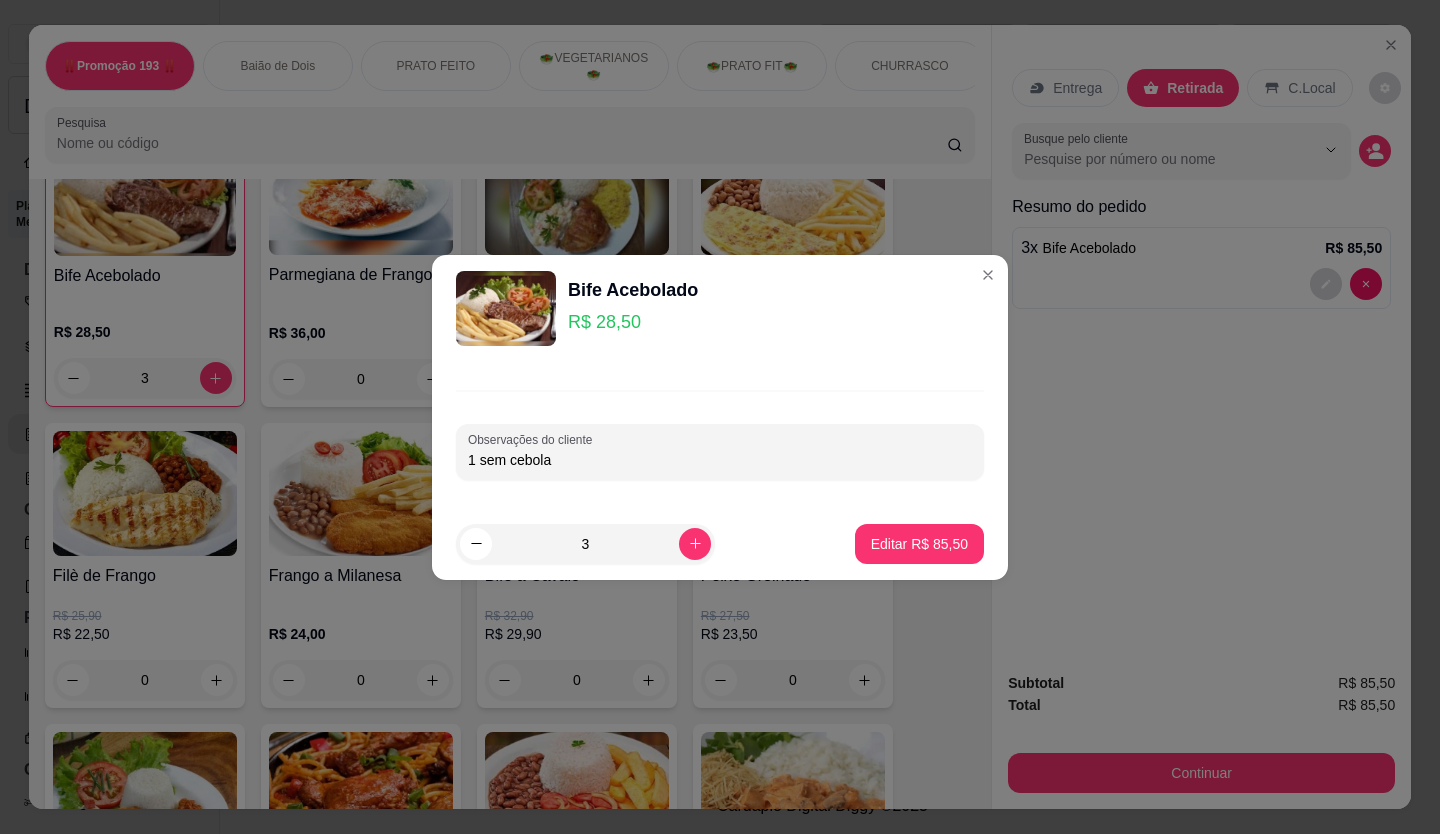 type on "1 sem cebola" 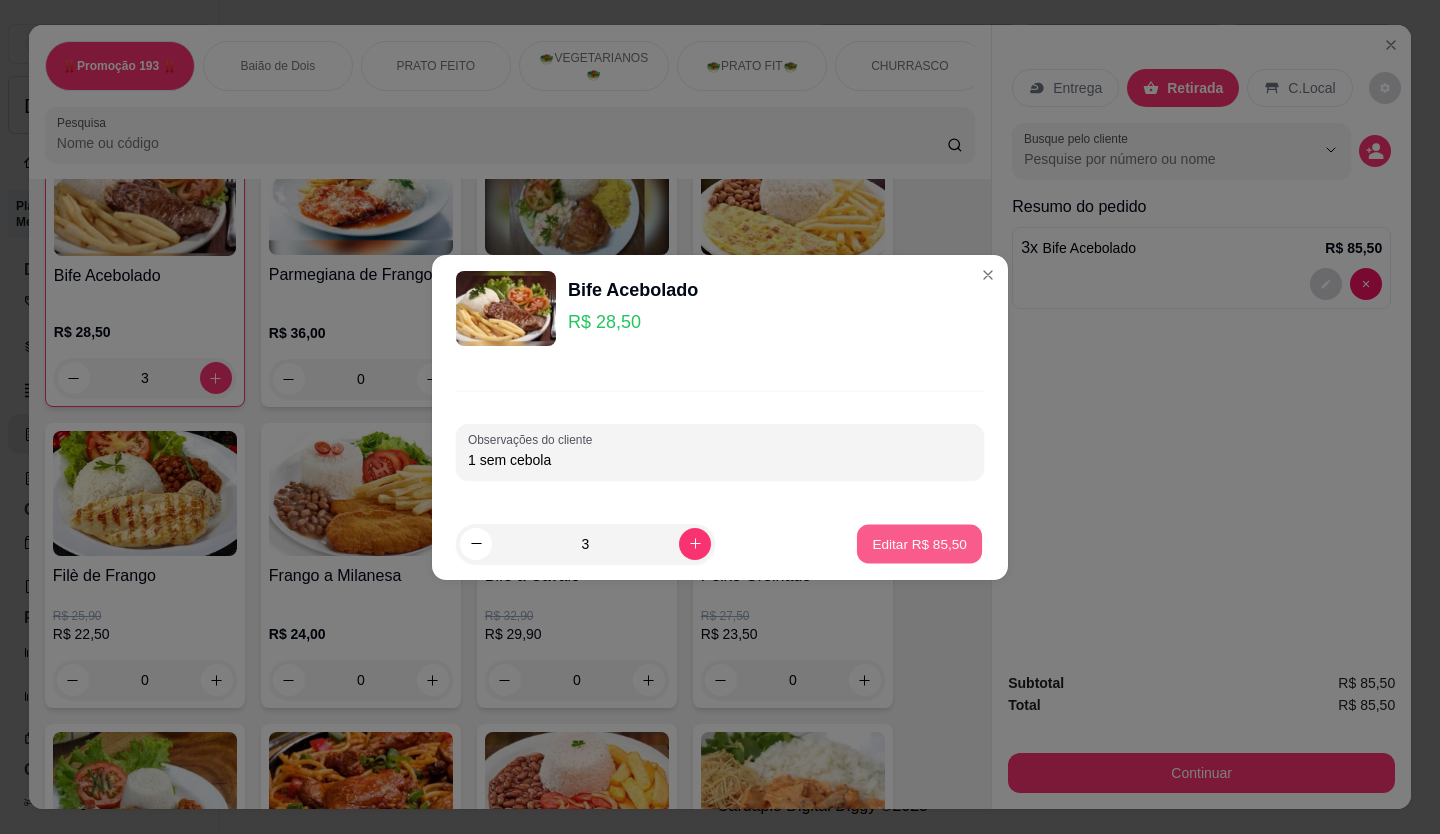 click on "Editar   R$ 85,50" at bounding box center [919, 543] 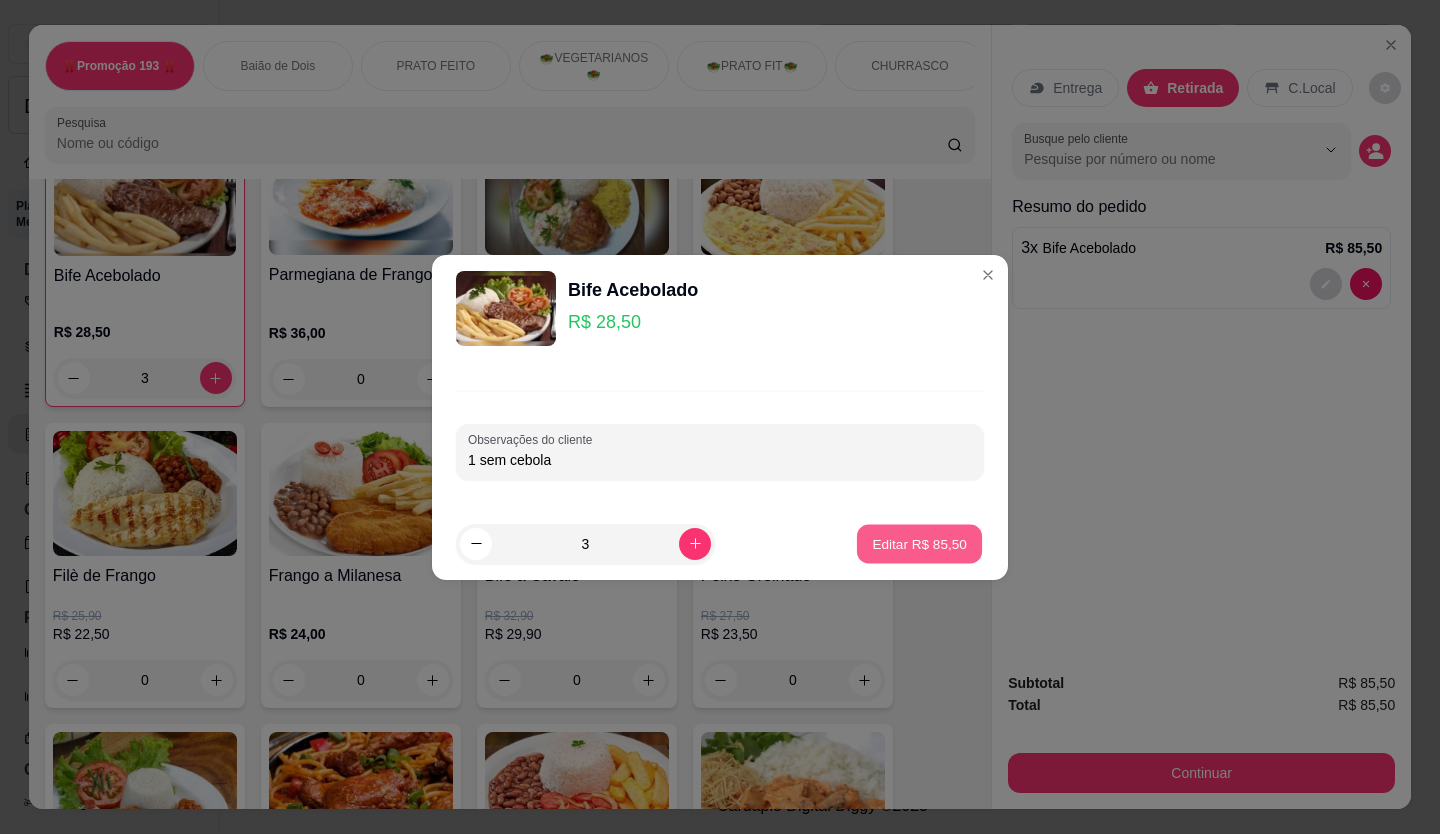 type on "0" 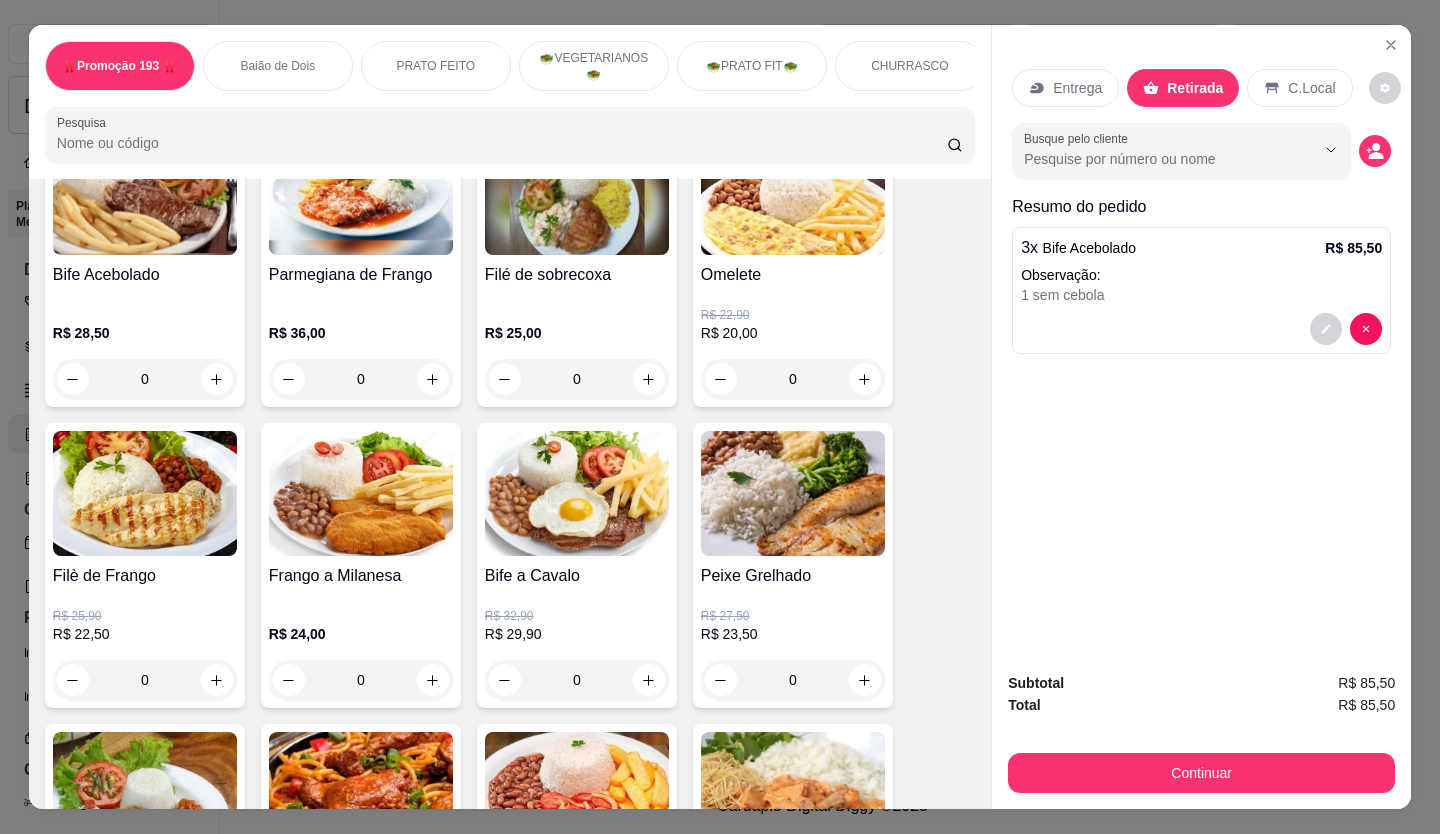 scroll, scrollTop: 900, scrollLeft: 0, axis: vertical 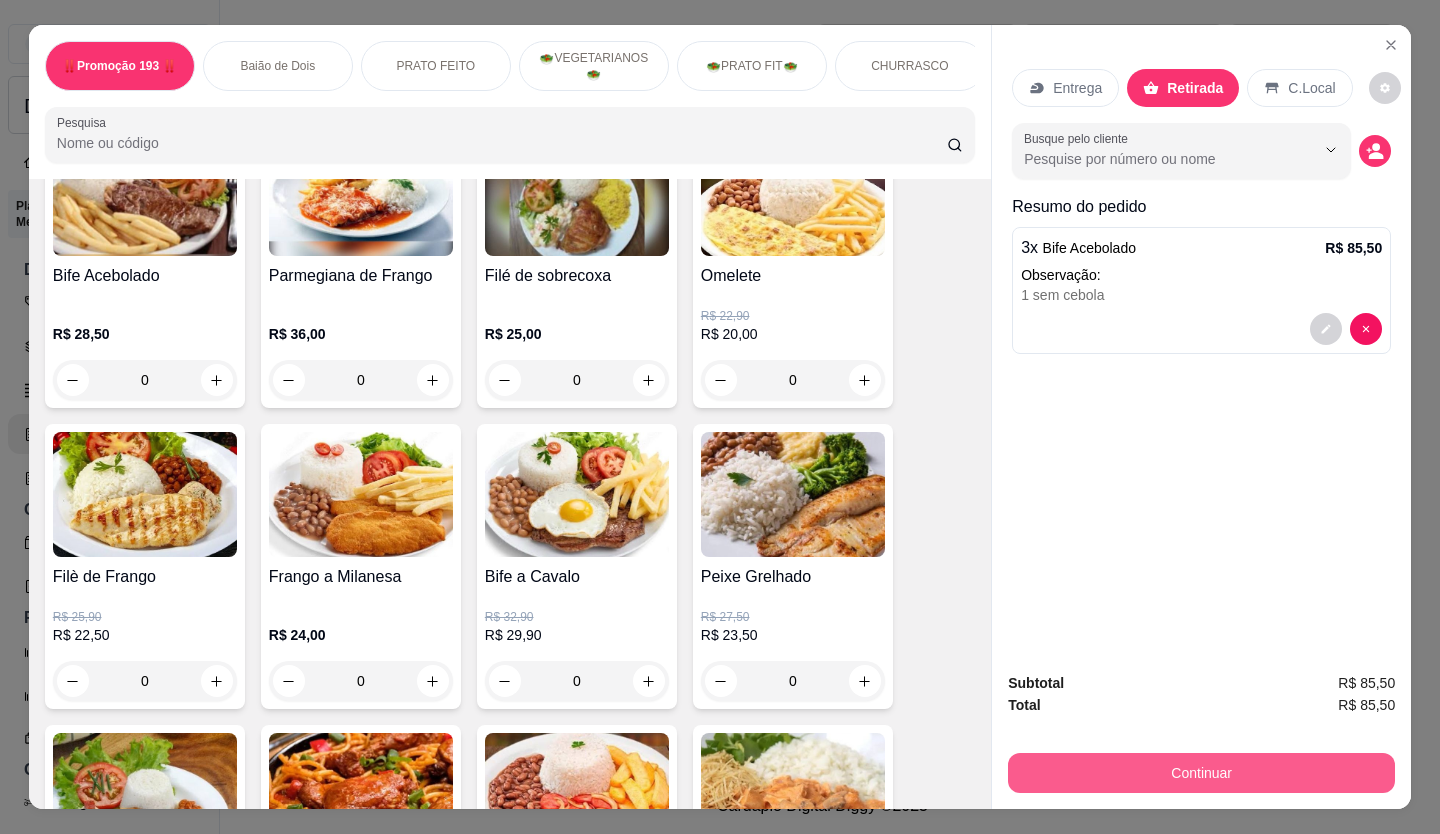 click on "Continuar" at bounding box center (1201, 773) 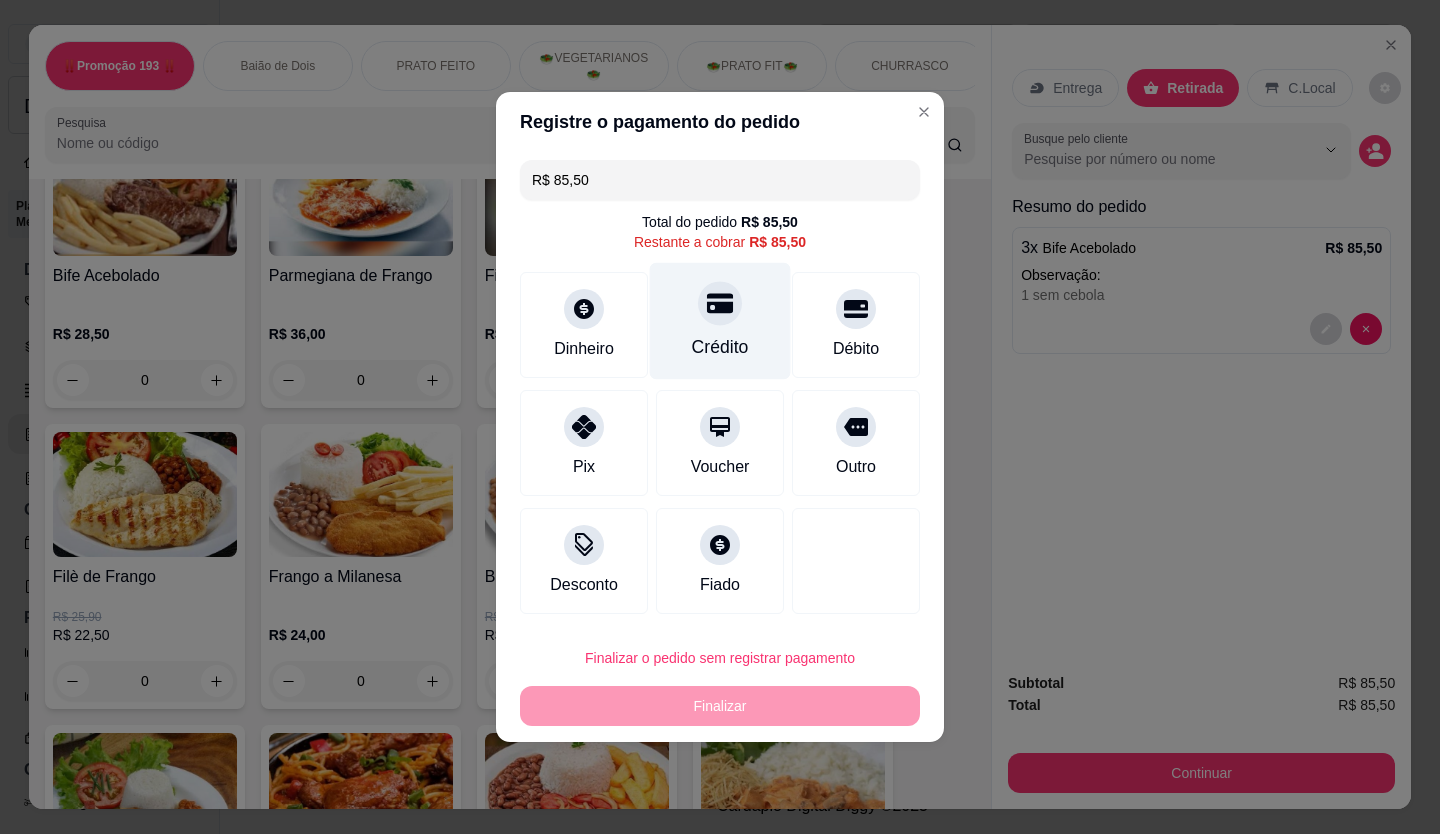 click on "Crédito" at bounding box center (720, 321) 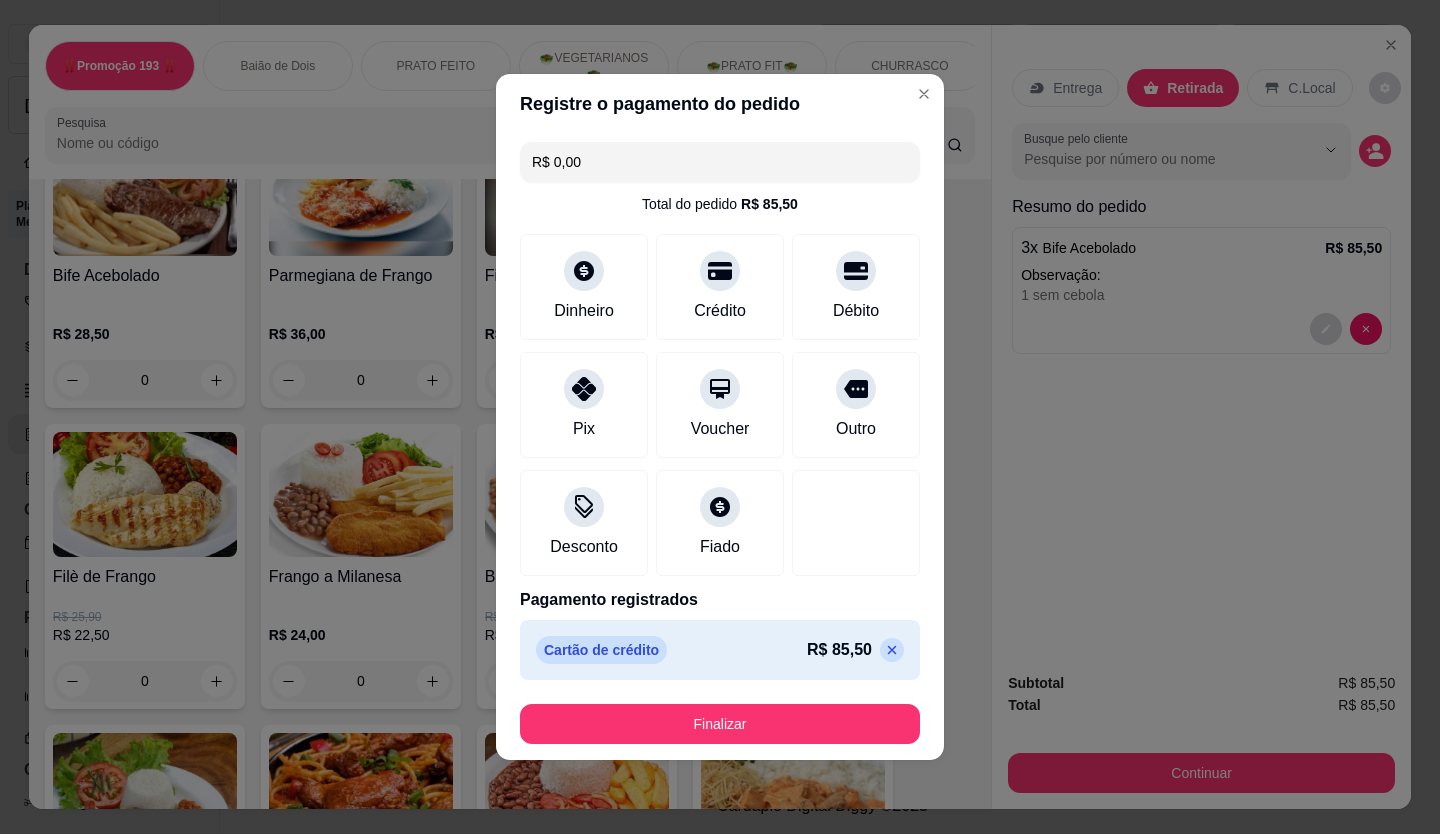 click on "Finalizar" at bounding box center [720, 724] 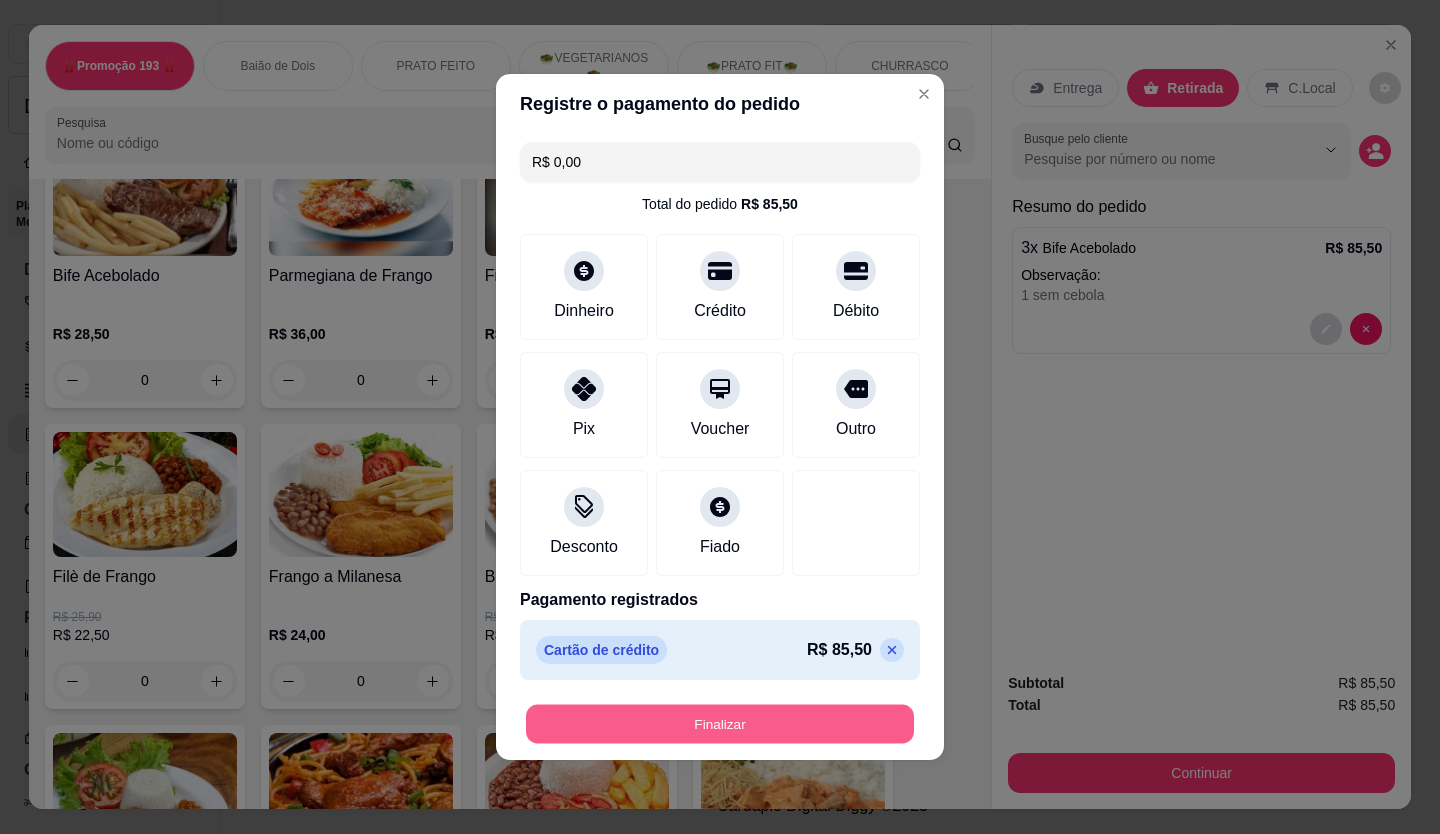 click on "Finalizar" at bounding box center [720, 724] 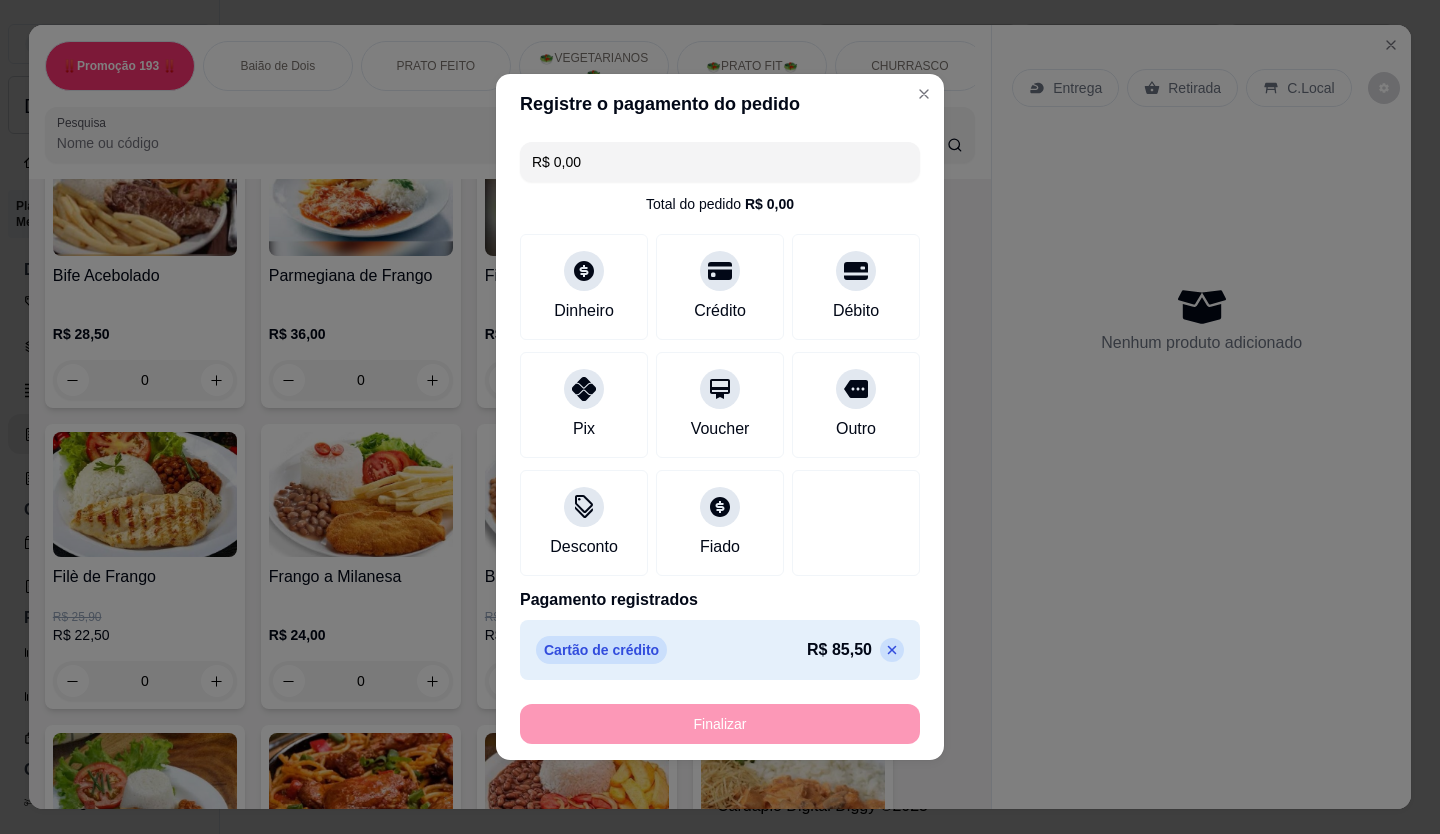 type on "-R$ 85,50" 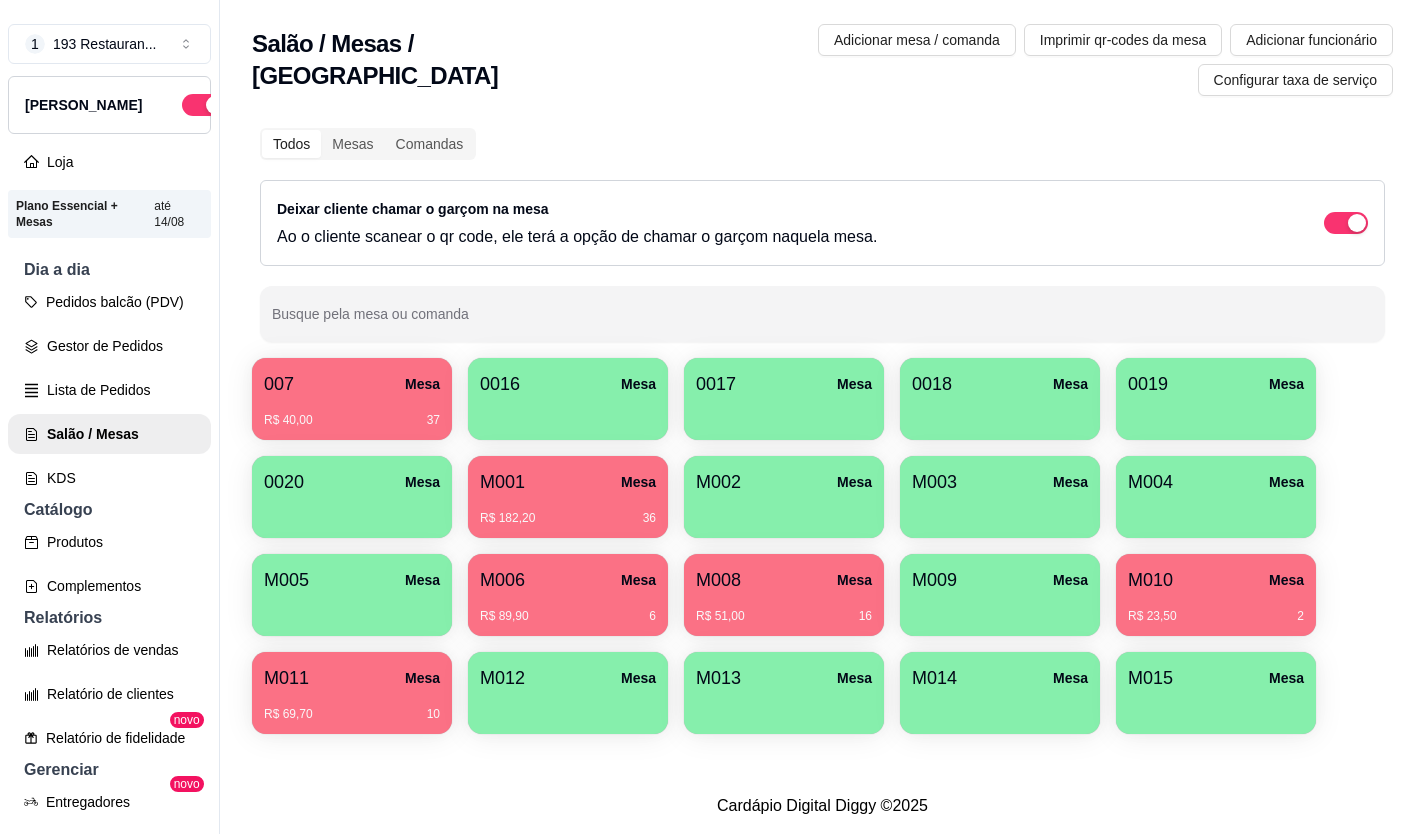 click on "Todos Mesas Comandas Deixar cliente chamar o garçom na mesa Ao o cliente scanear o qr code, ele terá a opção de chamar o garçom naquela mesa. Busque pela mesa ou comanda" at bounding box center (822, 235) 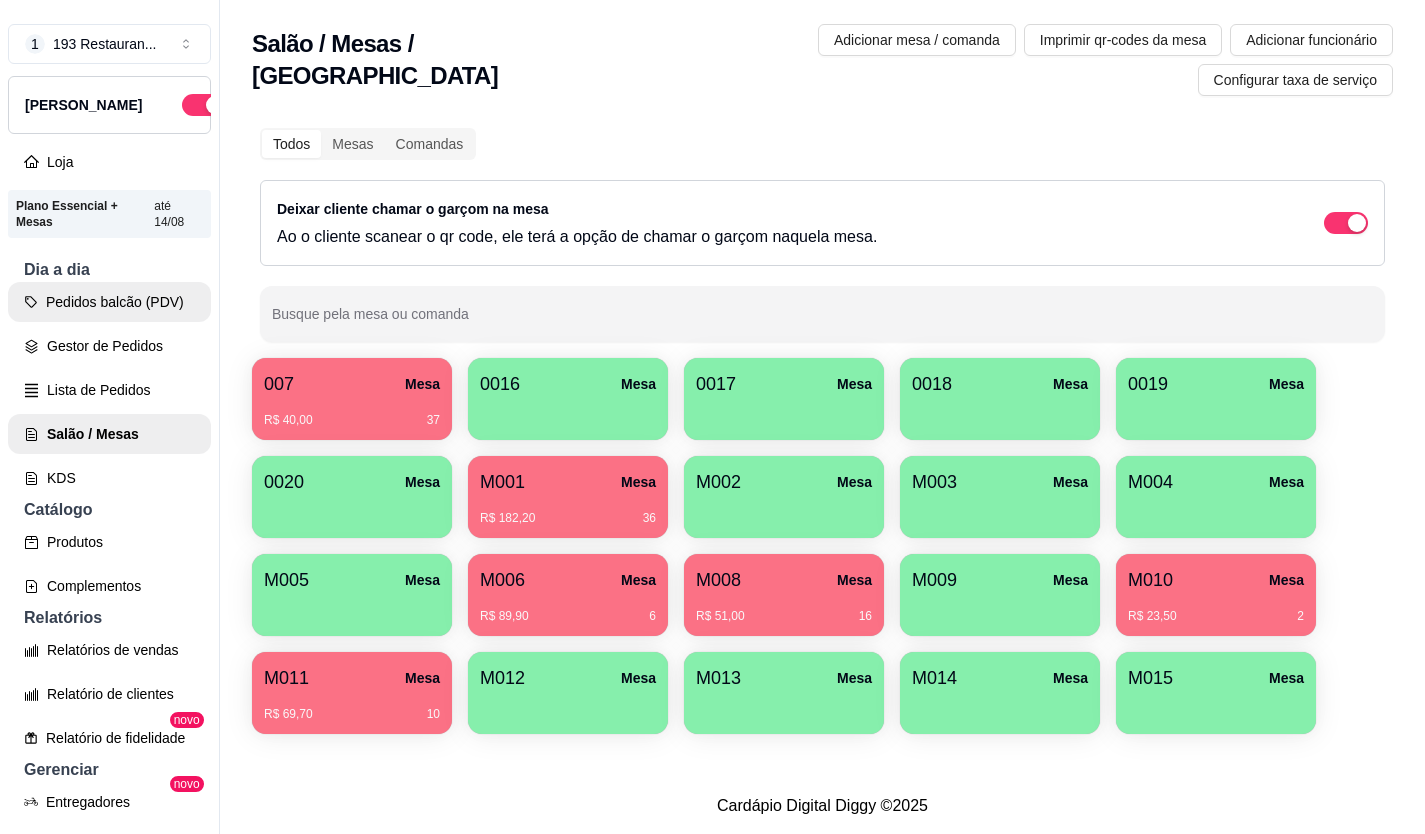 click on "Pedidos balcão (PDV)" at bounding box center (109, 302) 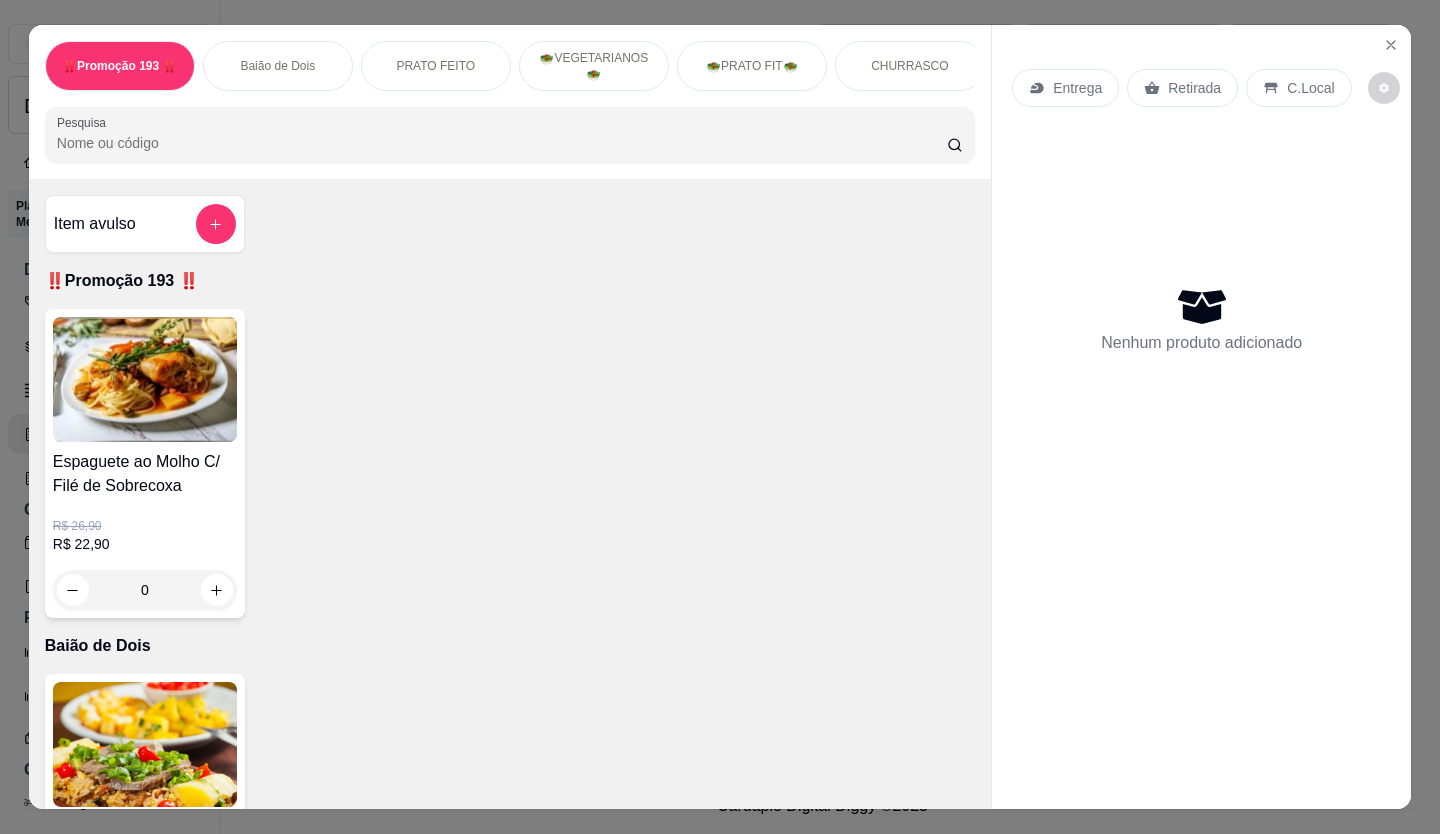 click on "Entrega Retirada C.Local" at bounding box center (1201, 88) 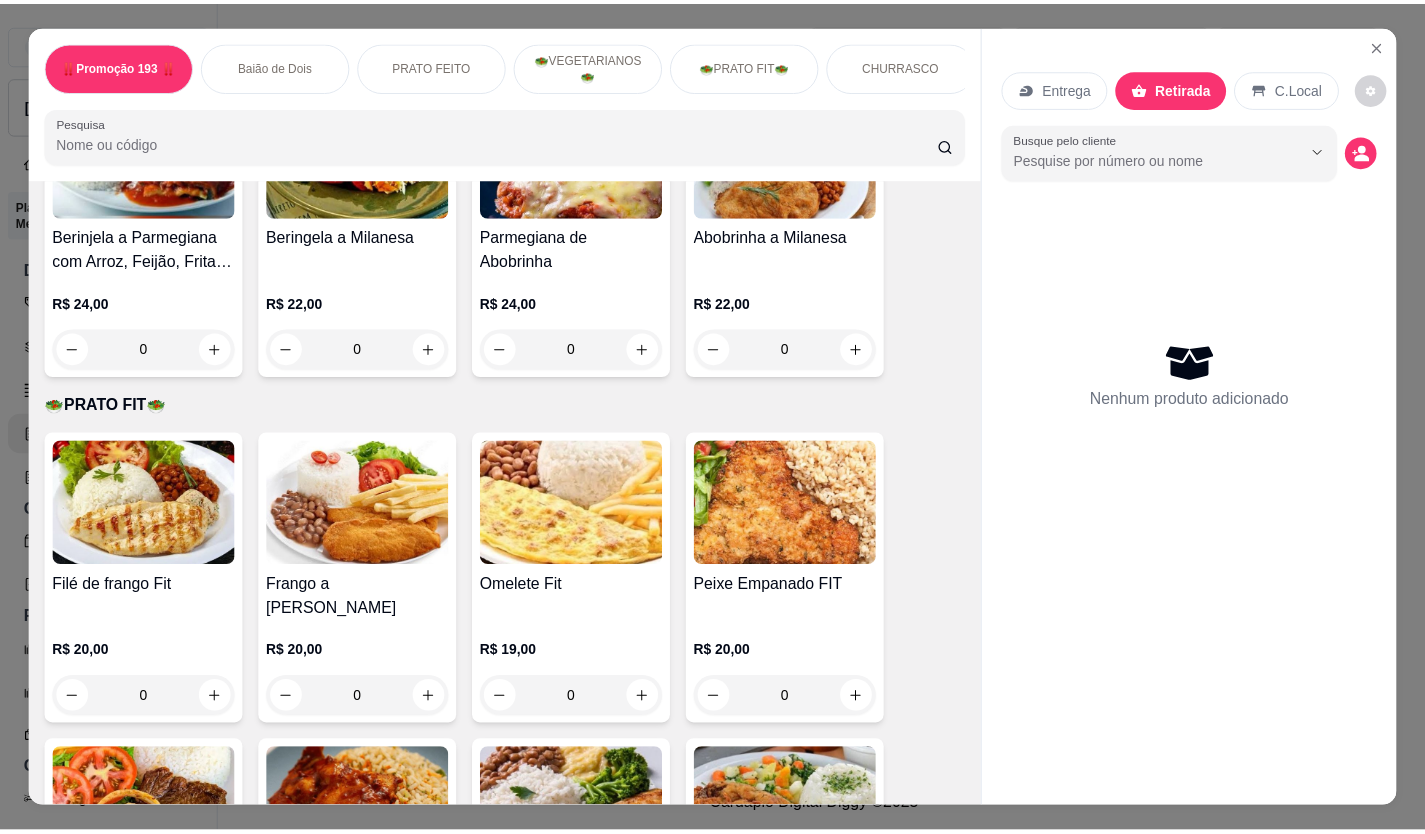 scroll, scrollTop: 2400, scrollLeft: 0, axis: vertical 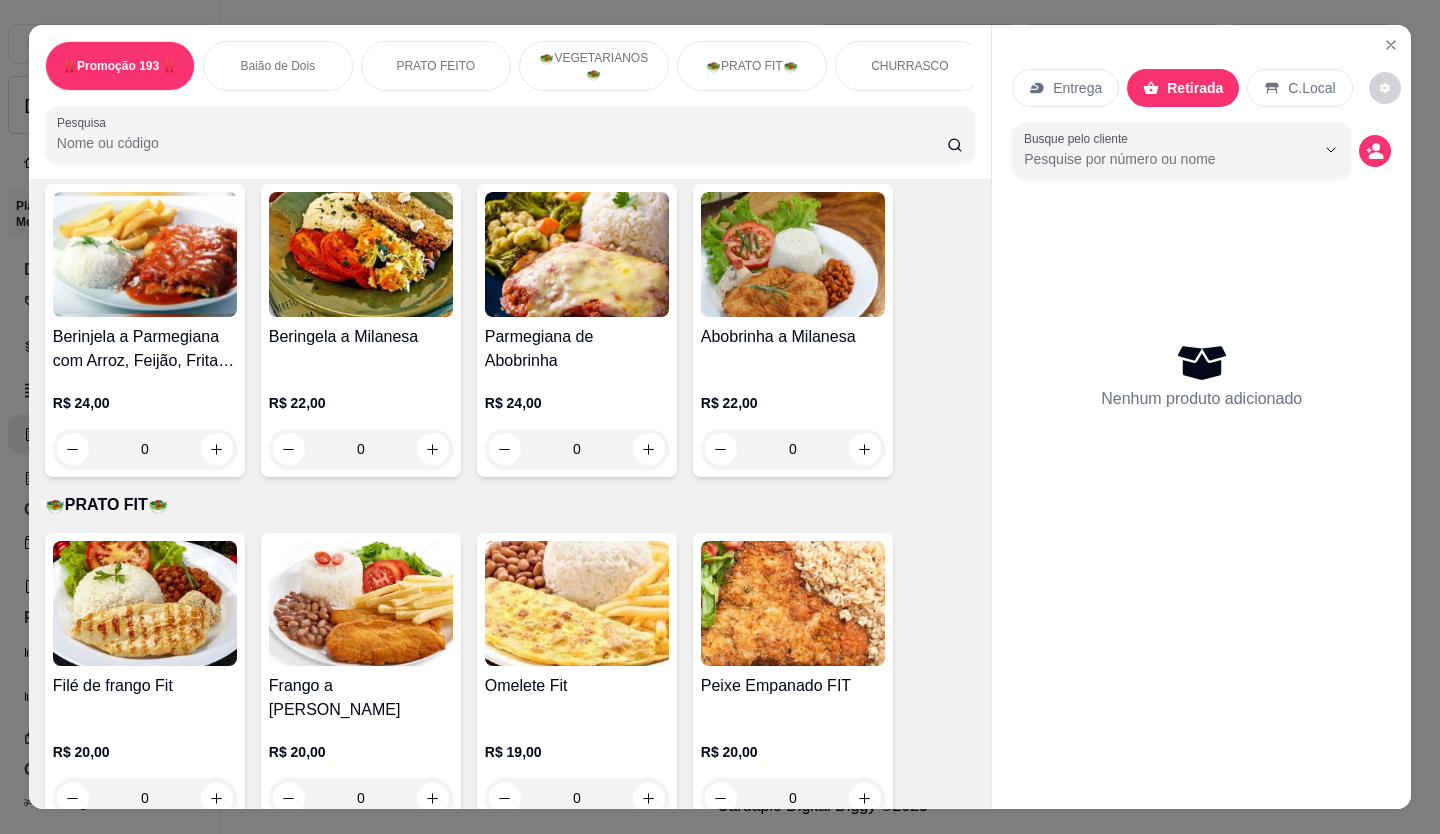 click on "Parmegiana de Abobrinha   R$ 24,00 0" at bounding box center (577, 330) 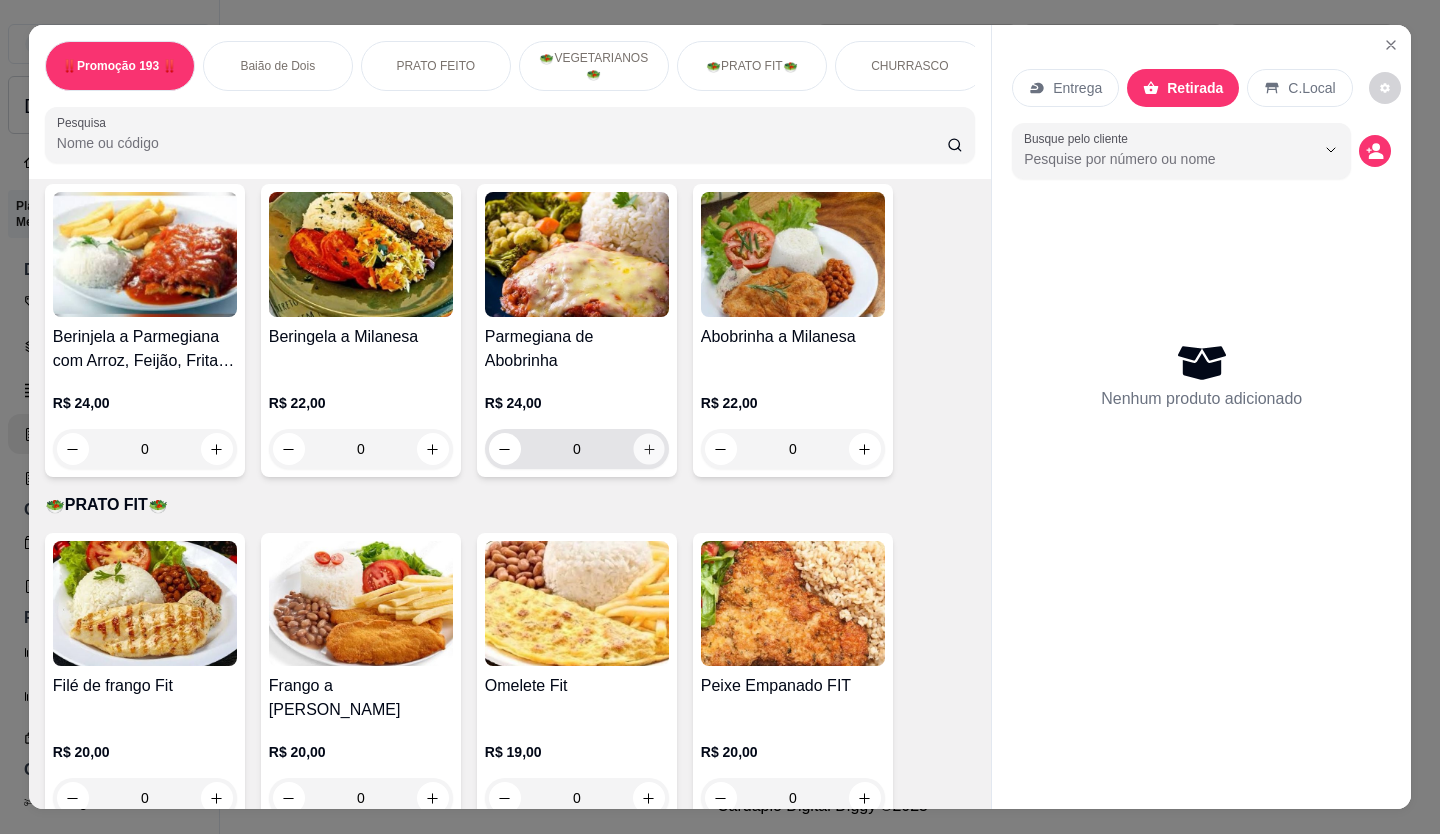 click 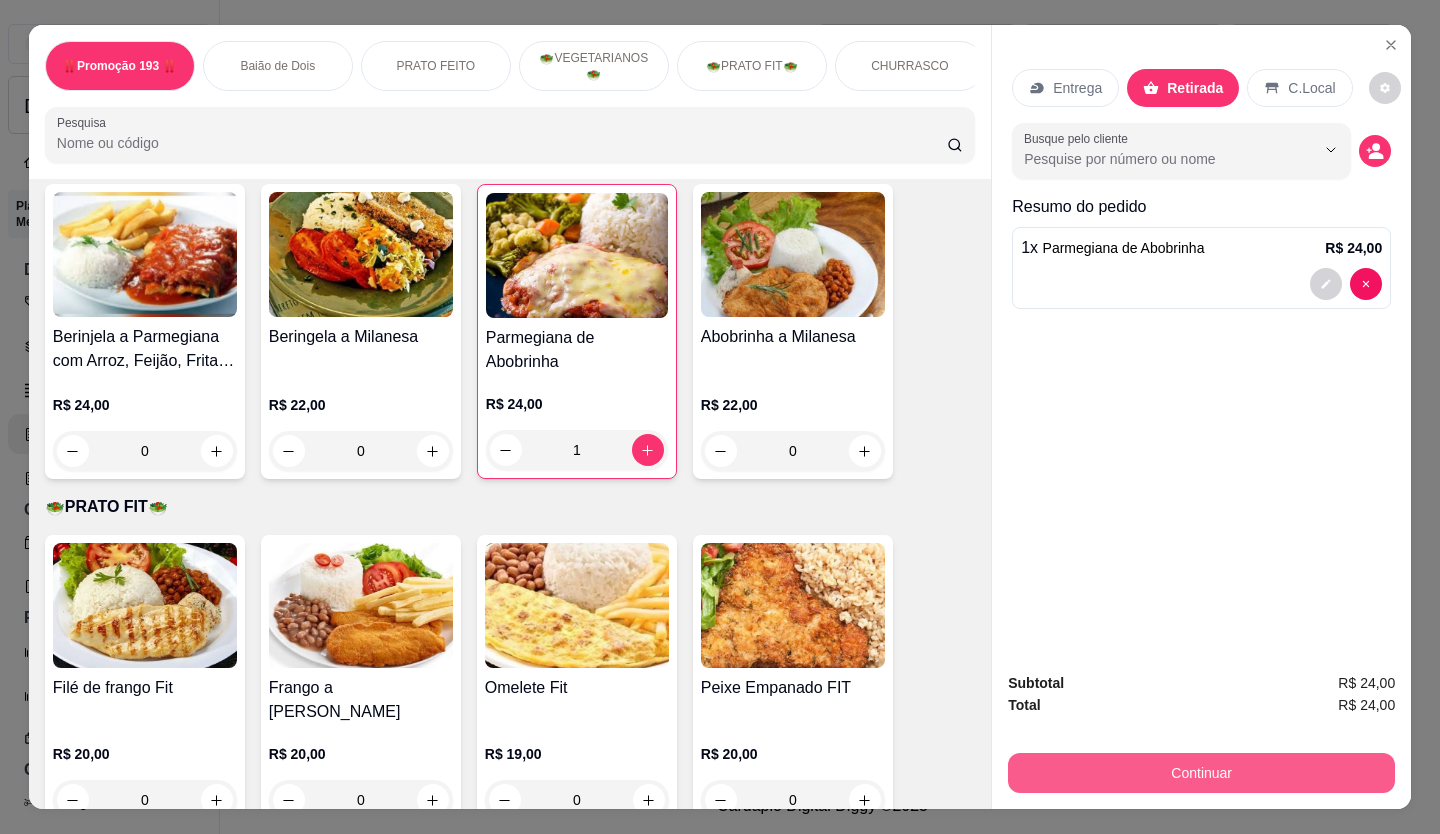 click on "Continuar" at bounding box center (1201, 773) 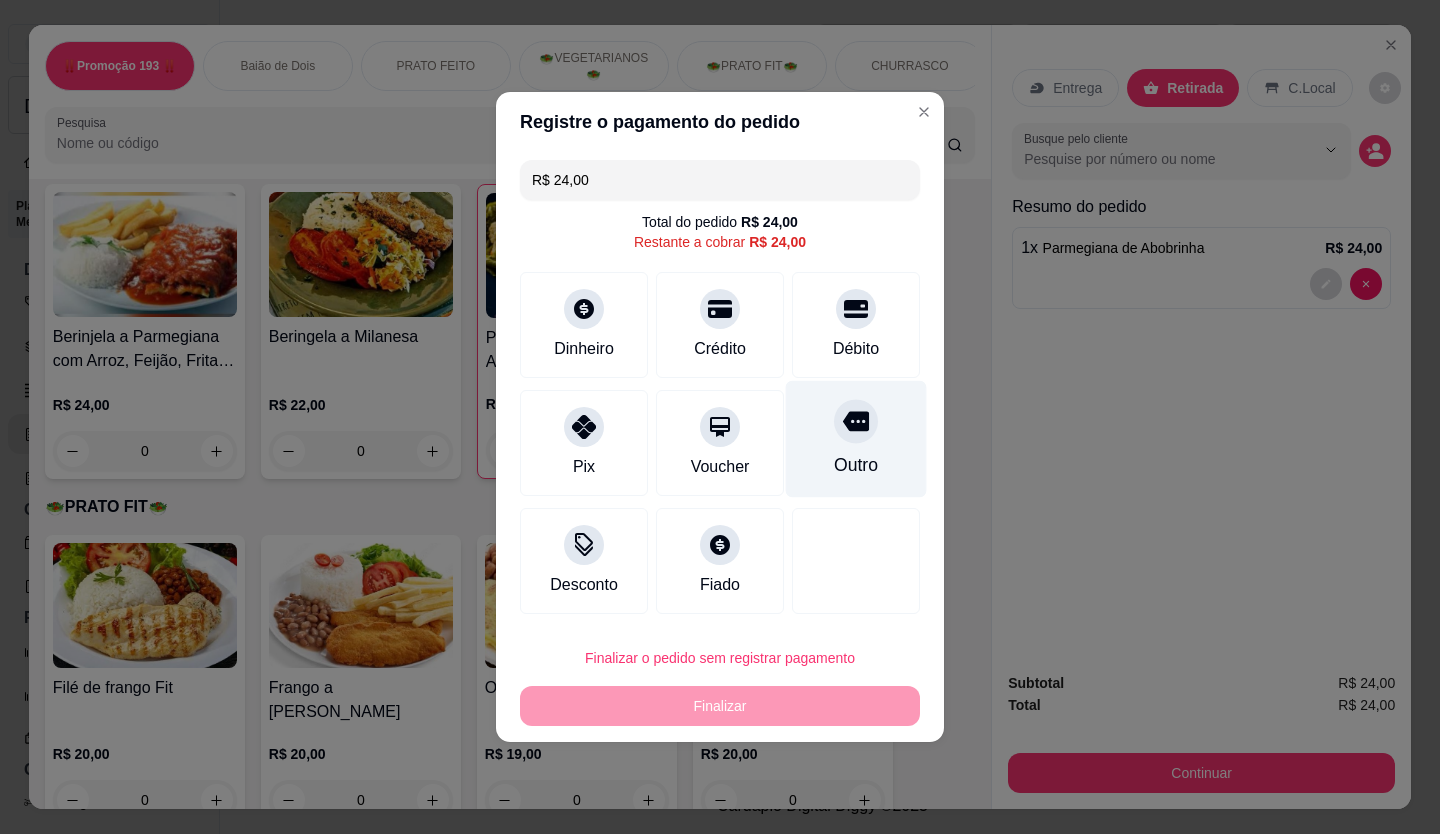 click 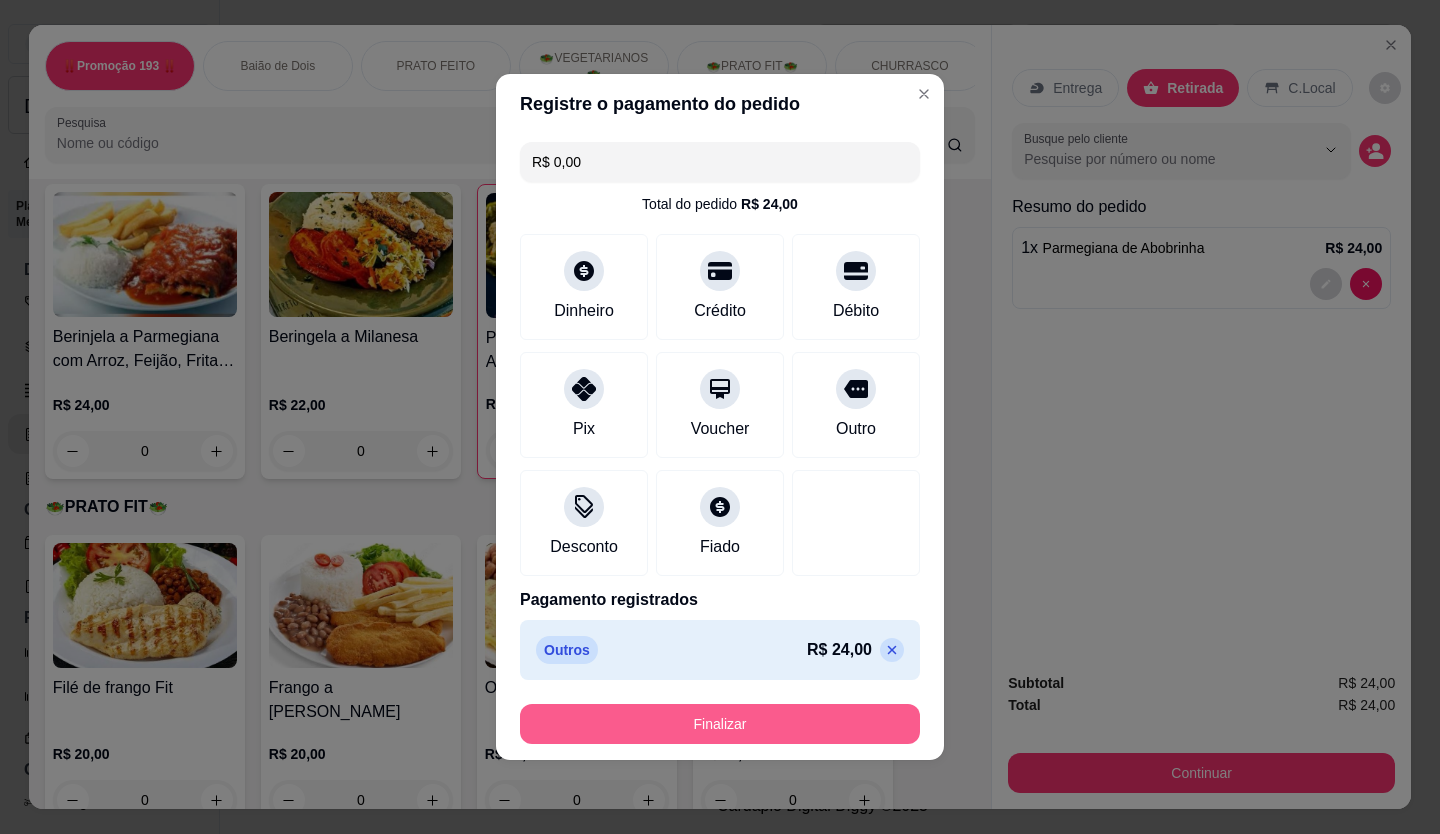 click on "Finalizar" at bounding box center (720, 724) 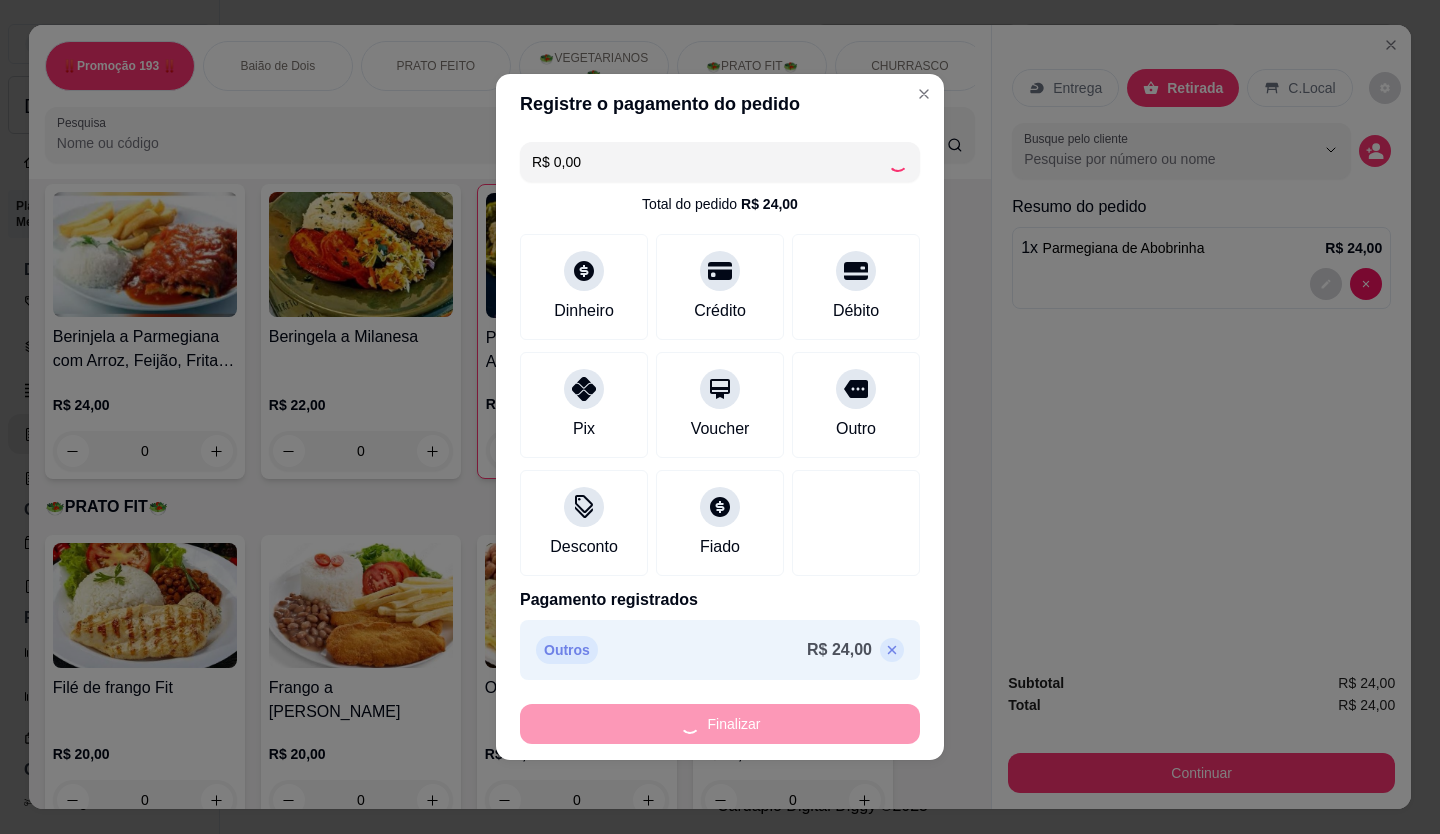 type on "0" 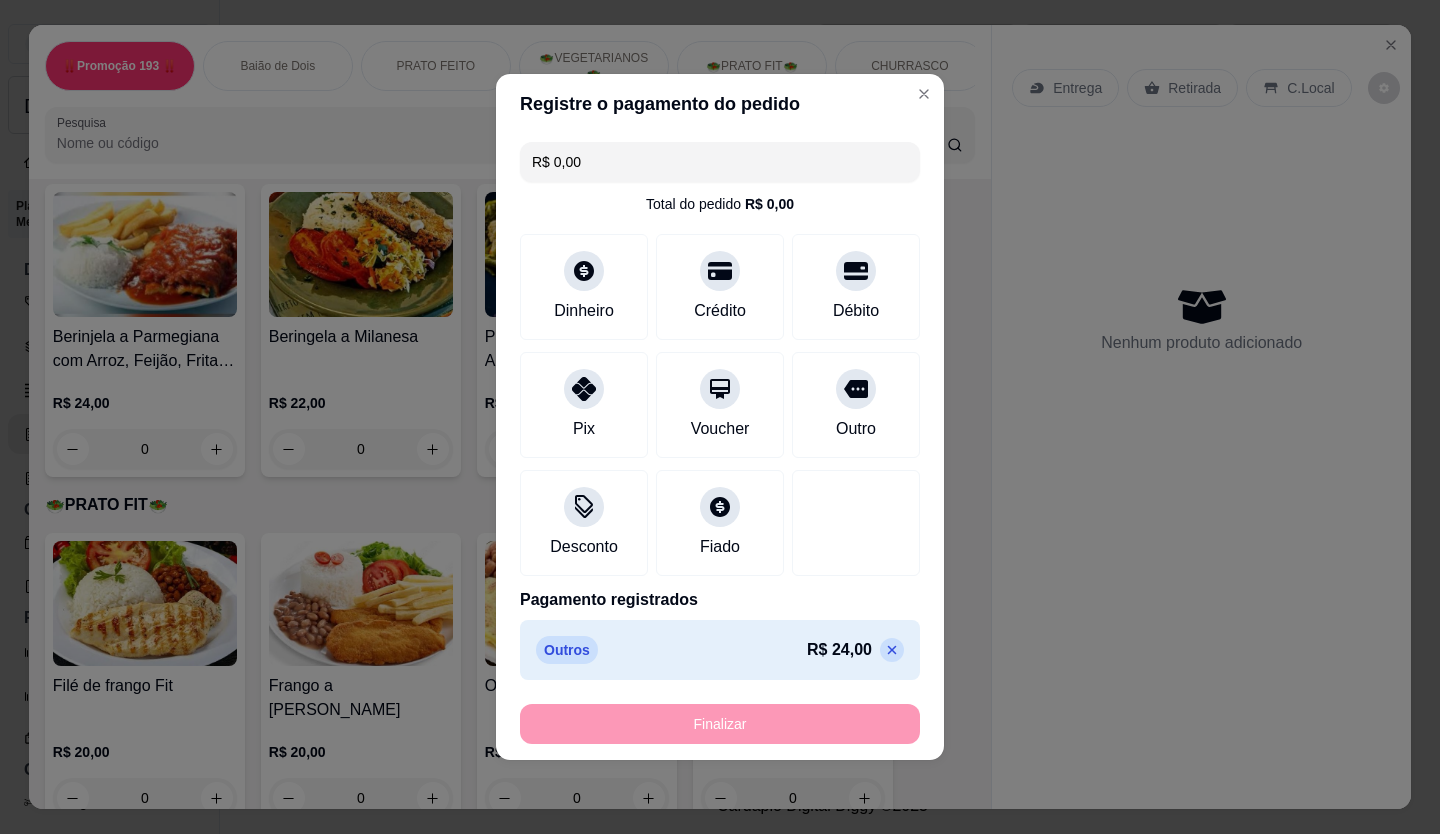 type on "-R$ 24,00" 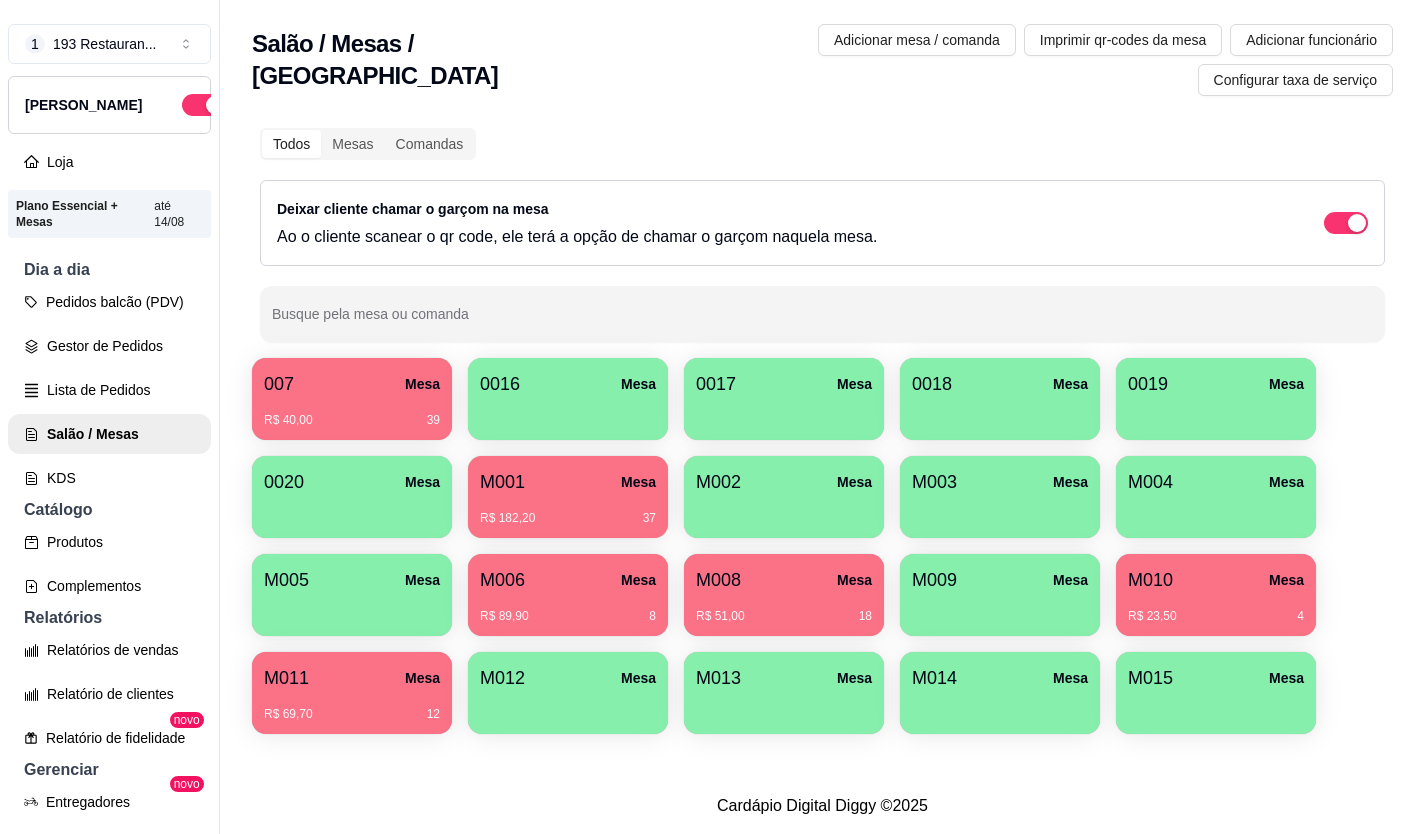 click on "007 Mesa" at bounding box center [352, 384] 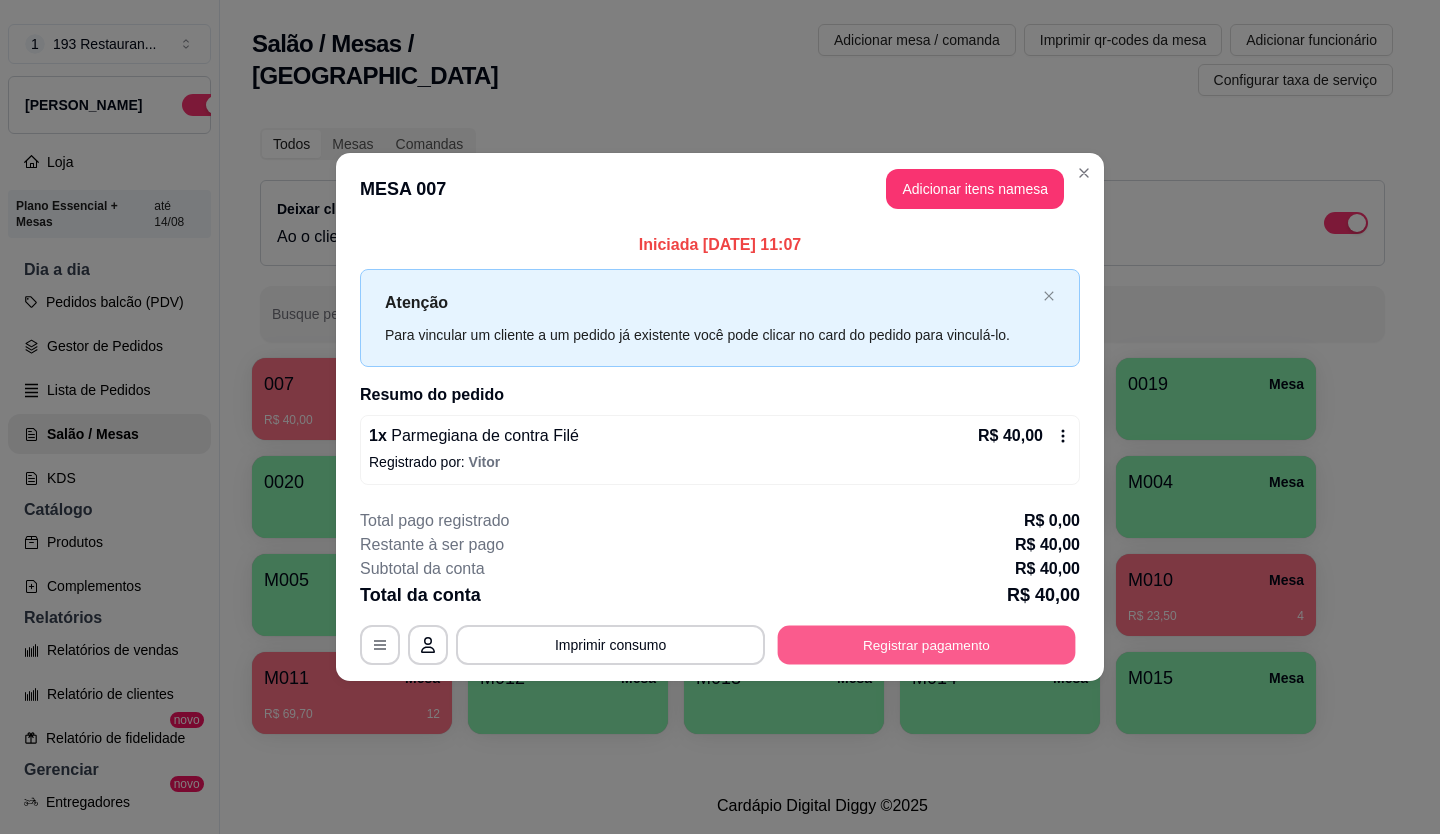 click on "Registrar pagamento" at bounding box center [927, 644] 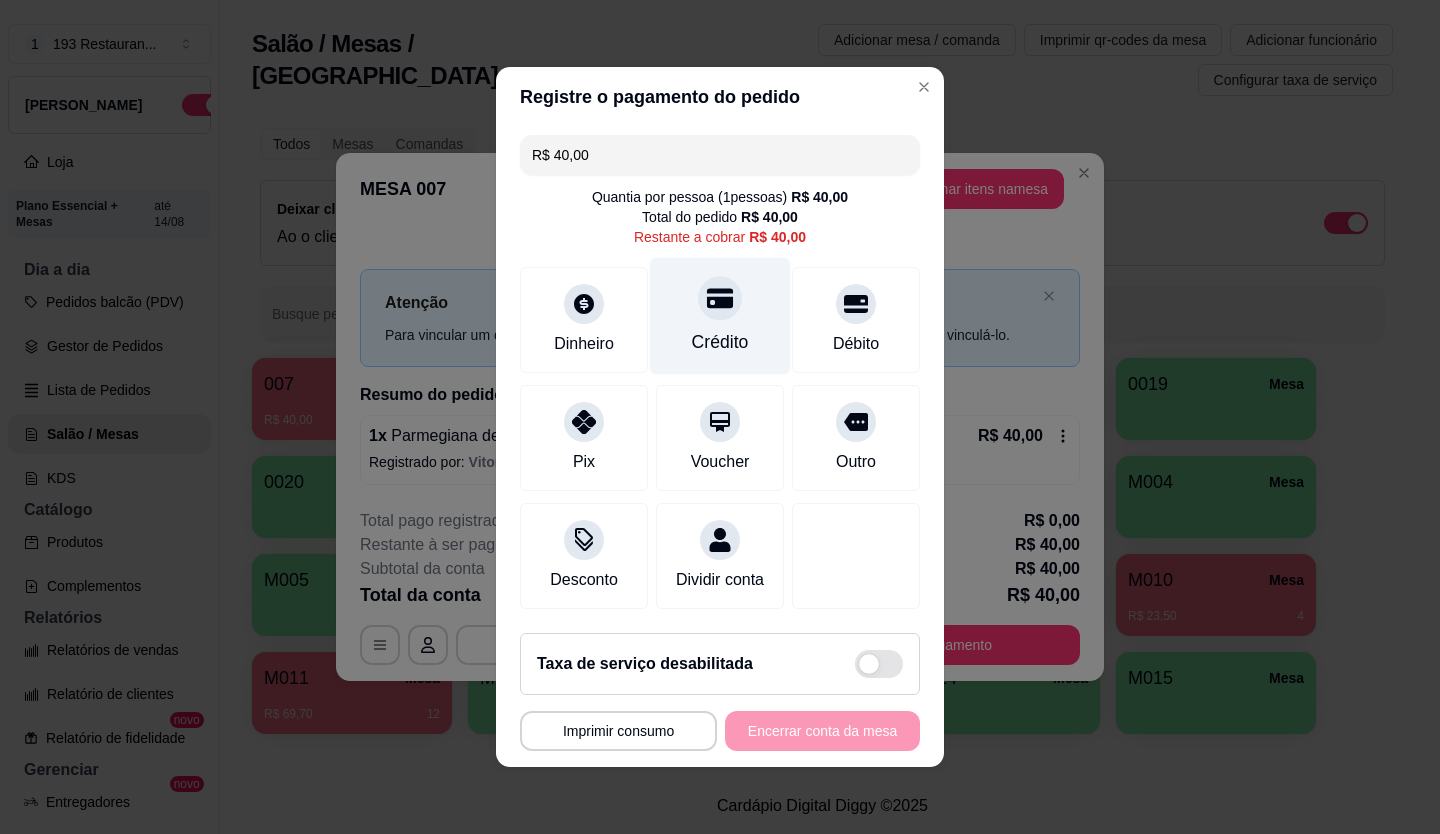 click at bounding box center [720, 298] 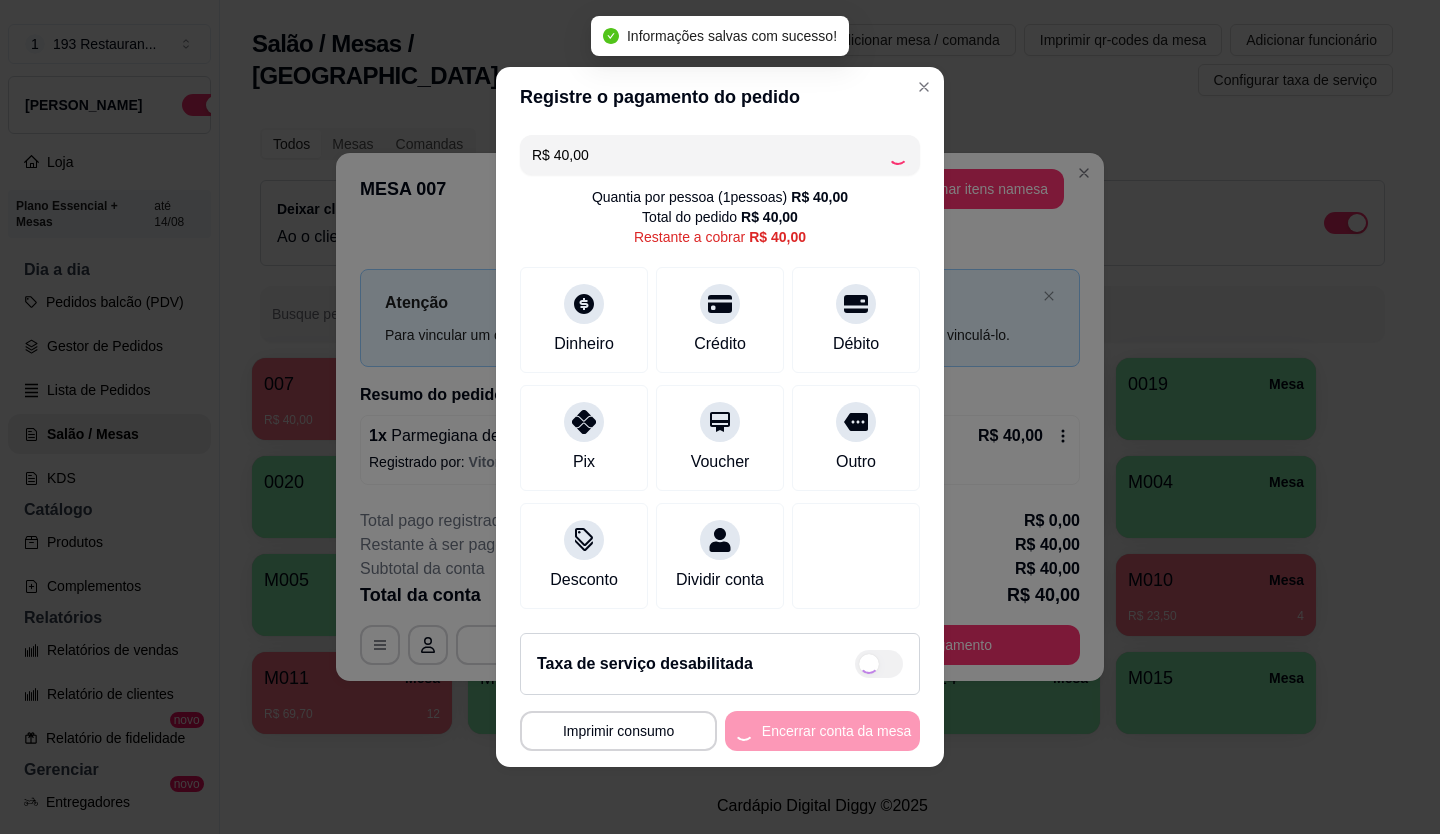 type on "R$ 0,00" 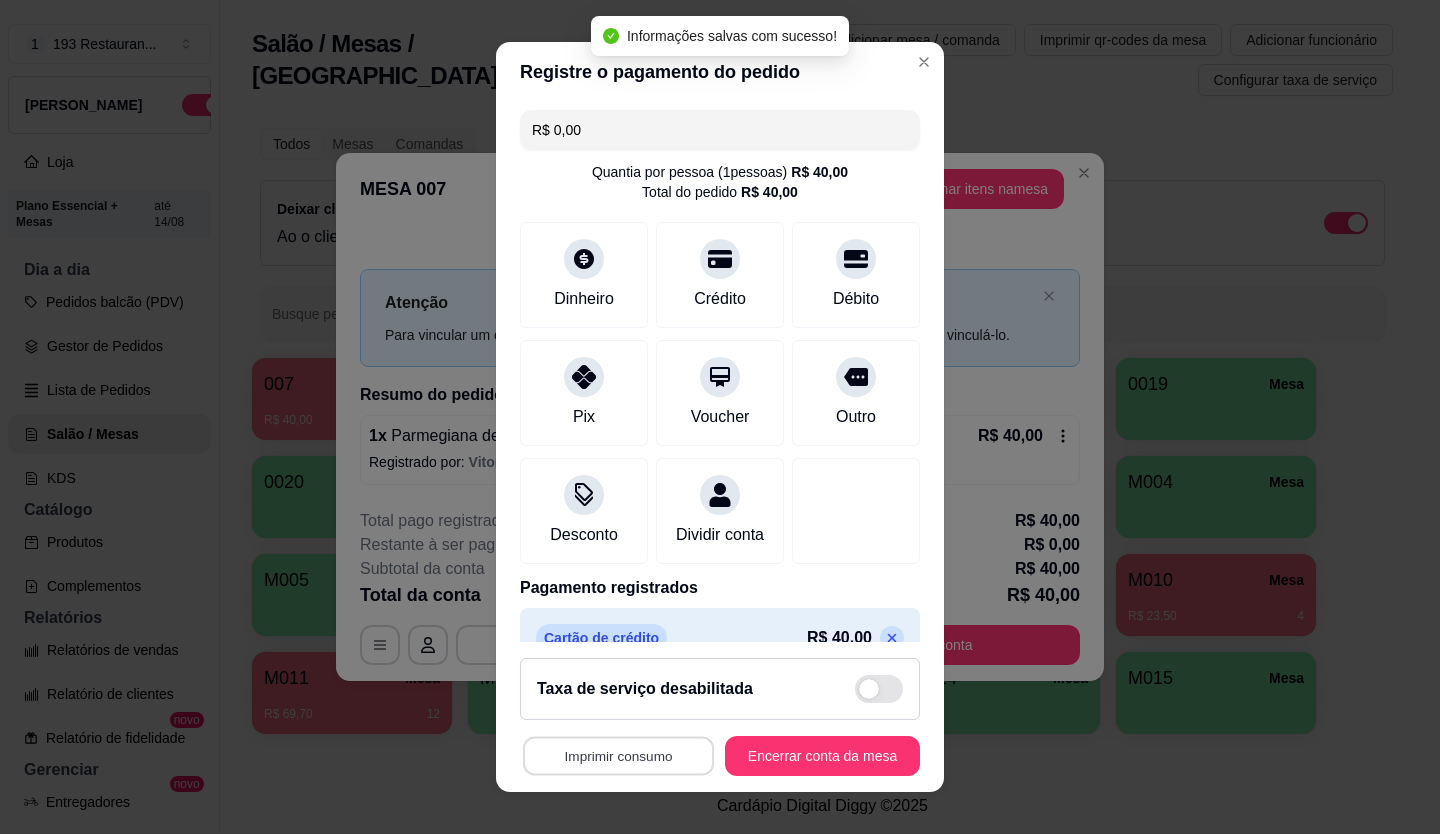 click on "Imprimir consumo" at bounding box center (618, 756) 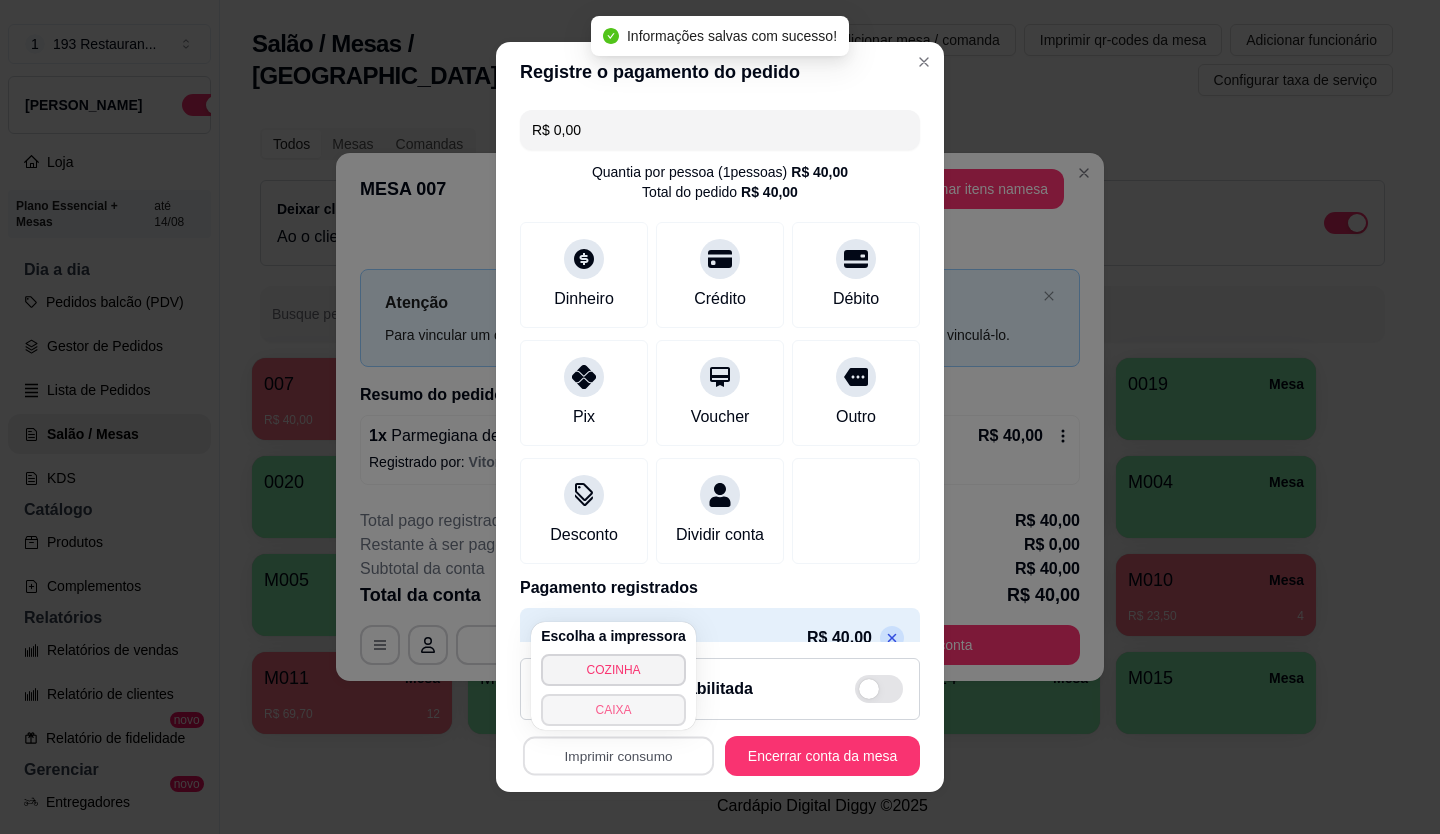click on "CAIXA" at bounding box center (613, 710) 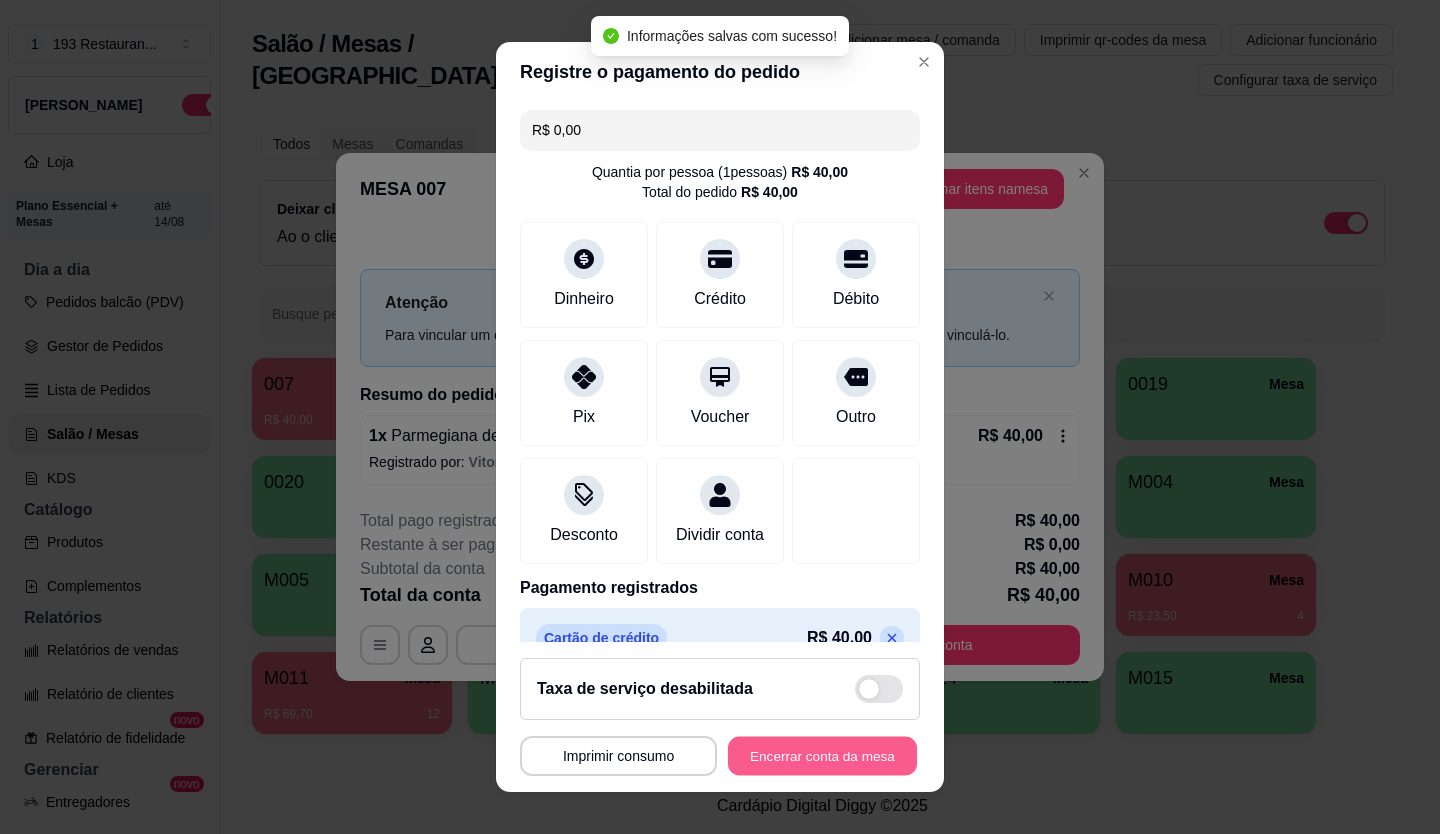 click on "Encerrar conta da mesa" at bounding box center (822, 756) 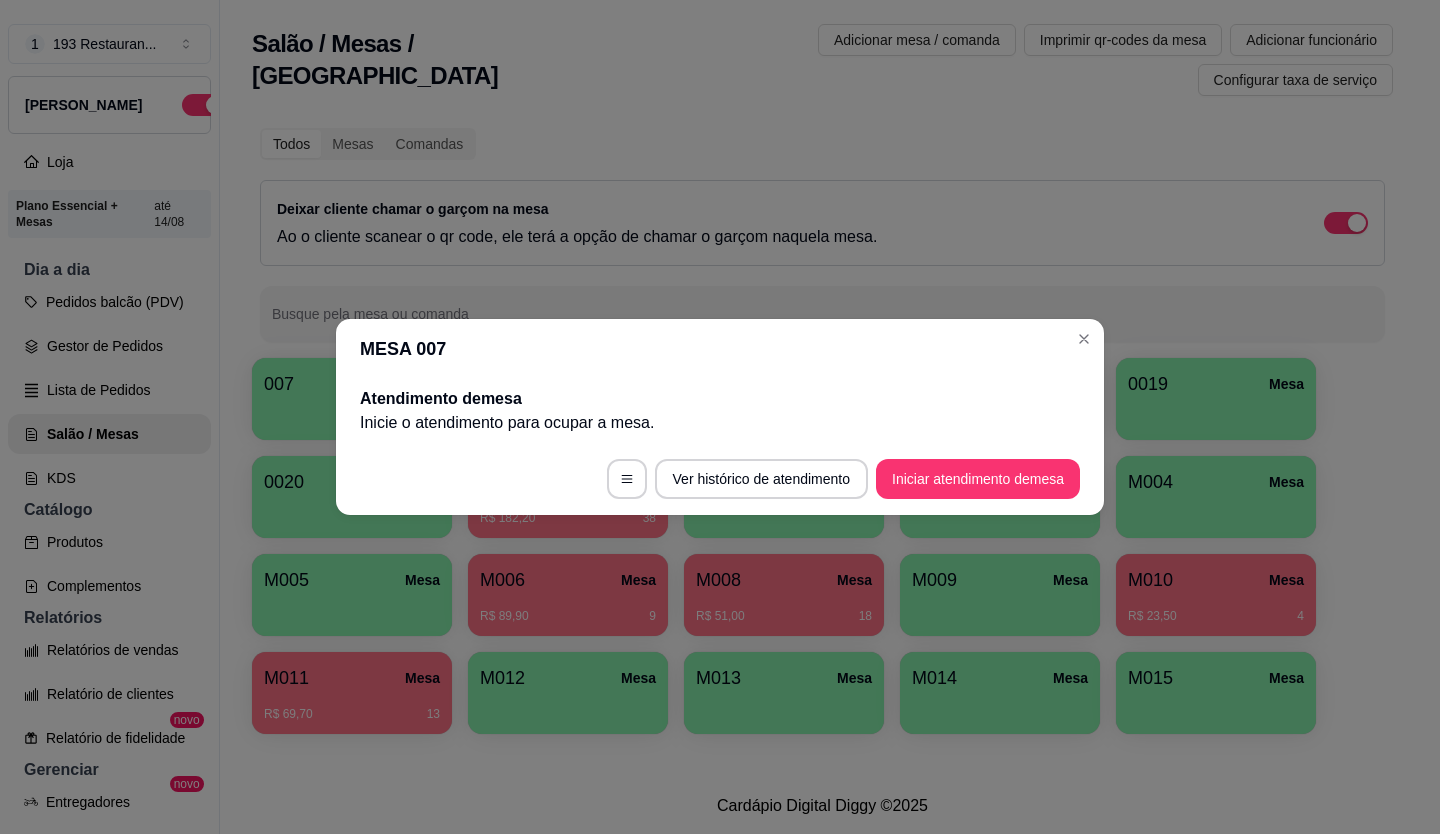 type 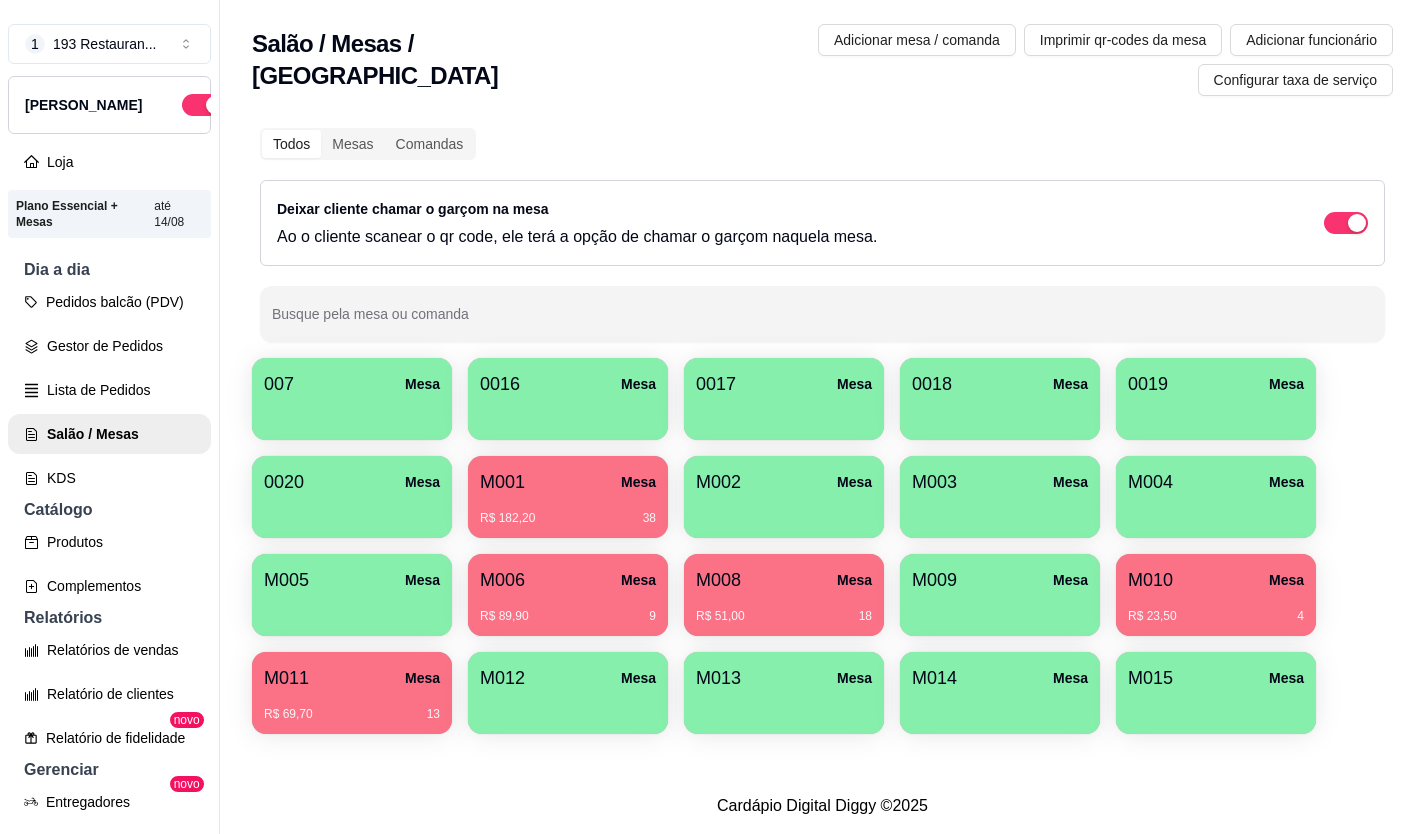 click on "M001 Mesa" at bounding box center (568, 482) 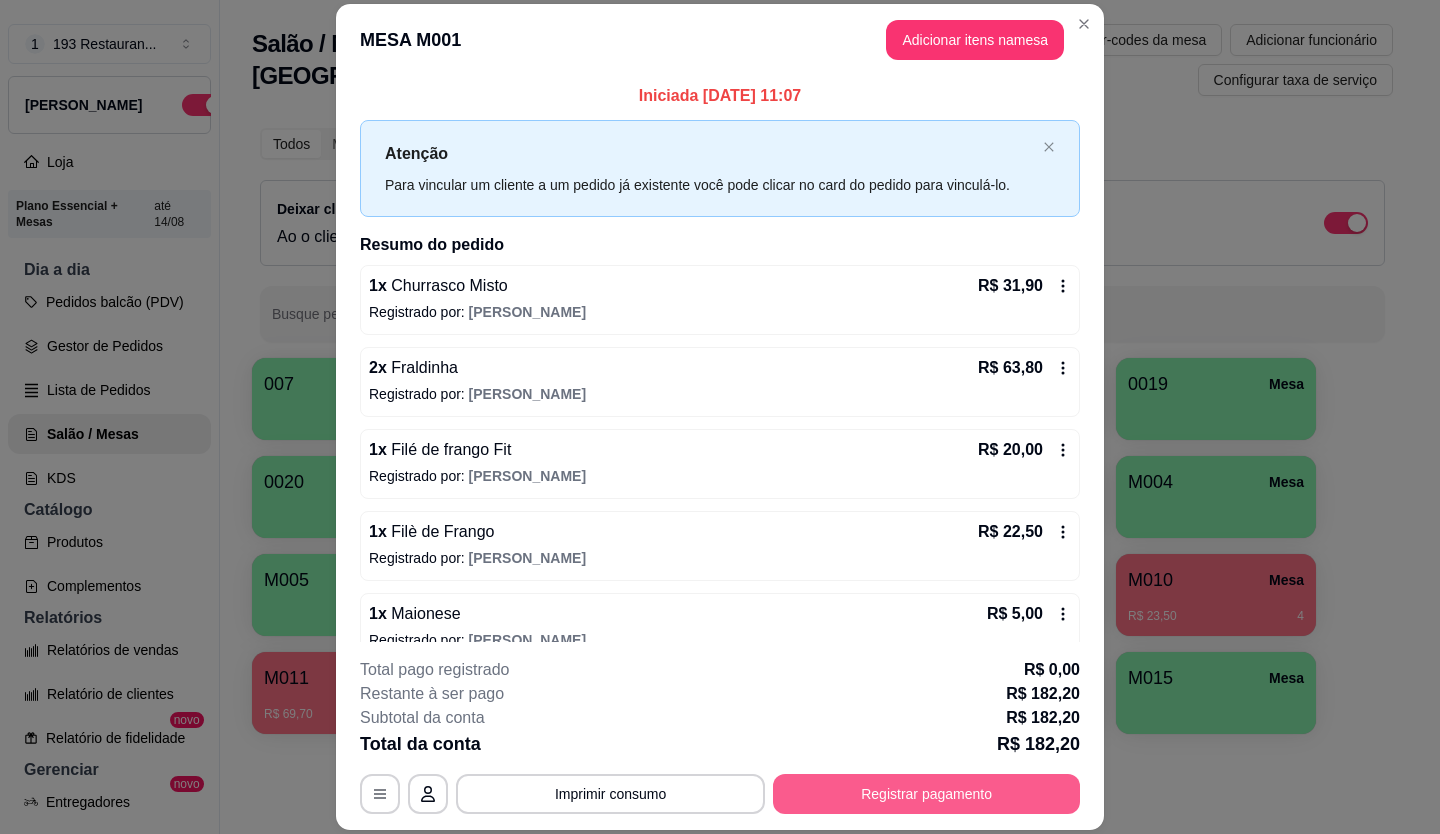 click on "Registrar pagamento" at bounding box center (926, 794) 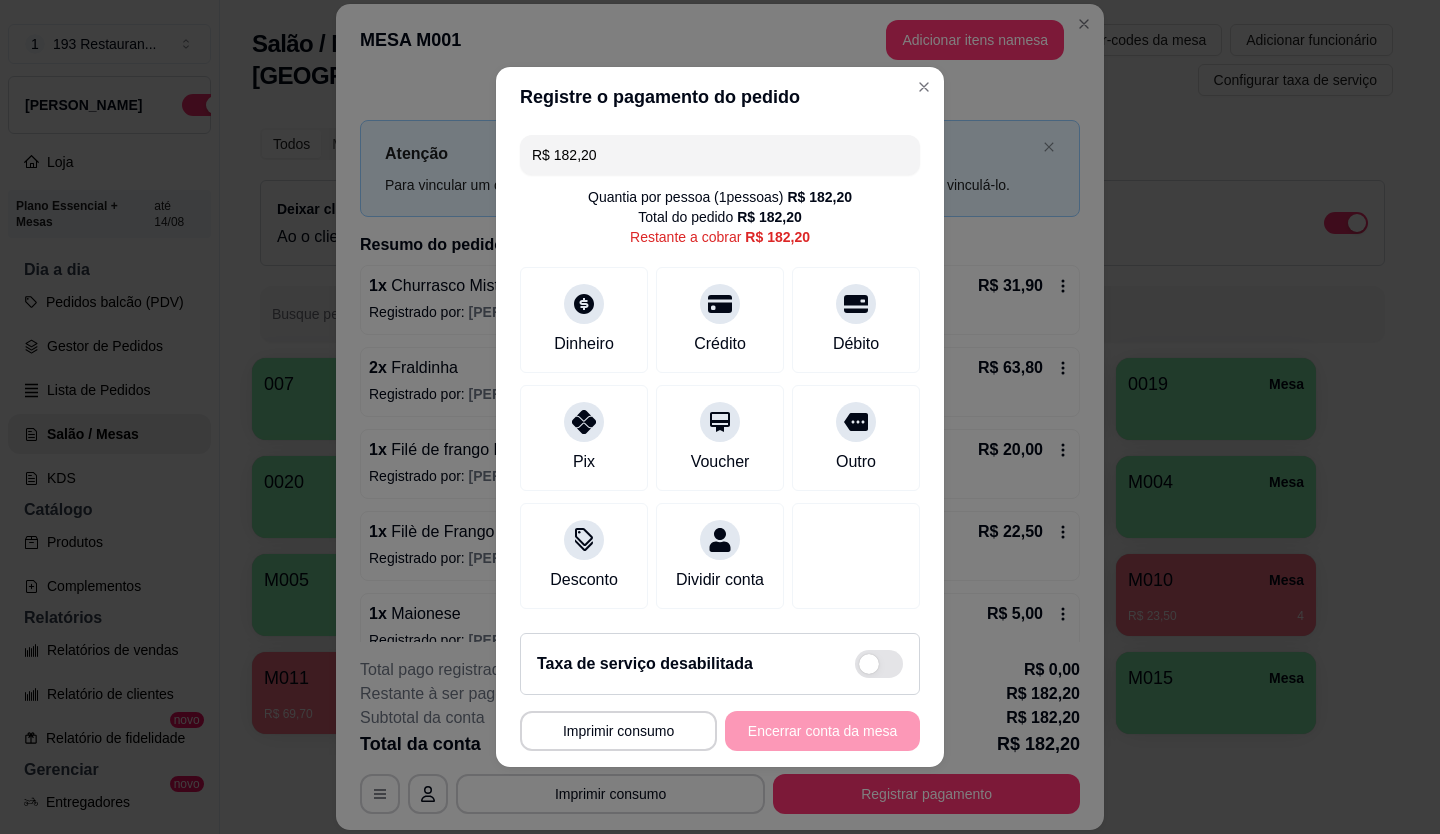 drag, startPoint x: 648, startPoint y: 146, endPoint x: 285, endPoint y: 220, distance: 370.4659 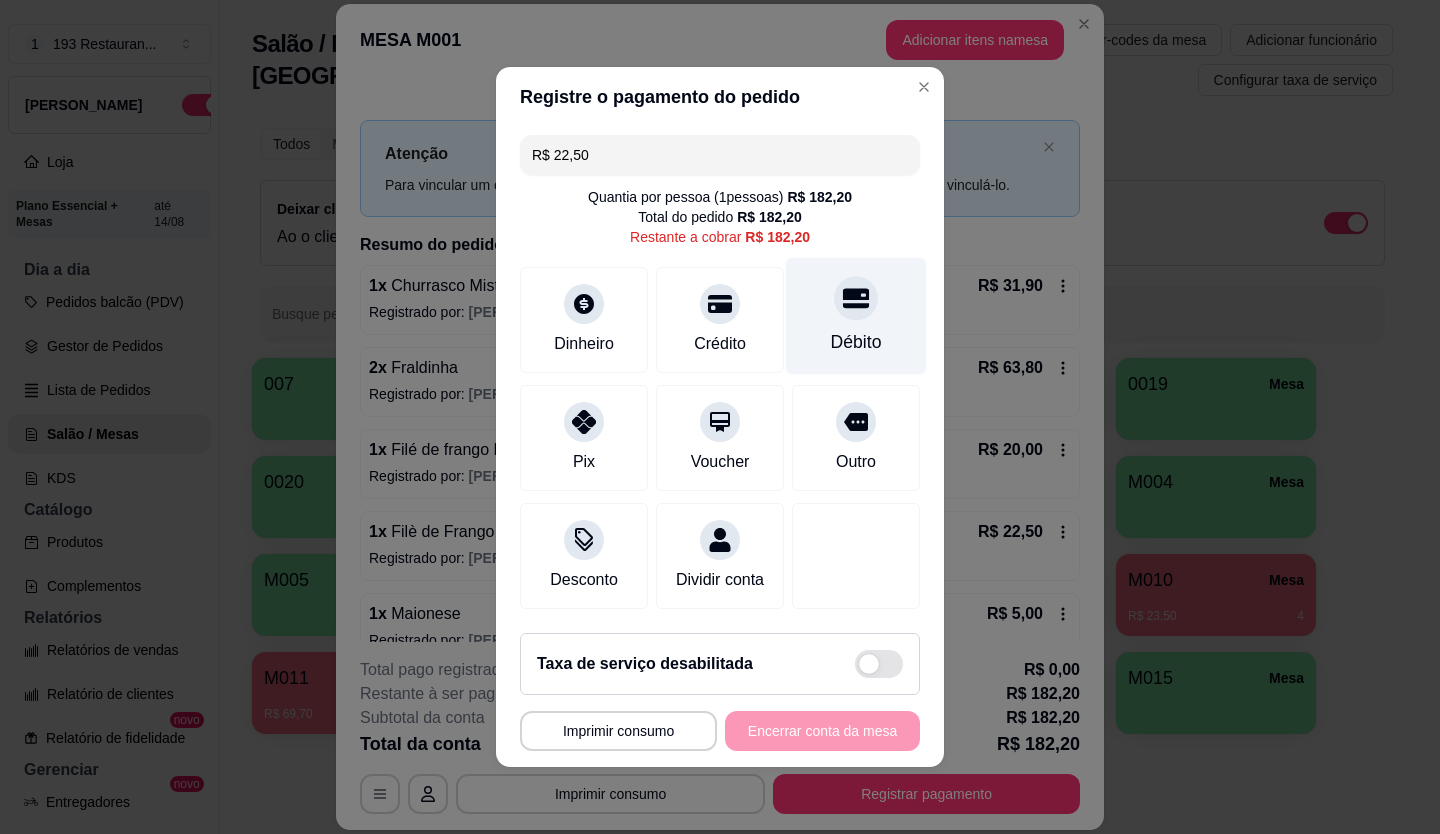 click on "Débito" at bounding box center [856, 342] 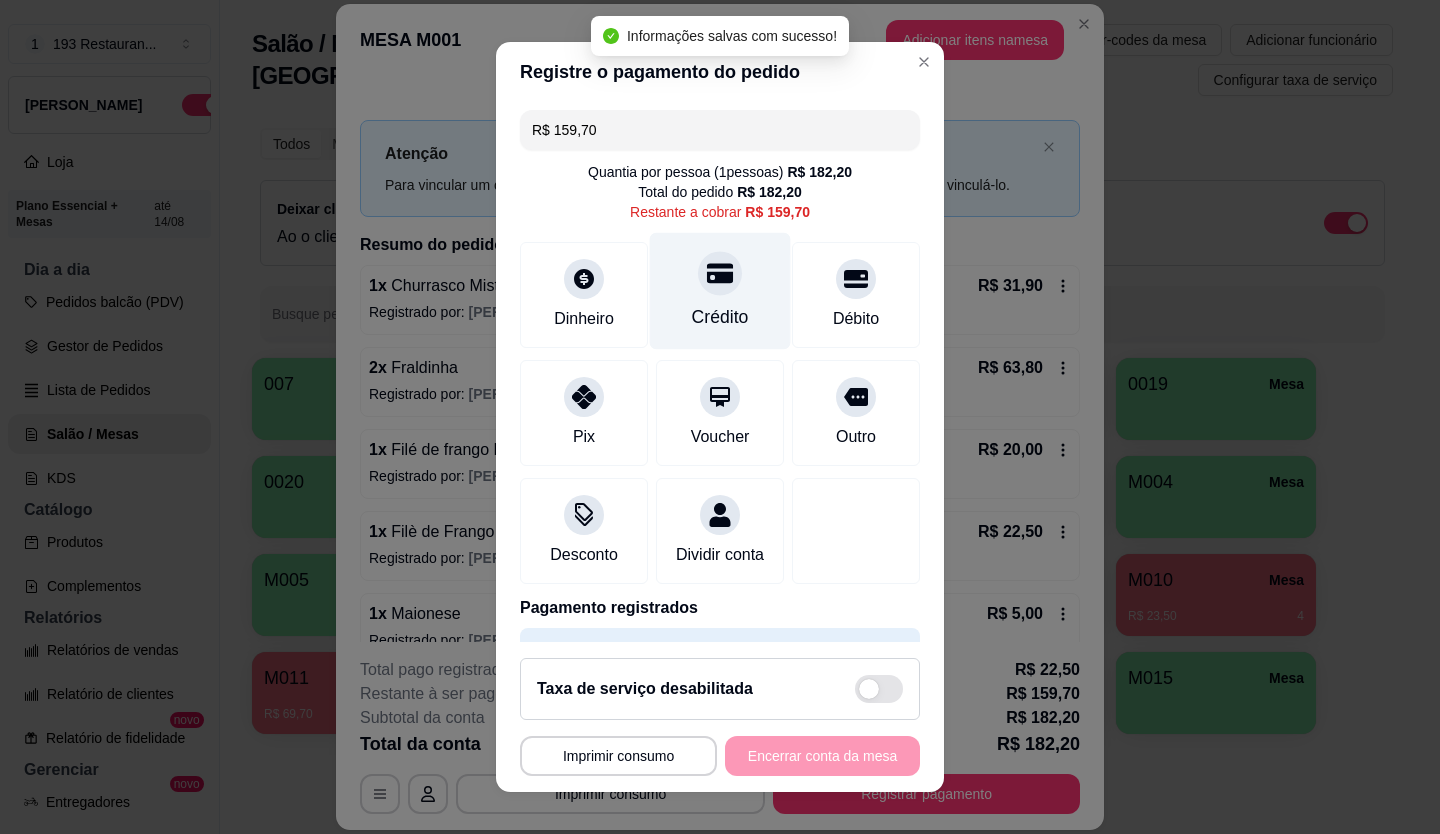 click at bounding box center [720, 273] 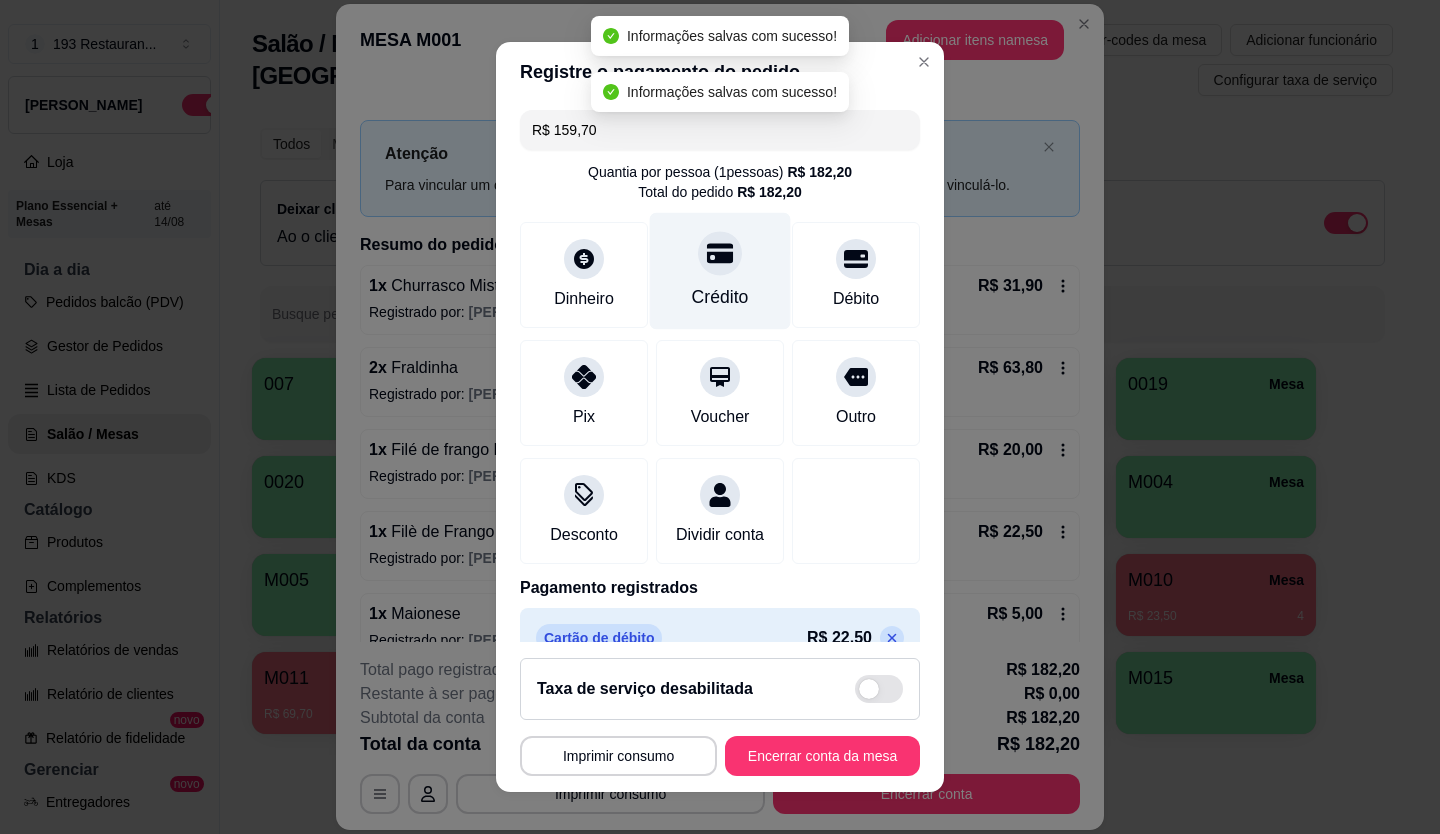 type on "R$ 0,00" 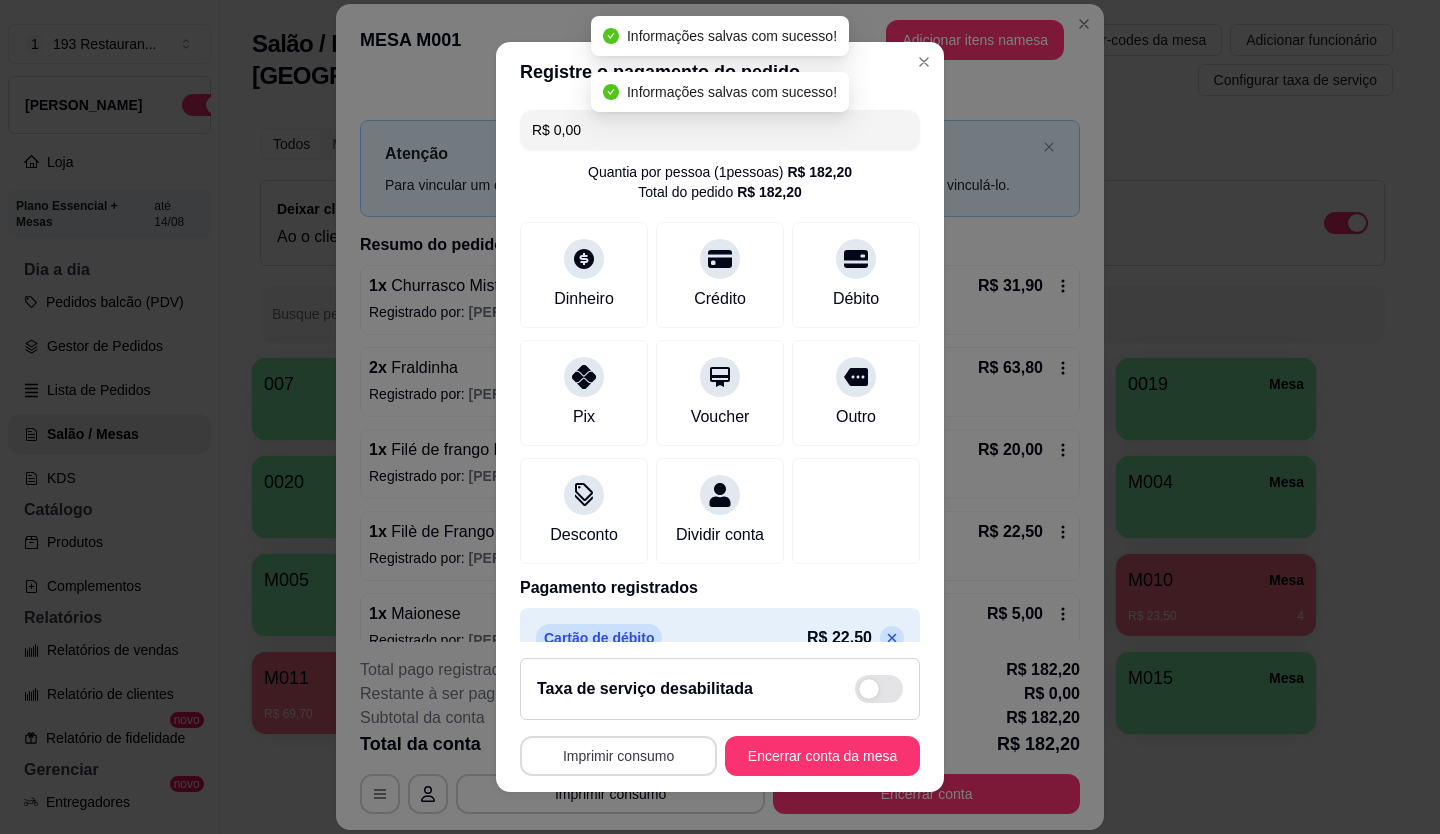 click on "Imprimir consumo" at bounding box center [618, 756] 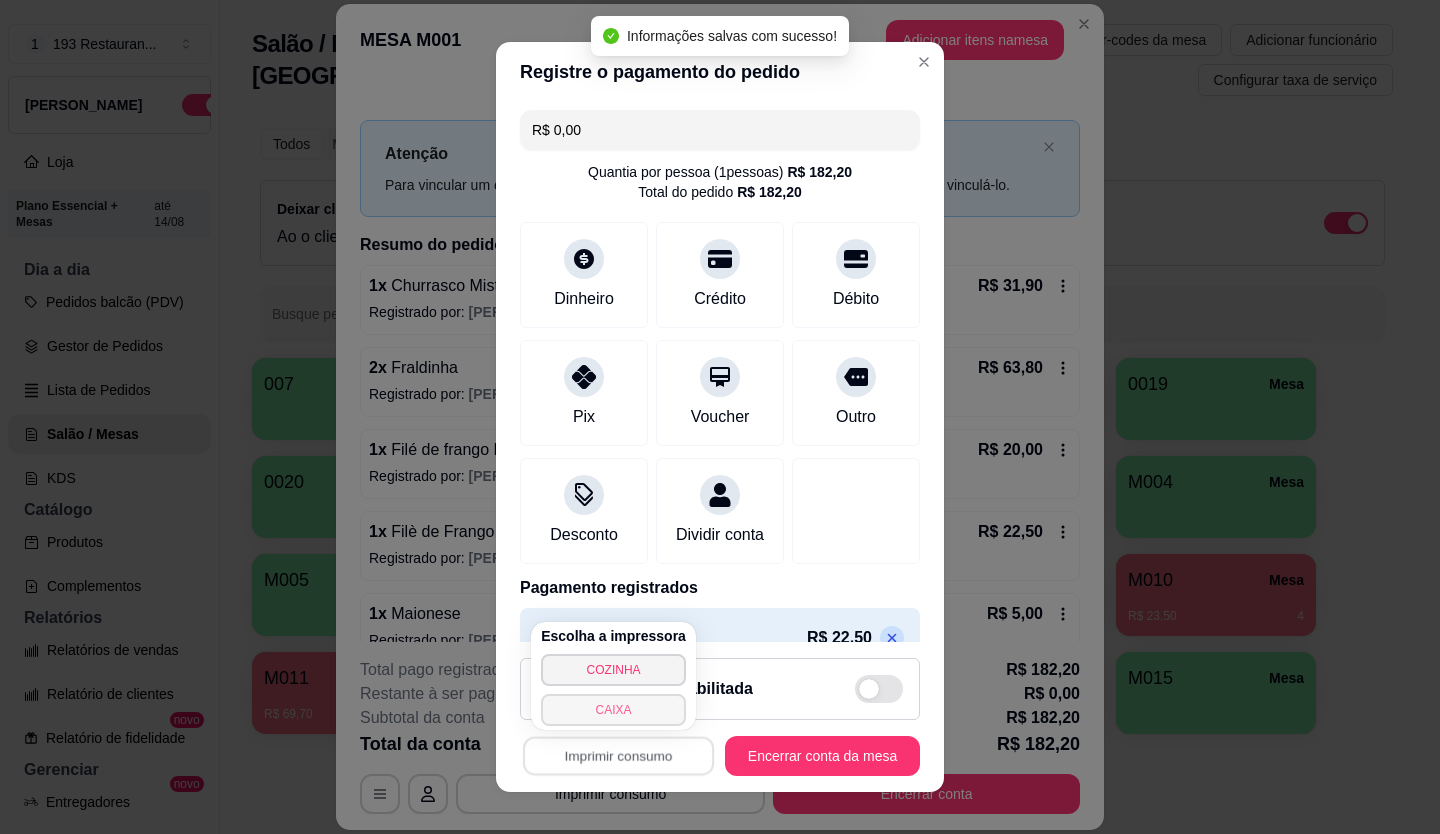 click on "CAIXA" at bounding box center [613, 710] 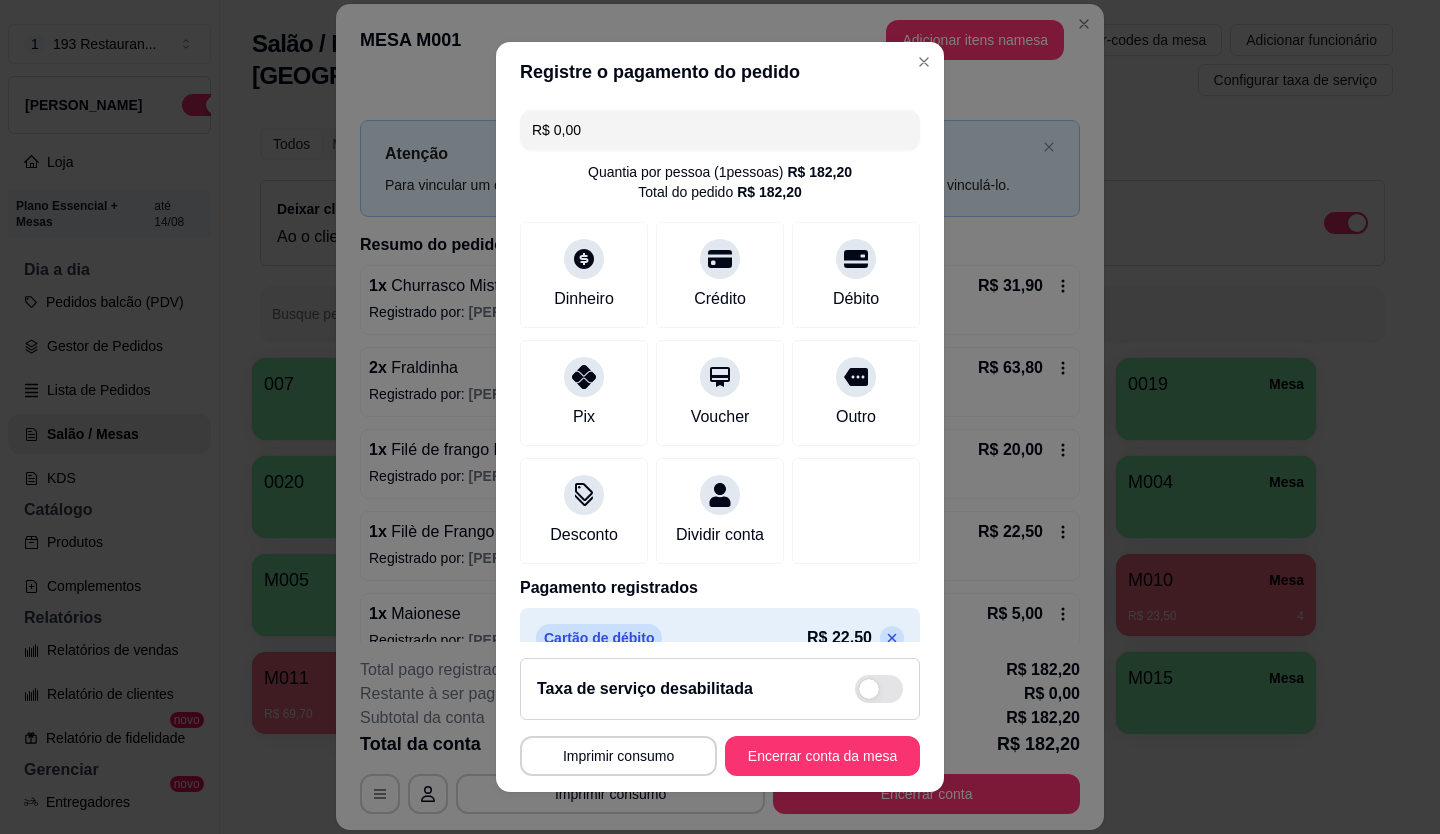 click on "**********" at bounding box center [720, 717] 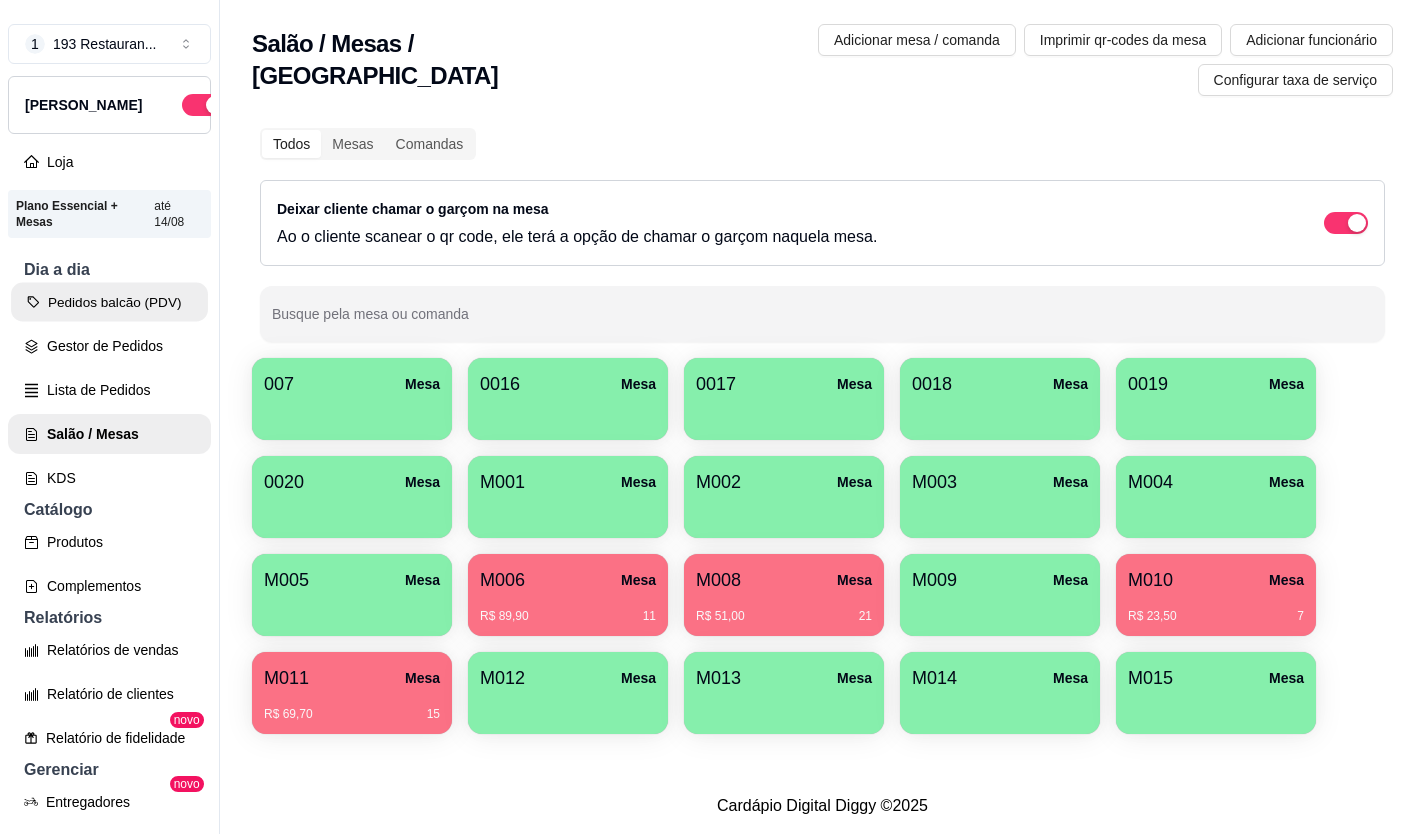 click on "Pedidos balcão (PDV)" at bounding box center [109, 302] 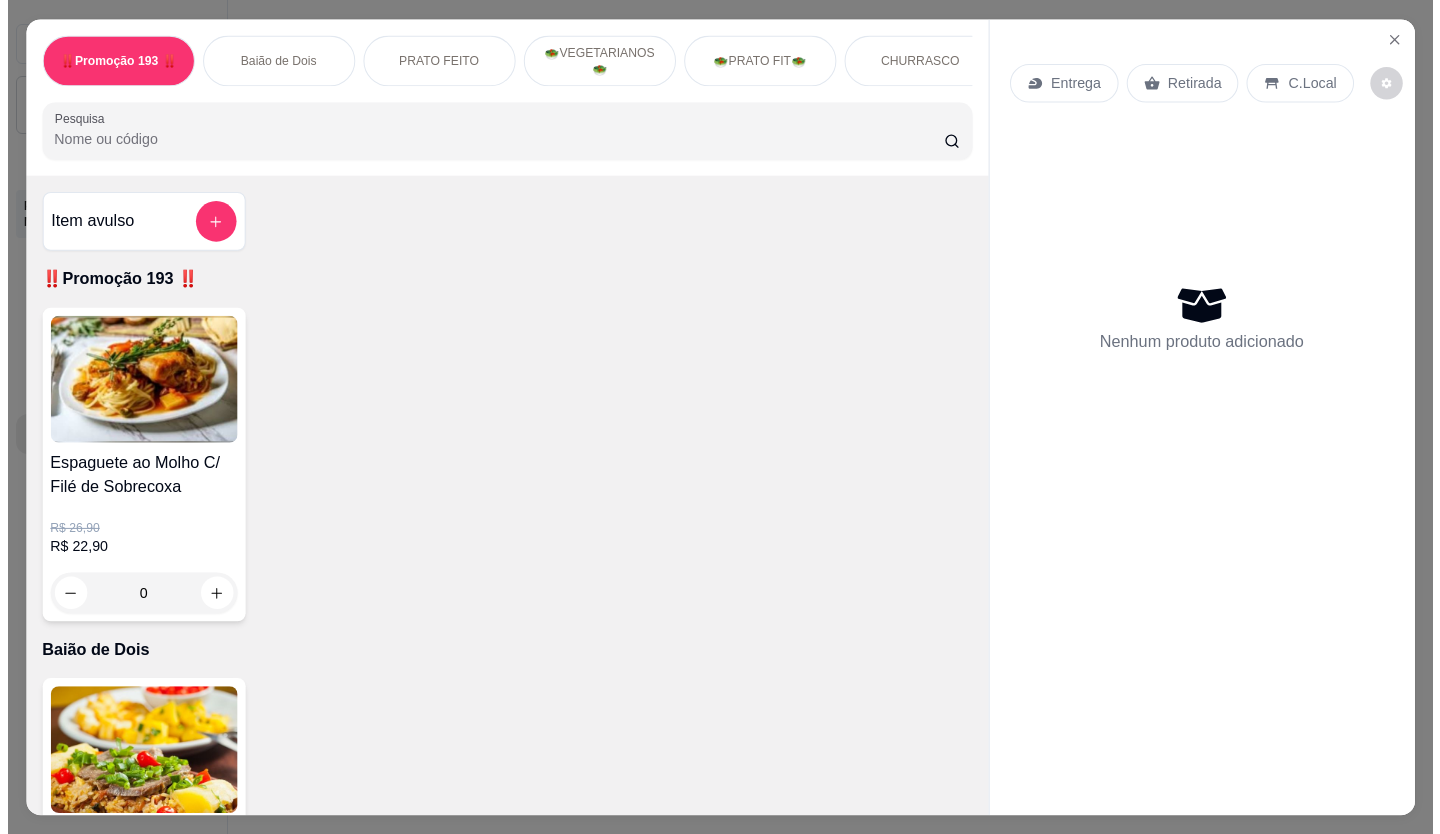 scroll, scrollTop: 32, scrollLeft: 0, axis: vertical 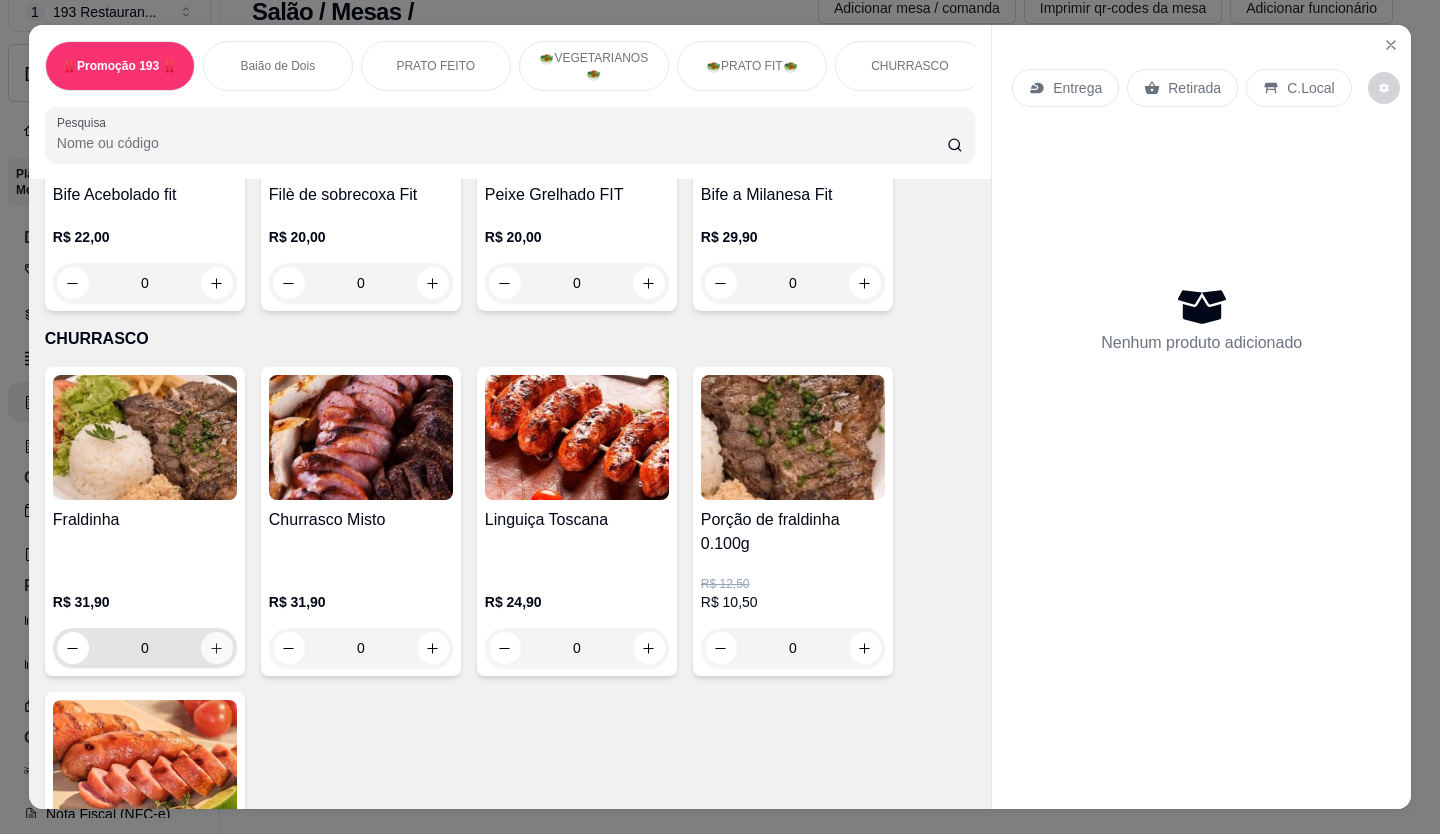 click 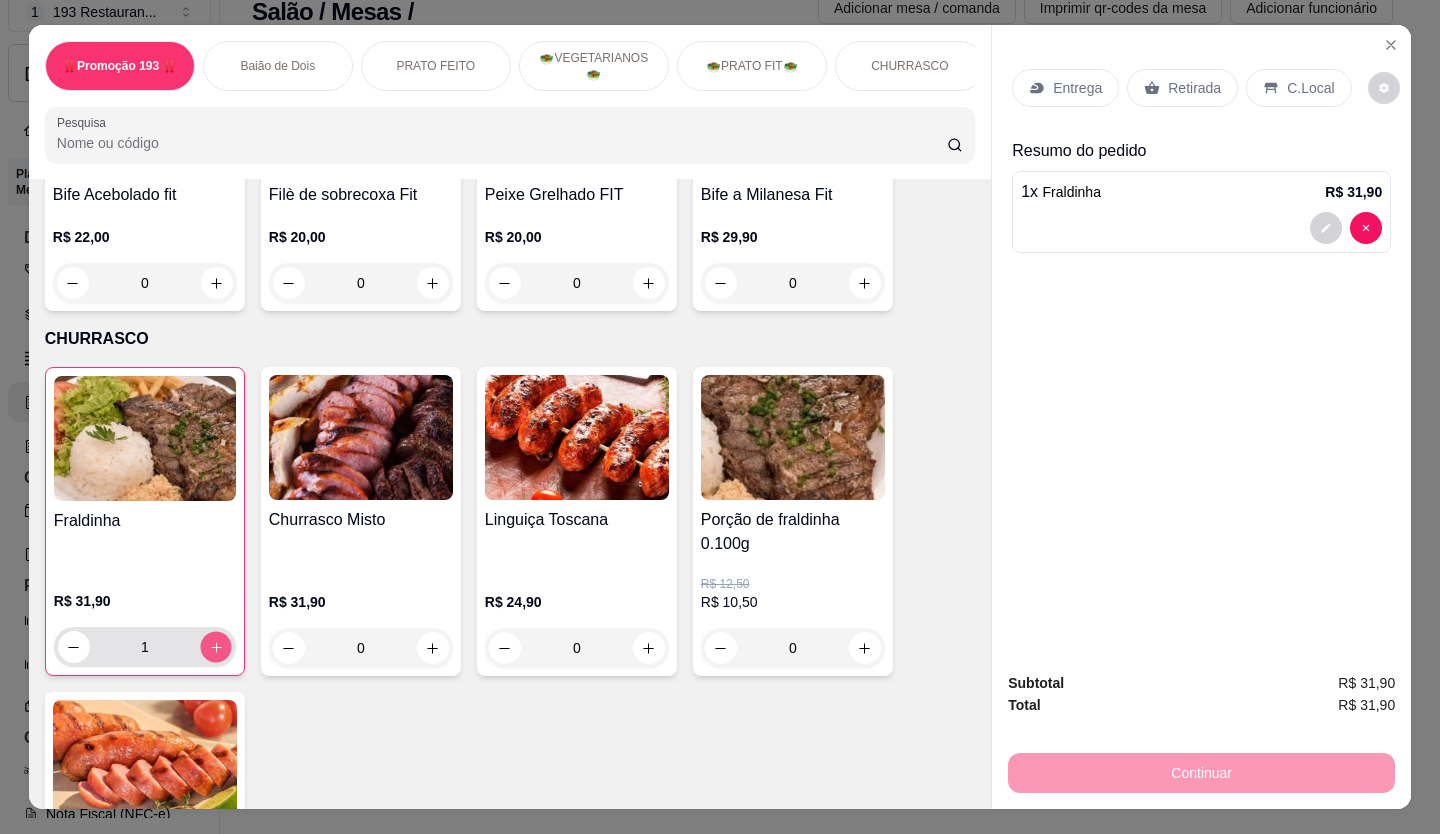 click 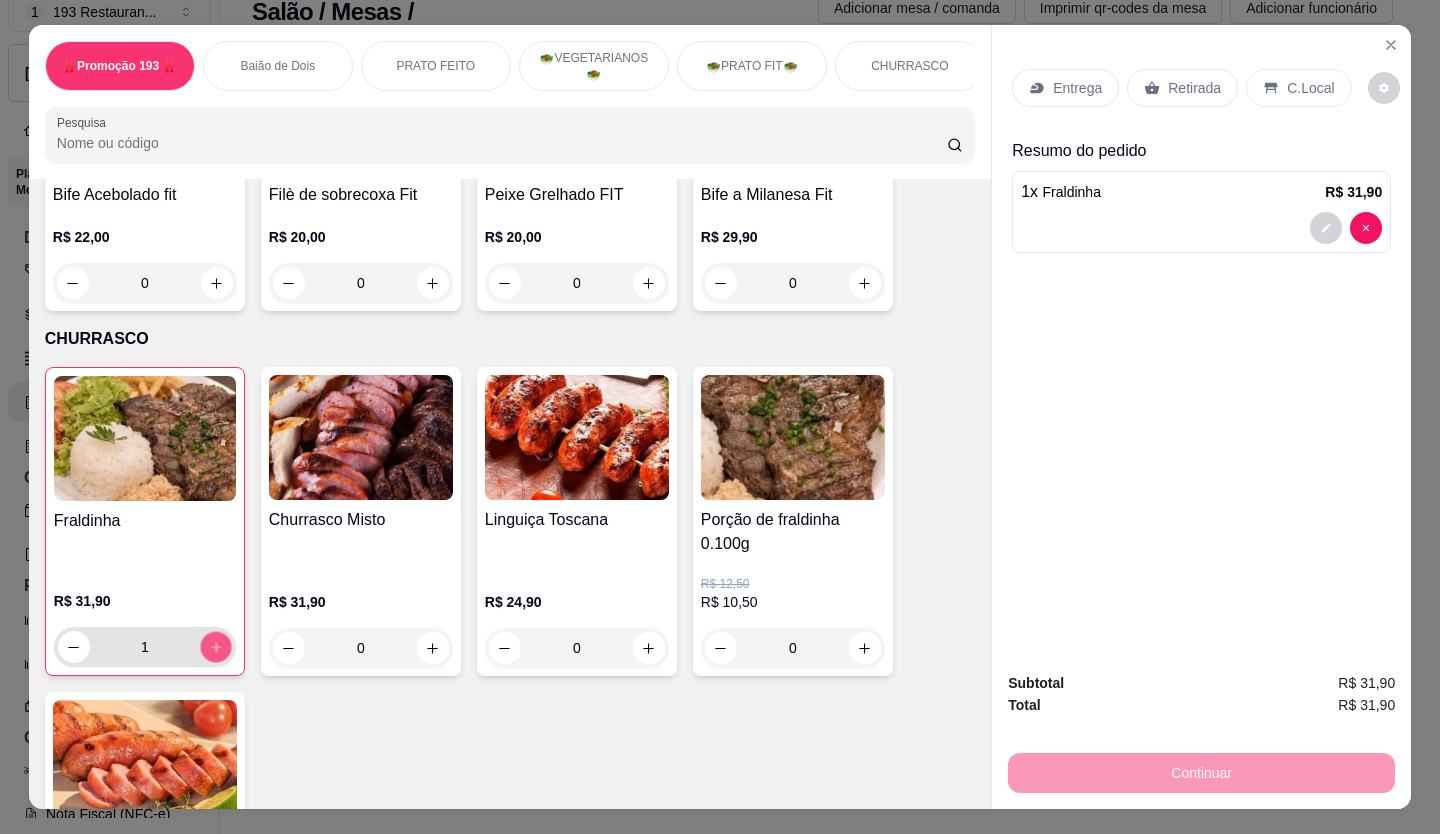 type on "2" 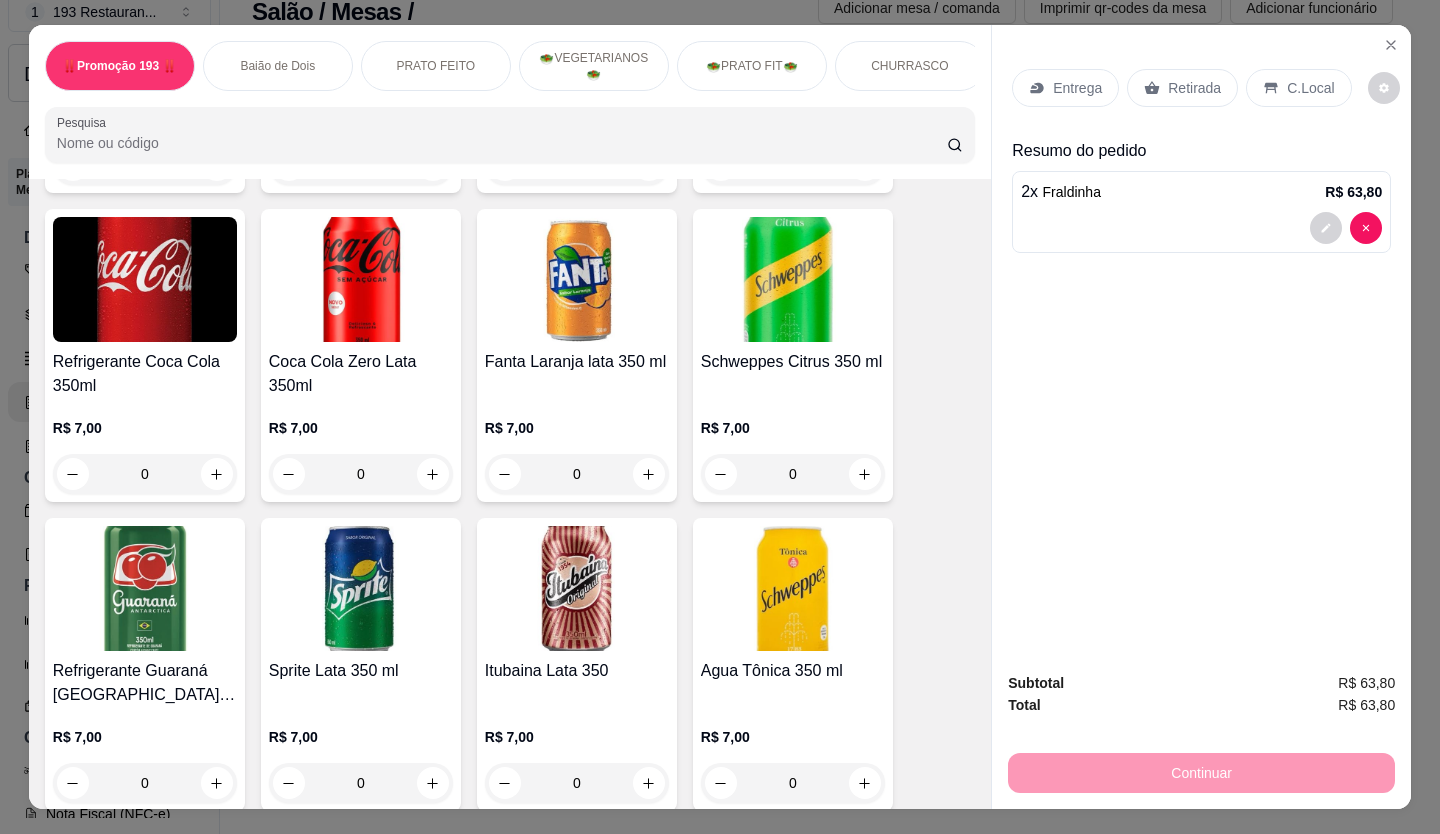 scroll, scrollTop: 5000, scrollLeft: 0, axis: vertical 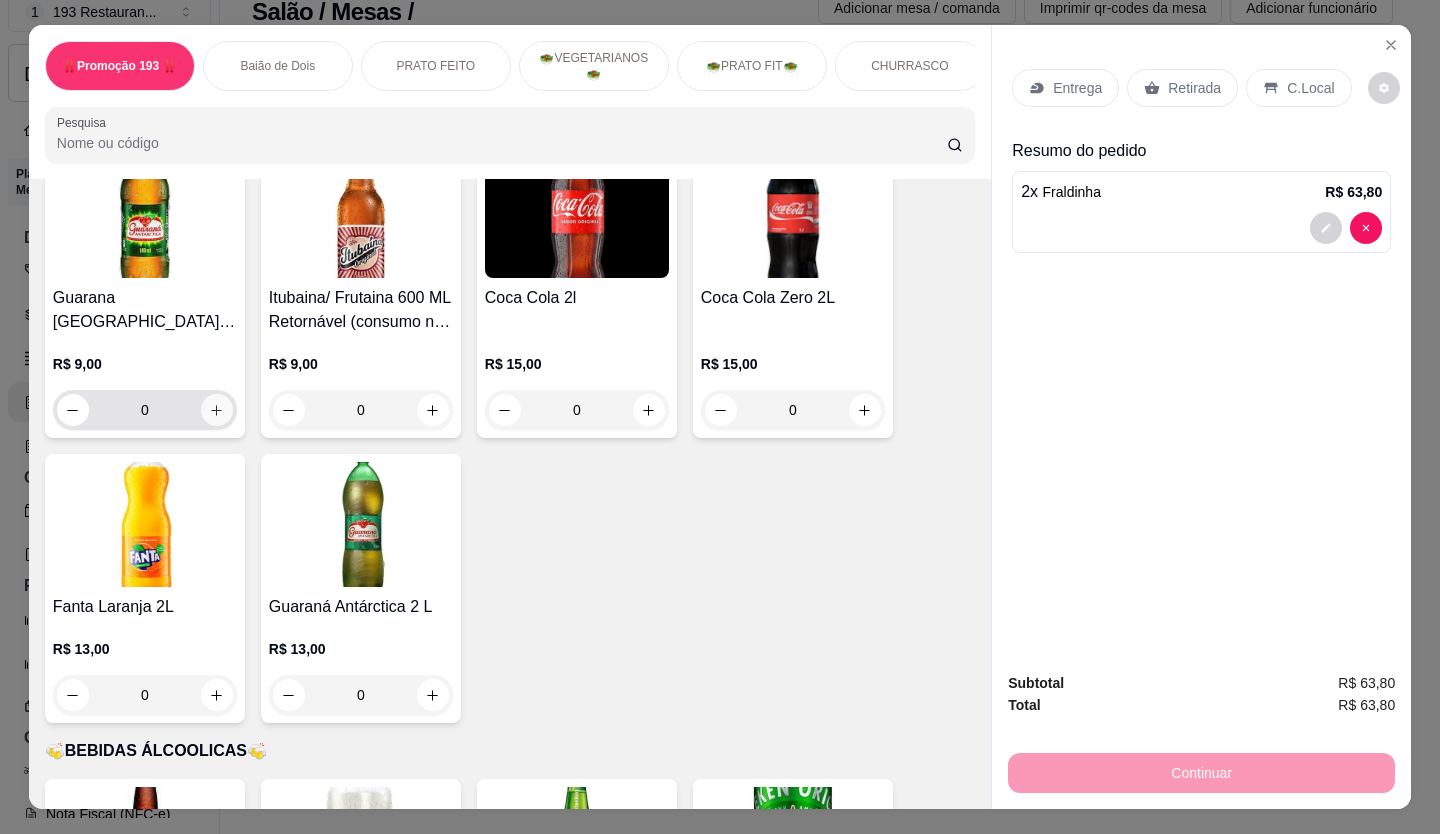 click 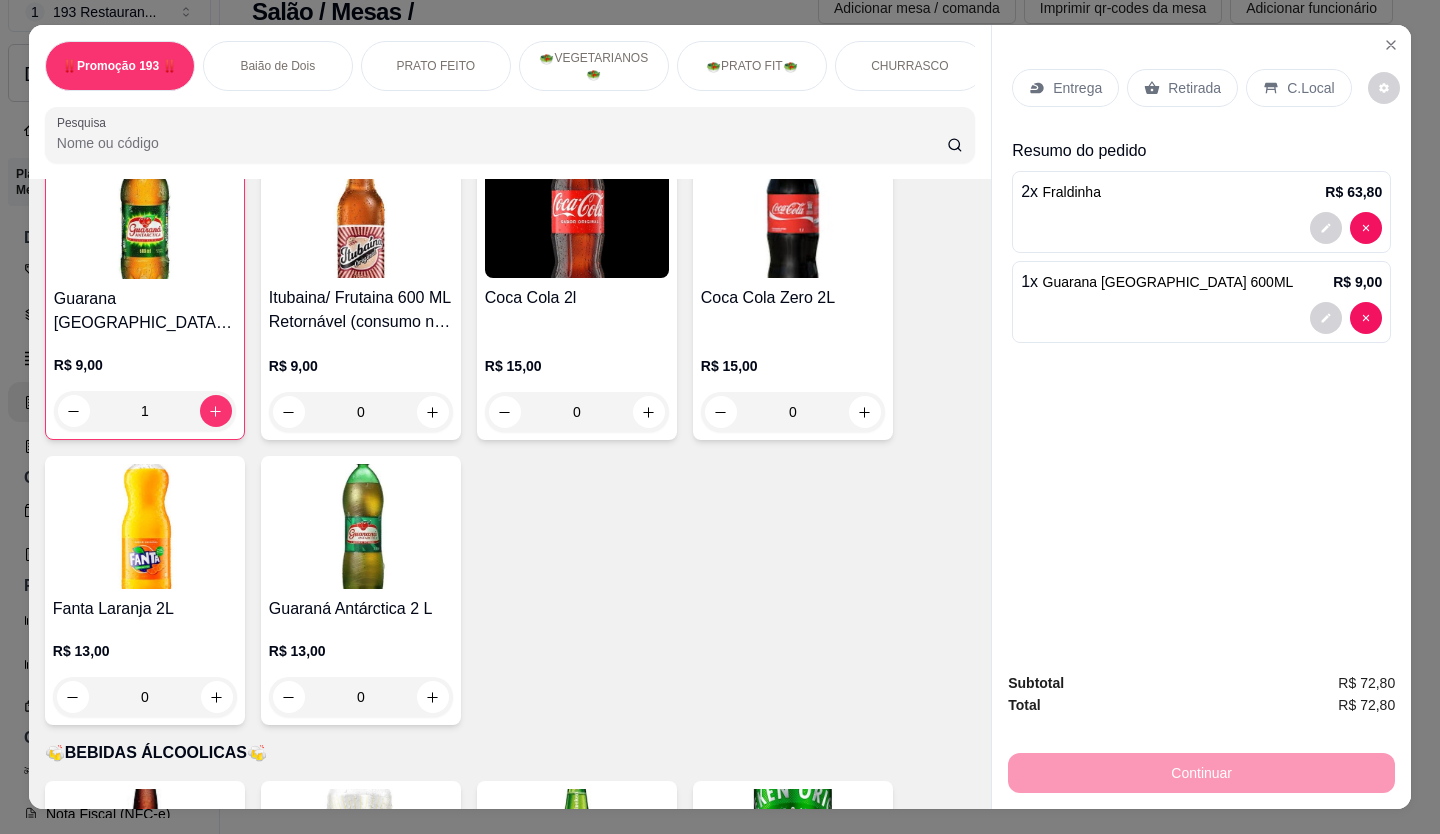 scroll, scrollTop: 6601, scrollLeft: 0, axis: vertical 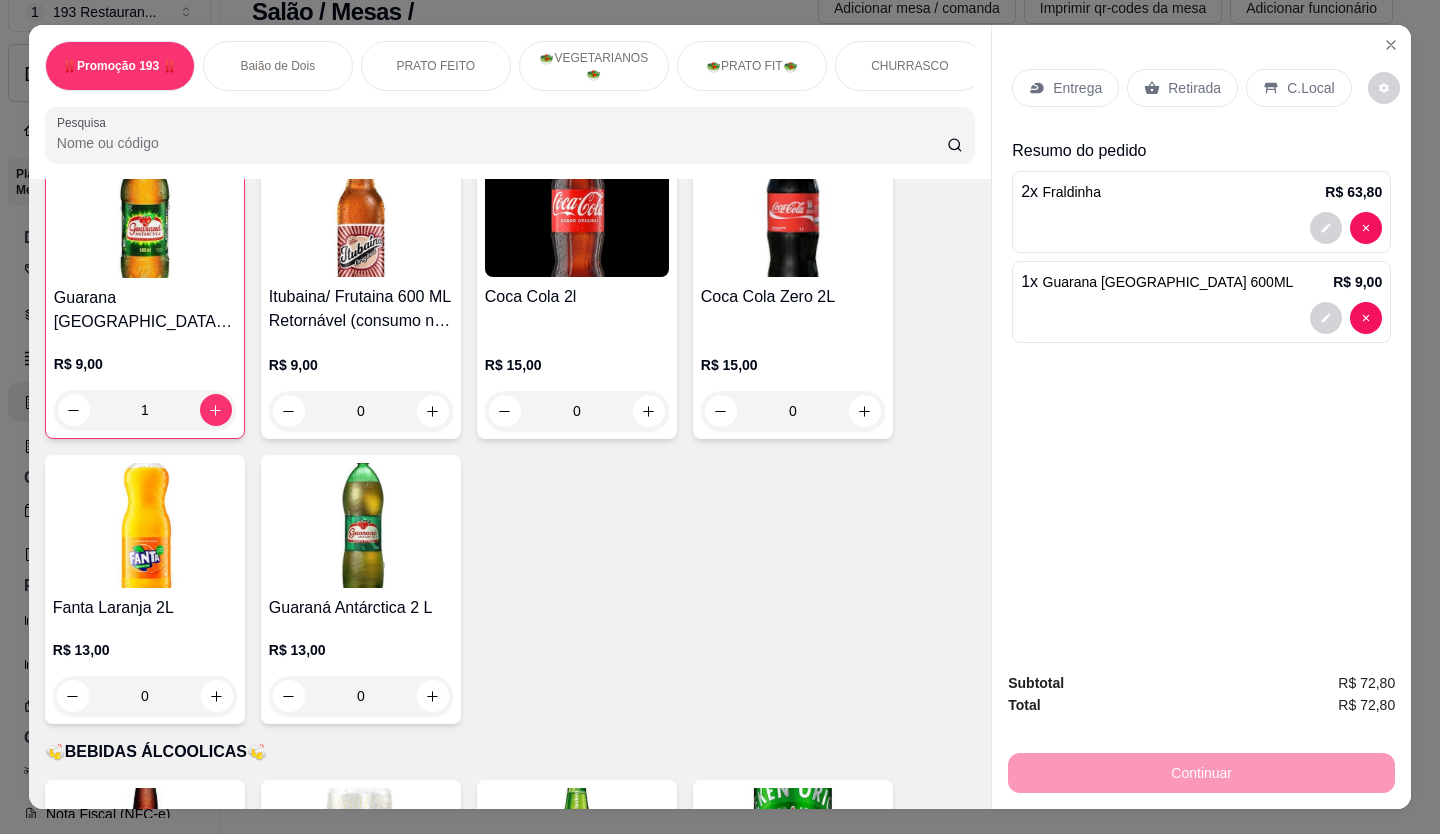 click 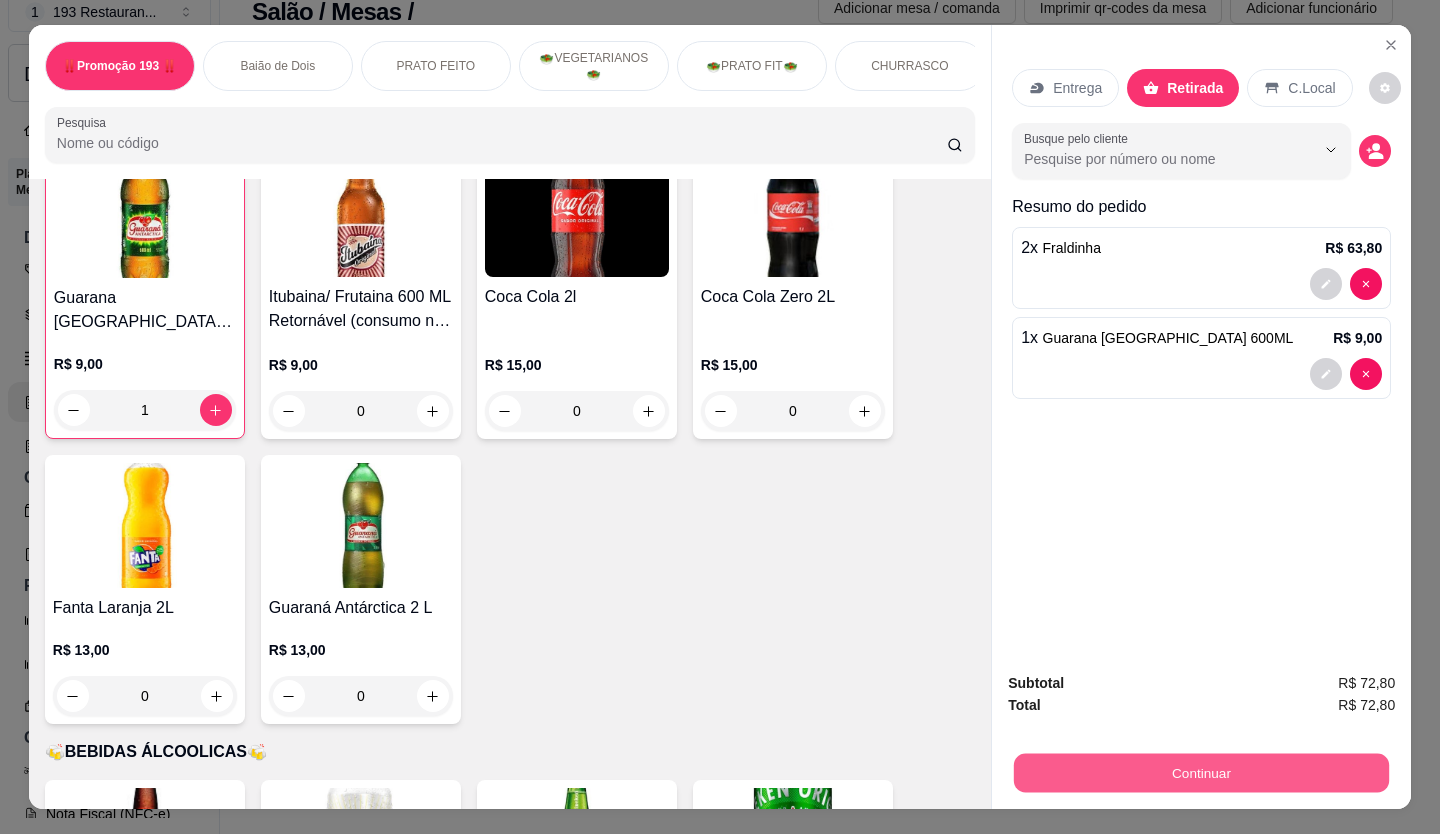 click on "Continuar" at bounding box center [1201, 773] 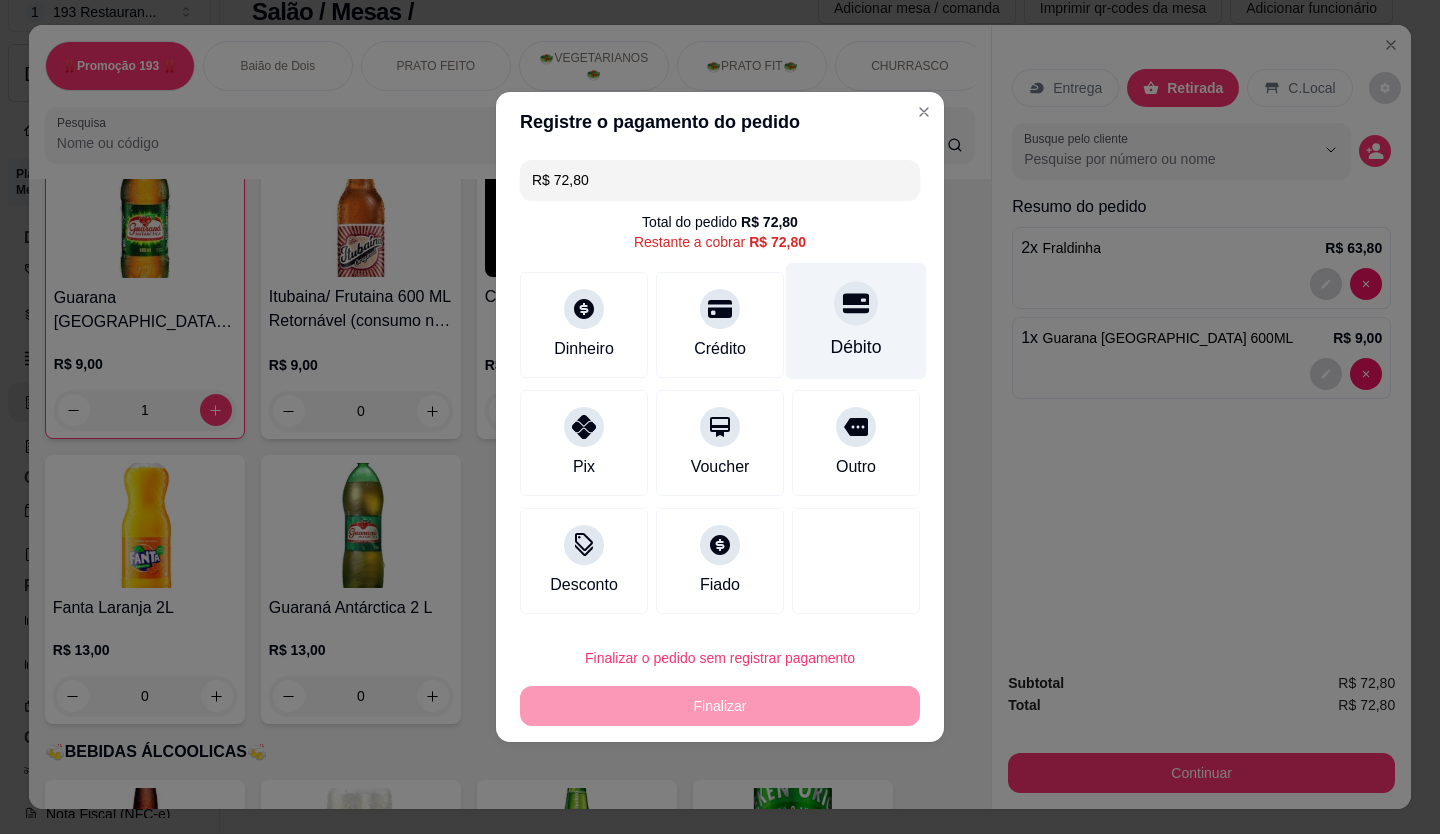 click at bounding box center [856, 303] 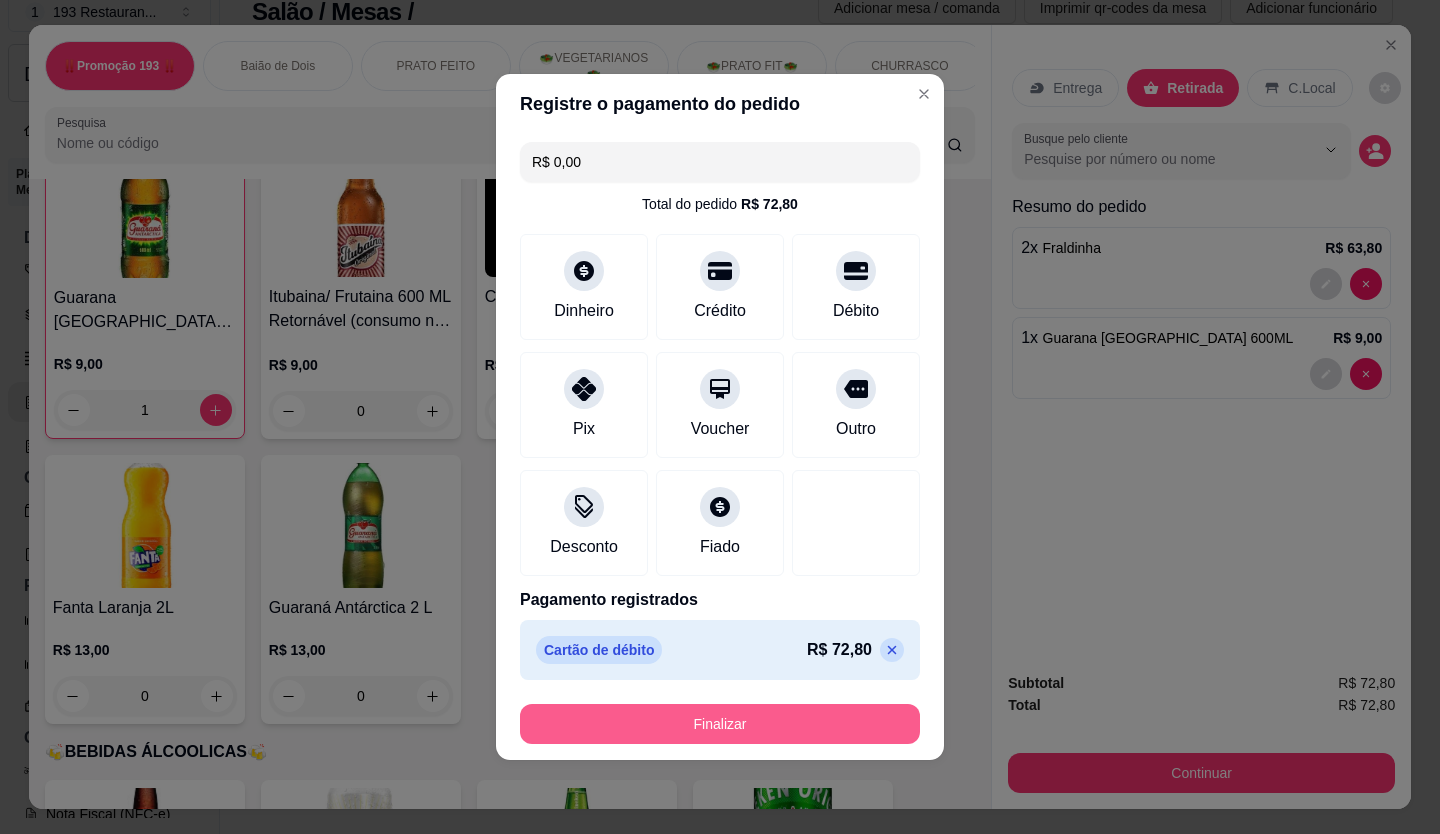 click on "Finalizar" at bounding box center (720, 724) 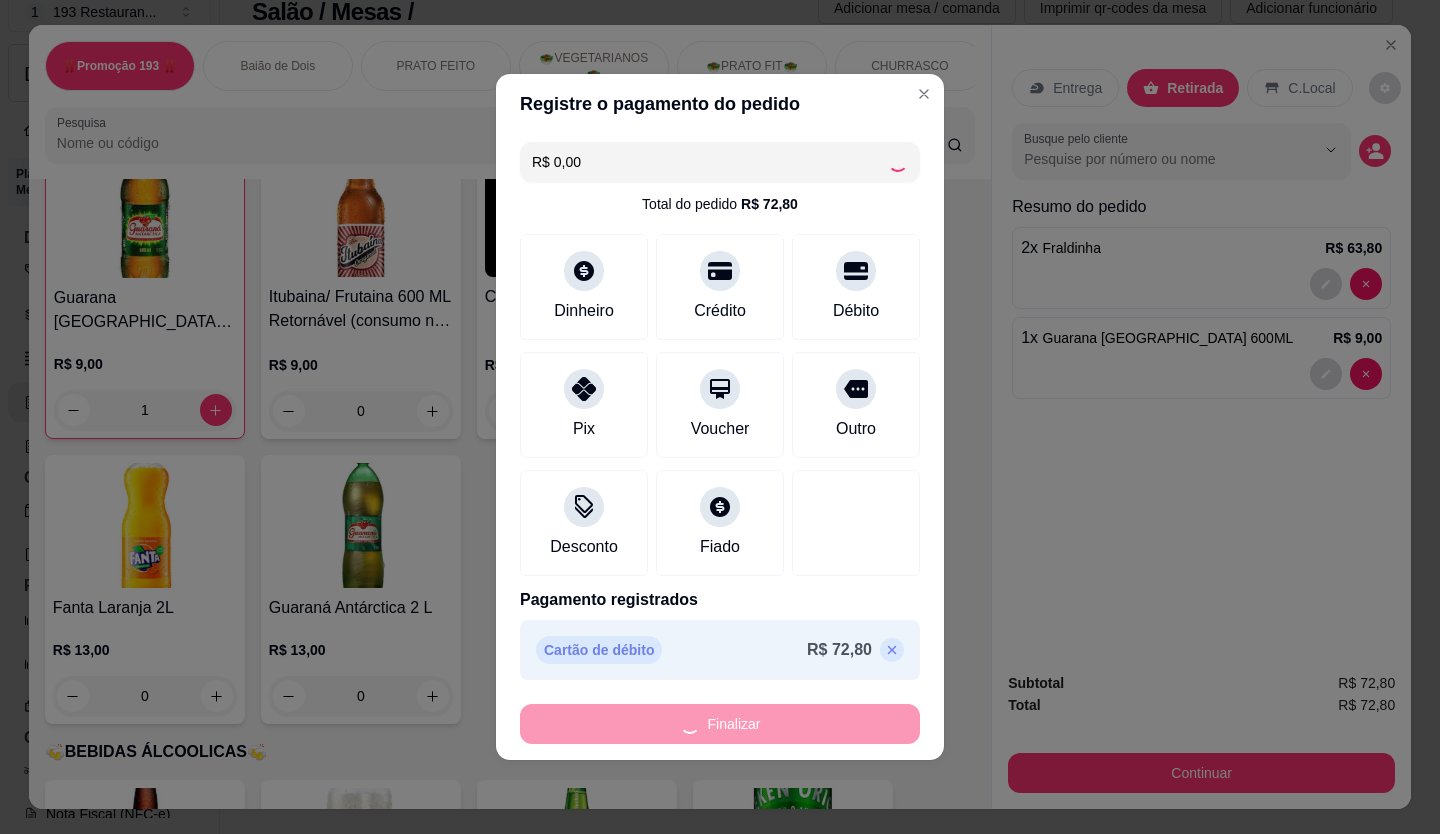 type on "0" 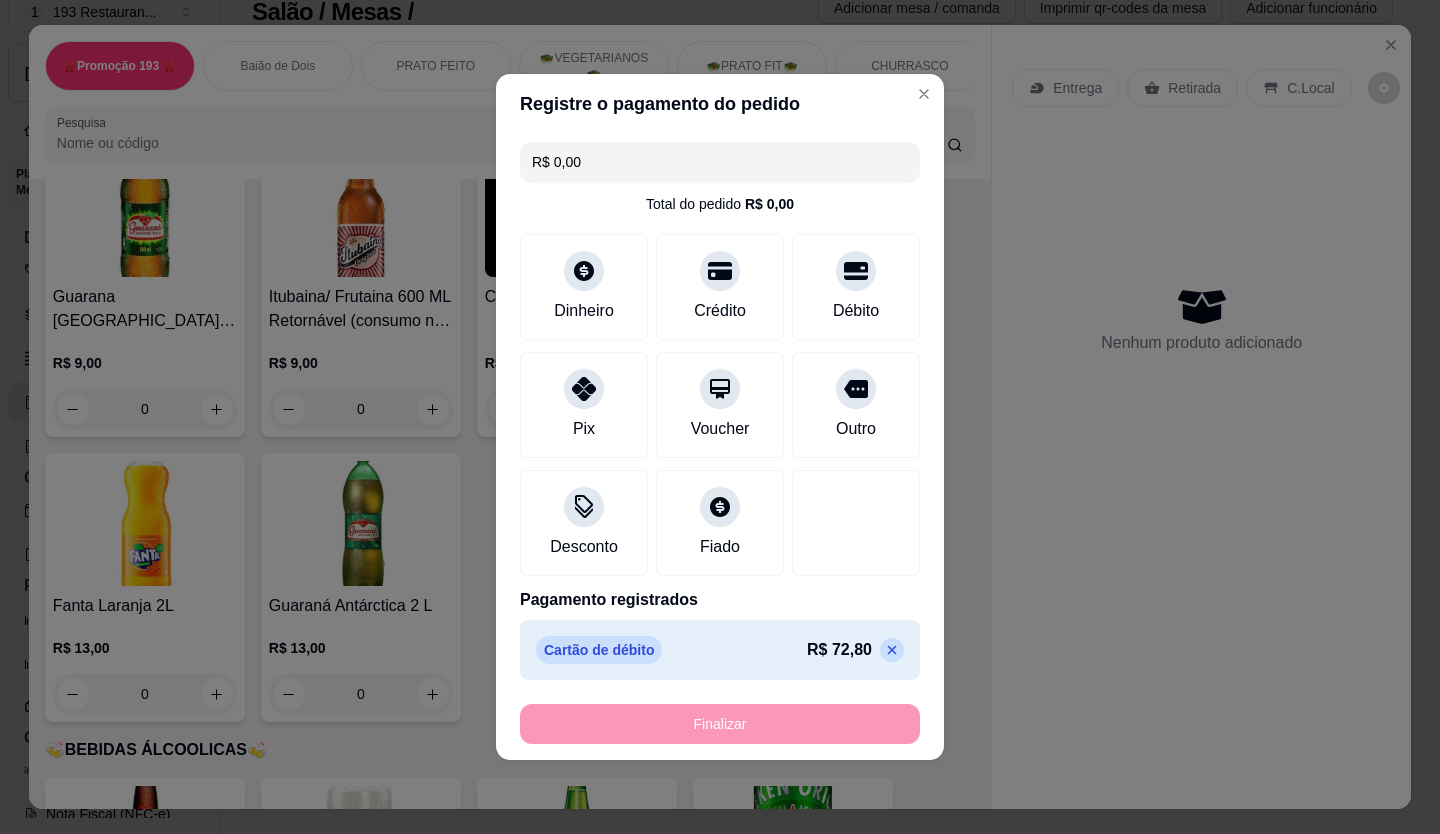 type on "-R$ 72,80" 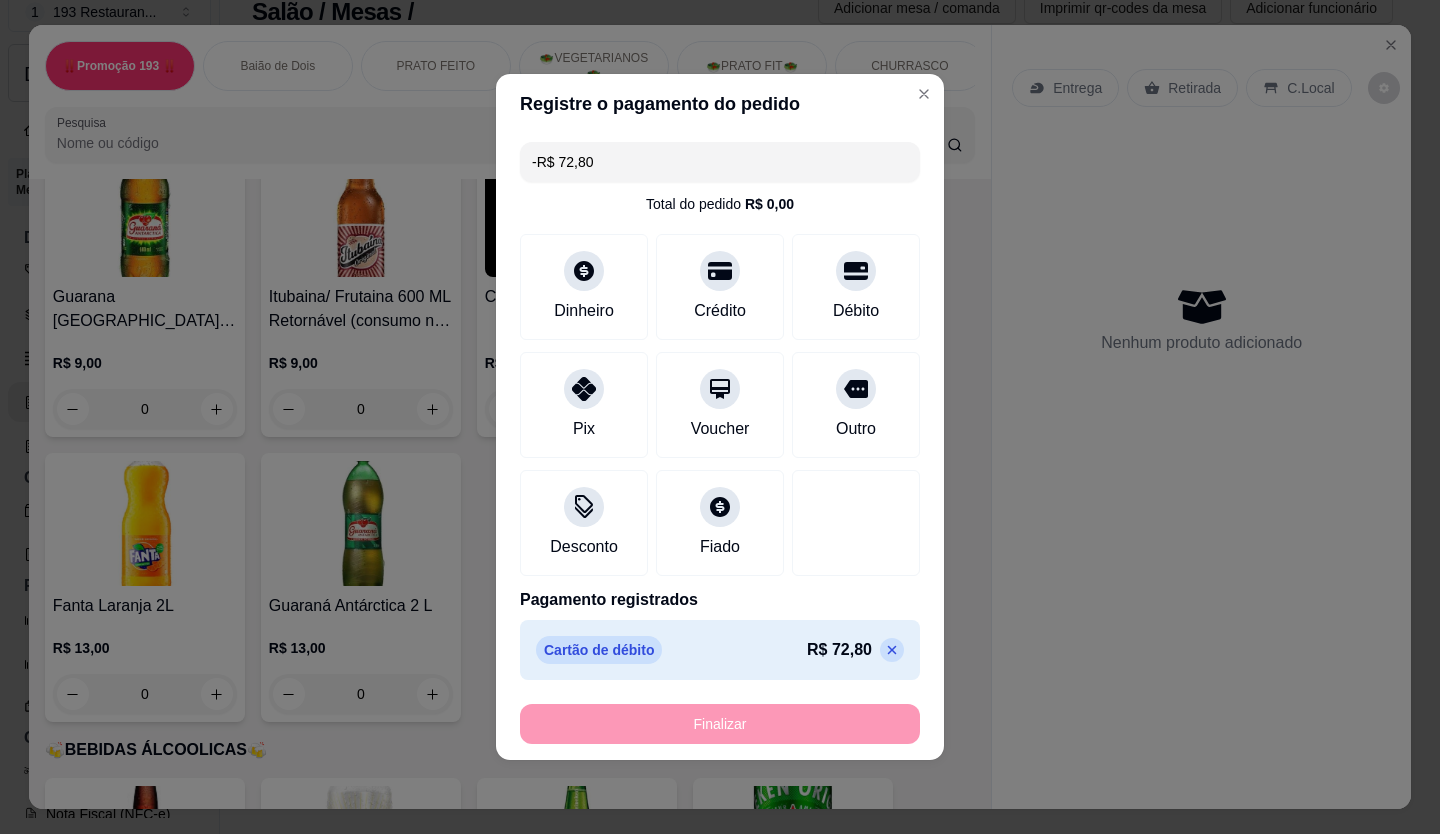 scroll, scrollTop: 6600, scrollLeft: 0, axis: vertical 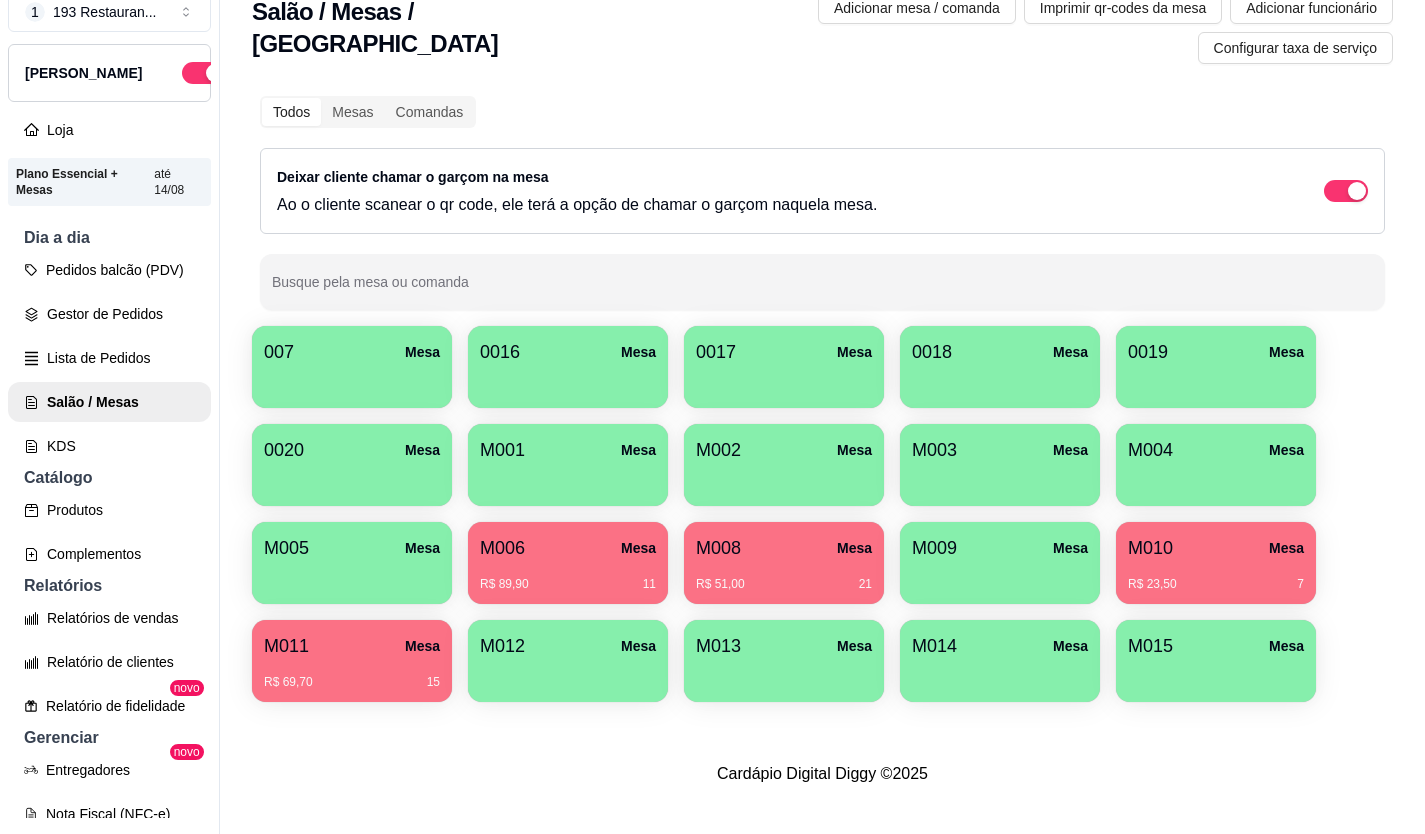 click on "M008 Mesa" at bounding box center (784, 548) 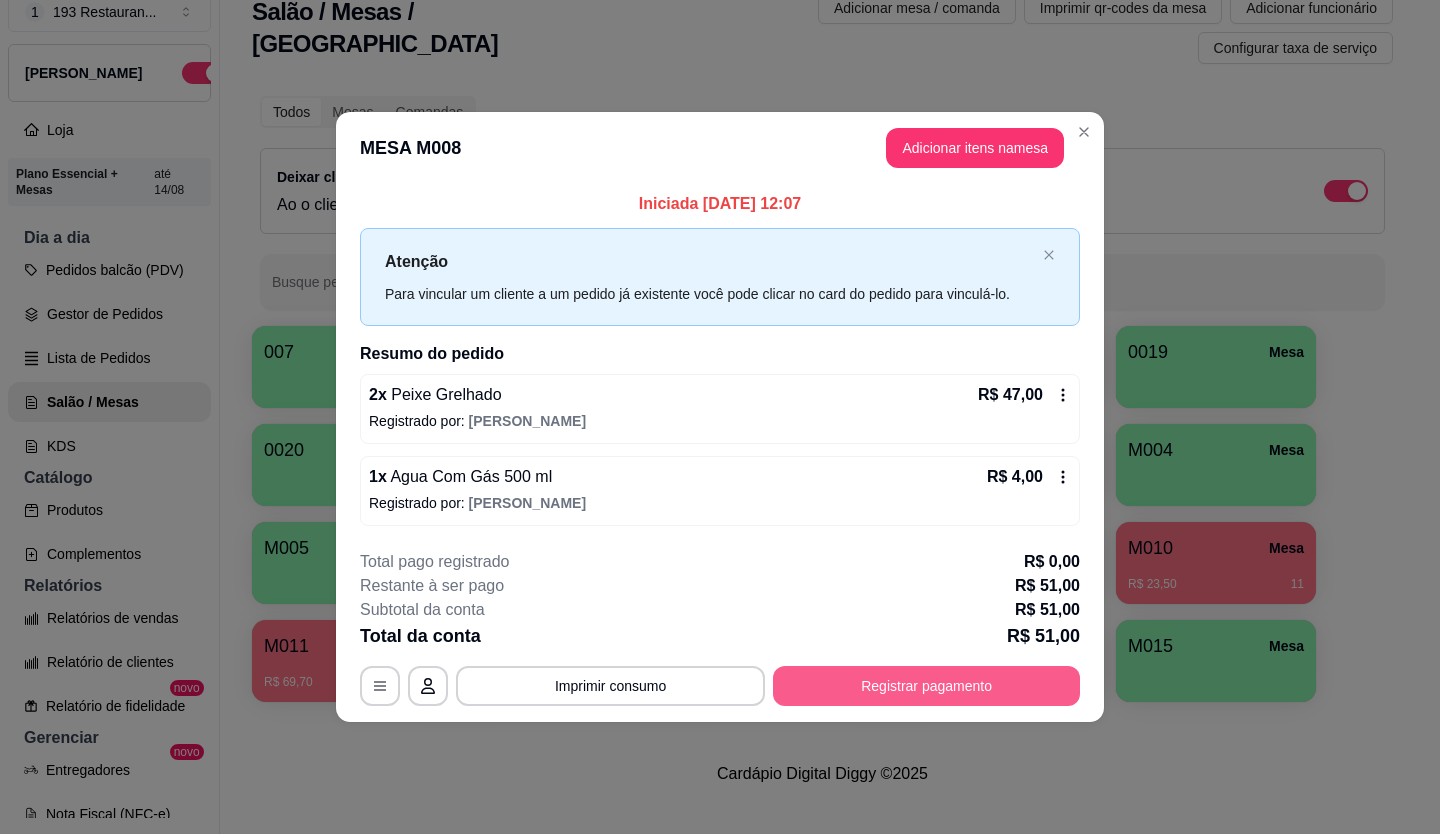 click on "Registrar pagamento" at bounding box center [926, 686] 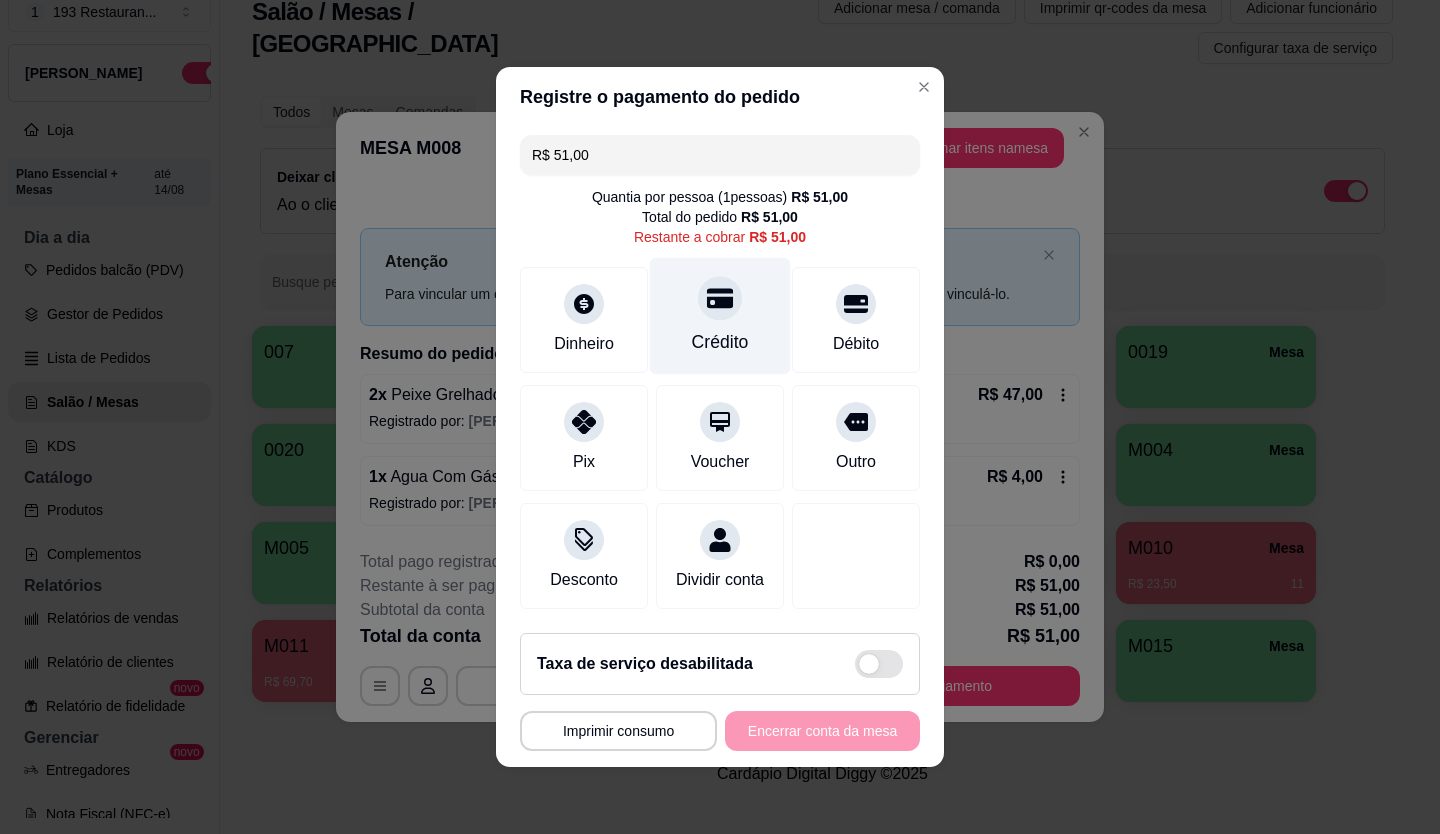 click at bounding box center (720, 298) 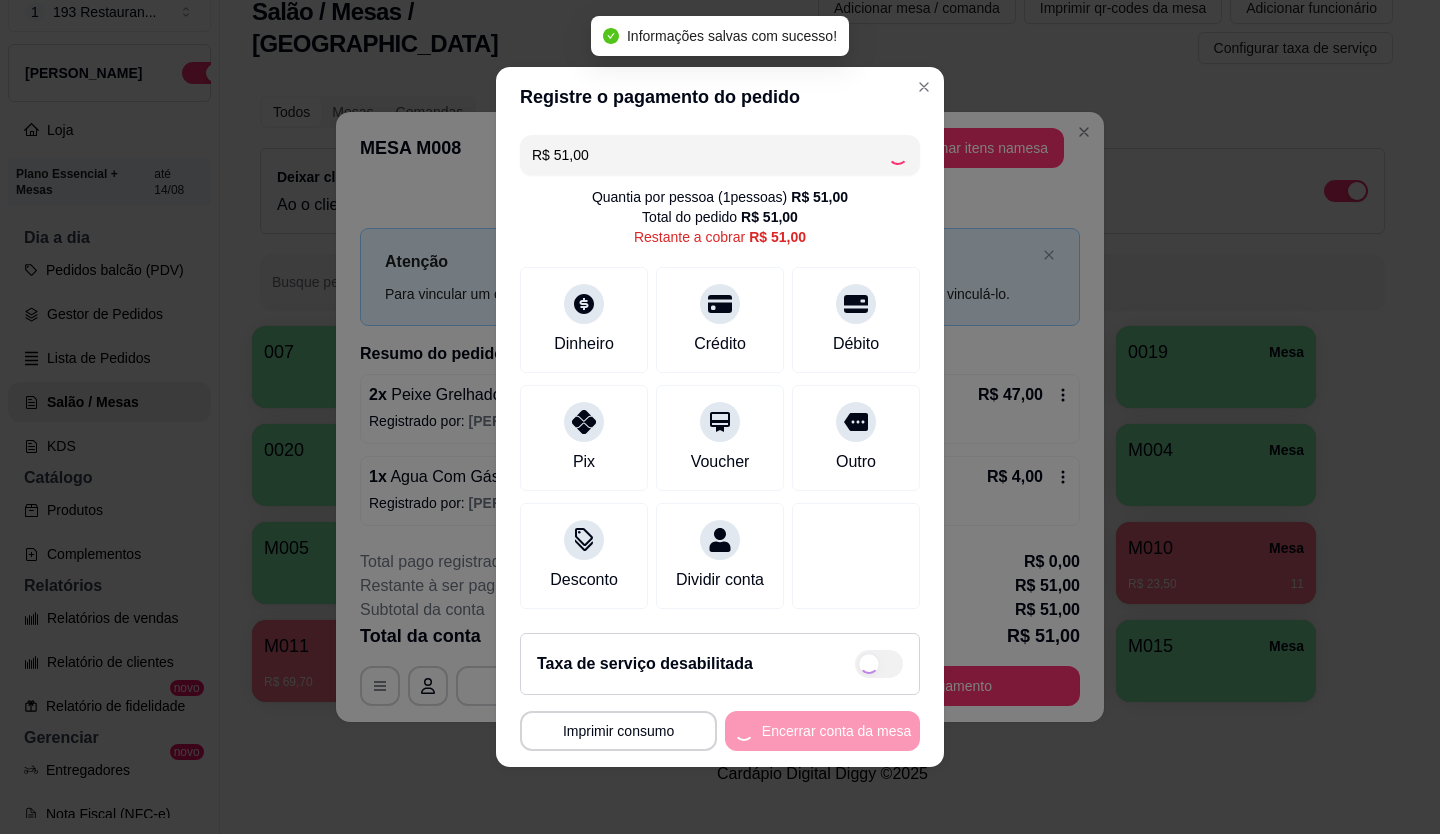 type on "R$ 0,00" 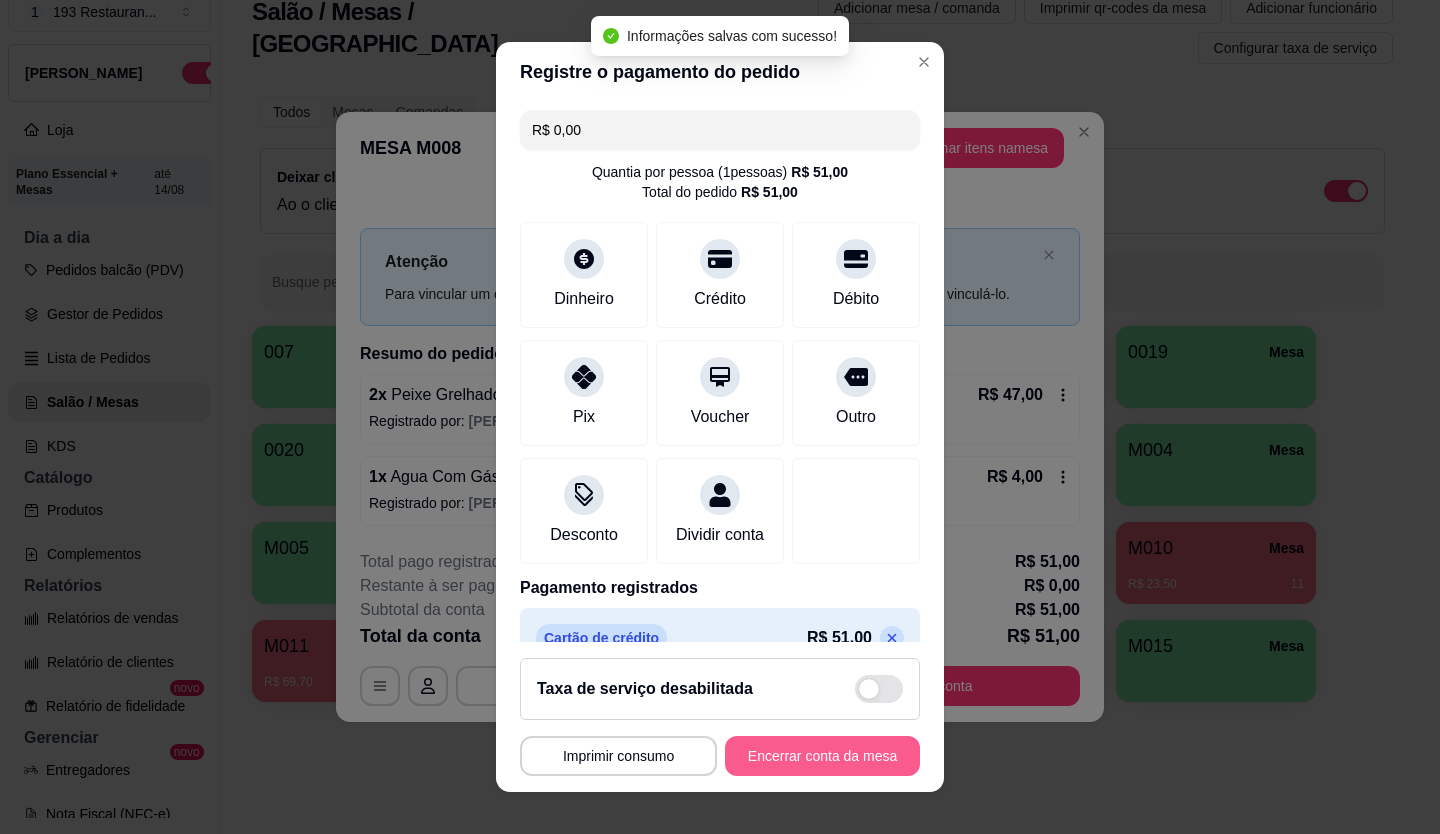 click on "Encerrar conta da mesa" at bounding box center (822, 756) 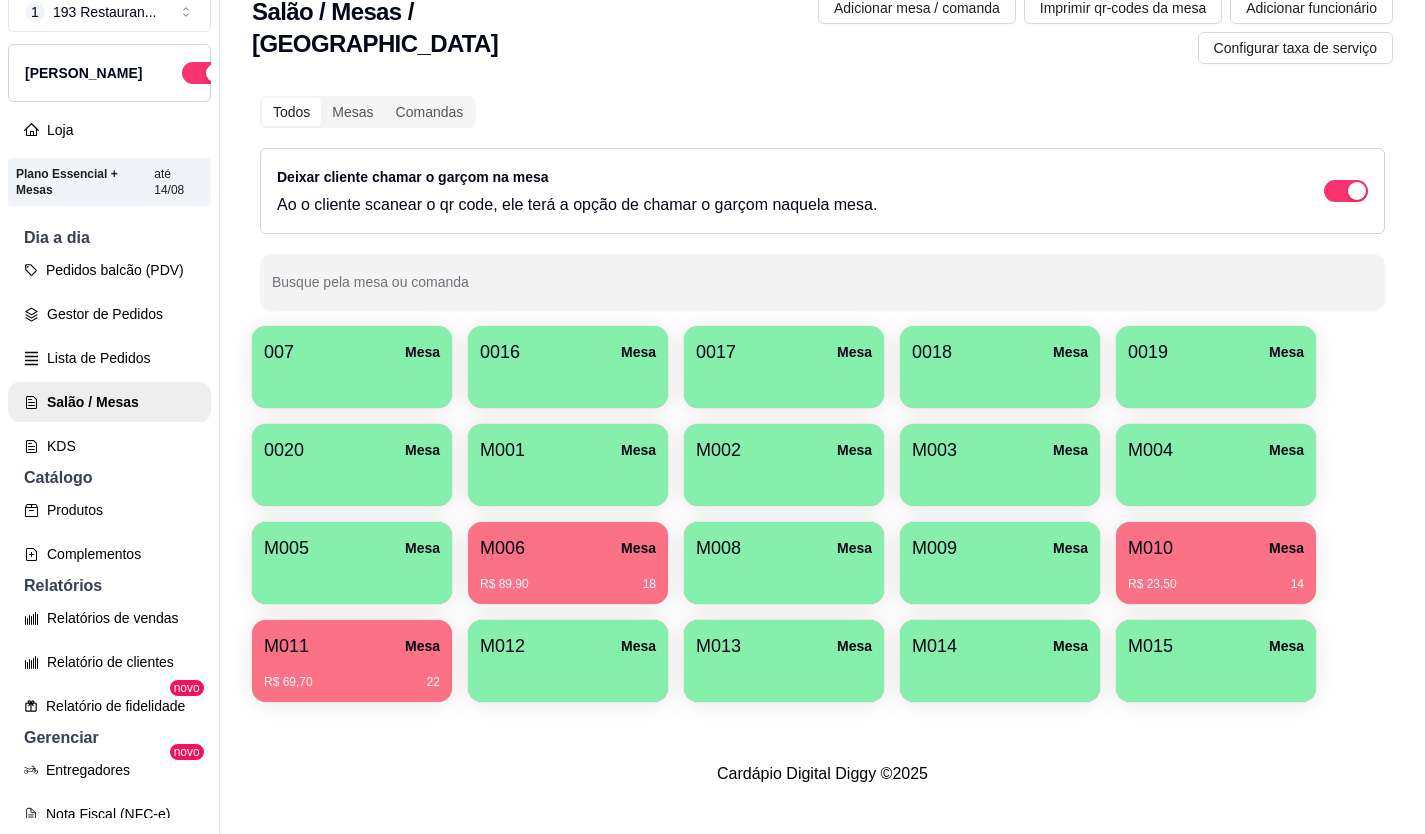 click on "R$ 69,70 22" at bounding box center [352, 675] 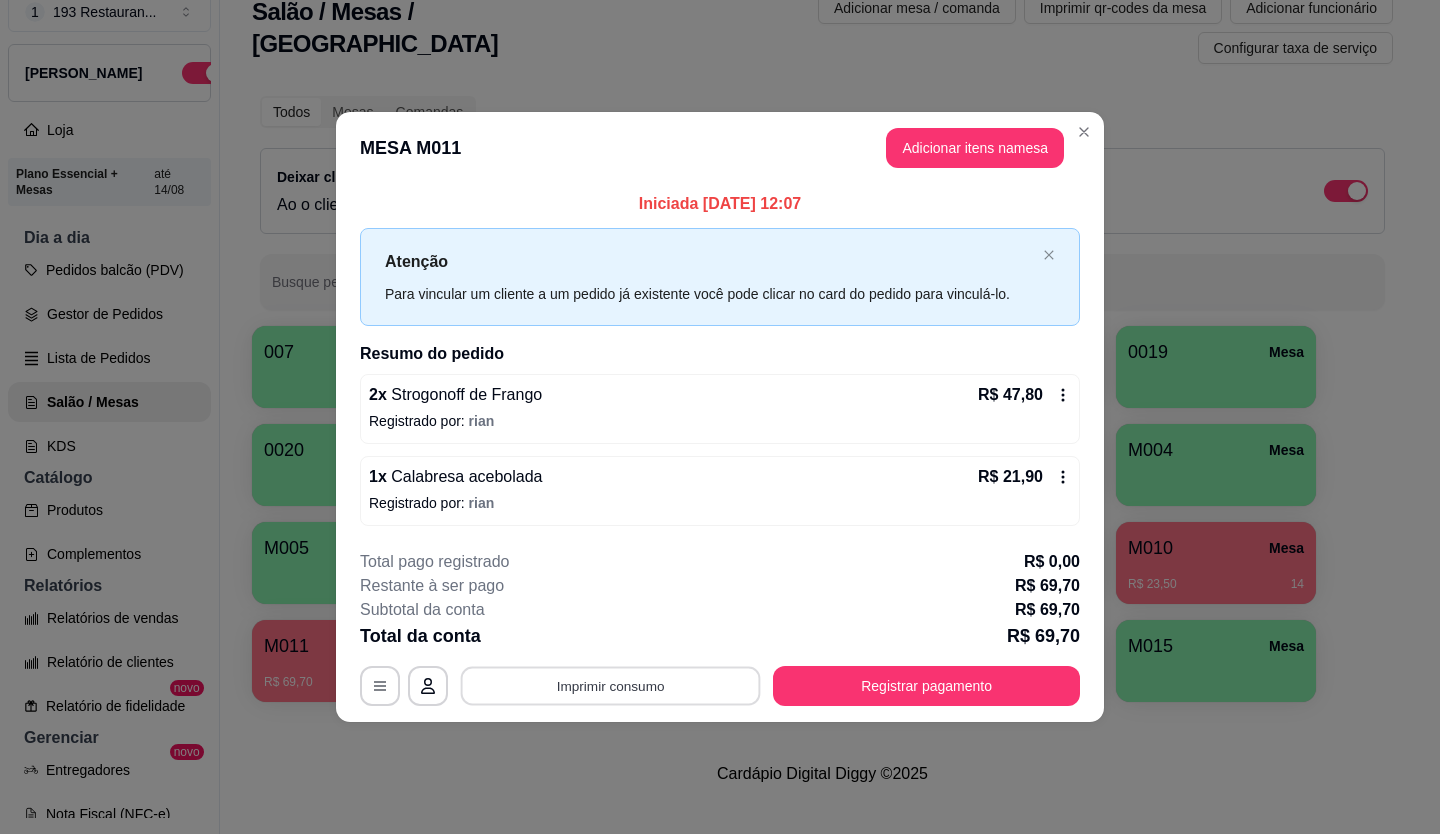 click on "Imprimir consumo" at bounding box center [611, 685] 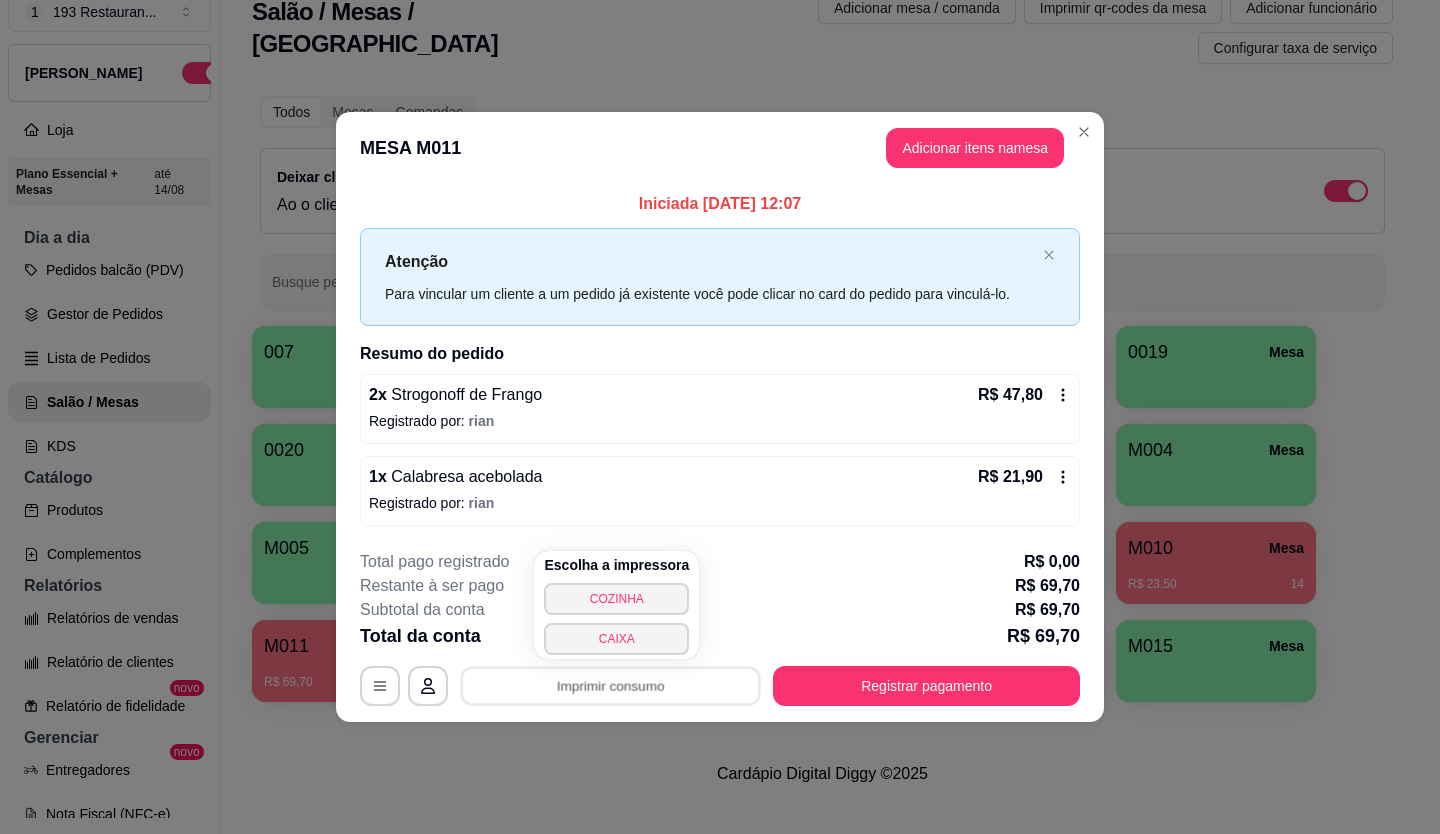 click on "Escolha a impressora COZINHA  CAIXA" at bounding box center (616, 605) 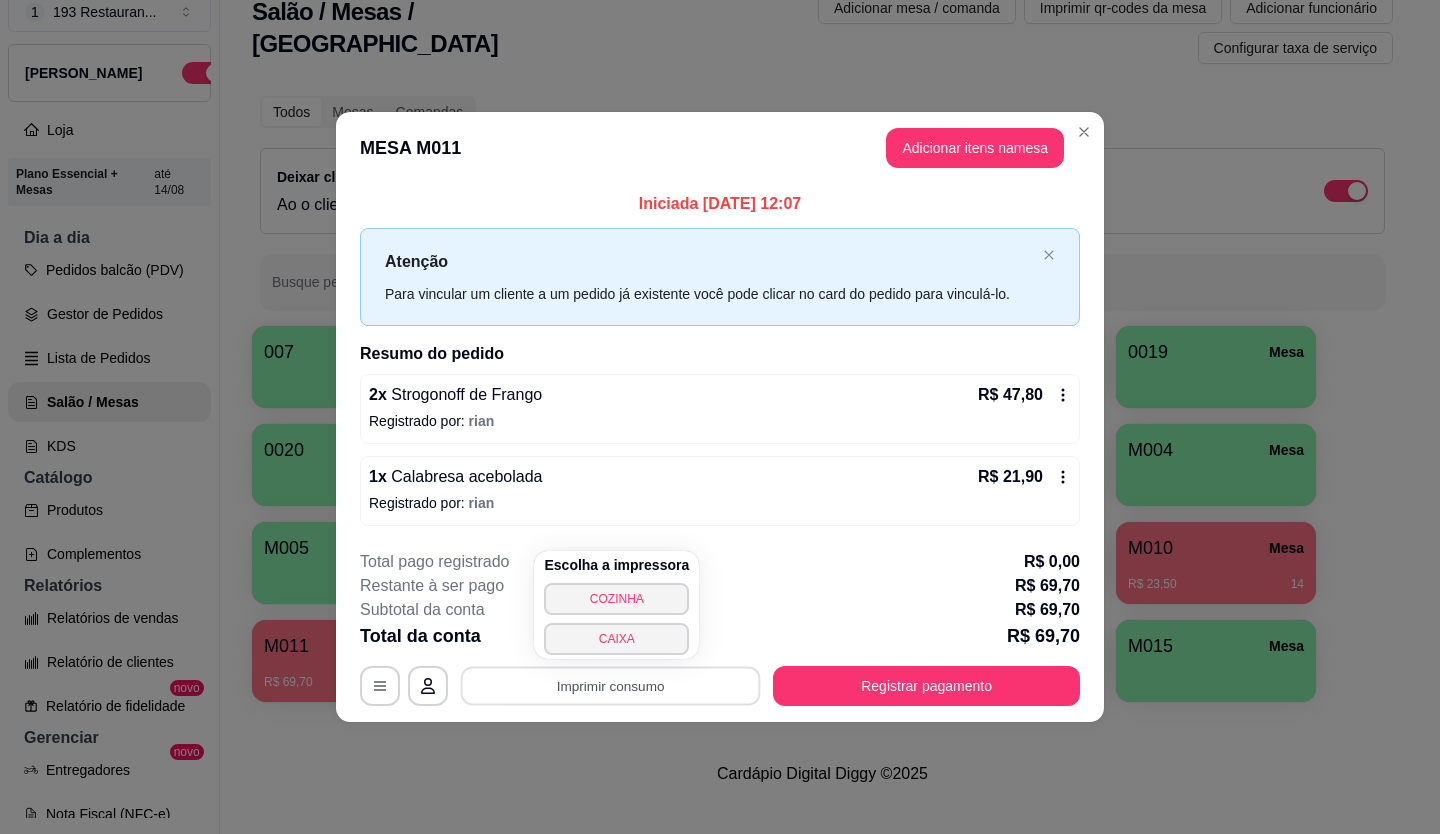 click on "Escolha a impressora COZINHA  CAIXA" at bounding box center (616, 605) 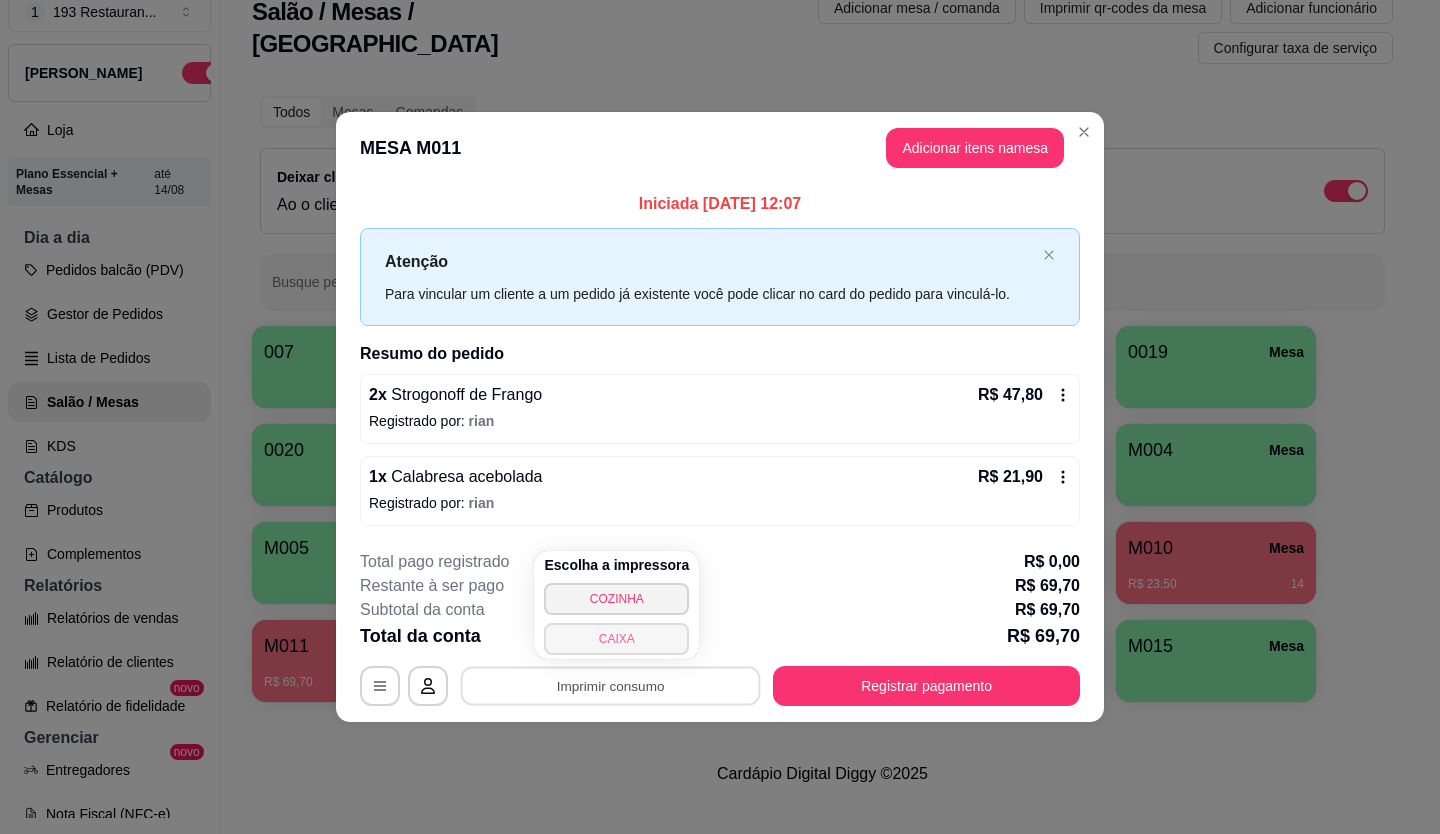 click on "CAIXA" at bounding box center (616, 639) 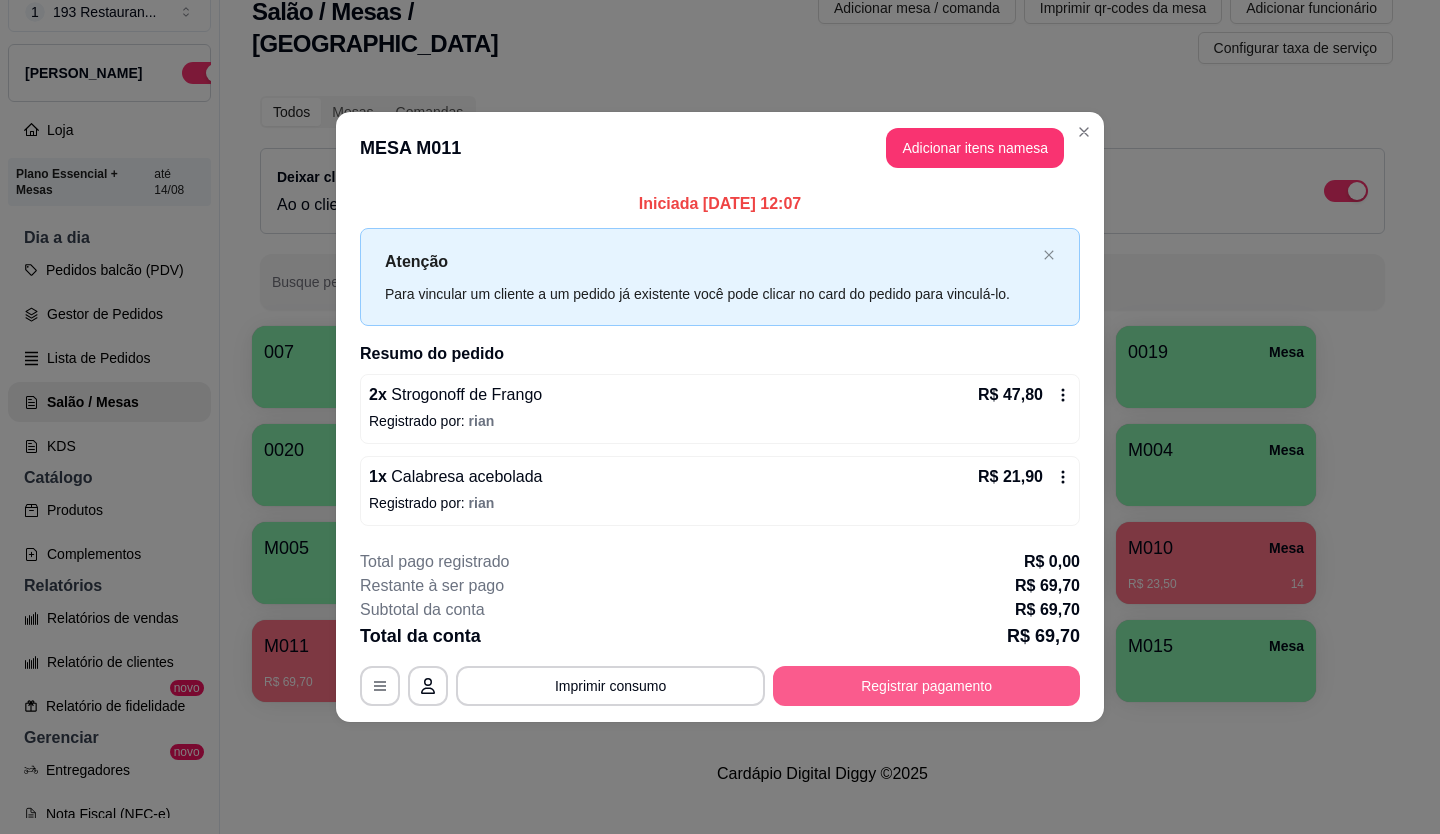 click on "Registrar pagamento" at bounding box center (926, 686) 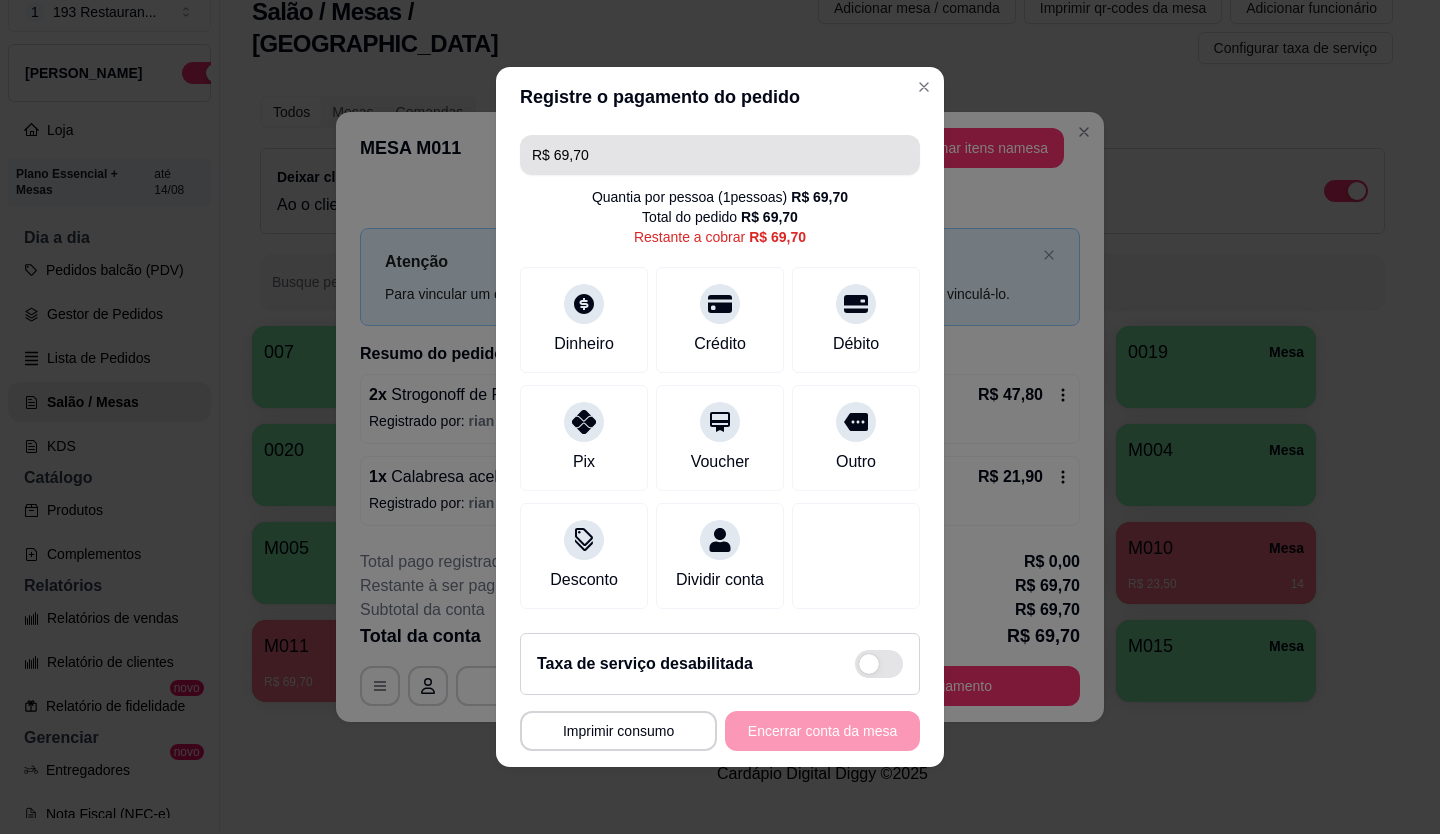 click on "R$ 69,70" at bounding box center [720, 155] 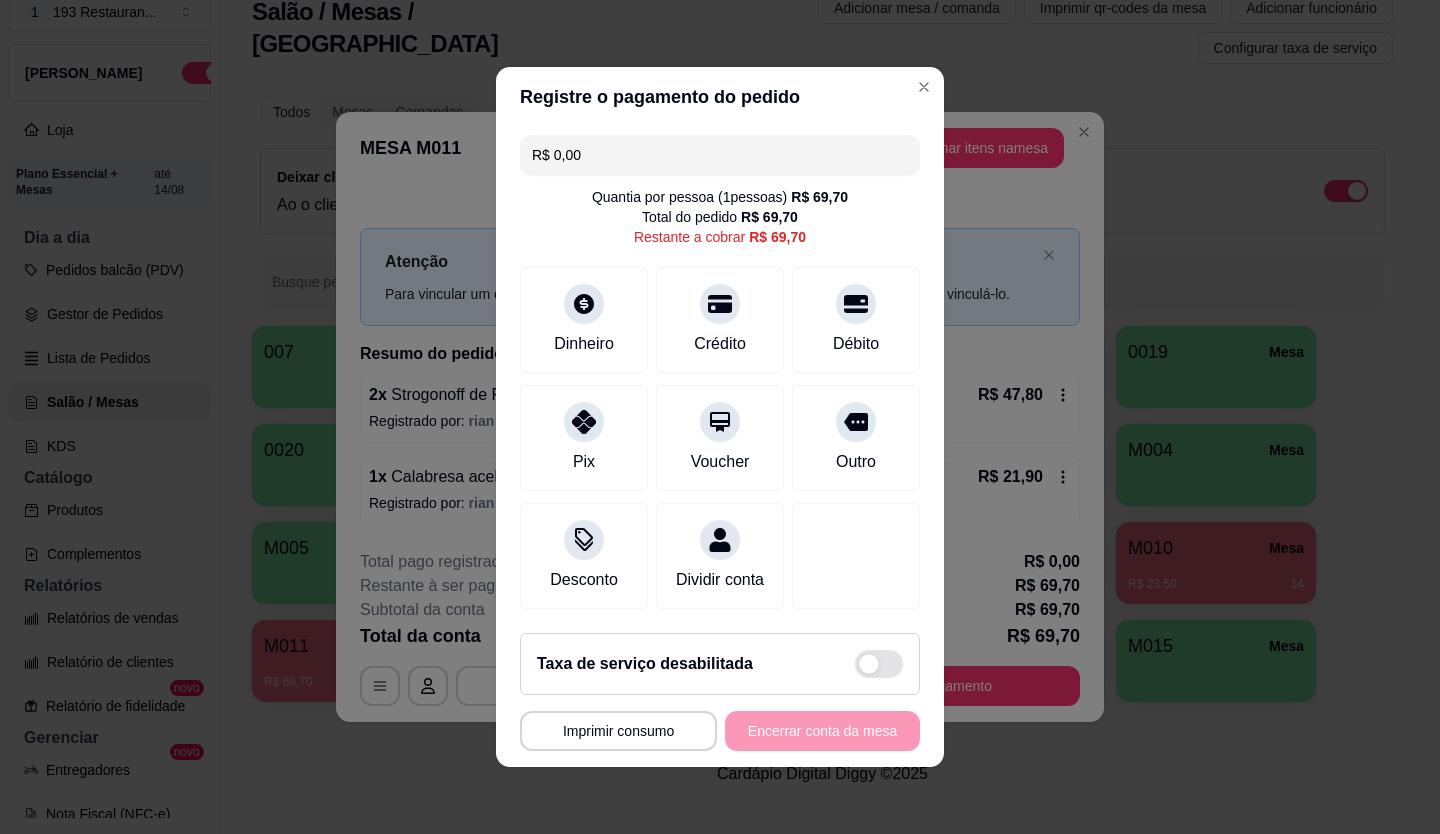 click on "R$ 0,00" at bounding box center [720, 155] 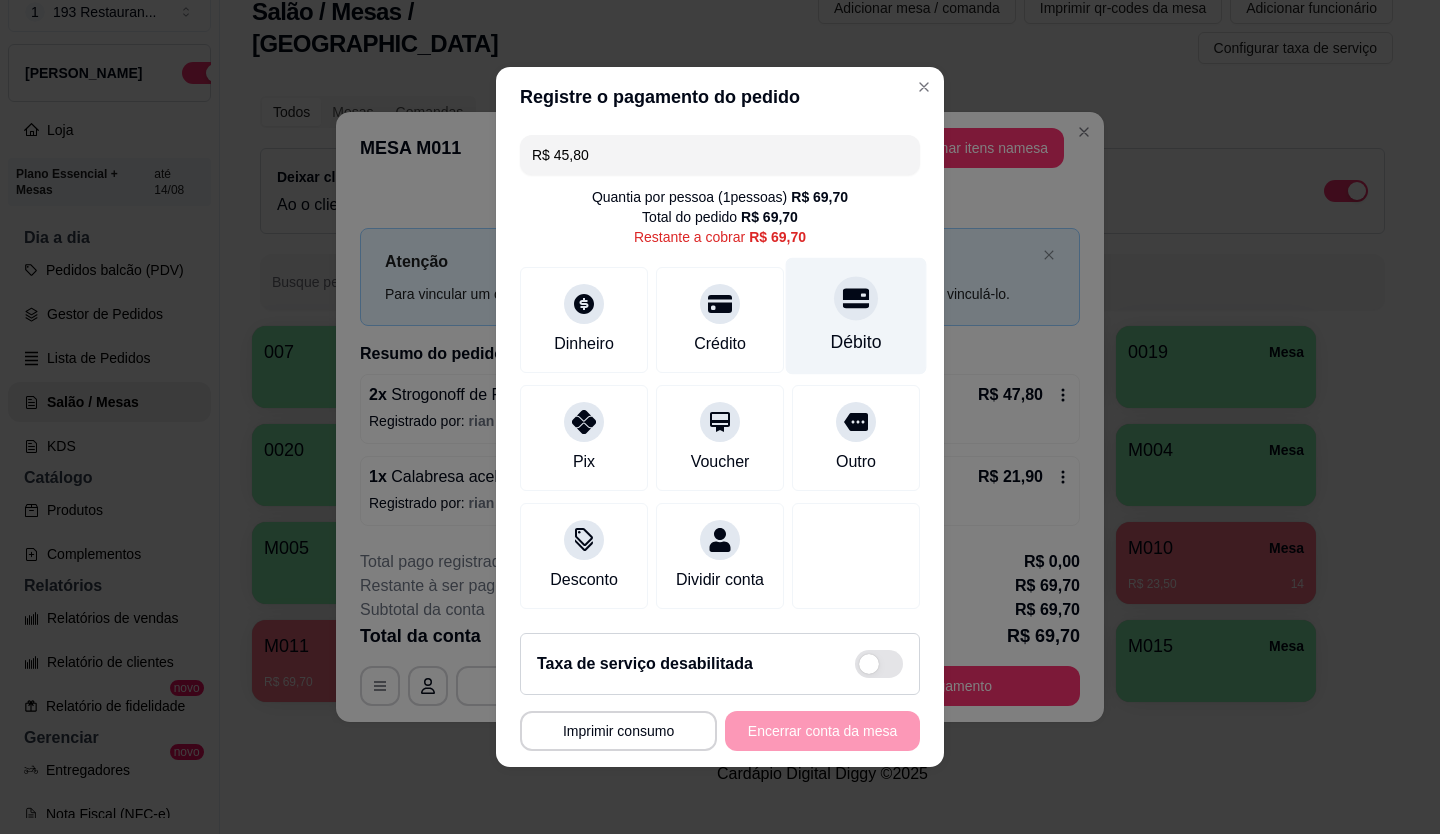 click on "Débito" at bounding box center [856, 316] 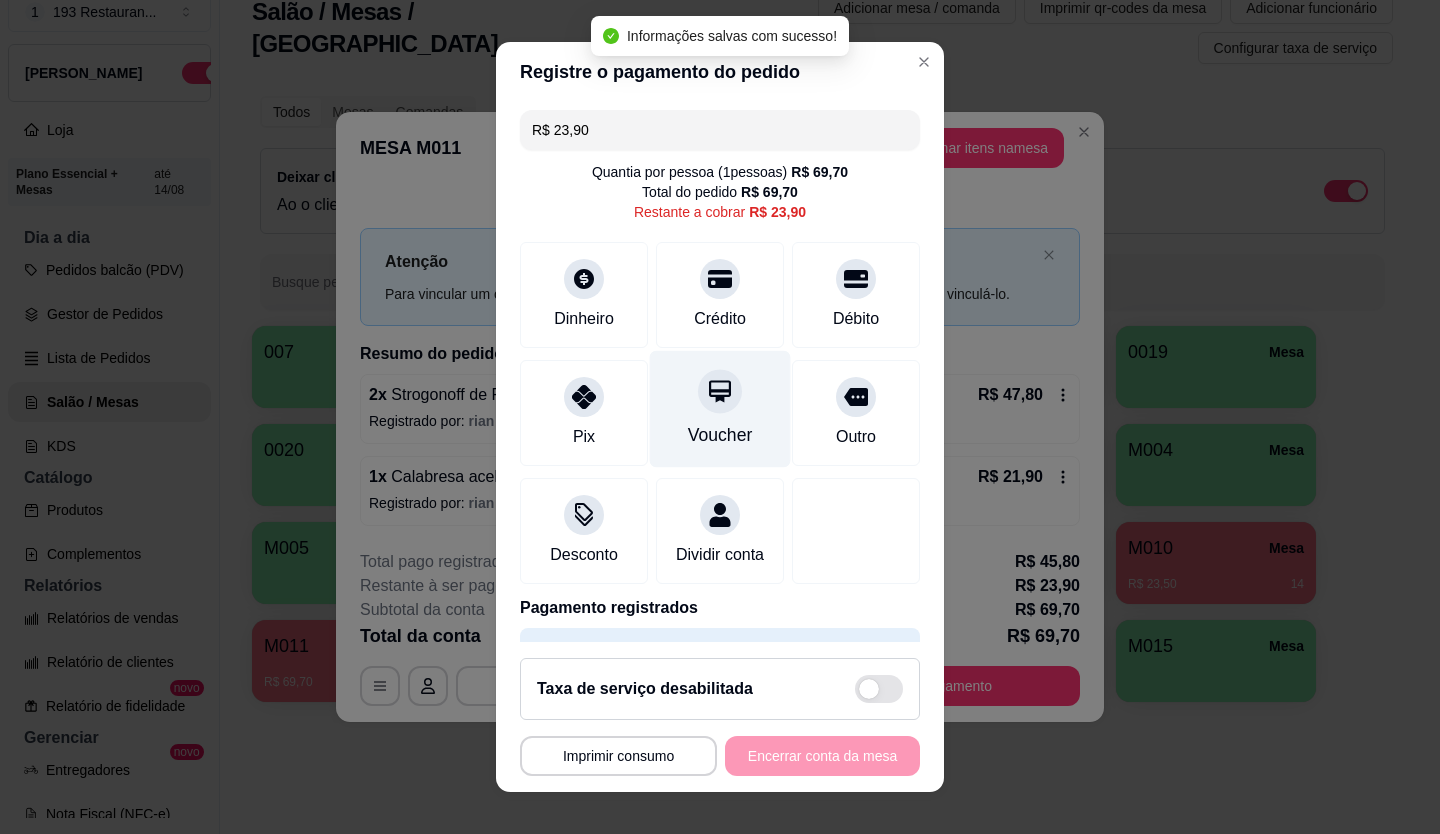 click on "Voucher" at bounding box center (720, 408) 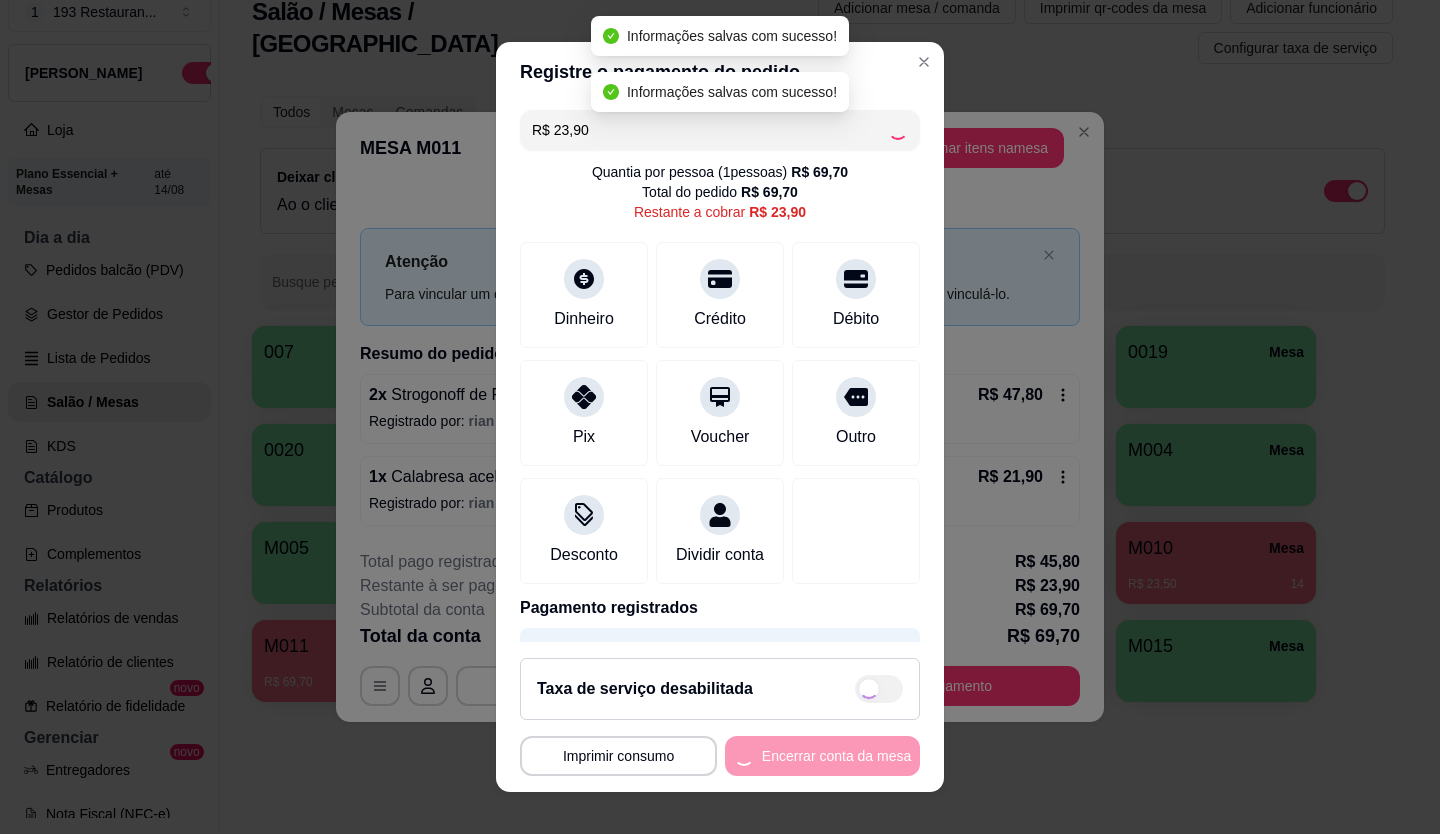 type on "R$ 0,00" 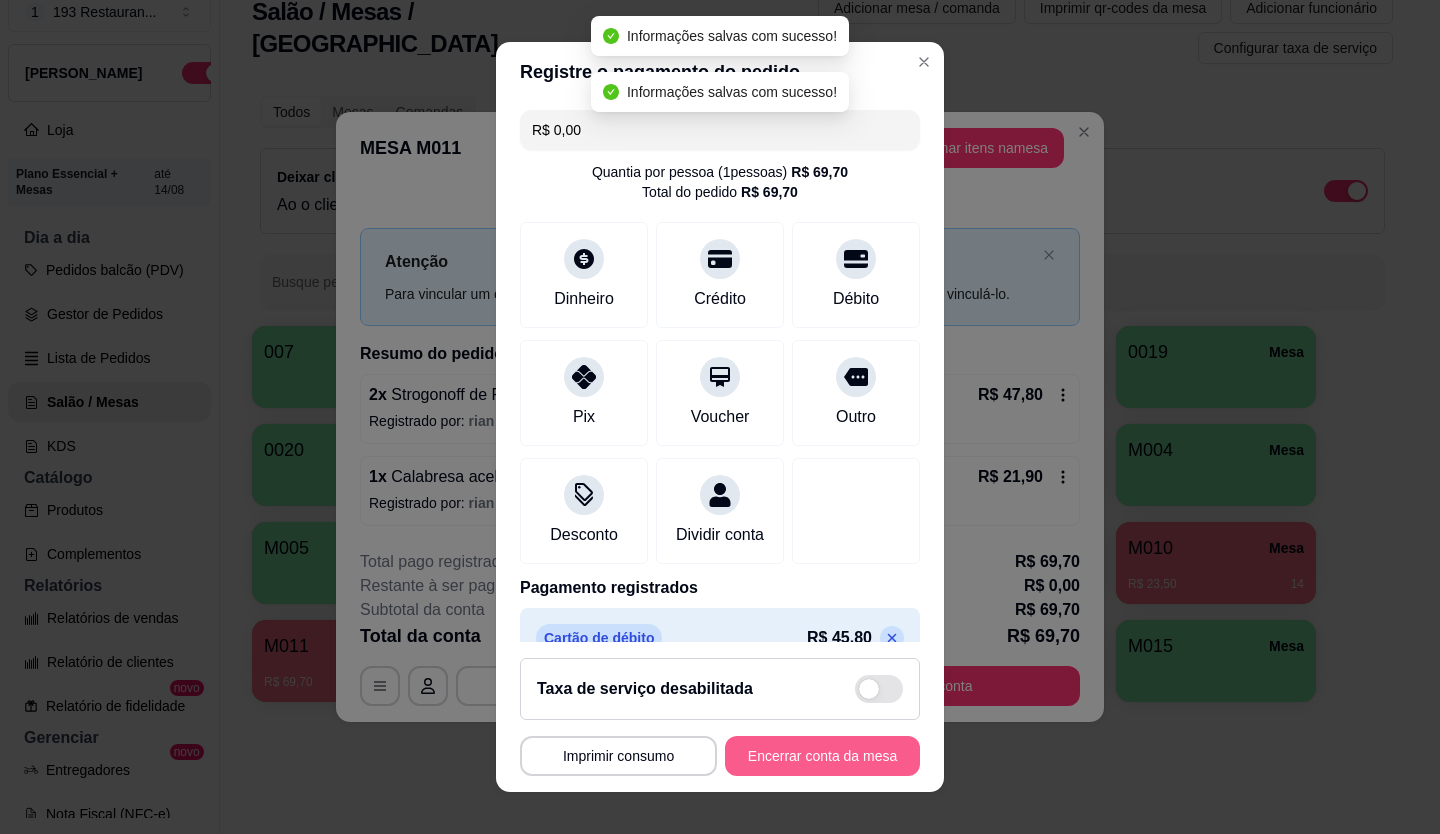 click on "Encerrar conta da mesa" at bounding box center (822, 756) 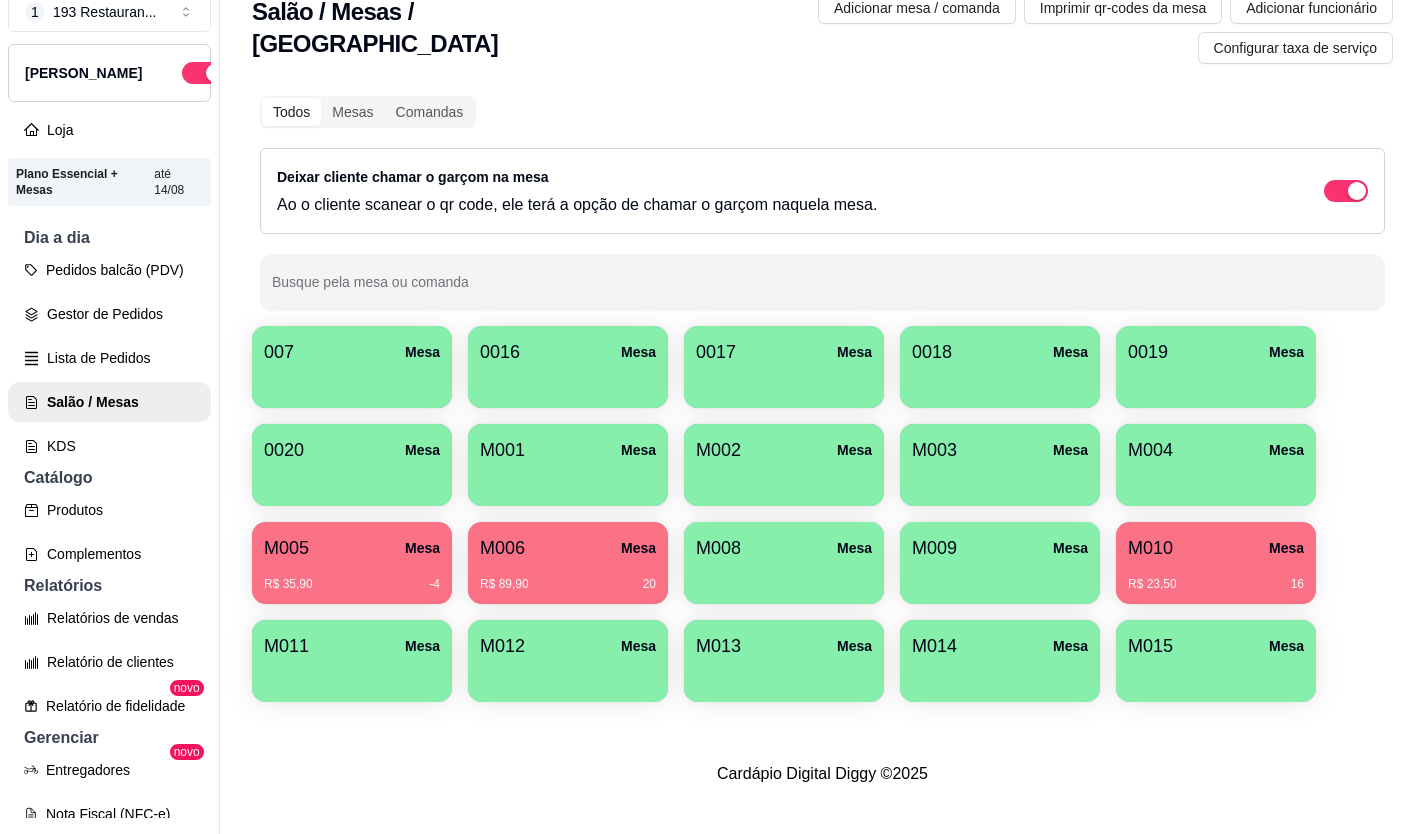 click on "R$ 23,50 16" at bounding box center (1216, 577) 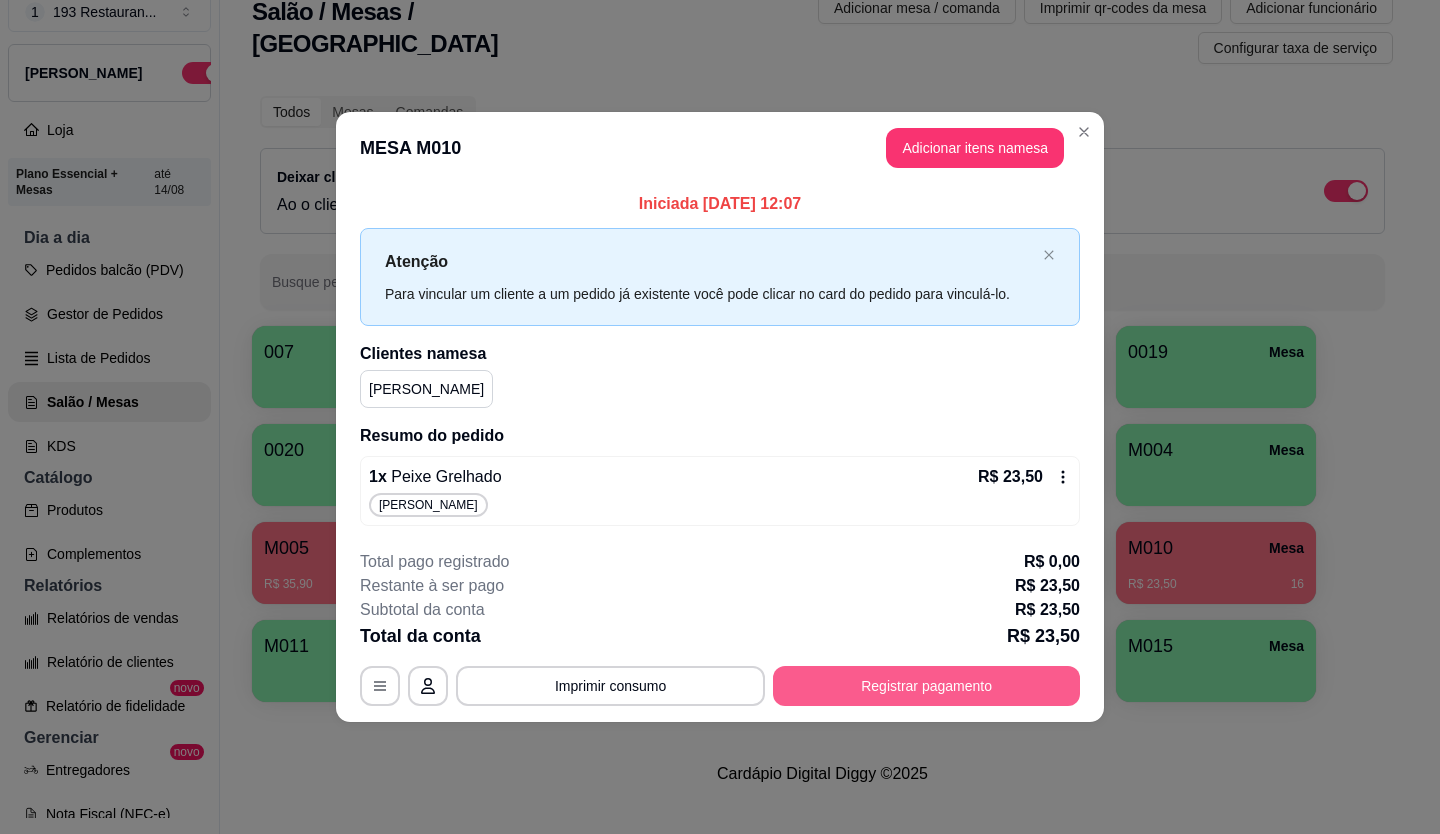 click on "Registrar pagamento" at bounding box center (926, 686) 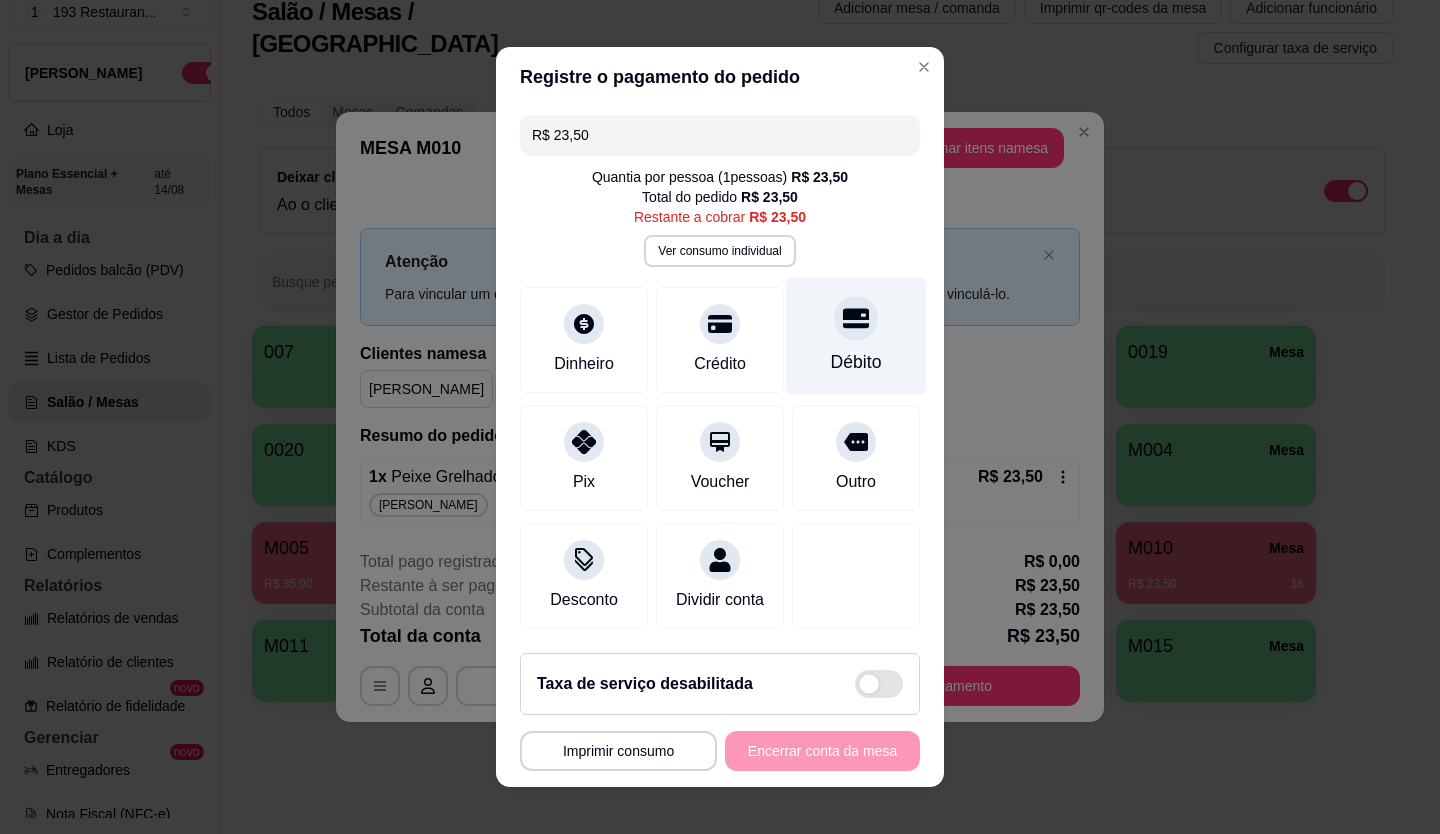 click on "Débito" at bounding box center (856, 336) 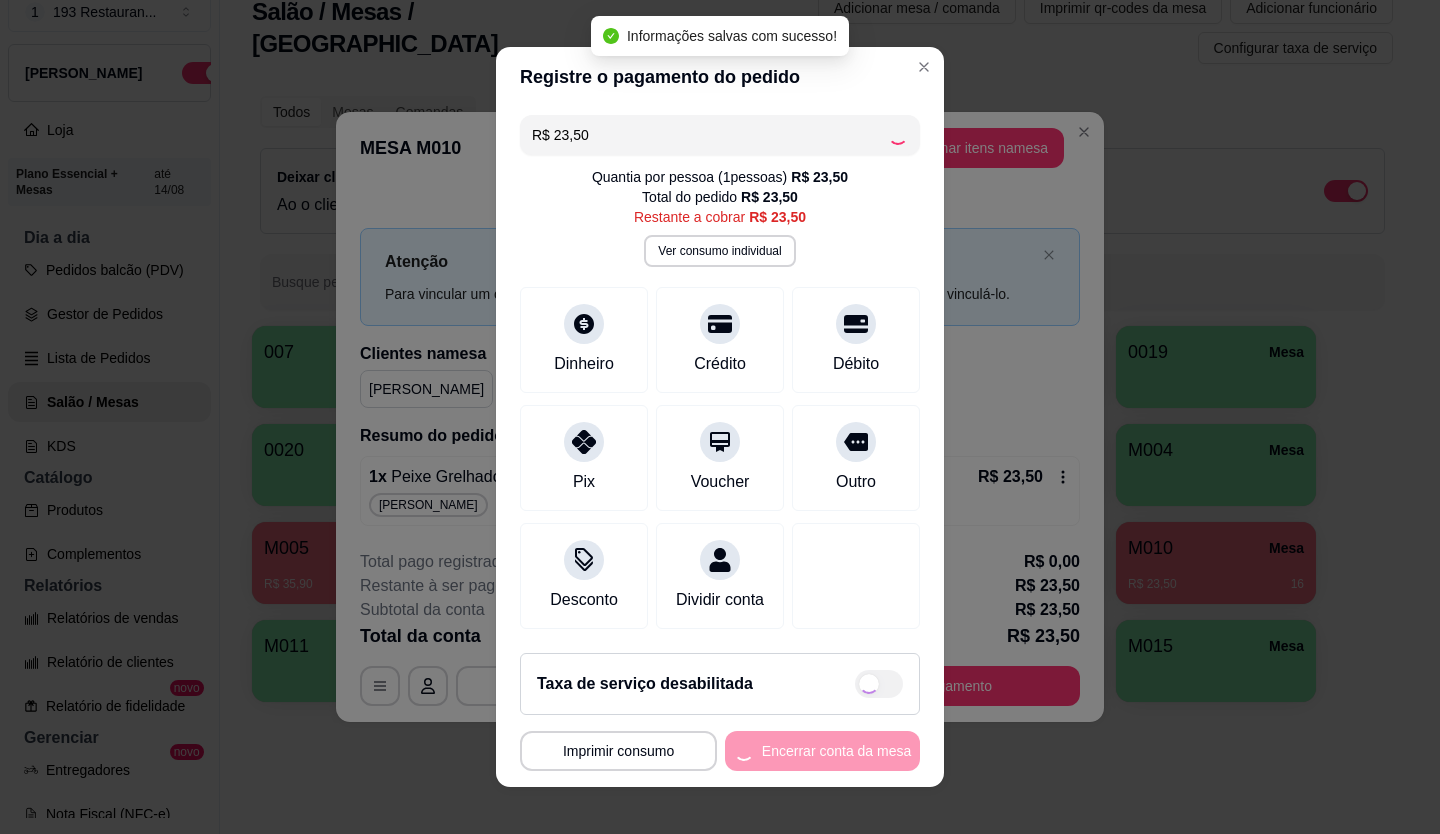 type on "R$ 0,00" 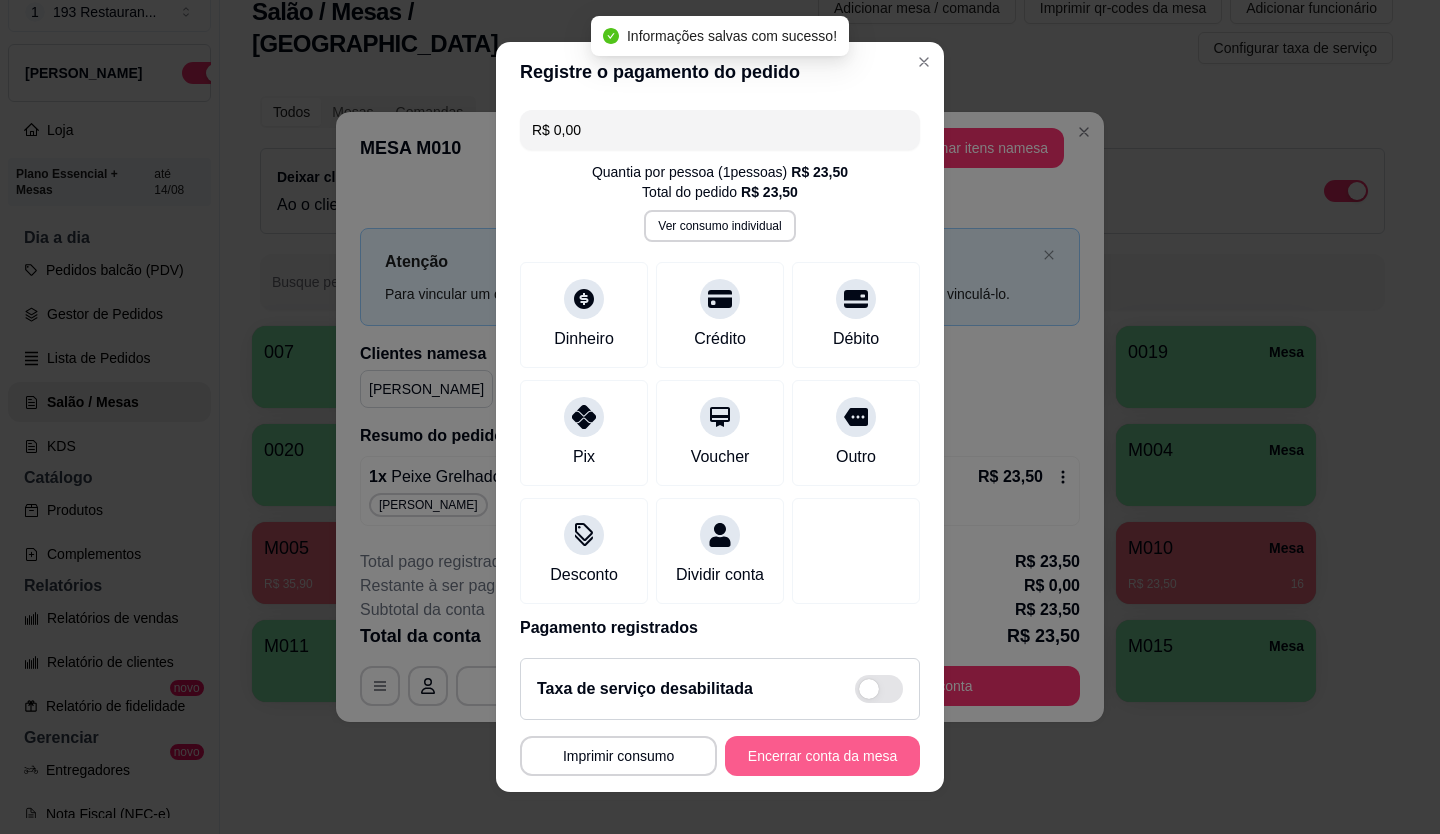 click on "Encerrar conta da mesa" at bounding box center [822, 756] 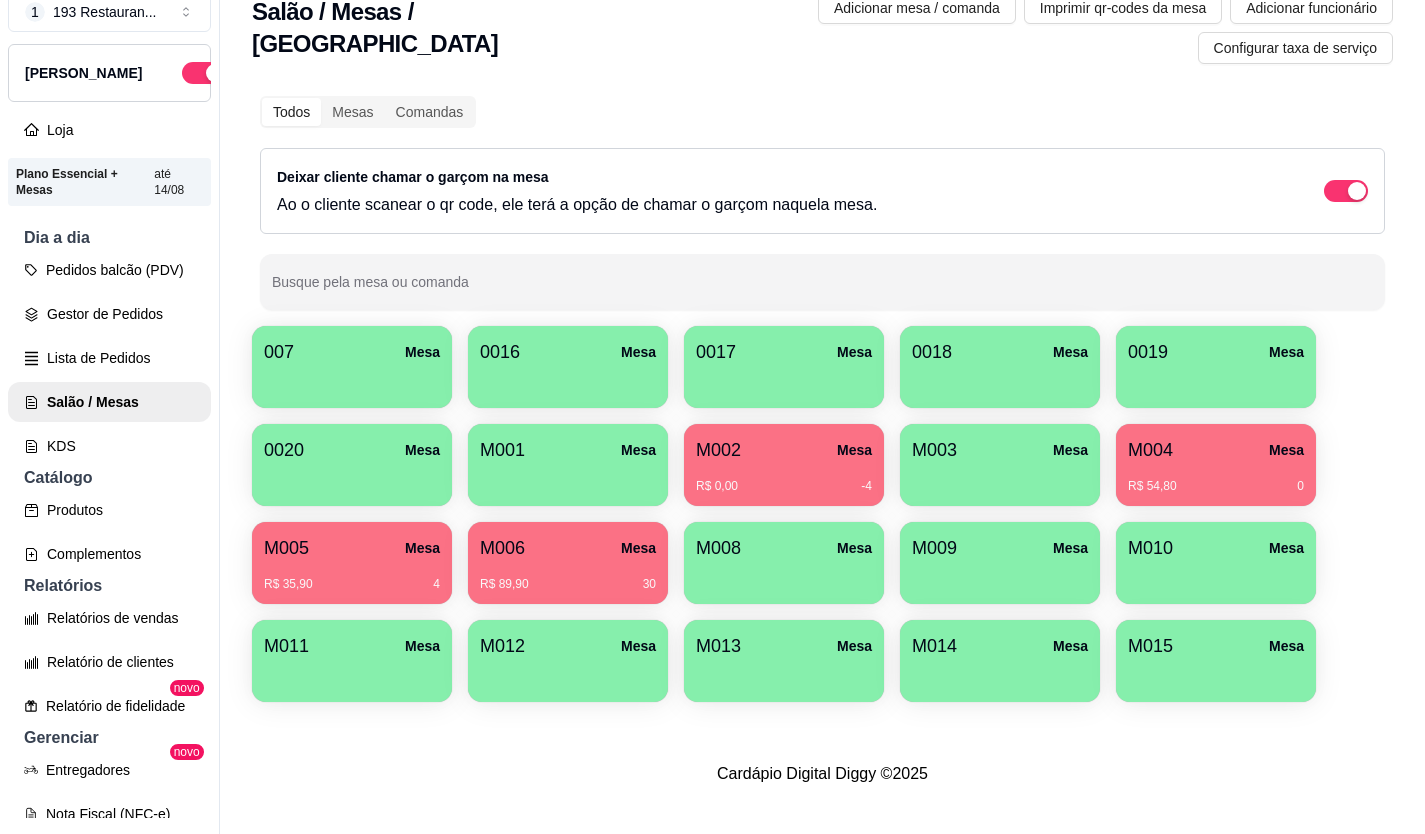 click on "R$ 0,00 -4" at bounding box center [784, 479] 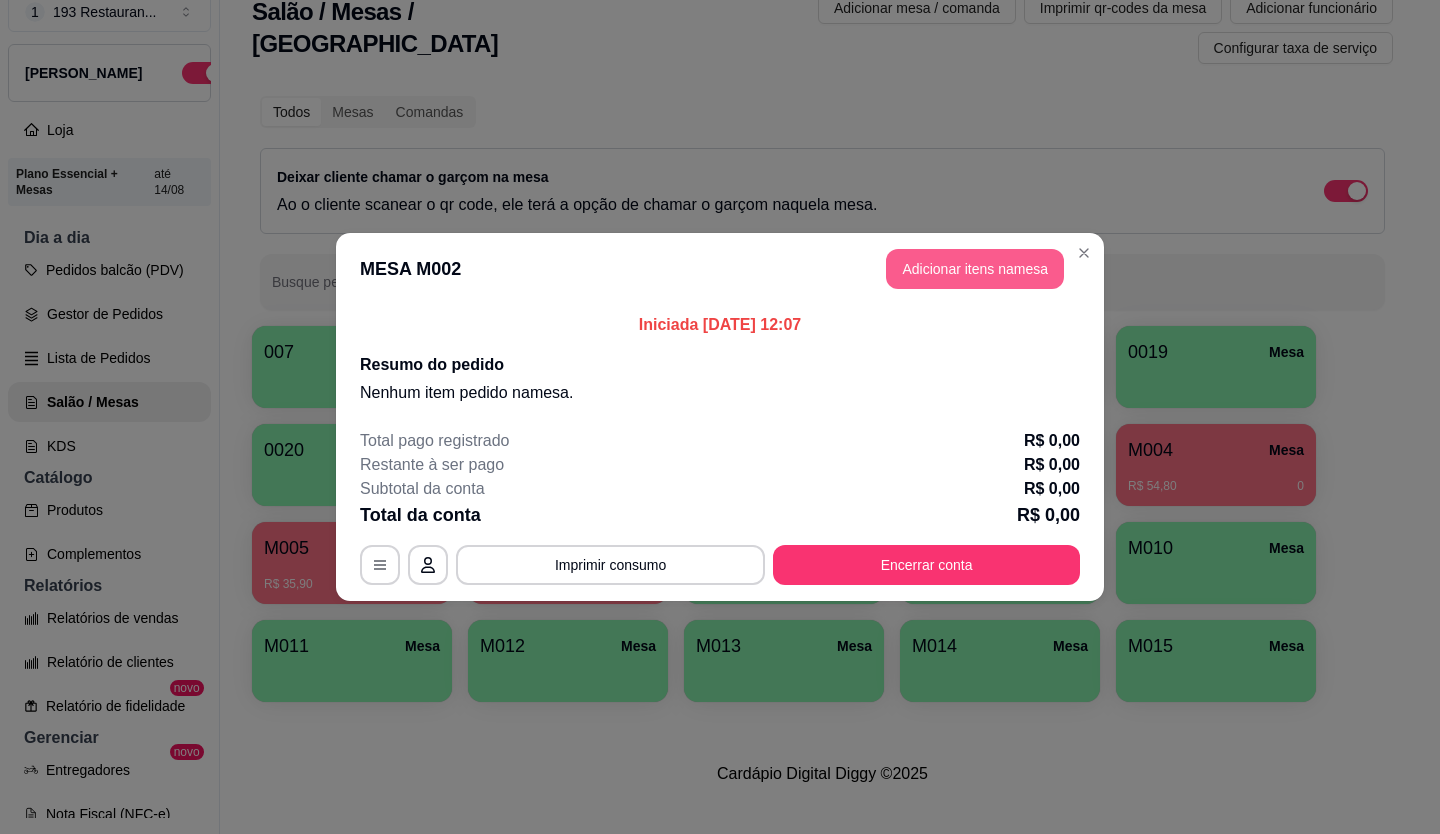 click on "Adicionar itens na  mesa" at bounding box center (975, 269) 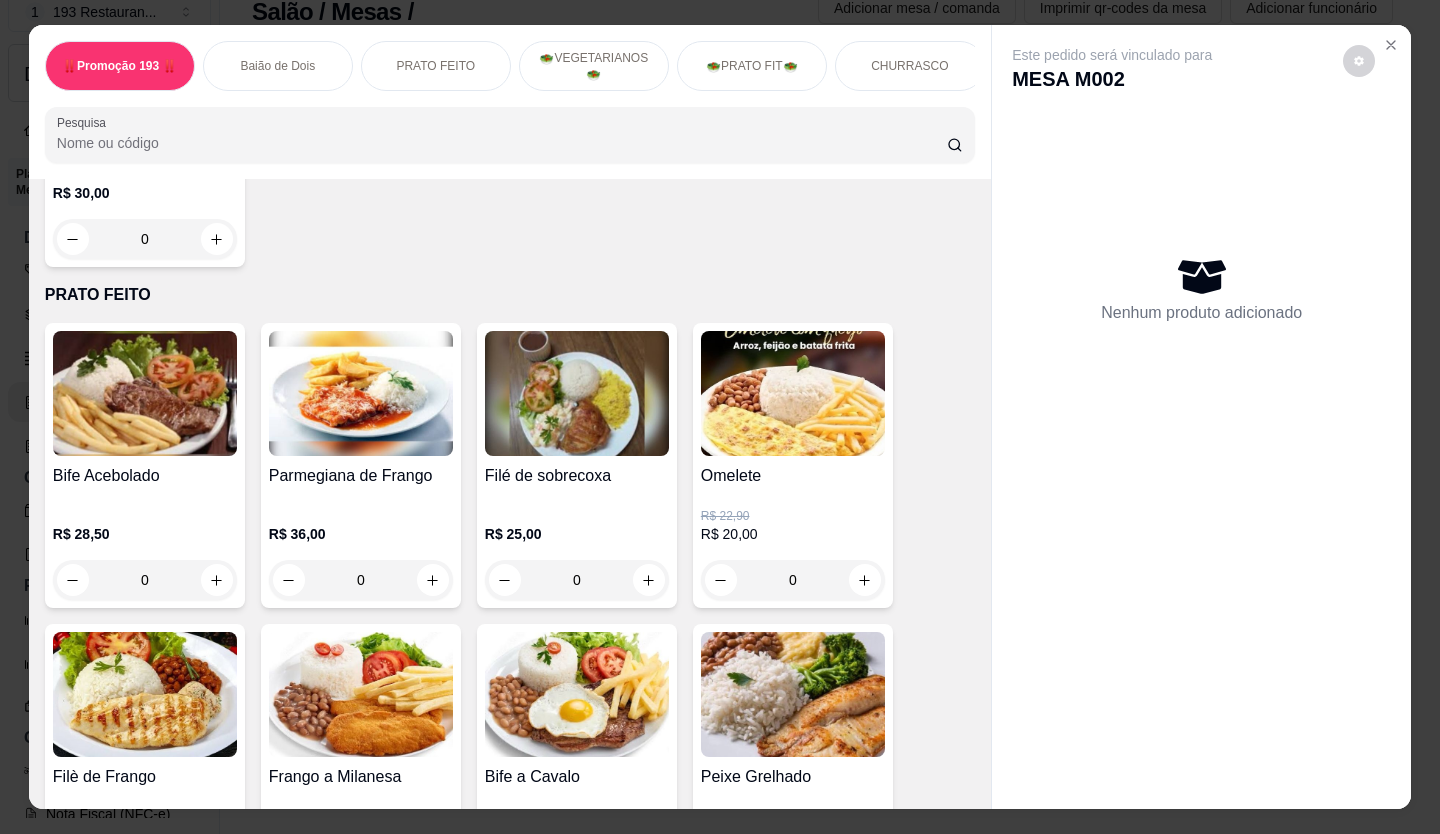 scroll, scrollTop: 900, scrollLeft: 0, axis: vertical 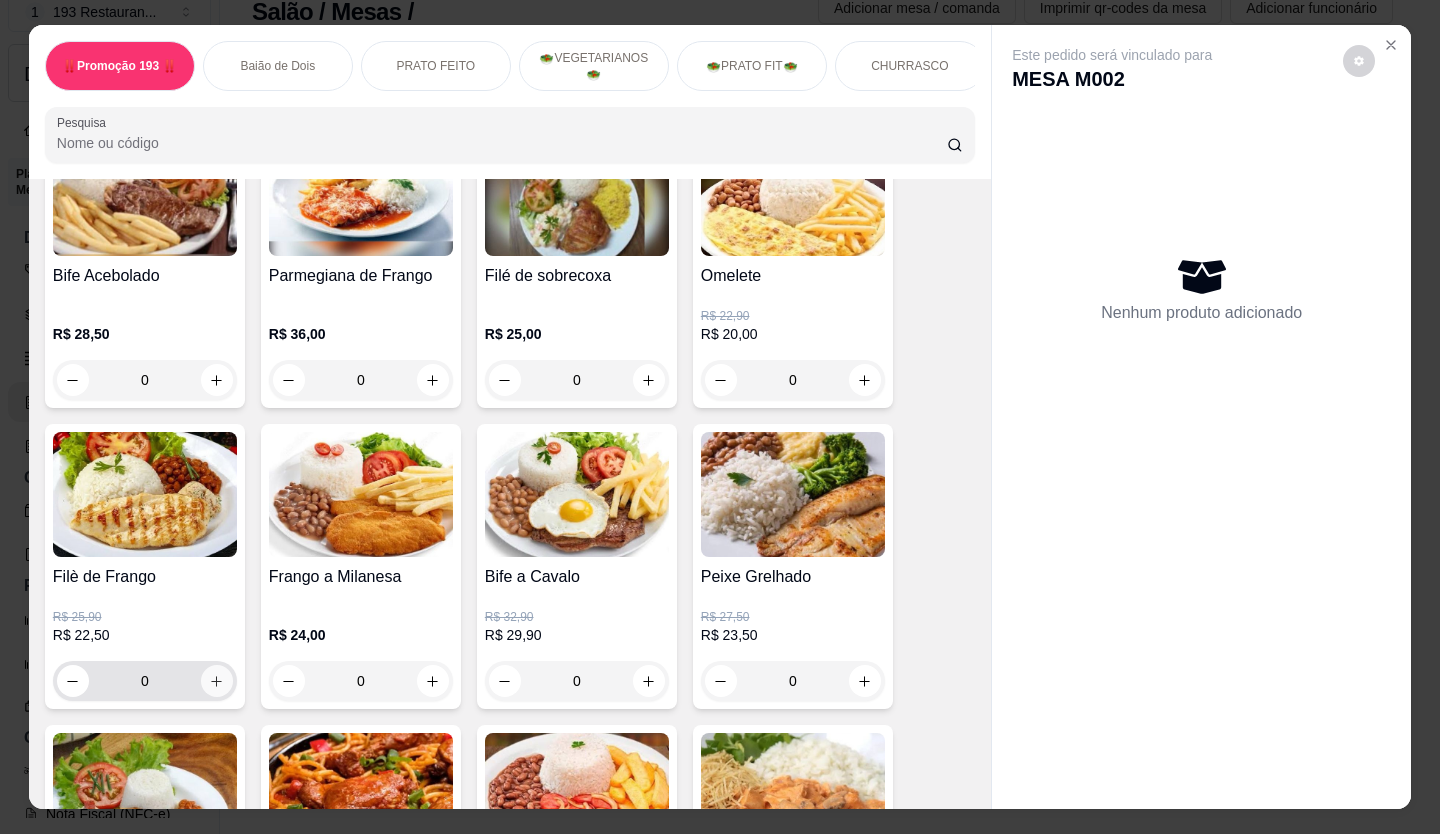 click at bounding box center [217, 681] 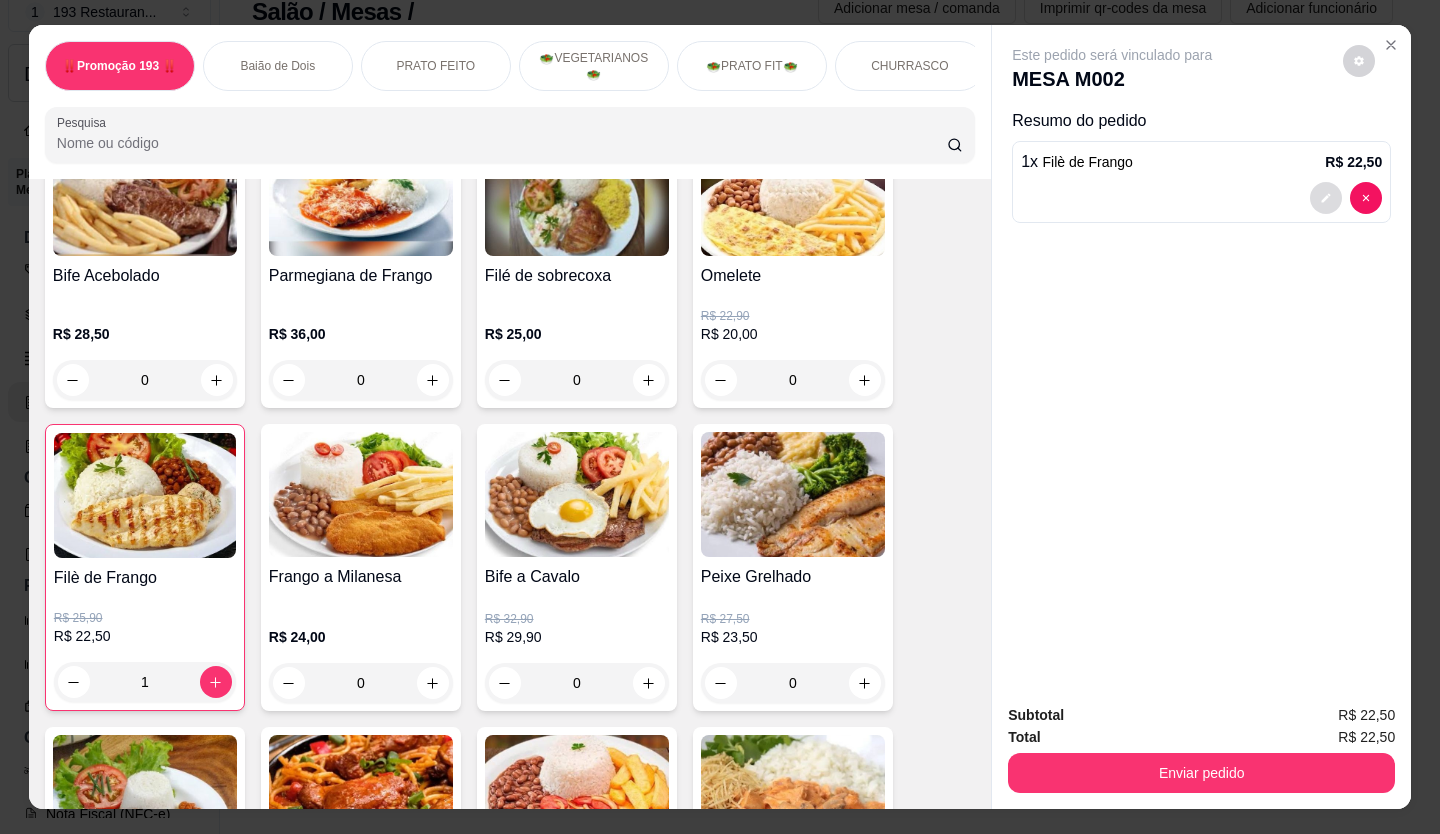 click 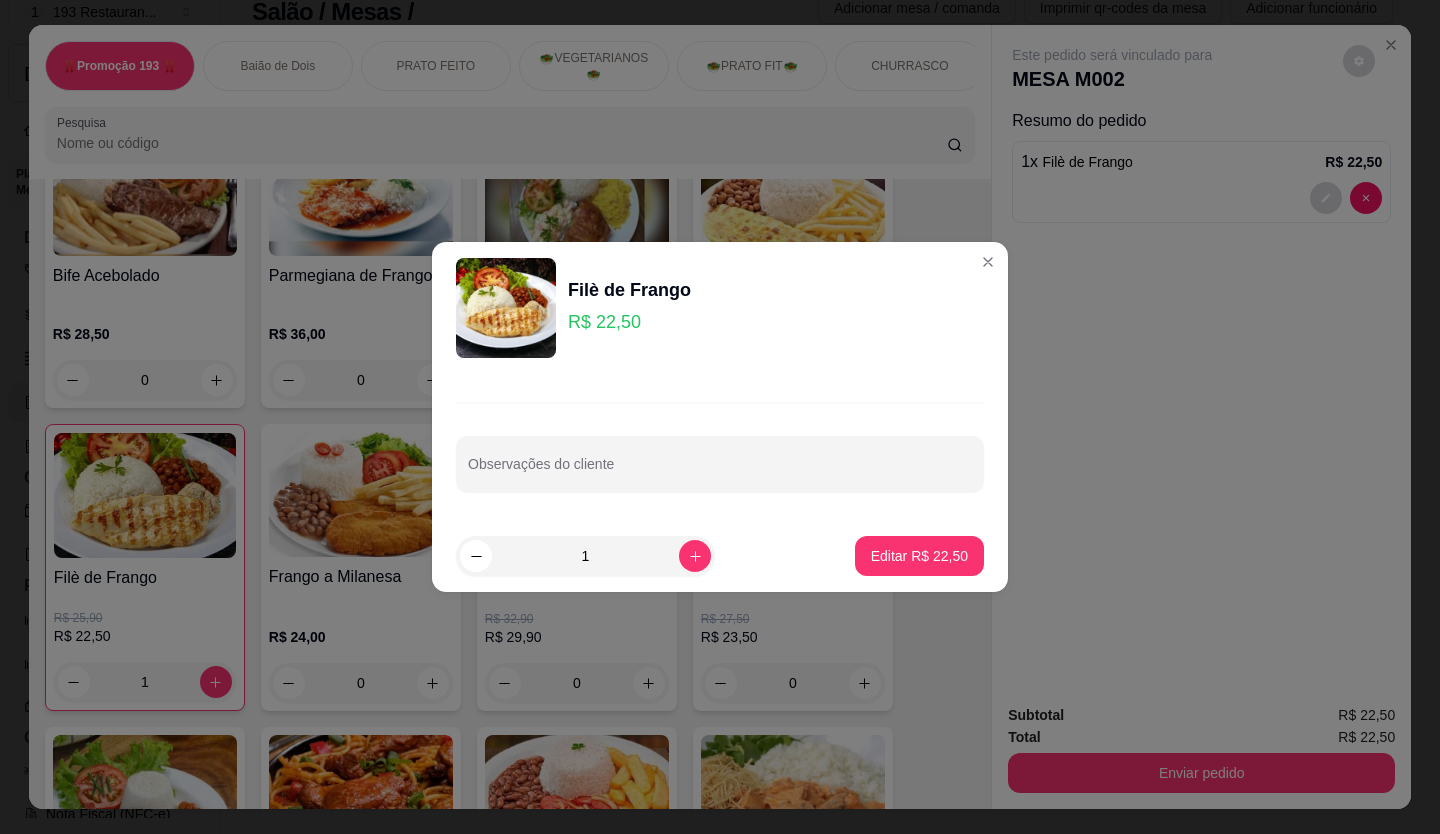 click on "Observações do cliente" at bounding box center (720, 447) 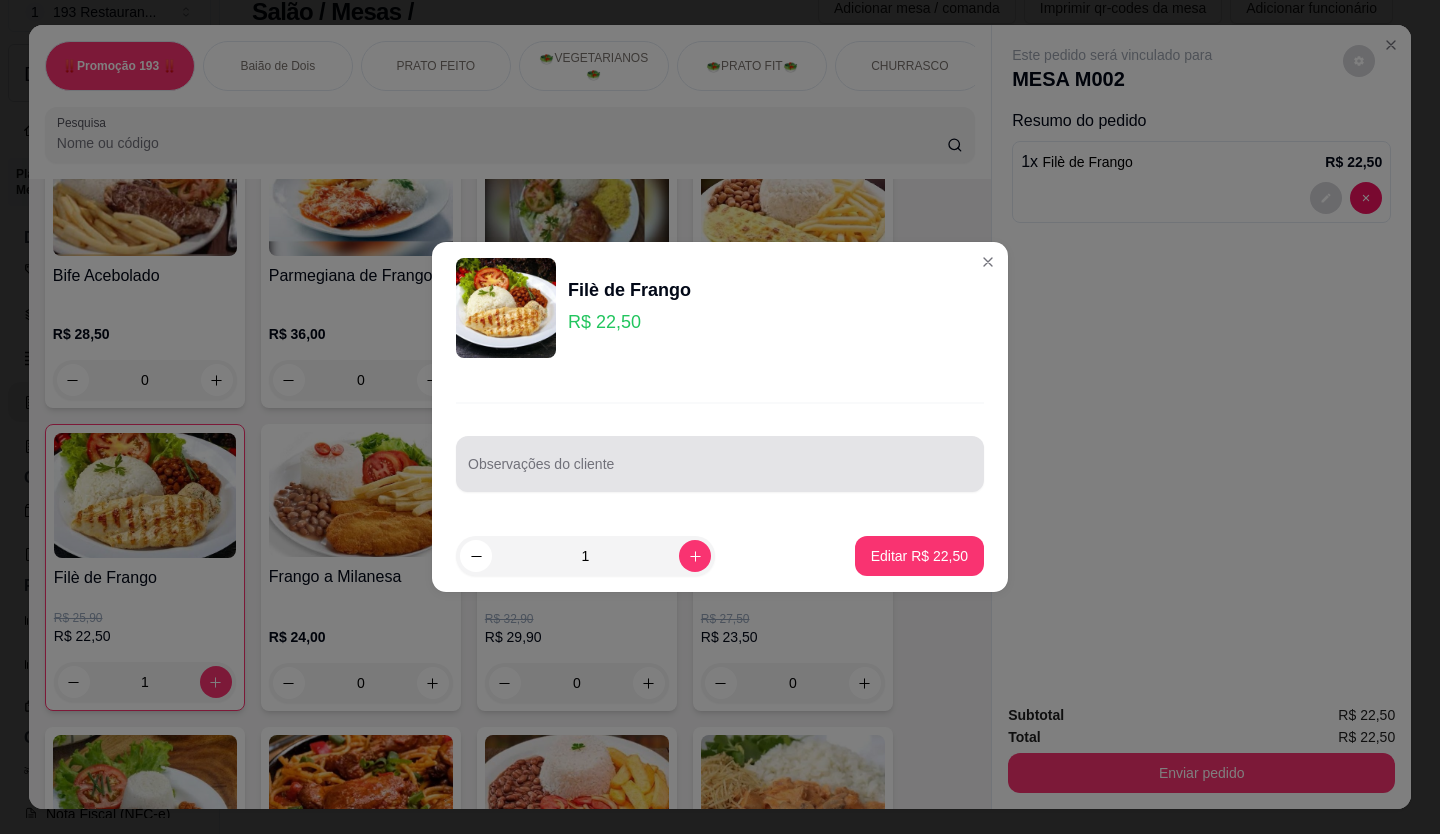 click at bounding box center [720, 464] 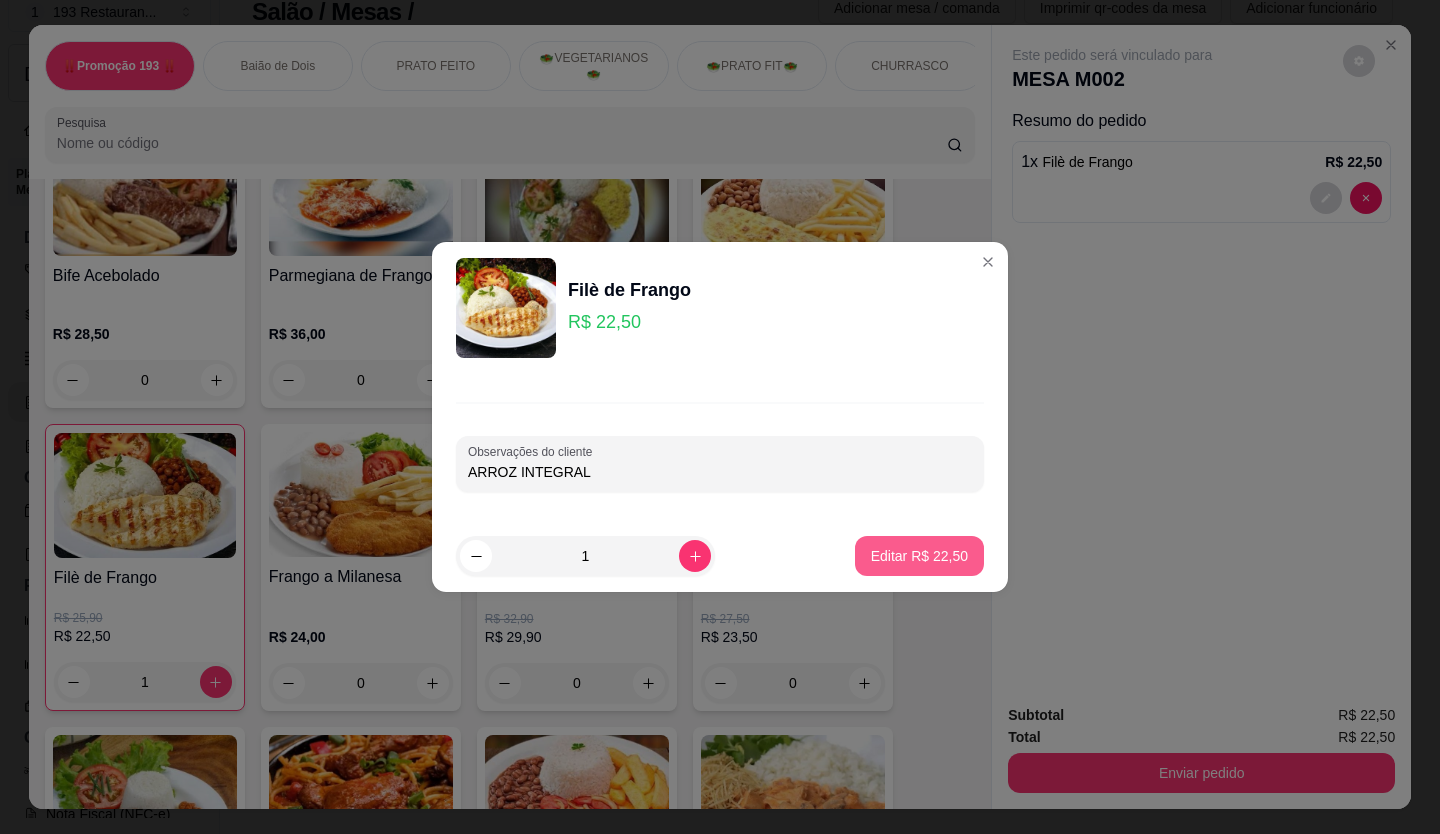type on "ARROZ INTEGRAL" 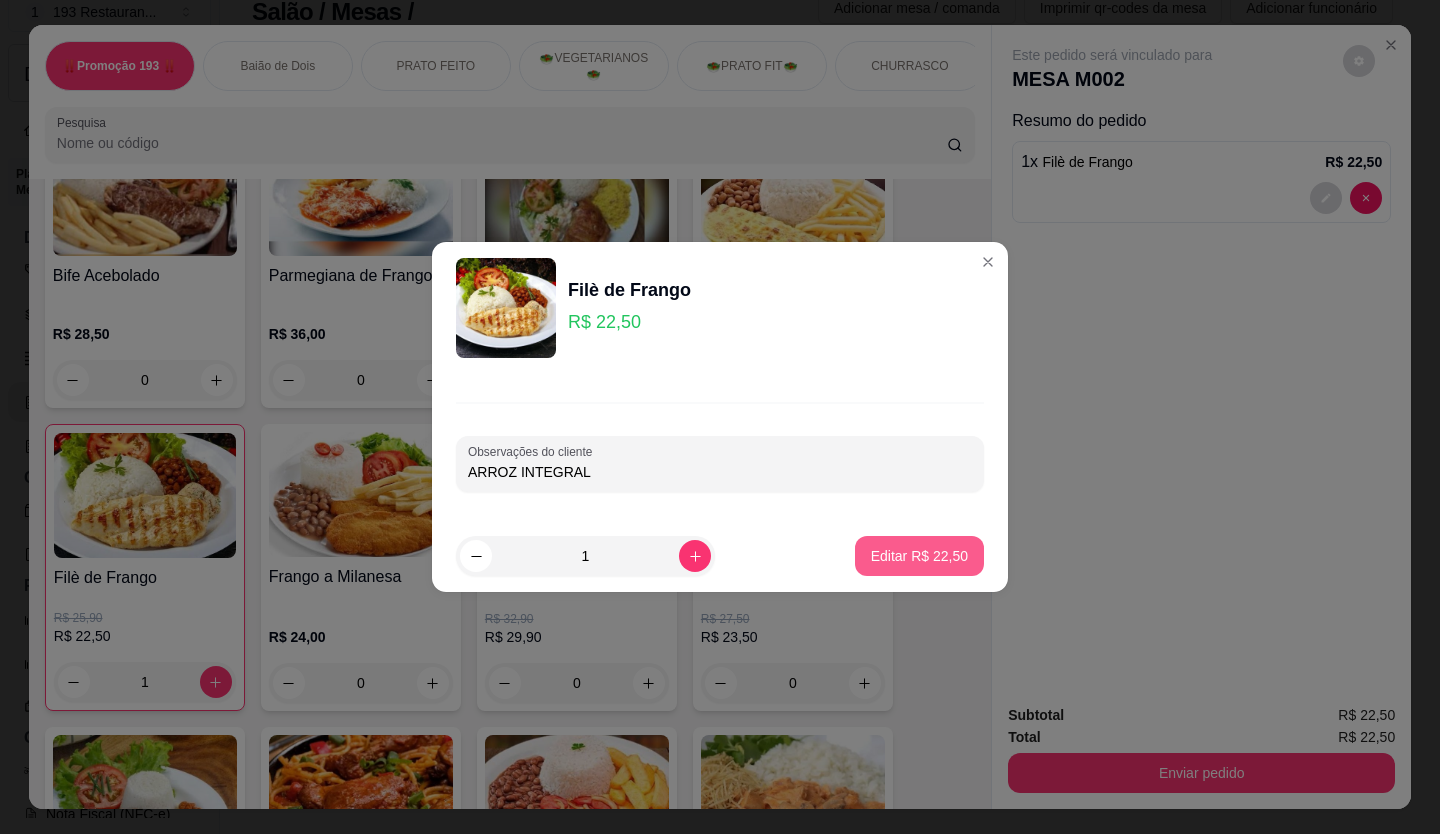 click on "Editar   R$ 22,50" at bounding box center (919, 556) 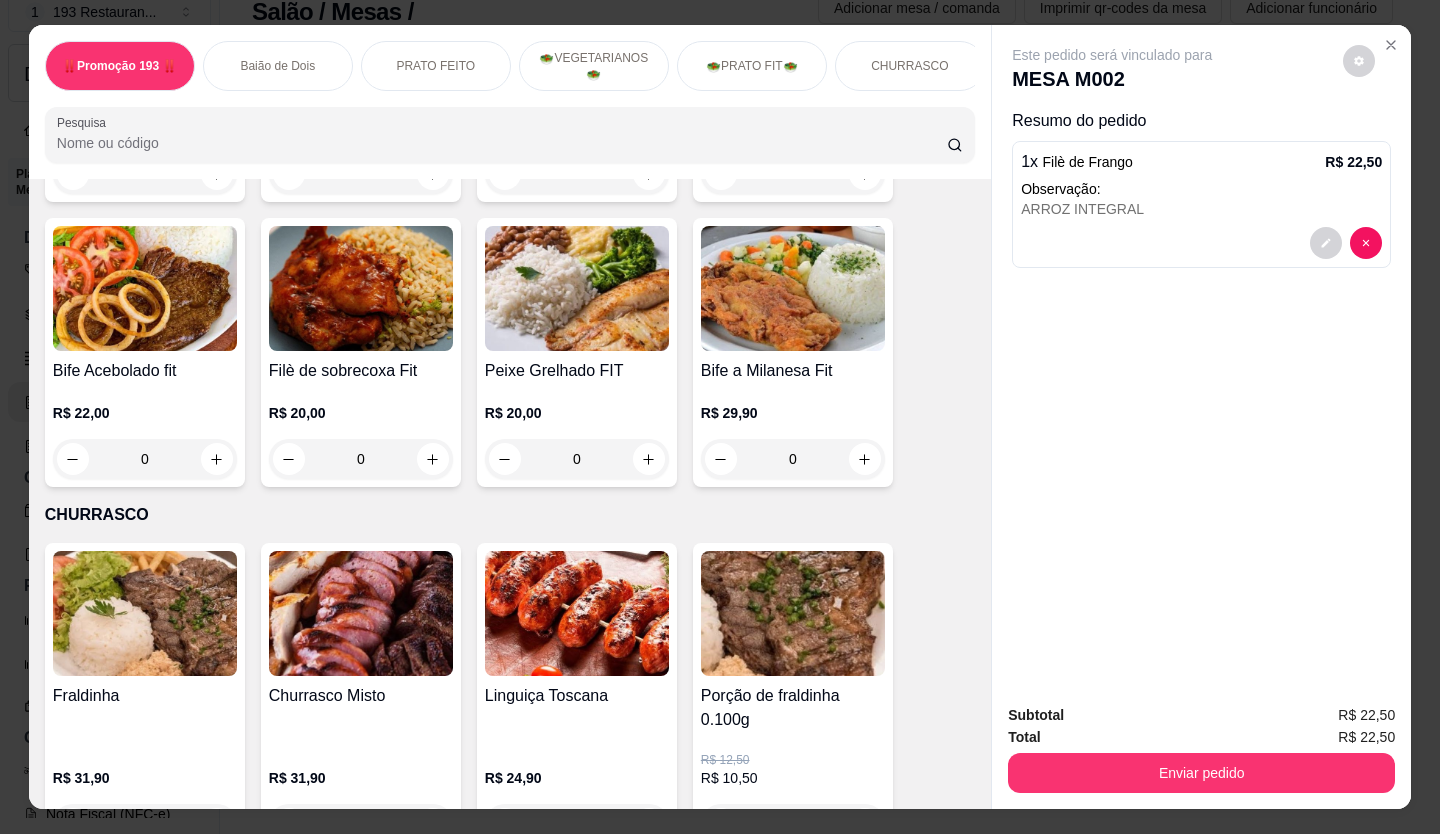 scroll, scrollTop: 3200, scrollLeft: 0, axis: vertical 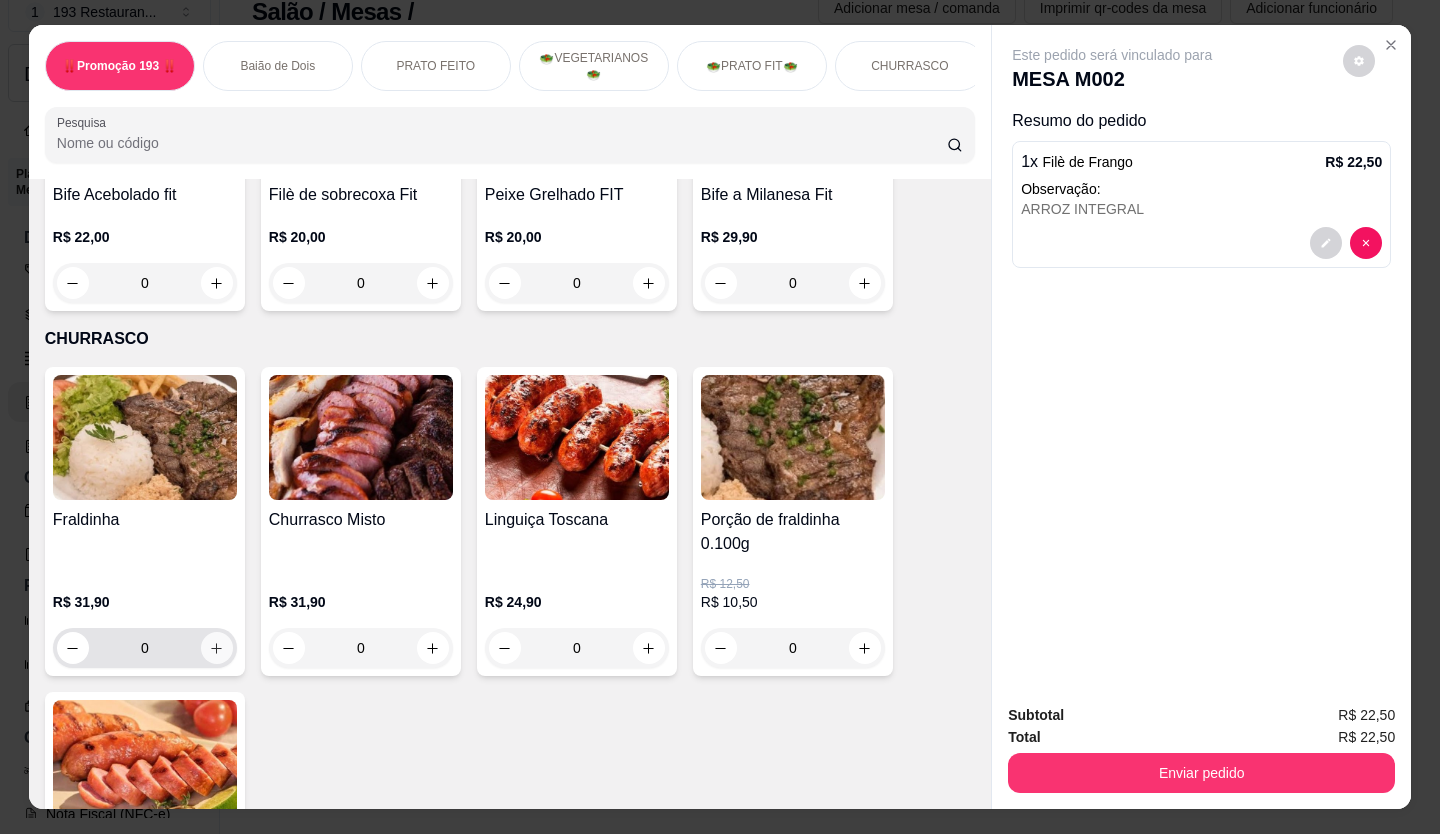 click 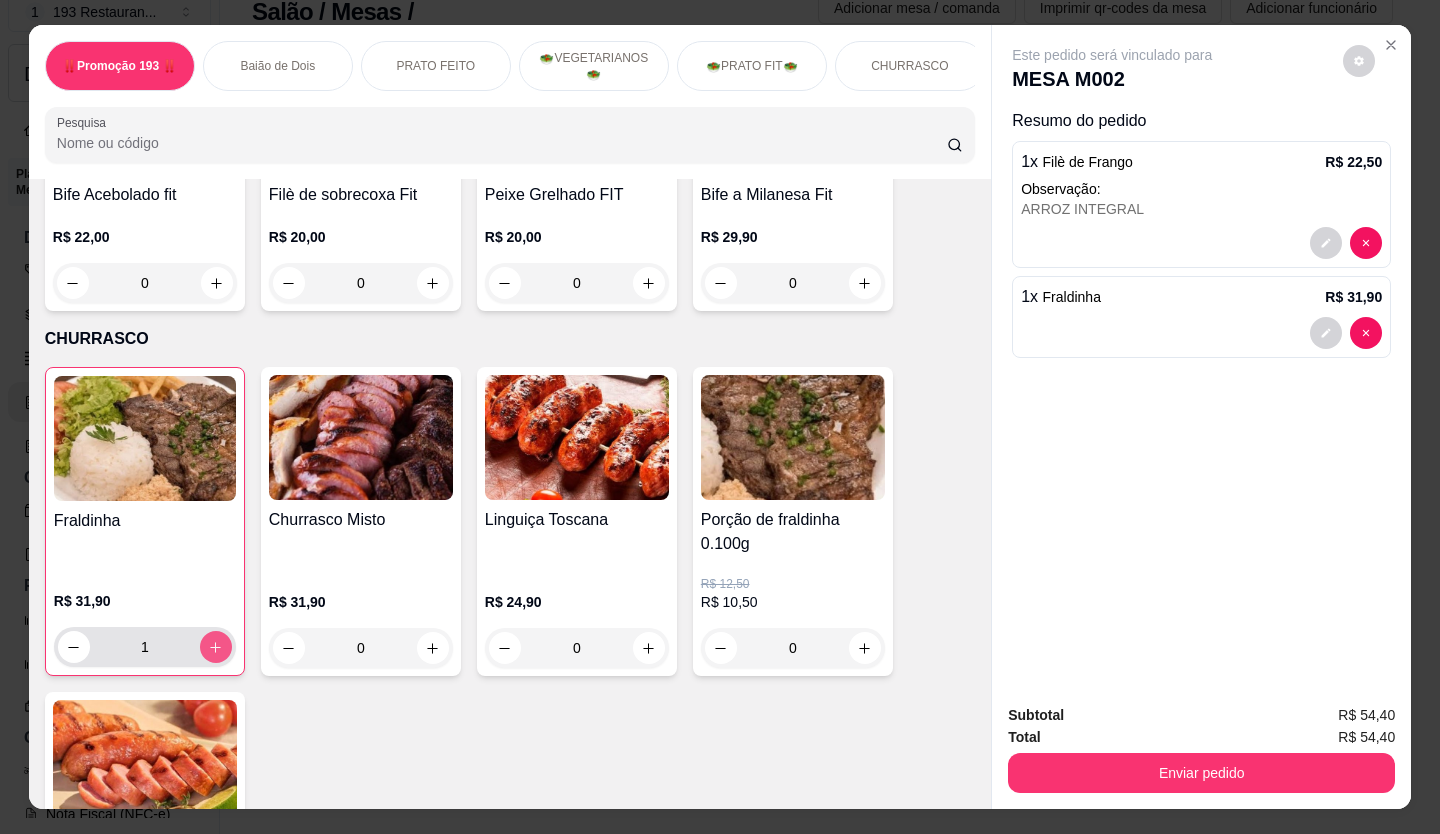 type on "1" 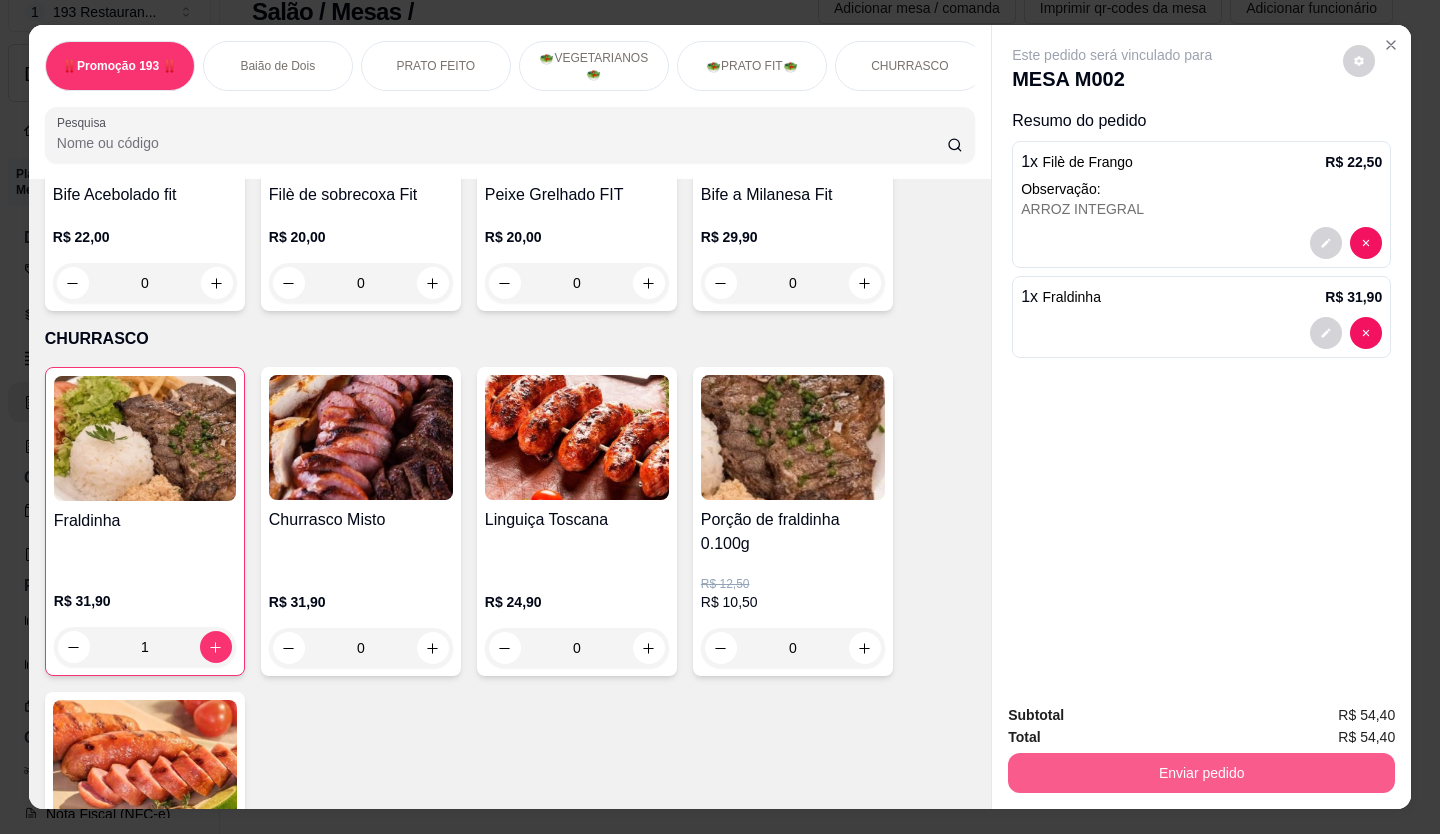 click on "Enviar pedido" at bounding box center (1201, 773) 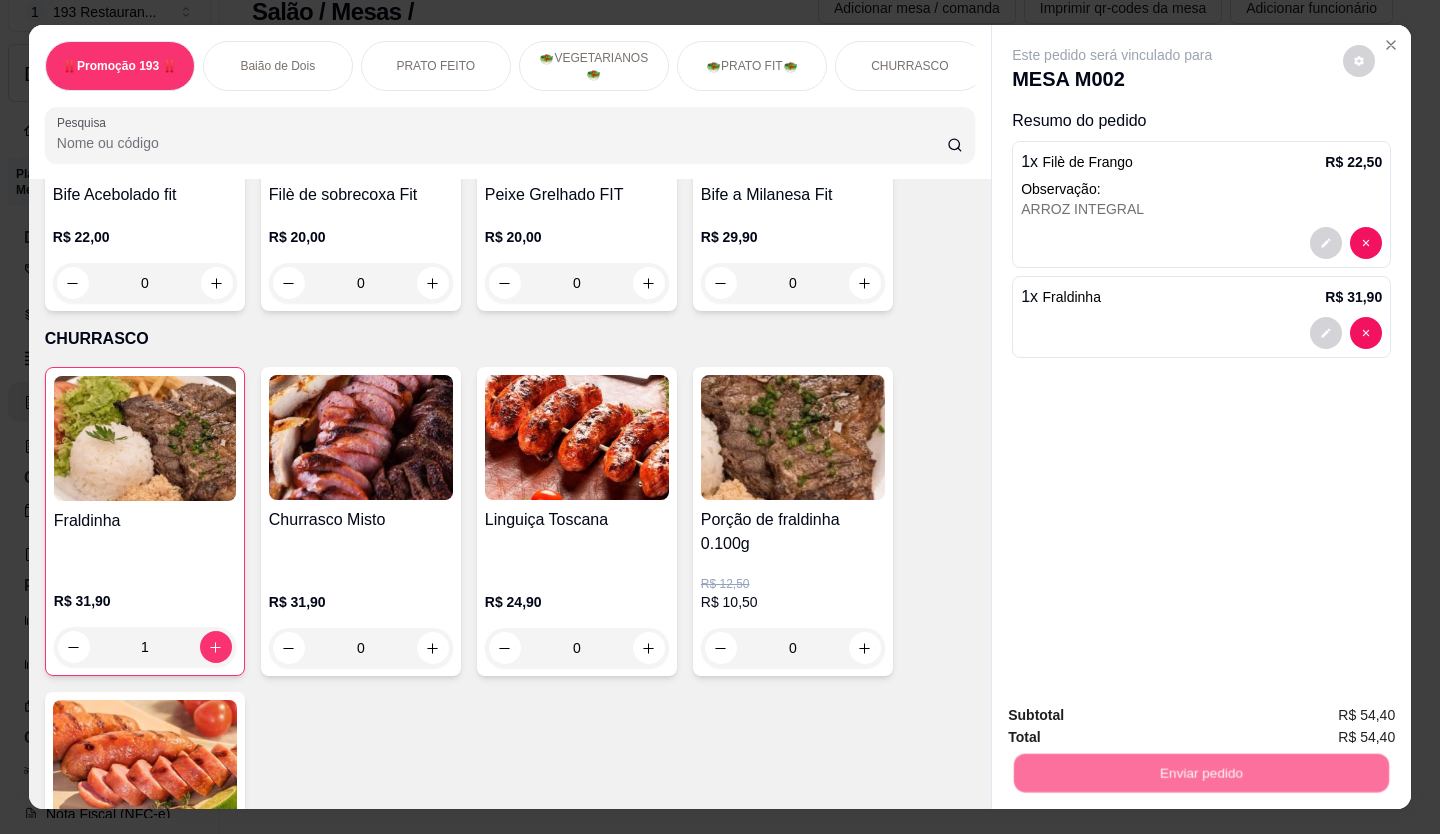 click on "Não registrar e enviar pedido" at bounding box center [1135, 716] 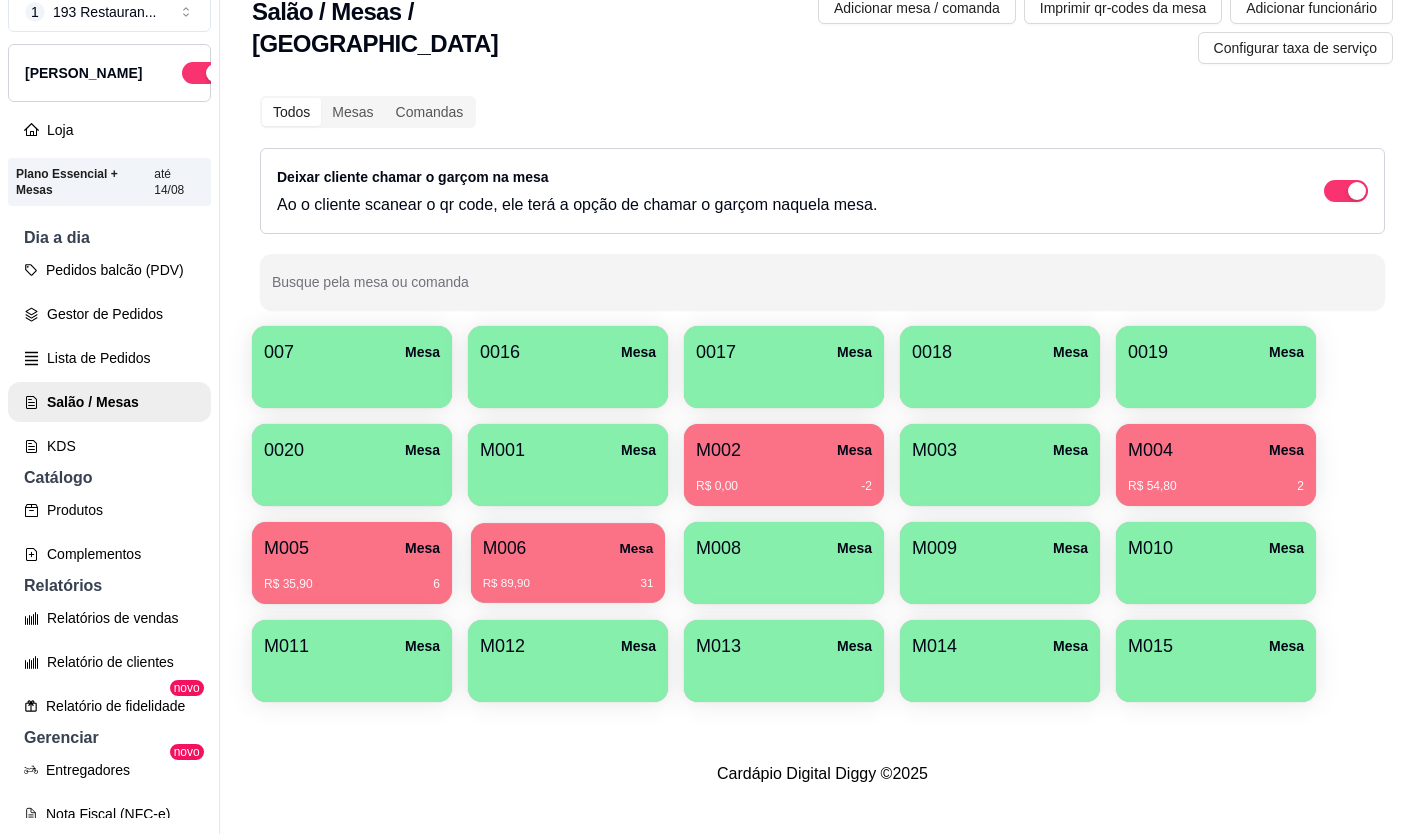 click on "R$ 89,90 31" at bounding box center [568, 576] 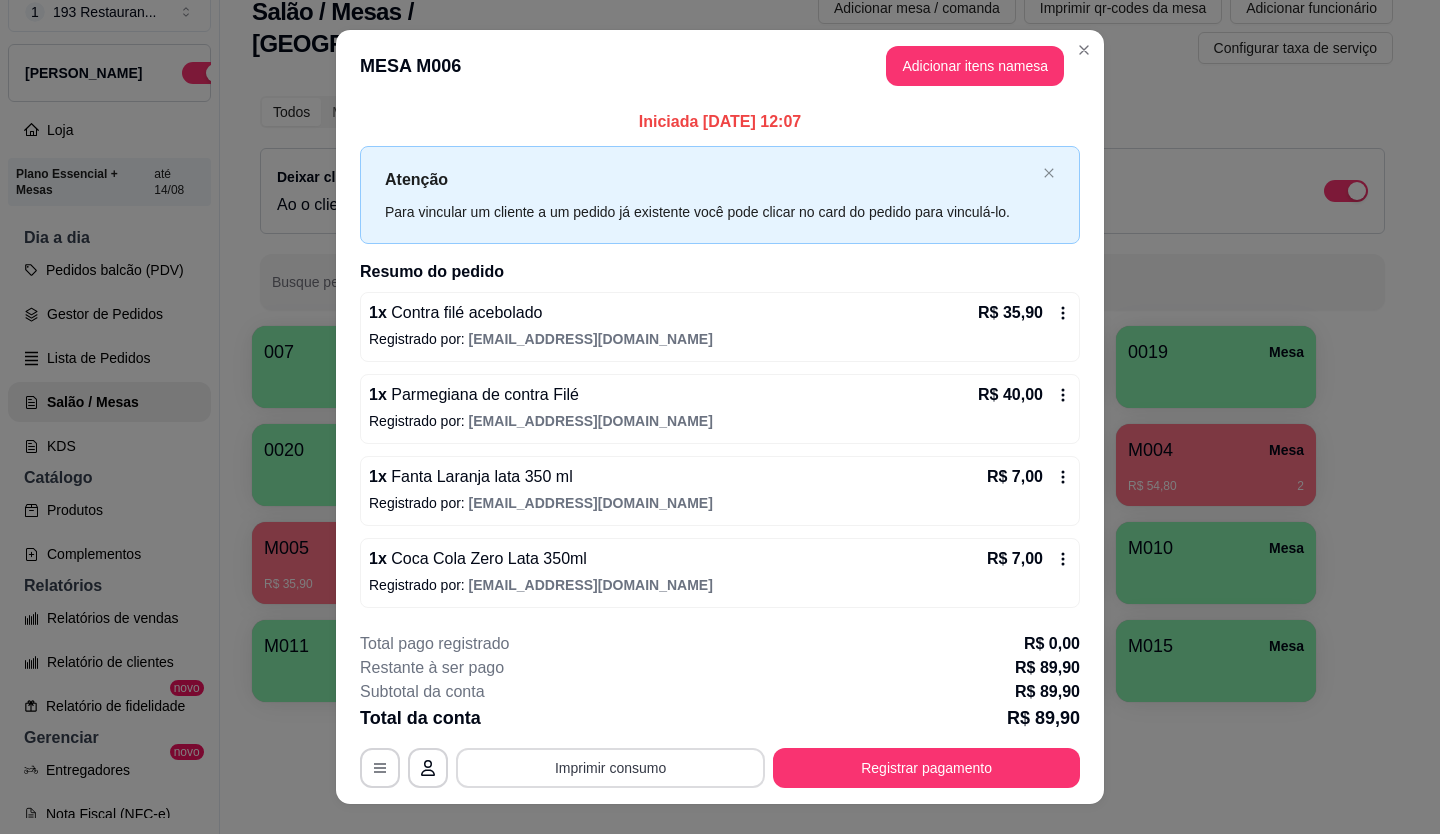 click on "Imprimir consumo" at bounding box center [610, 768] 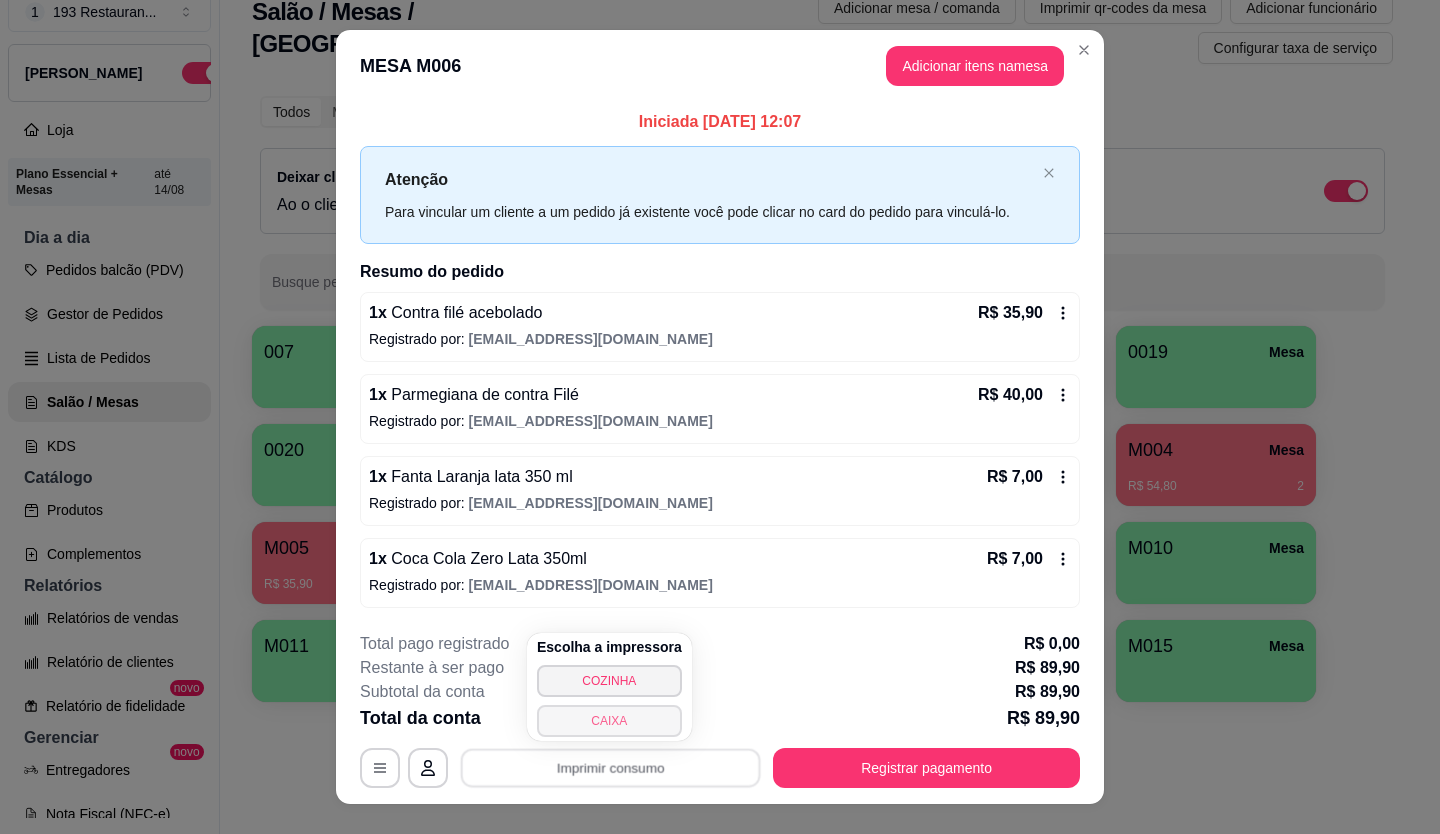 click on "CAIXA" at bounding box center (609, 721) 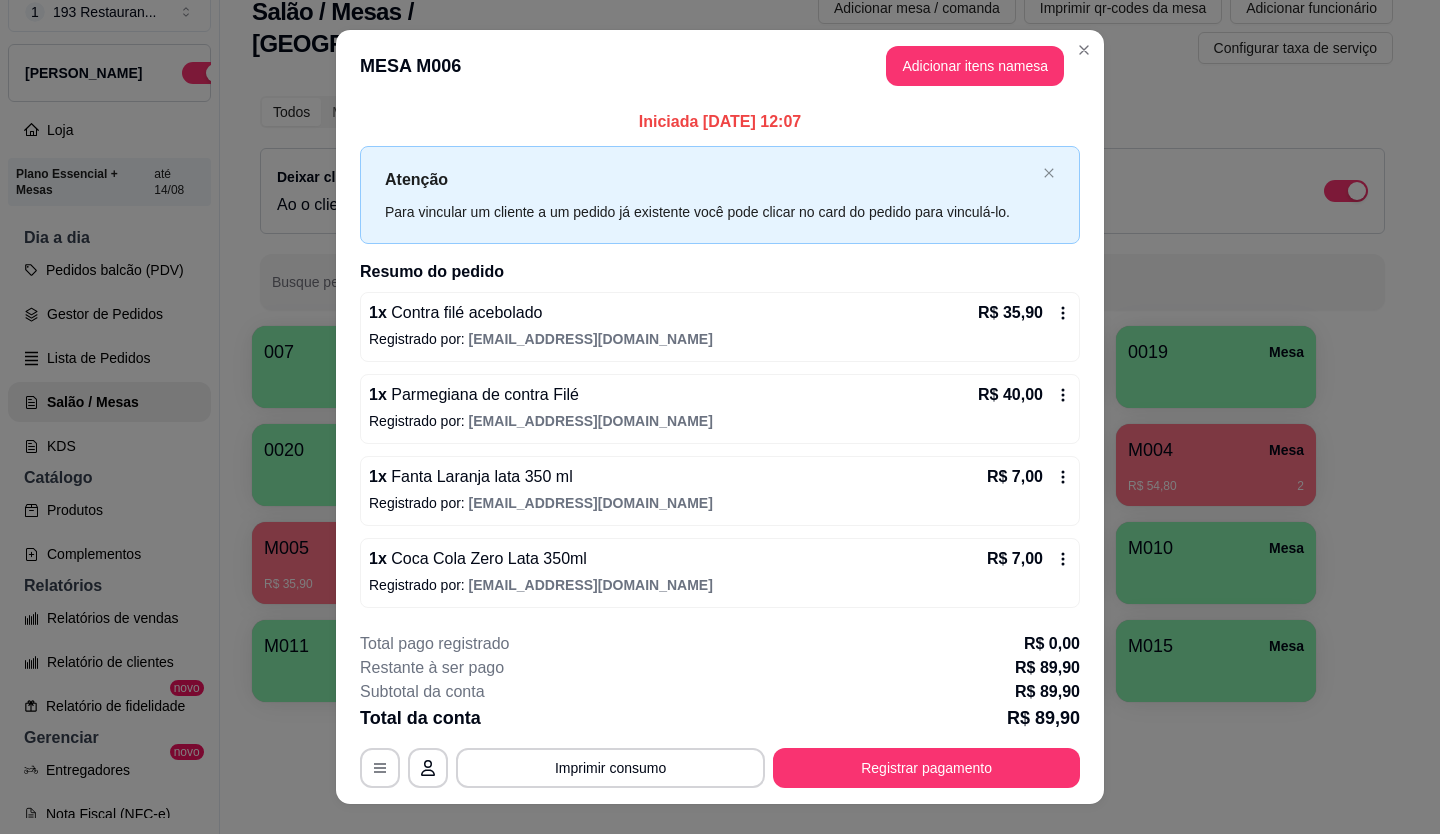 click on "**********" at bounding box center (720, 710) 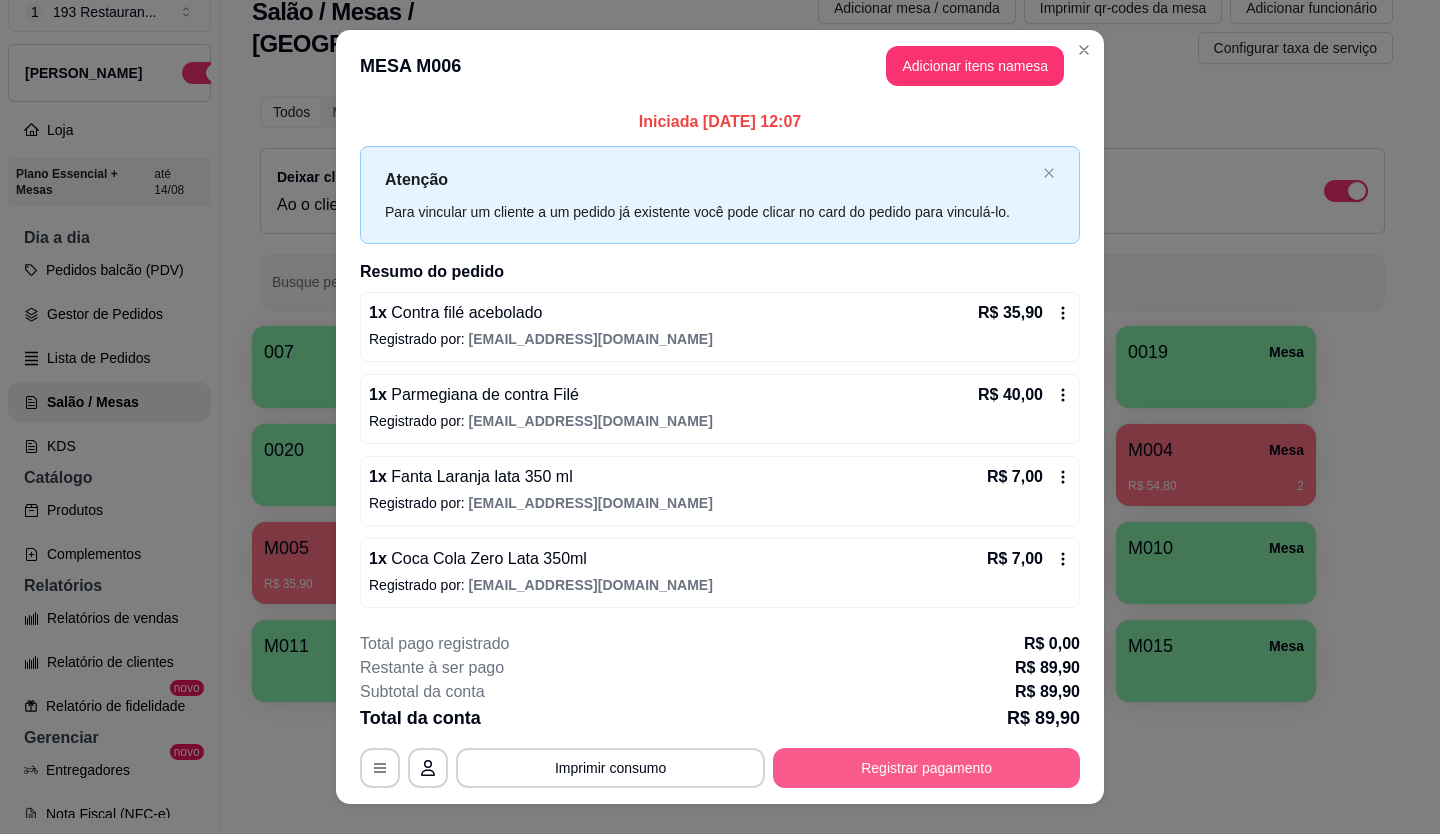 click on "Registrar pagamento" at bounding box center [926, 768] 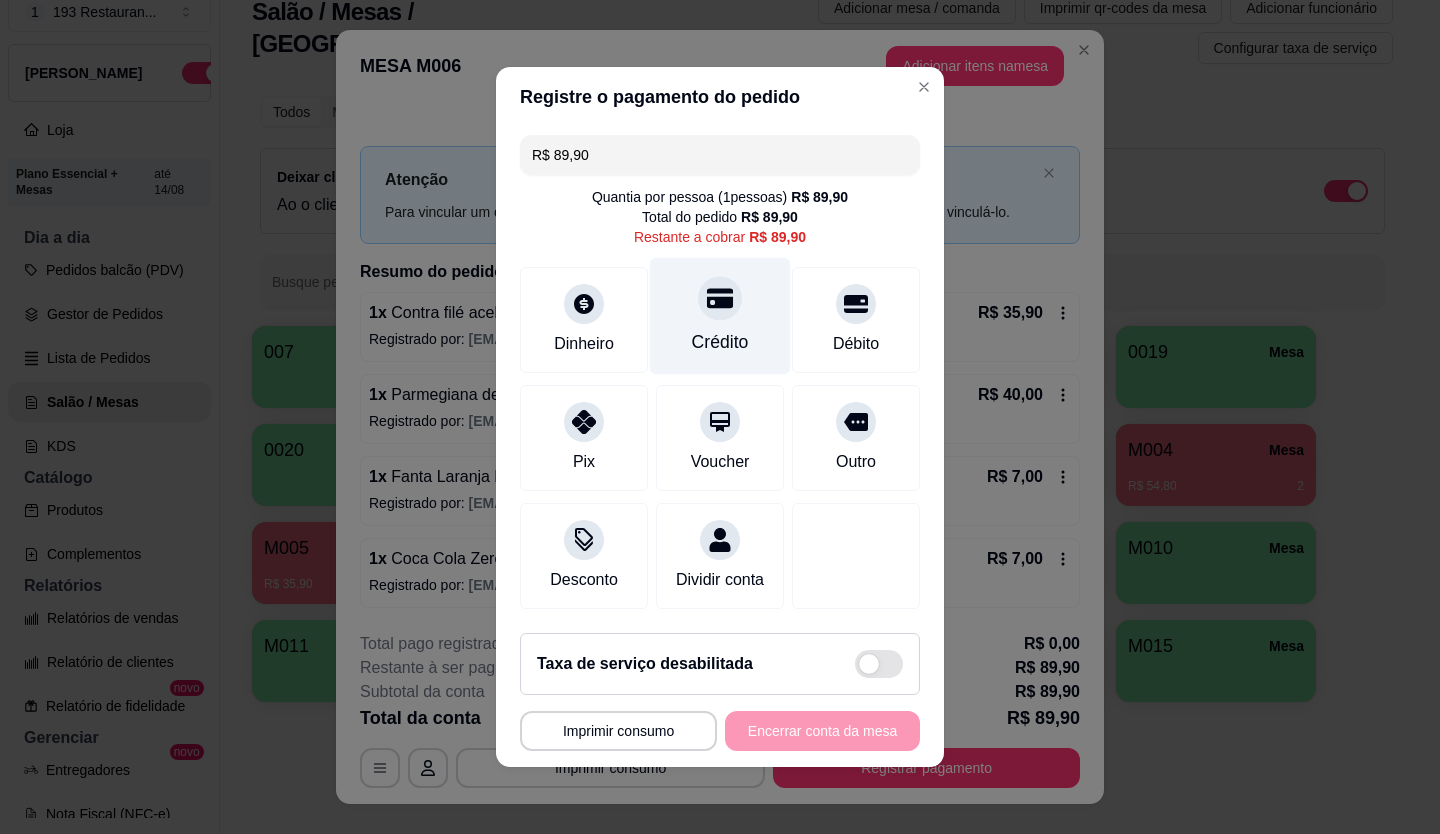 click on "Crédito" at bounding box center (720, 316) 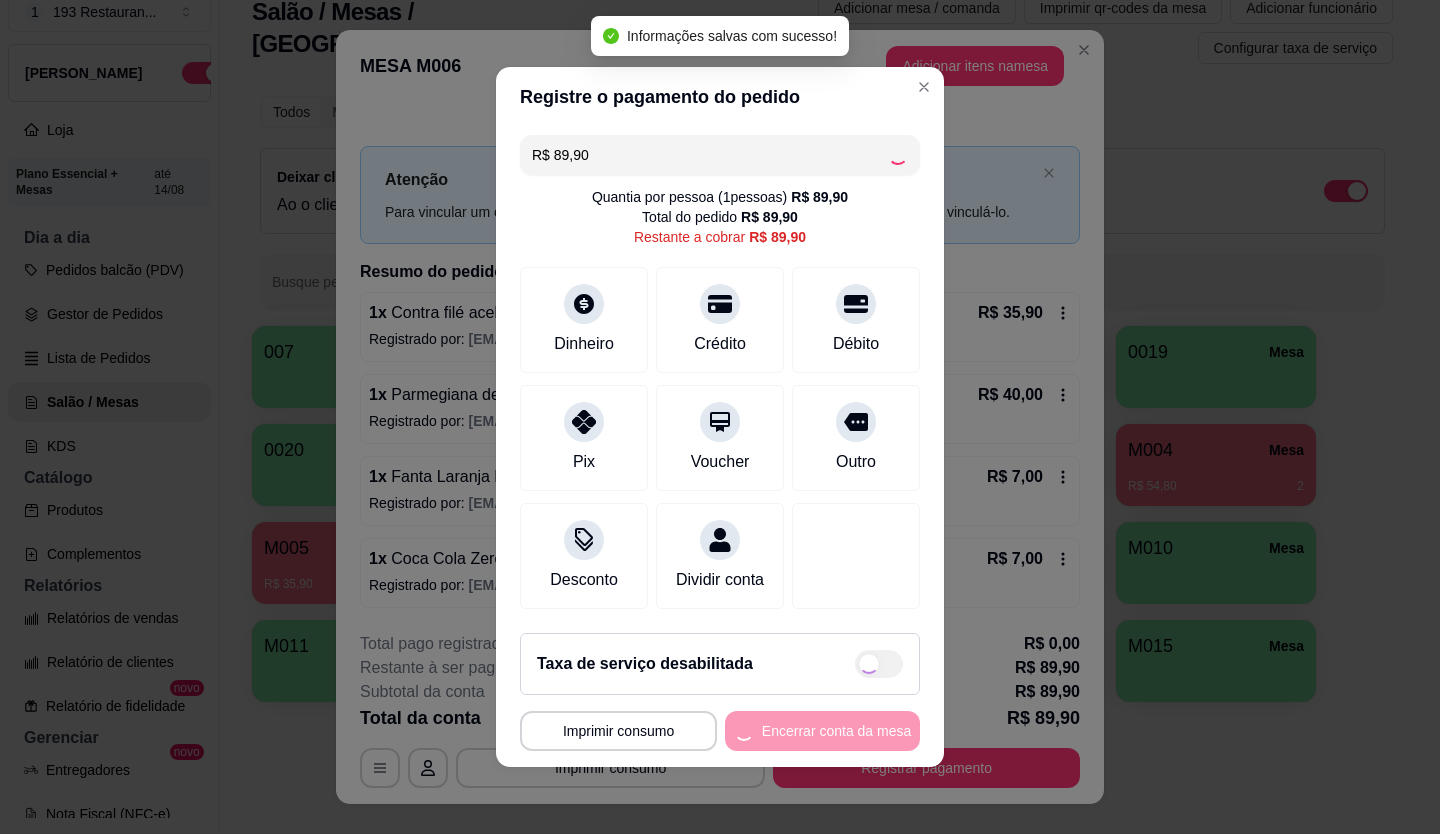 type on "R$ 0,00" 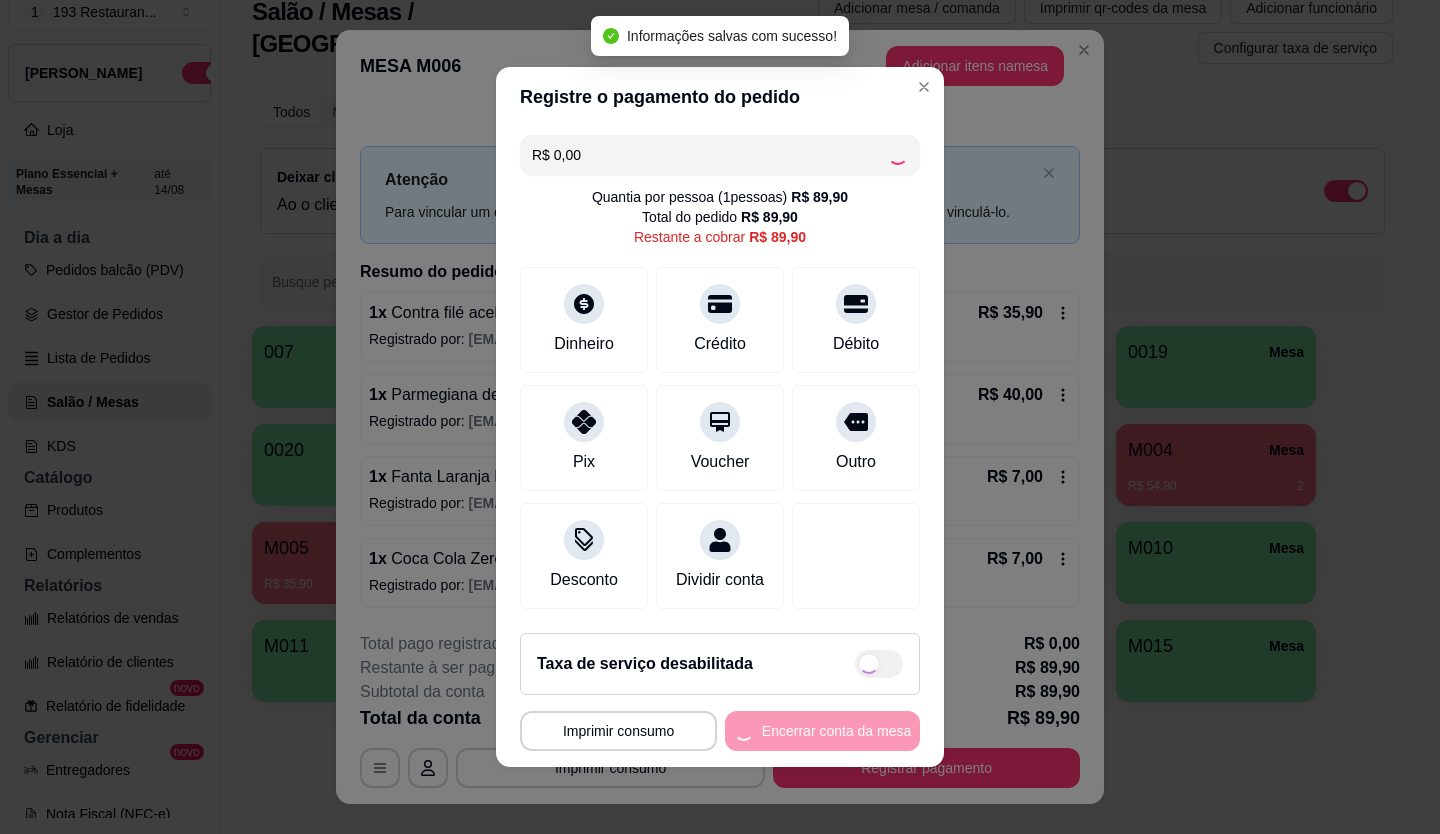 click on "Encerrar conta da mesa" at bounding box center [822, 731] 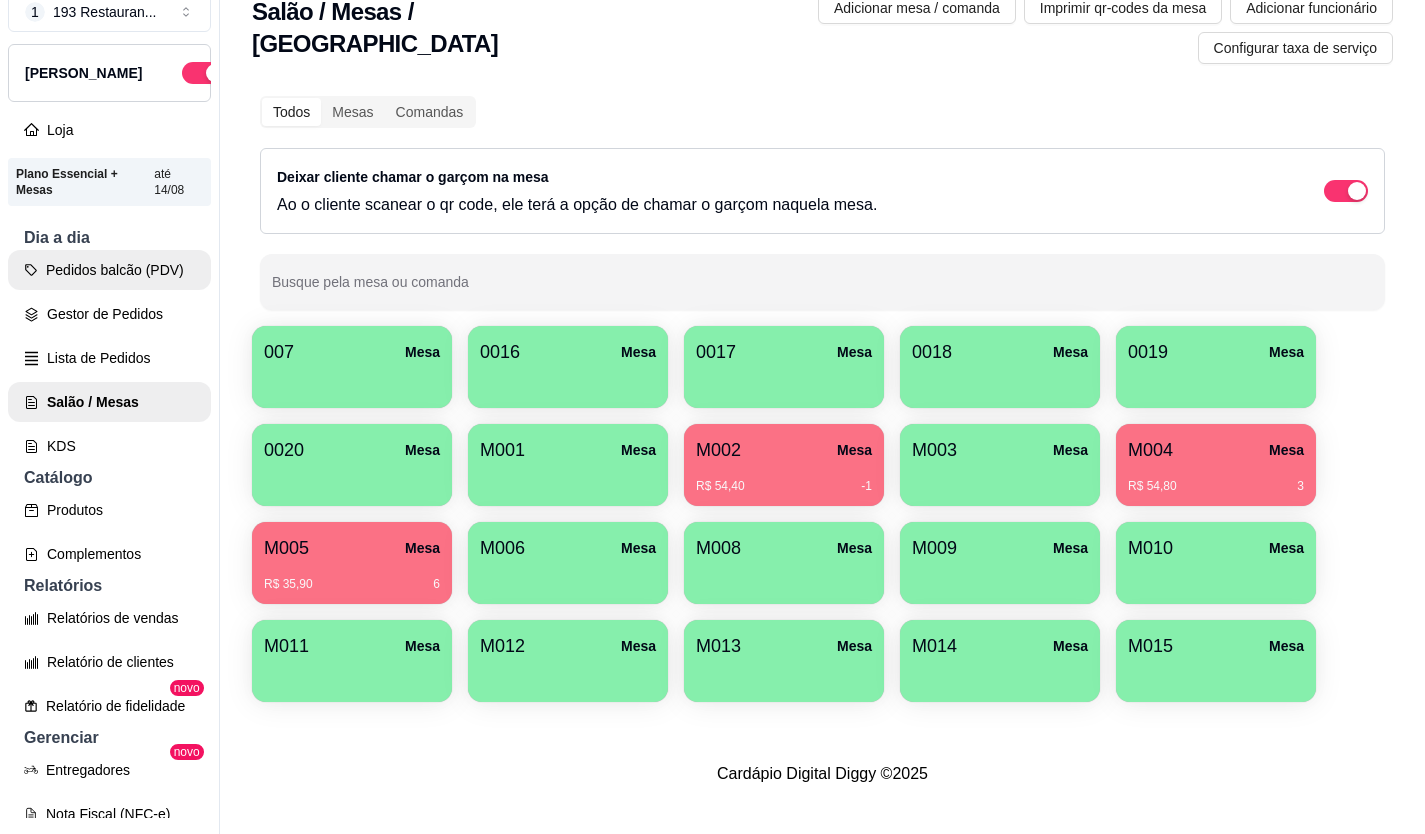 click on "Pedidos balcão (PDV)" at bounding box center (109, 270) 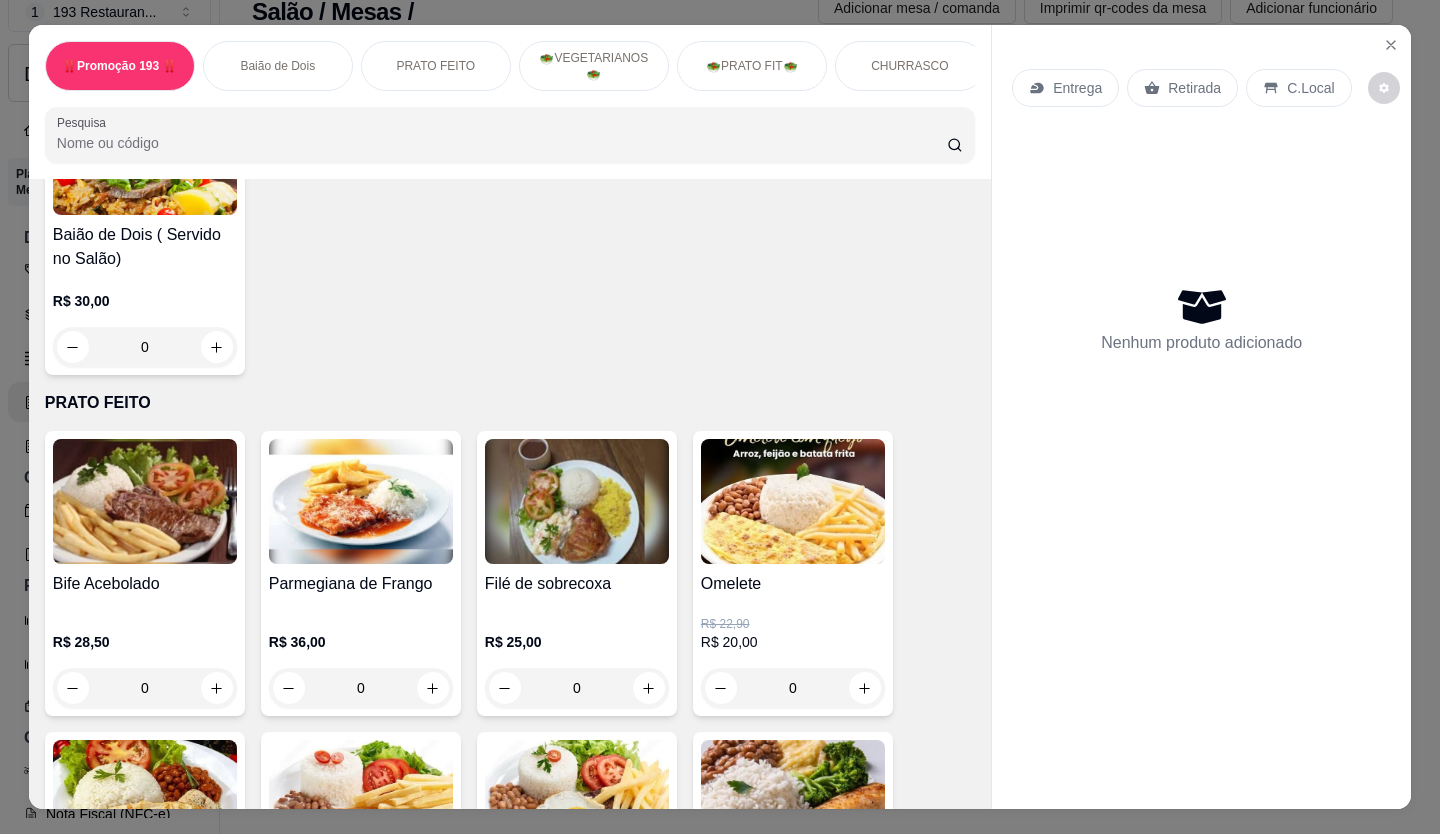 scroll, scrollTop: 600, scrollLeft: 0, axis: vertical 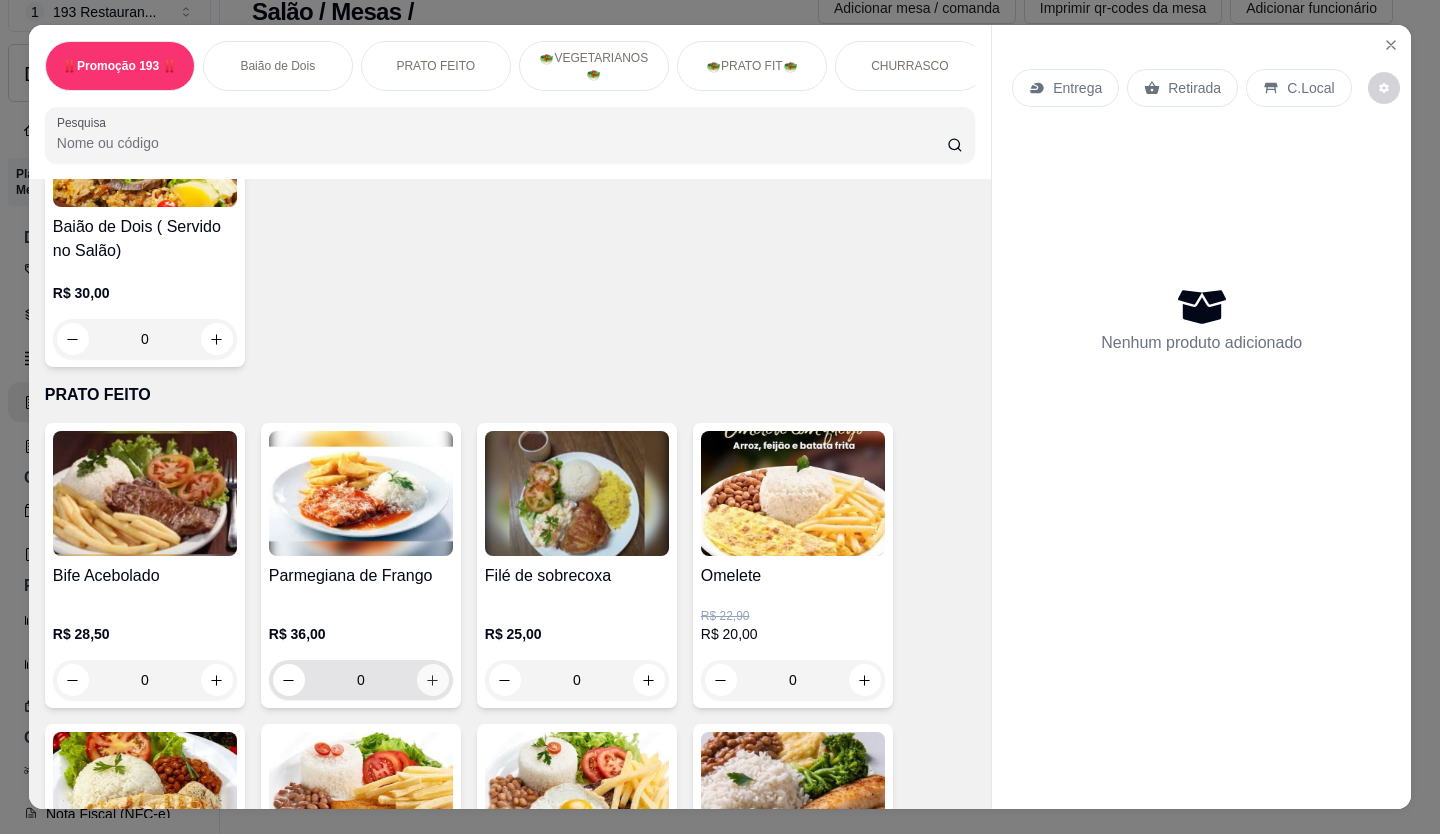click 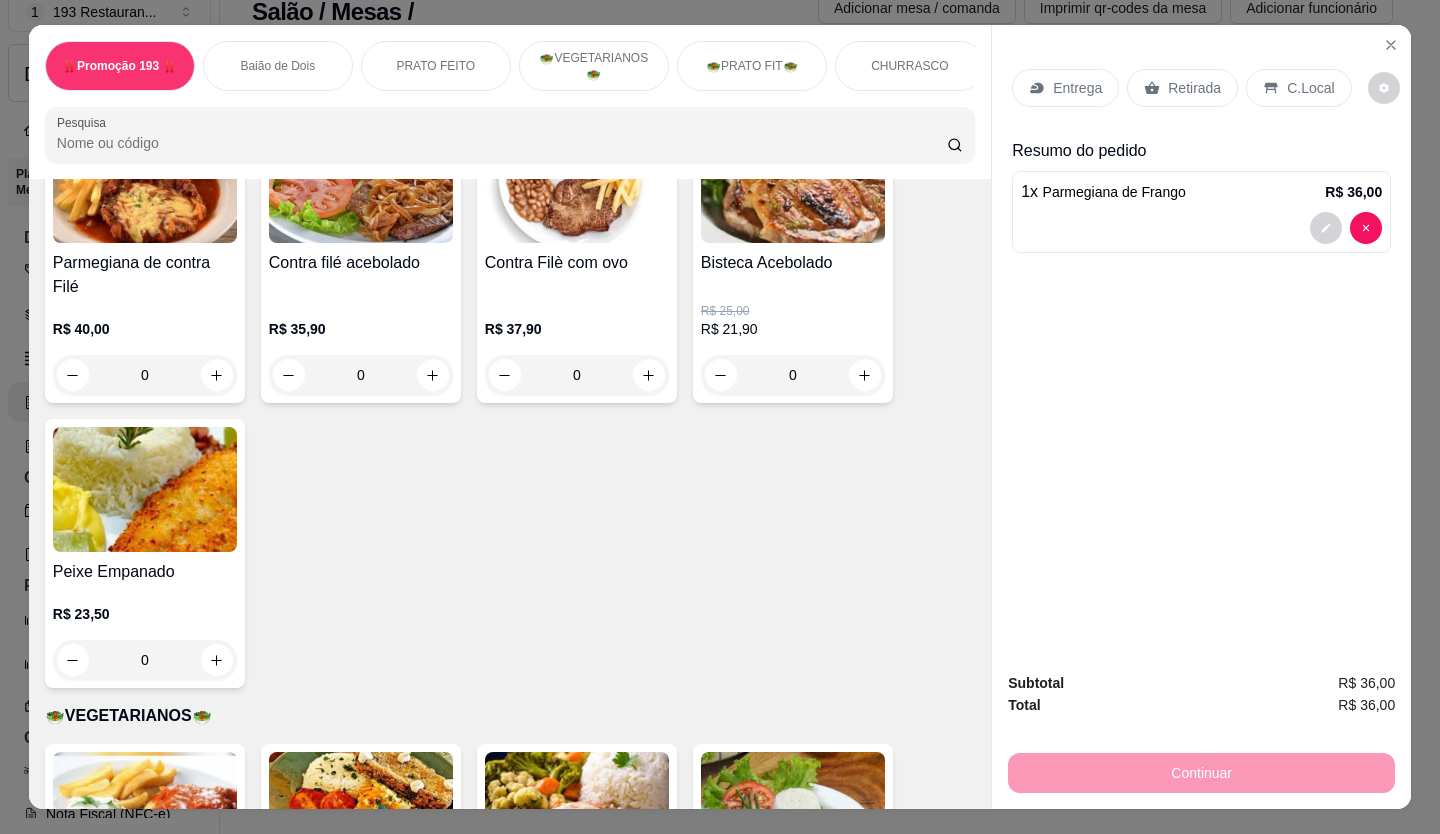 scroll, scrollTop: 1800, scrollLeft: 0, axis: vertical 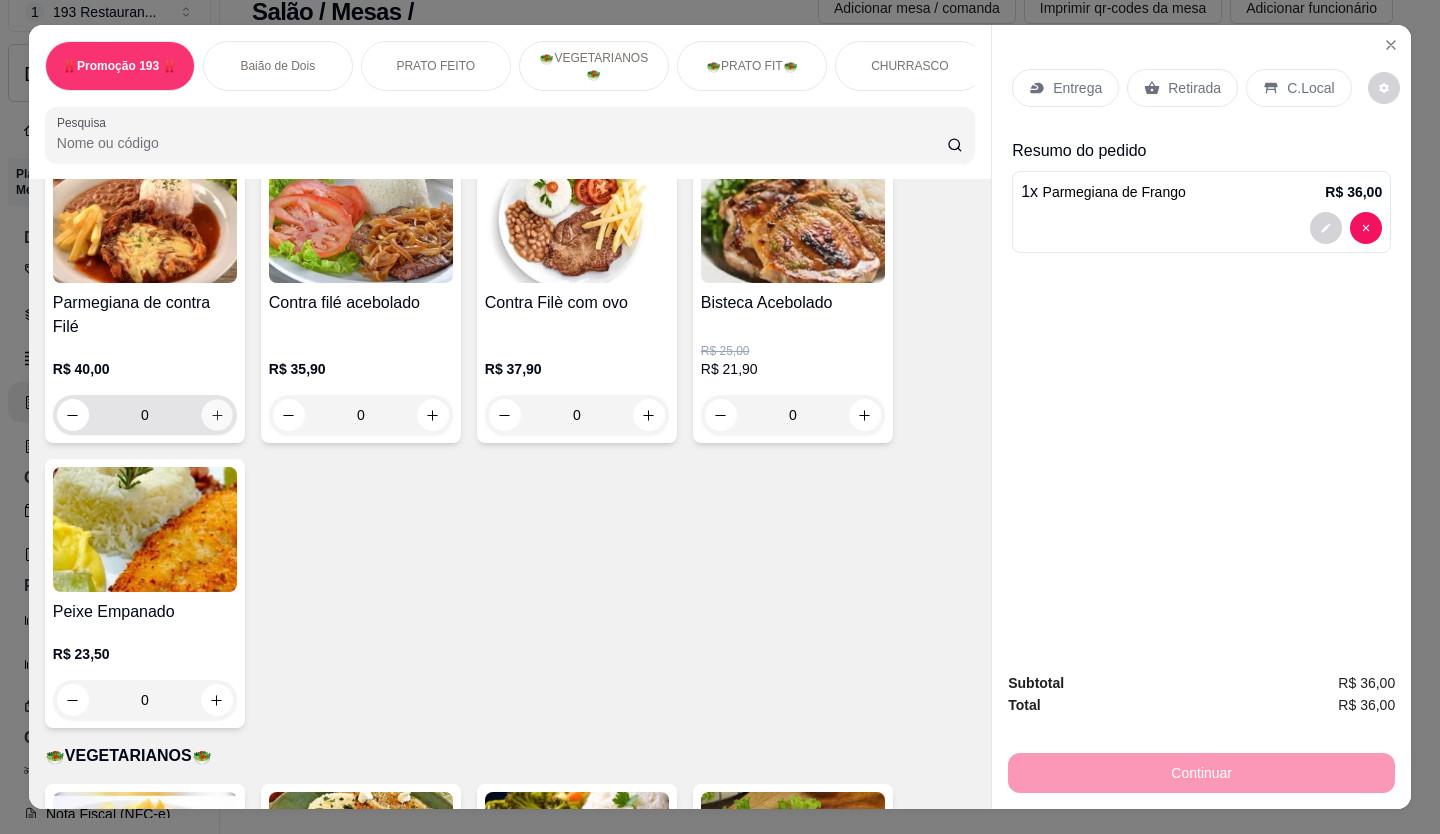 click 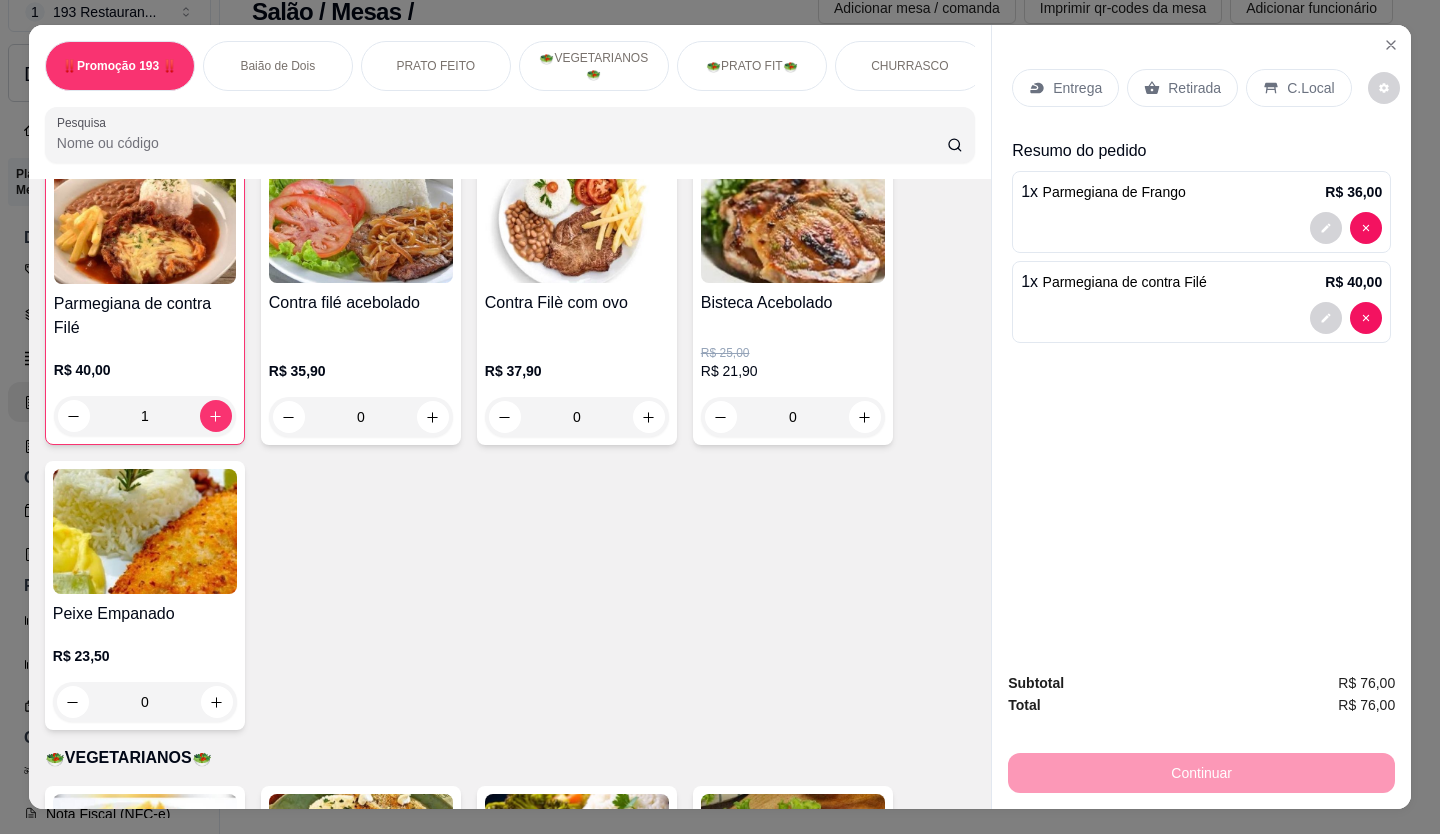 scroll, scrollTop: 1801, scrollLeft: 0, axis: vertical 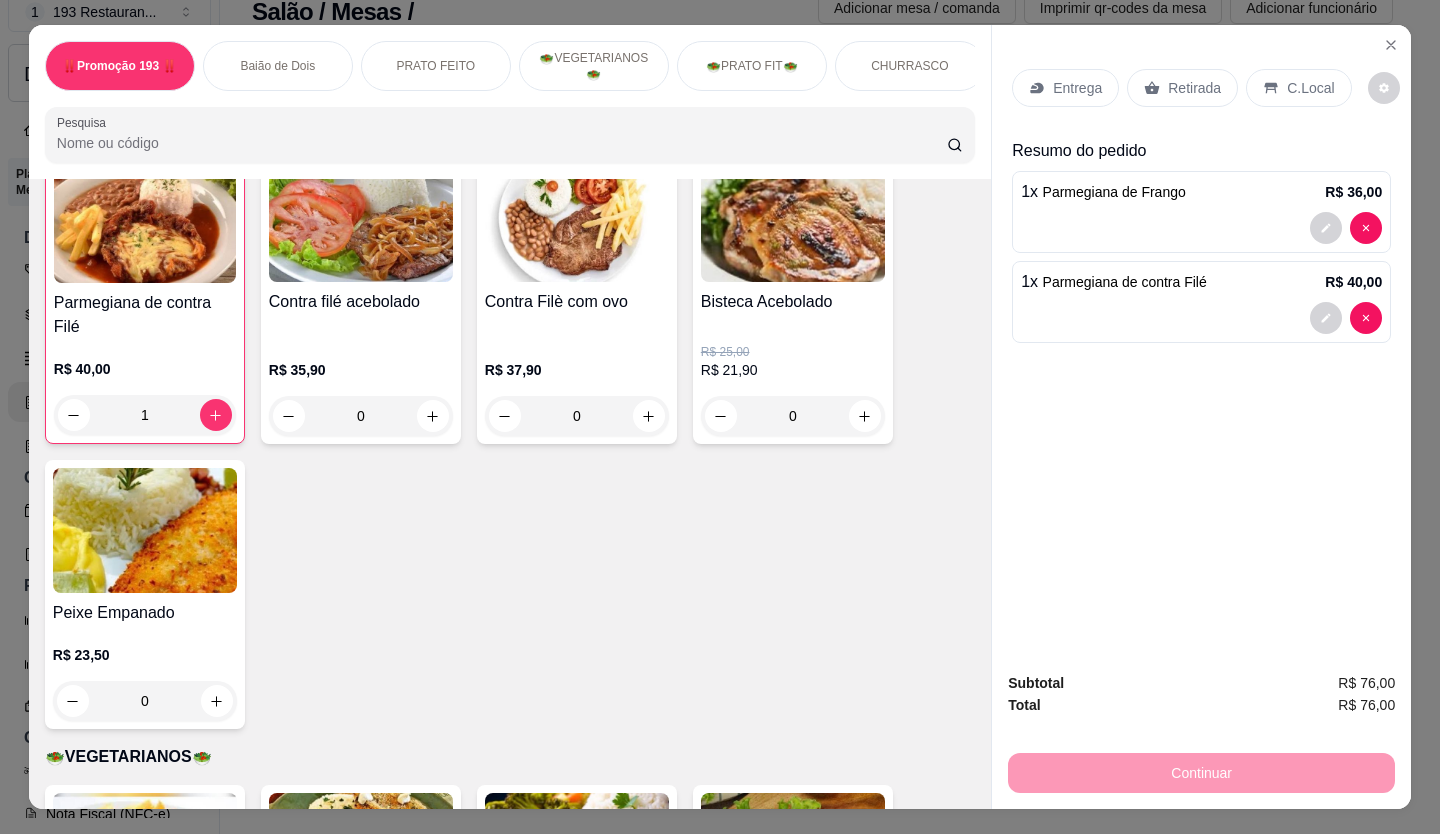 click on "Retirada" at bounding box center [1194, 88] 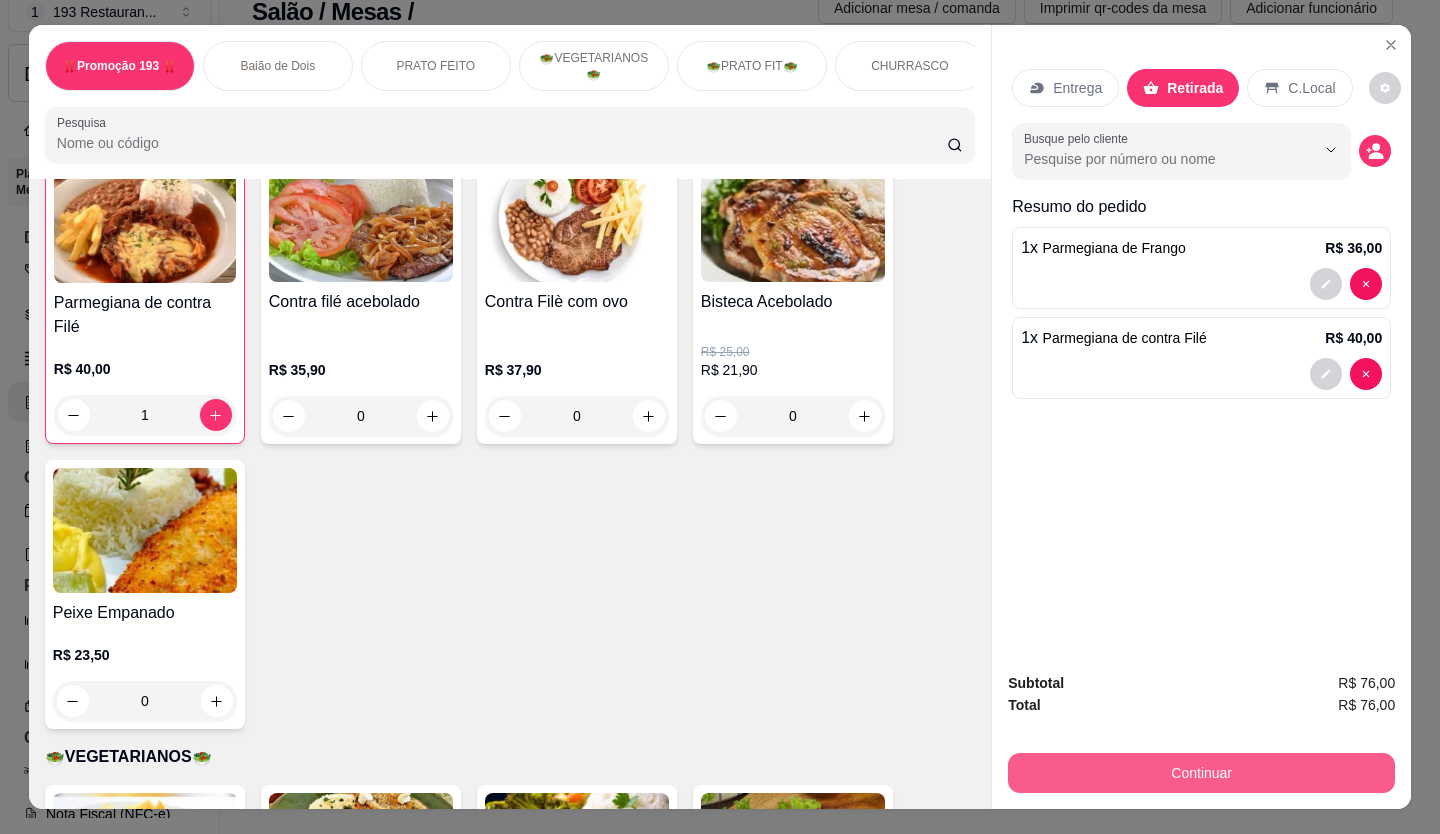 click on "Continuar" at bounding box center (1201, 773) 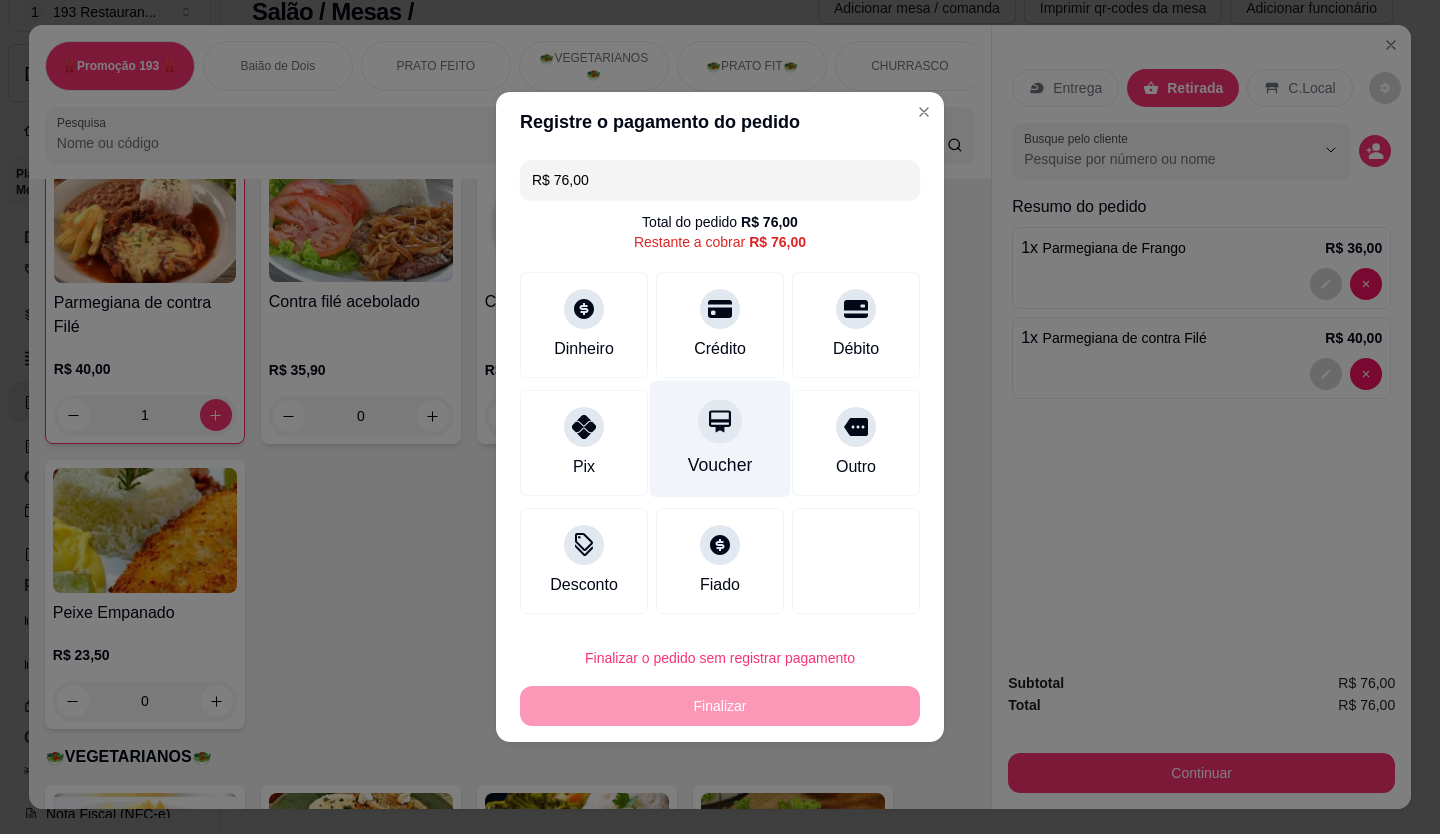click at bounding box center [720, 421] 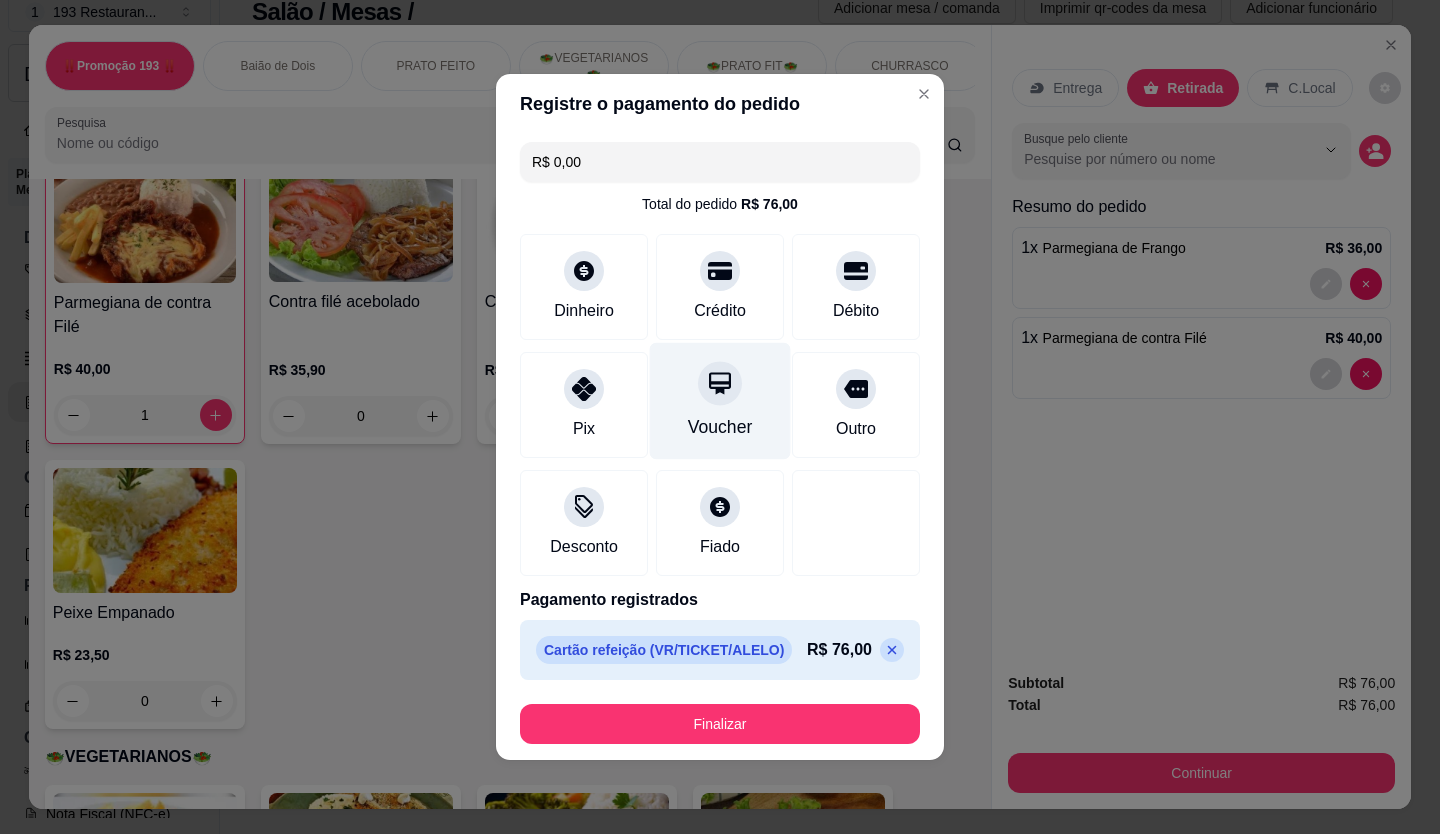 type on "R$ 0,00" 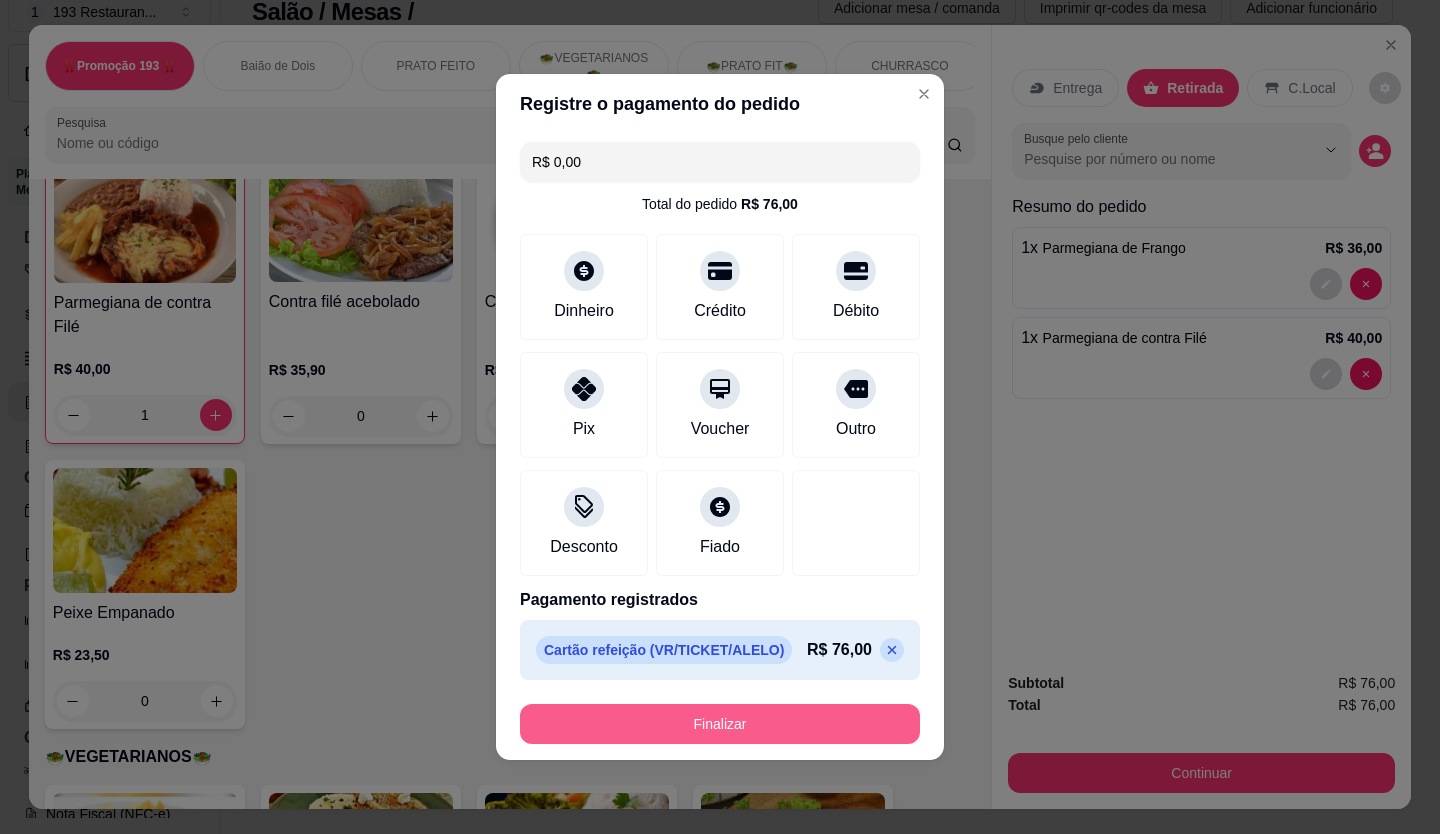 click on "Finalizar" at bounding box center [720, 724] 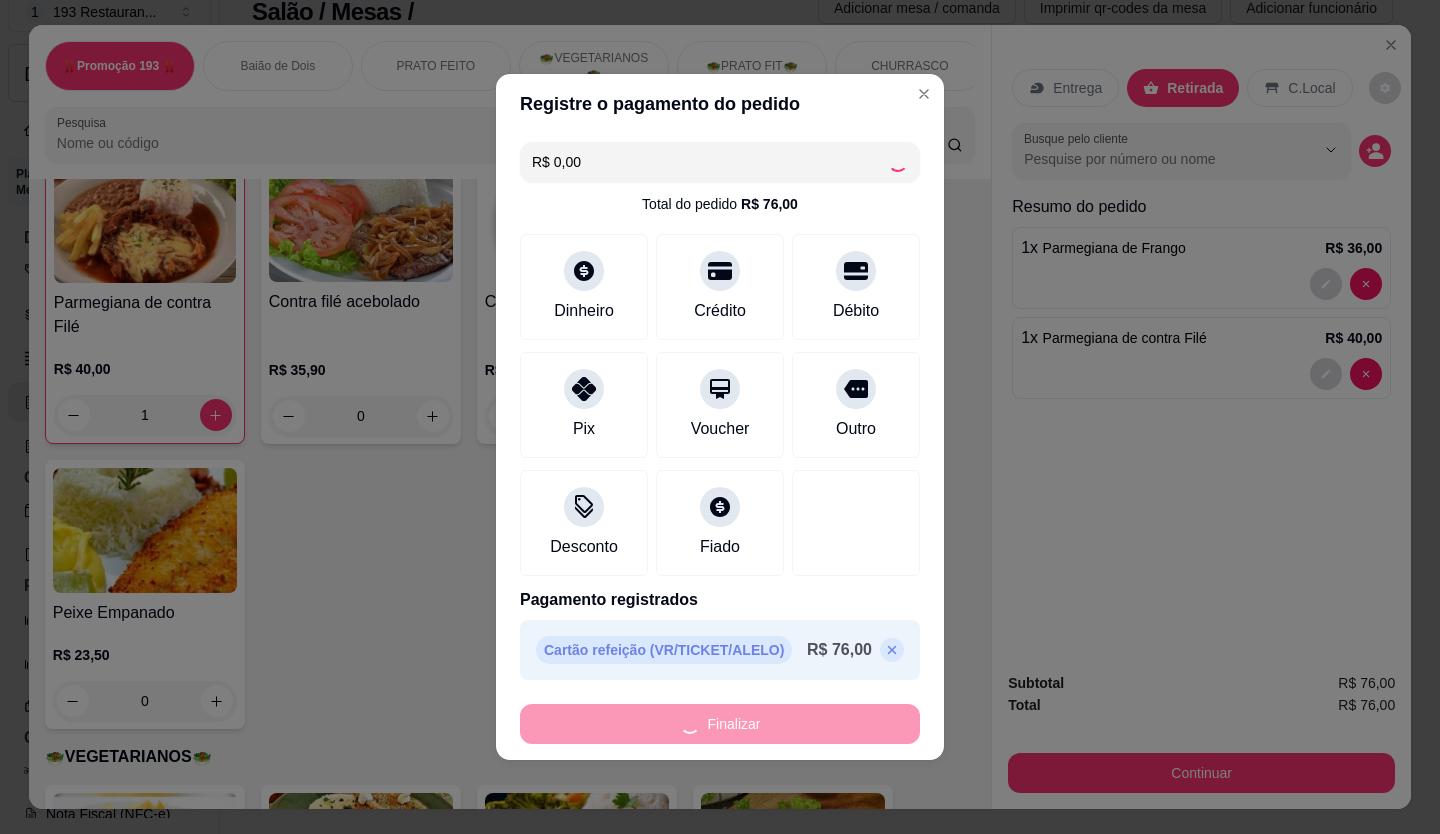 type on "0" 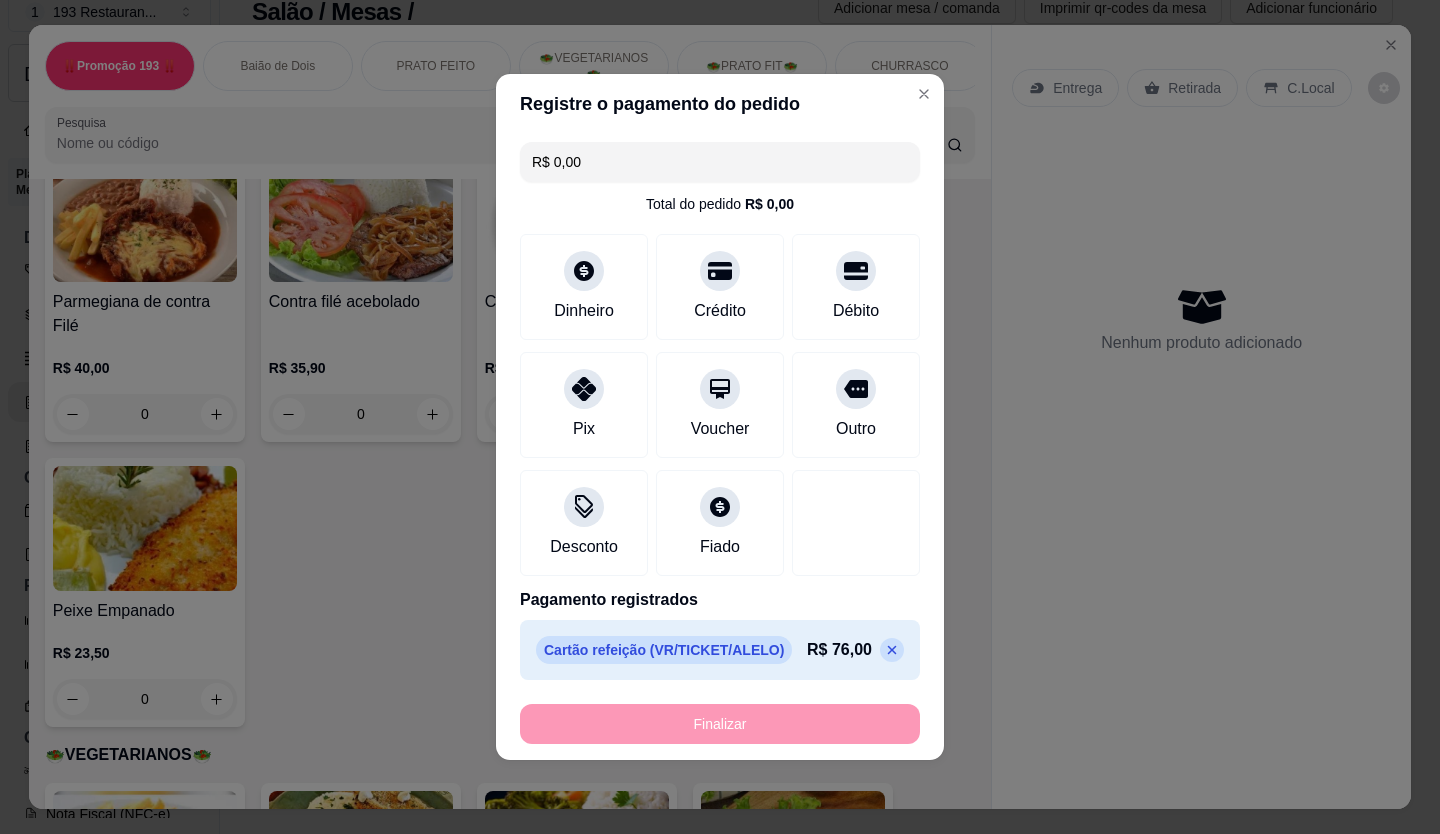 type on "-R$ 76,00" 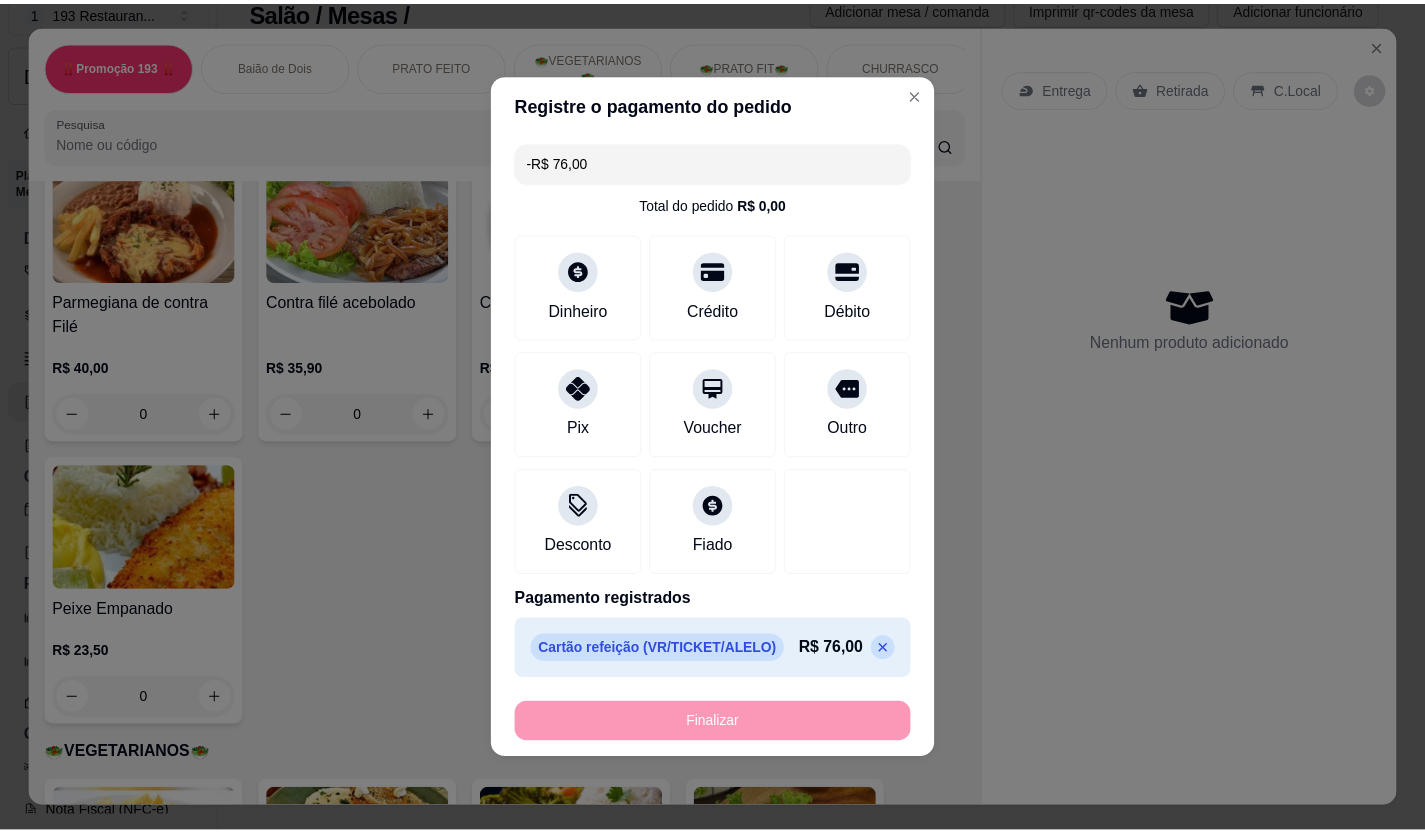 scroll, scrollTop: 1800, scrollLeft: 0, axis: vertical 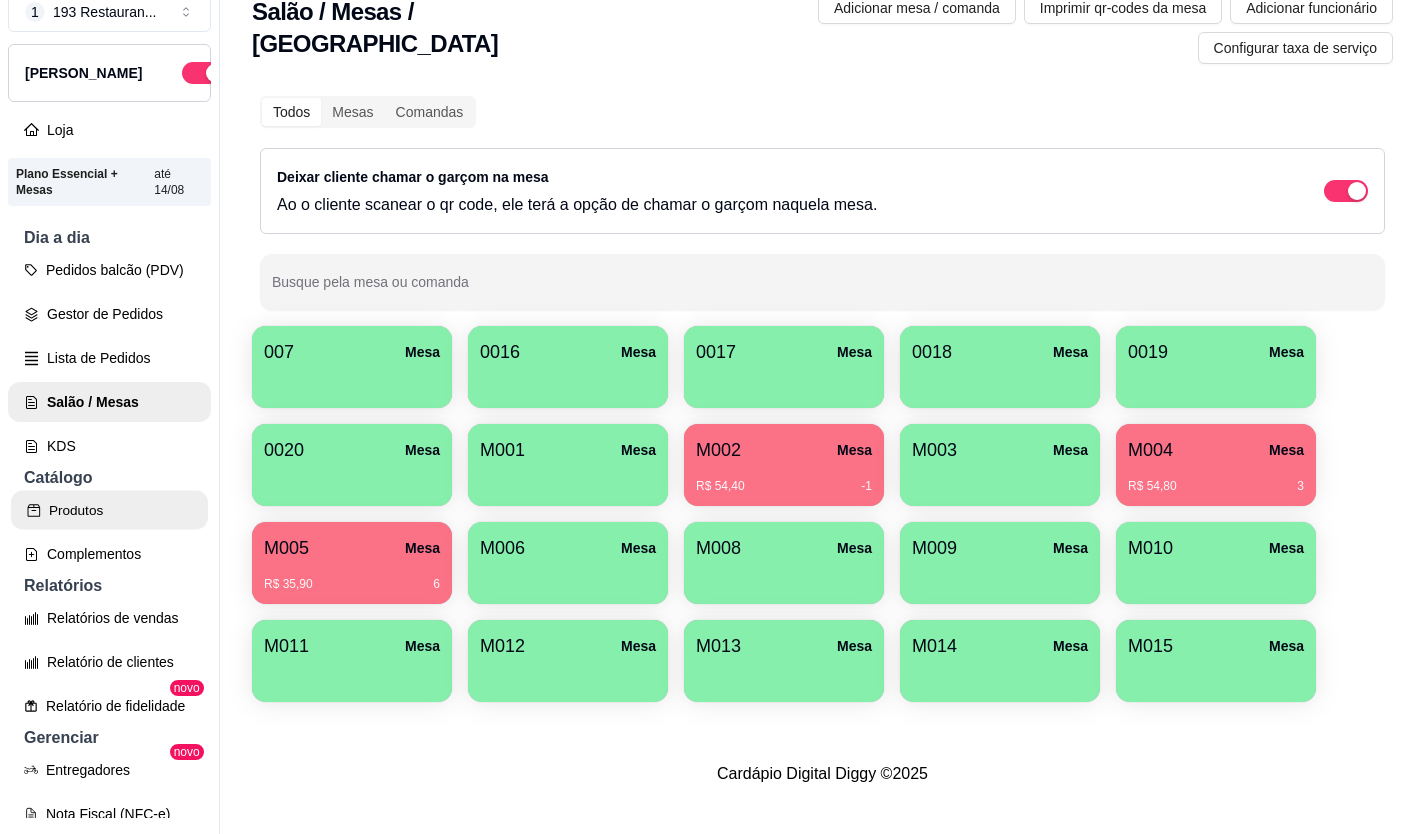 click on "Produtos" at bounding box center (109, 510) 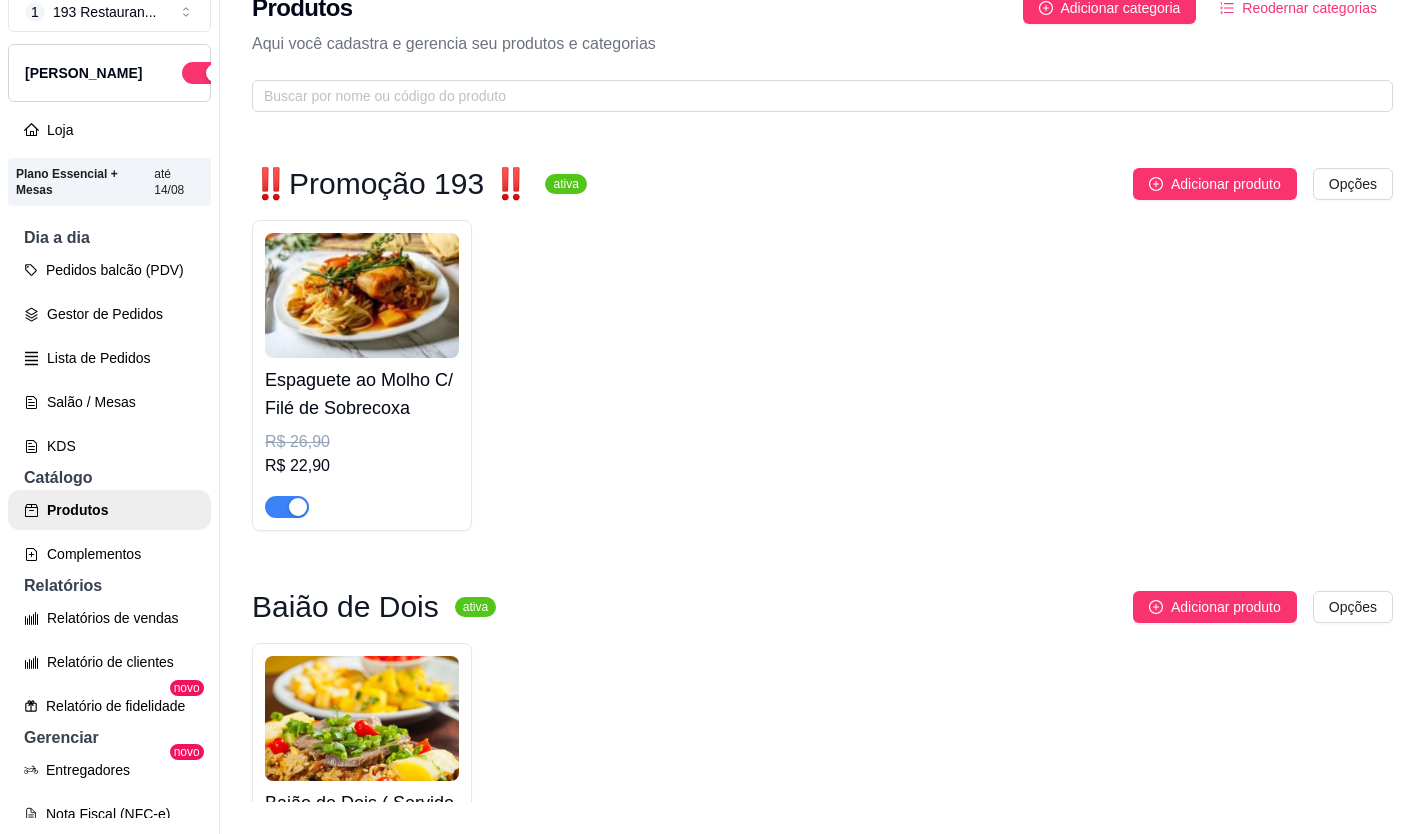 scroll, scrollTop: 0, scrollLeft: 0, axis: both 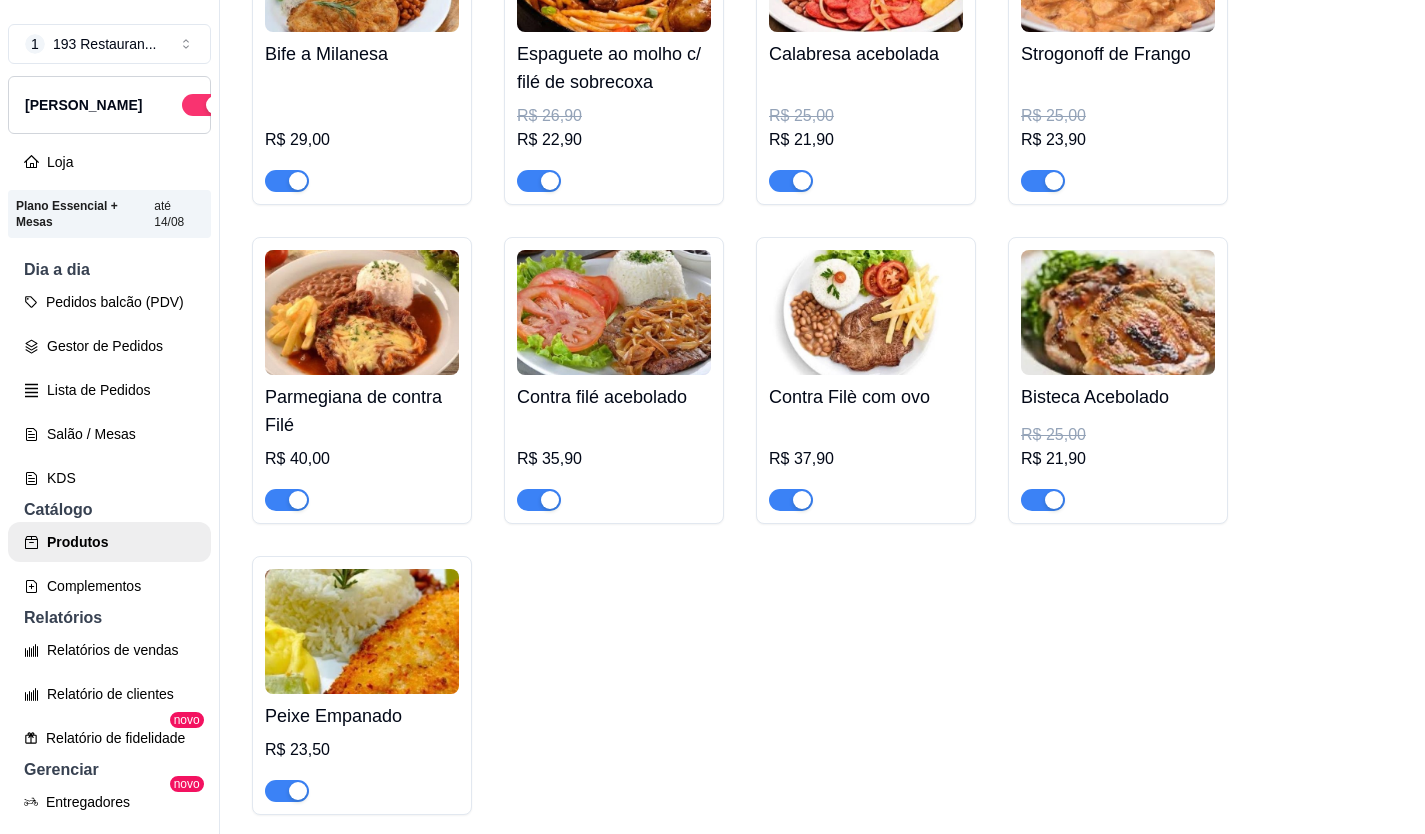 click at bounding box center (298, 500) 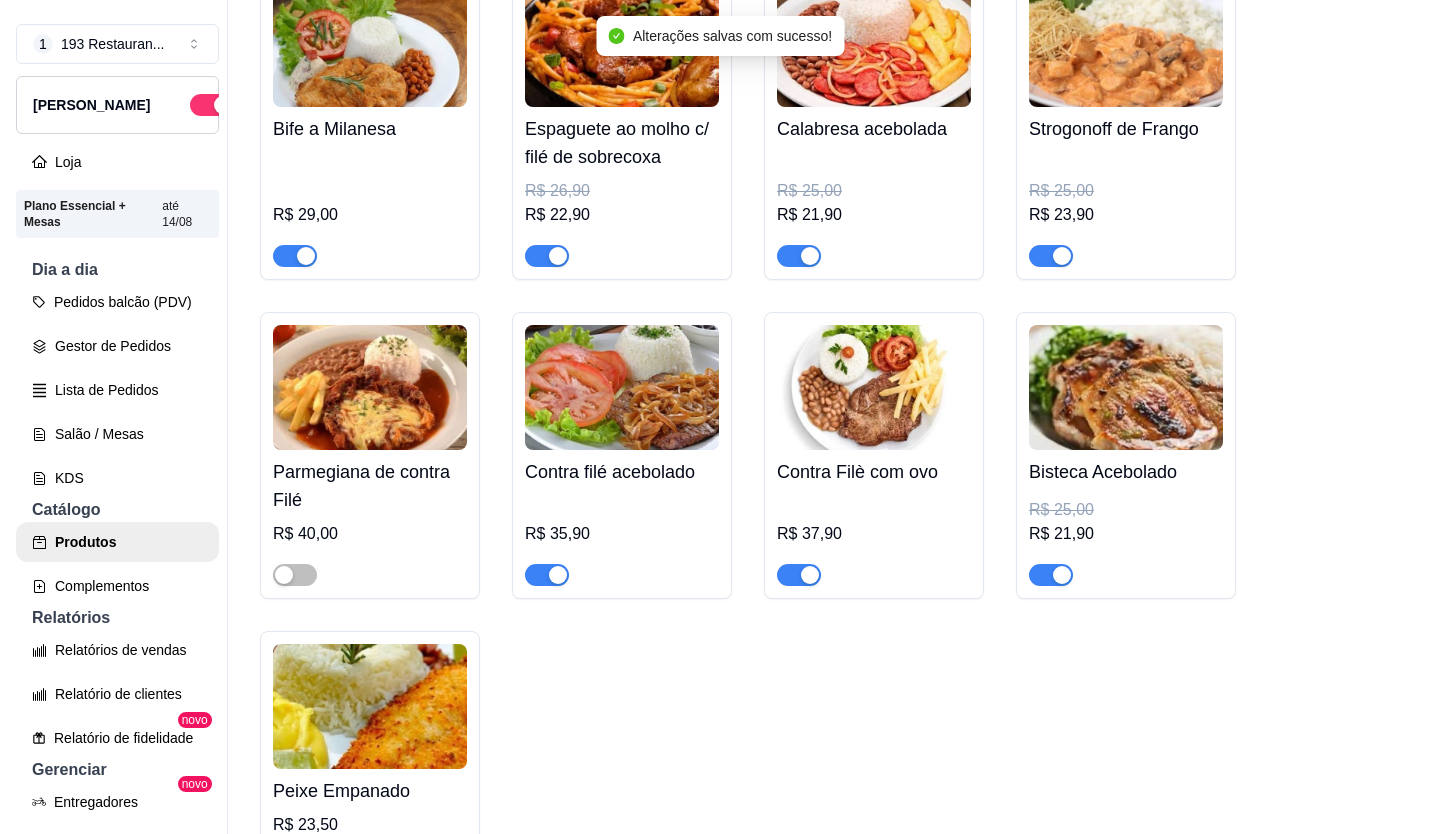 scroll, scrollTop: 2800, scrollLeft: 0, axis: vertical 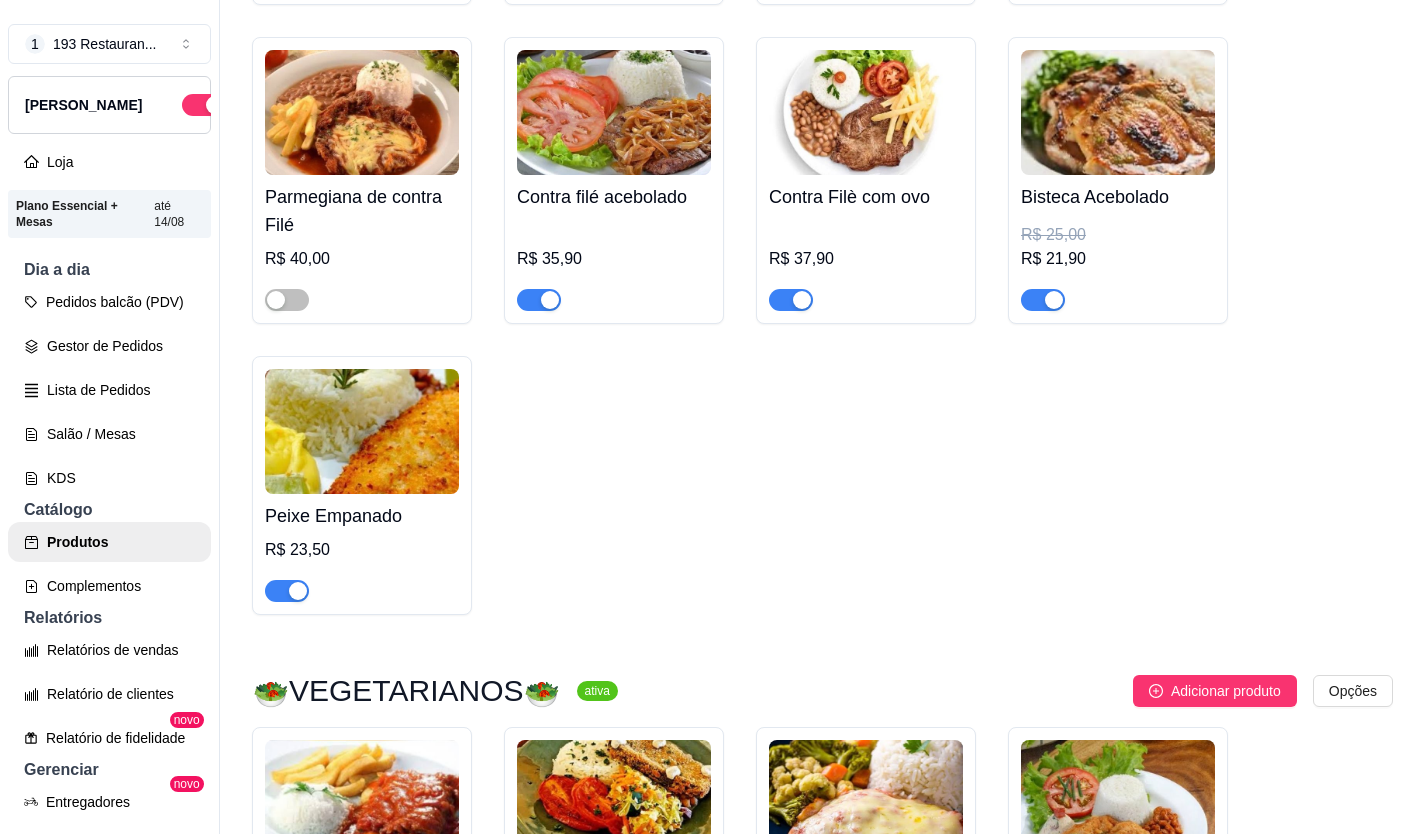 click at bounding box center [550, 300] 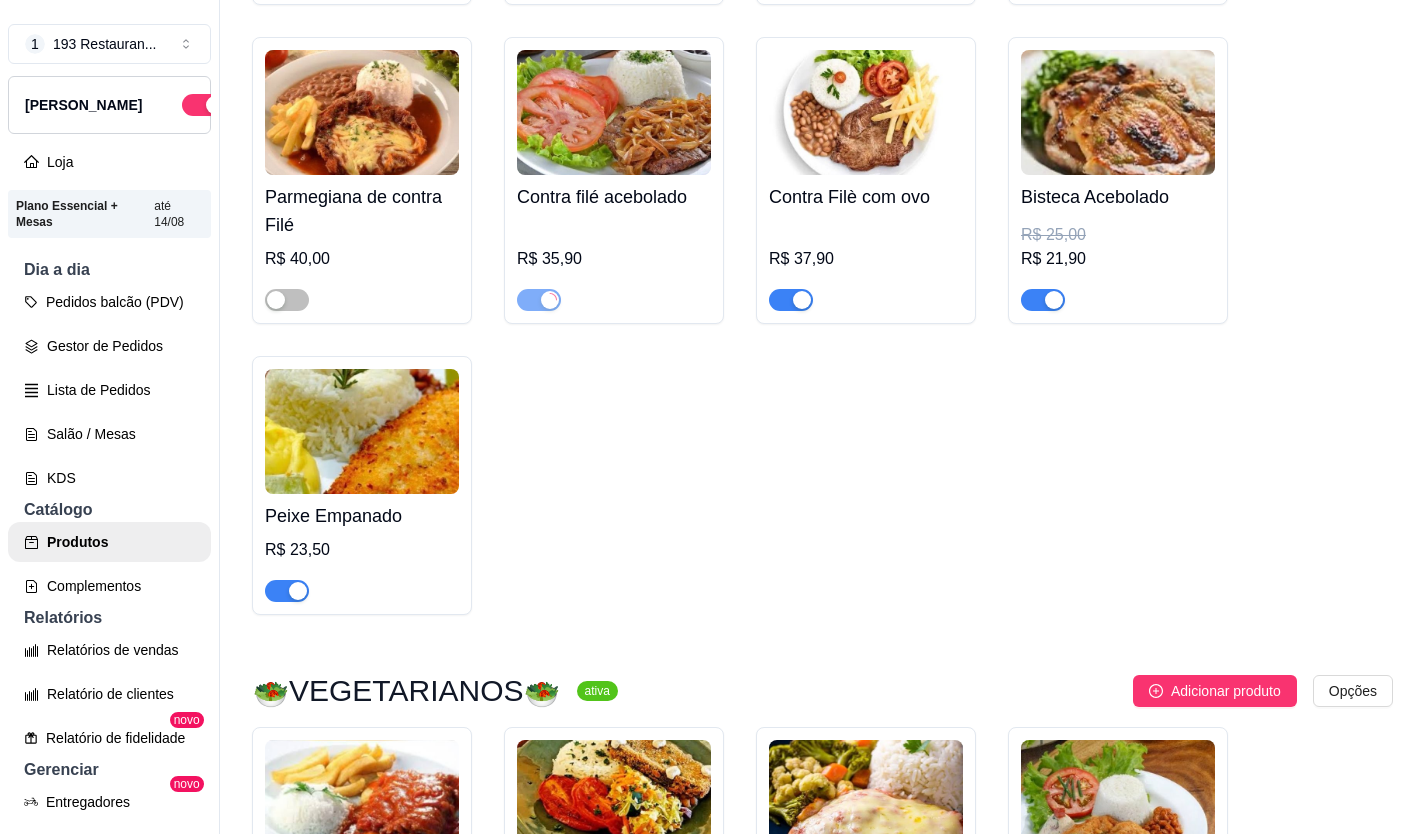 click at bounding box center [802, 300] 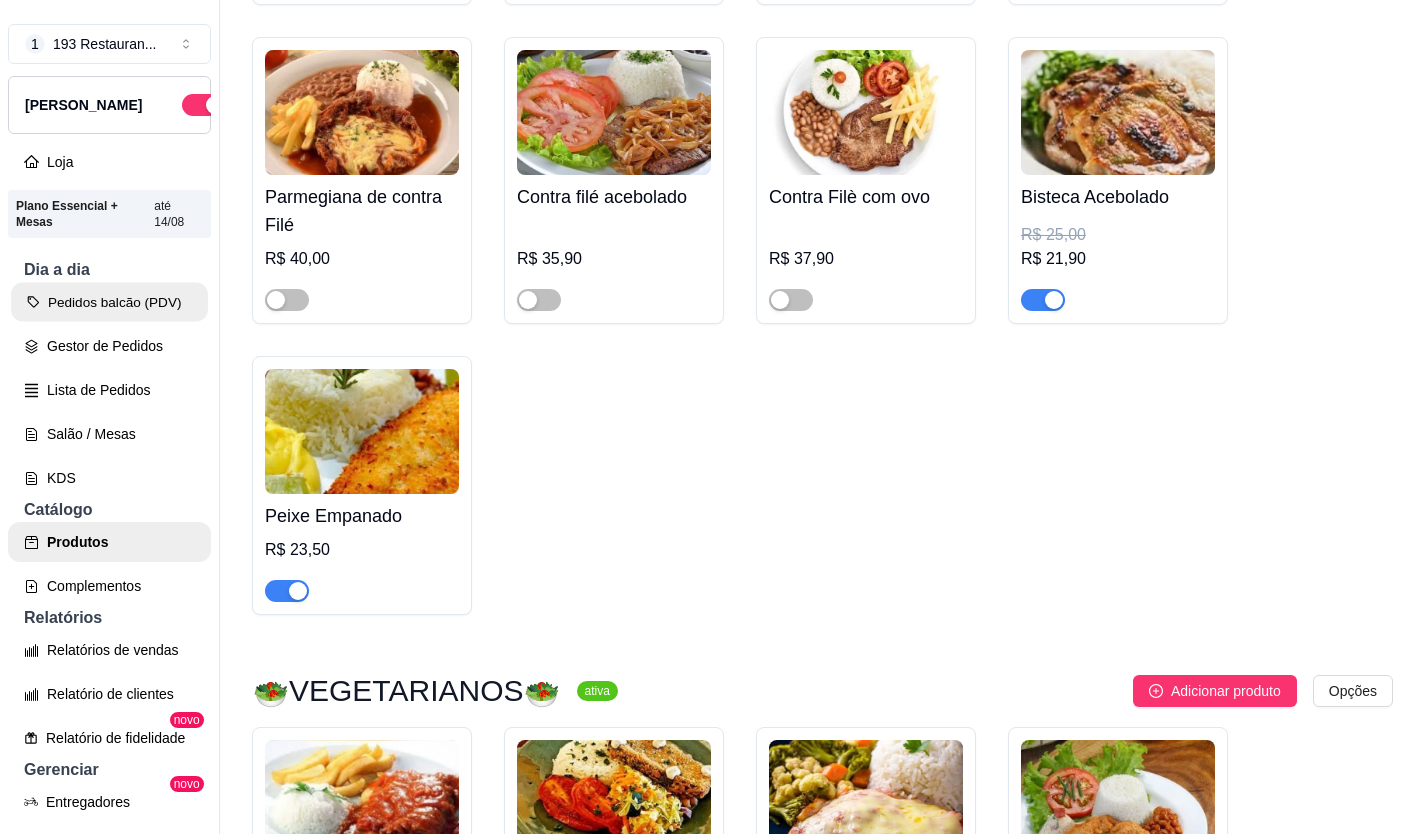 click on "Pedidos balcão (PDV)" at bounding box center (109, 302) 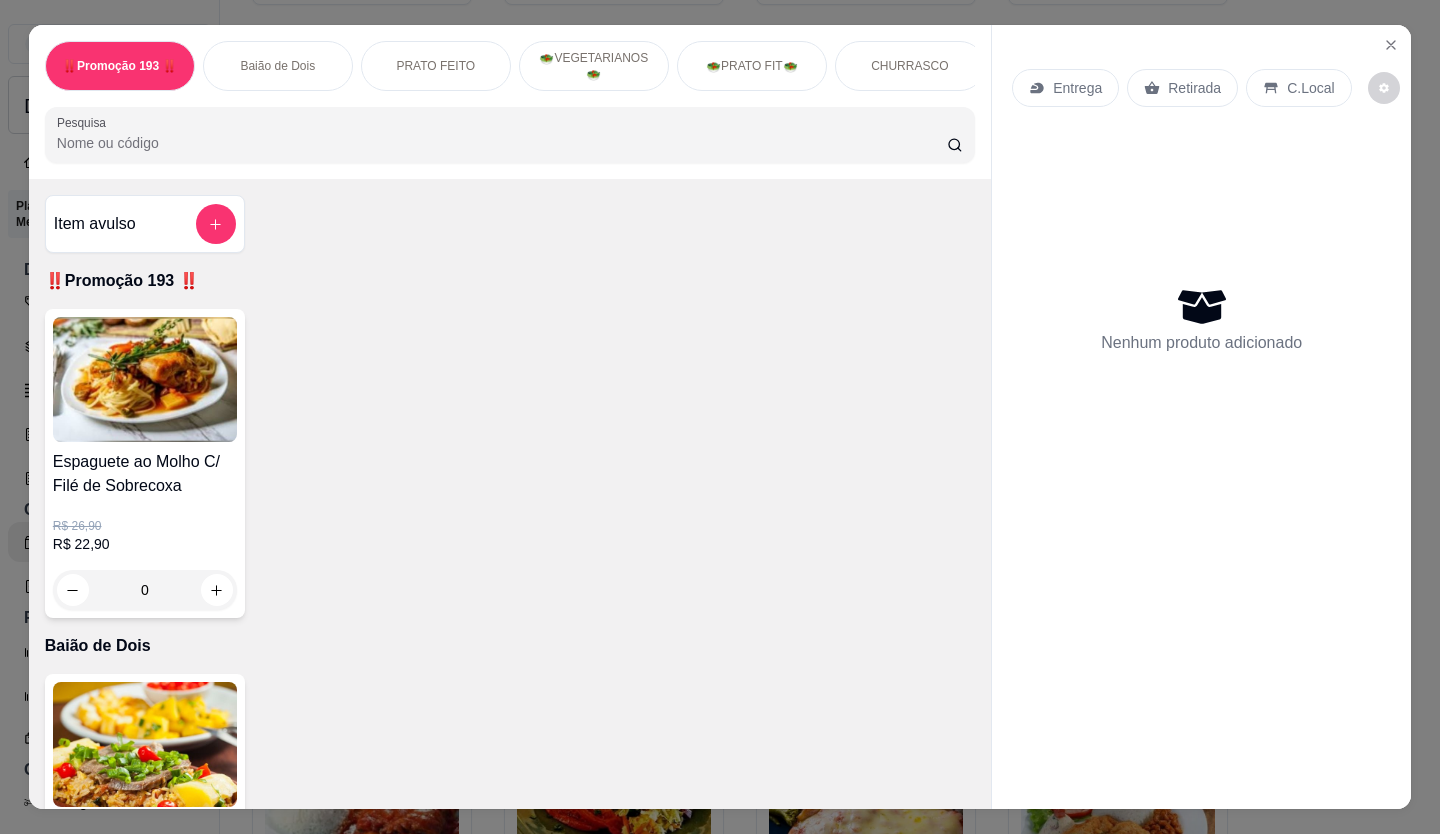 click on "Retirada" at bounding box center [1194, 88] 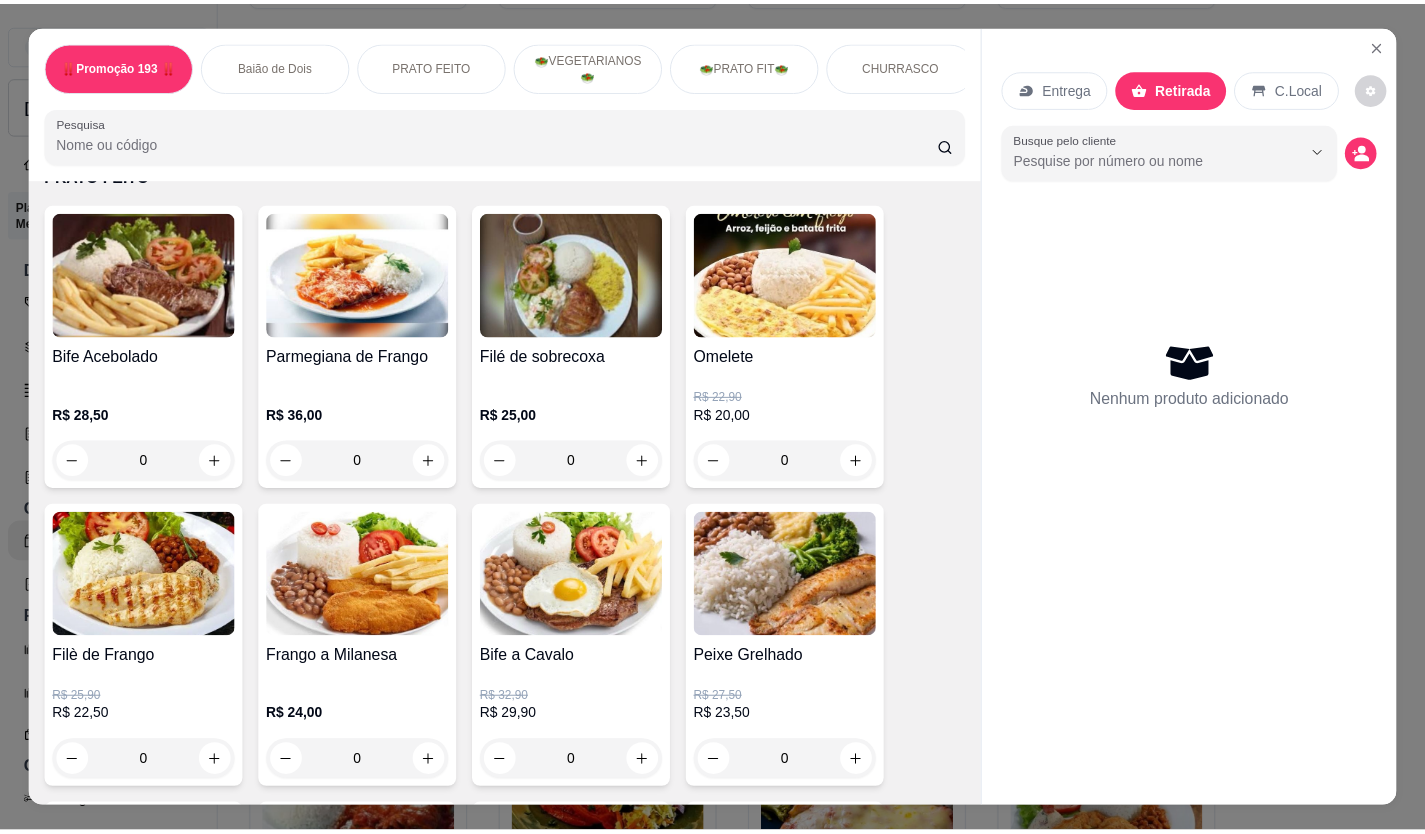 scroll, scrollTop: 900, scrollLeft: 0, axis: vertical 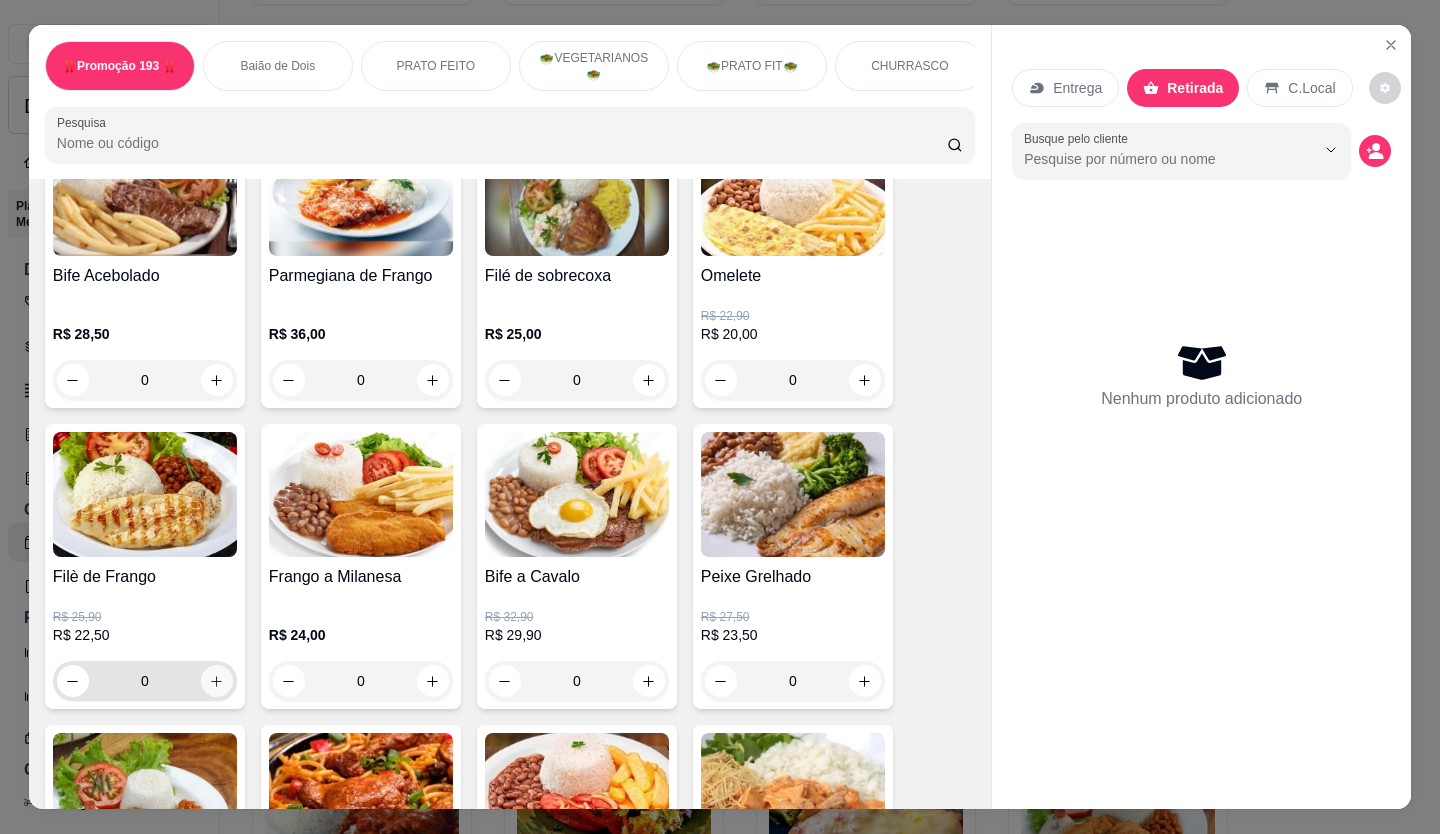 click at bounding box center (217, 681) 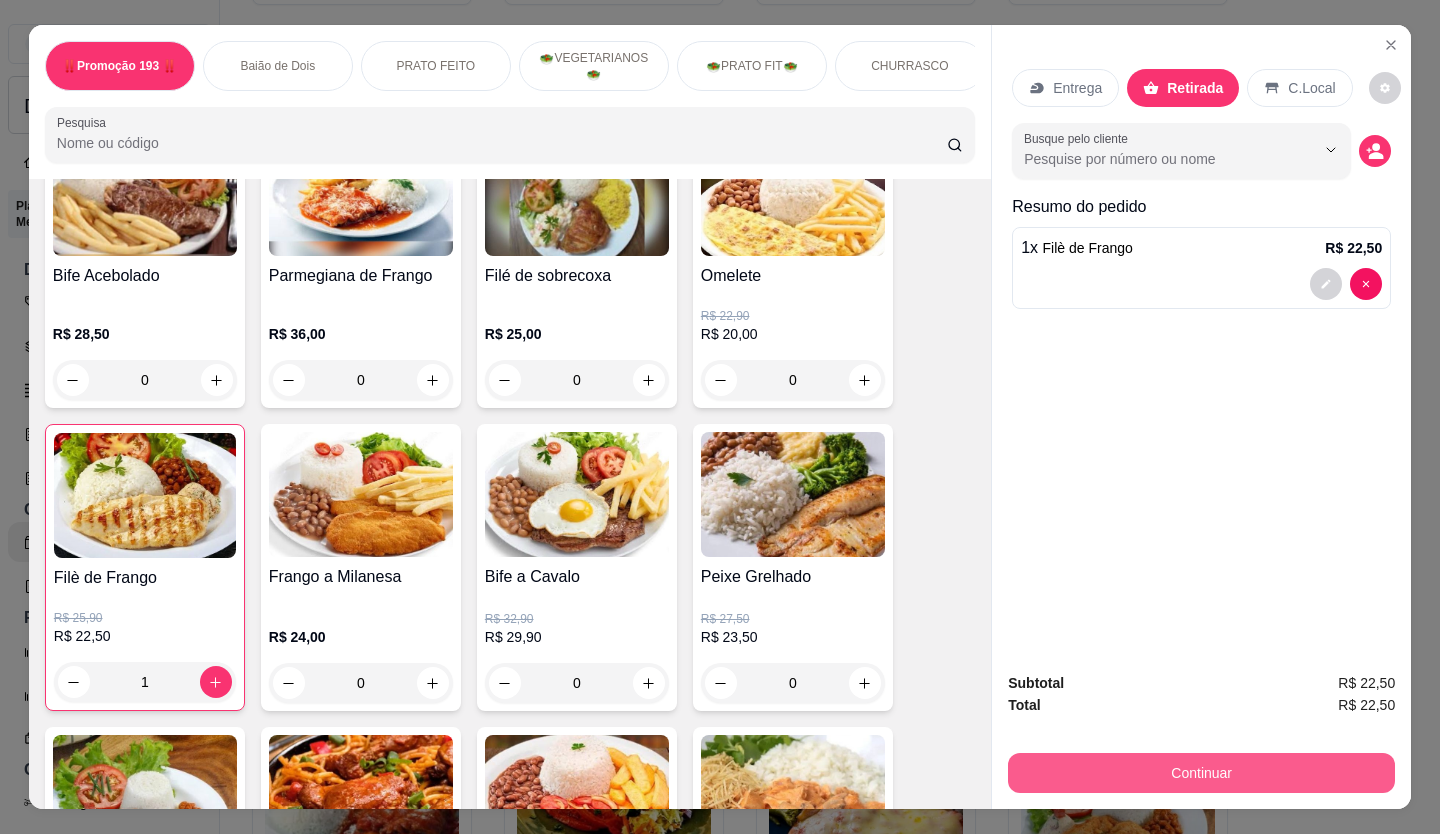 click on "Continuar" at bounding box center [1201, 773] 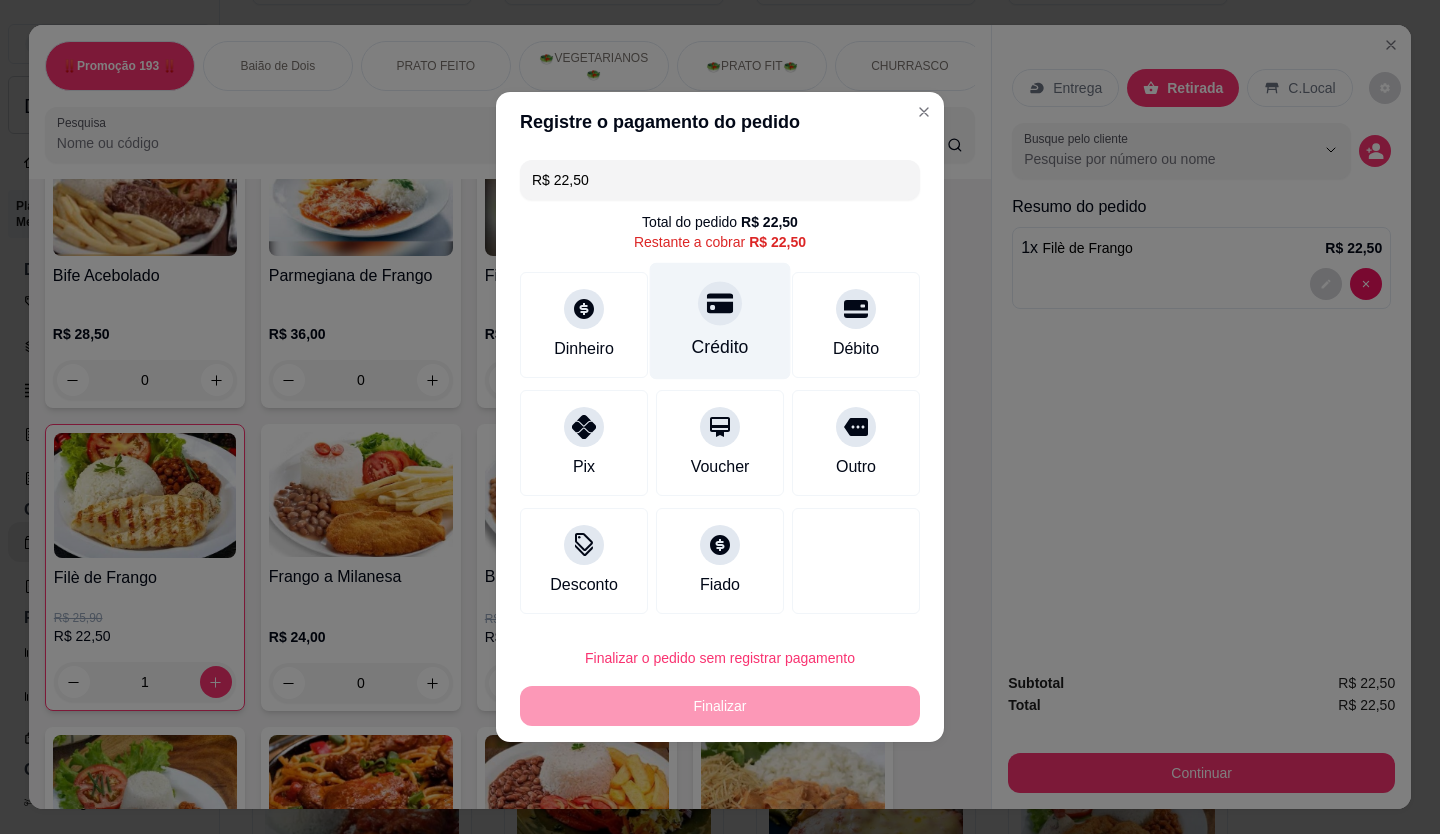 click at bounding box center [720, 303] 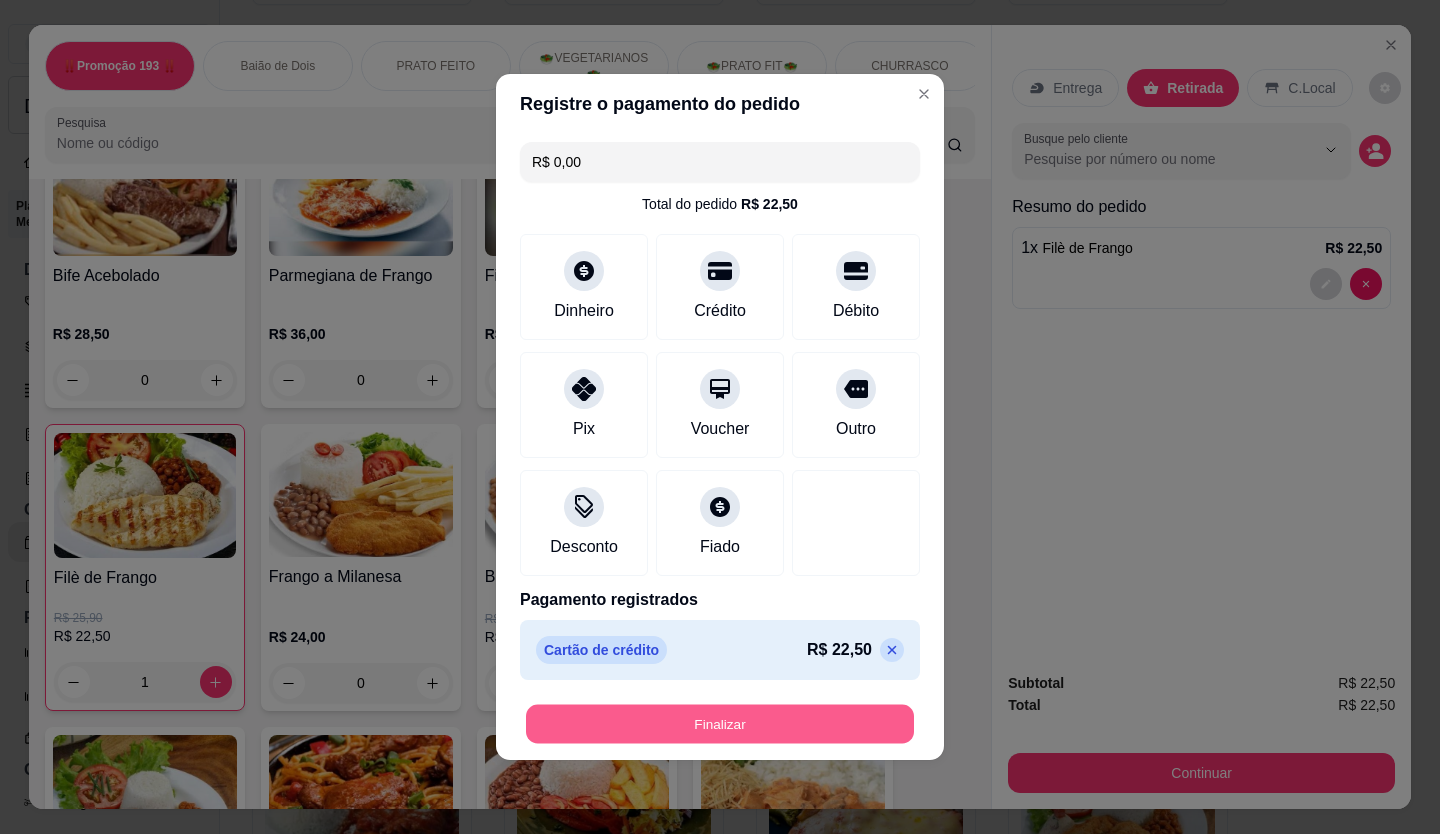 click on "Finalizar" at bounding box center [720, 724] 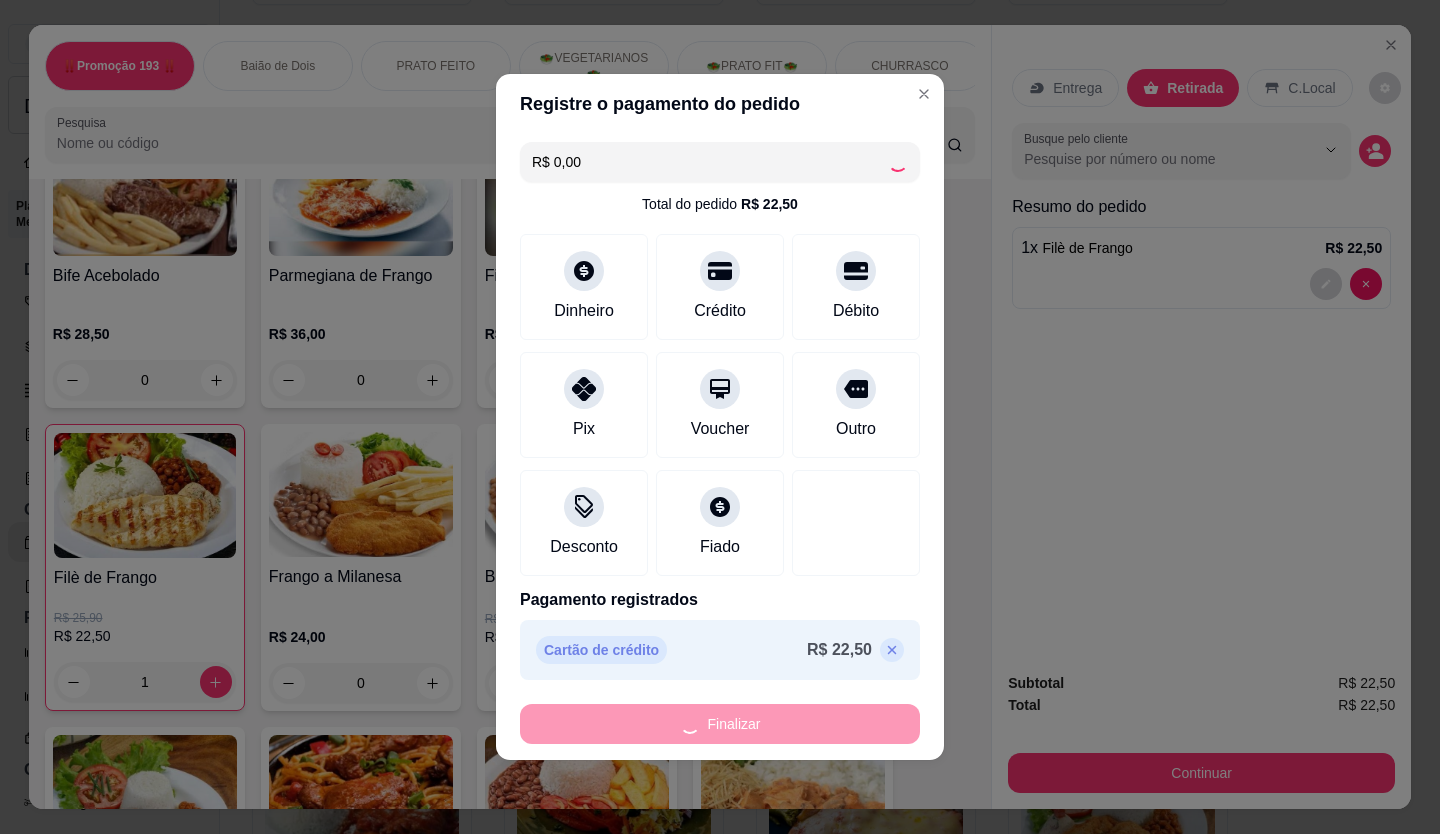 type on "0" 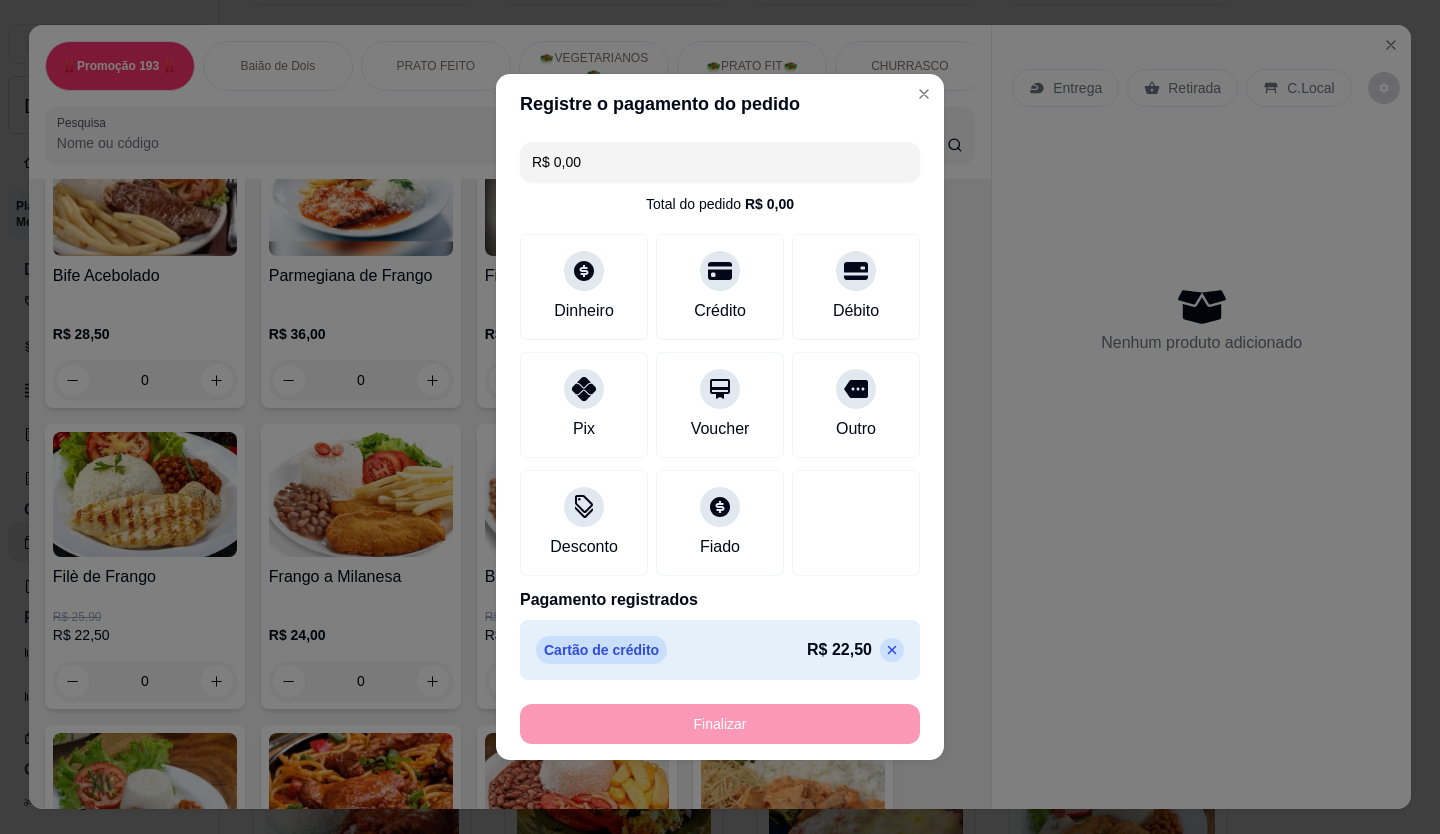 type on "-R$ 22,50" 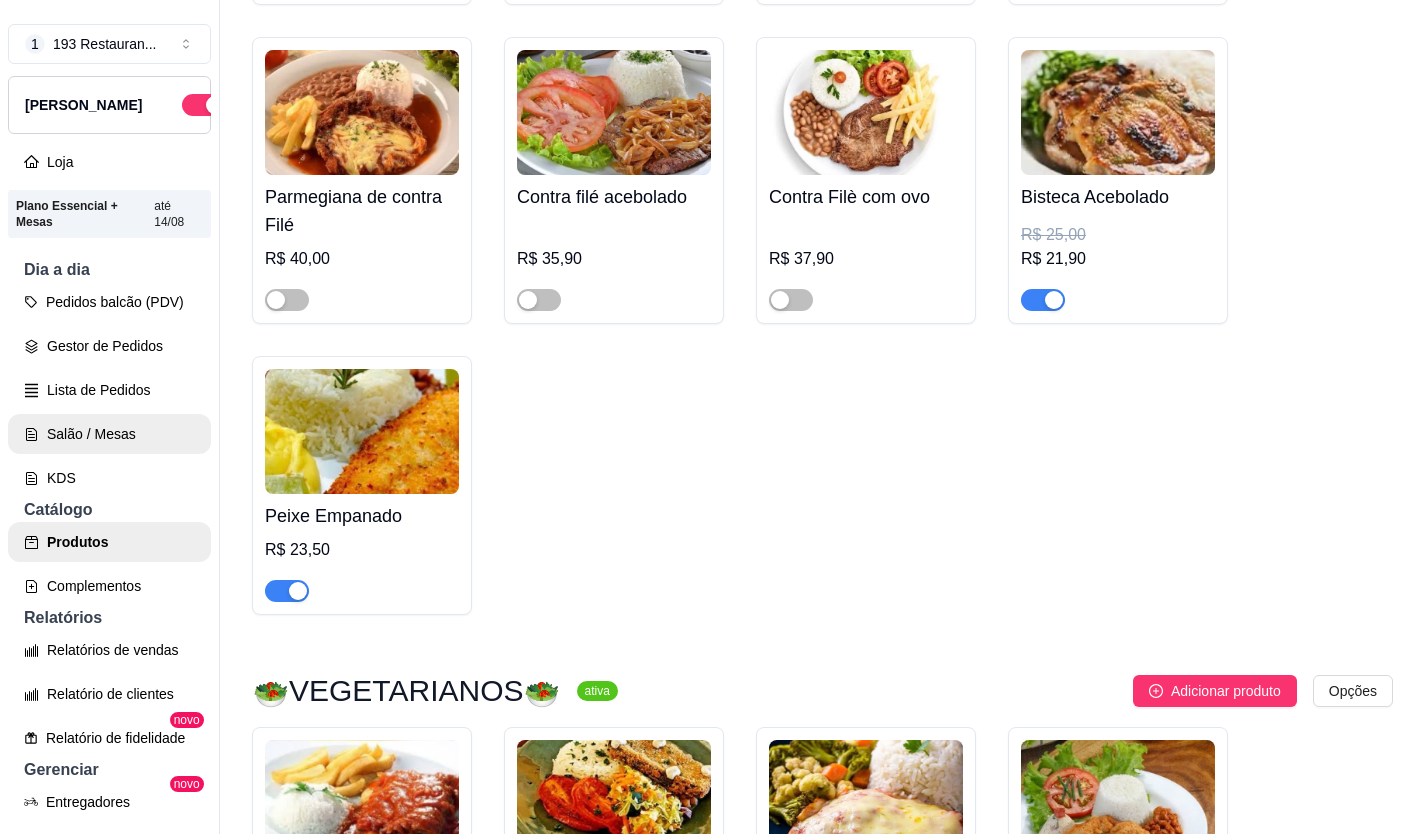 click on "Salão / Mesas" at bounding box center (109, 434) 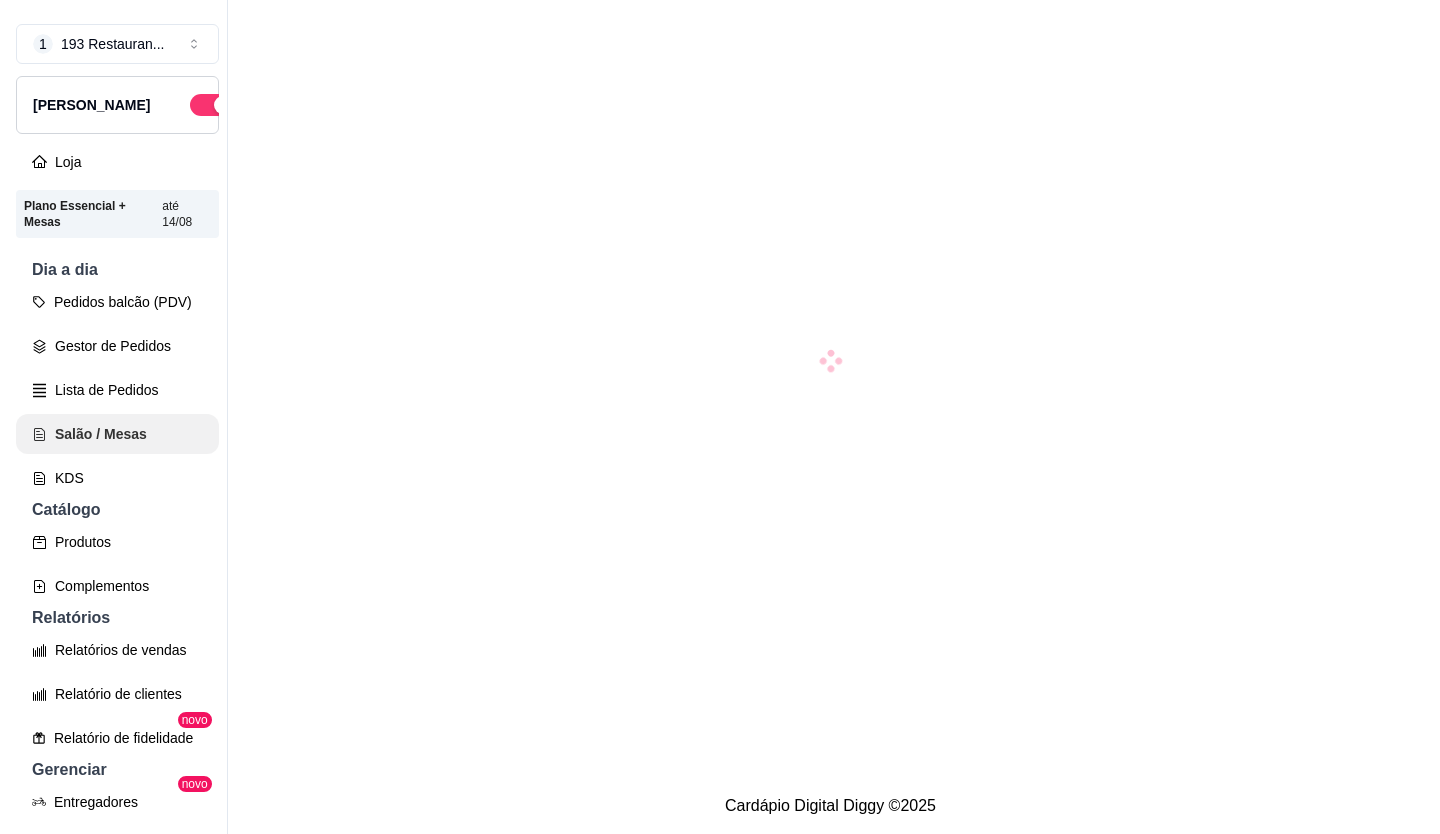 scroll, scrollTop: 0, scrollLeft: 0, axis: both 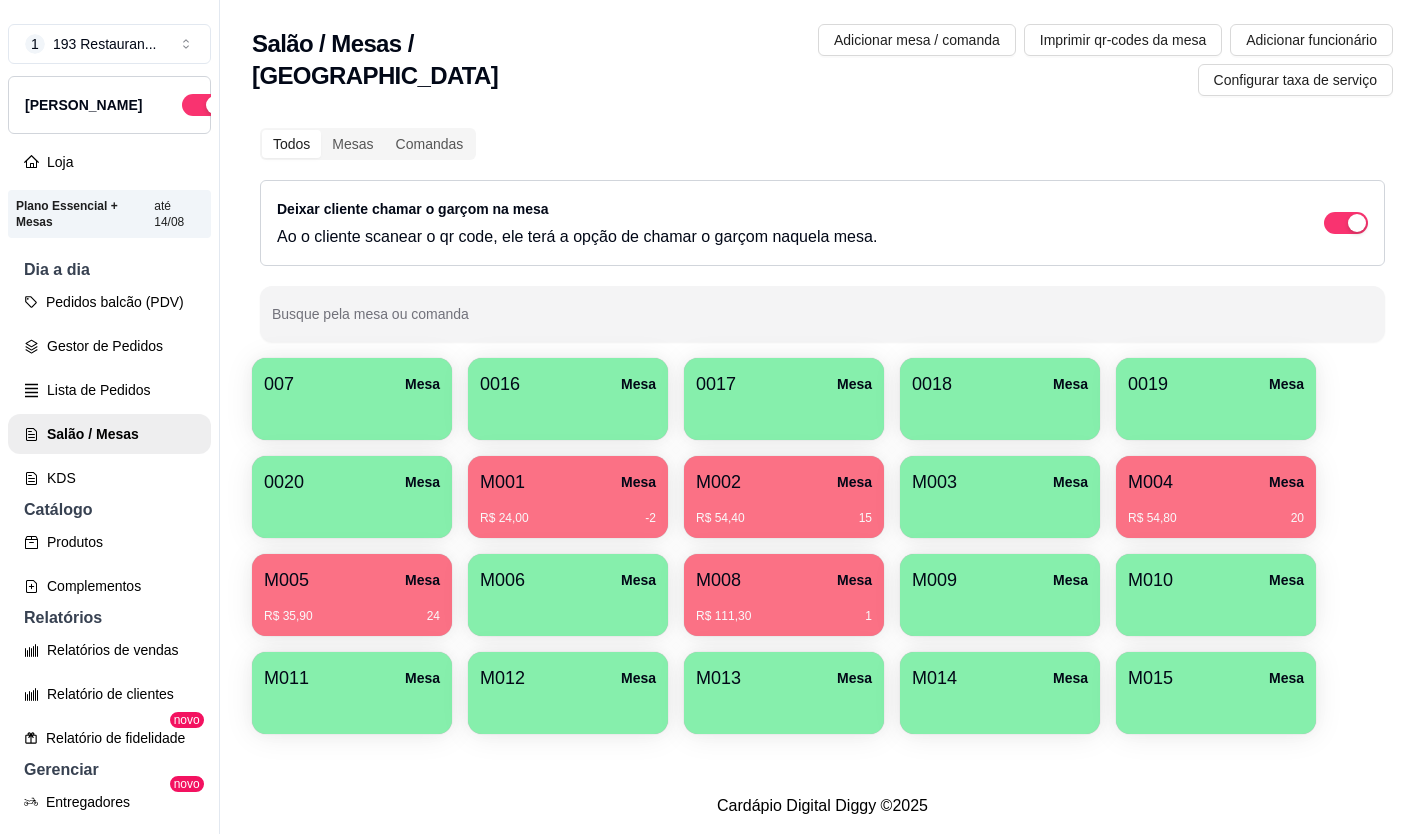 click on "R$ 35,90" at bounding box center [288, 616] 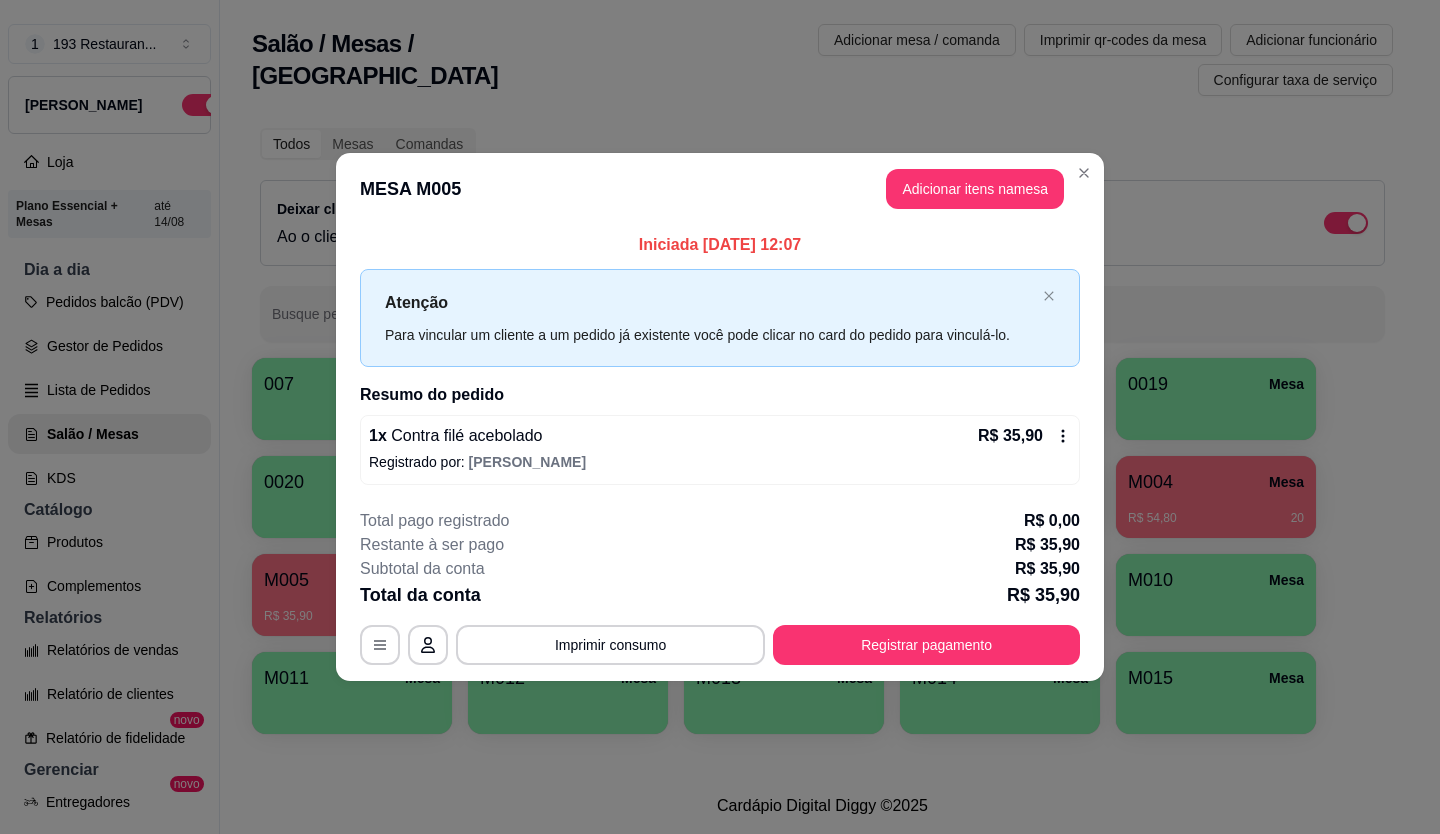 click on "Registrar pagamento" at bounding box center (926, 645) 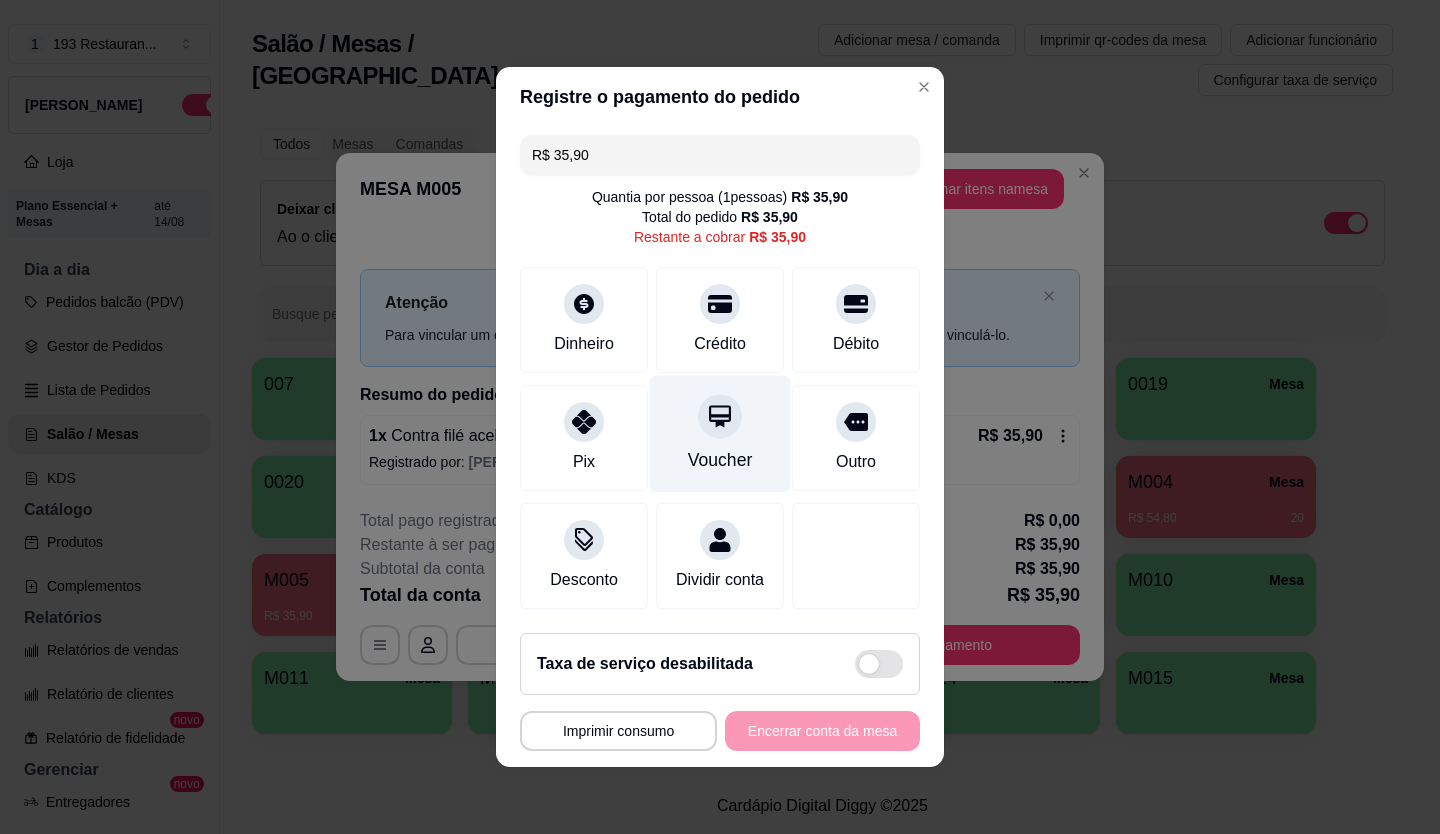 click on "Voucher" at bounding box center (720, 434) 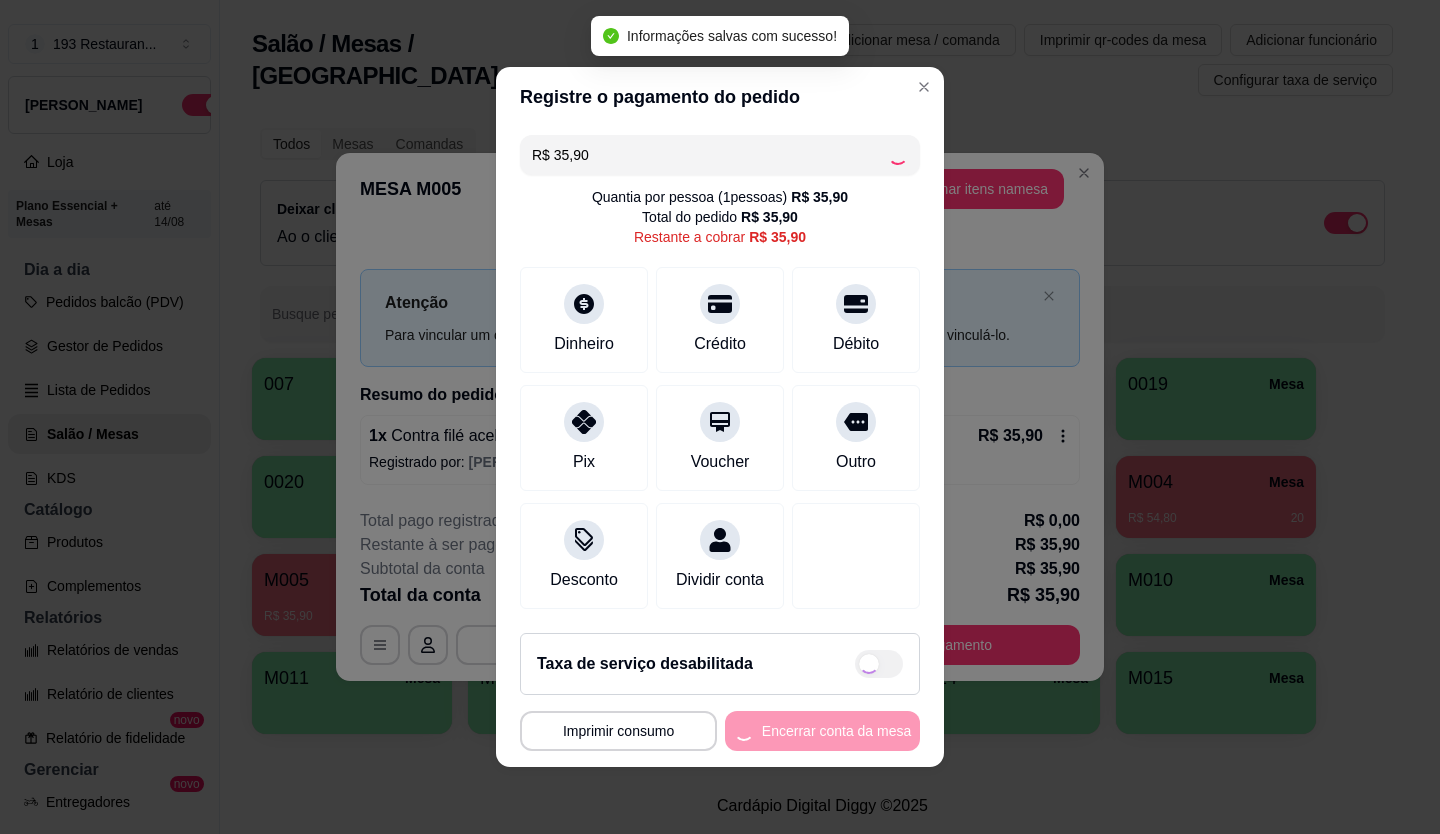 type on "R$ 0,00" 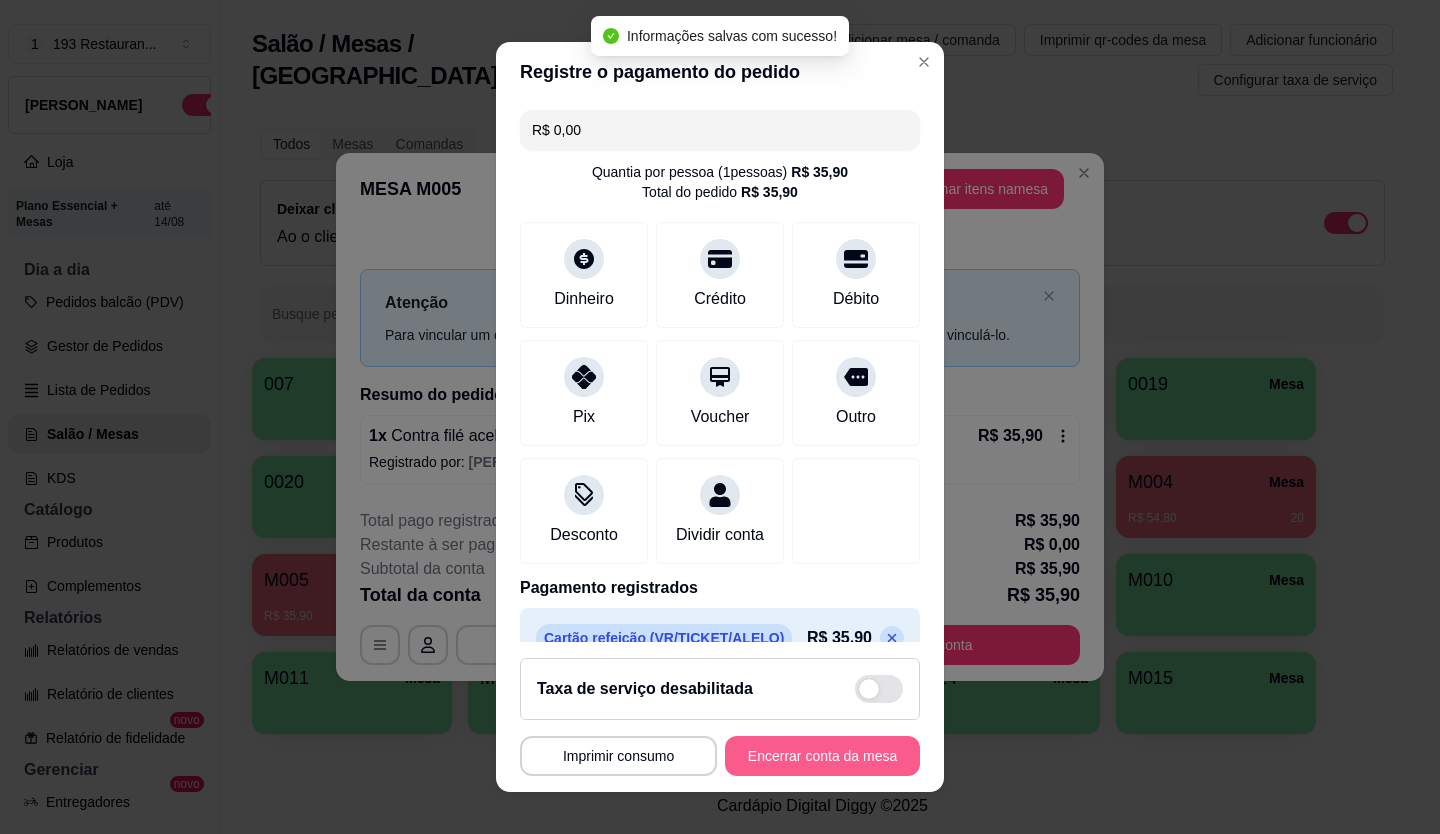 click on "Encerrar conta da mesa" at bounding box center (822, 756) 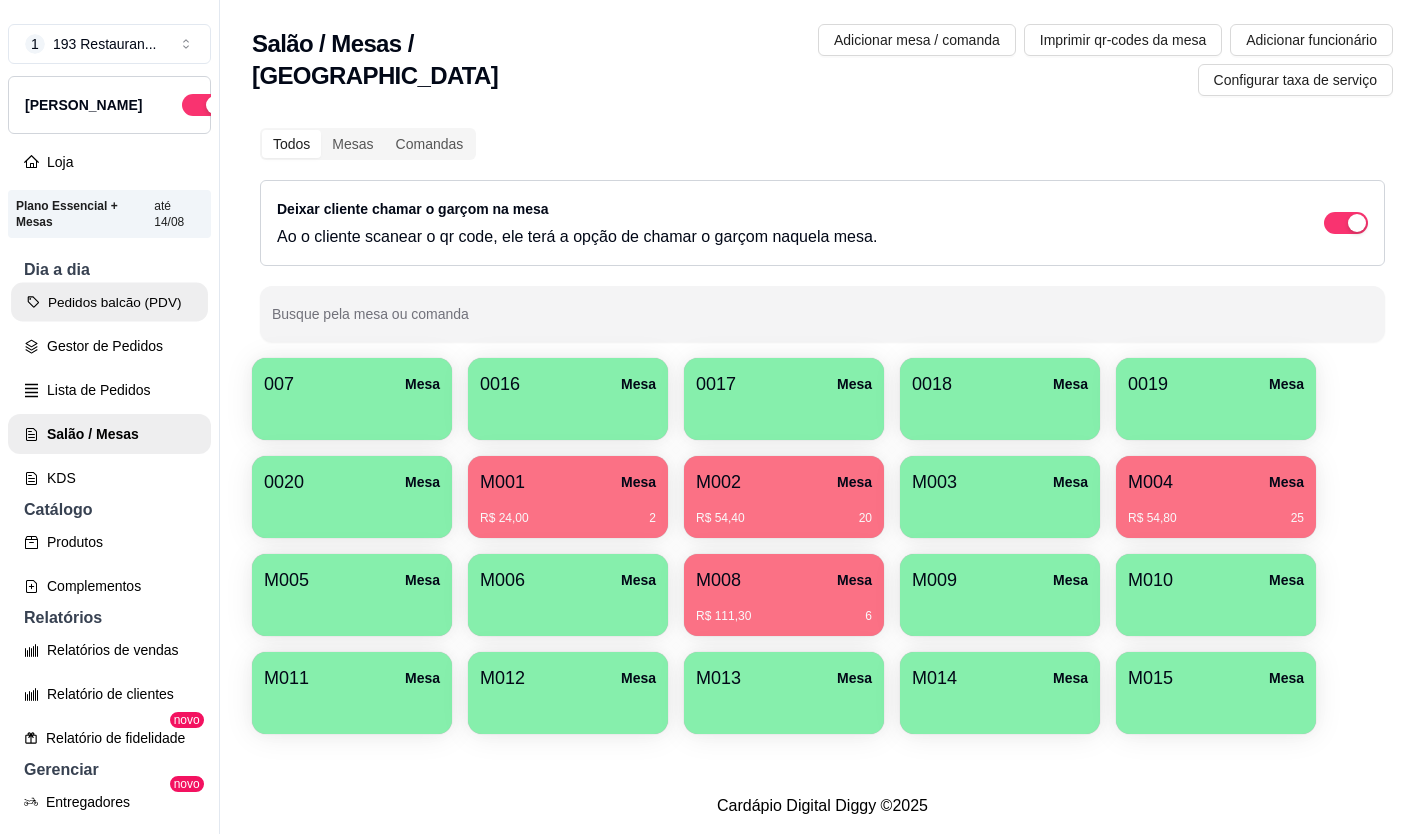 click on "Pedidos balcão (PDV)" at bounding box center [109, 302] 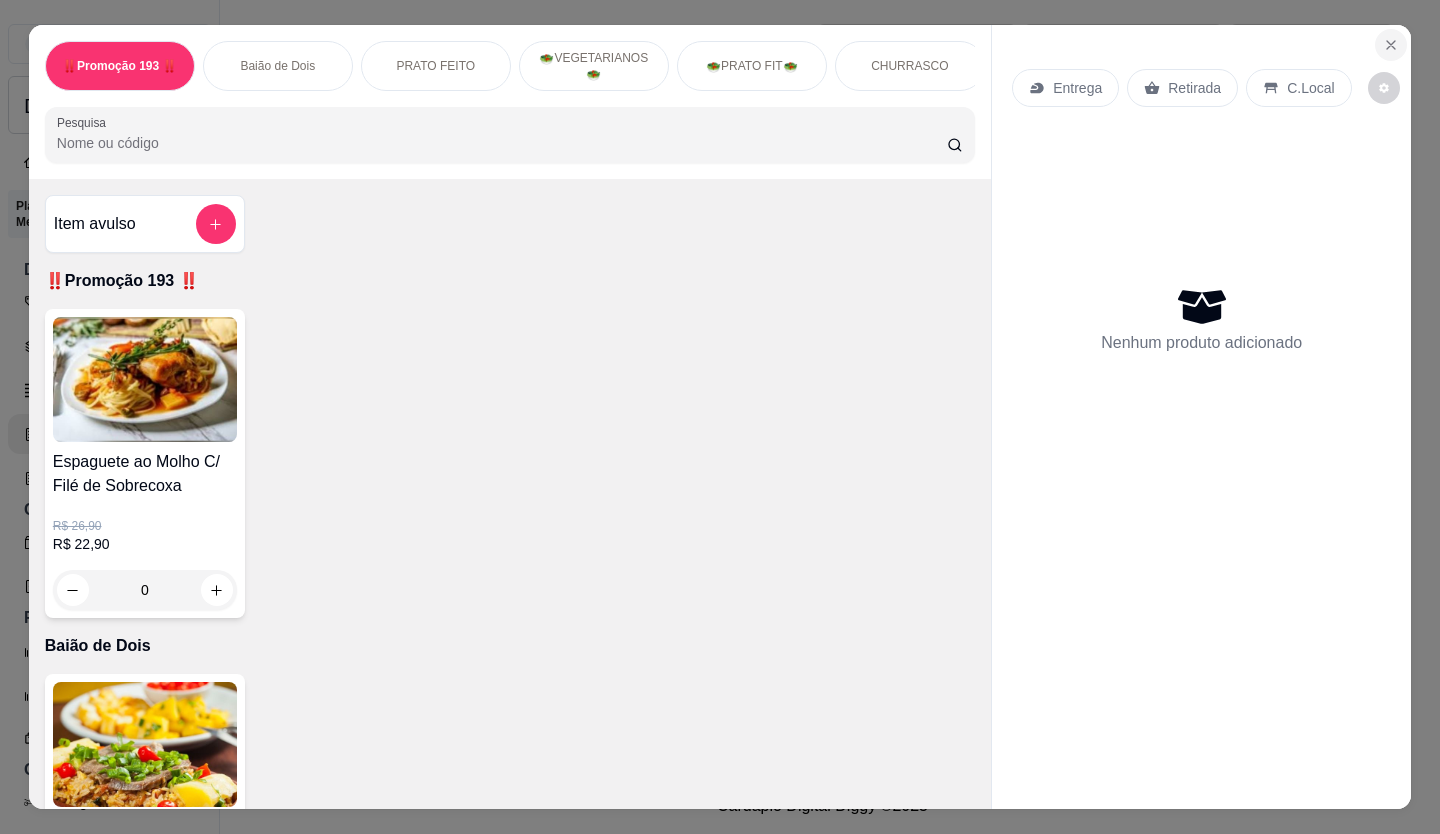 click at bounding box center [1391, 45] 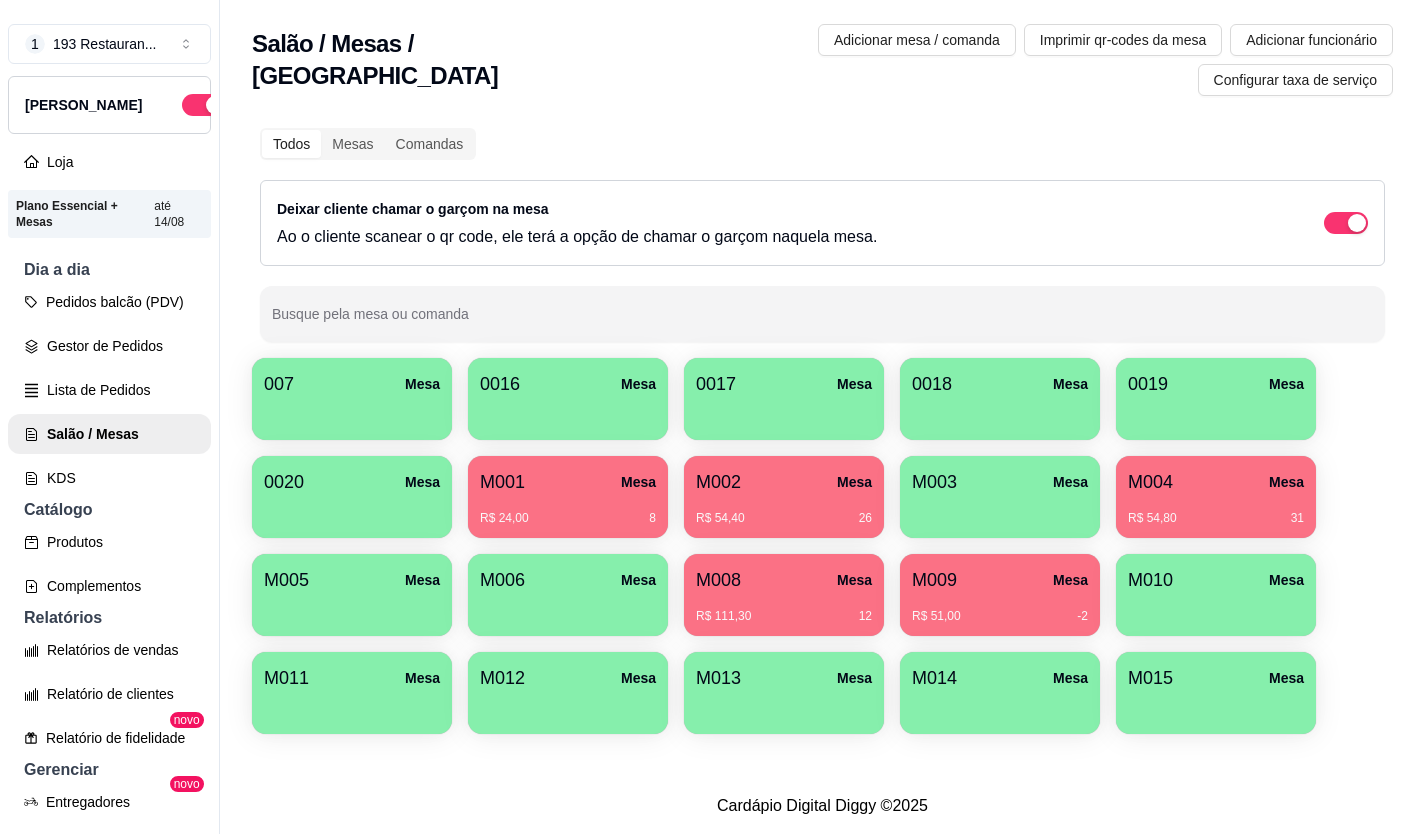 click on "R$ 54,40 26" at bounding box center [784, 518] 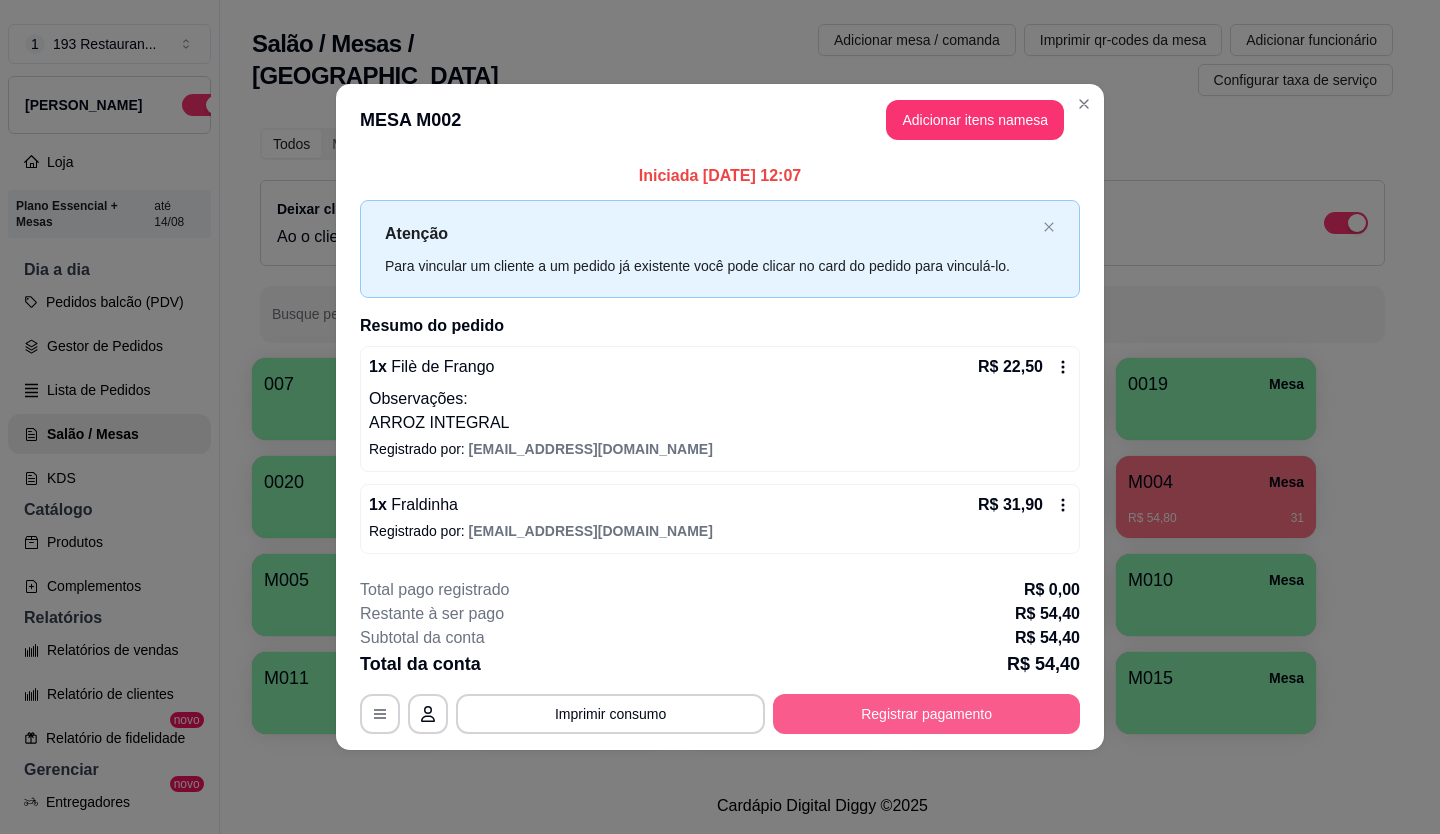click on "Registrar pagamento" at bounding box center [926, 714] 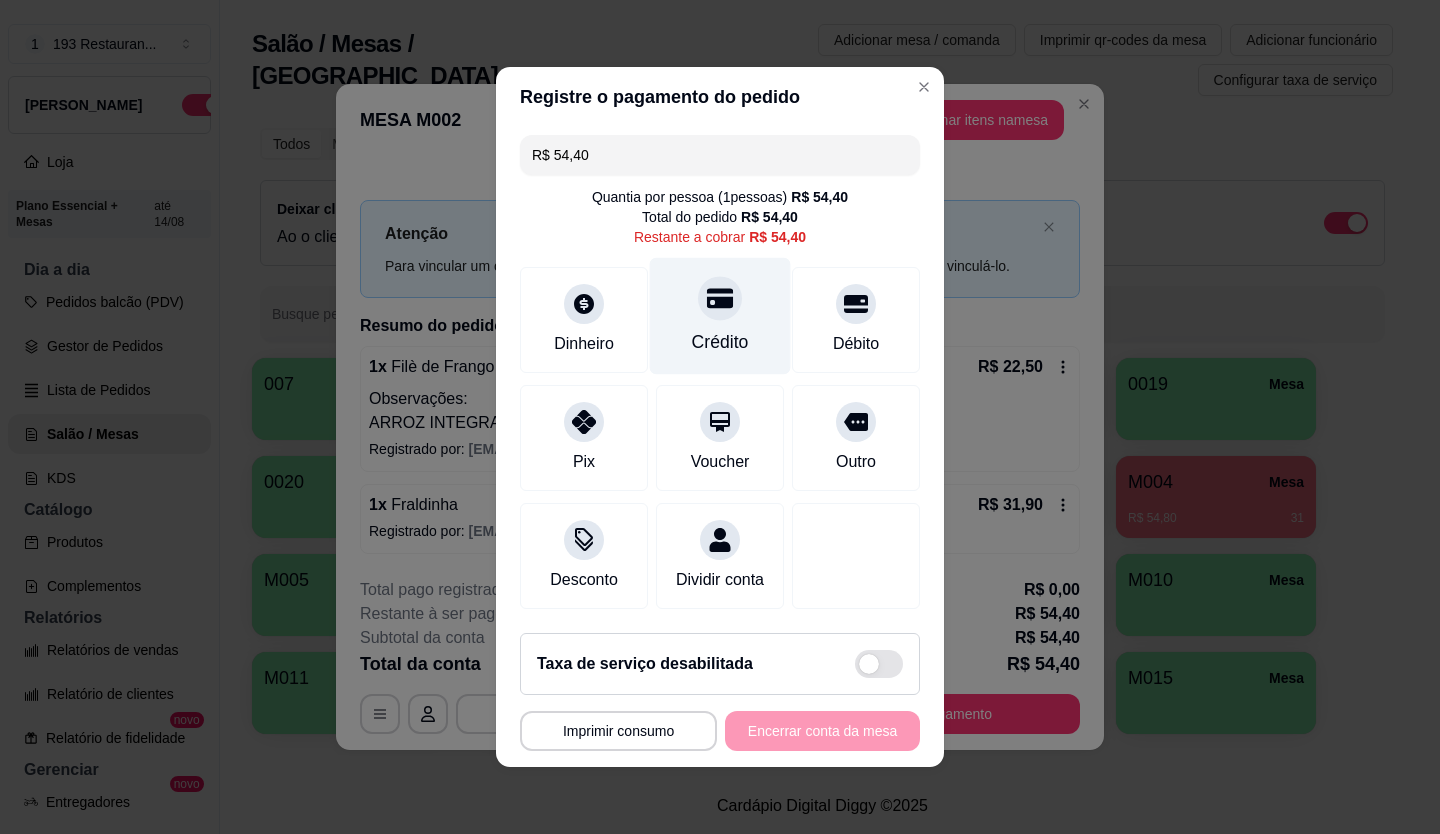 click at bounding box center [720, 298] 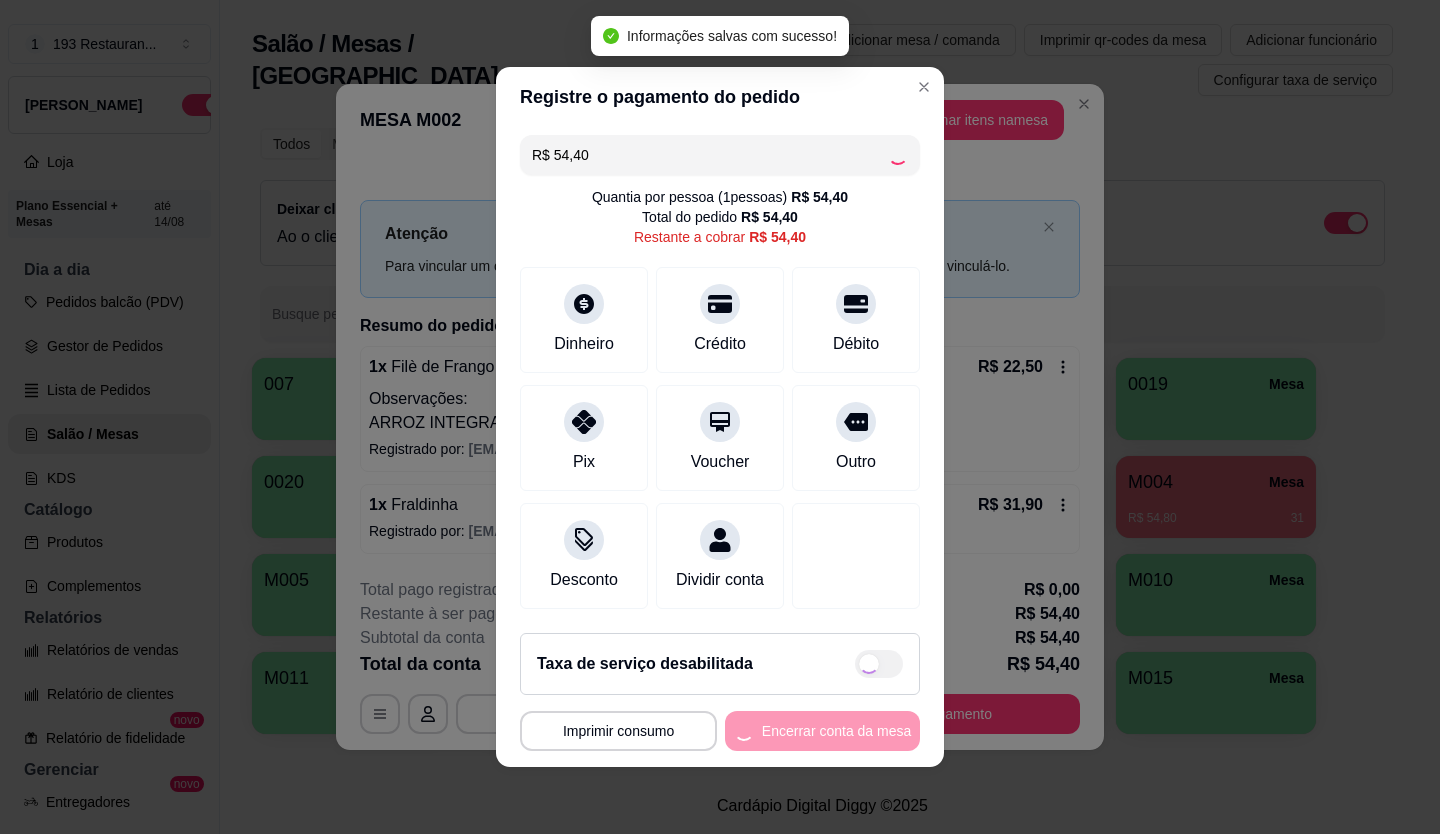 type on "R$ 0,00" 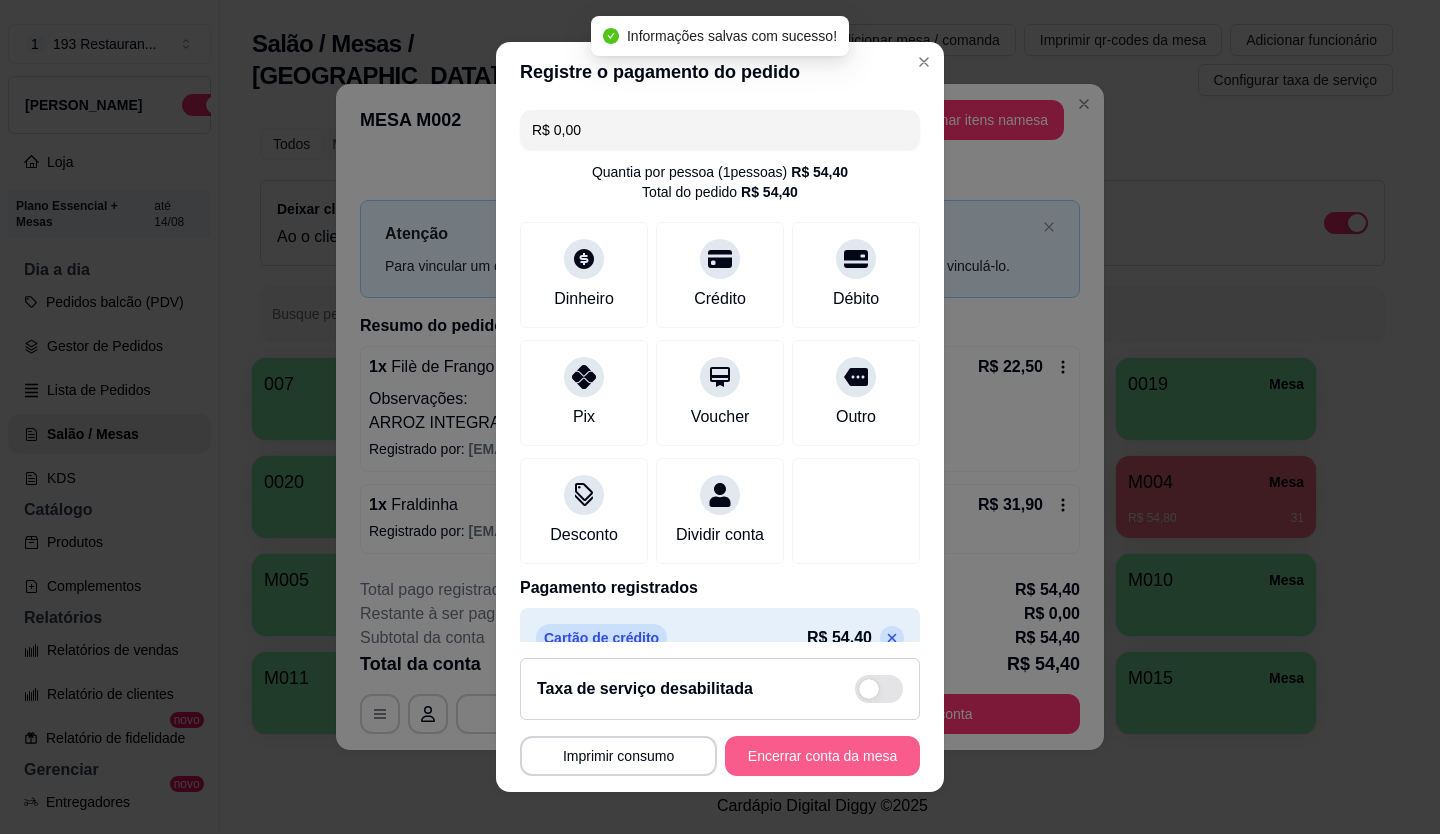 click on "Encerrar conta da mesa" at bounding box center (822, 756) 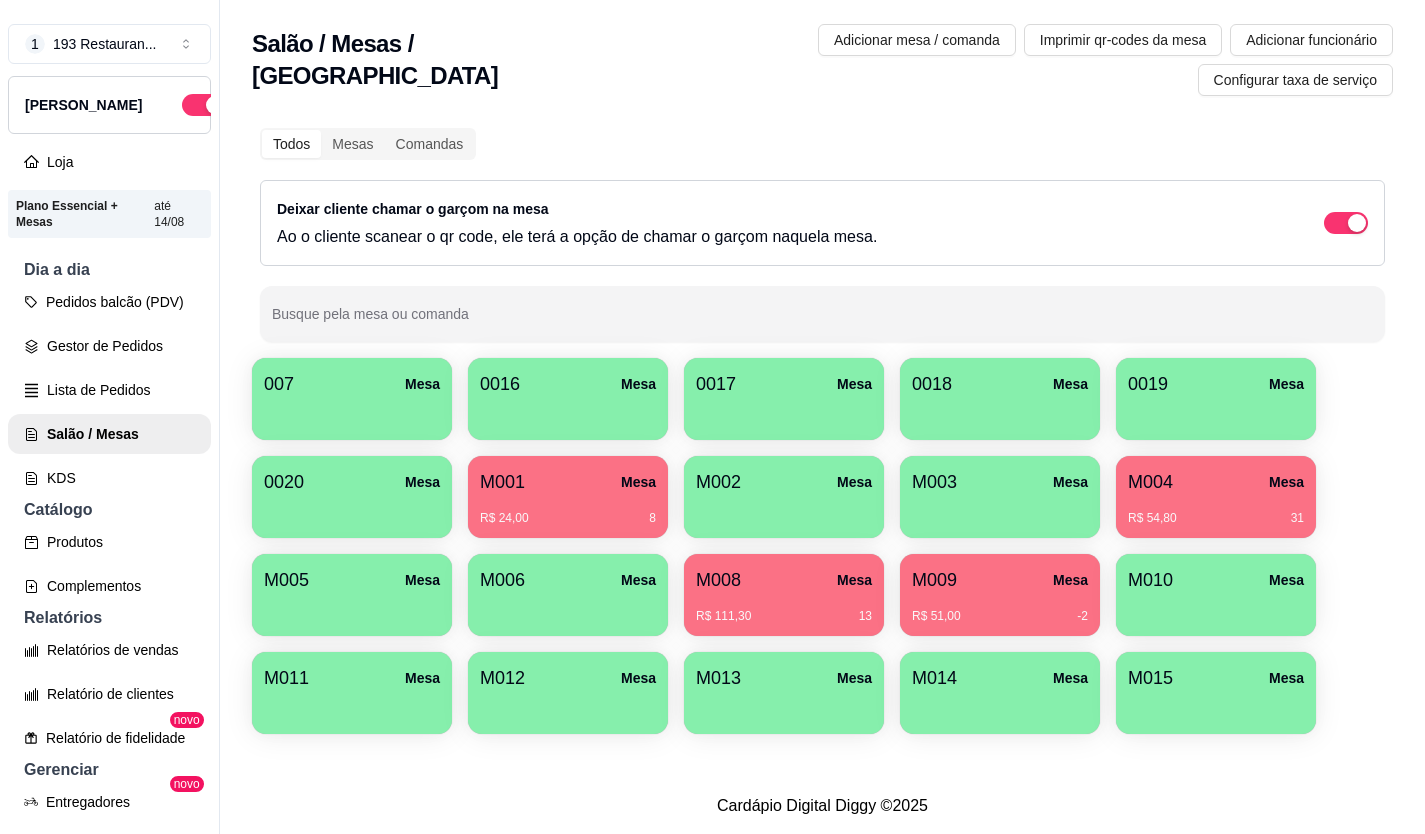 click on "R$ 54,80 31" at bounding box center [1216, 518] 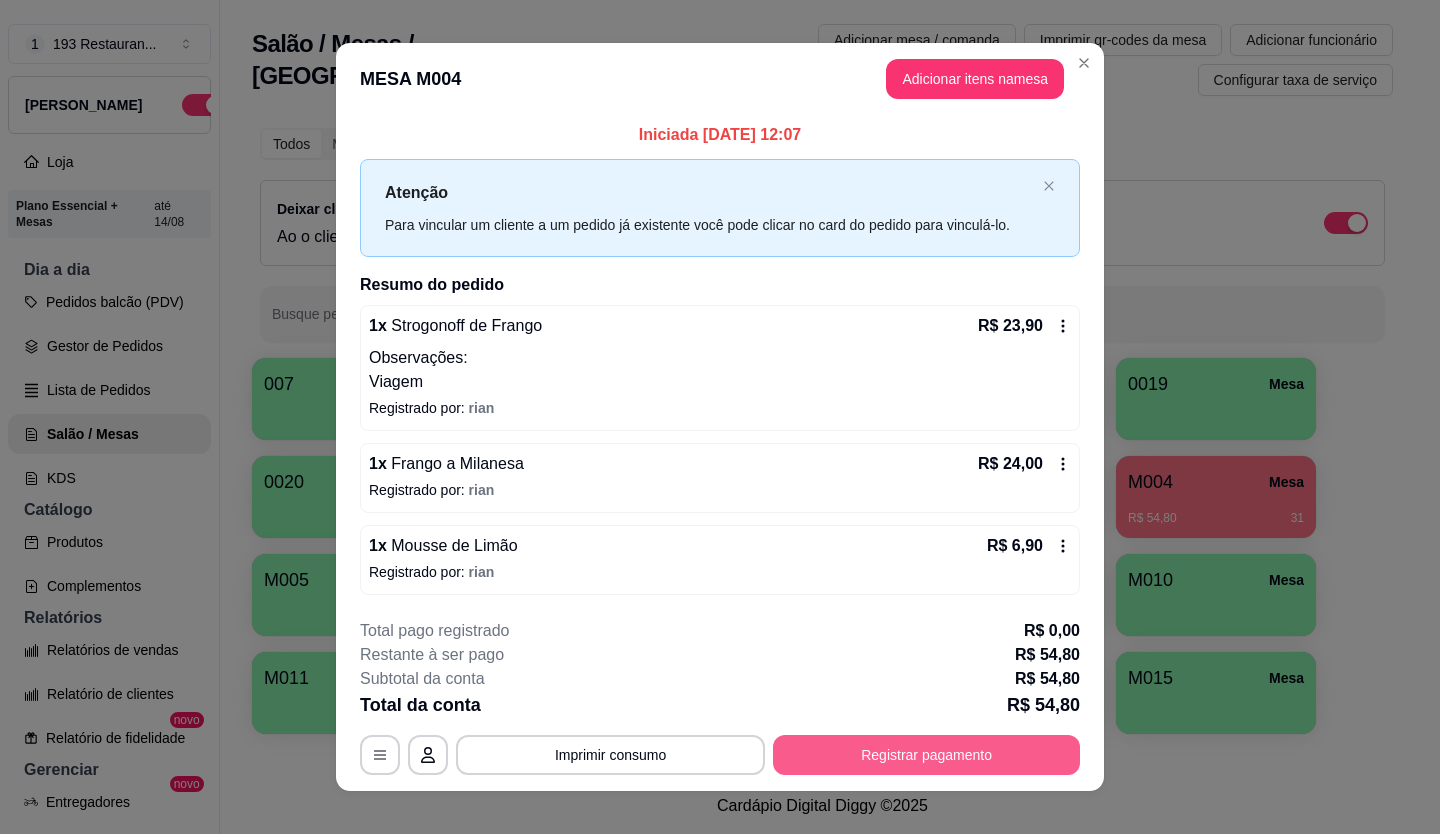 click on "Registrar pagamento" at bounding box center (926, 755) 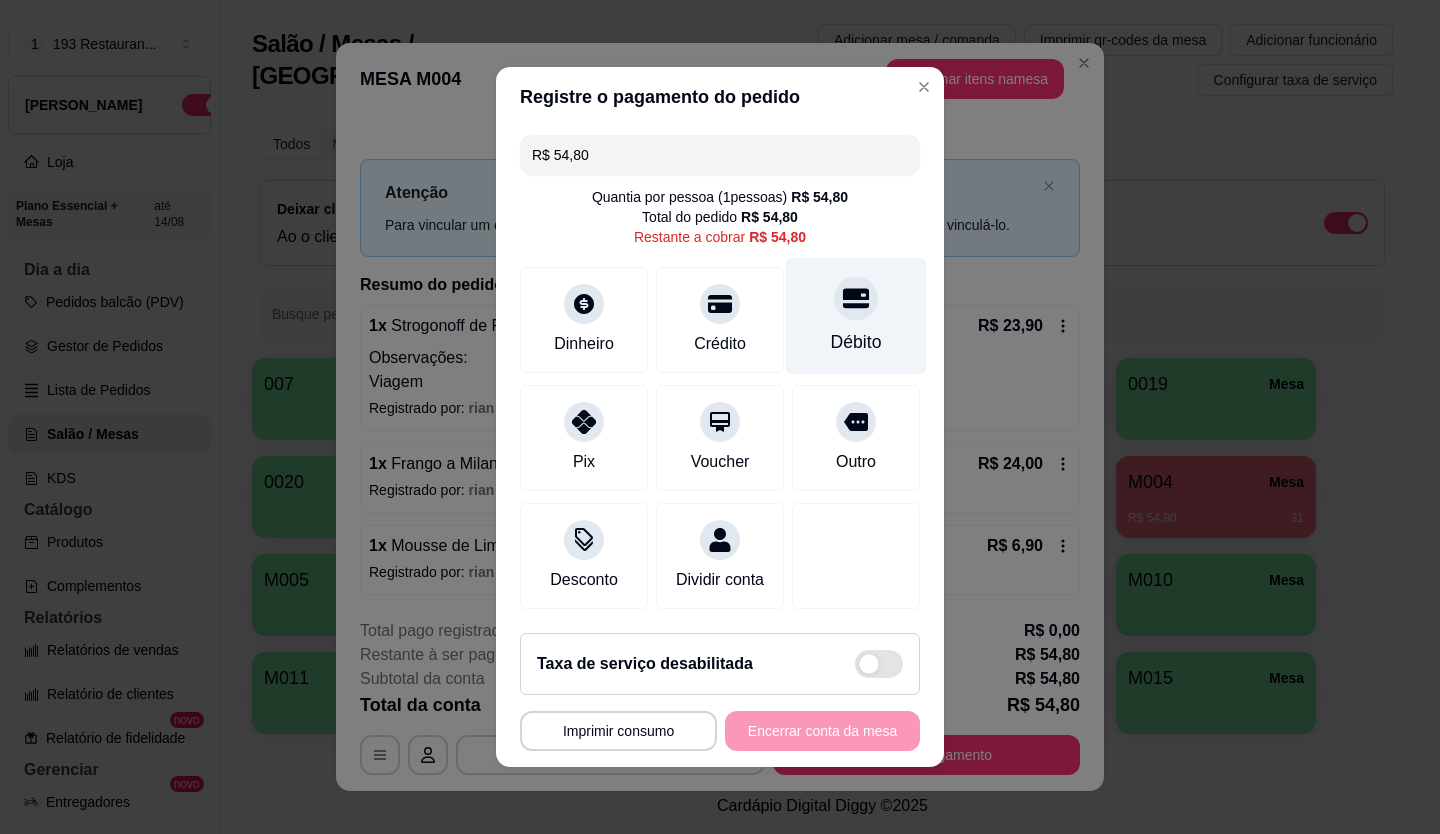 click on "Débito" at bounding box center (856, 316) 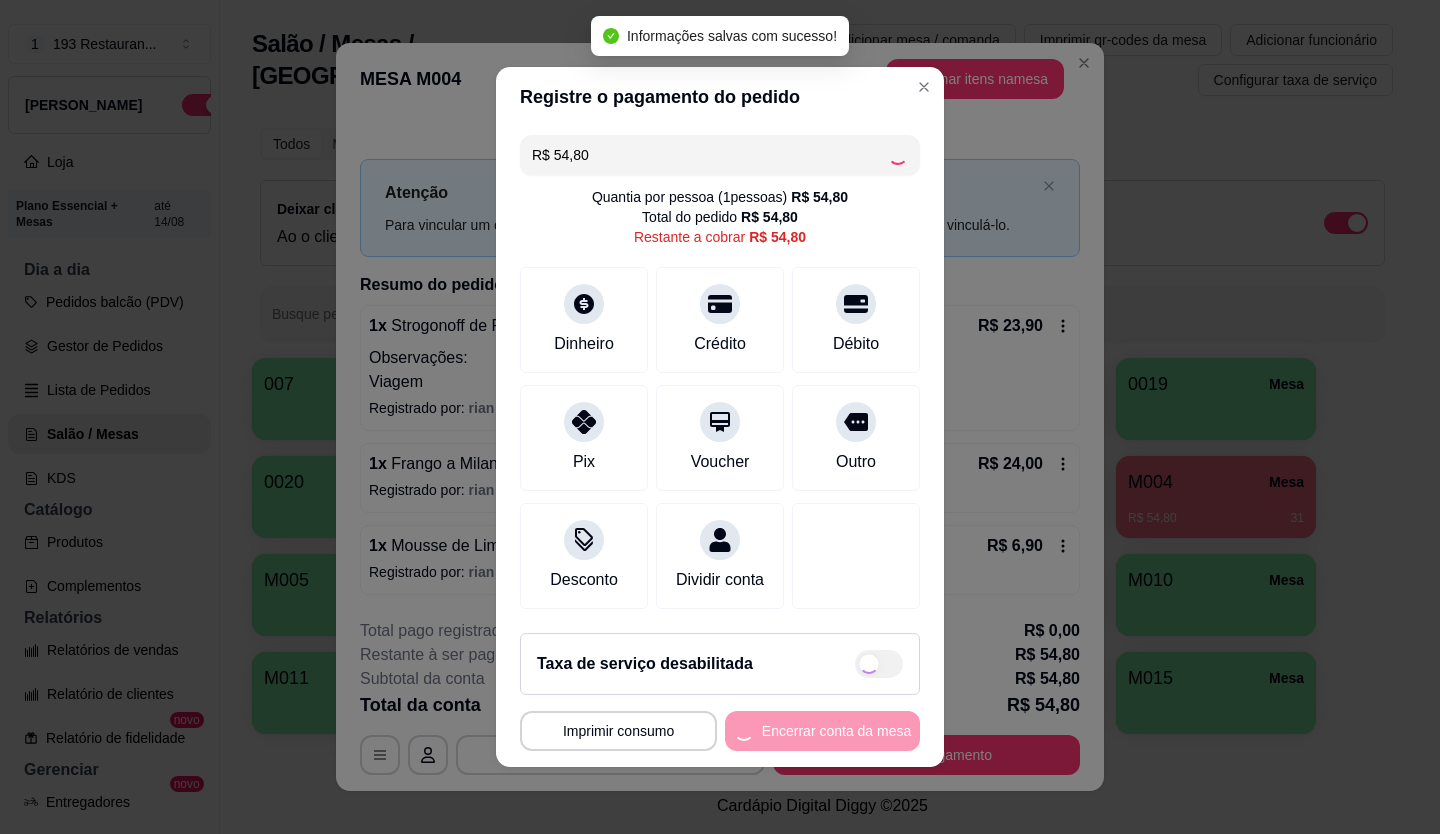 type on "R$ 0,00" 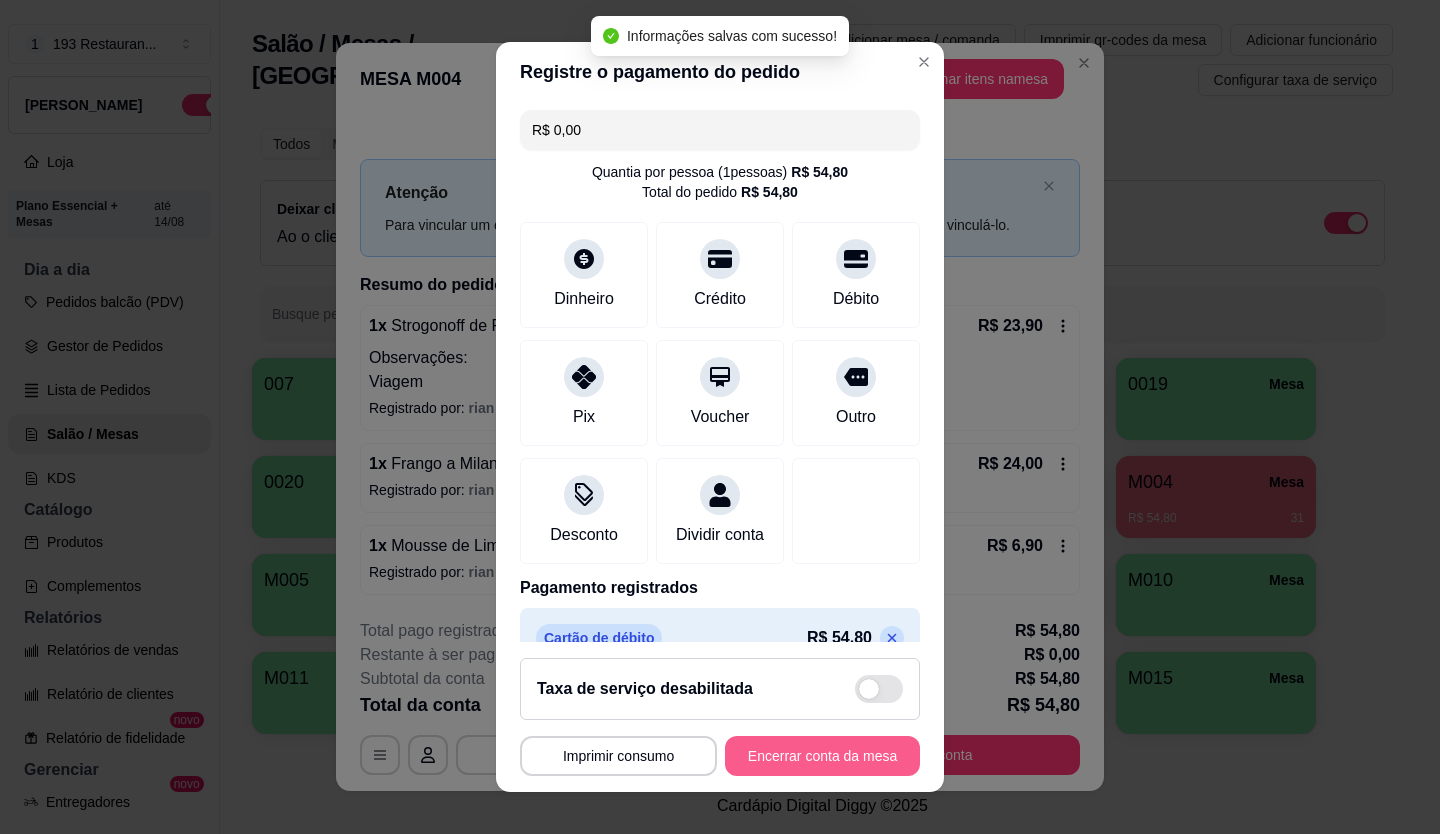 click on "Encerrar conta da mesa" at bounding box center (822, 756) 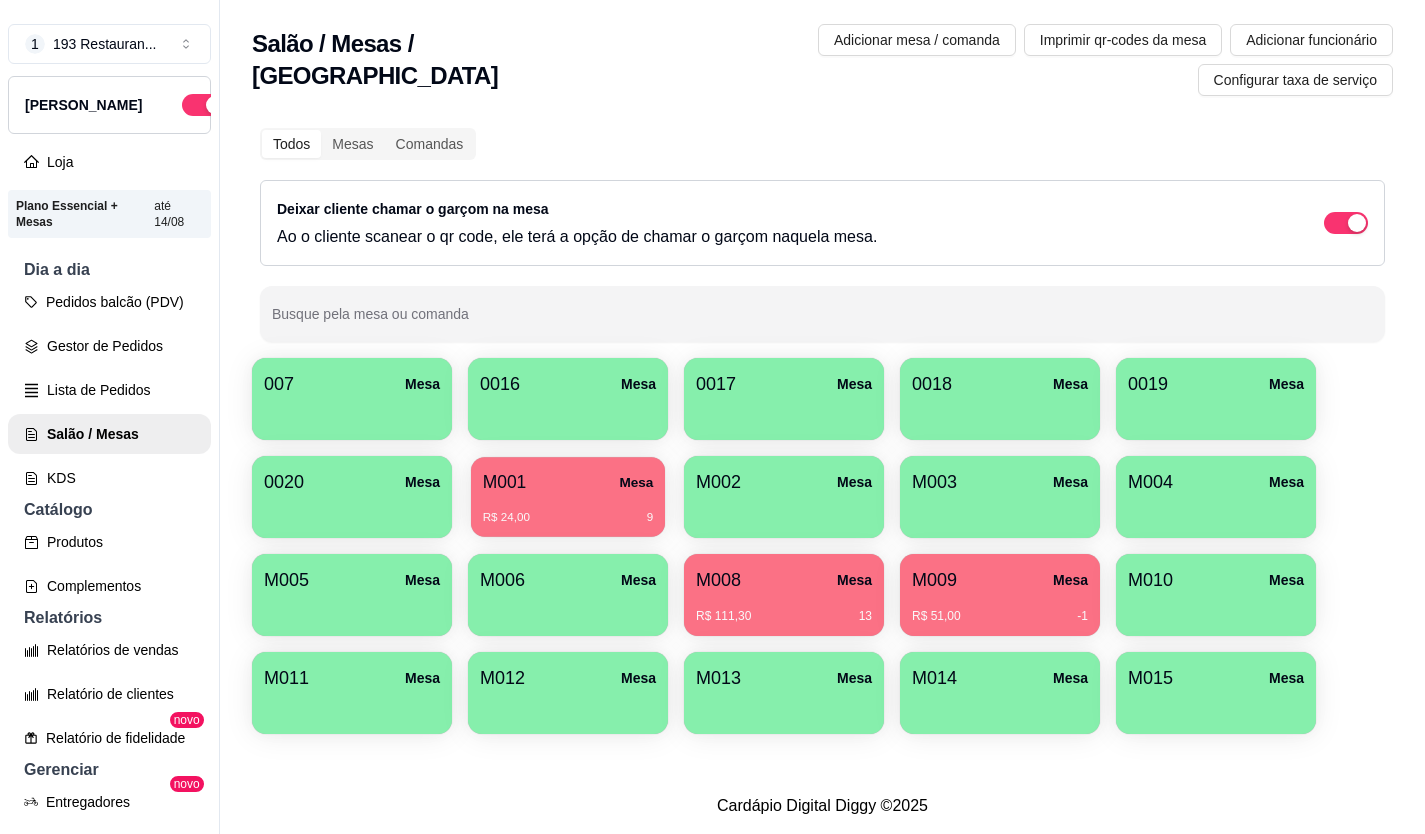 click on "R$ 24,00 9" at bounding box center (568, 518) 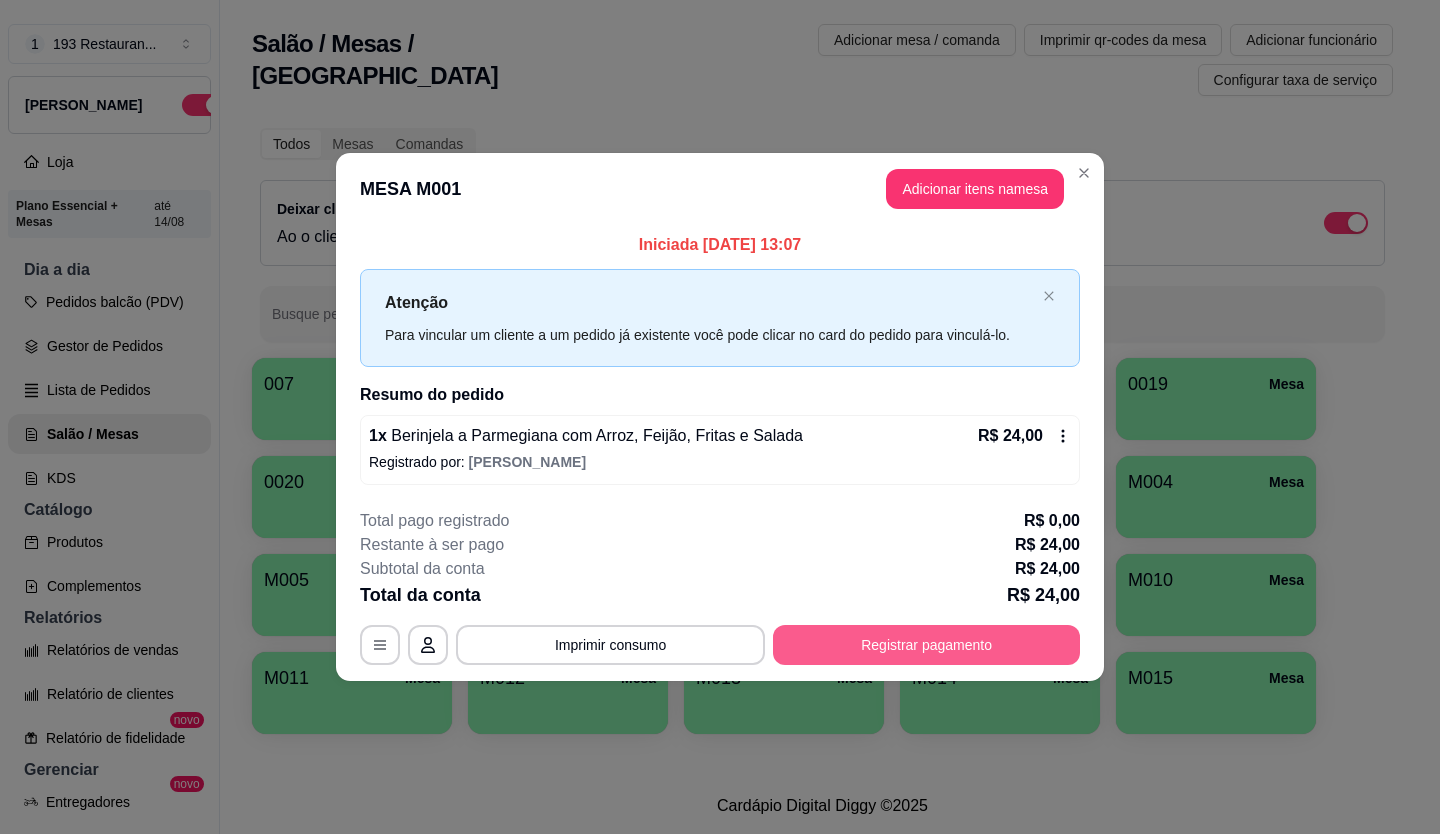 click on "Registrar pagamento" at bounding box center (926, 645) 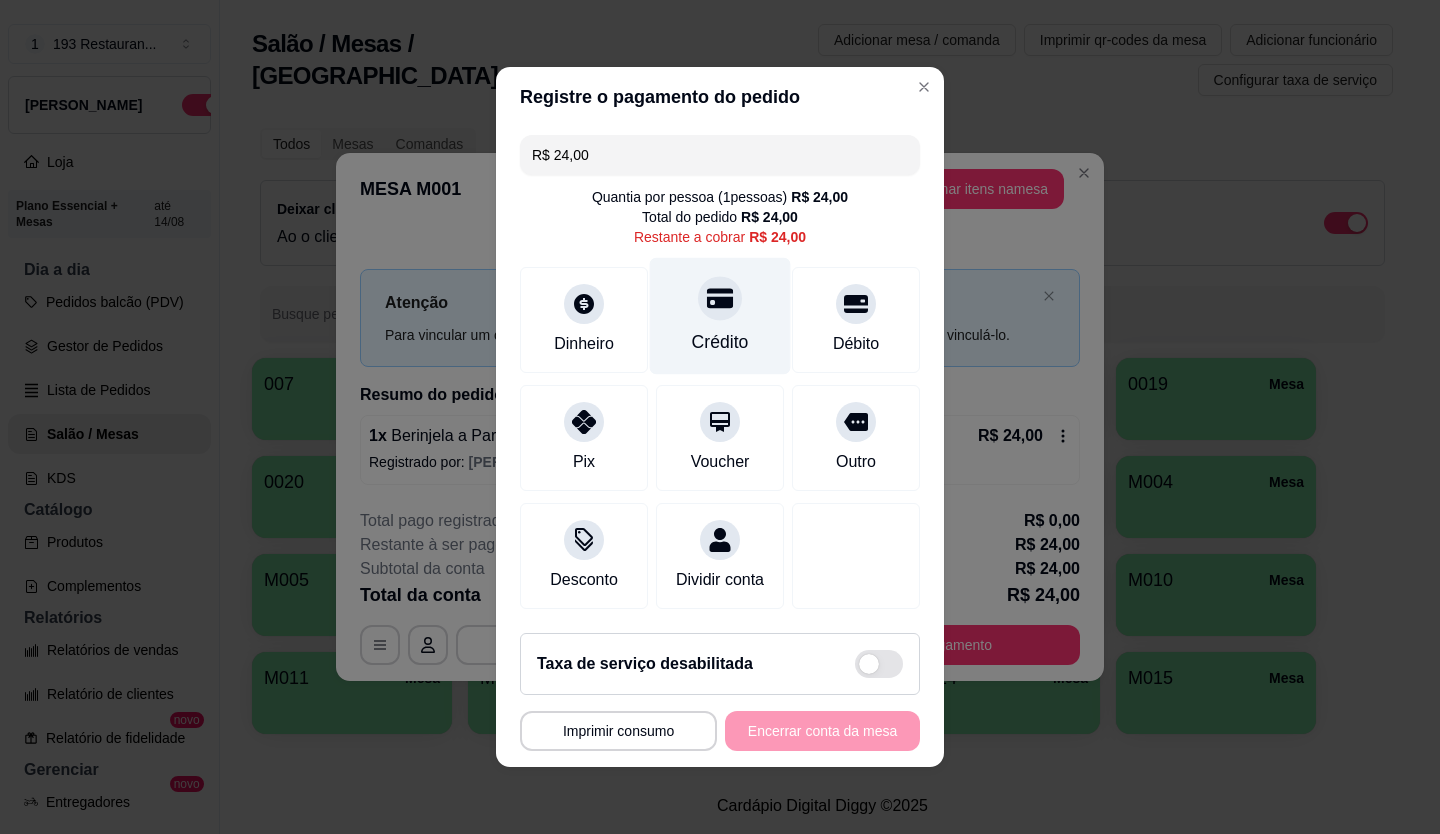 click 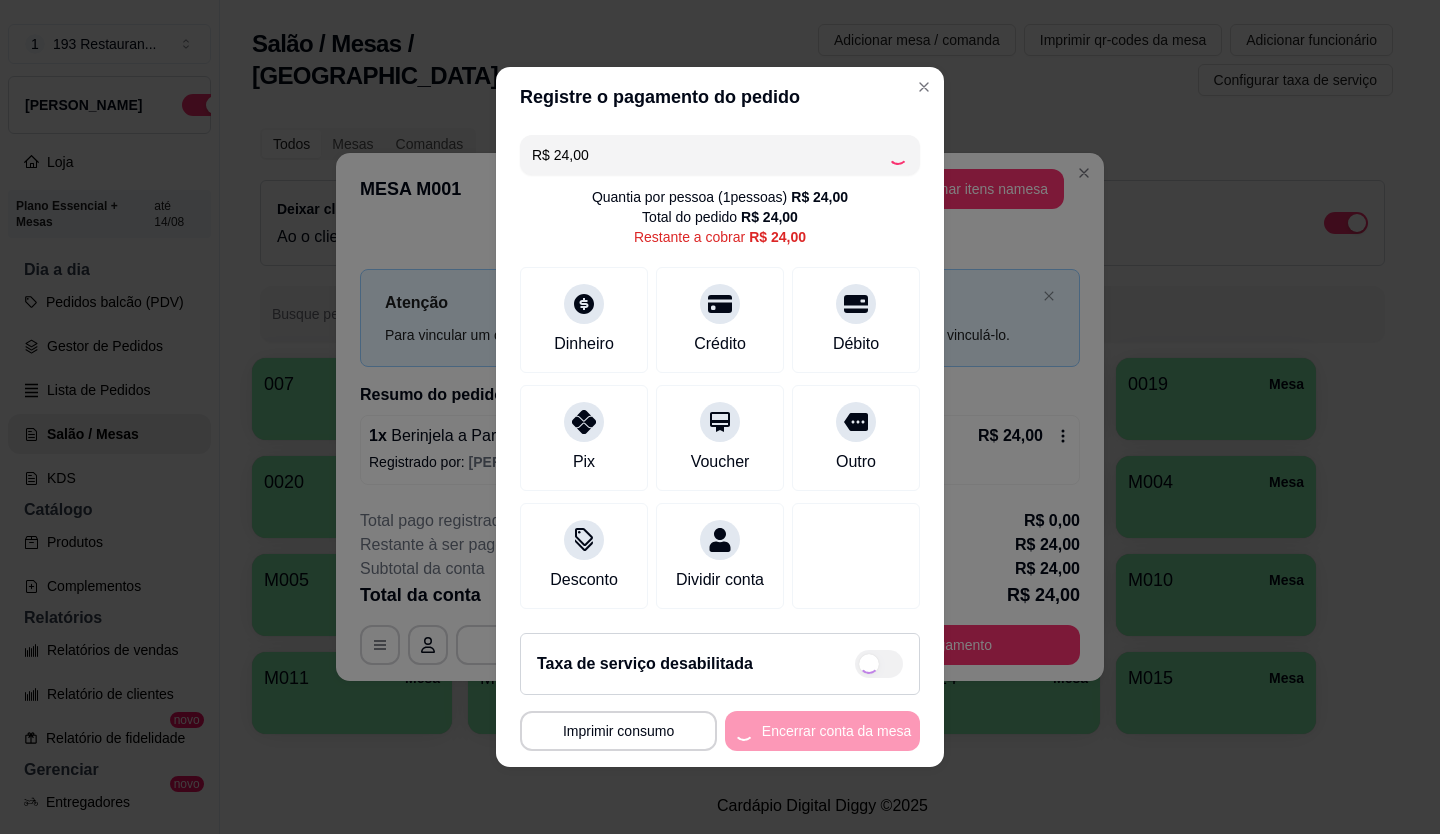 type on "R$ 0,00" 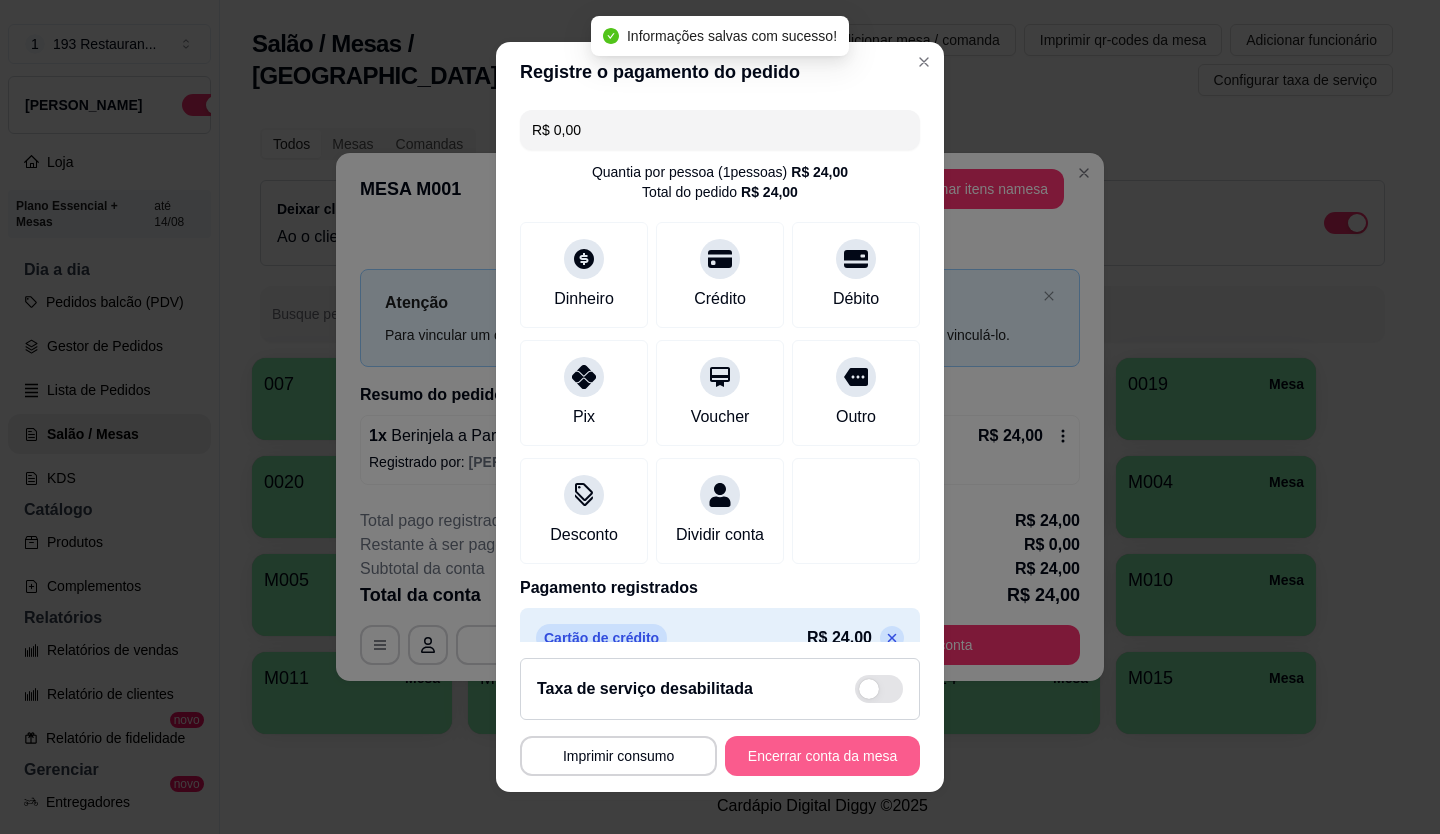 click on "Encerrar conta da mesa" at bounding box center (822, 756) 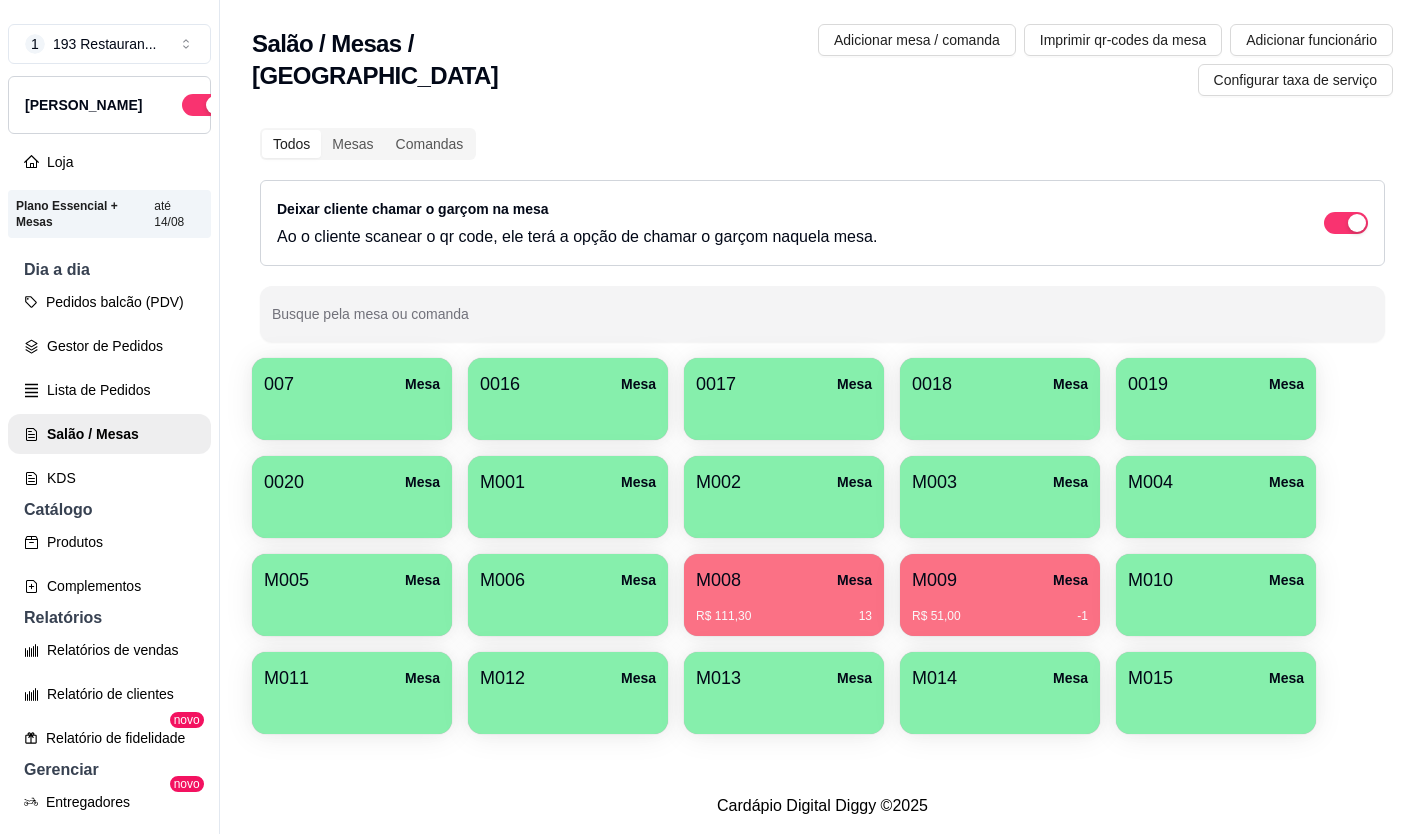 click on "Gestor de Pedidos" at bounding box center (109, 346) 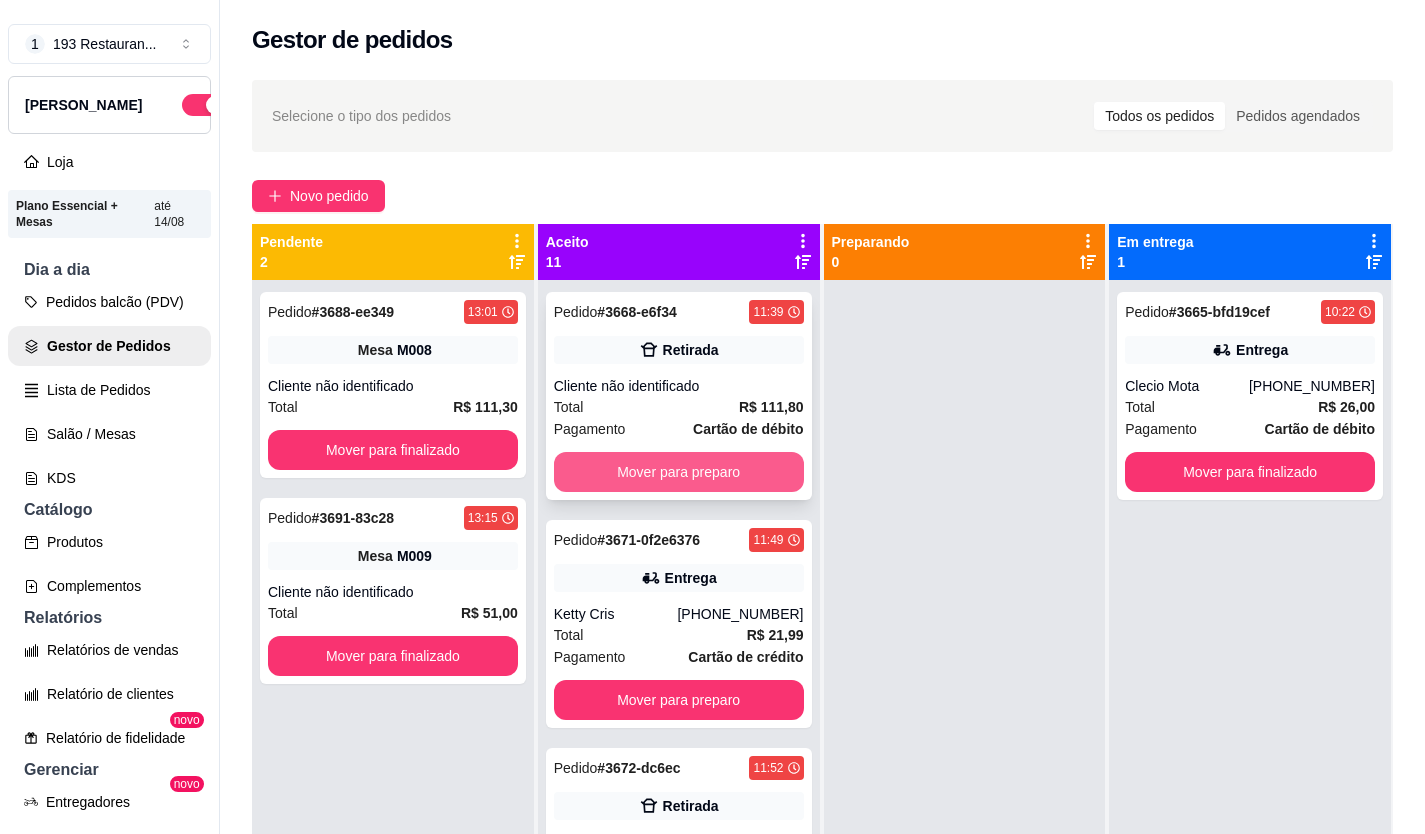 click on "Mover para preparo" at bounding box center (679, 472) 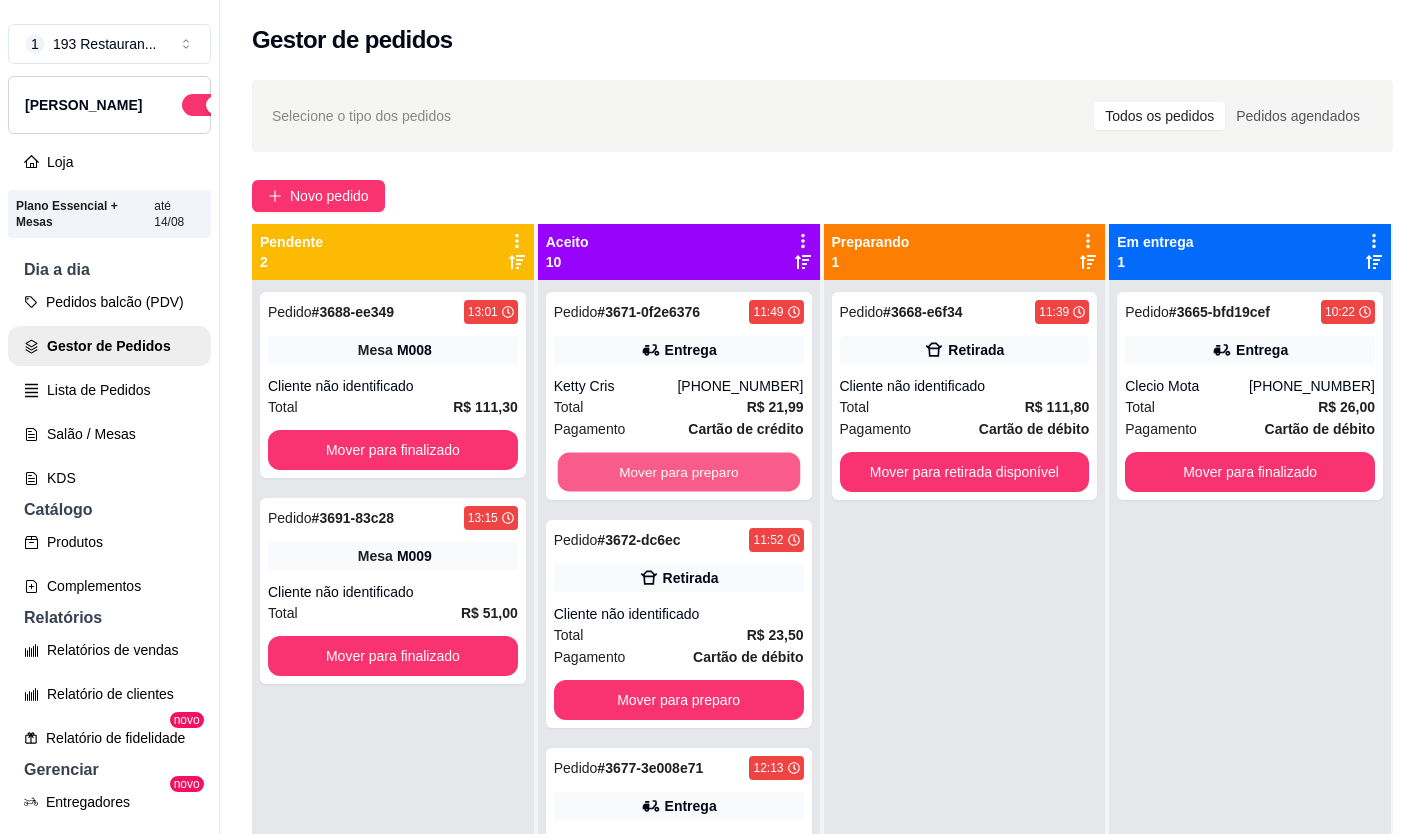 click on "Mover para preparo" at bounding box center [678, 472] 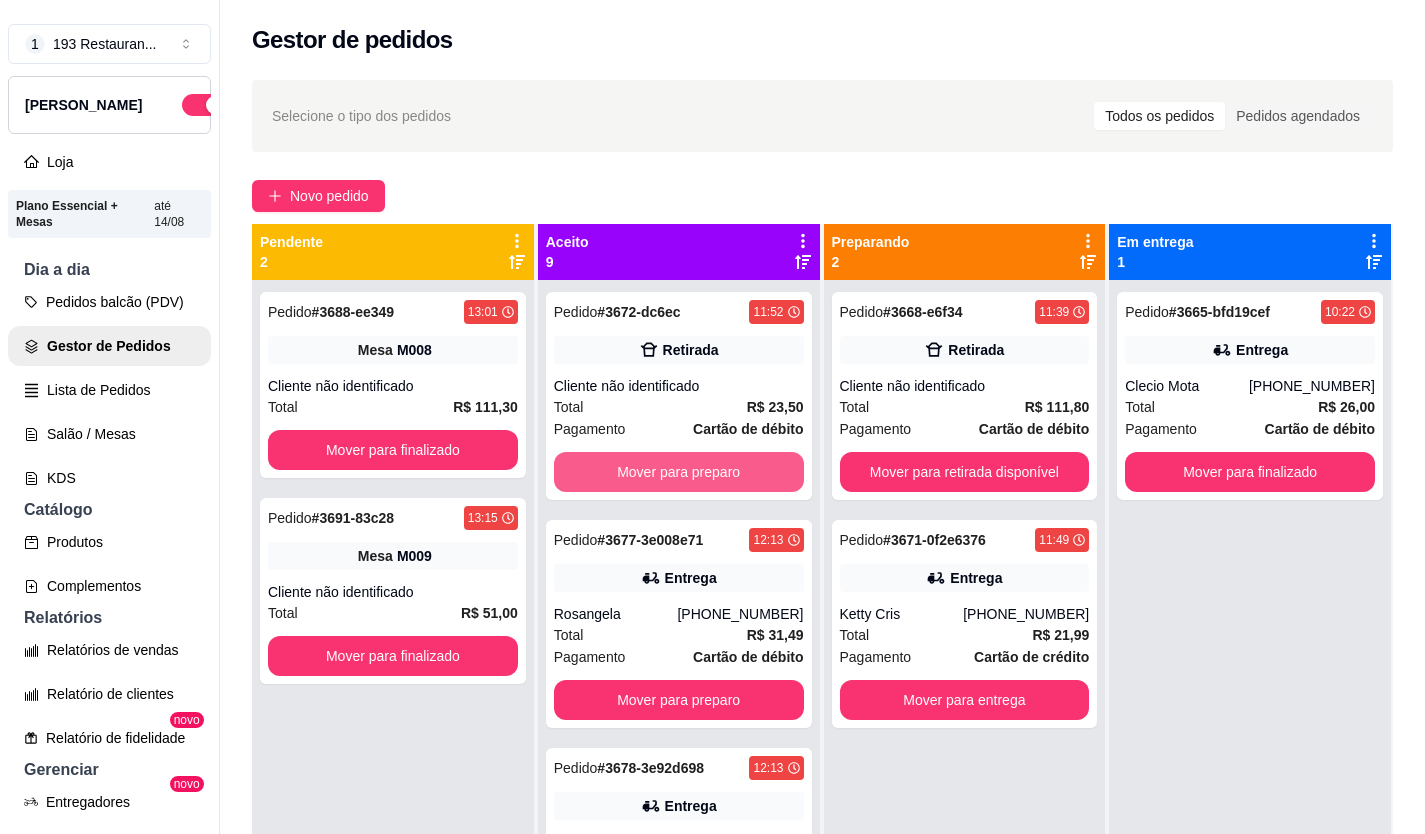 click on "Mover para preparo" at bounding box center [679, 472] 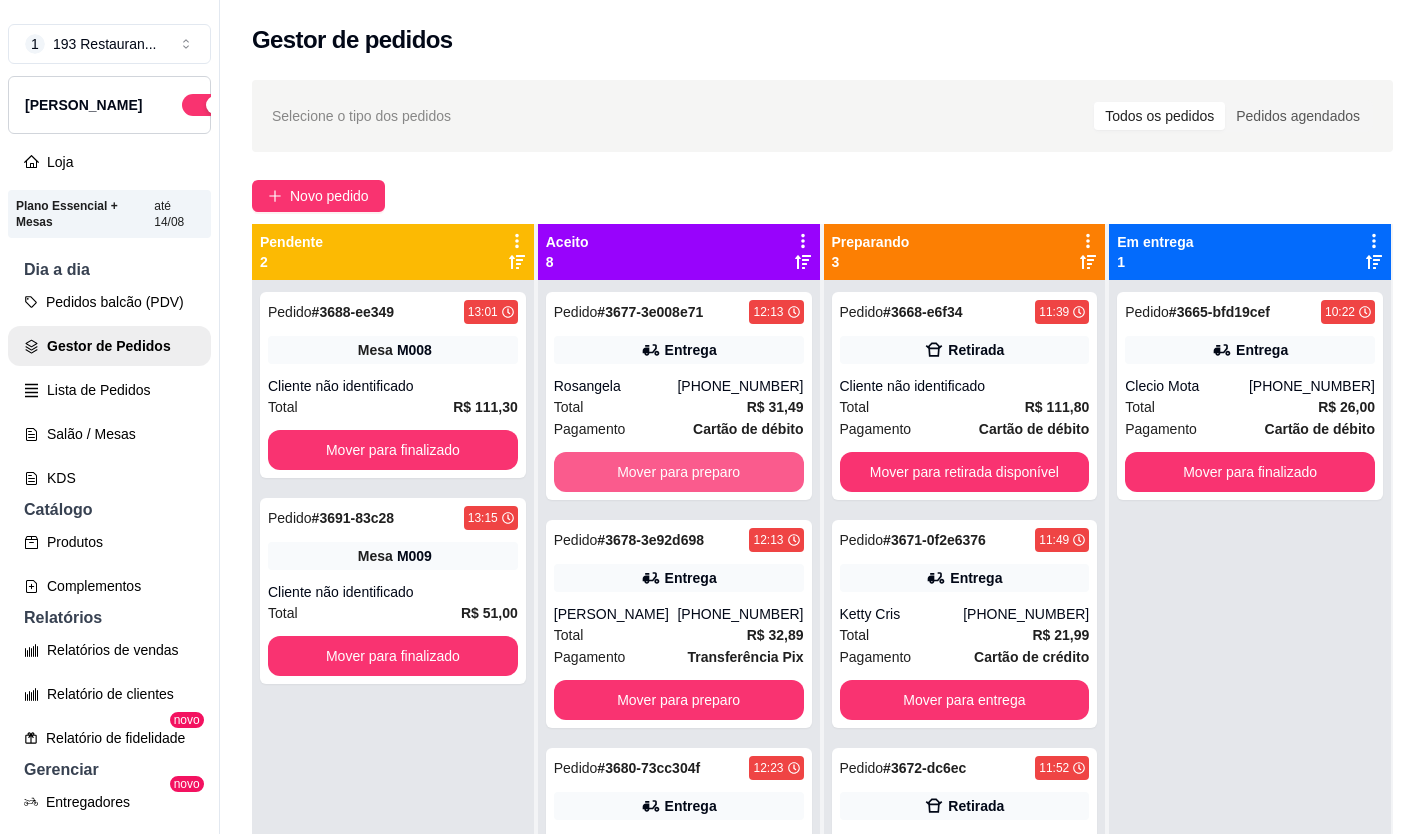 click on "Mover para preparo" at bounding box center (679, 472) 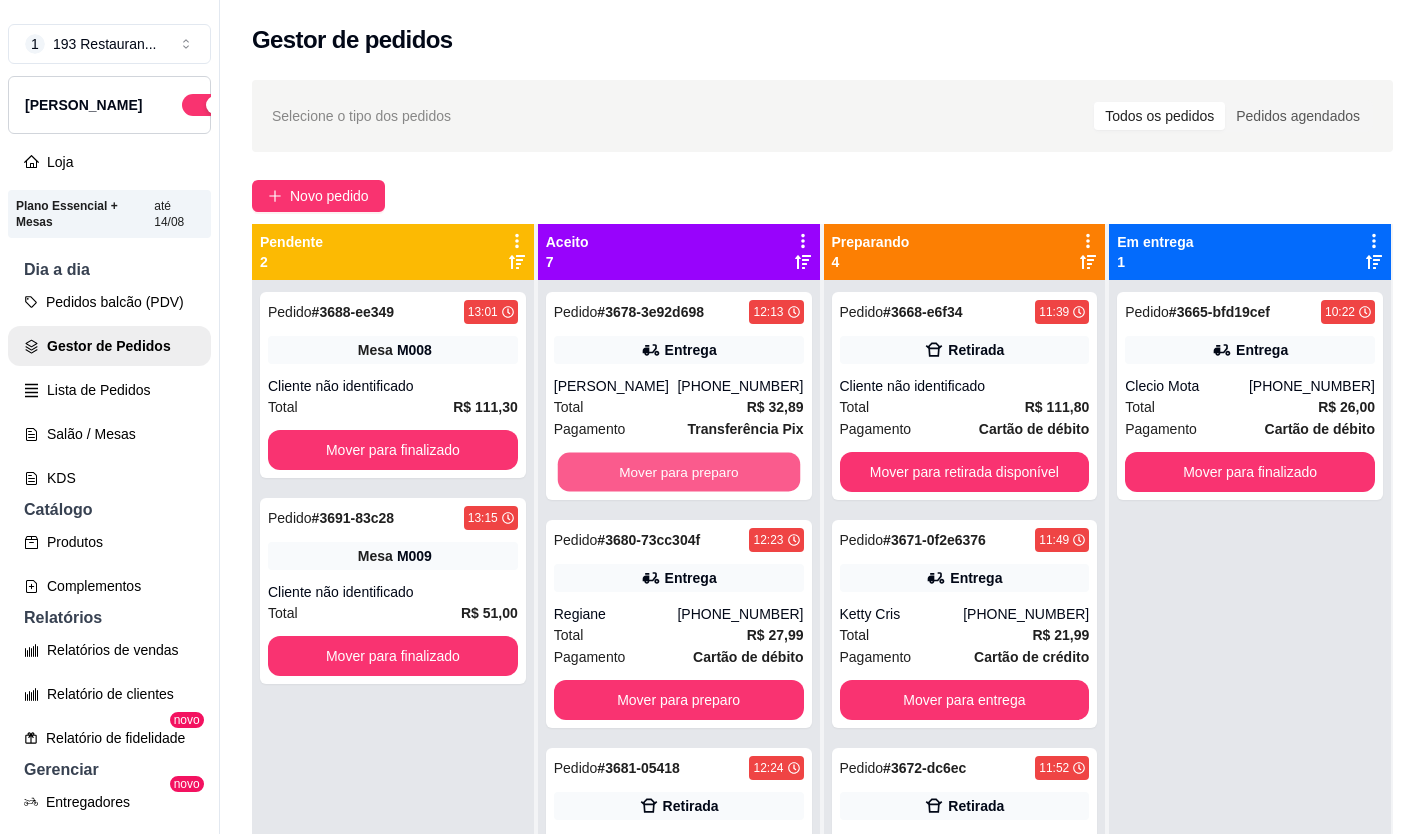 click on "Mover para preparo" at bounding box center (678, 472) 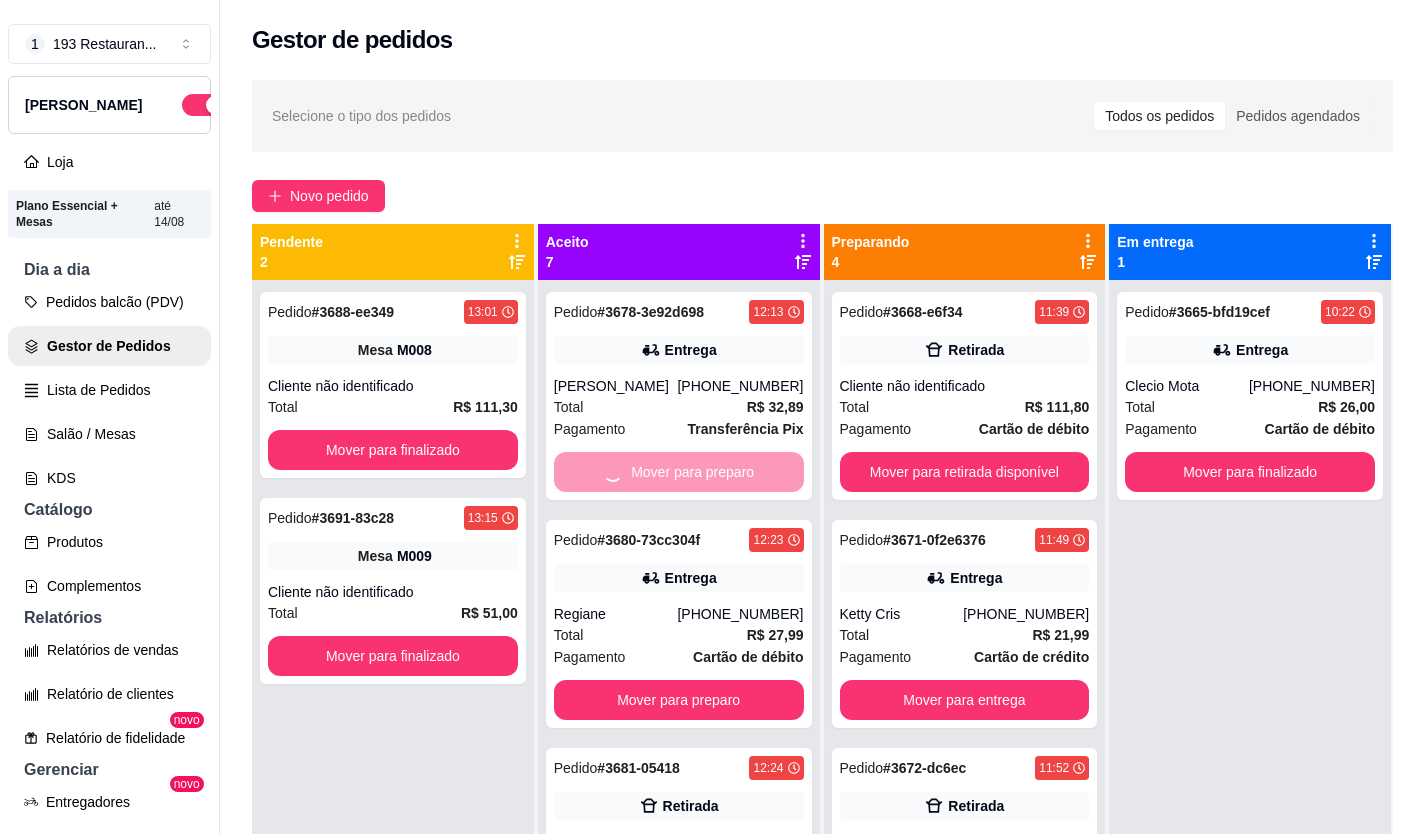 click on "Mover para preparo" at bounding box center [679, 472] 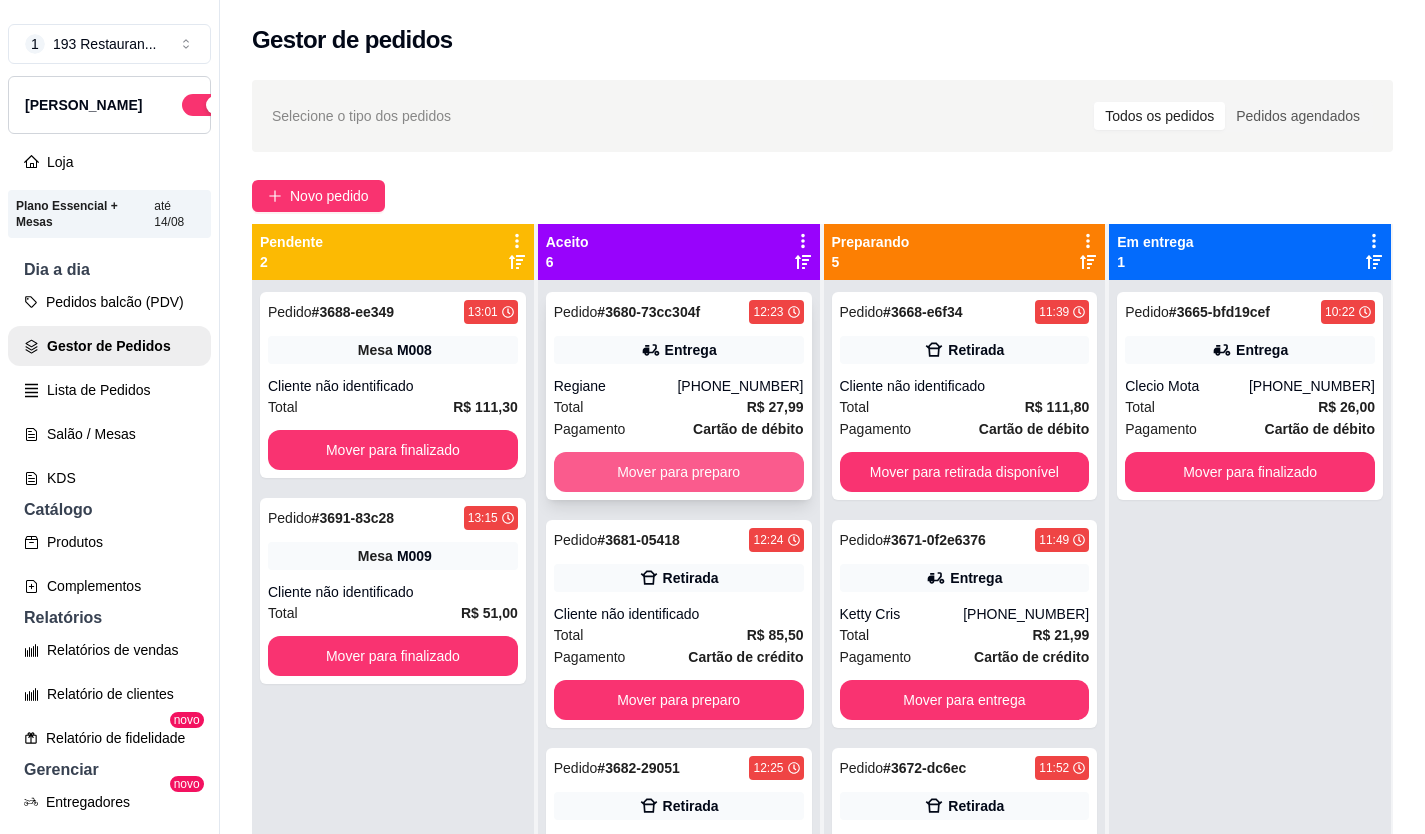 click on "Mover para preparo" at bounding box center [679, 472] 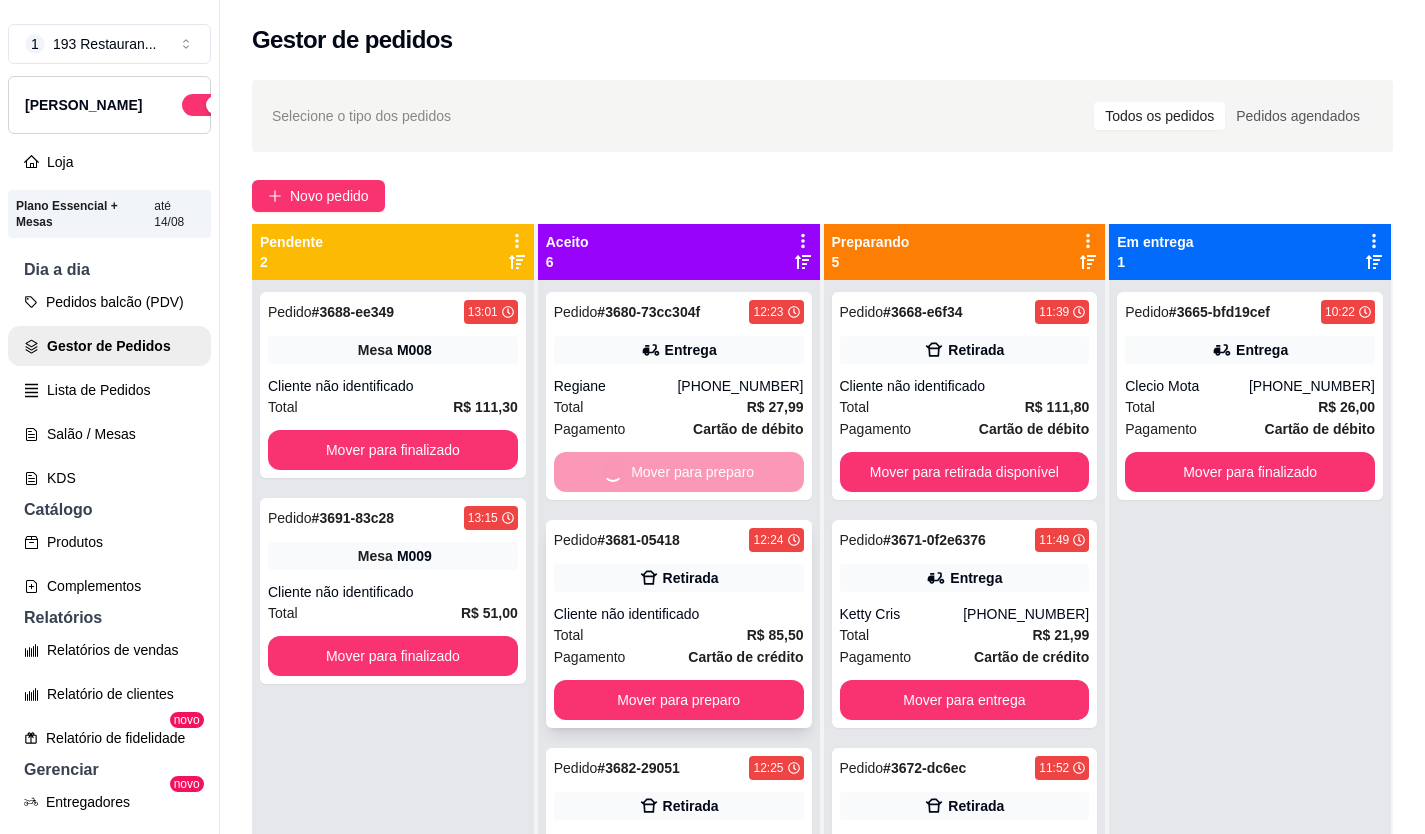 click on "Mover para preparo" at bounding box center (679, 700) 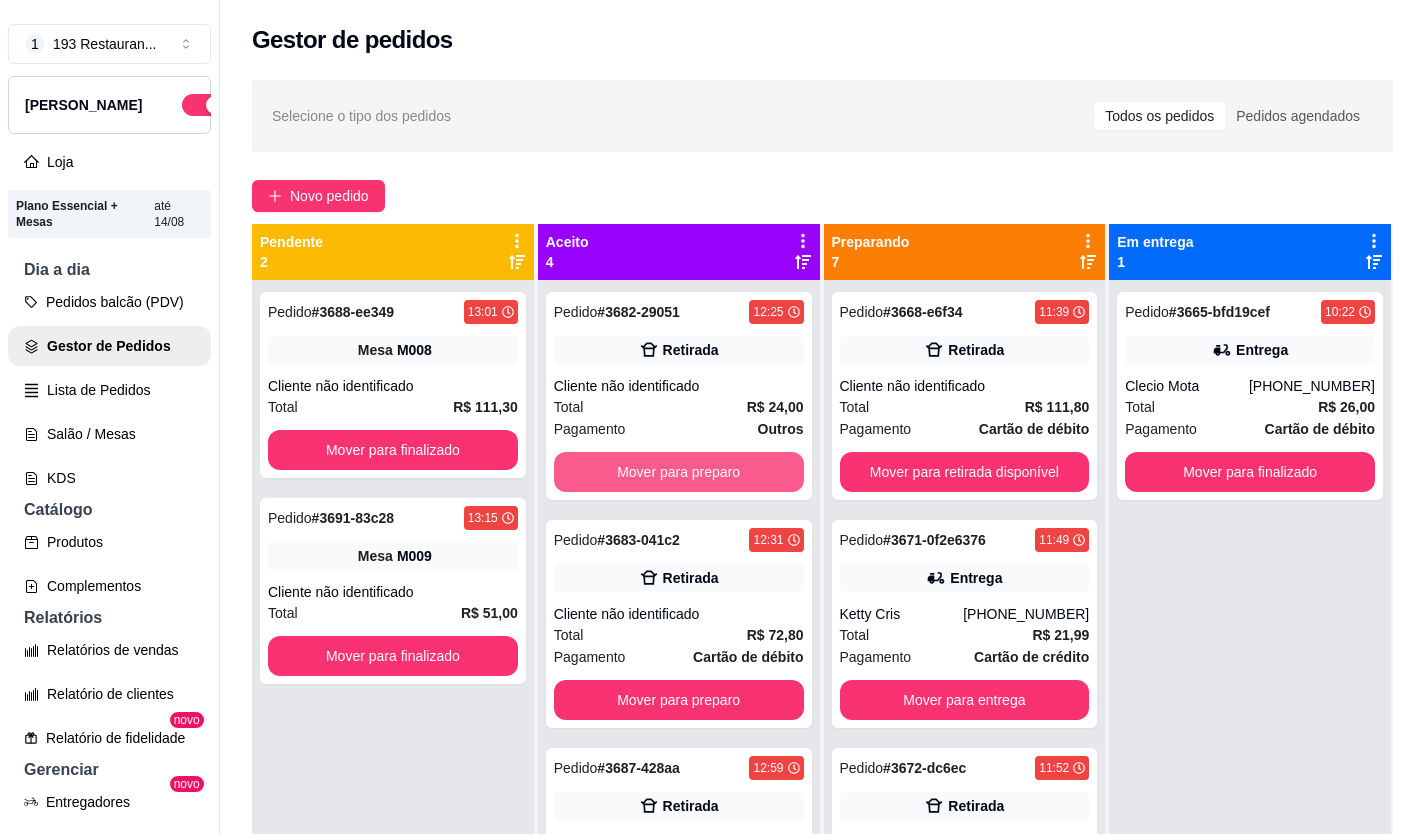 click on "Mover para preparo" at bounding box center (679, 472) 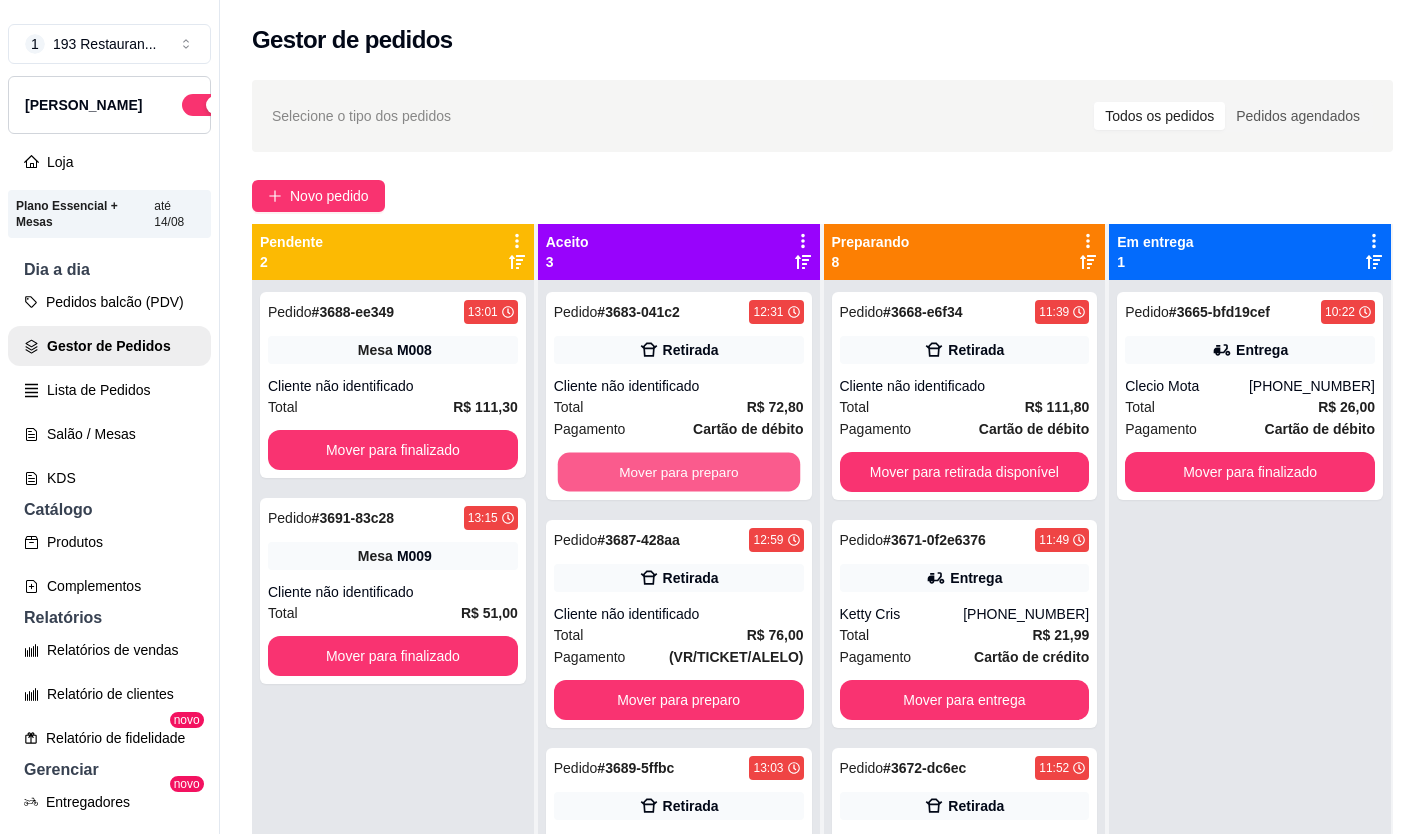 click on "Mover para preparo" at bounding box center [678, 472] 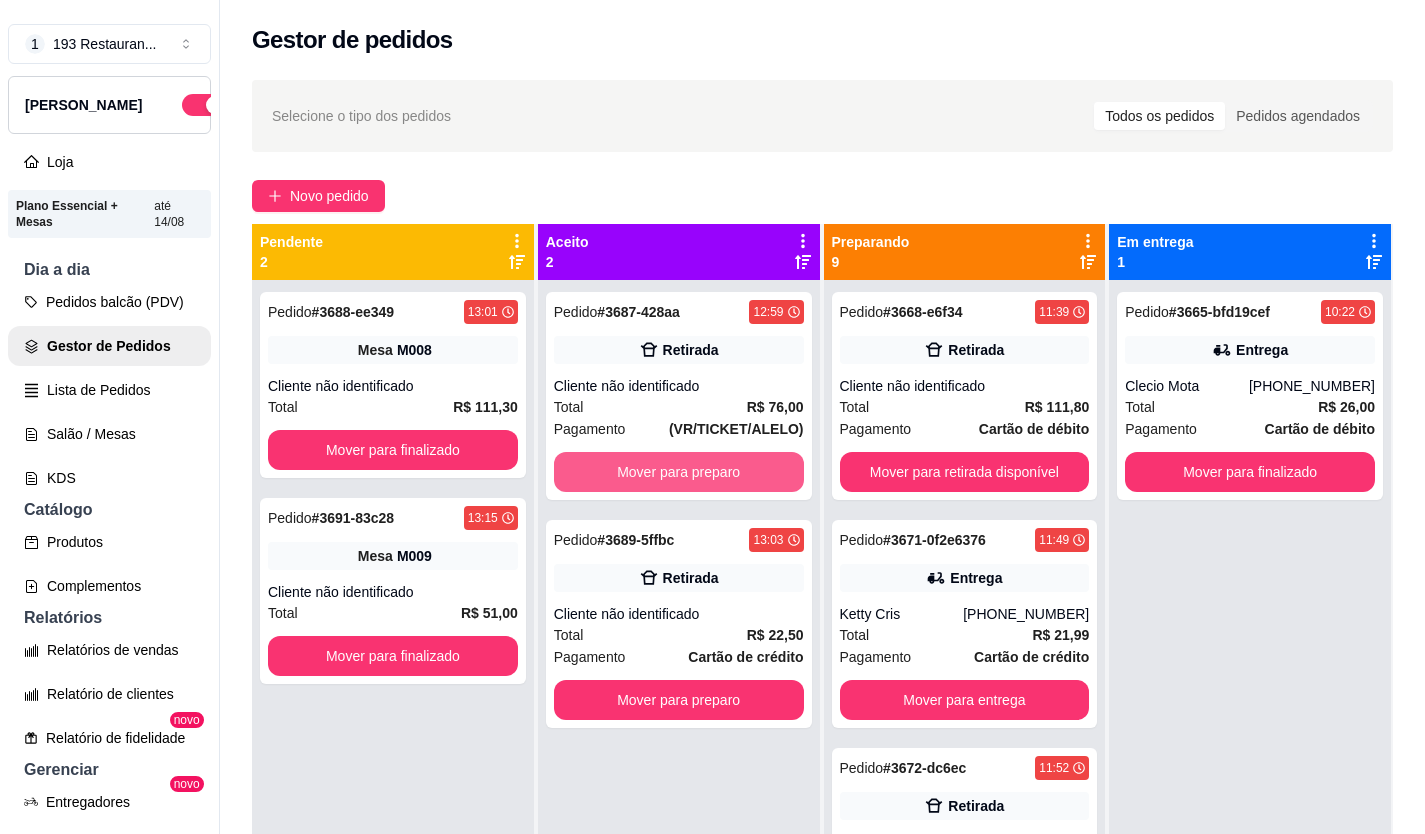 click on "Mover para preparo" at bounding box center (679, 472) 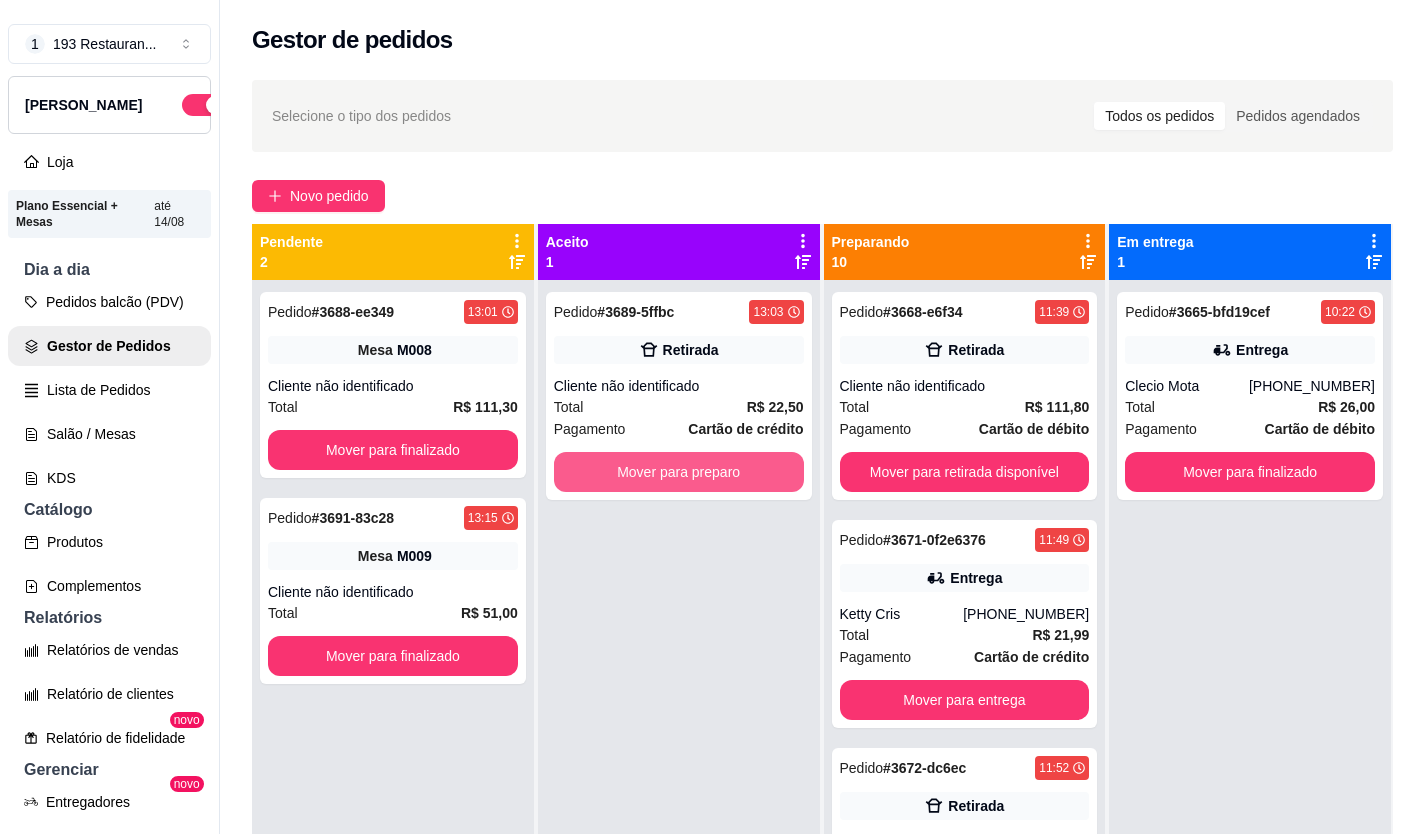 click on "Mover para preparo" at bounding box center (679, 472) 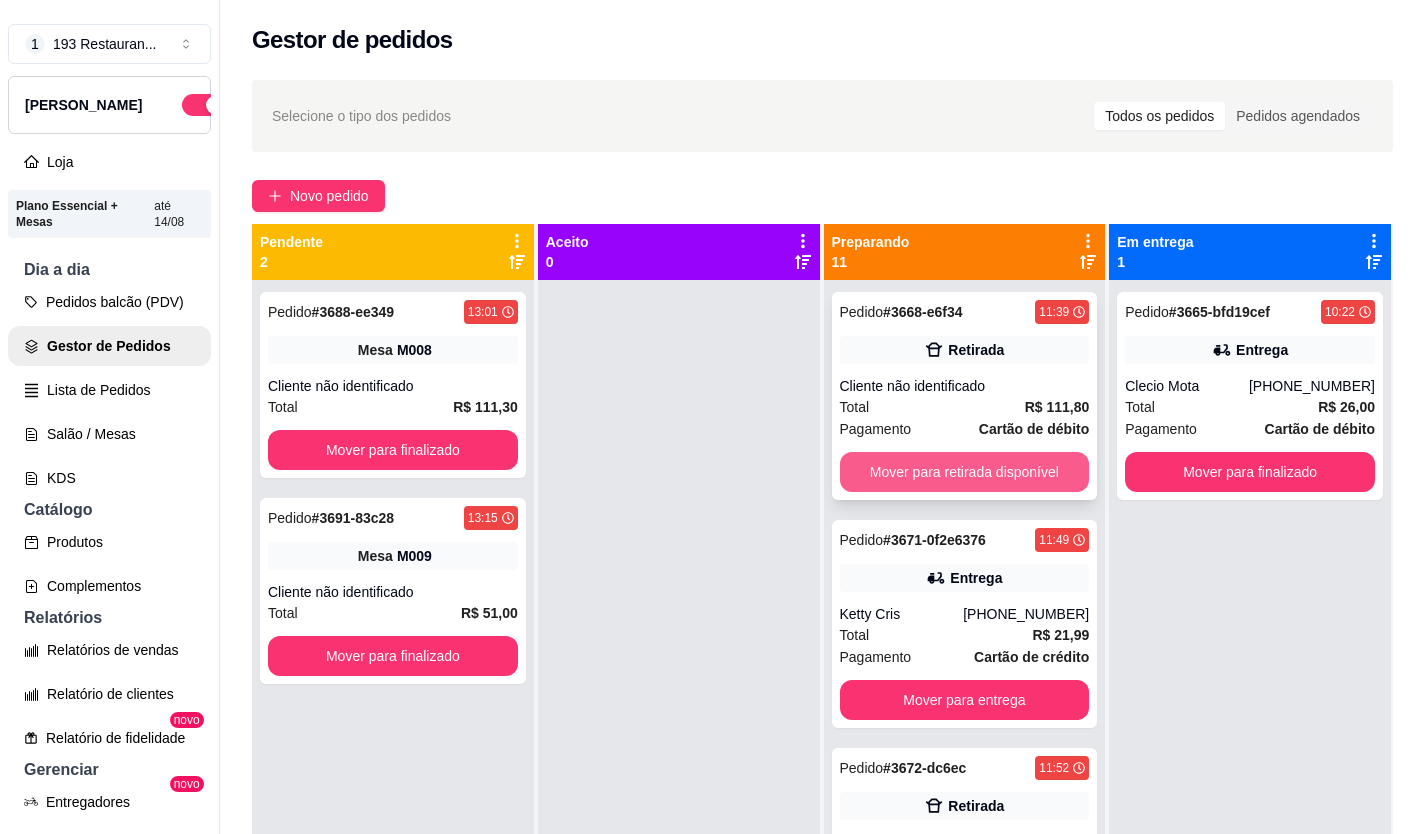 click on "Mover para retirada disponível" at bounding box center (965, 472) 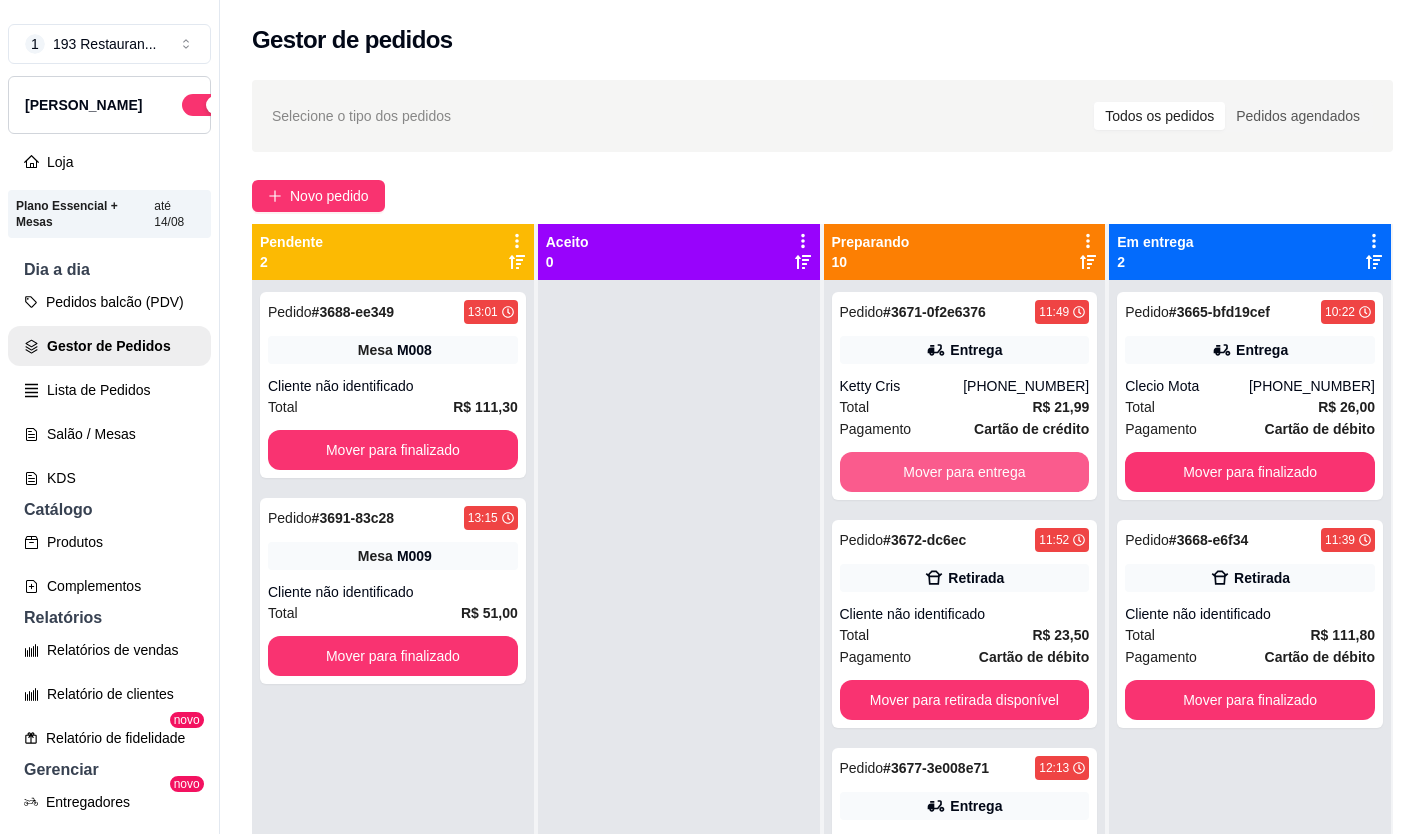 click on "Mover para entrega" at bounding box center (965, 472) 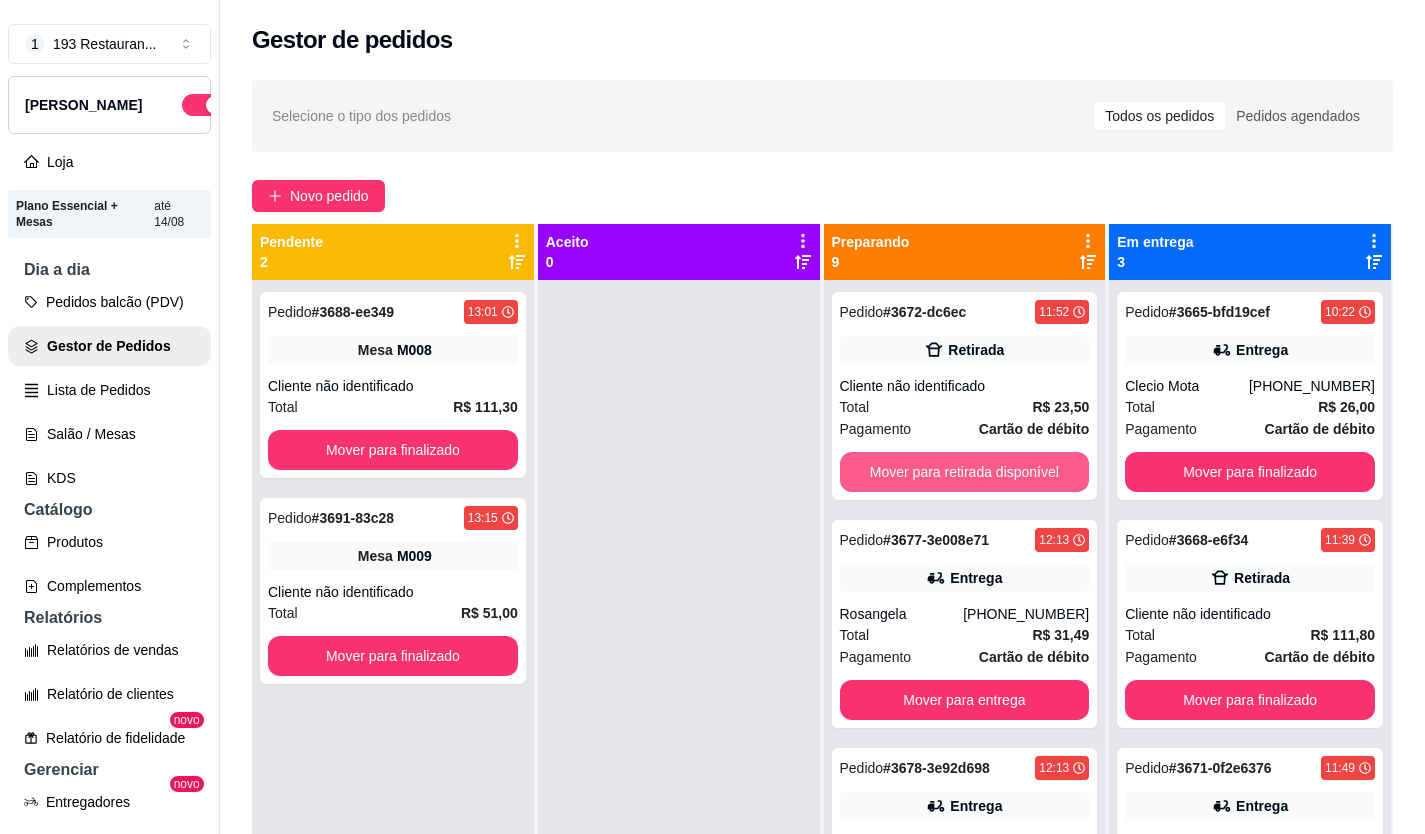 click on "Mover para retirada disponível" at bounding box center [965, 472] 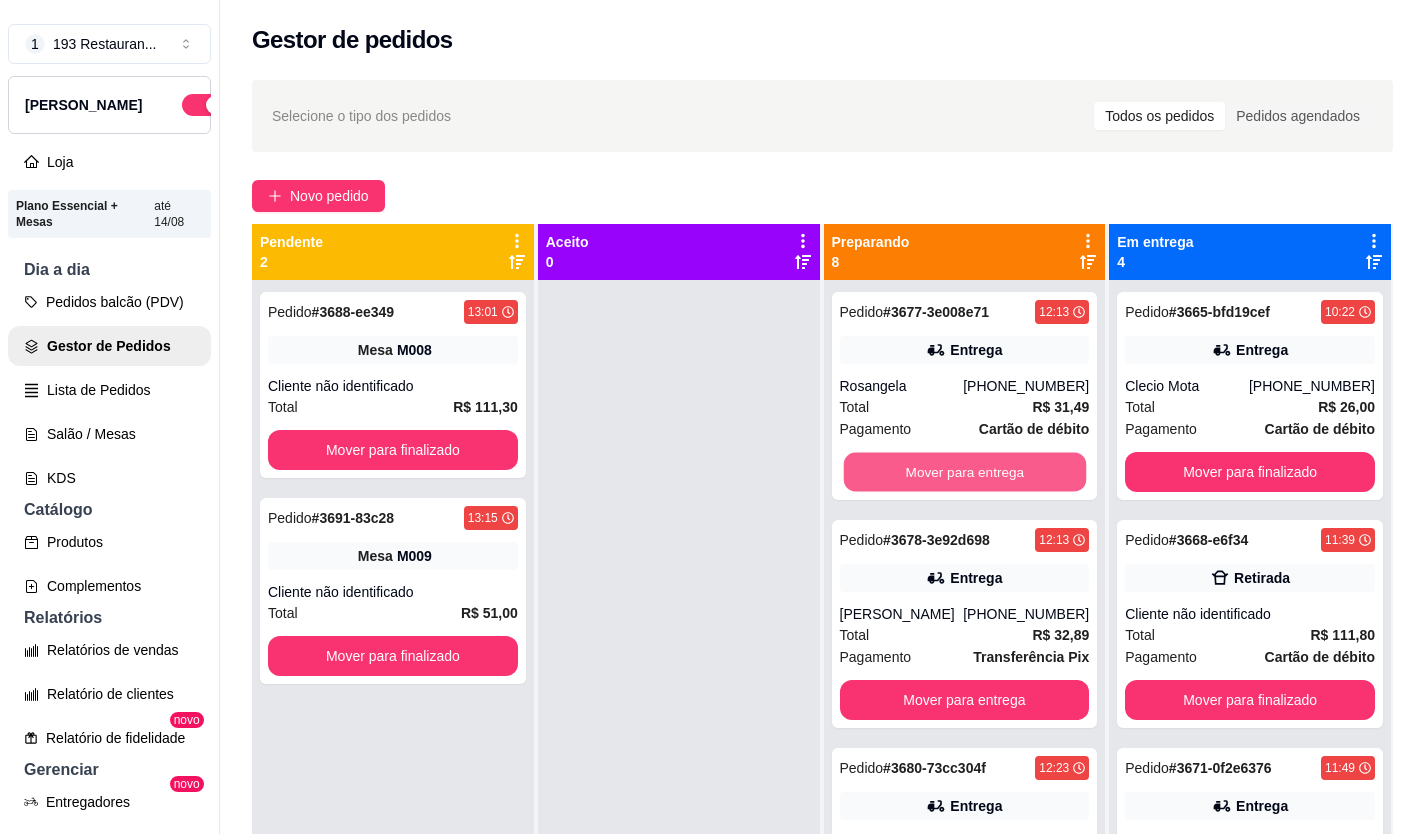 click on "Mover para entrega" at bounding box center [964, 472] 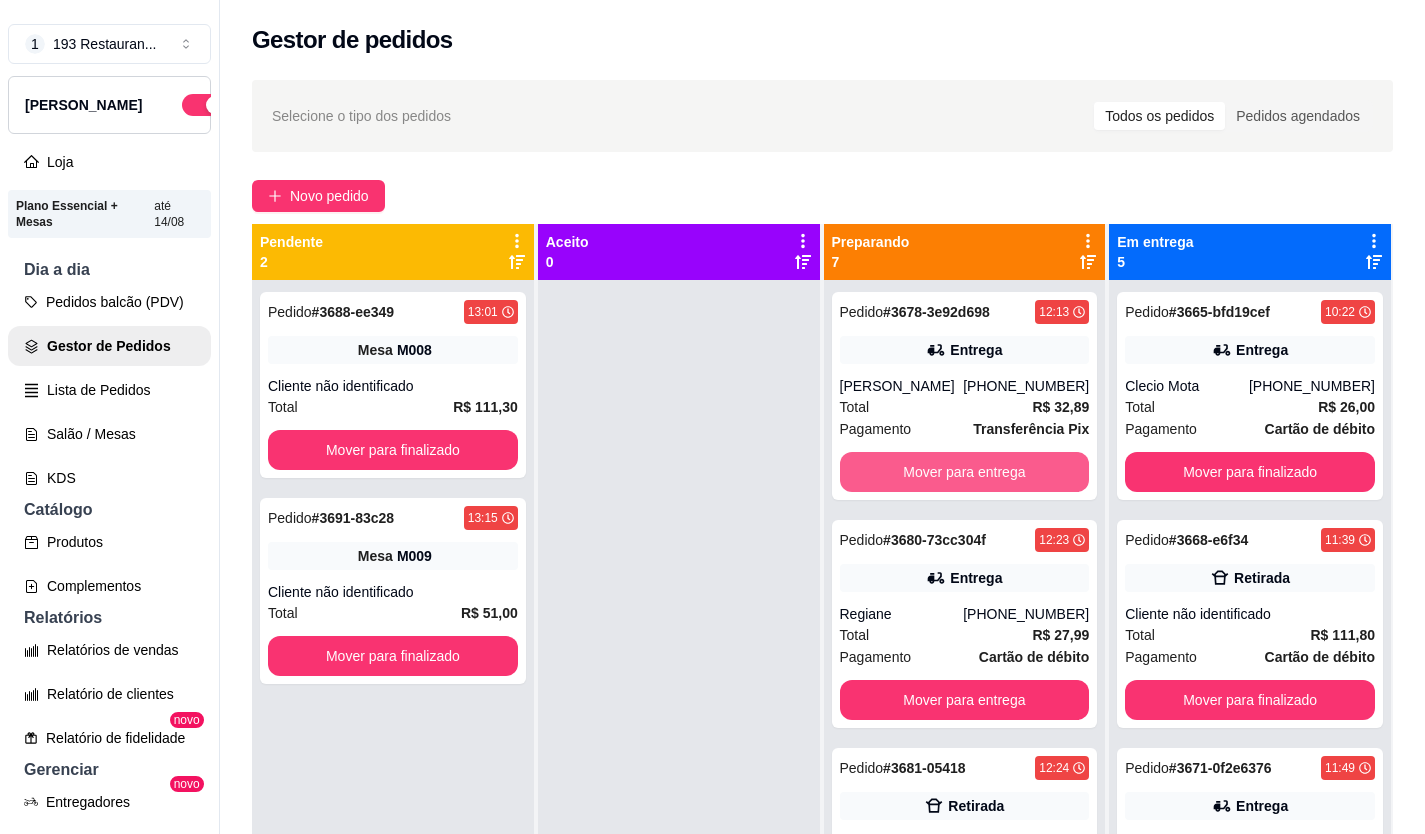 click on "Mover para entrega" at bounding box center [965, 472] 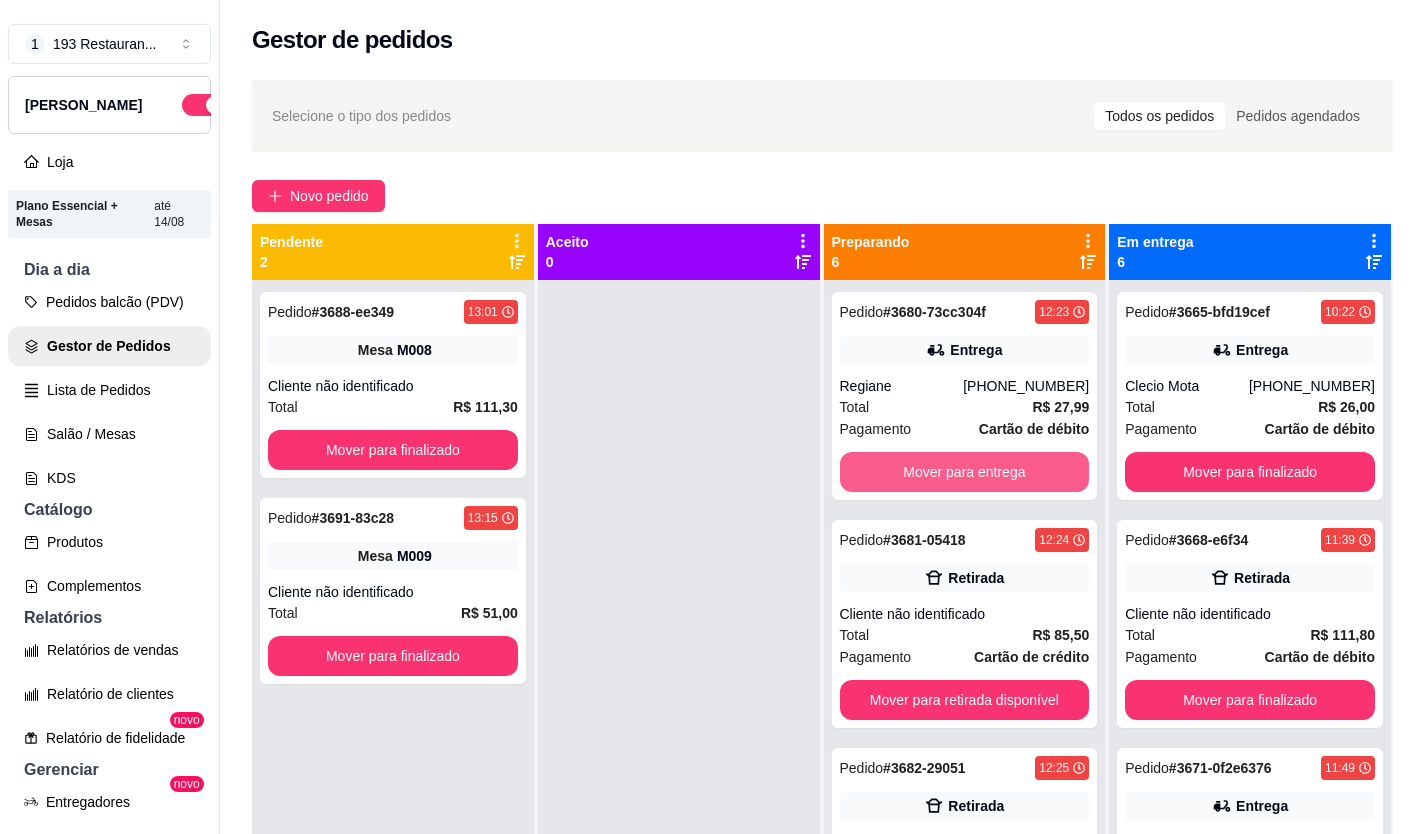 click on "Mover para entrega" at bounding box center [965, 472] 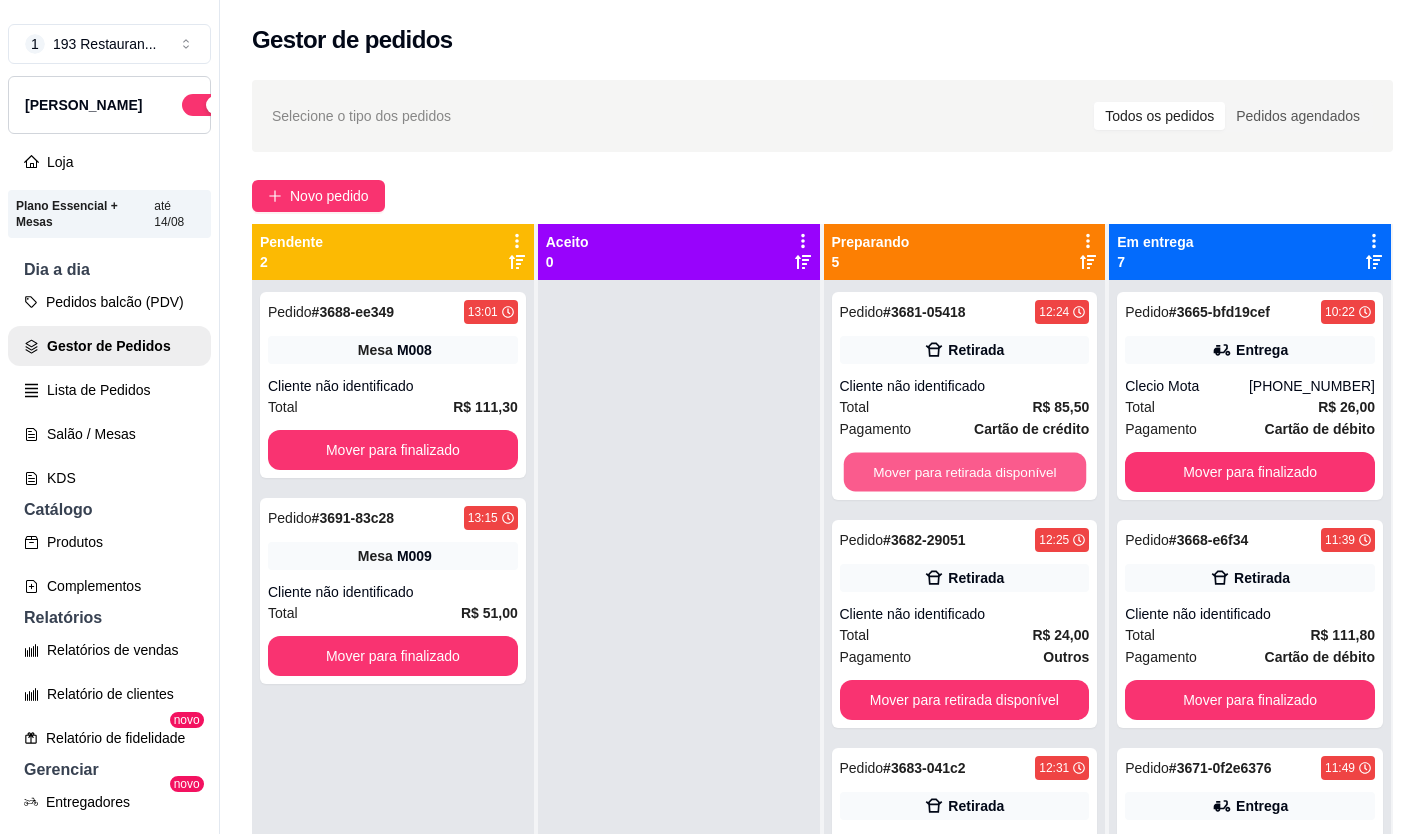 click on "Mover para retirada disponível" at bounding box center [964, 472] 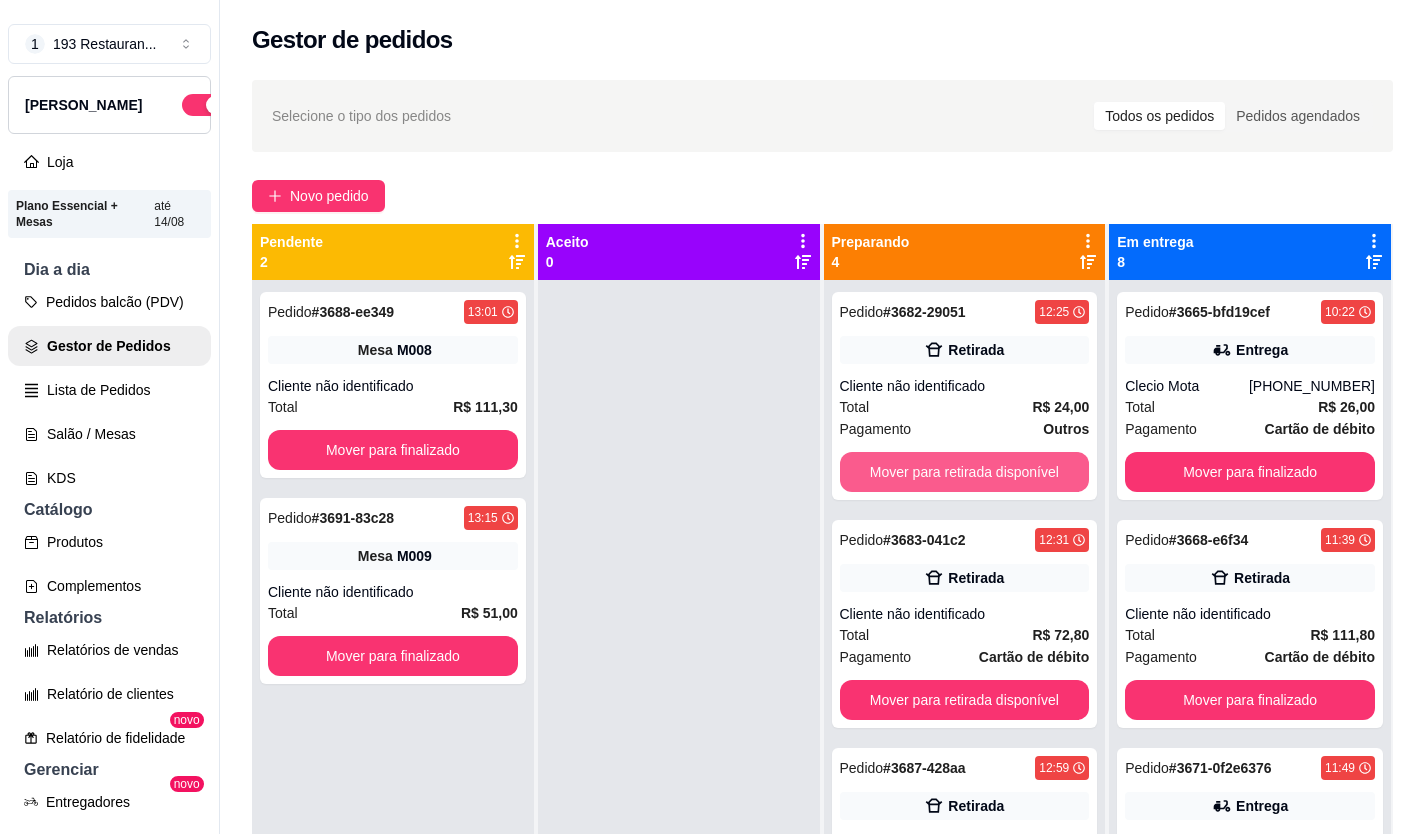 click on "Mover para retirada disponível" at bounding box center (965, 472) 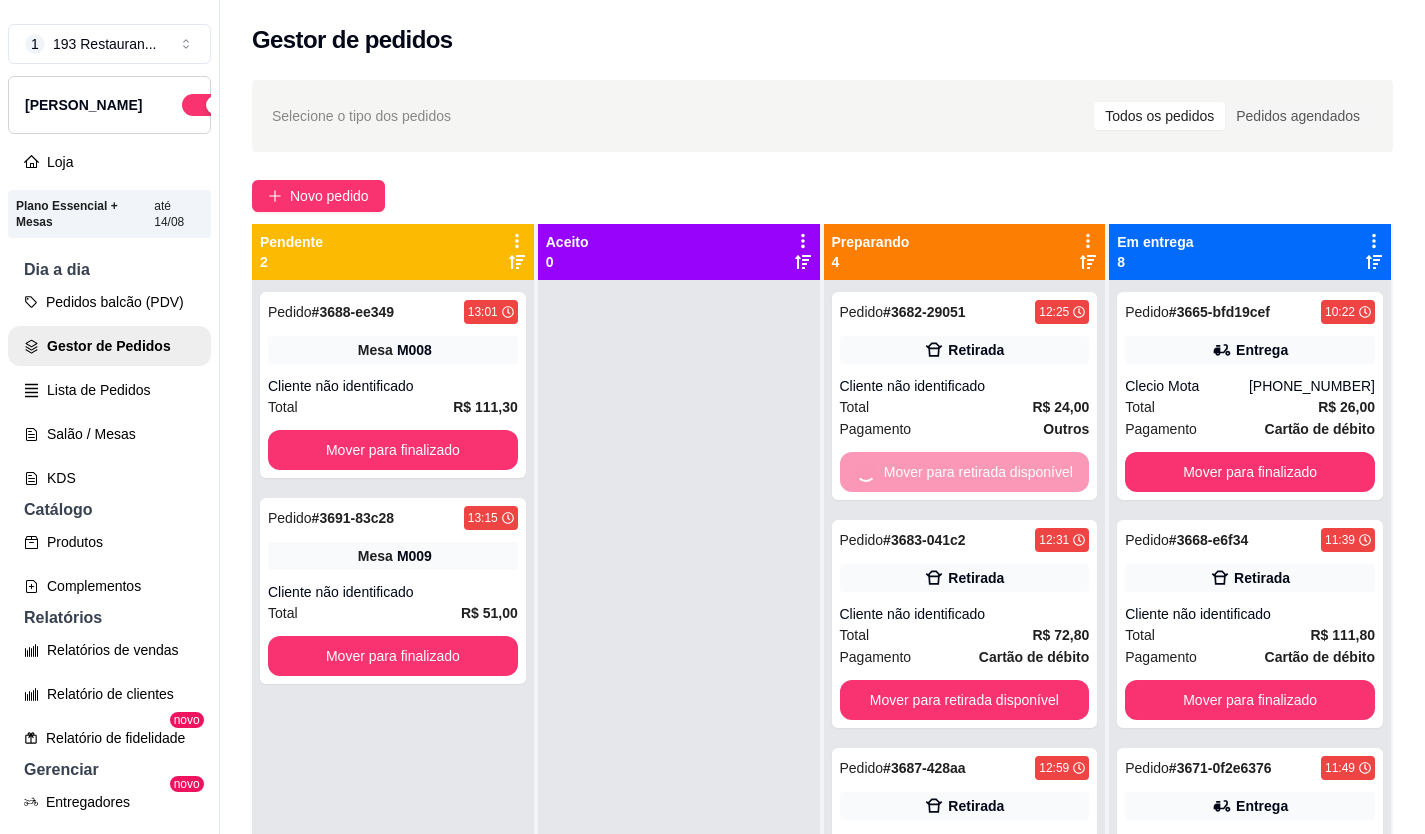 click on "Mover para retirada disponível" at bounding box center (965, 700) 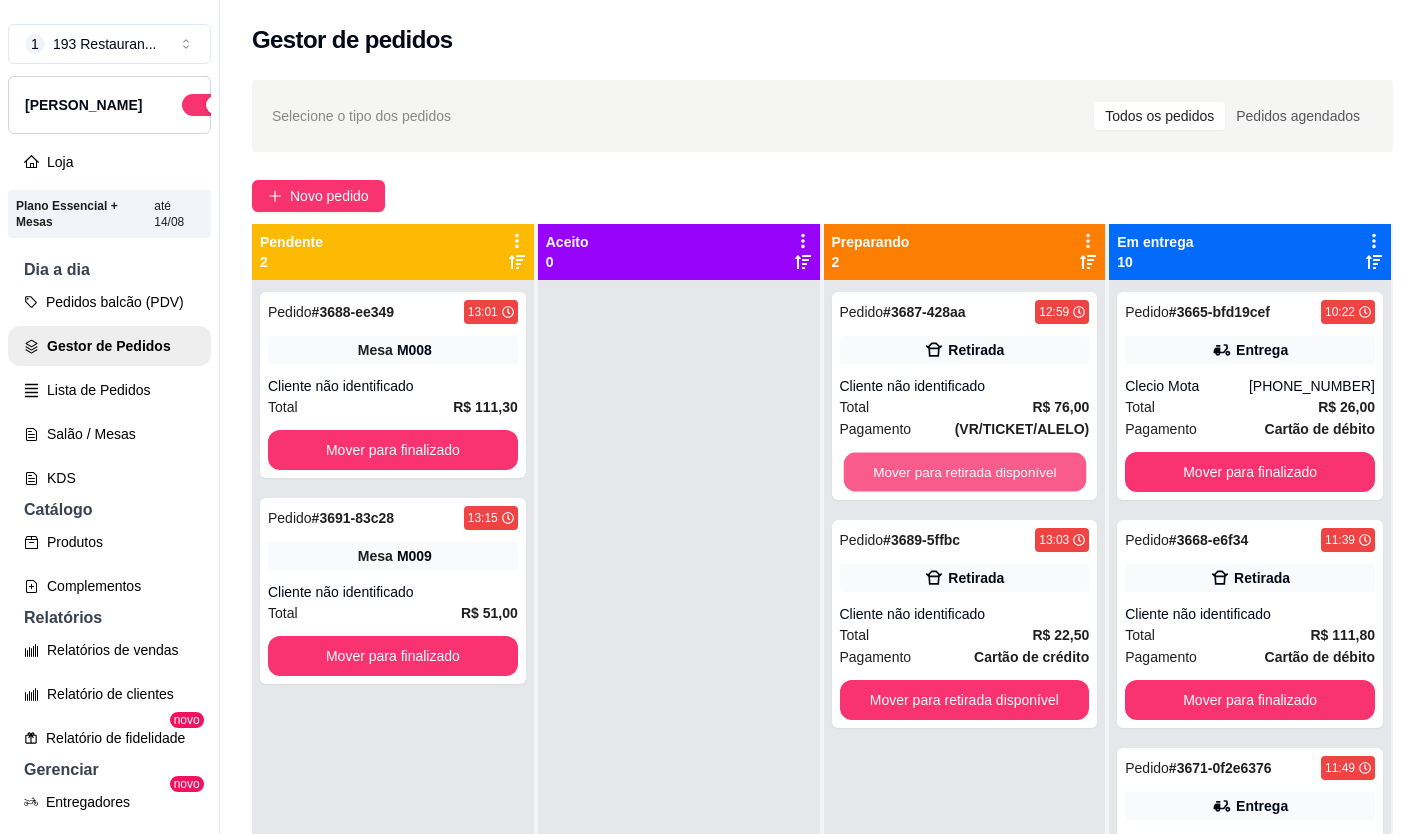 click on "Mover para retirada disponível" at bounding box center (964, 472) 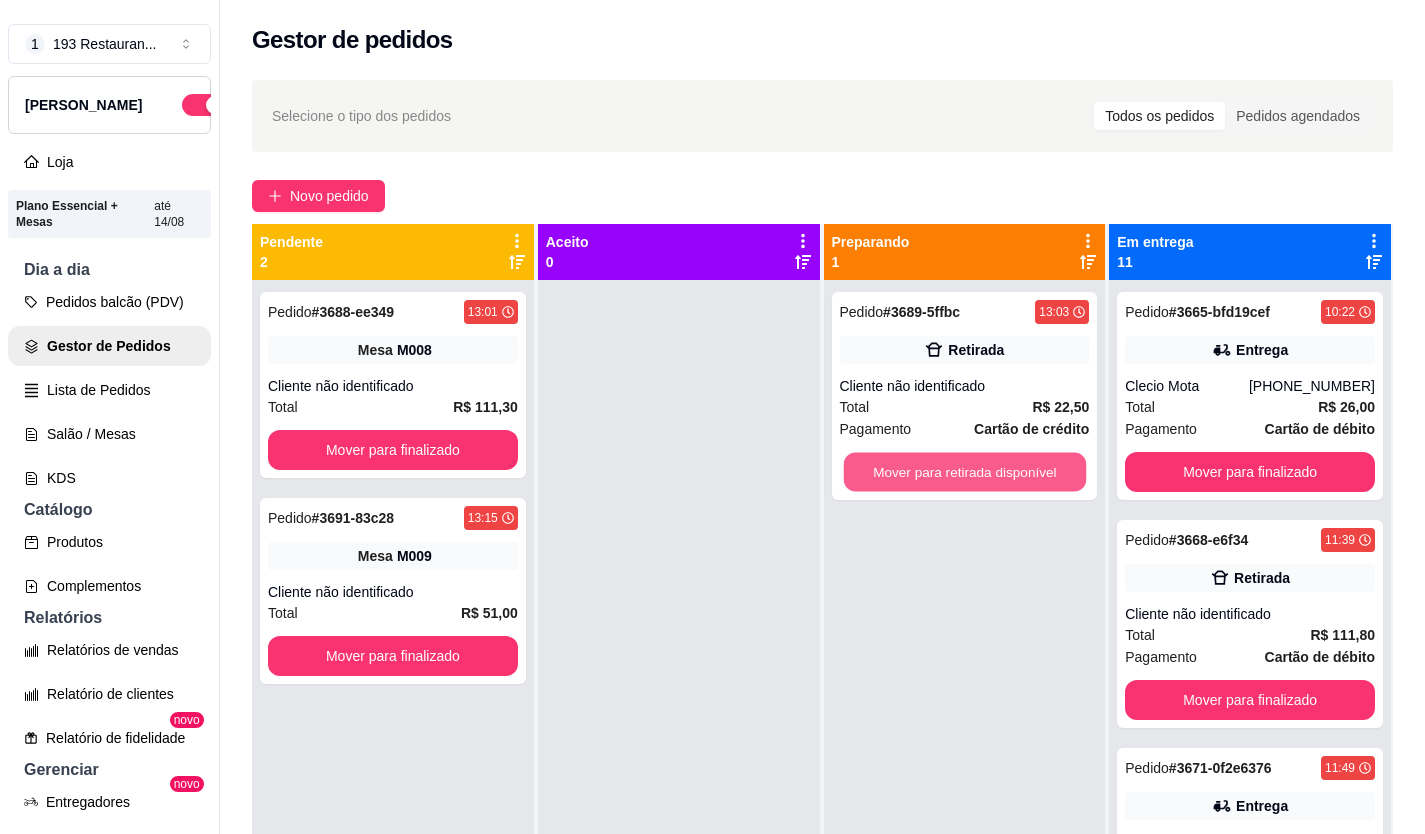 click on "Mover para retirada disponível" at bounding box center (964, 472) 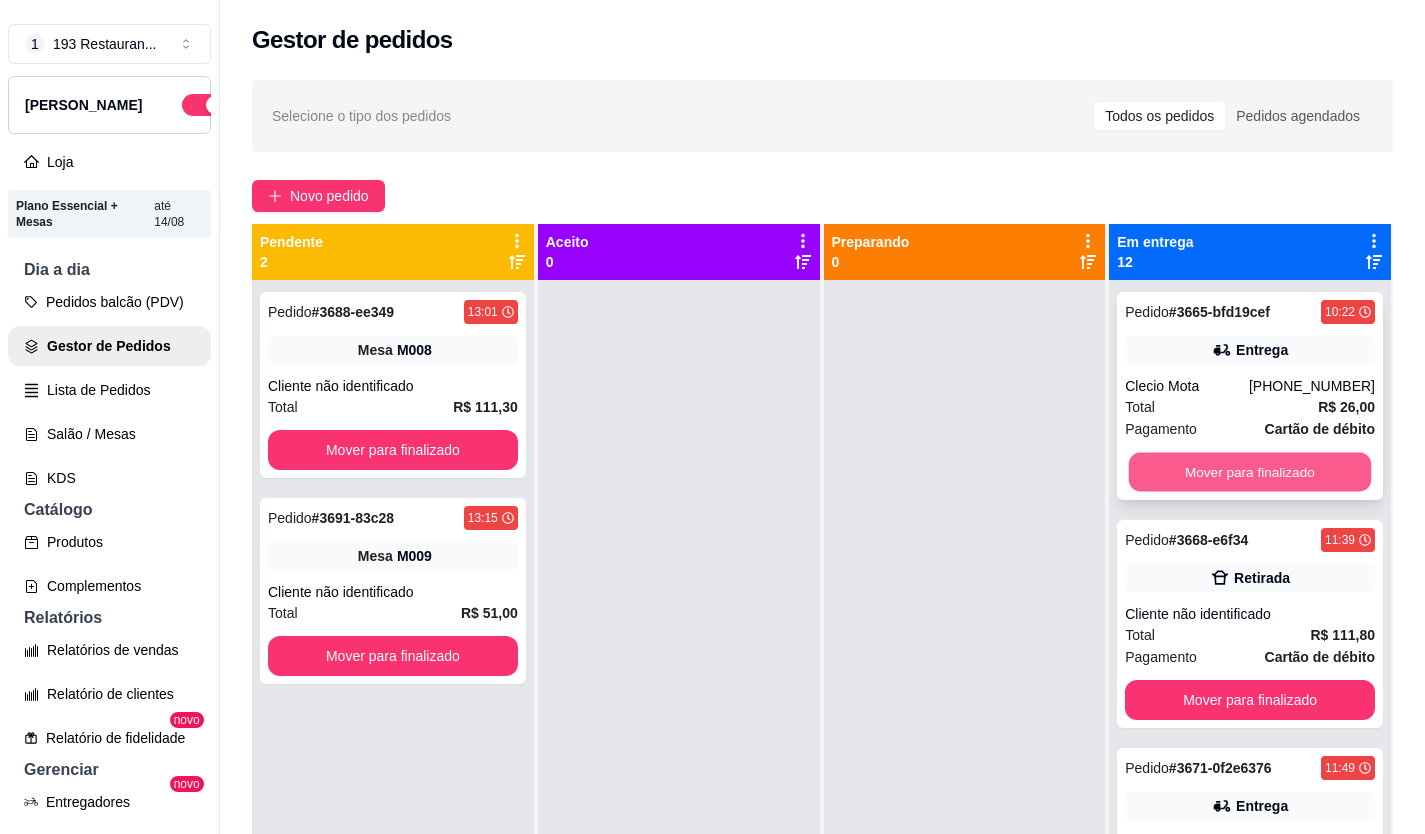 click on "Mover para finalizado" at bounding box center (1250, 472) 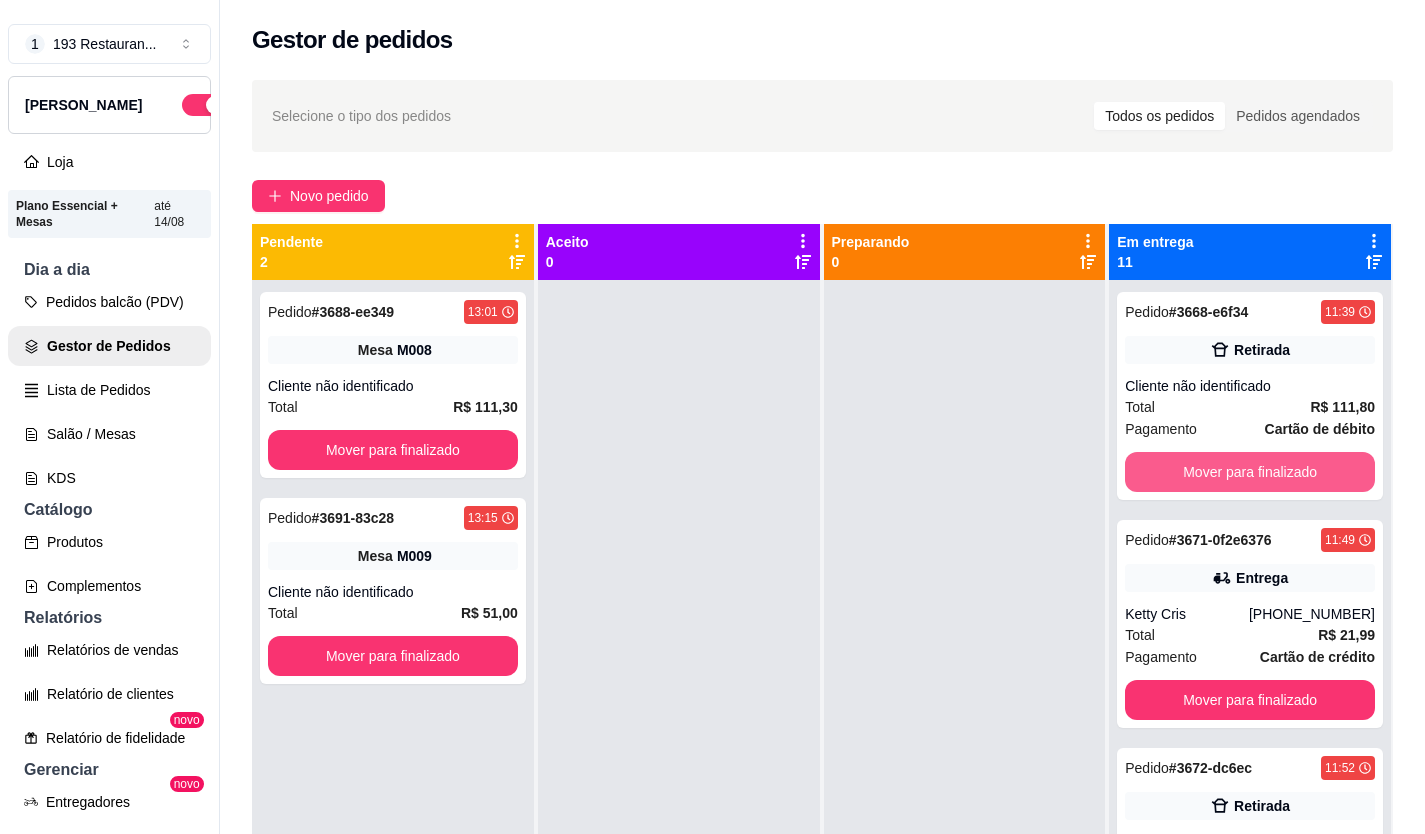click on "Mover para finalizado" at bounding box center (1250, 472) 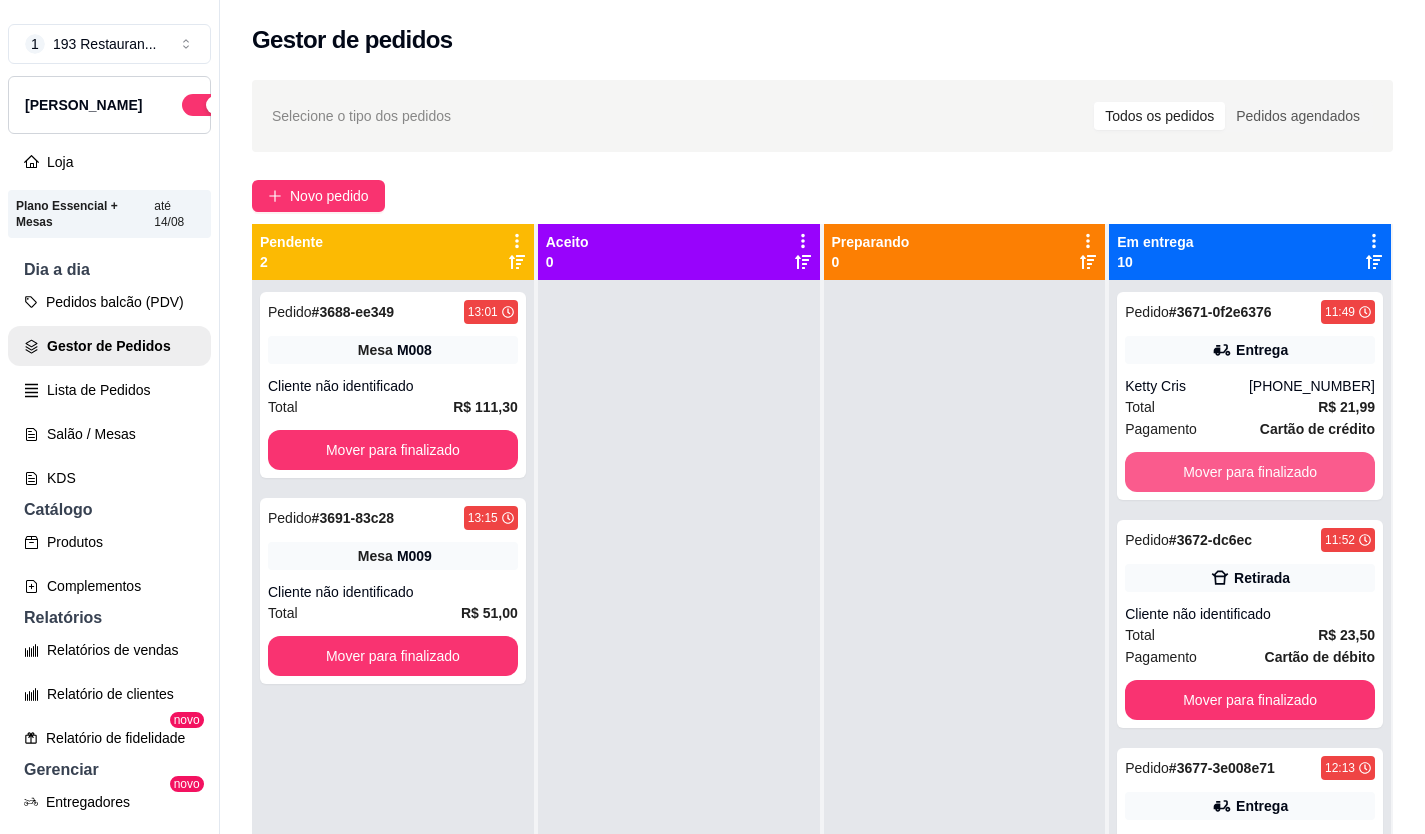 click on "Mover para finalizado" at bounding box center [1250, 472] 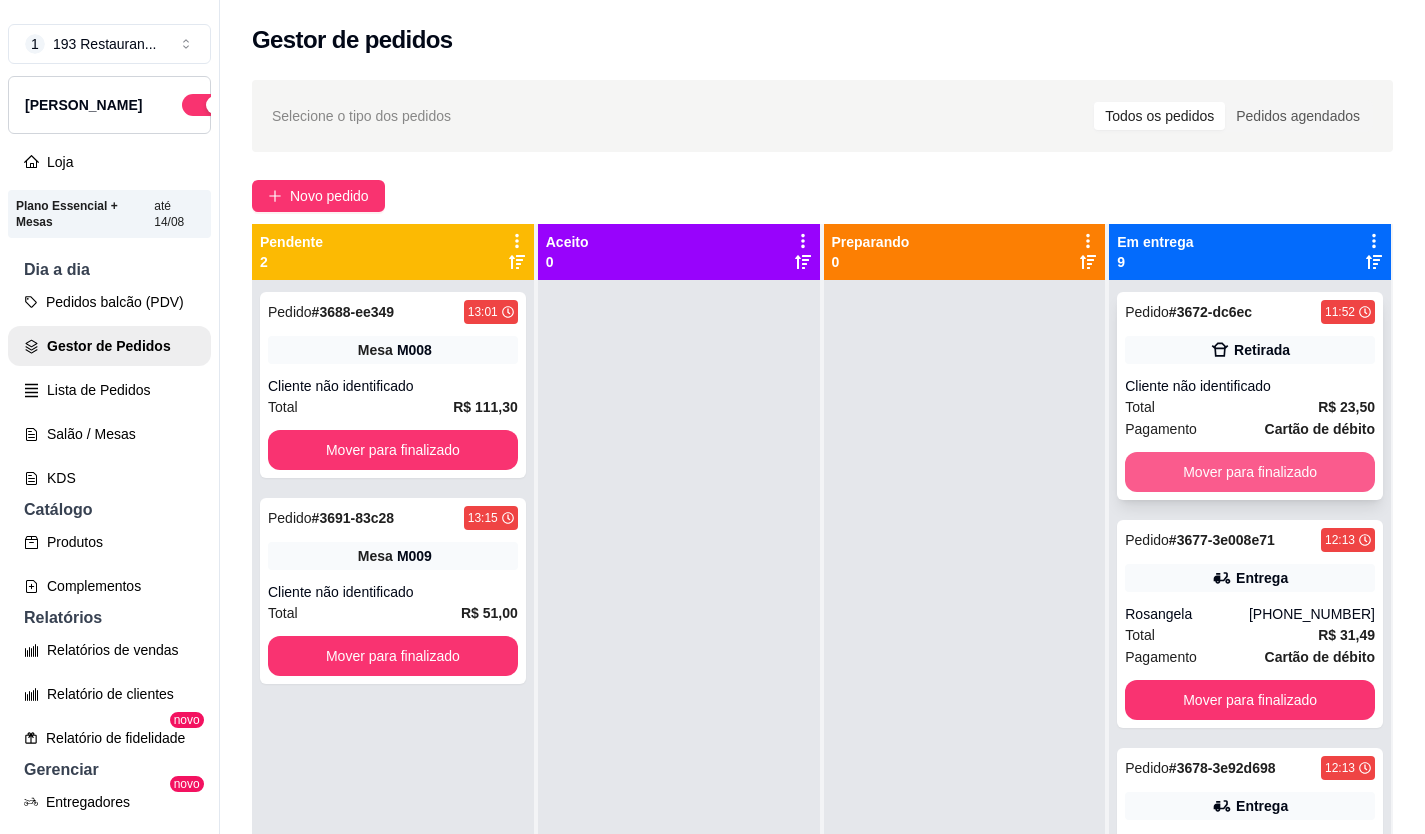 click on "Mover para finalizado" at bounding box center (1250, 472) 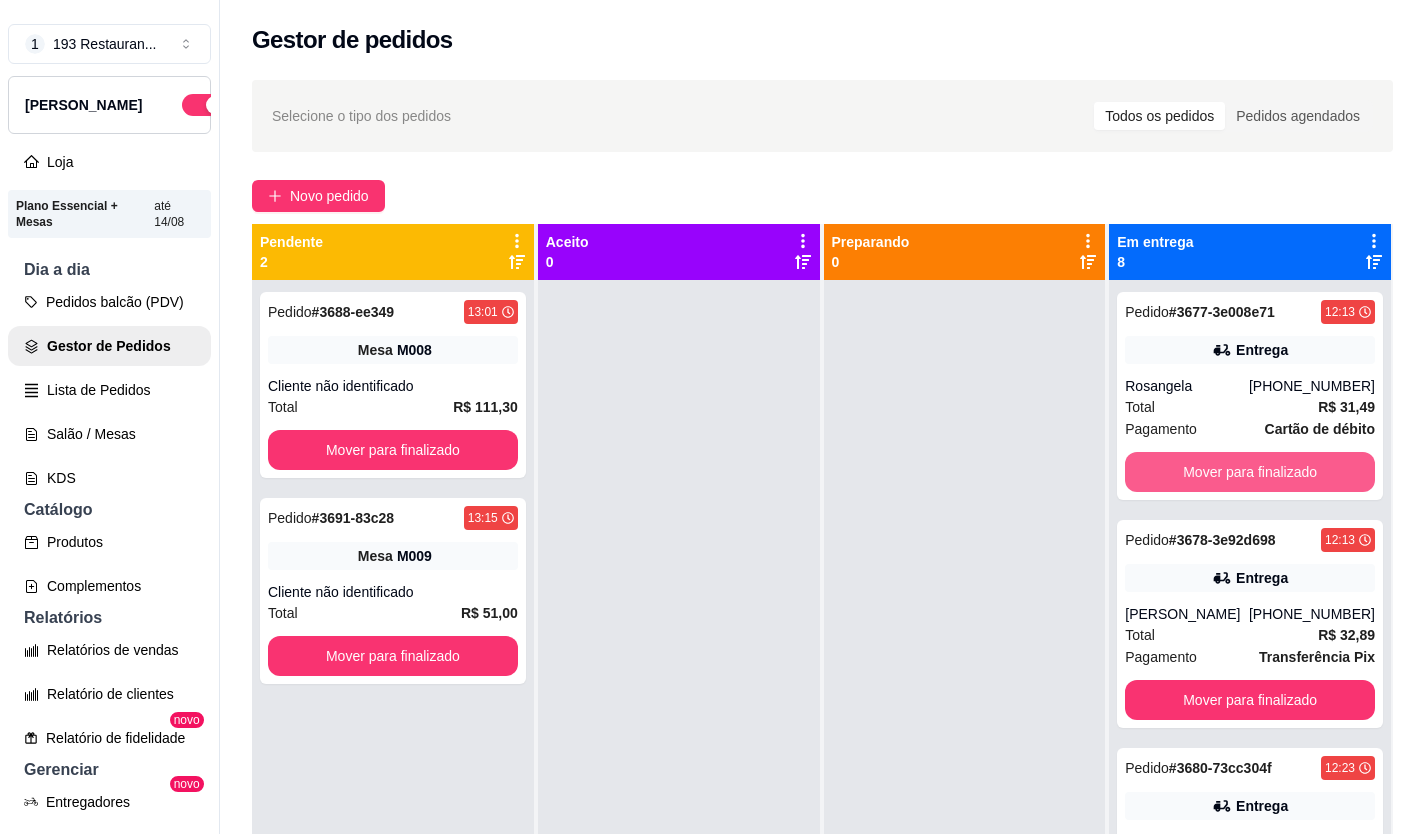 click on "Mover para finalizado" at bounding box center (1250, 472) 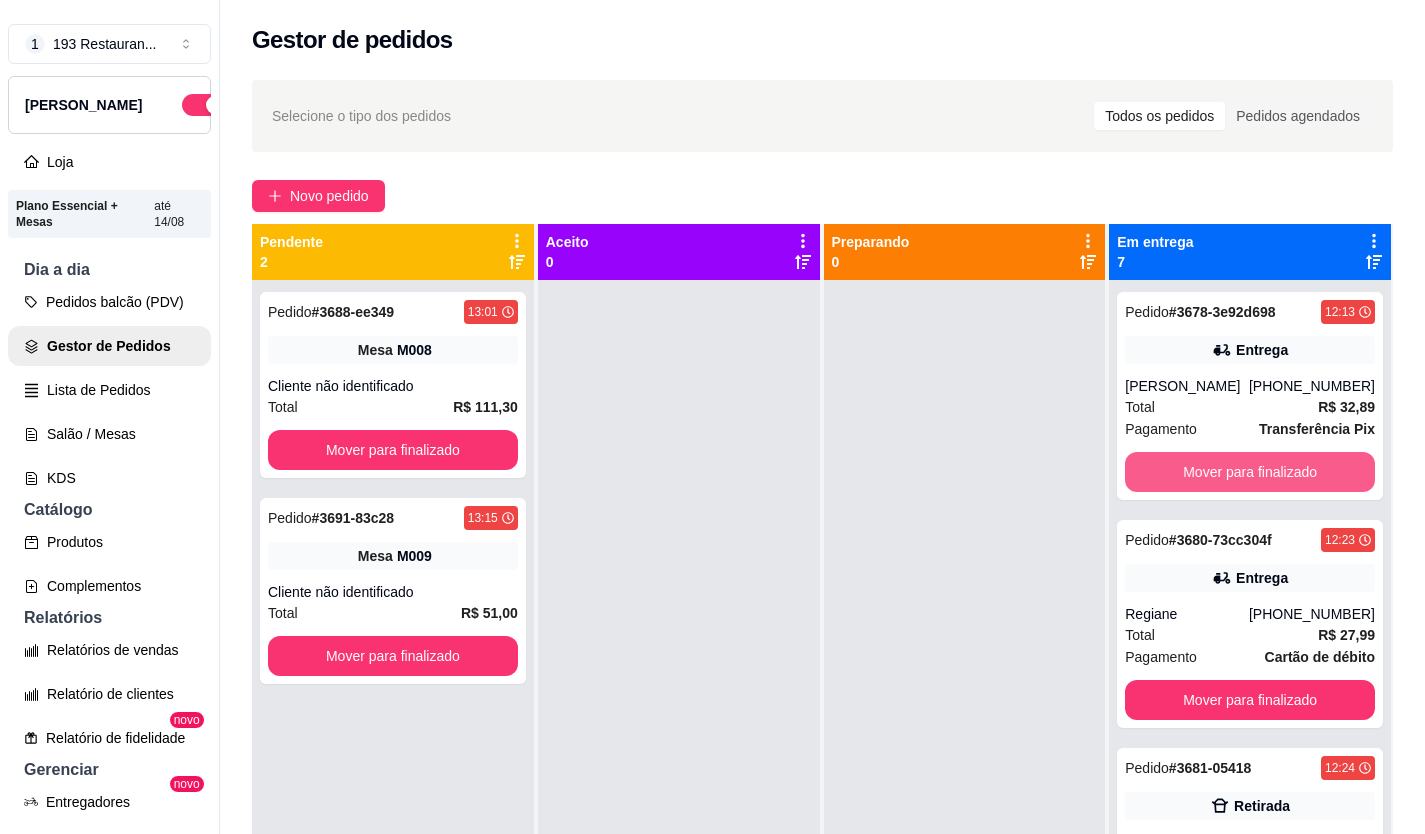 click on "Mover para finalizado" at bounding box center (1250, 472) 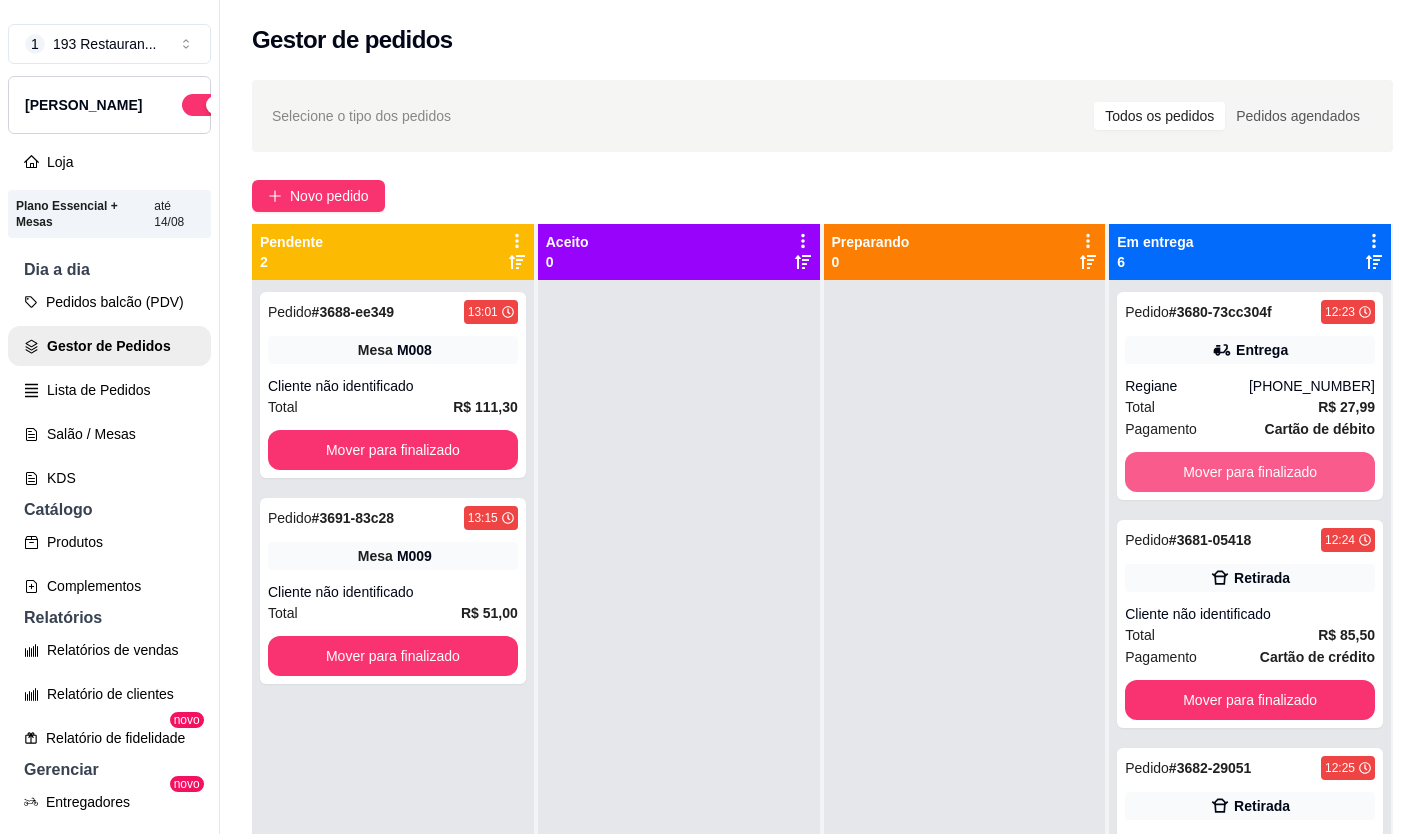click on "Mover para finalizado" at bounding box center [1250, 472] 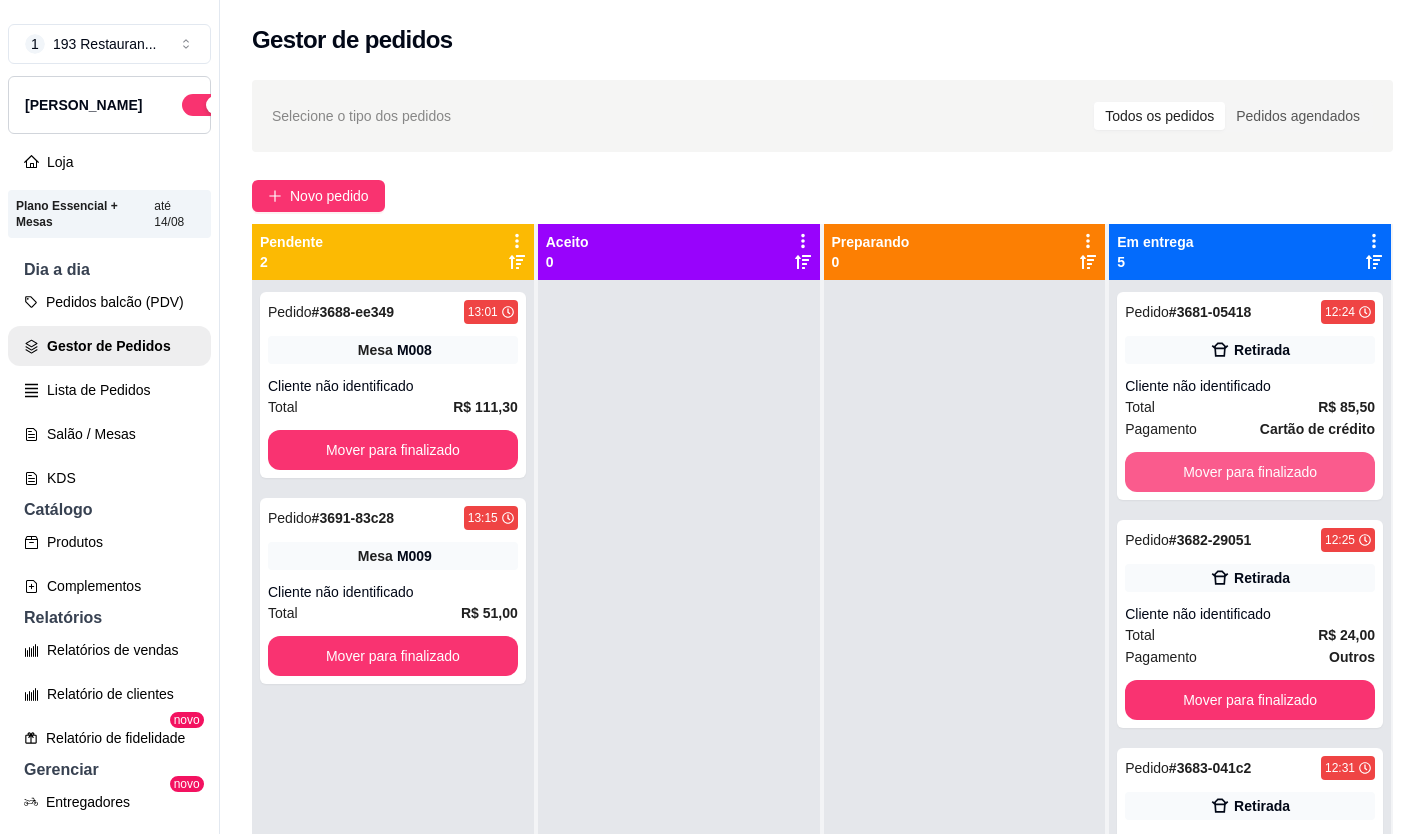 click on "Mover para finalizado" at bounding box center (1250, 472) 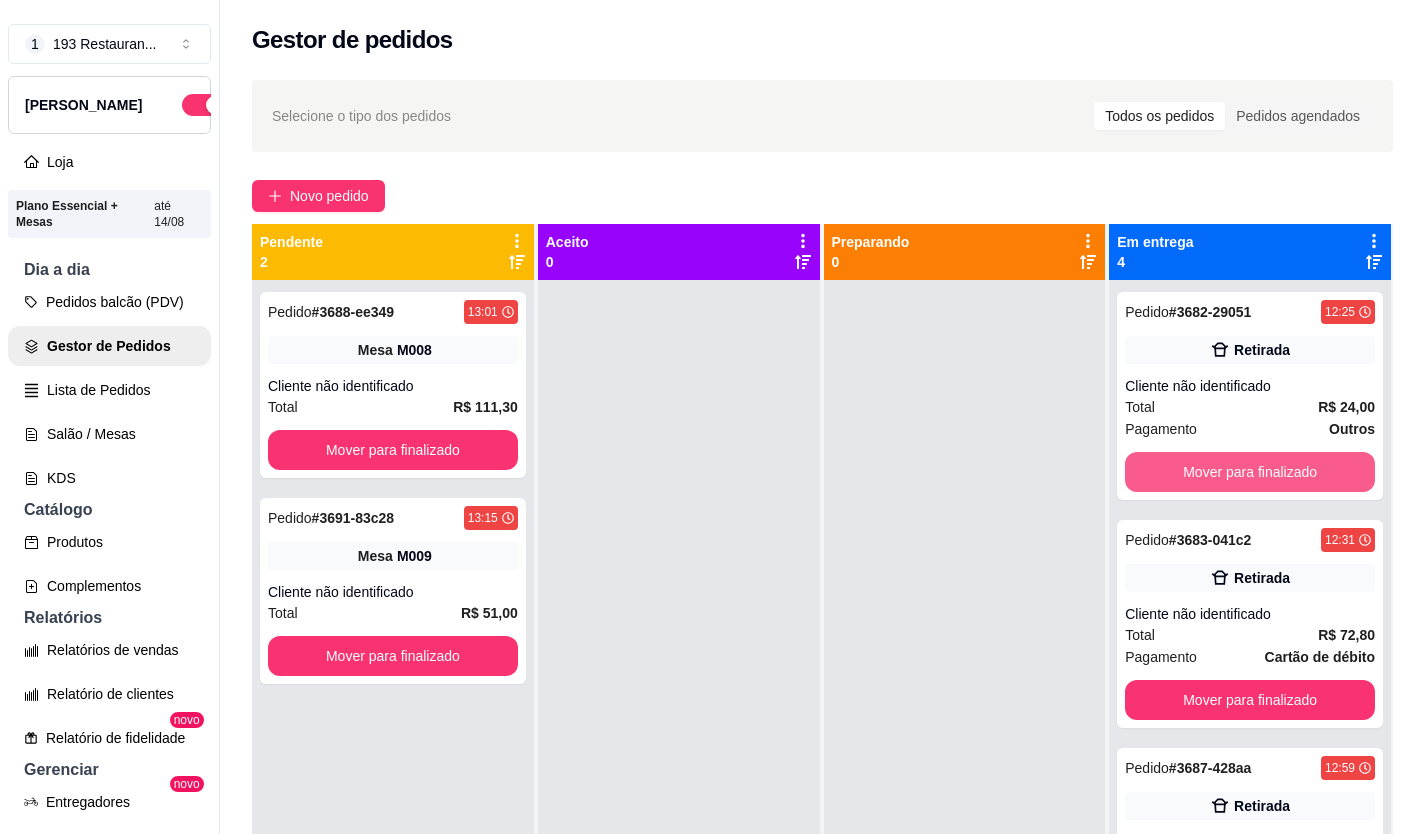 click on "Mover para finalizado" at bounding box center [1250, 472] 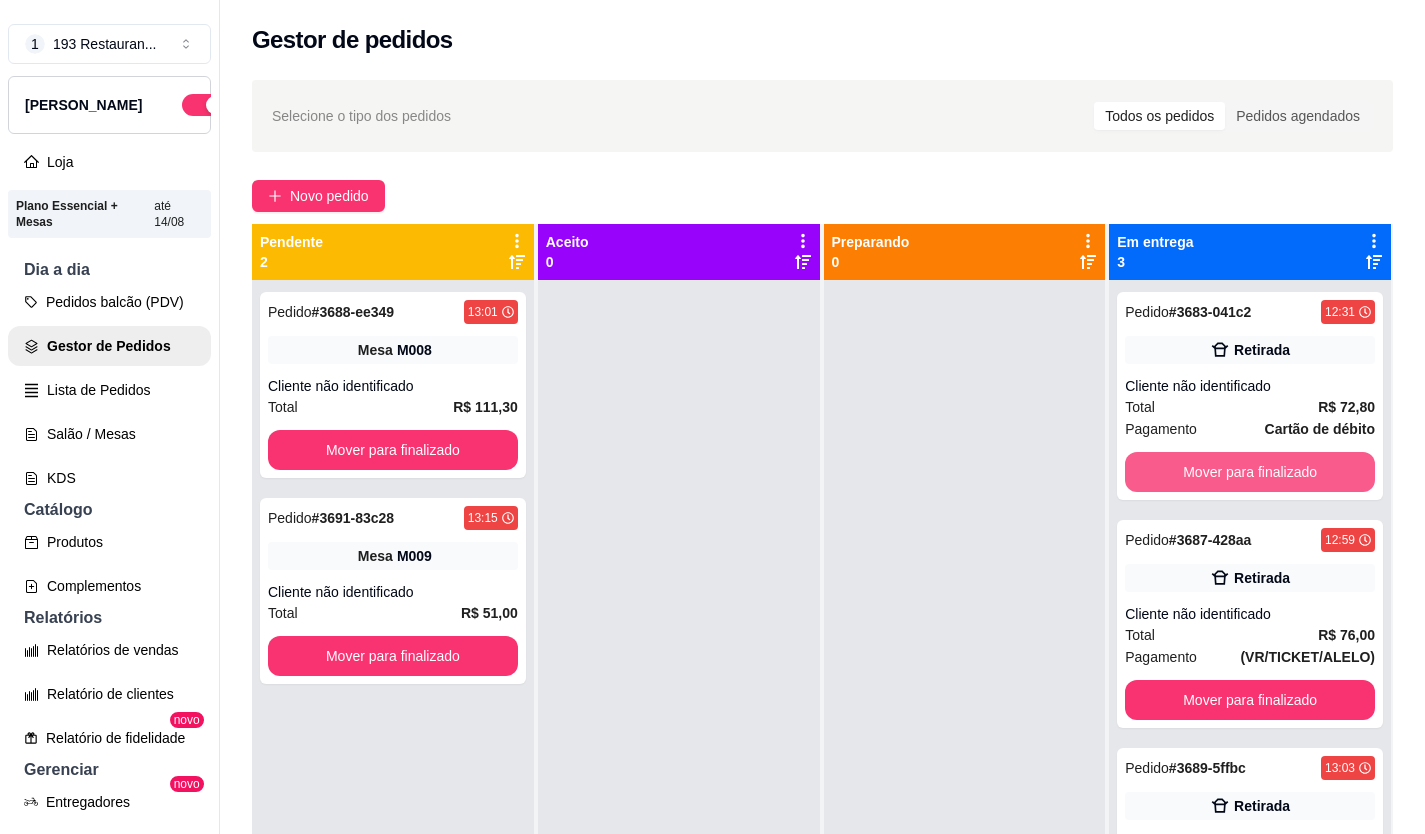 click on "Mover para finalizado" at bounding box center [1250, 472] 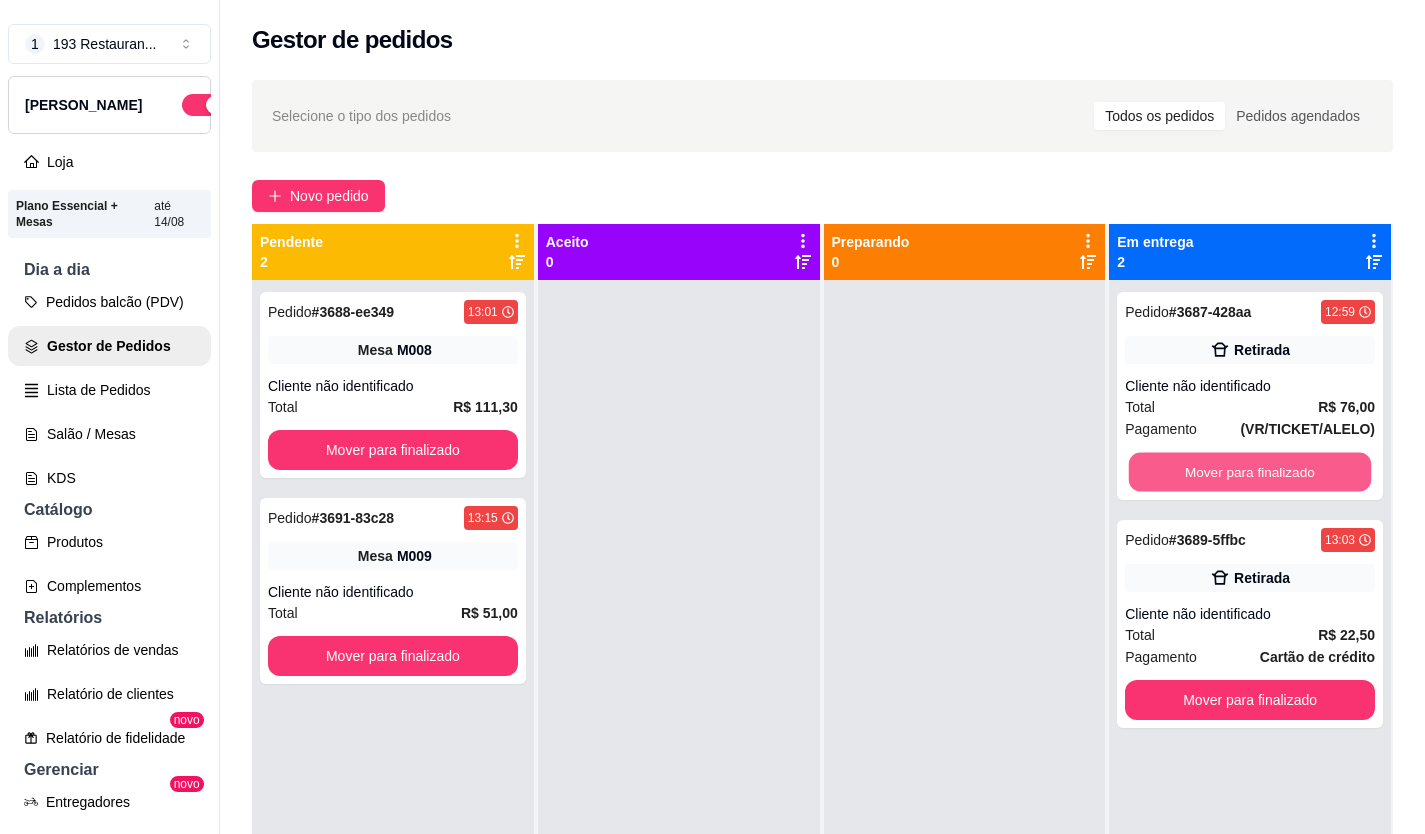 click on "Mover para finalizado" at bounding box center [1250, 472] 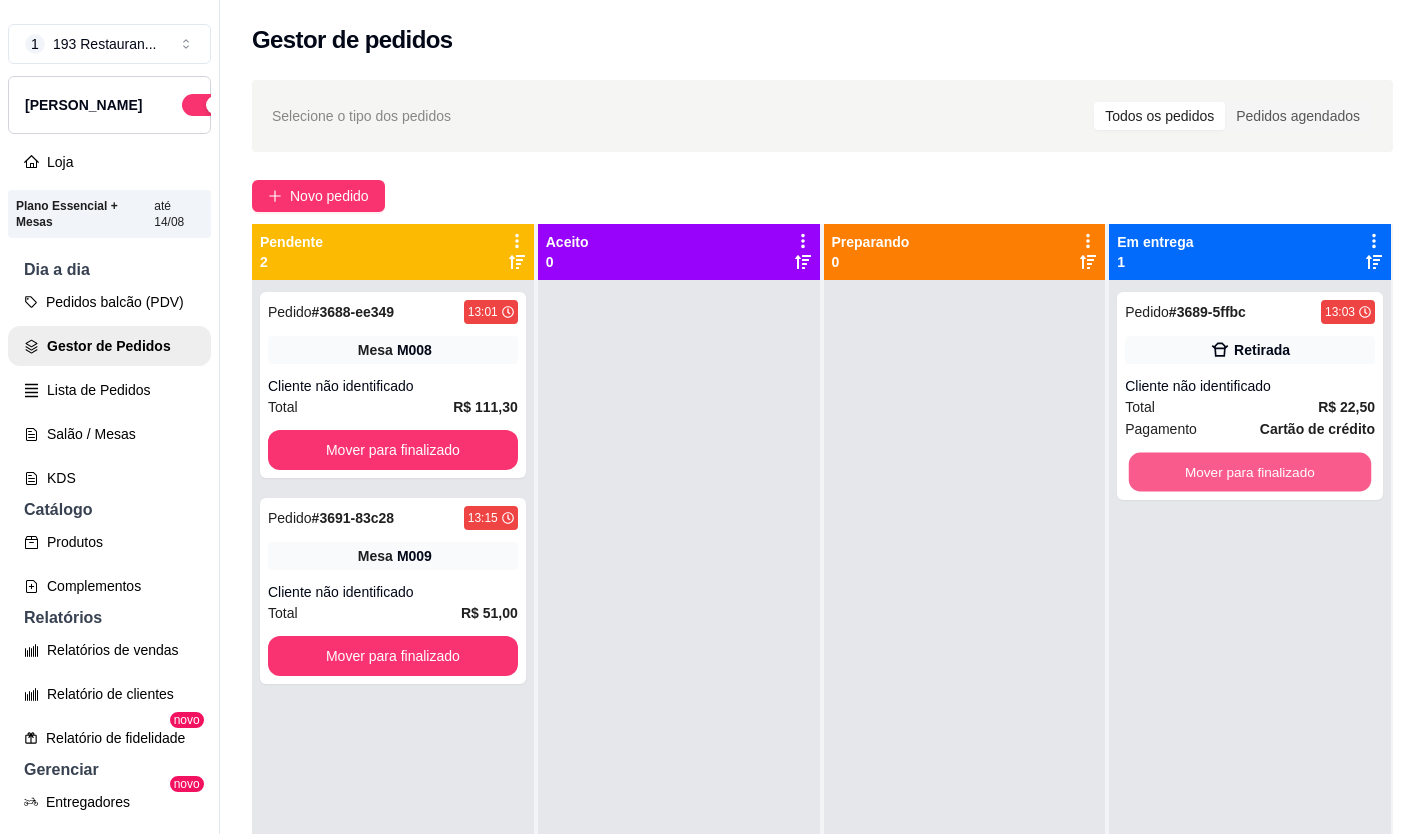 click on "Mover para finalizado" at bounding box center (1250, 472) 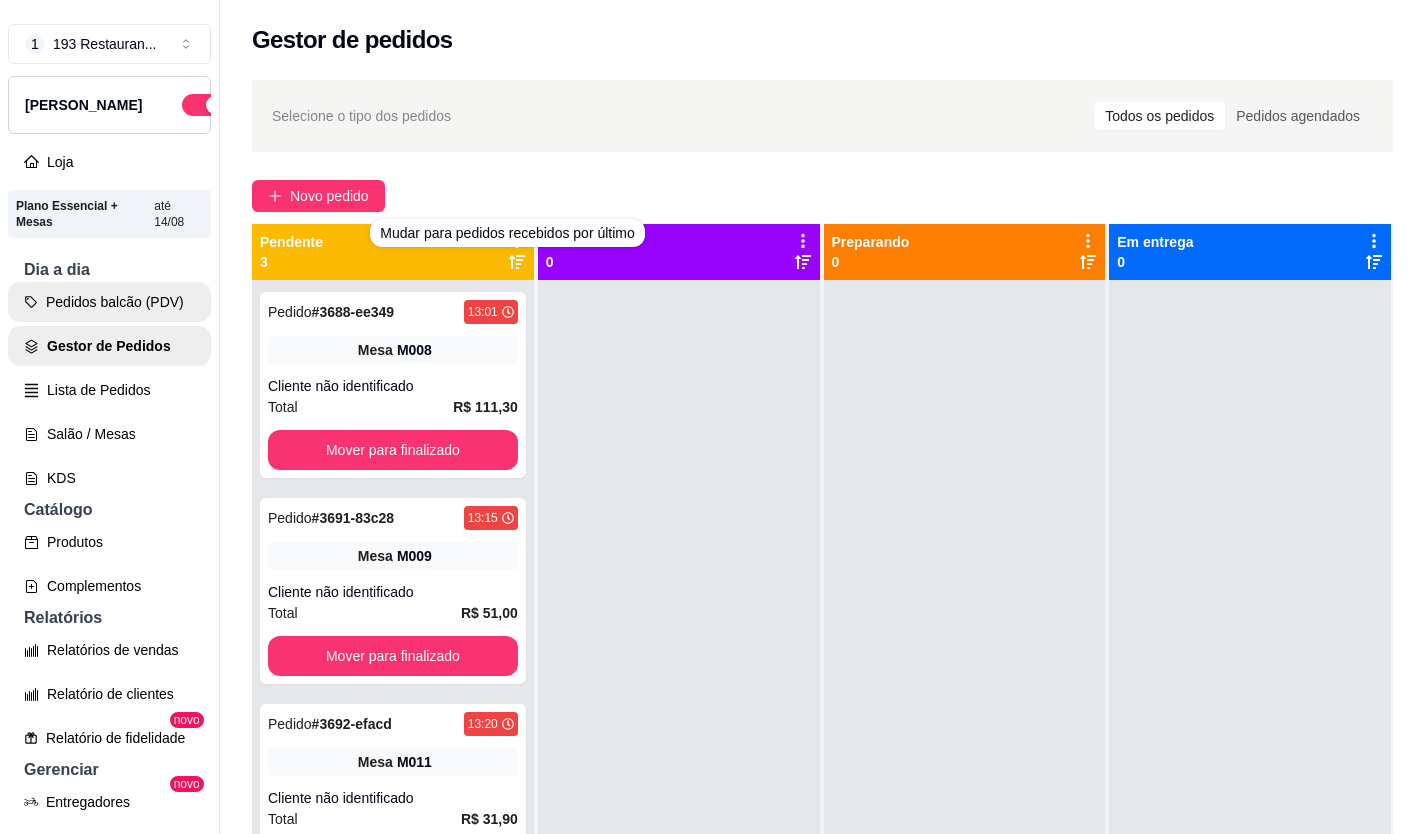 click on "Pedidos balcão (PDV)" at bounding box center (109, 302) 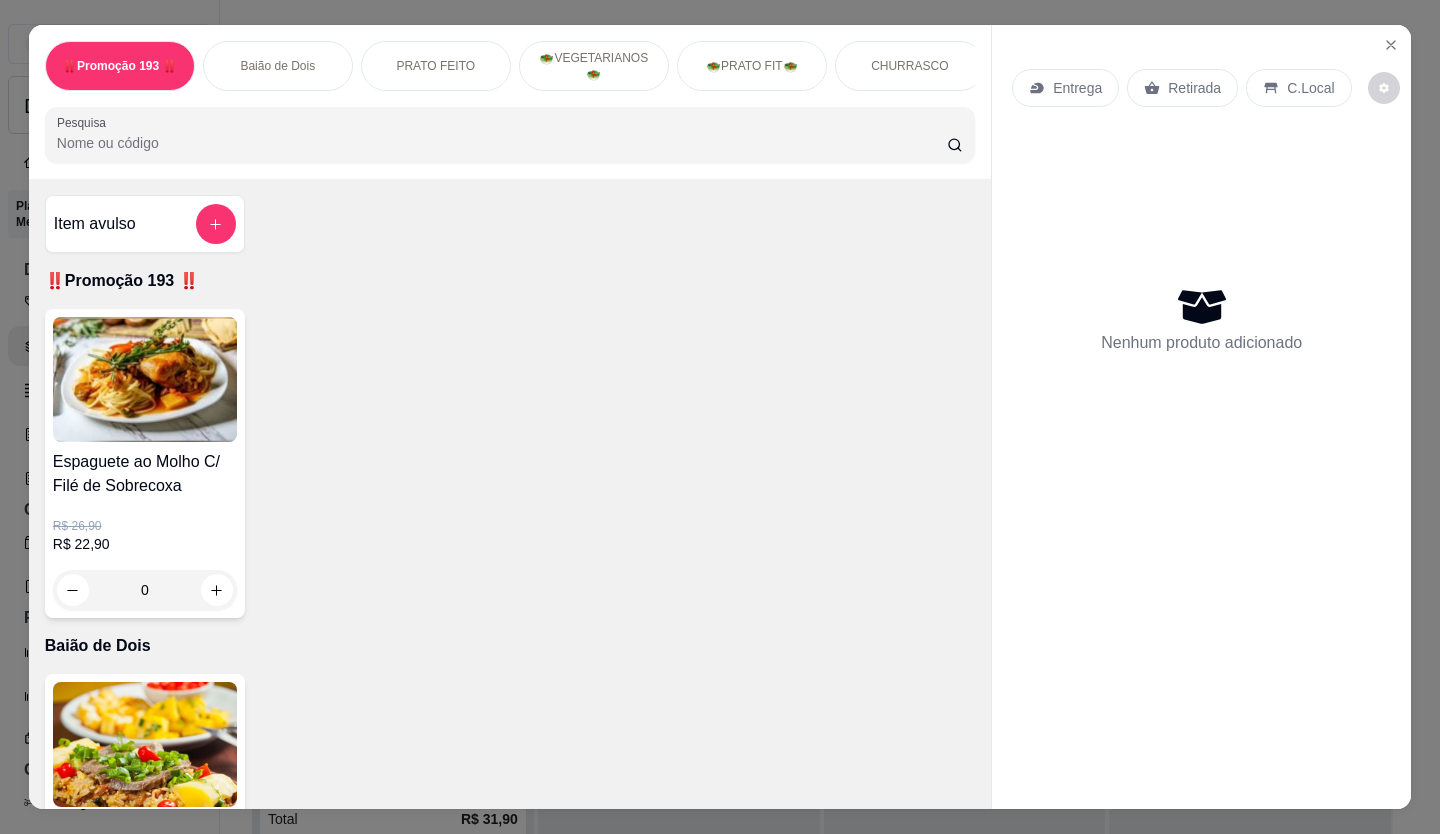 click on "Retirada" at bounding box center (1194, 88) 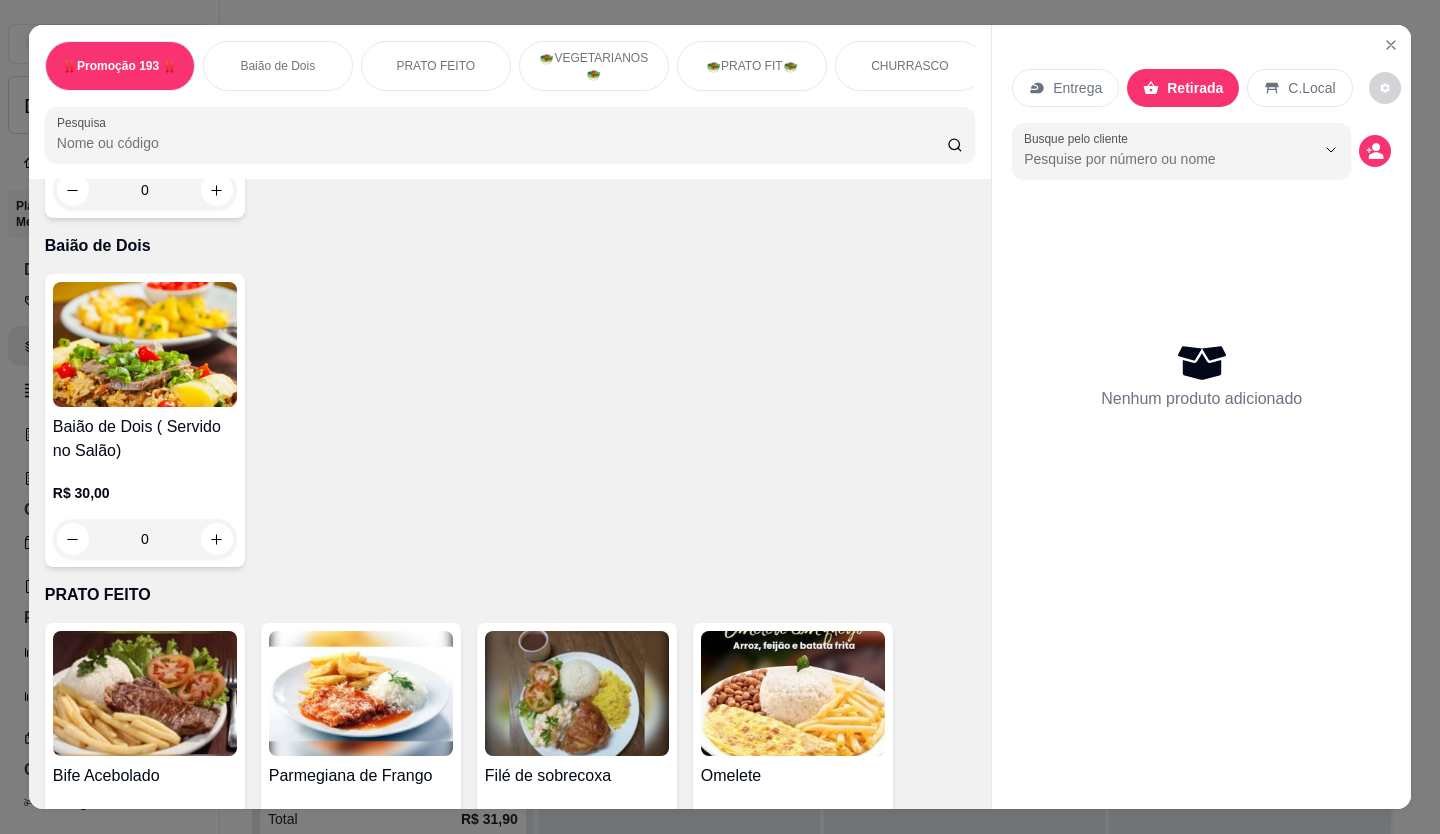 scroll, scrollTop: 900, scrollLeft: 0, axis: vertical 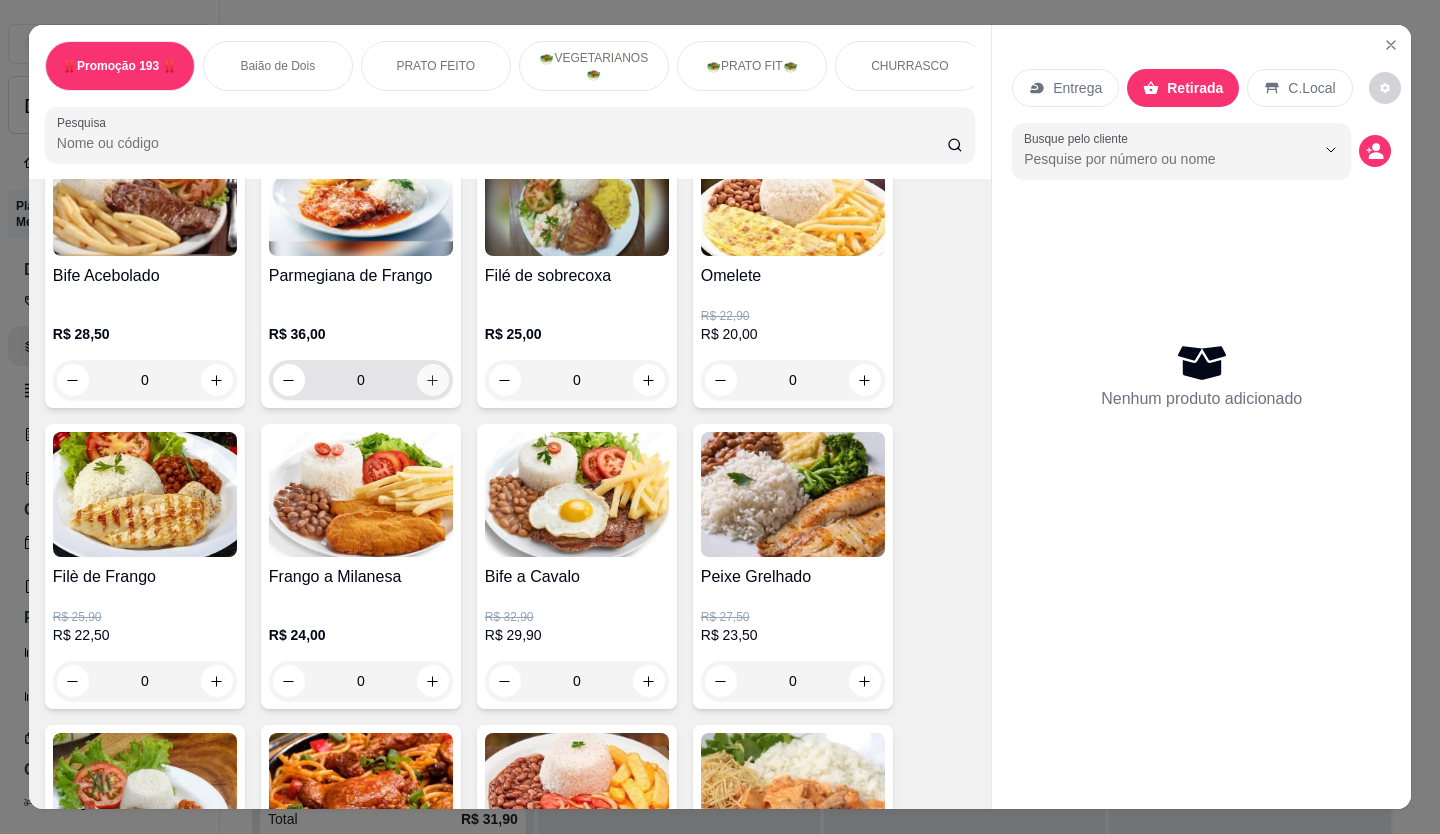 click 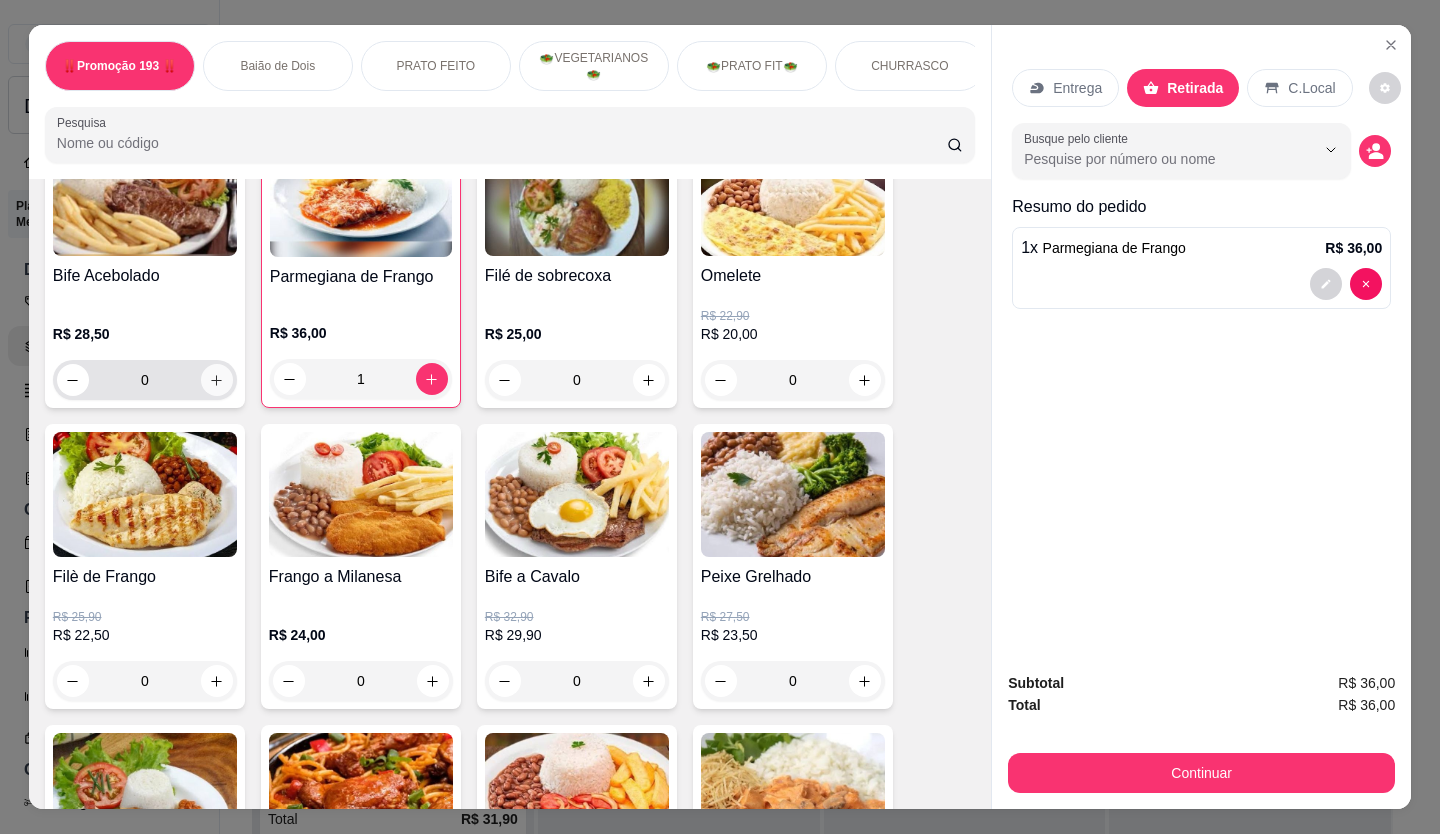 click at bounding box center (217, 380) 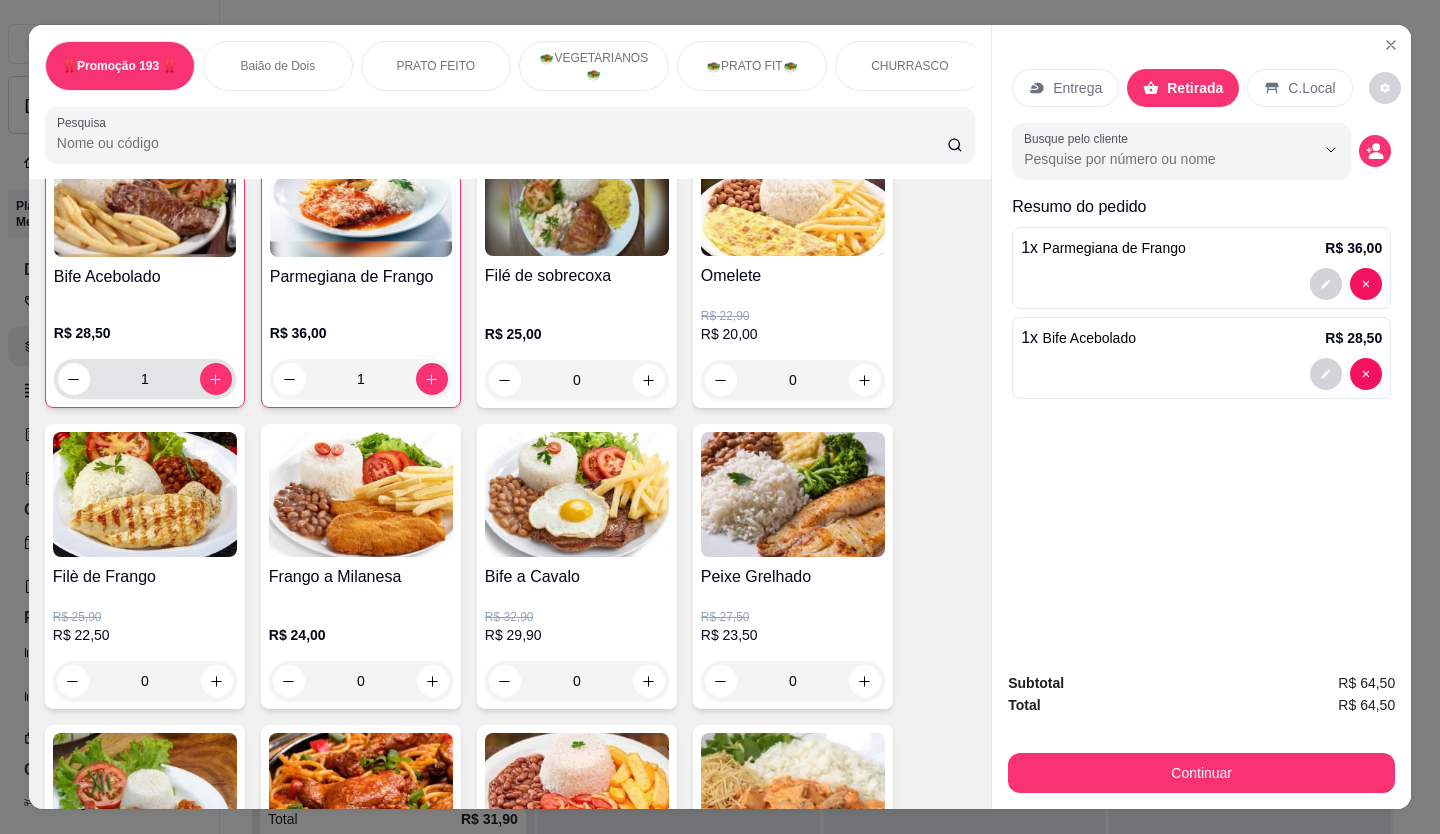 type on "1" 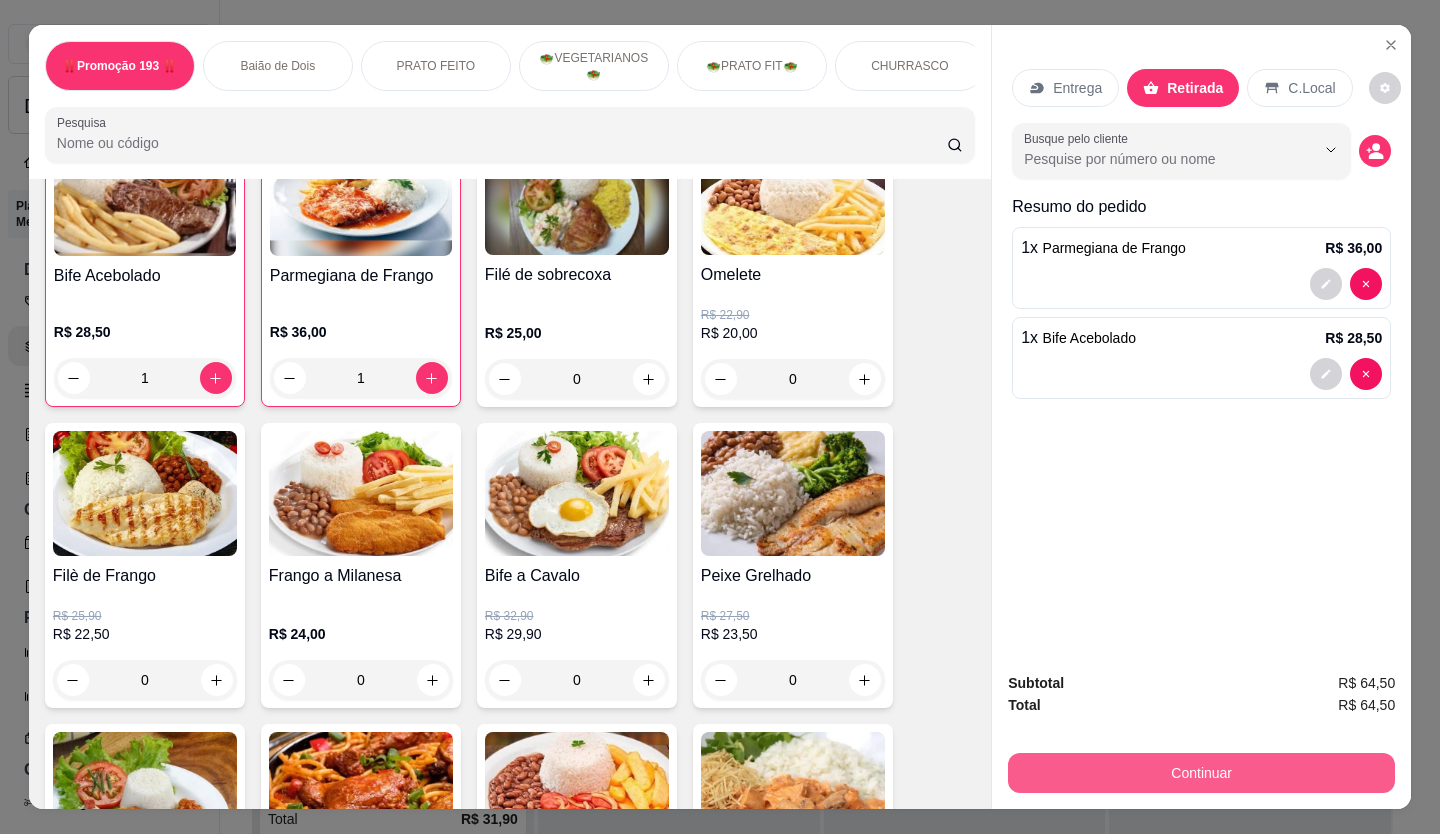 click on "Continuar" at bounding box center (1201, 773) 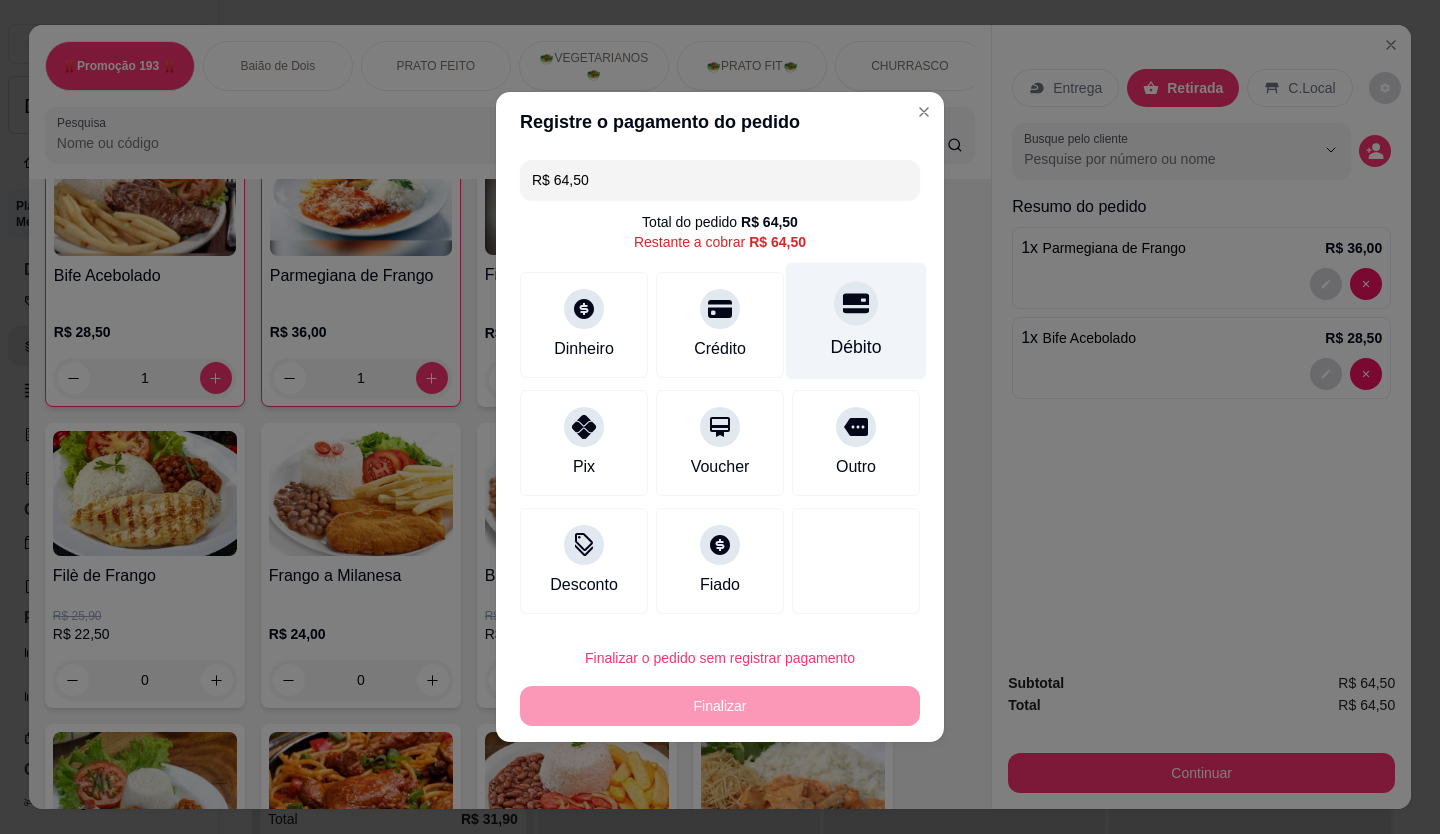 click 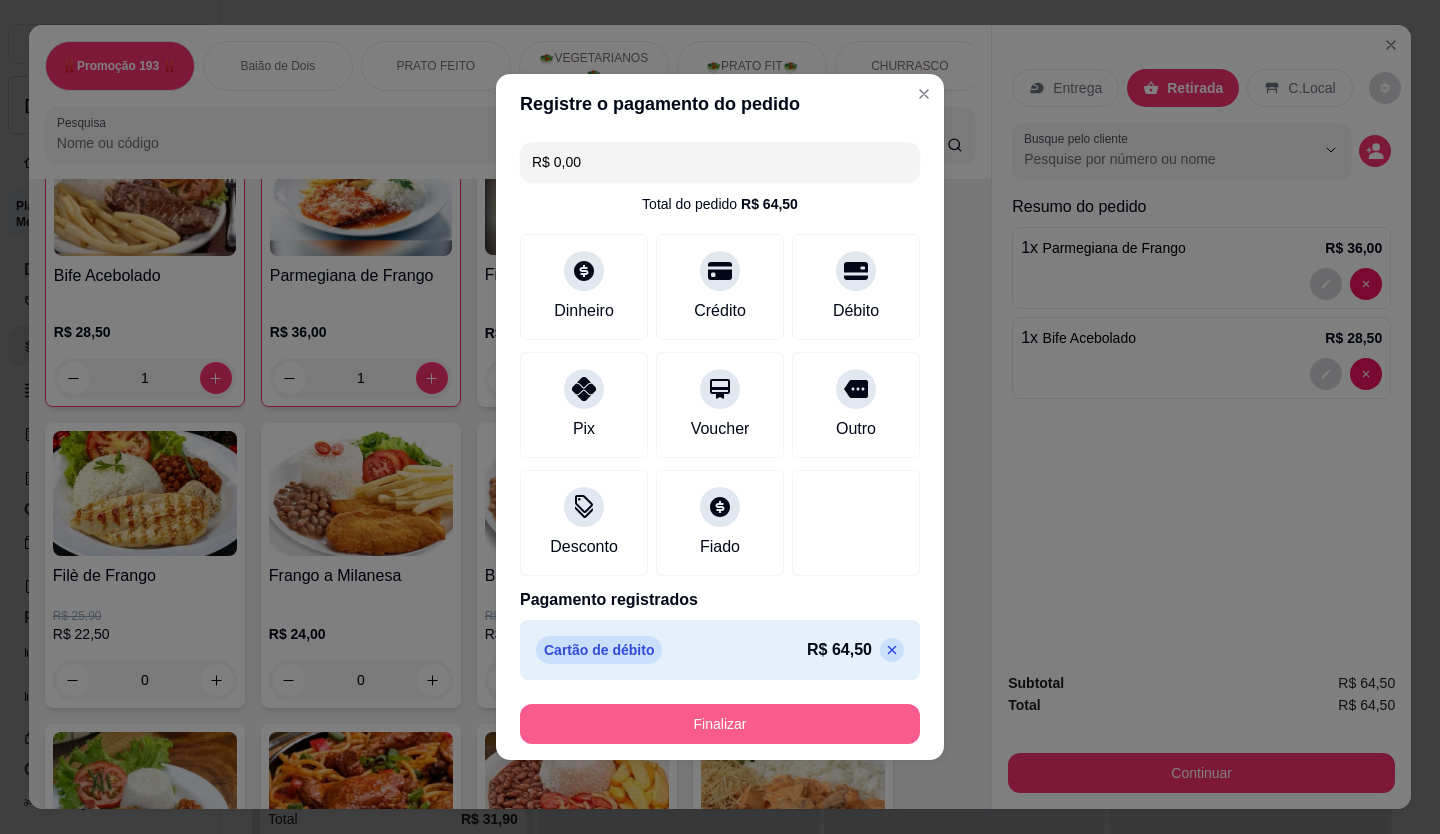 click on "Finalizar" at bounding box center [720, 724] 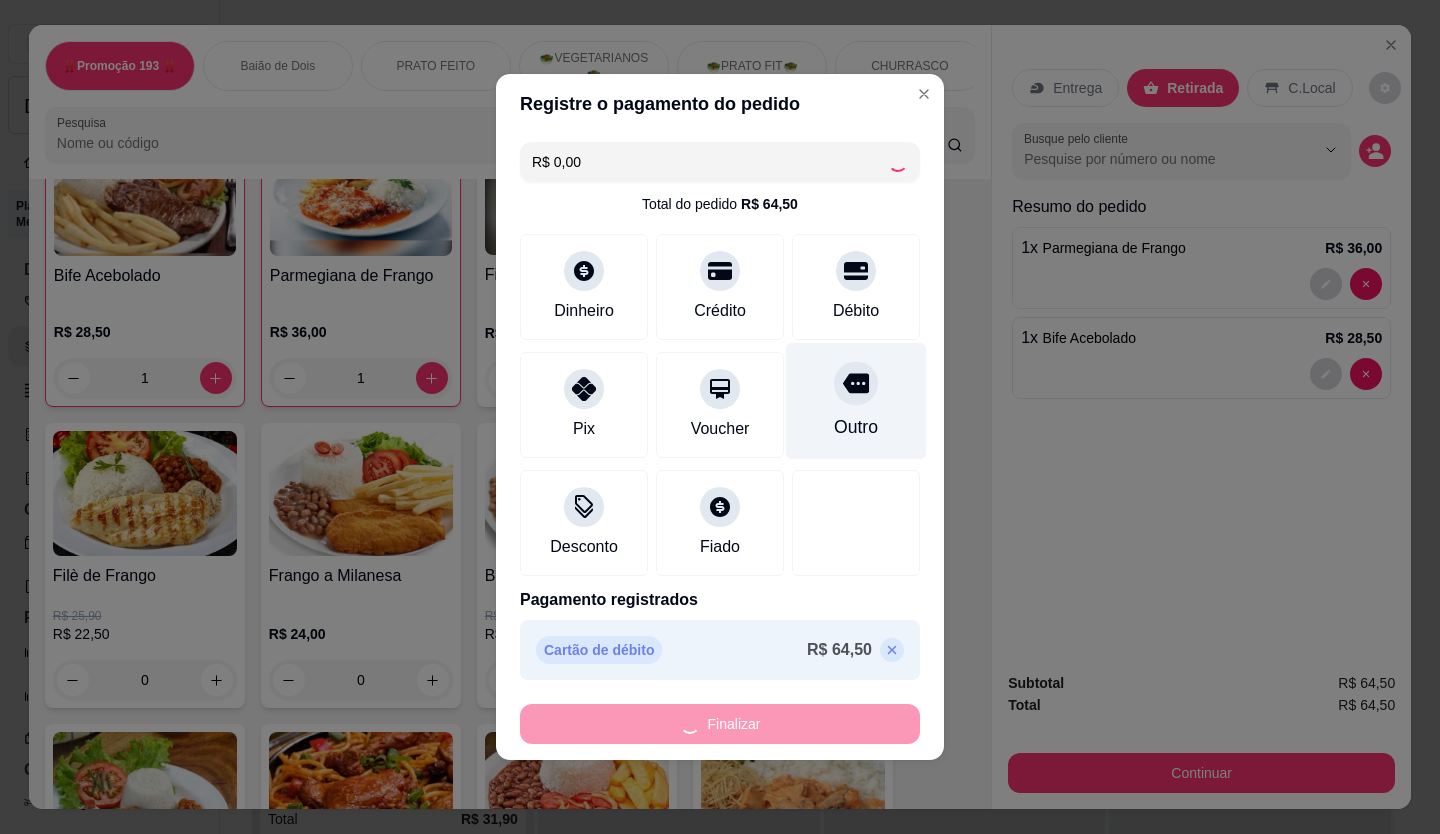 type on "0" 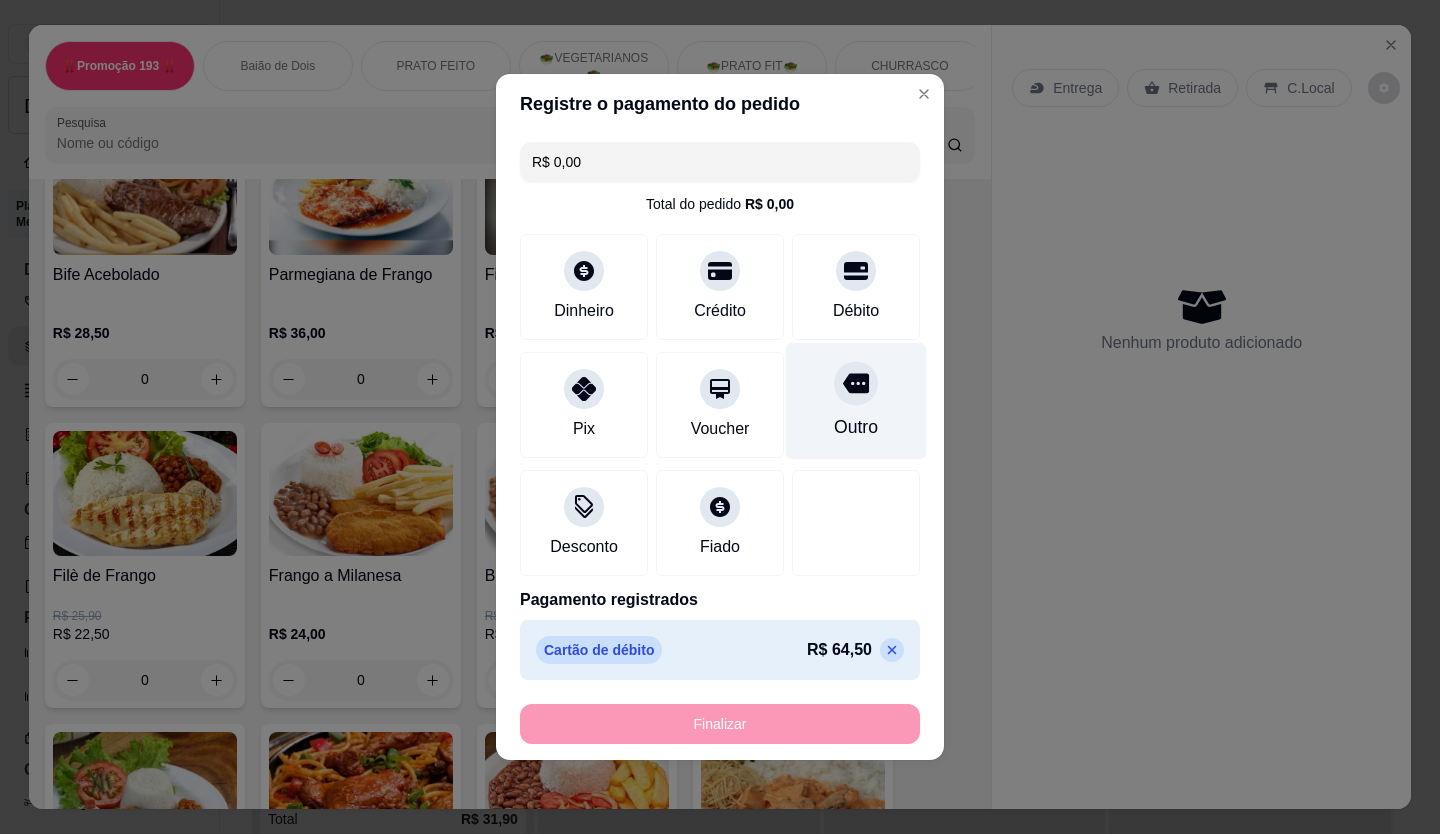 type on "-R$ 64,50" 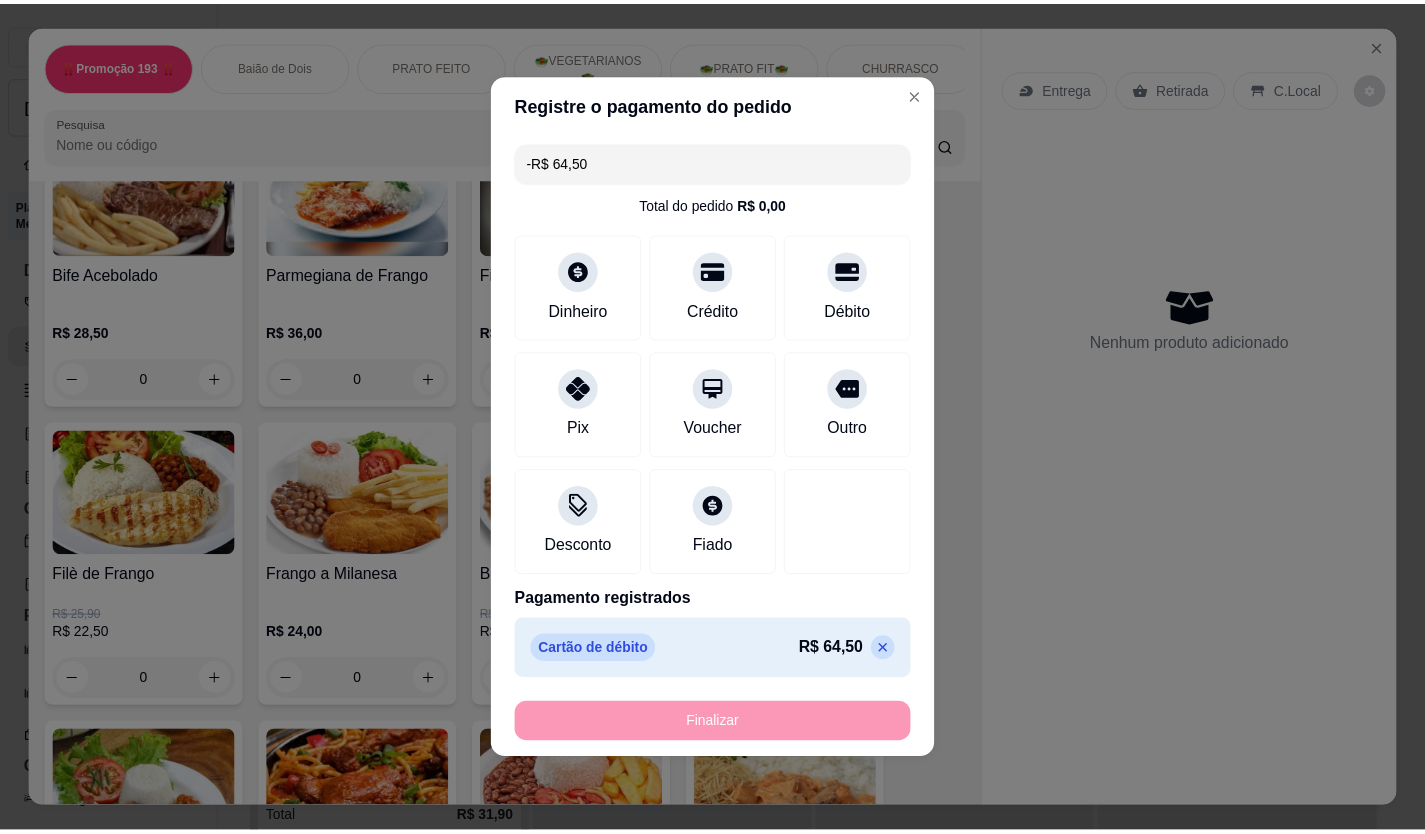 scroll, scrollTop: 900, scrollLeft: 0, axis: vertical 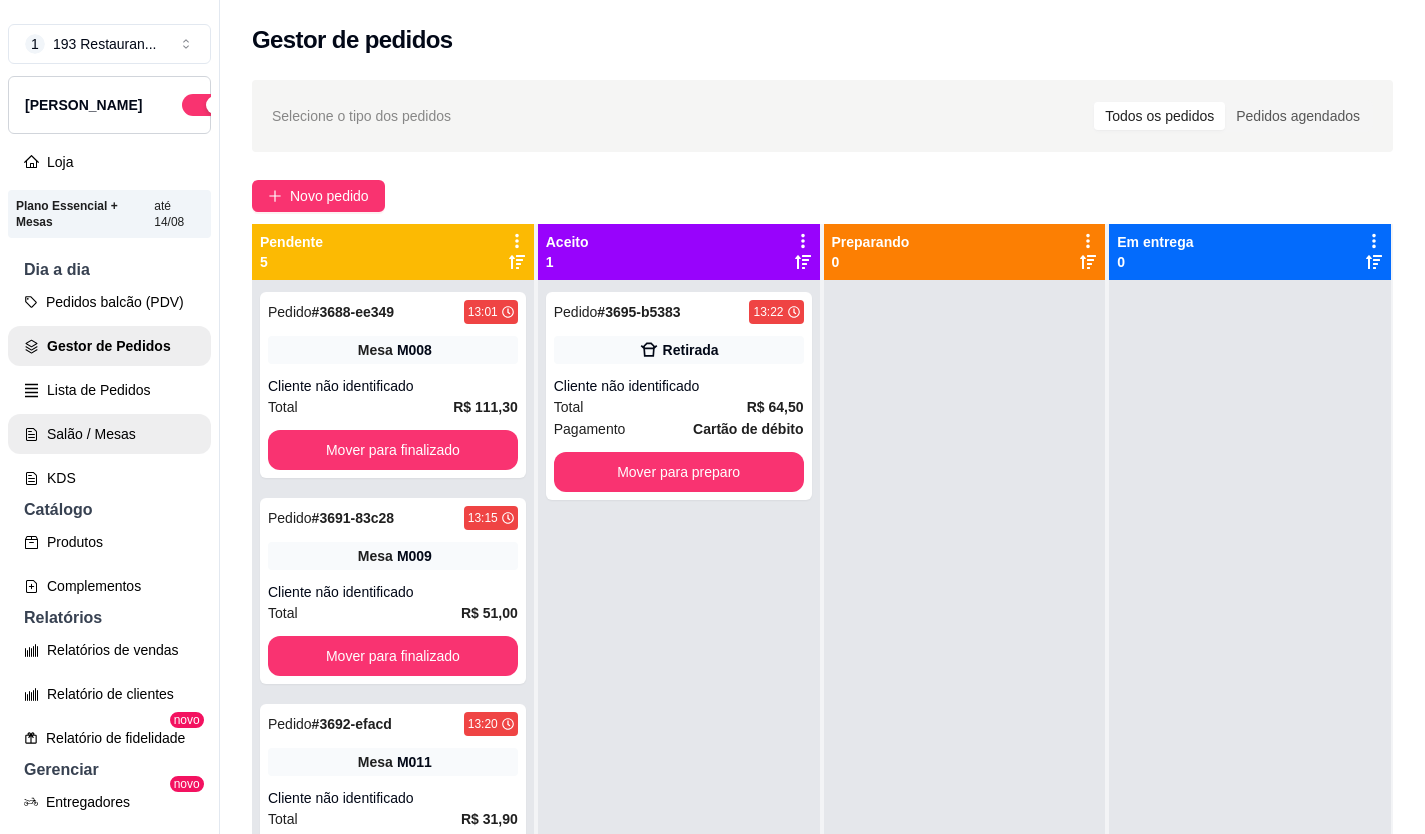 click on "Salão / Mesas" at bounding box center [109, 434] 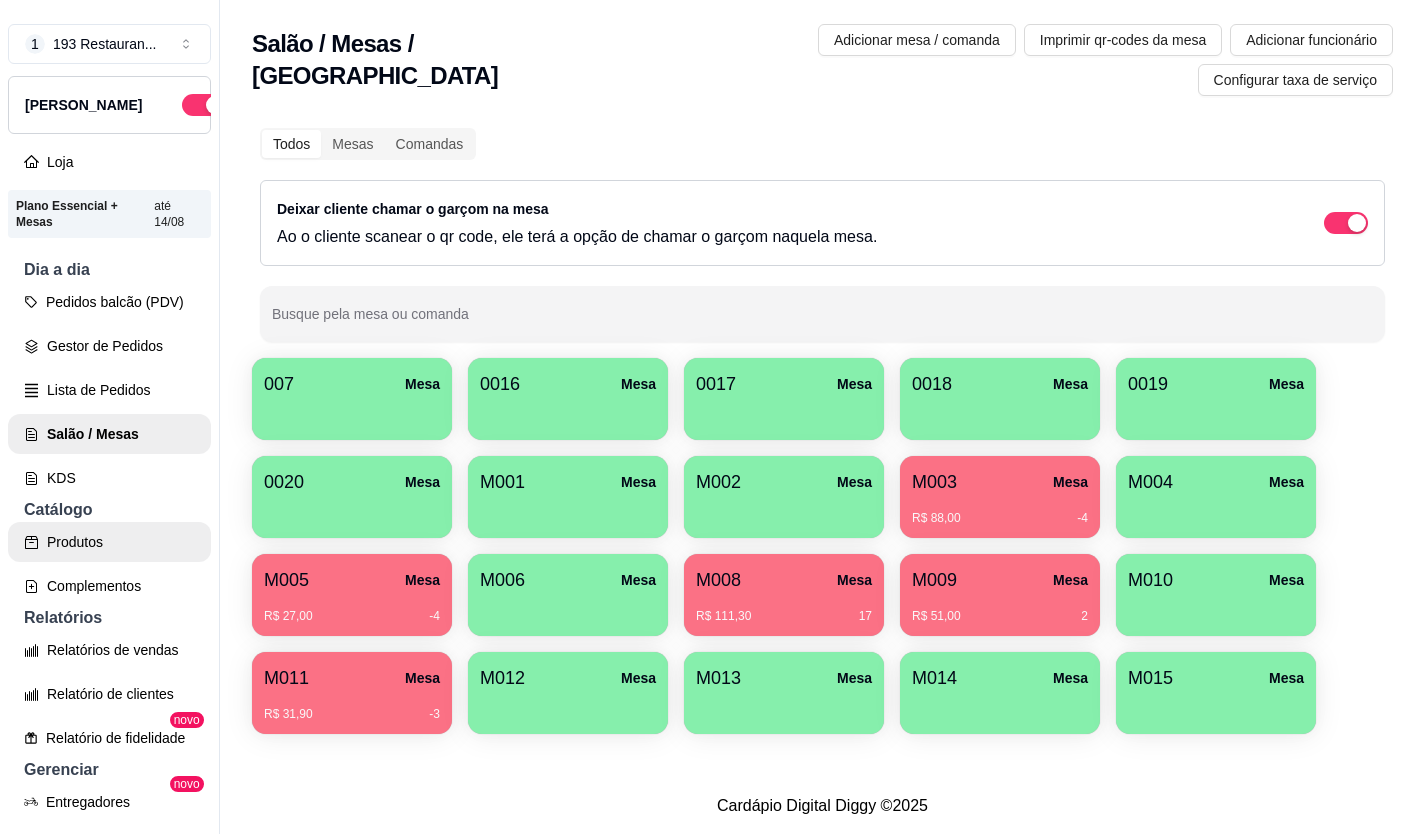 click on "Produtos" at bounding box center [109, 542] 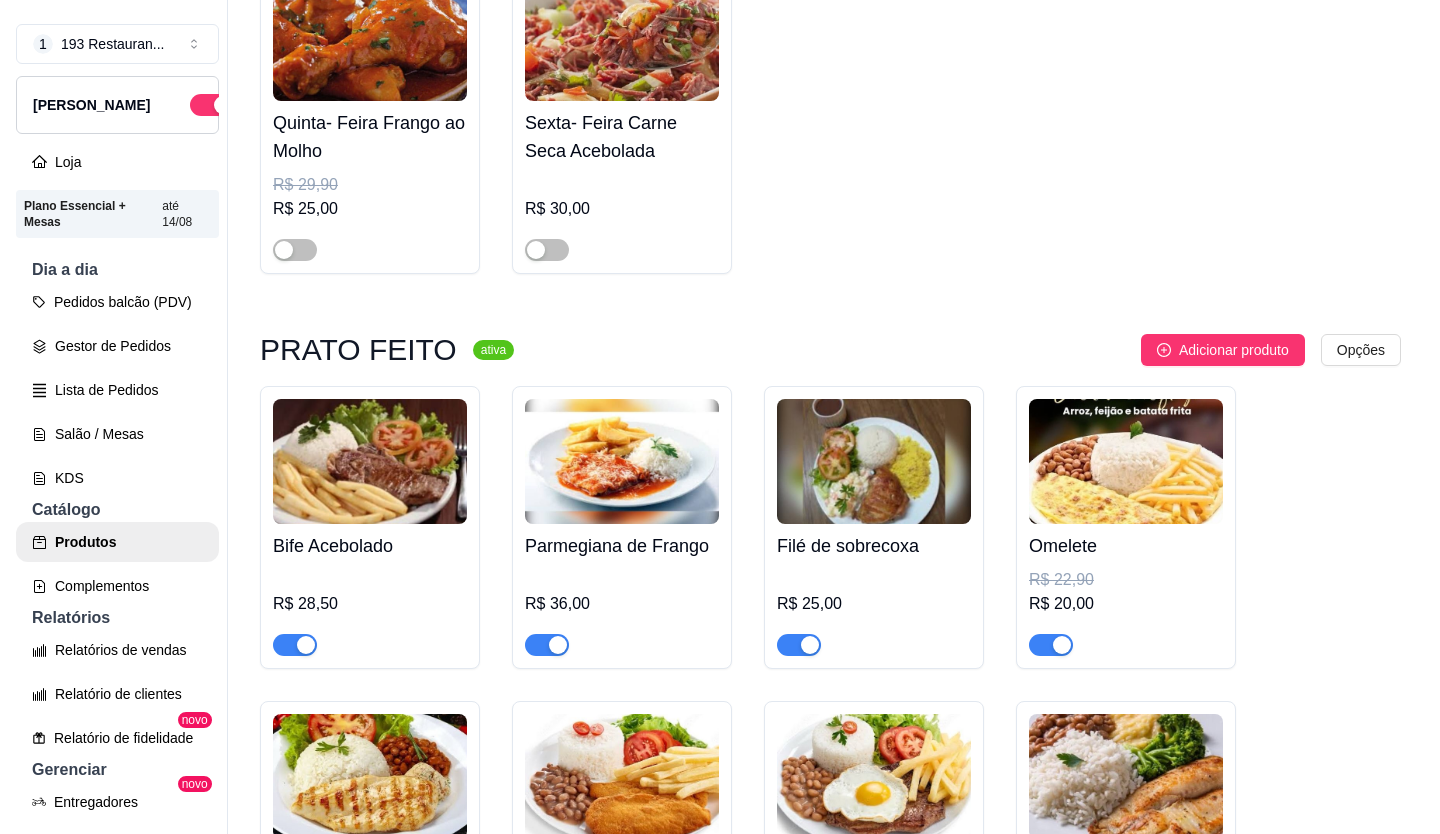 scroll, scrollTop: 1500, scrollLeft: 0, axis: vertical 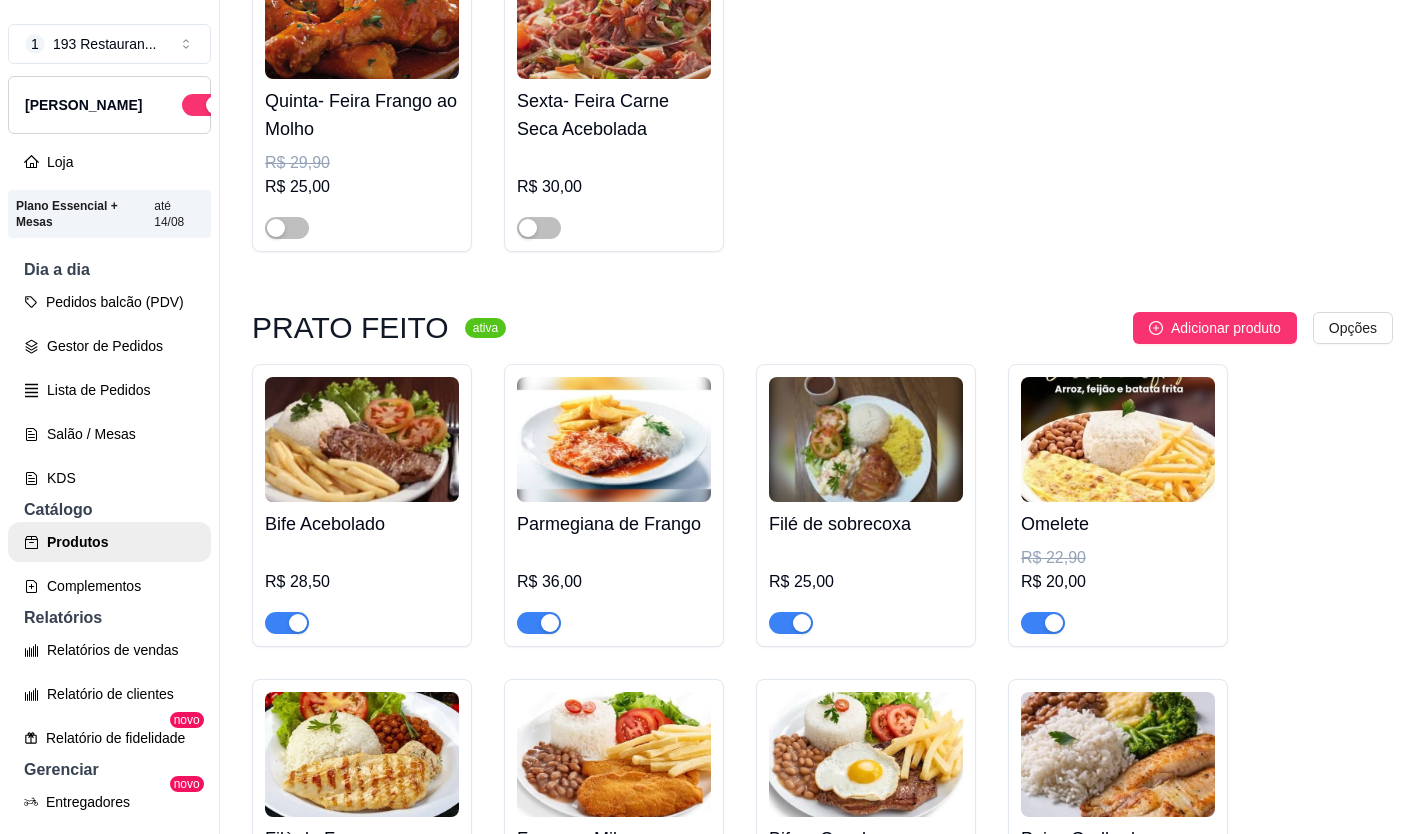 click on "Pedidos balcão (PDV)" at bounding box center [109, 302] 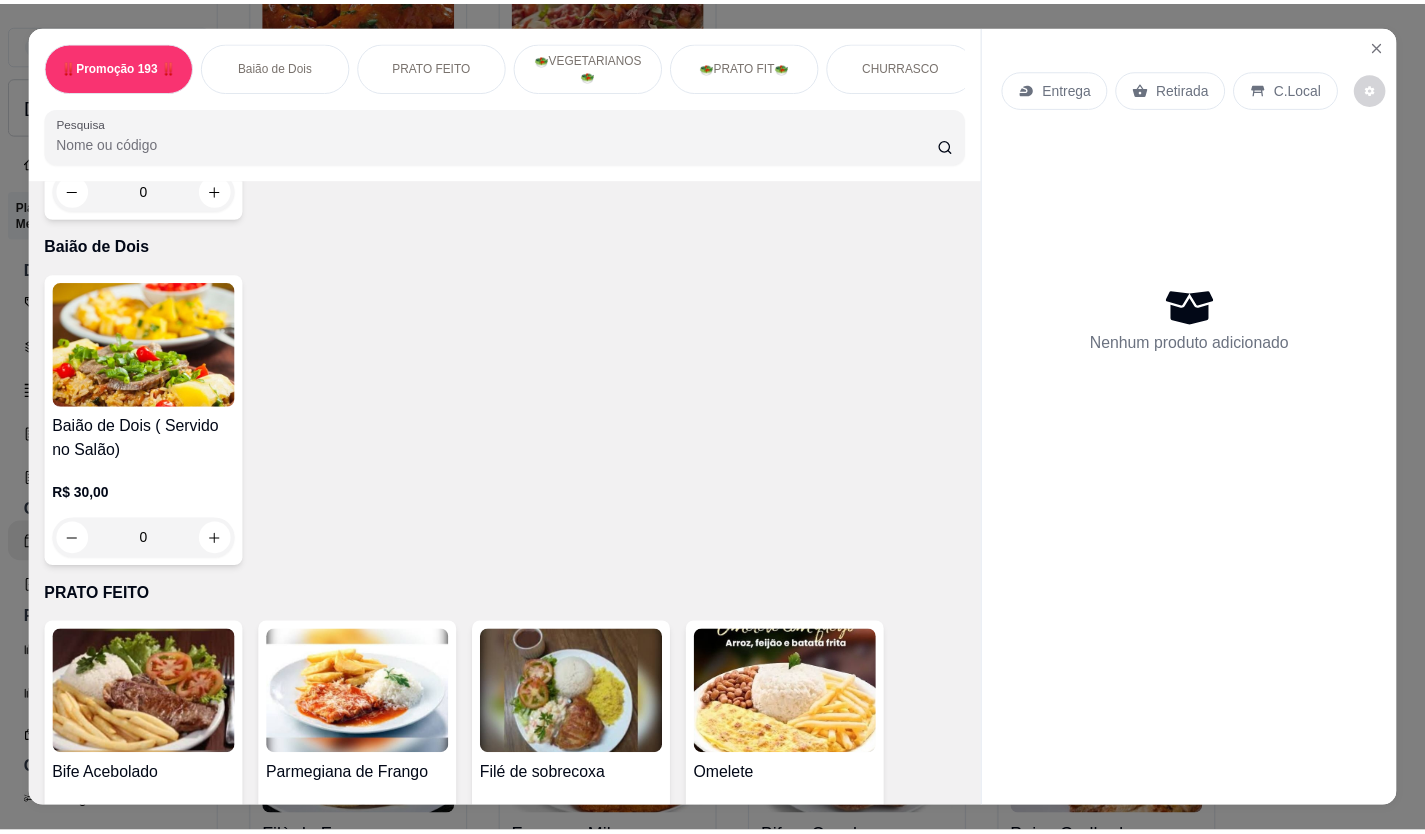 scroll, scrollTop: 600, scrollLeft: 0, axis: vertical 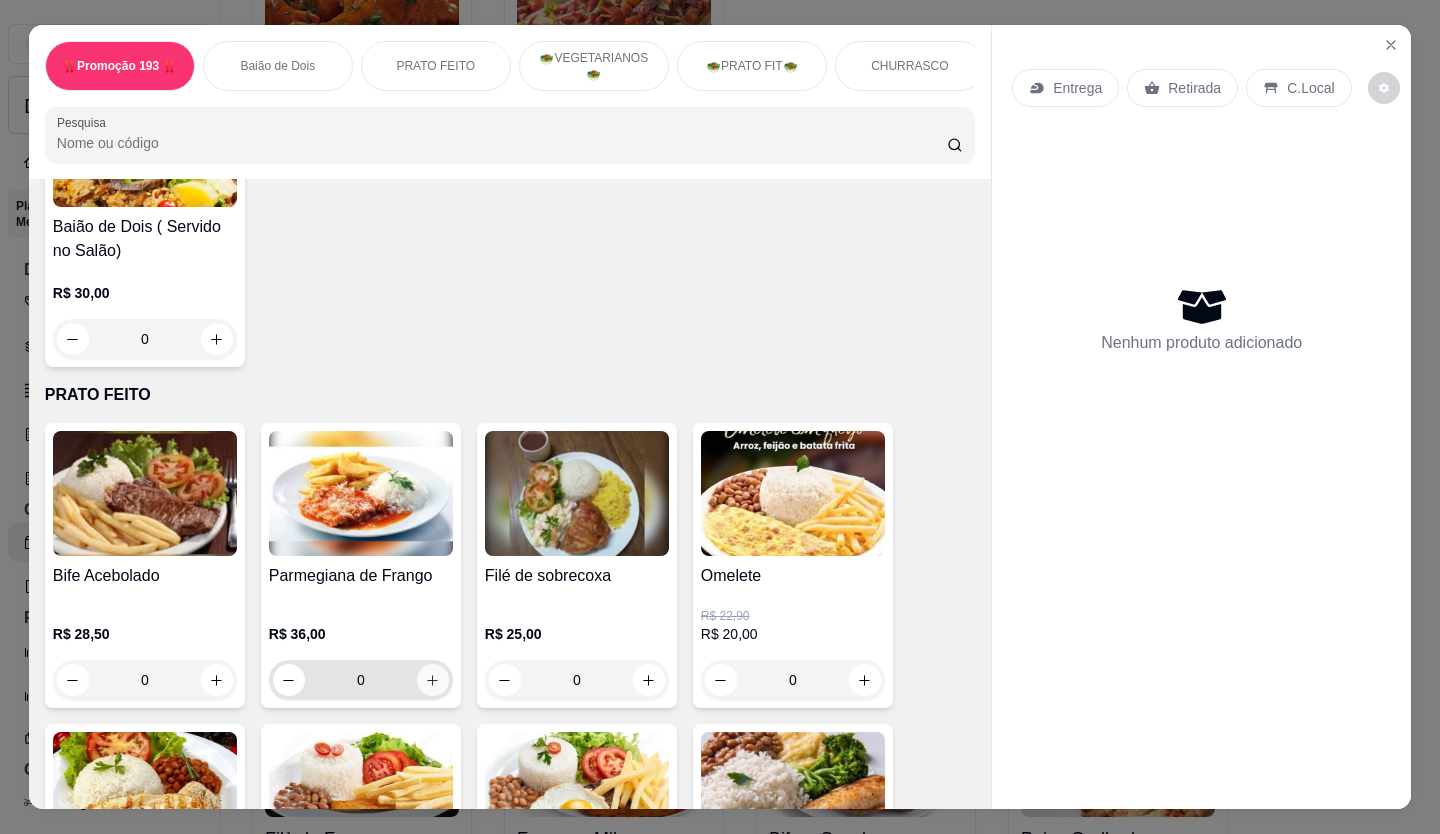 click 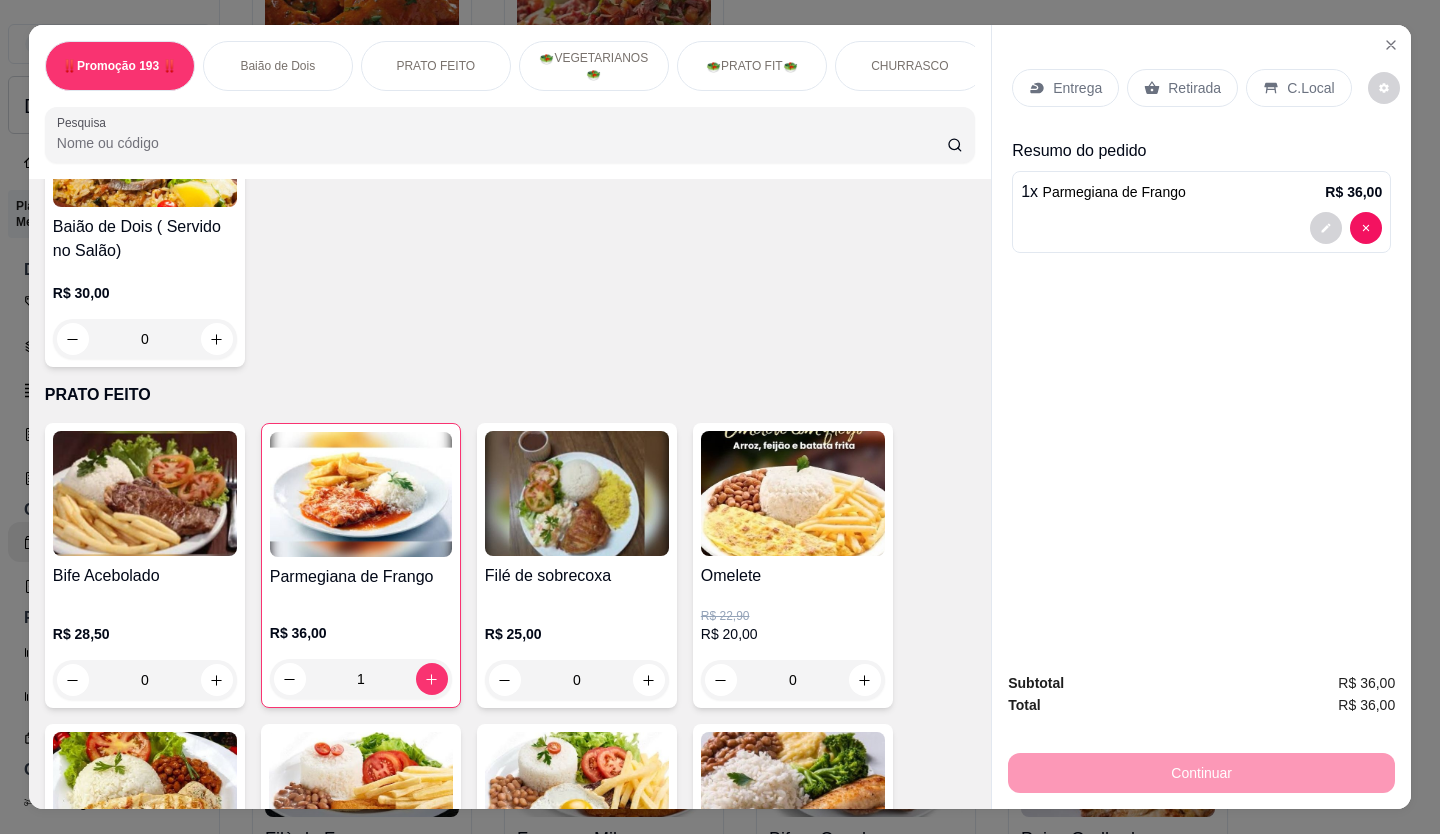 click on "Retirada" at bounding box center (1182, 88) 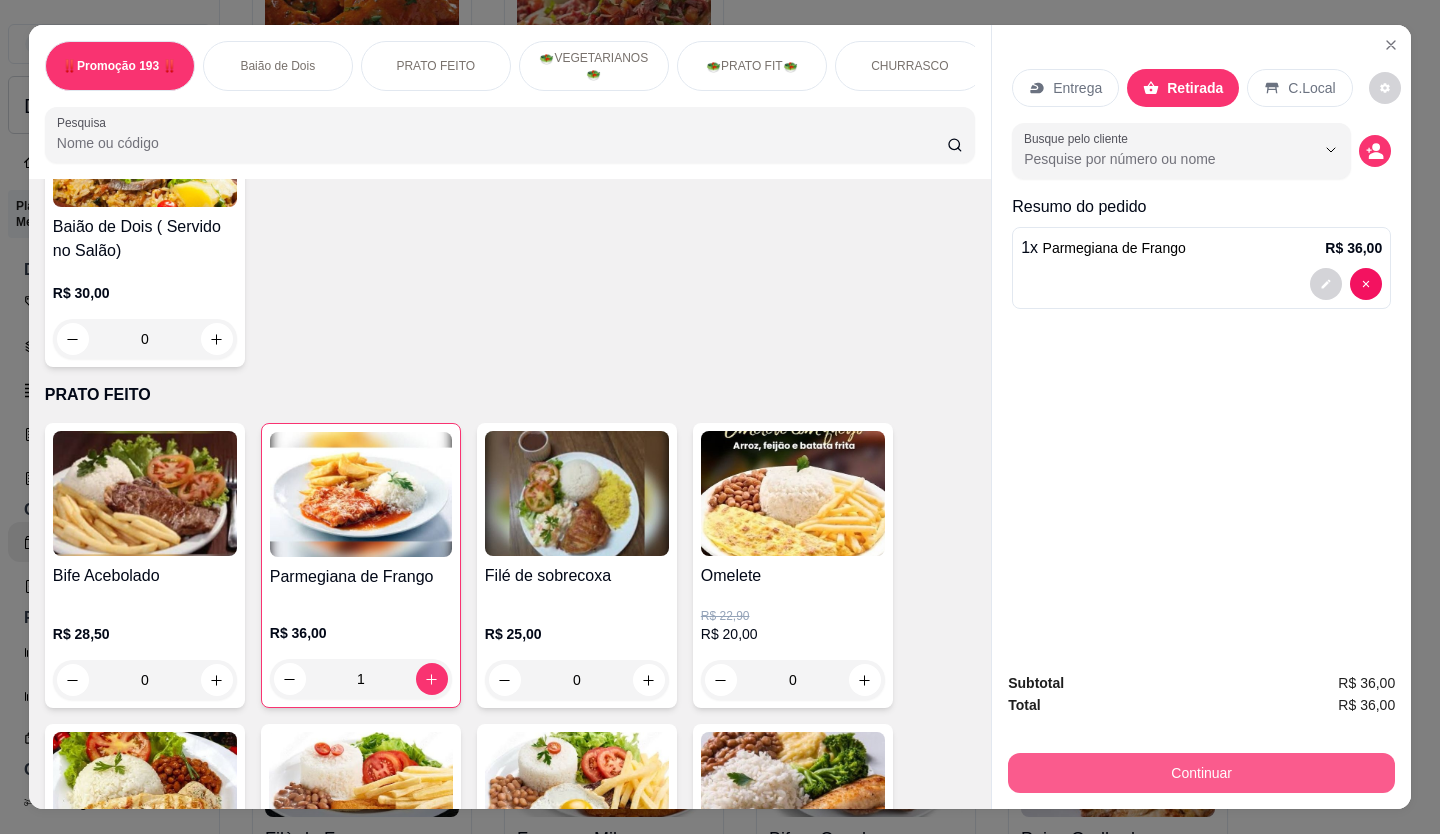 click on "Continuar" at bounding box center (1201, 773) 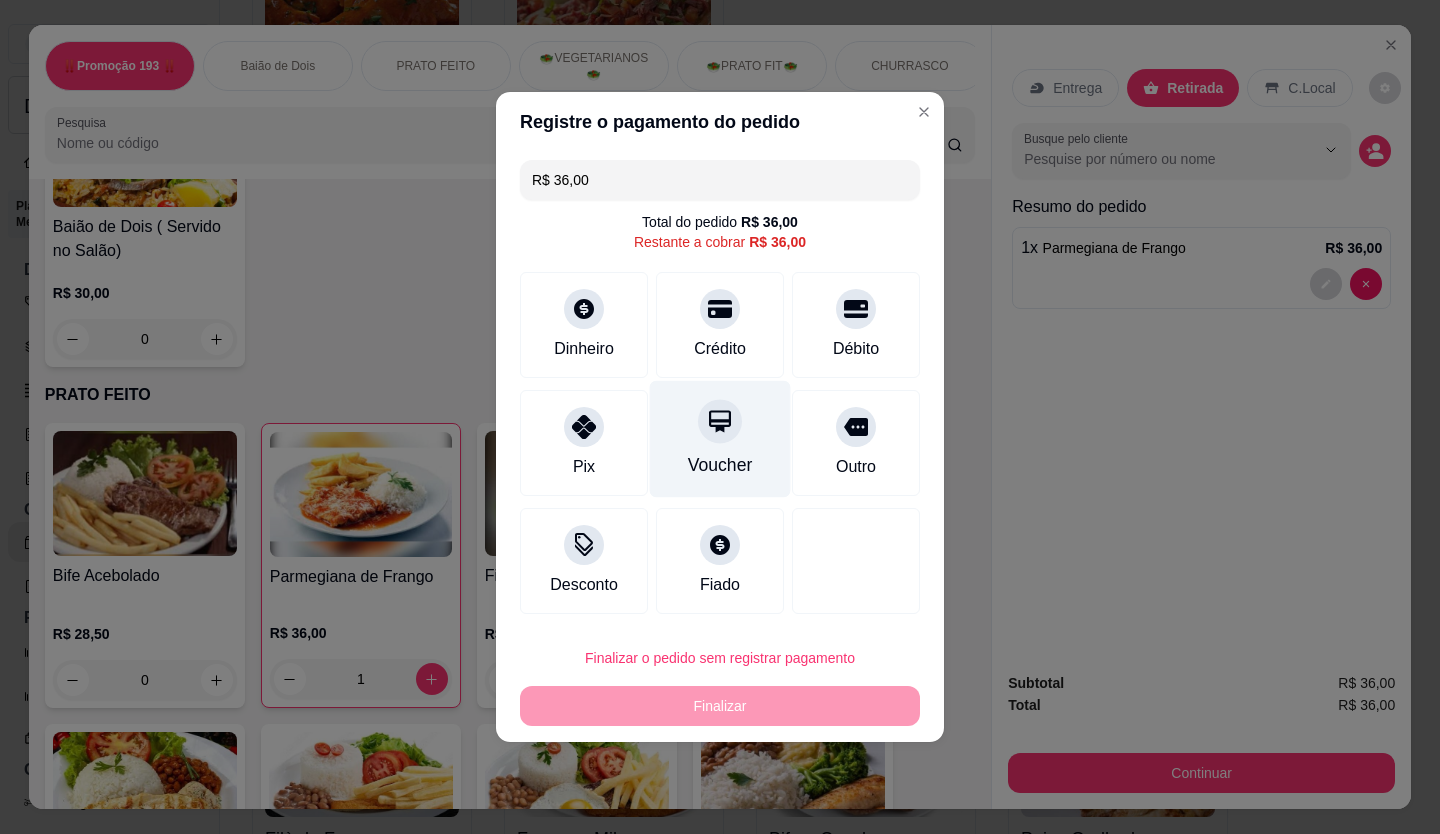 click at bounding box center (720, 421) 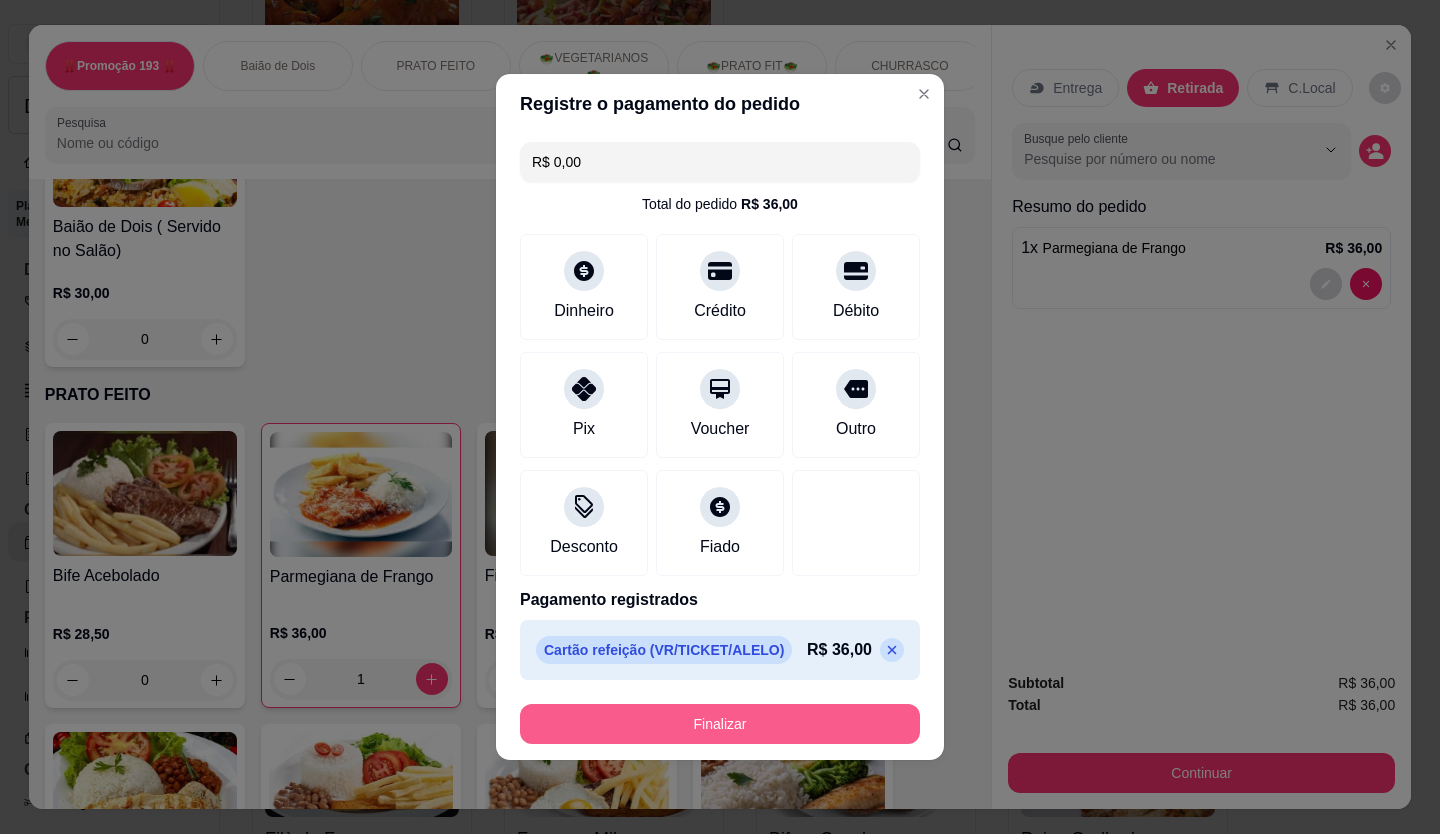 click on "Finalizar" at bounding box center (720, 724) 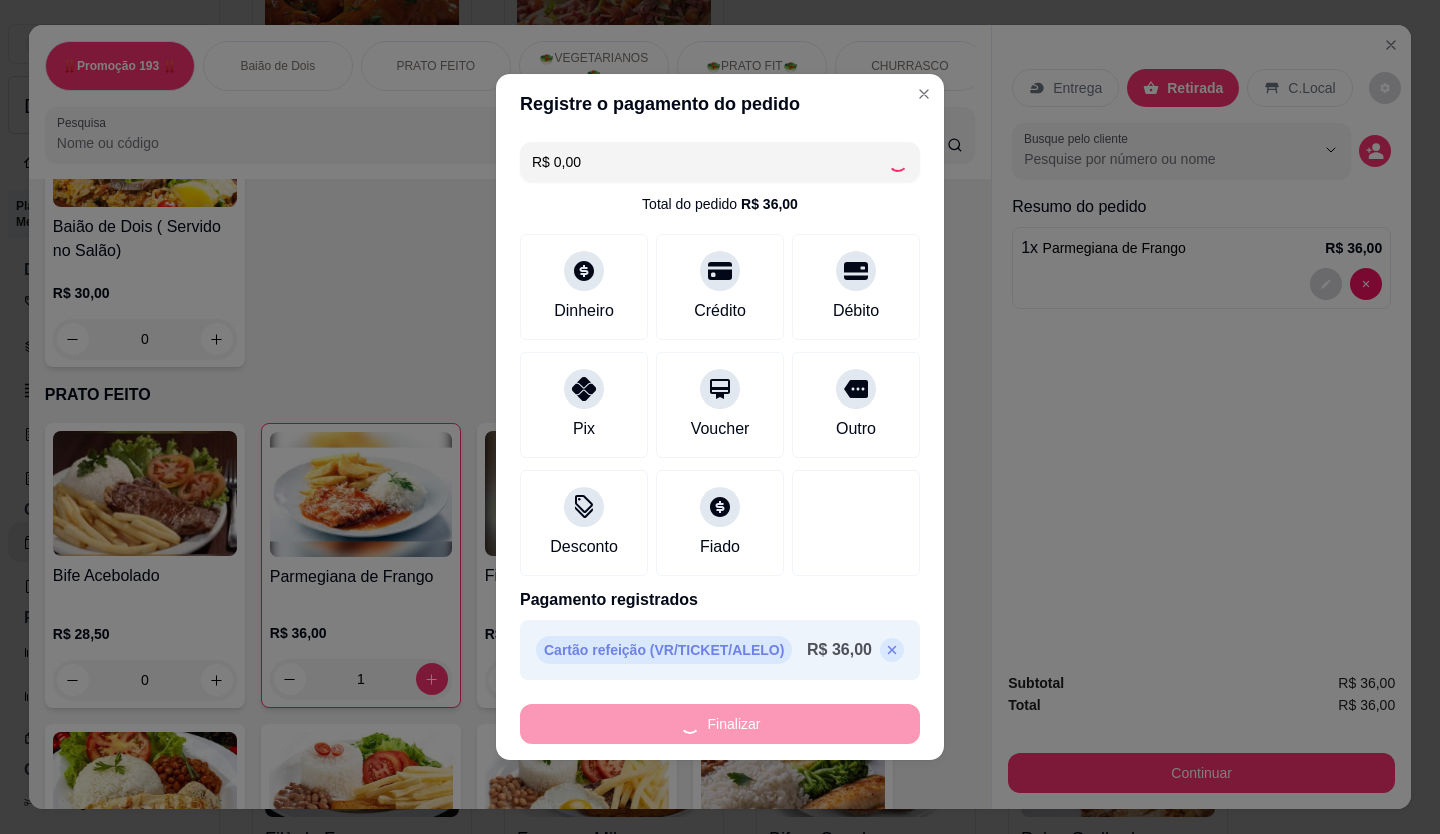 type on "0" 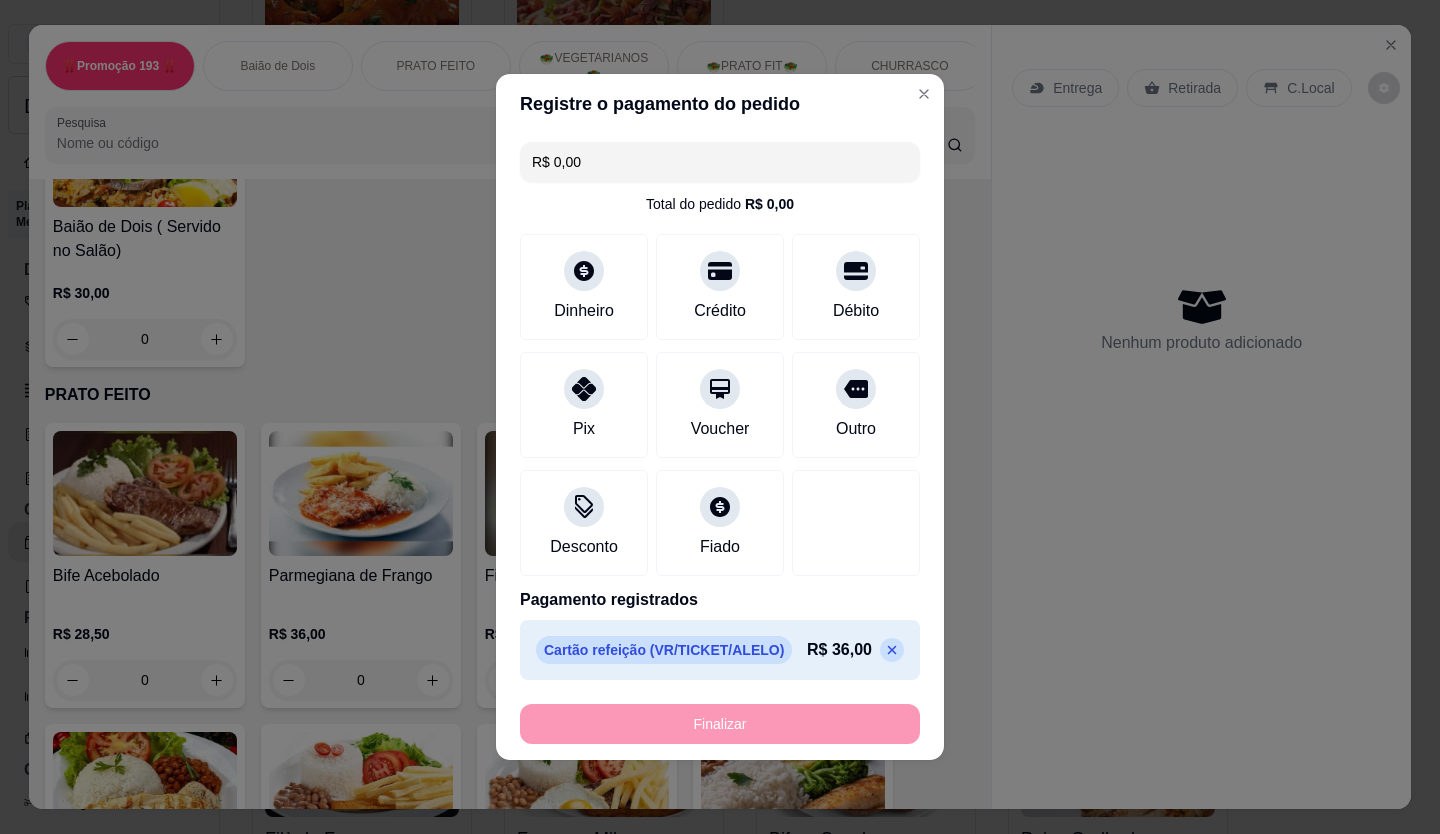 type on "-R$ 36,00" 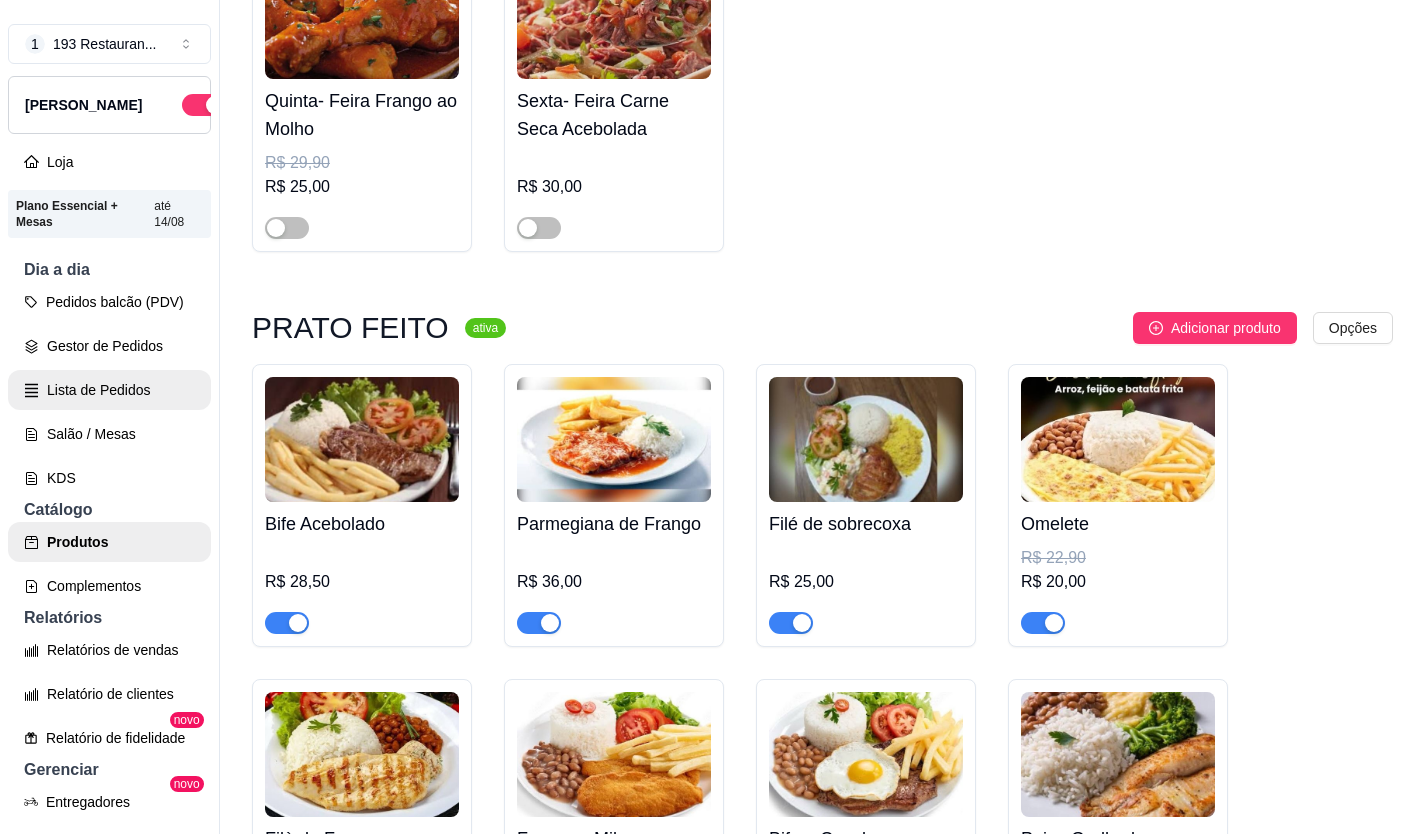 click on "Lista de Pedidos" at bounding box center [109, 390] 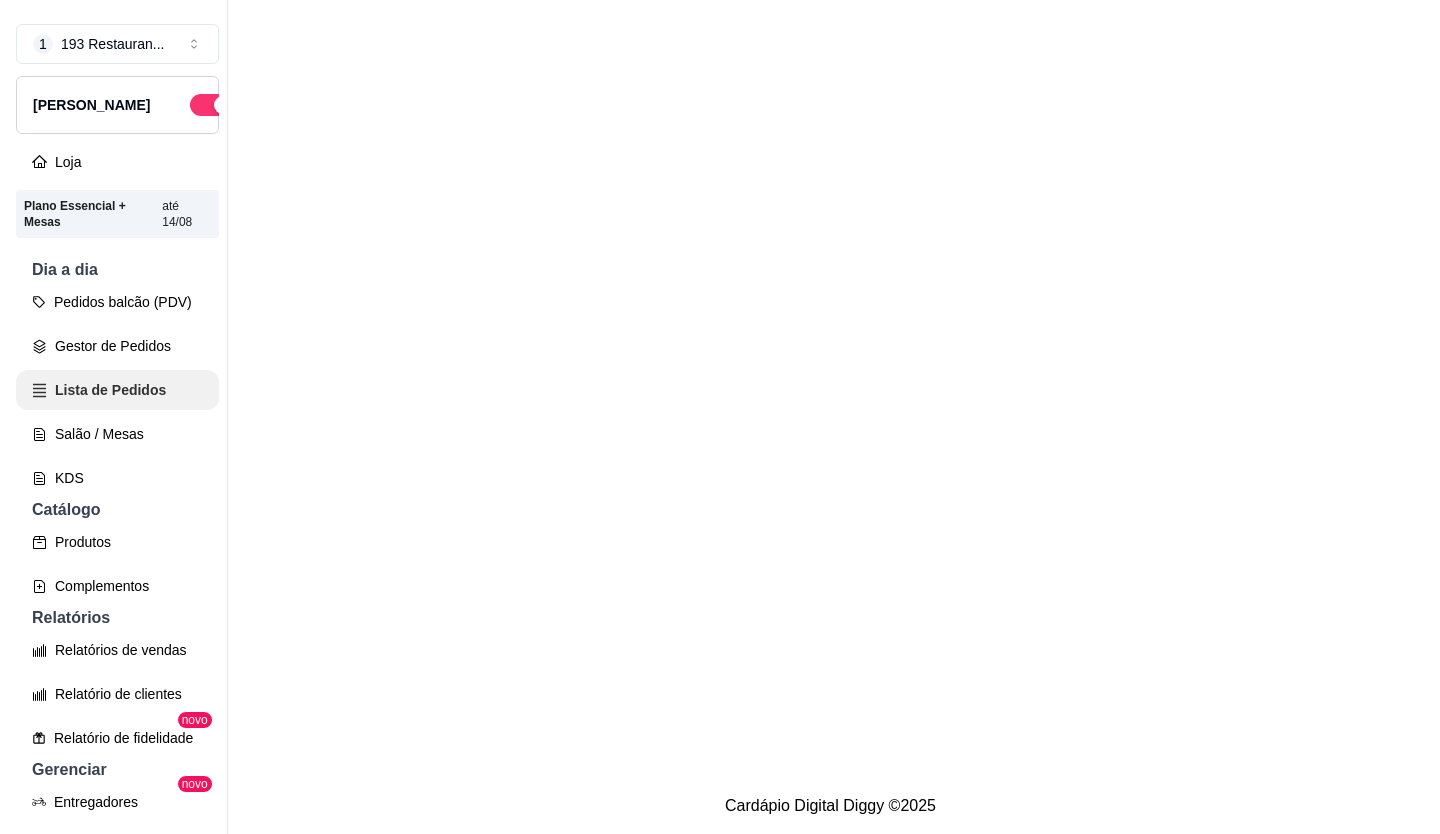 scroll, scrollTop: 0, scrollLeft: 0, axis: both 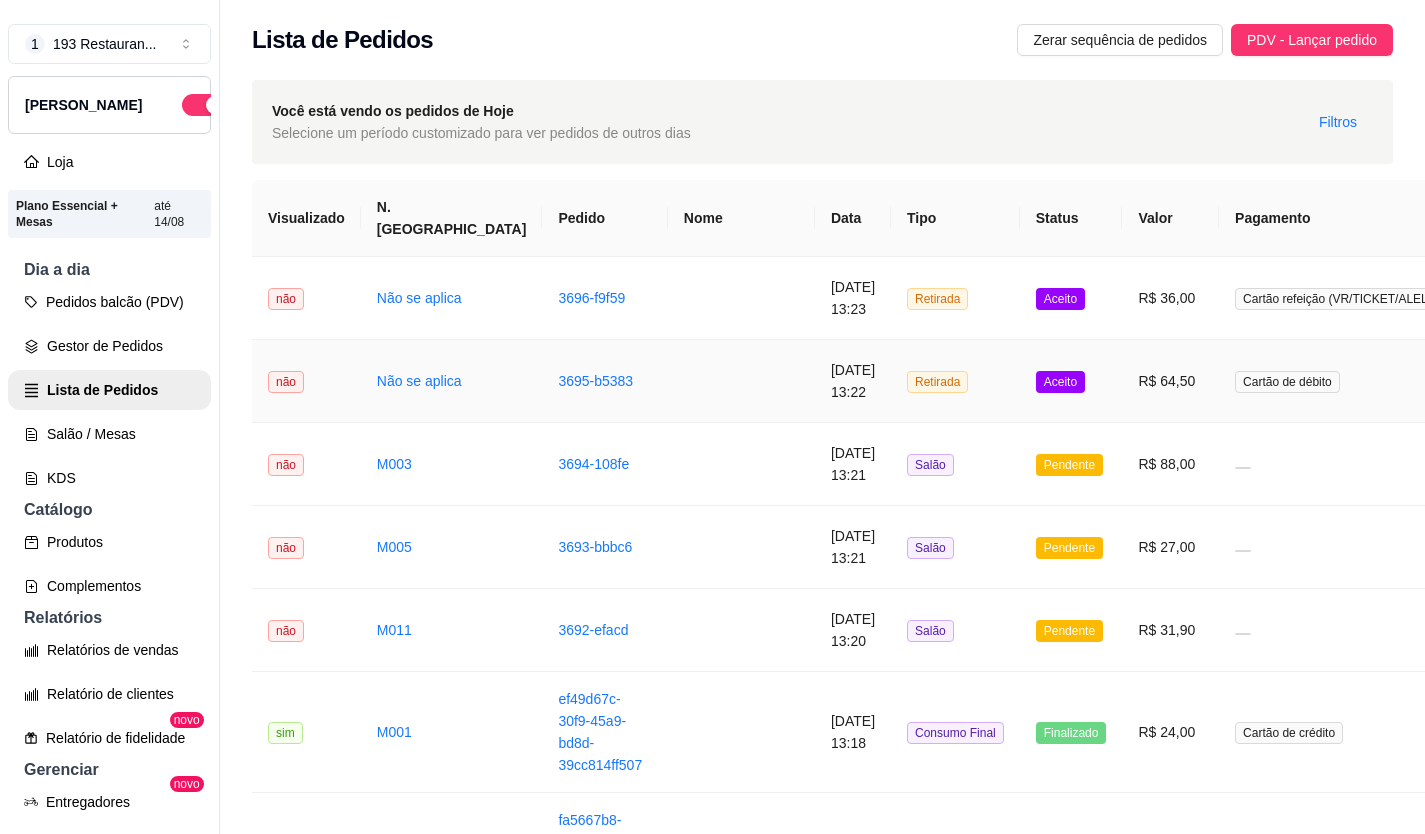 click on "R$ 64,50" at bounding box center (1170, 381) 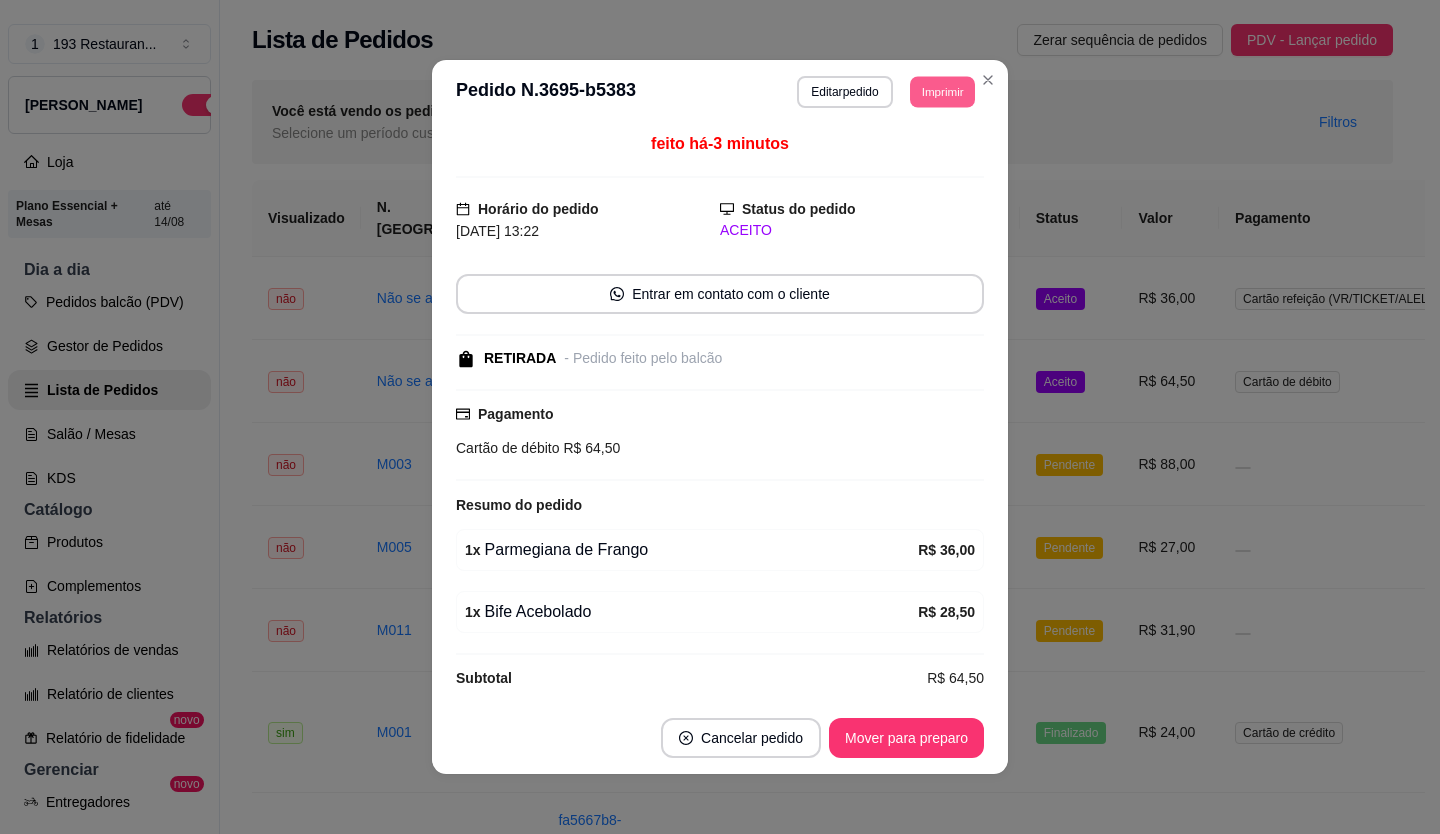 click on "Imprimir" at bounding box center [942, 91] 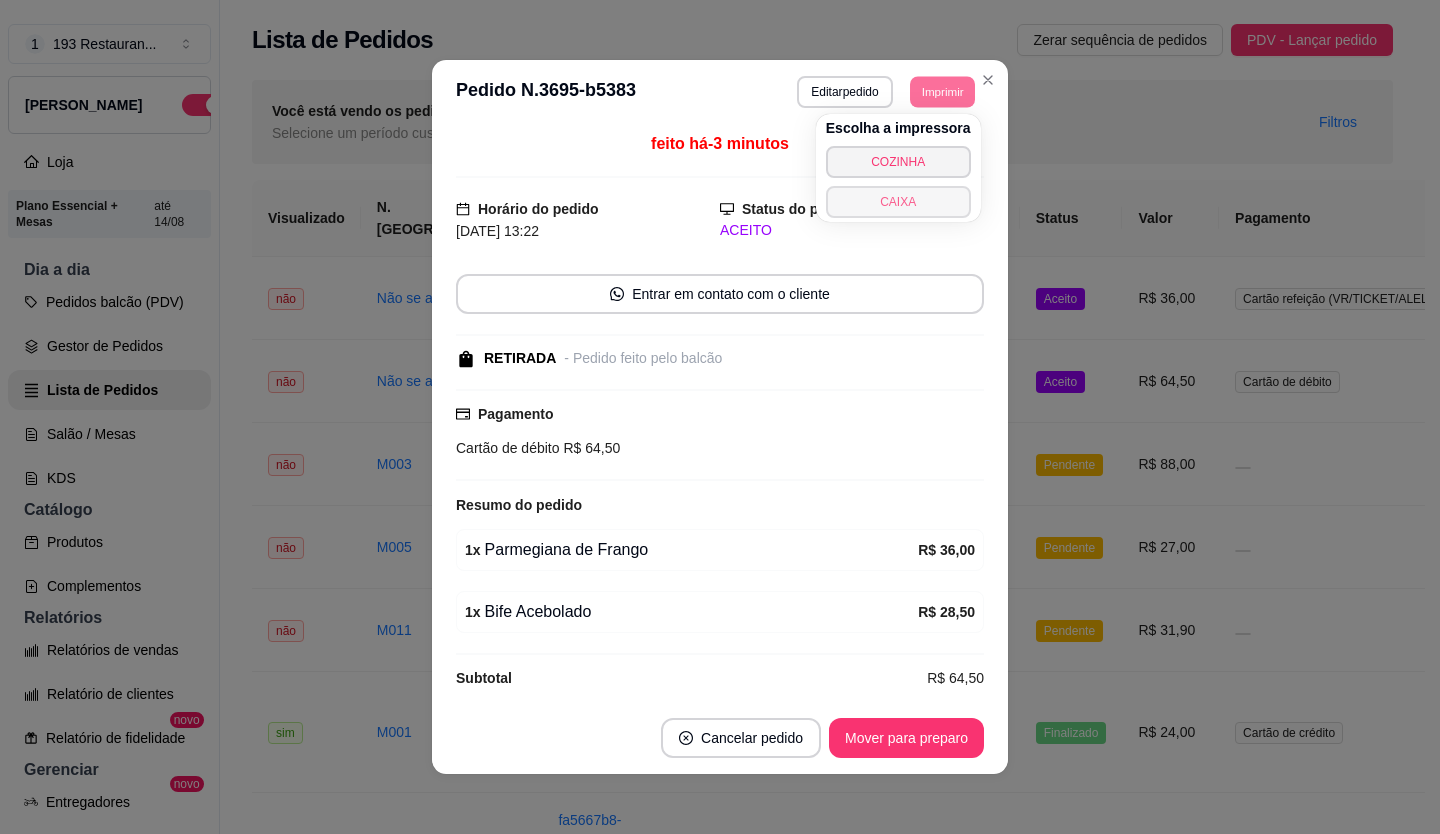 click on "CAIXA" at bounding box center [898, 202] 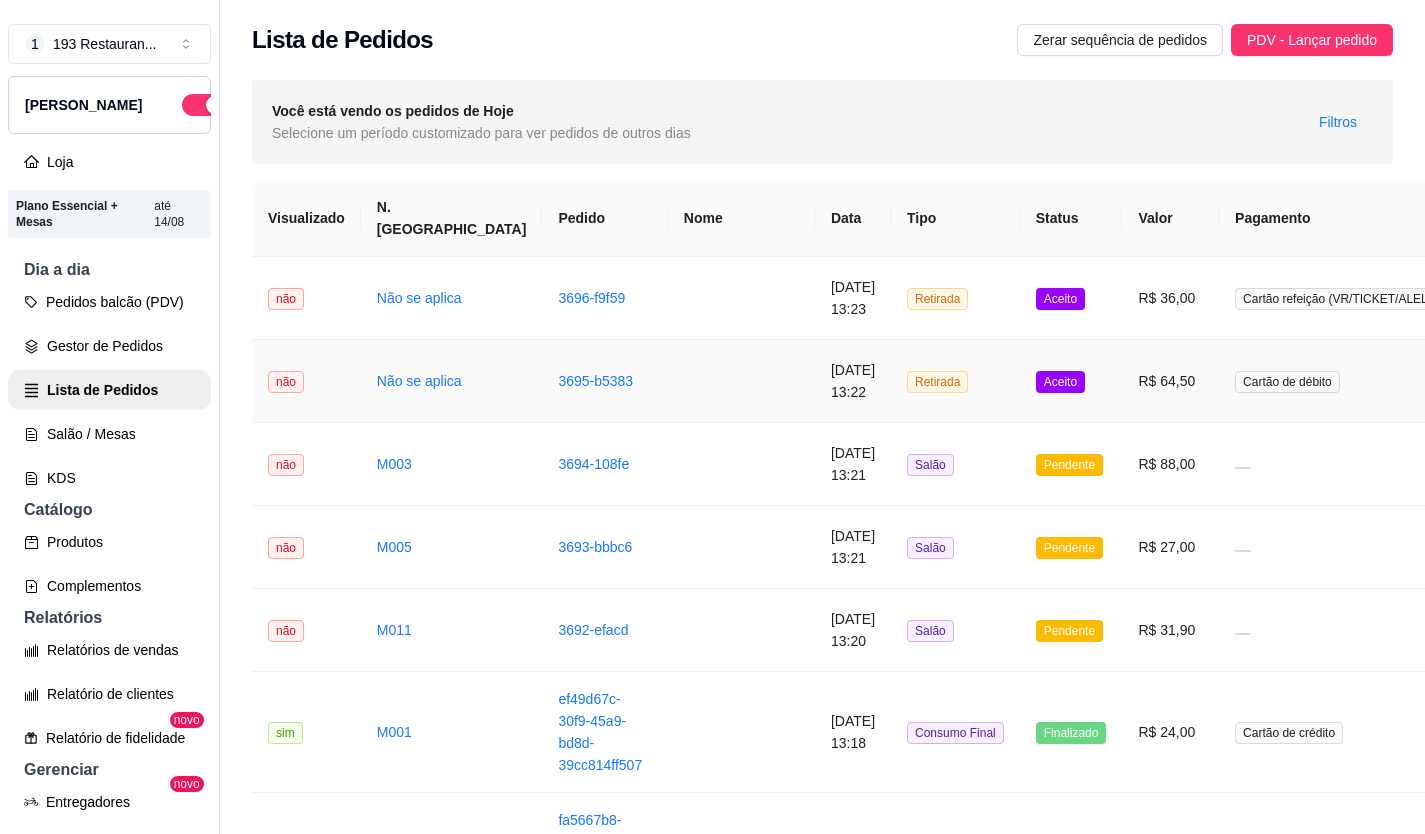 click on "R$ 64,50" at bounding box center (1170, 381) 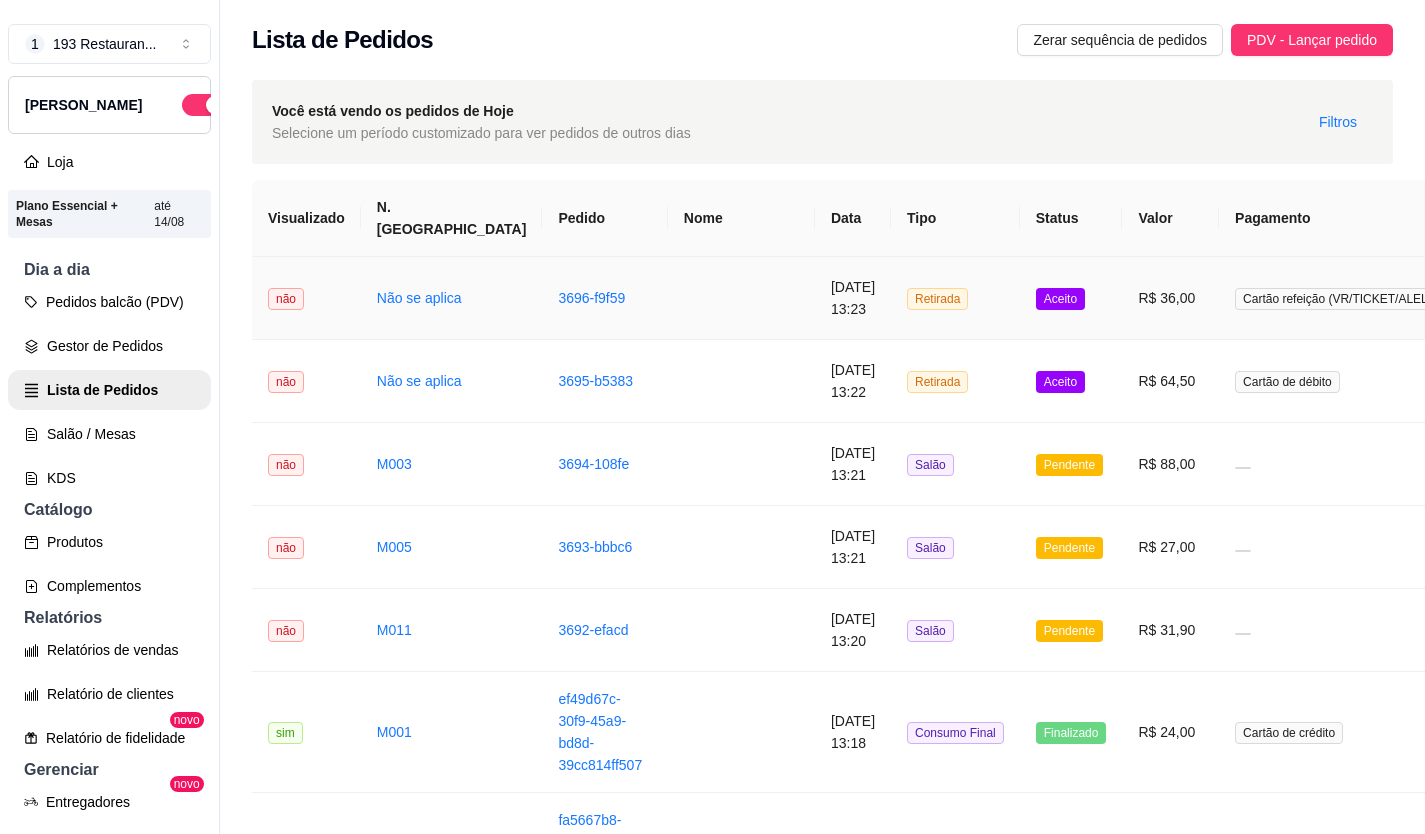 click on "R$ 36,00" at bounding box center (1170, 298) 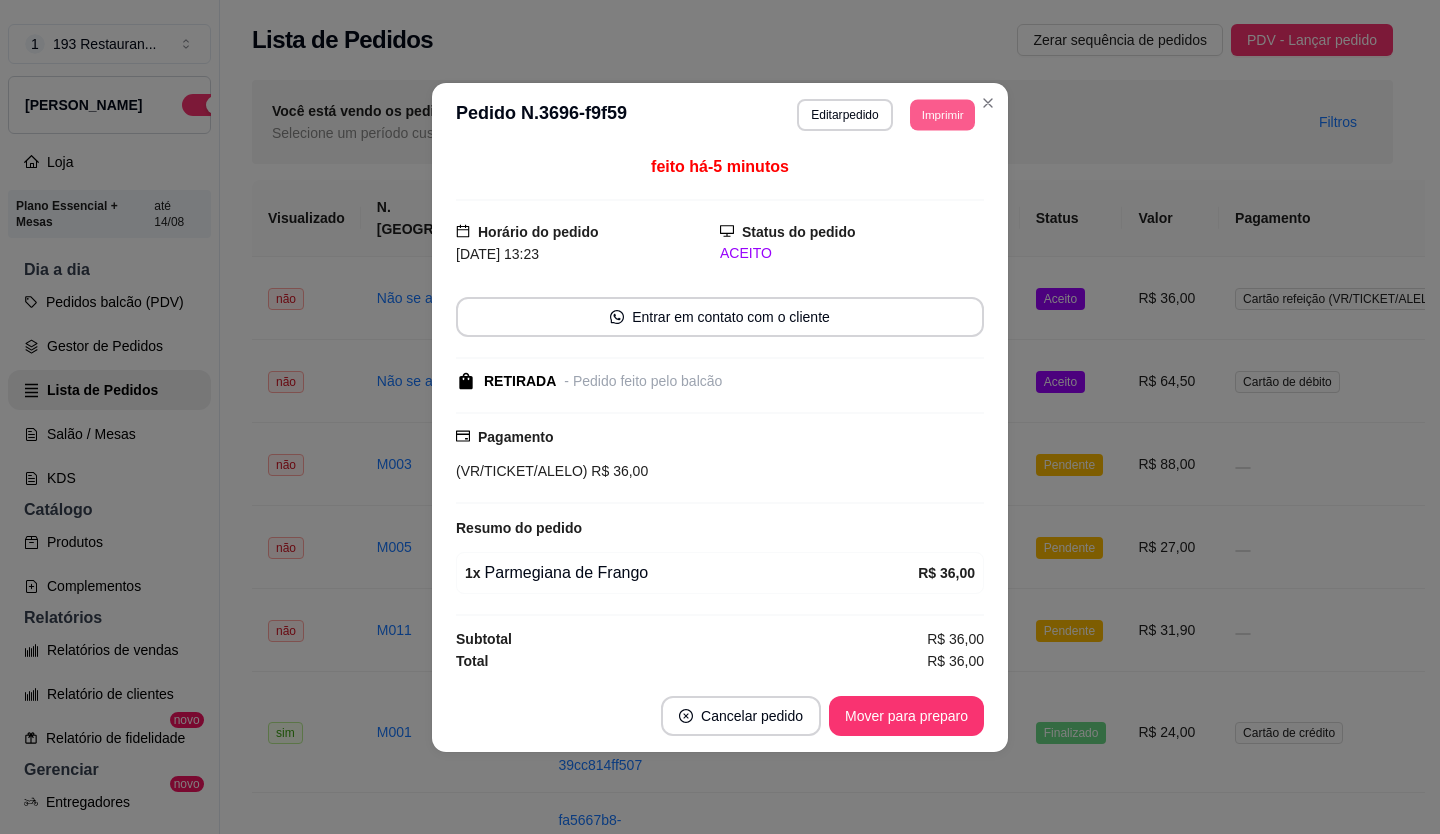 click on "Imprimir" at bounding box center (942, 114) 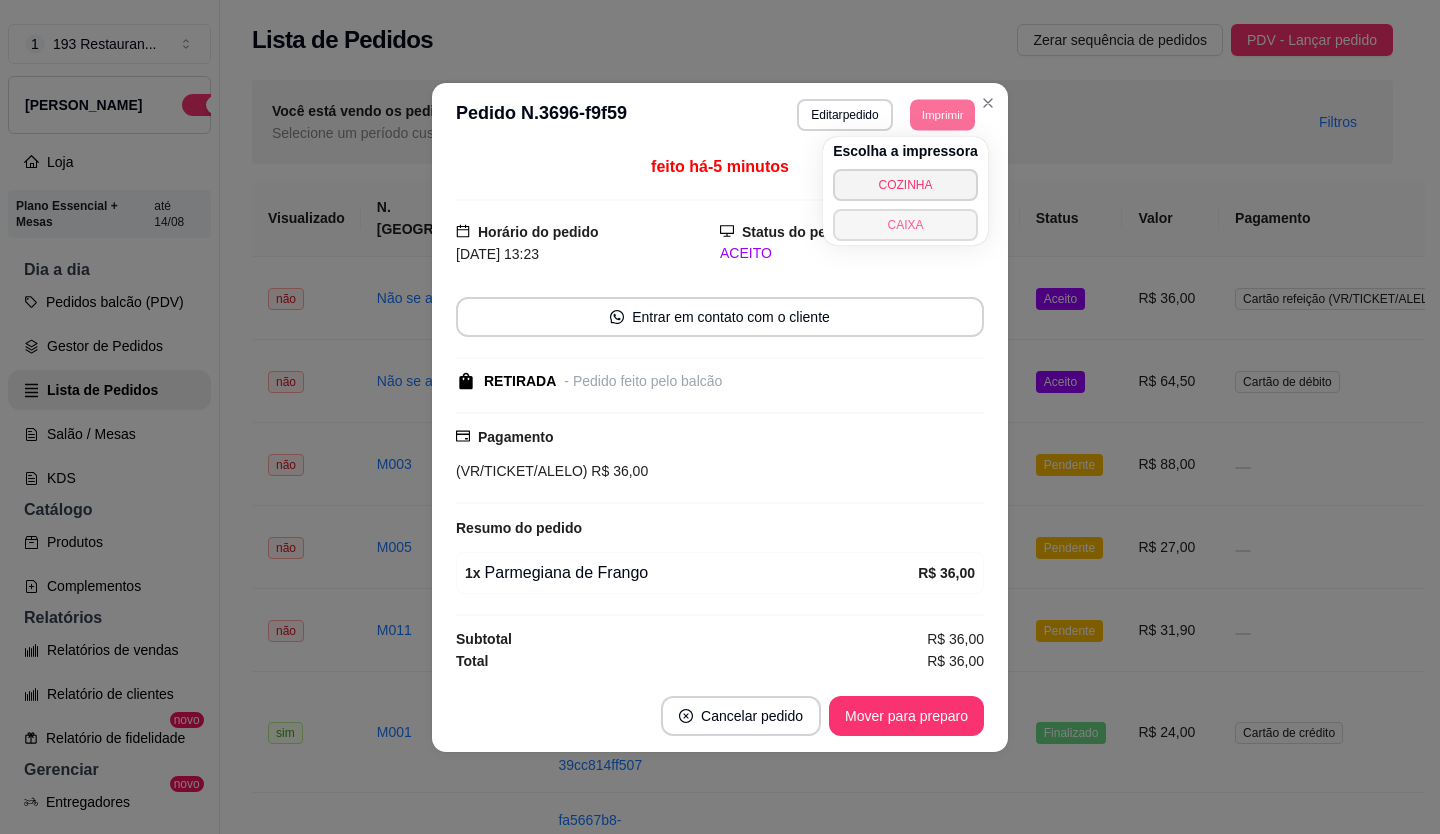 click on "CAIXA" at bounding box center [905, 225] 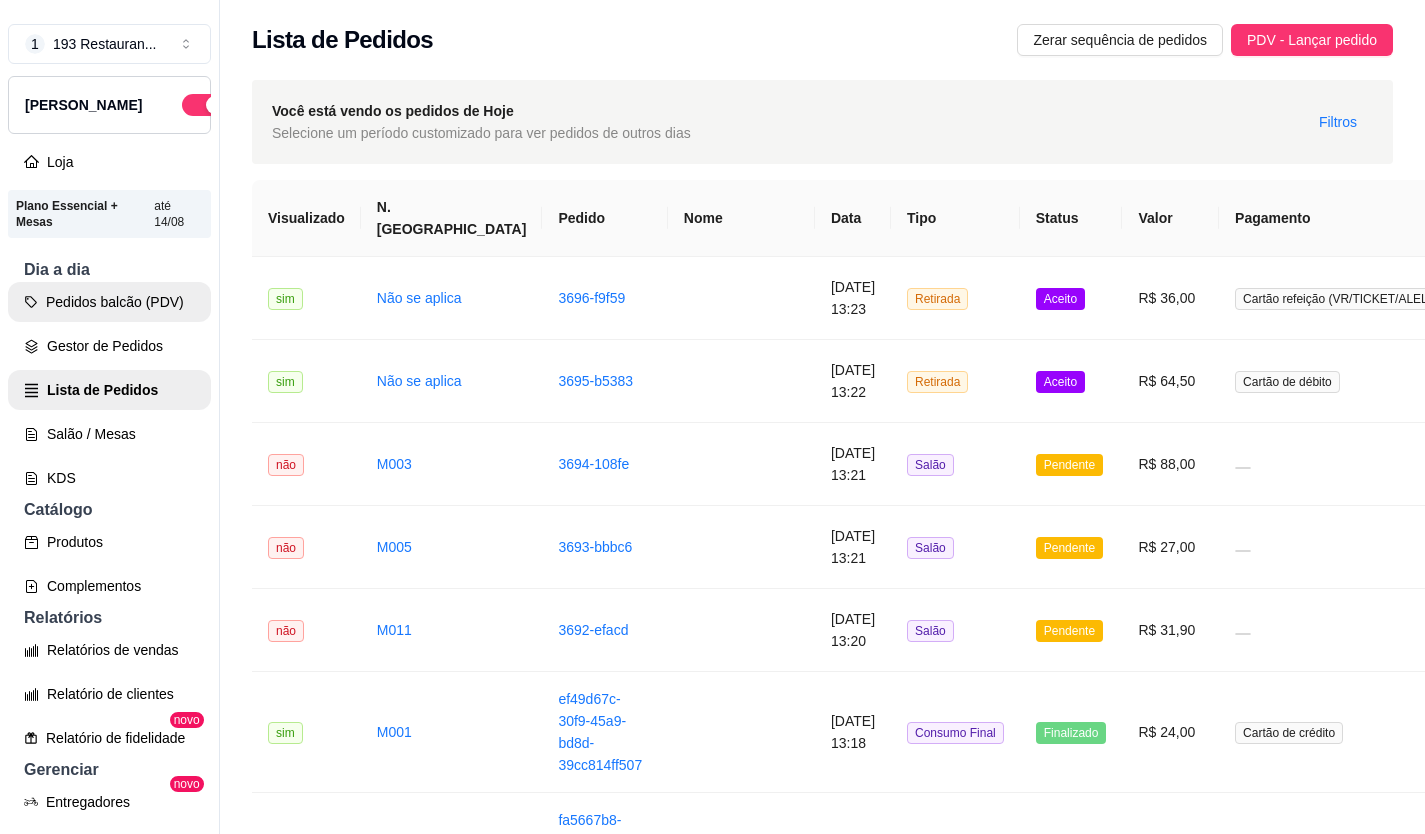 click on "Pedidos balcão (PDV)" at bounding box center [109, 302] 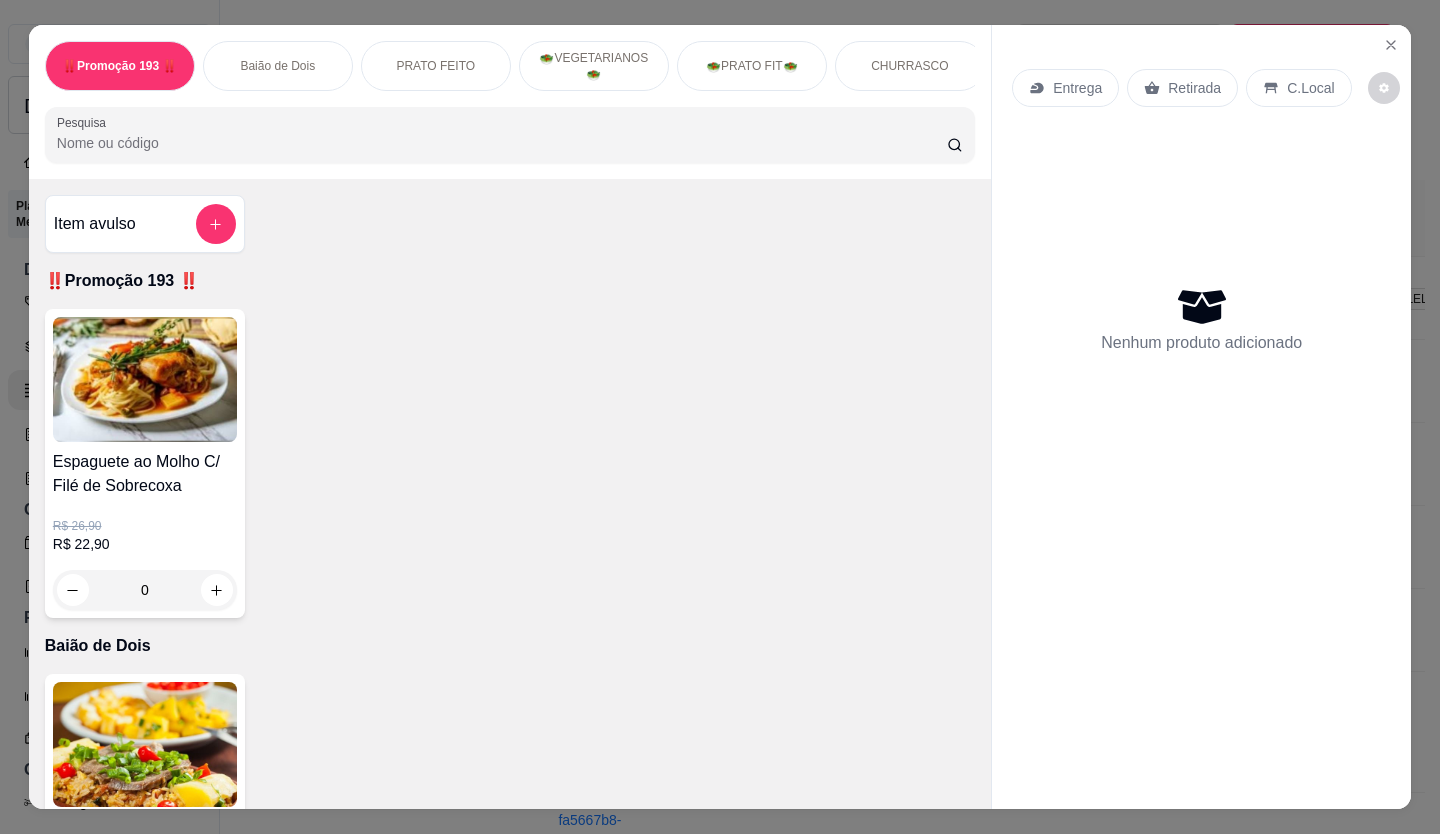 scroll, scrollTop: 400, scrollLeft: 0, axis: vertical 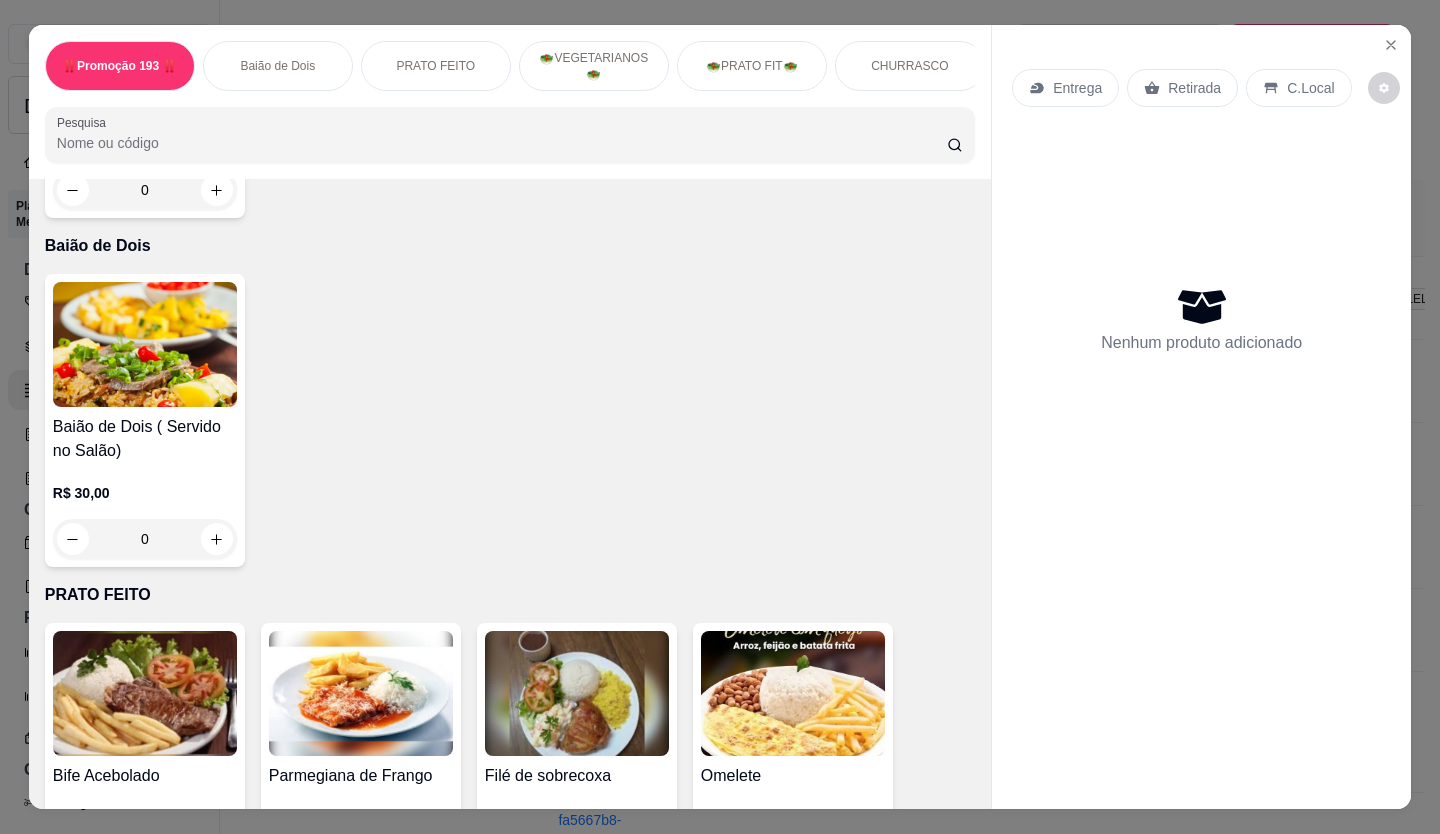 click on "0" at bounding box center [145, 539] 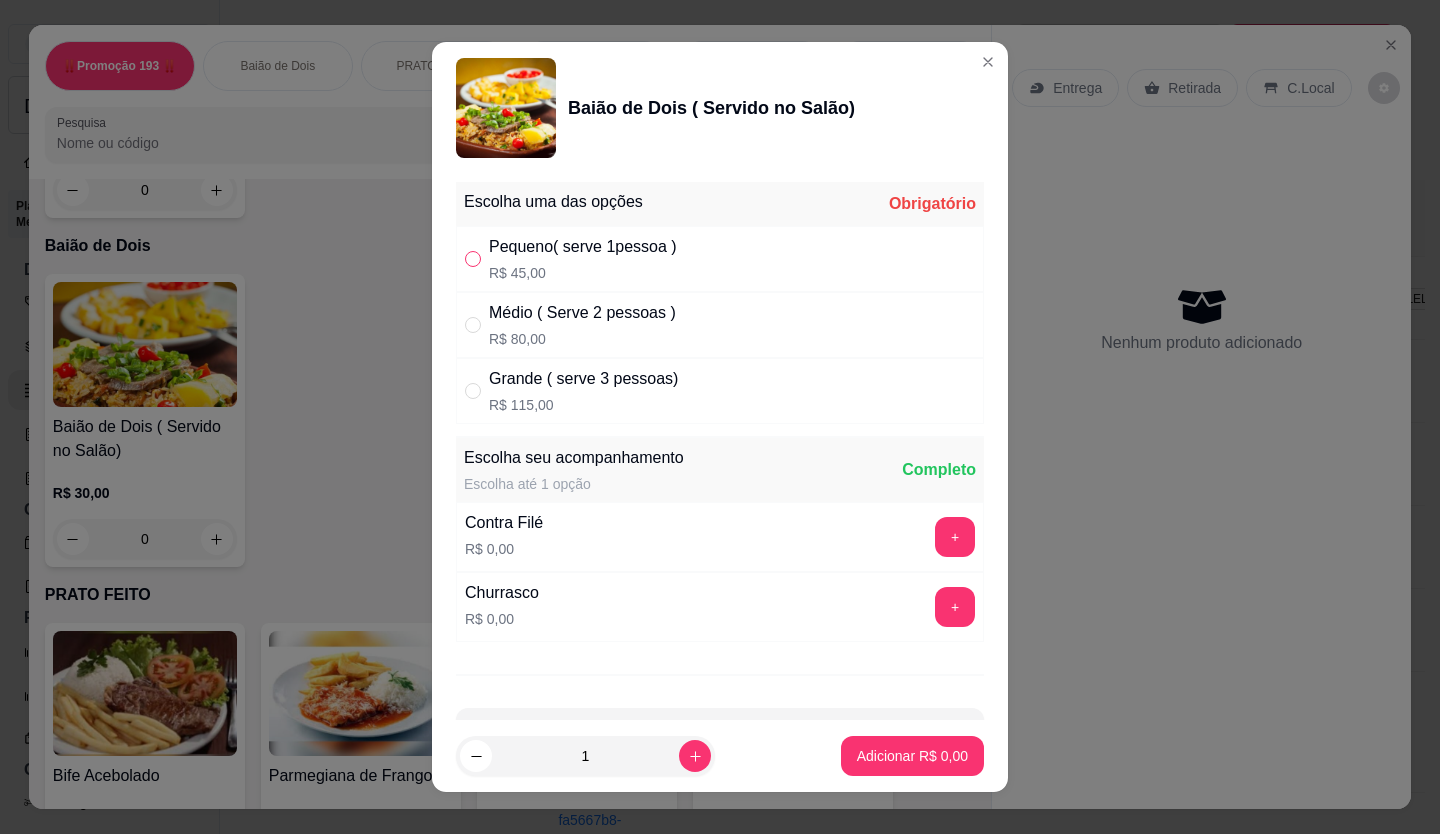 click at bounding box center [473, 259] 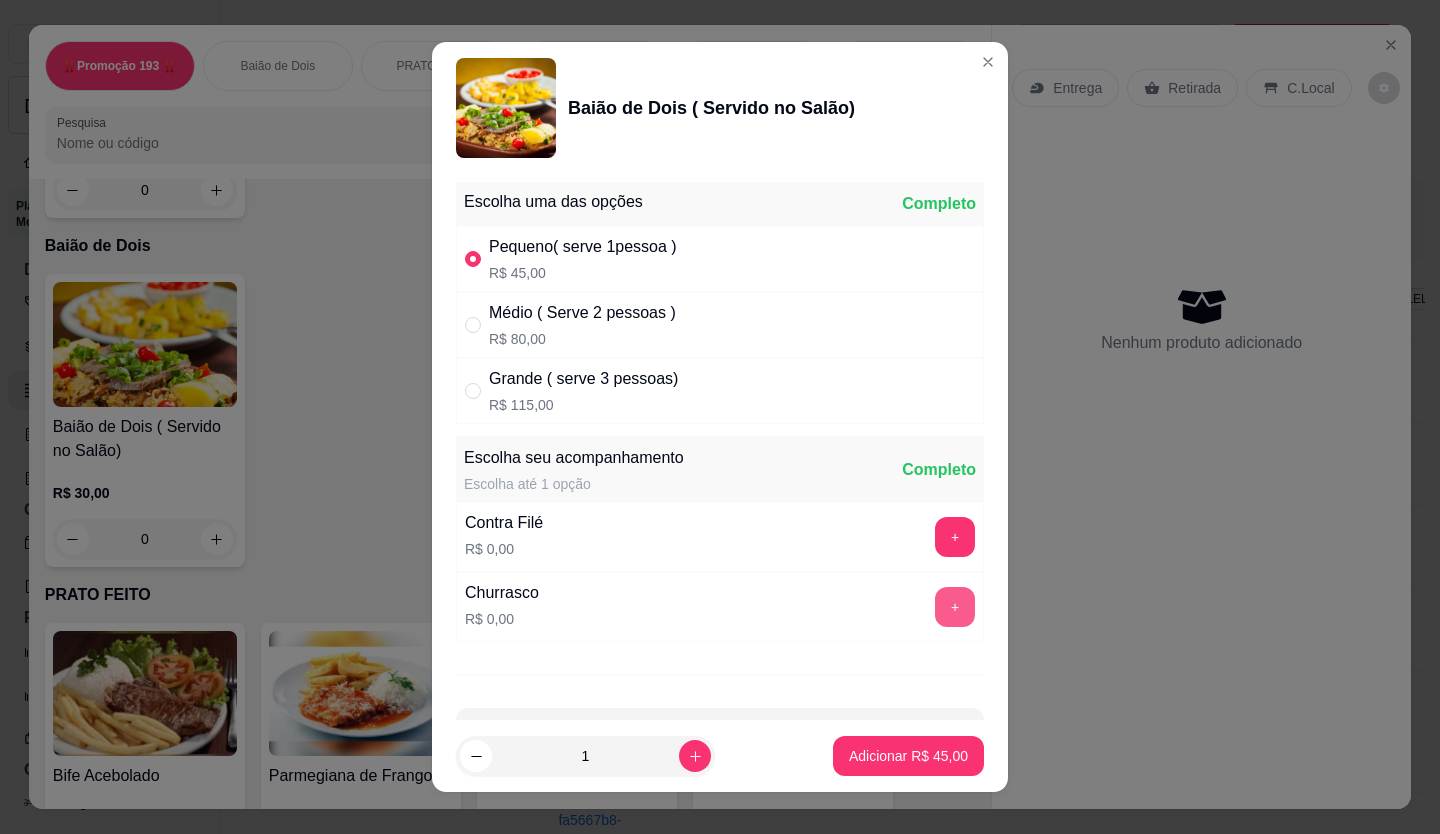 click on "+" at bounding box center [955, 607] 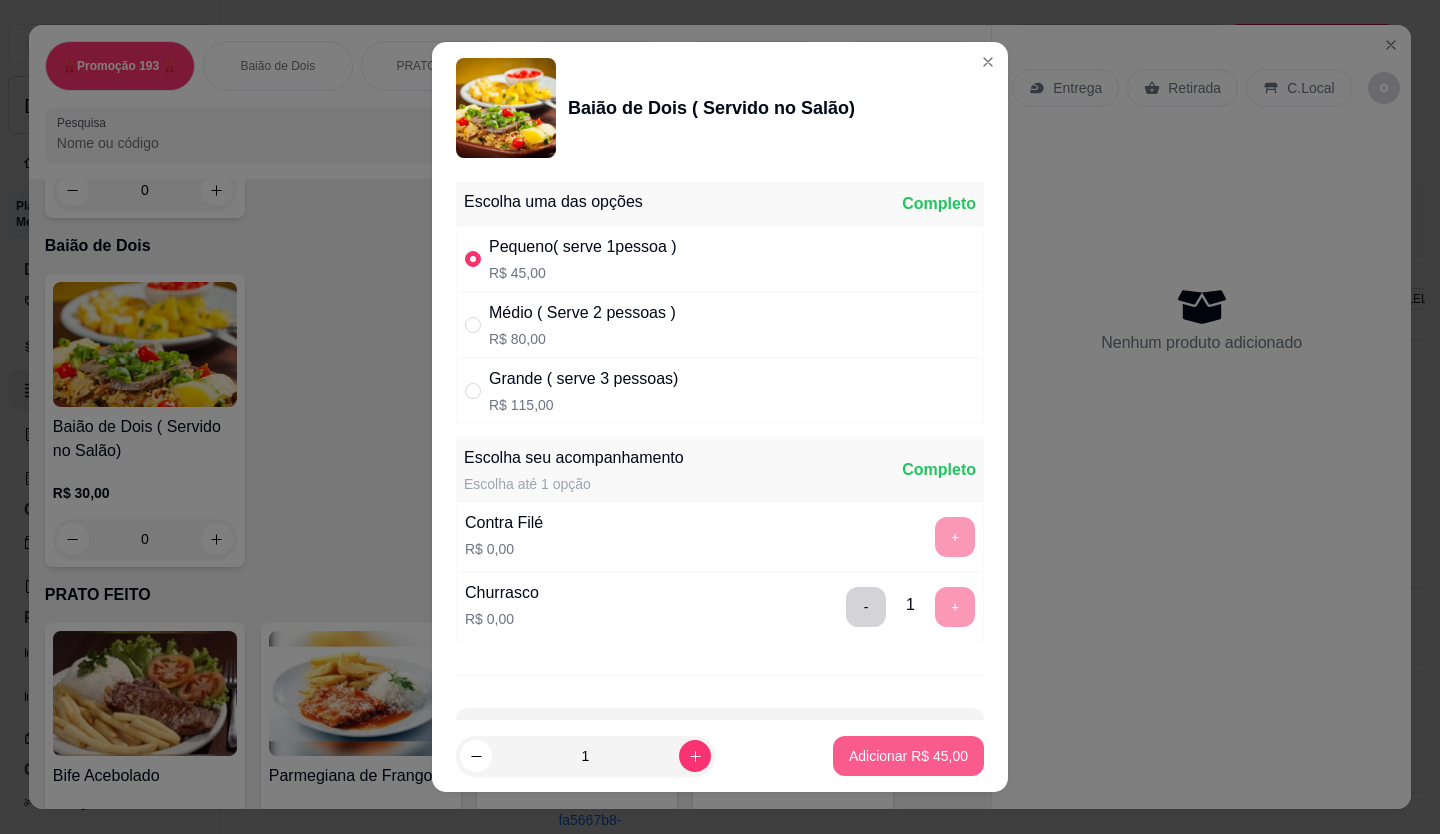 click on "Adicionar   R$ 45,00" at bounding box center (908, 756) 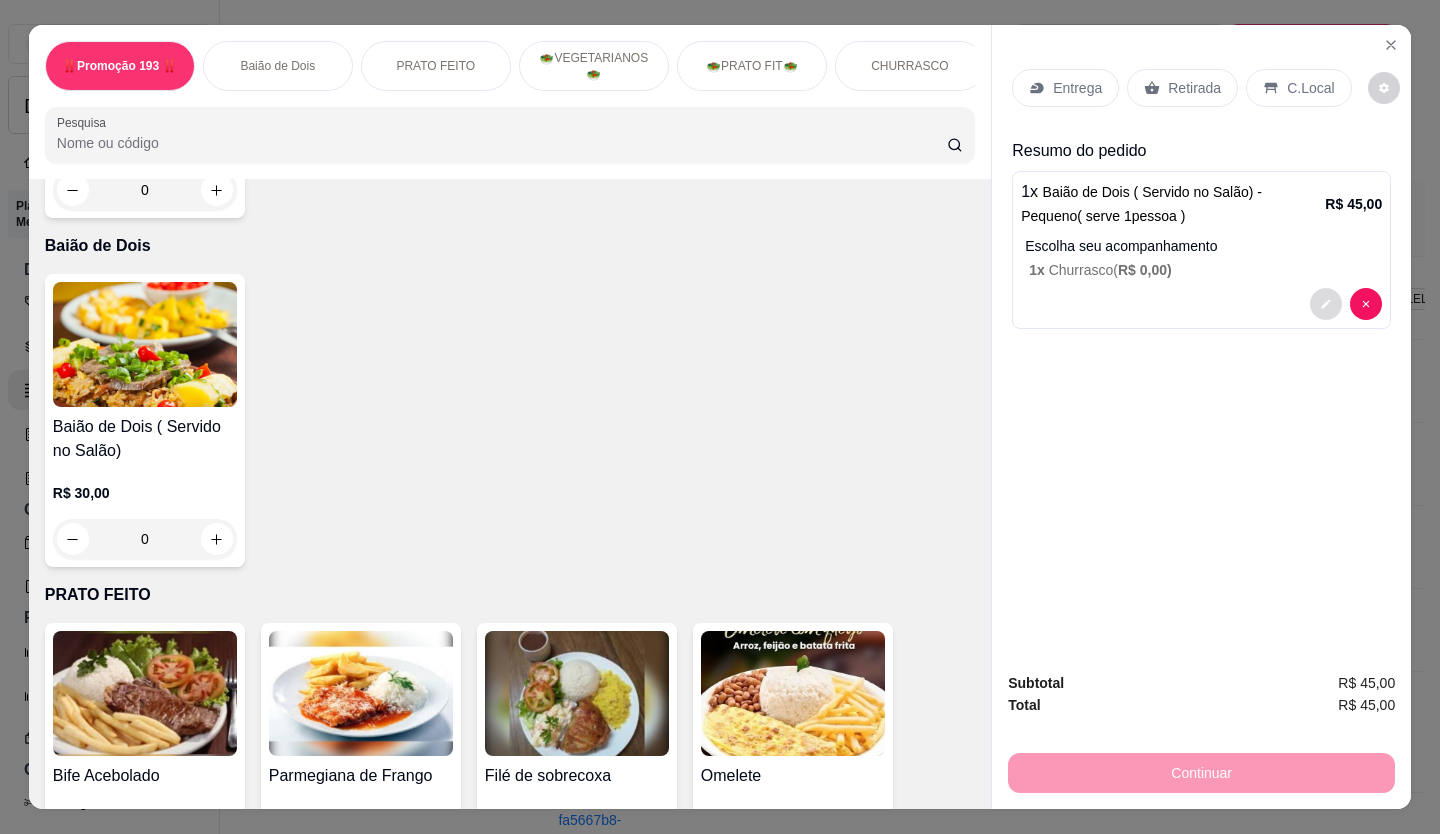 click at bounding box center [1326, 304] 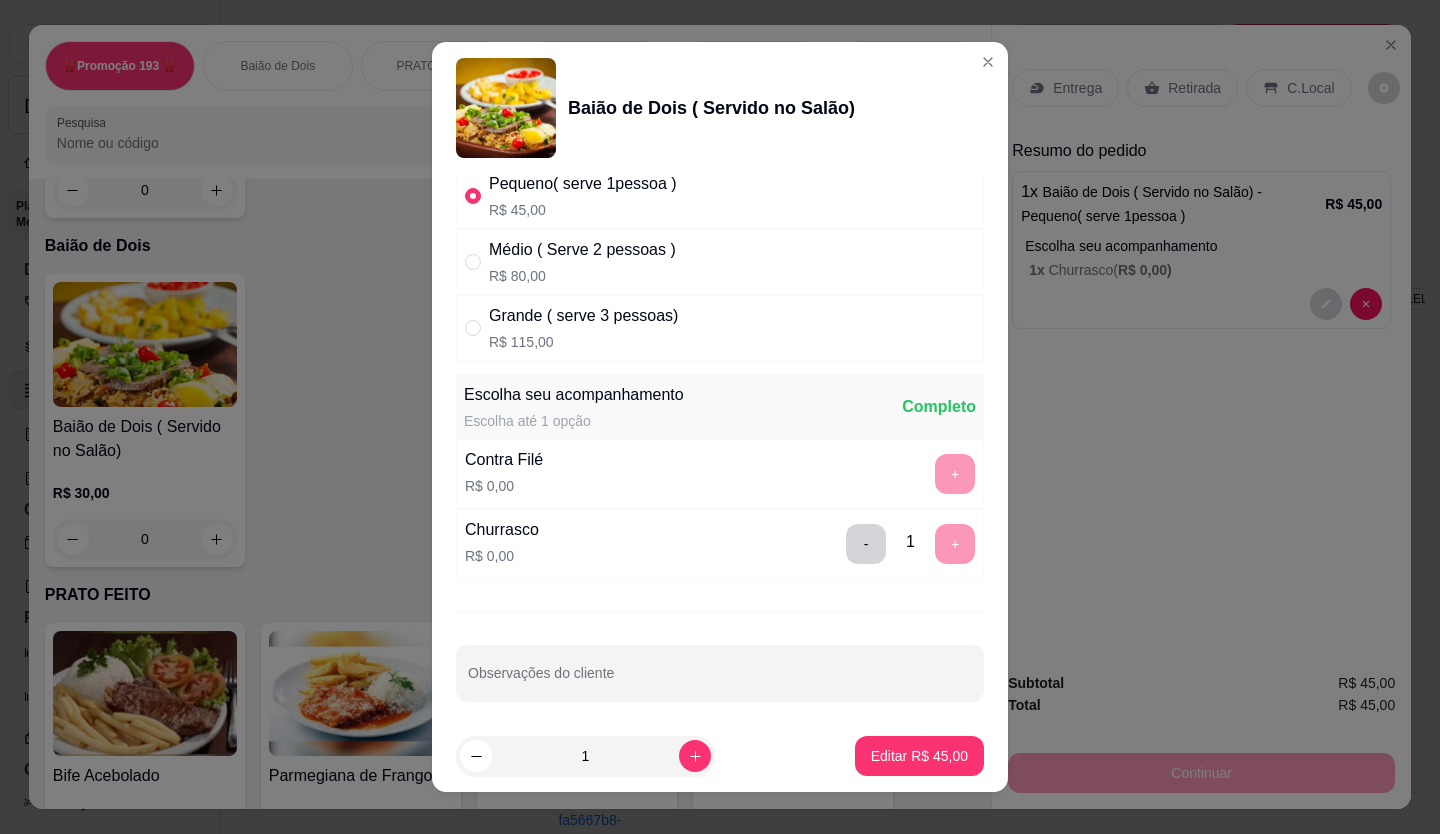 scroll, scrollTop: 71, scrollLeft: 0, axis: vertical 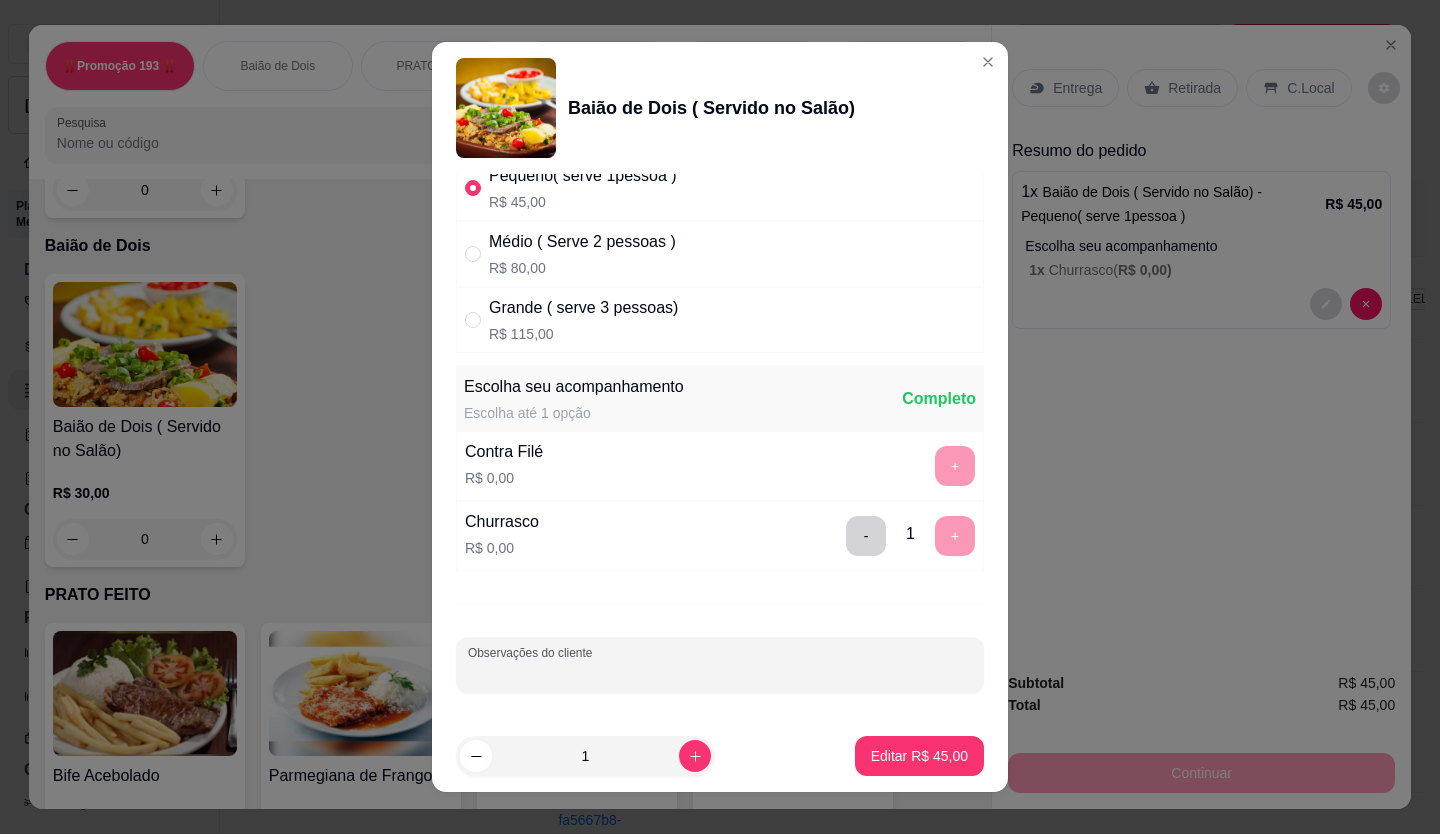 click on "Observações do cliente" at bounding box center [720, 665] 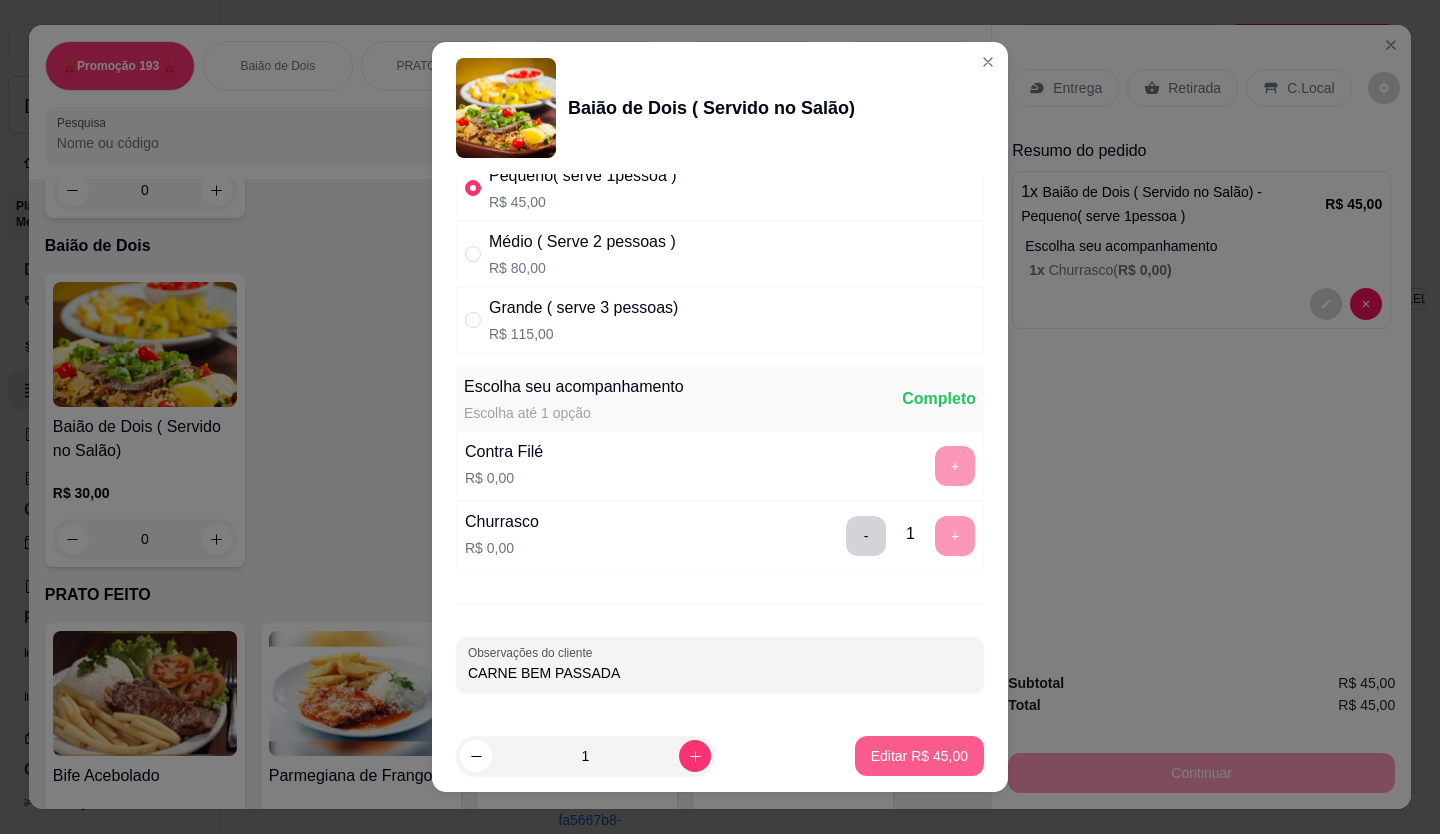 type on "CARNE BEM PASSADA" 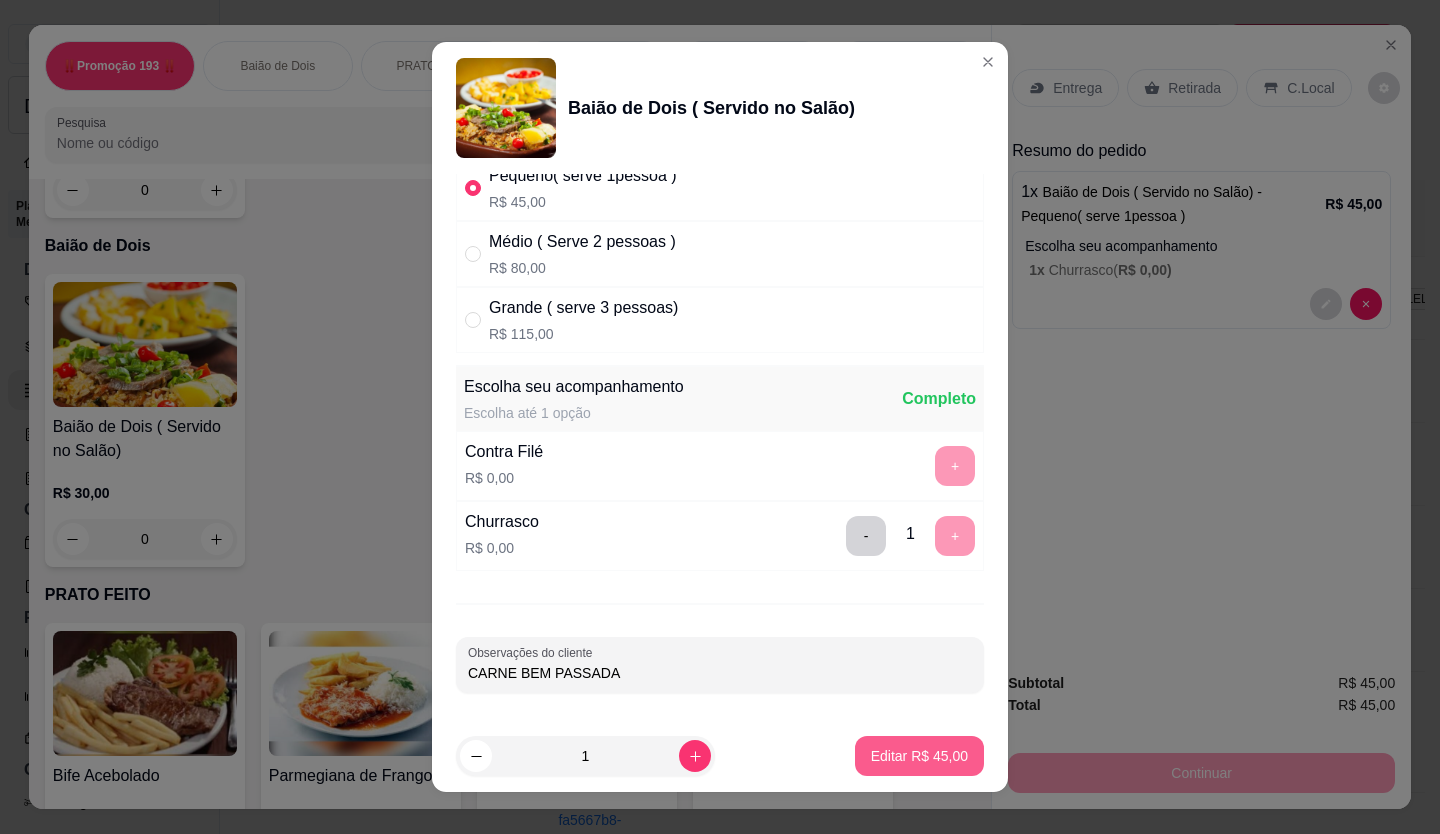 click on "Editar   R$ 45,00" at bounding box center [919, 756] 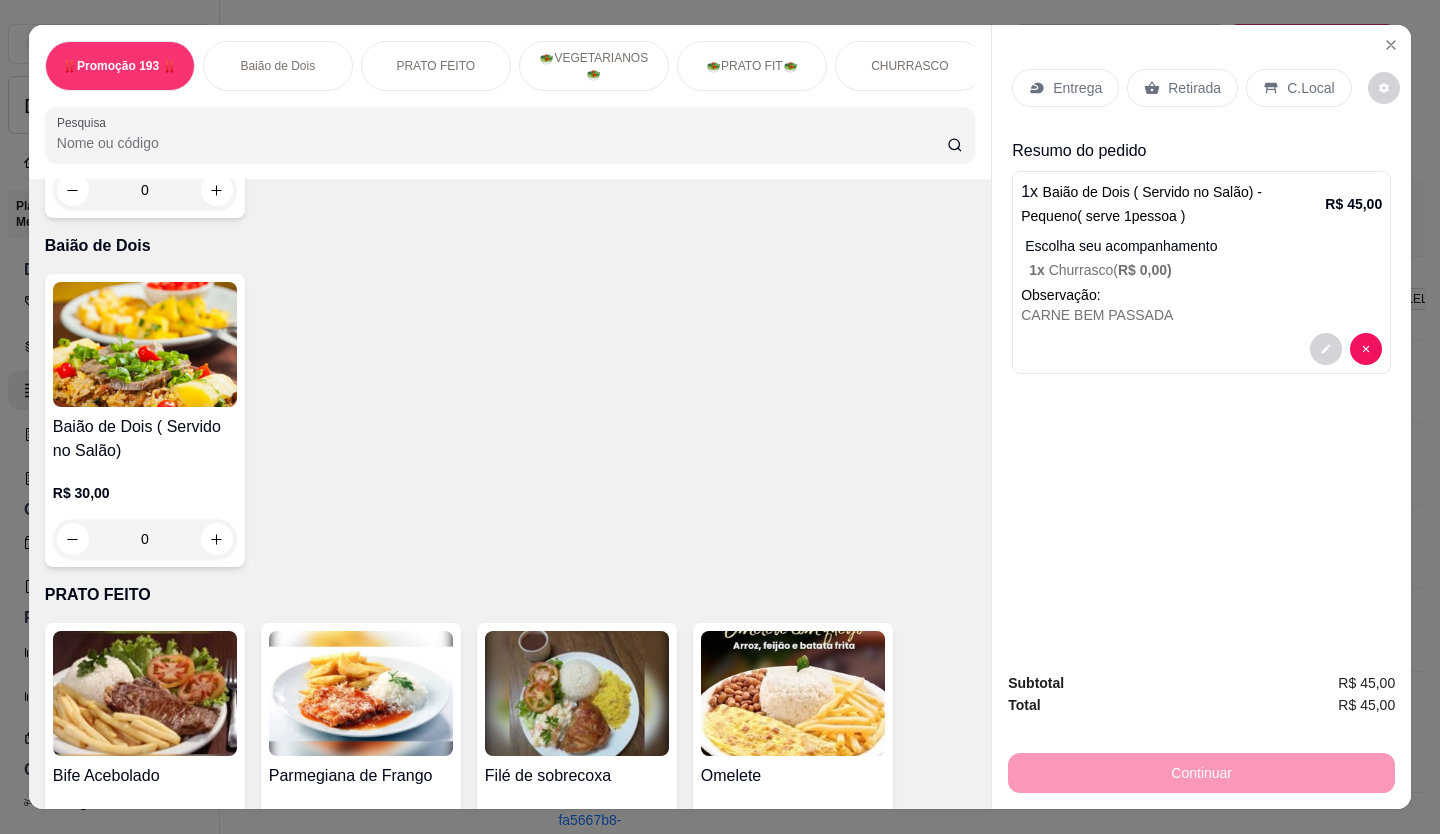 click on "Retirada" at bounding box center (1194, 88) 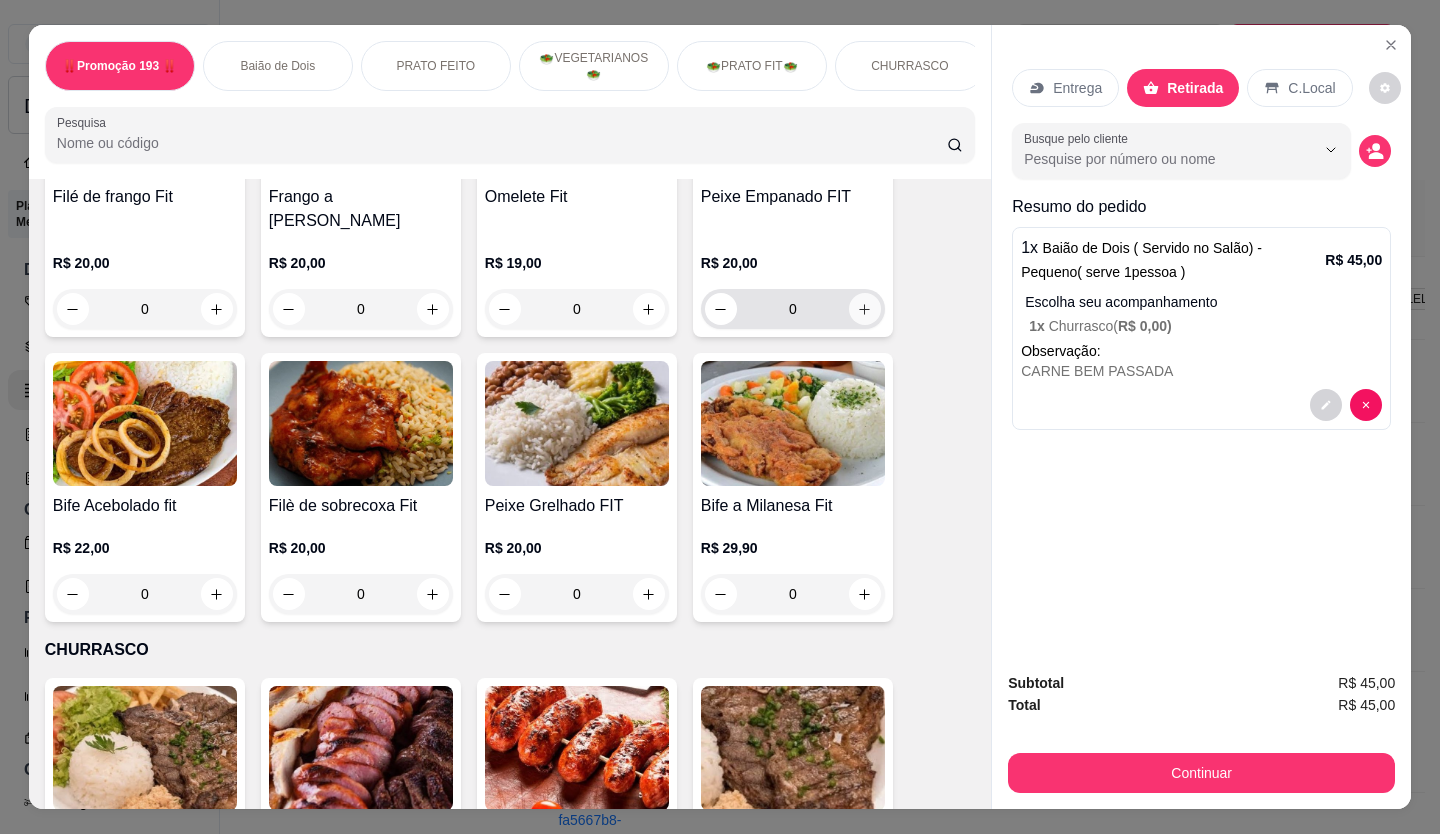 scroll, scrollTop: 2700, scrollLeft: 0, axis: vertical 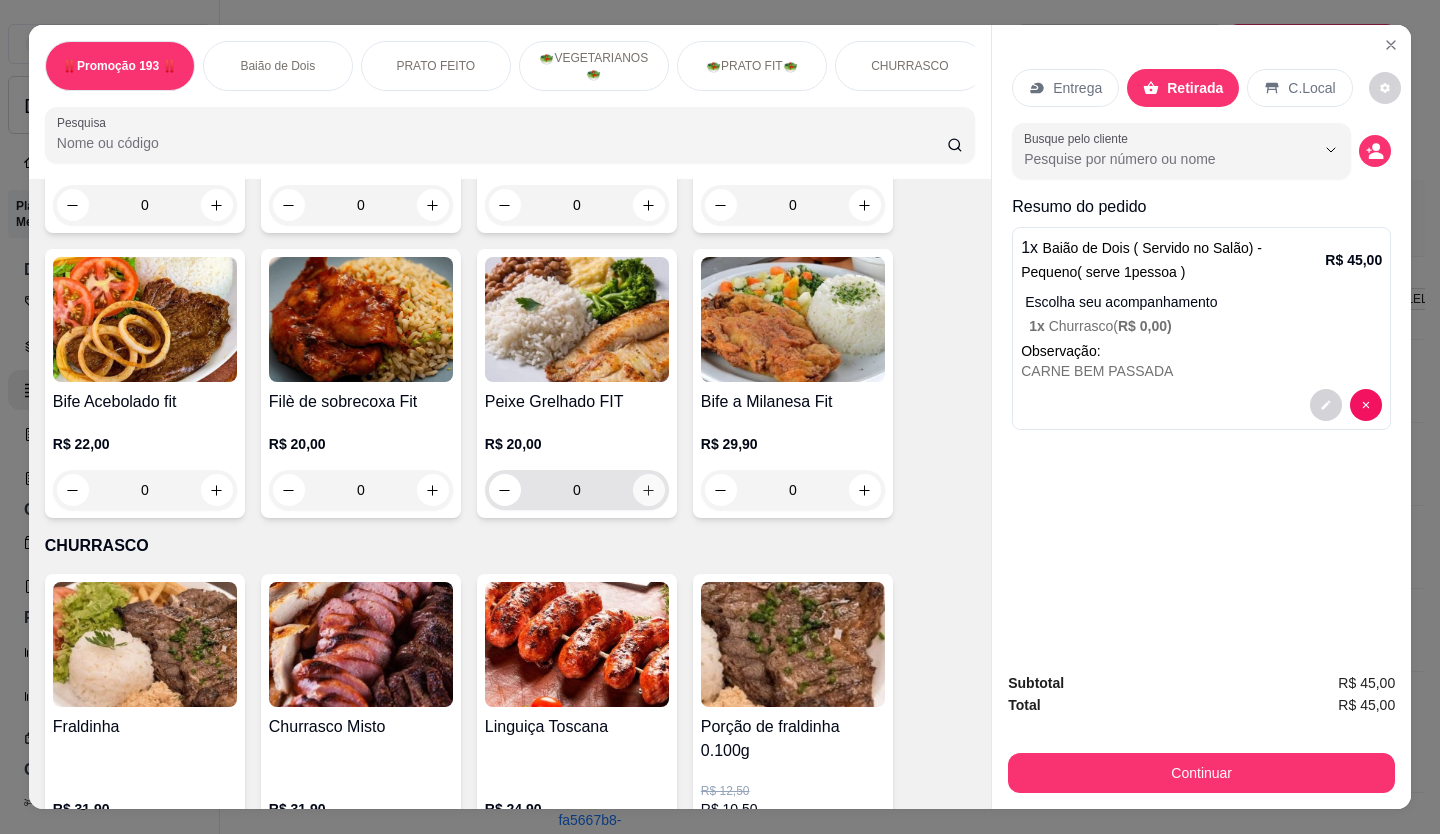 click 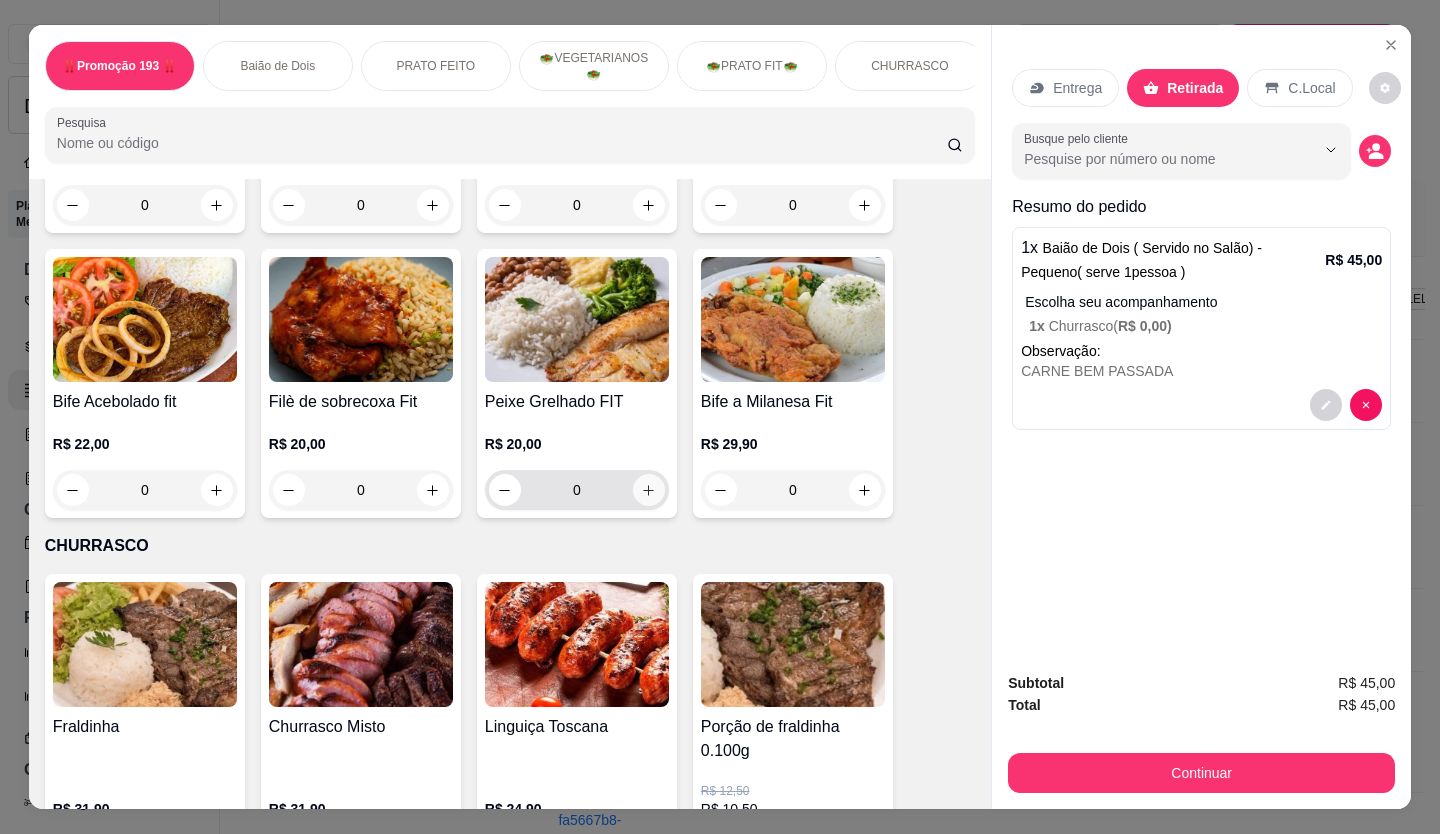 type on "1" 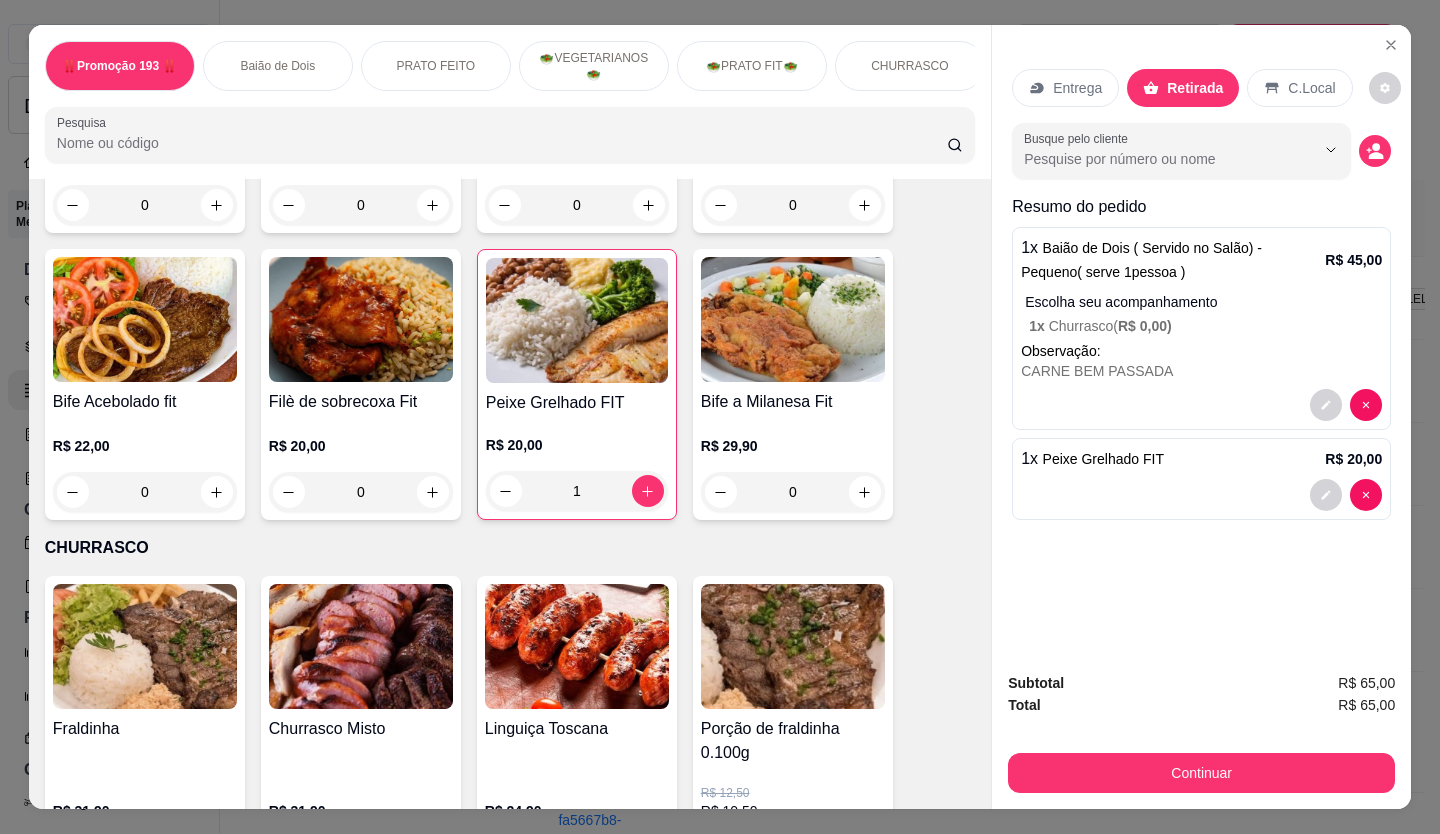 click on "Continuar" at bounding box center (1201, 770) 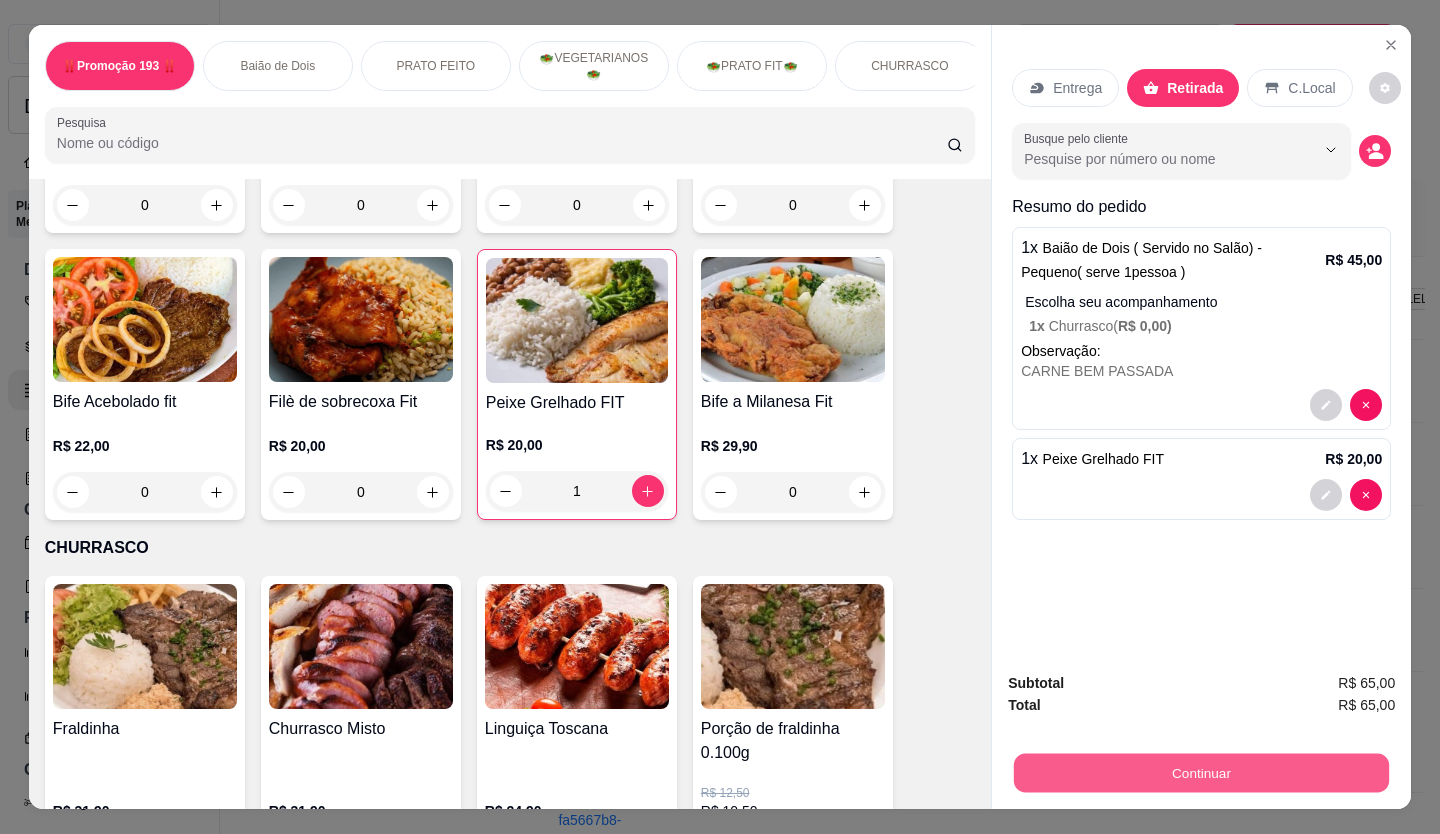 click on "Continuar" at bounding box center (1201, 773) 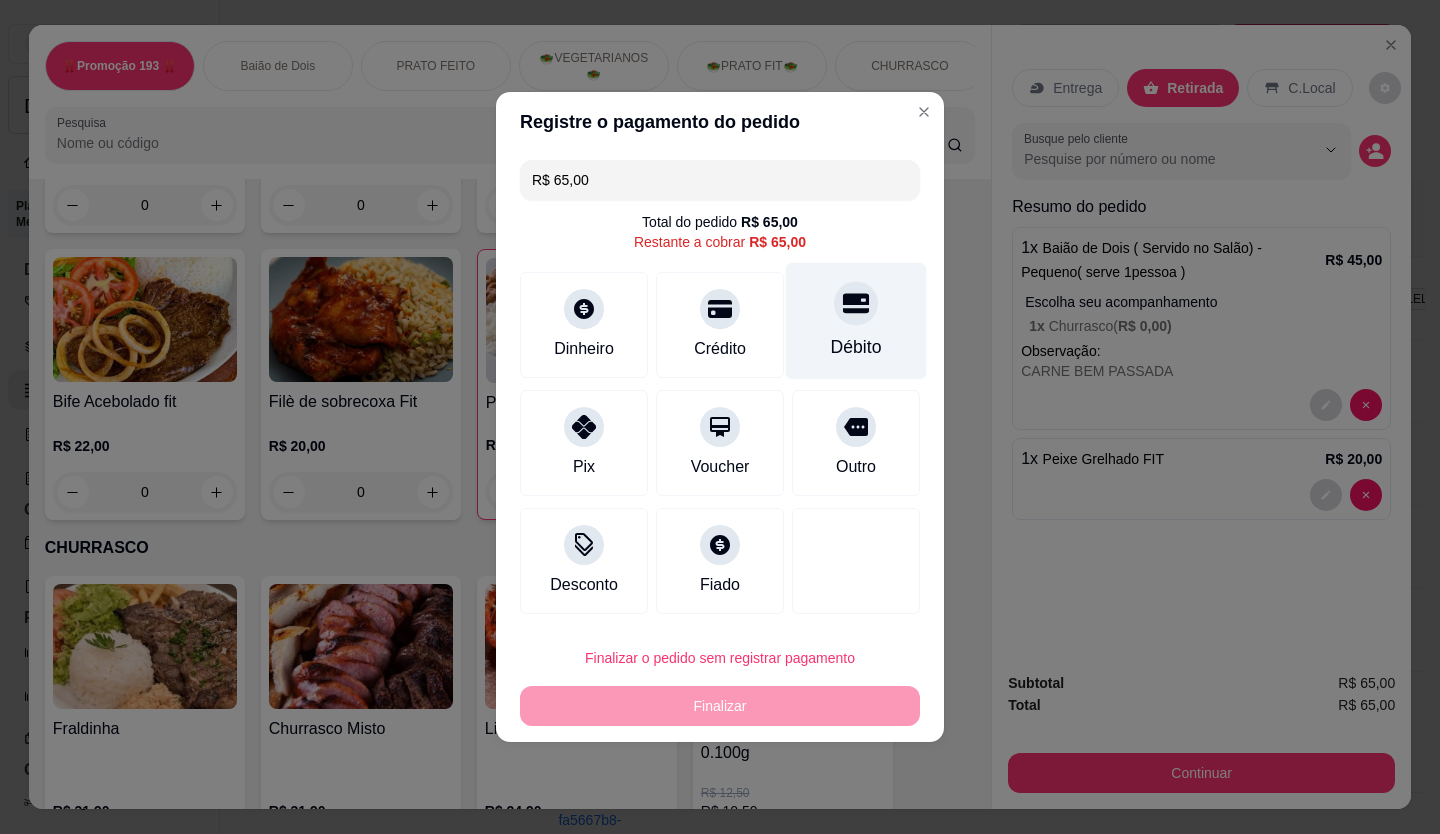 click 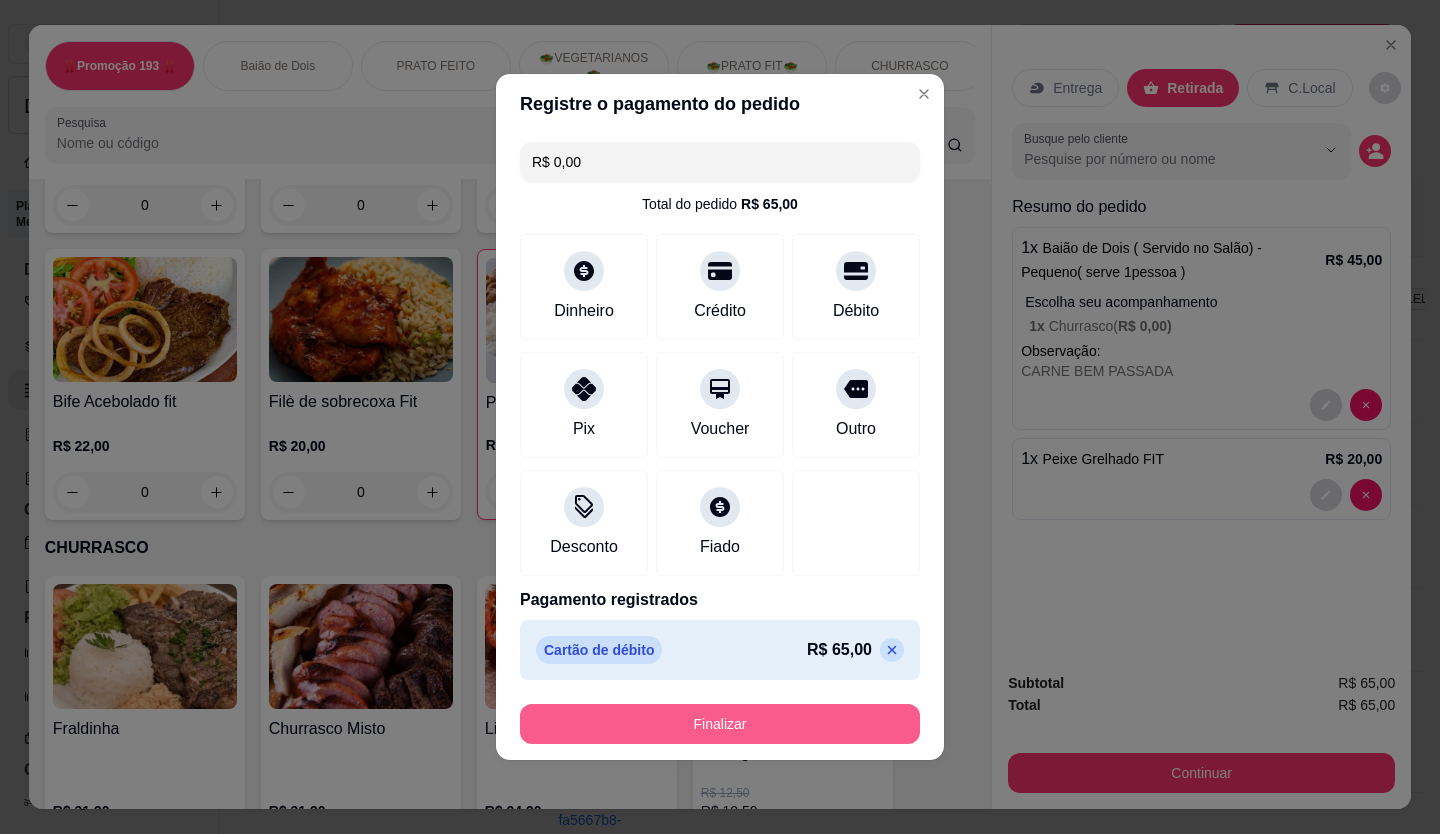 click on "Finalizar" at bounding box center [720, 724] 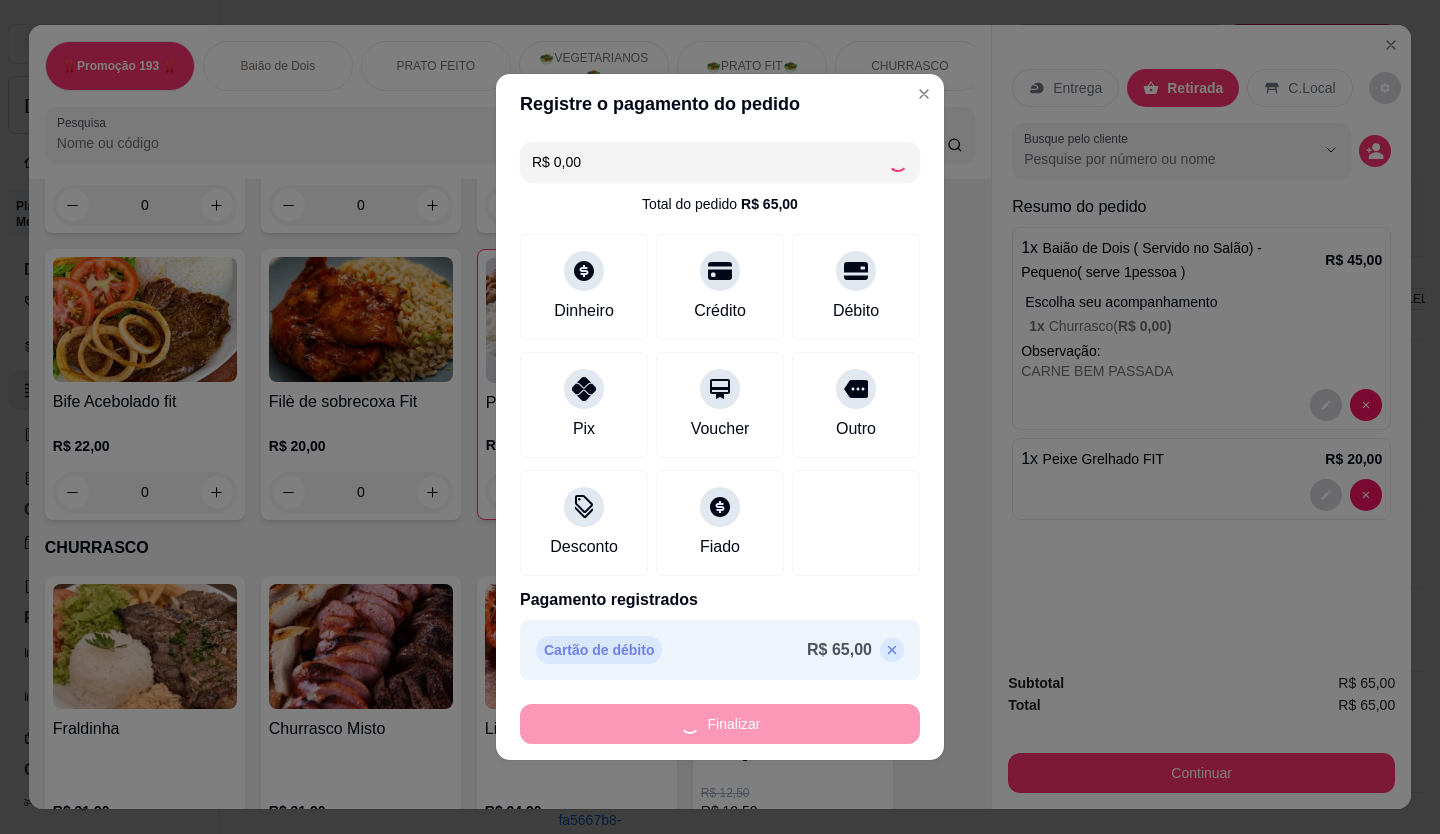 type on "0" 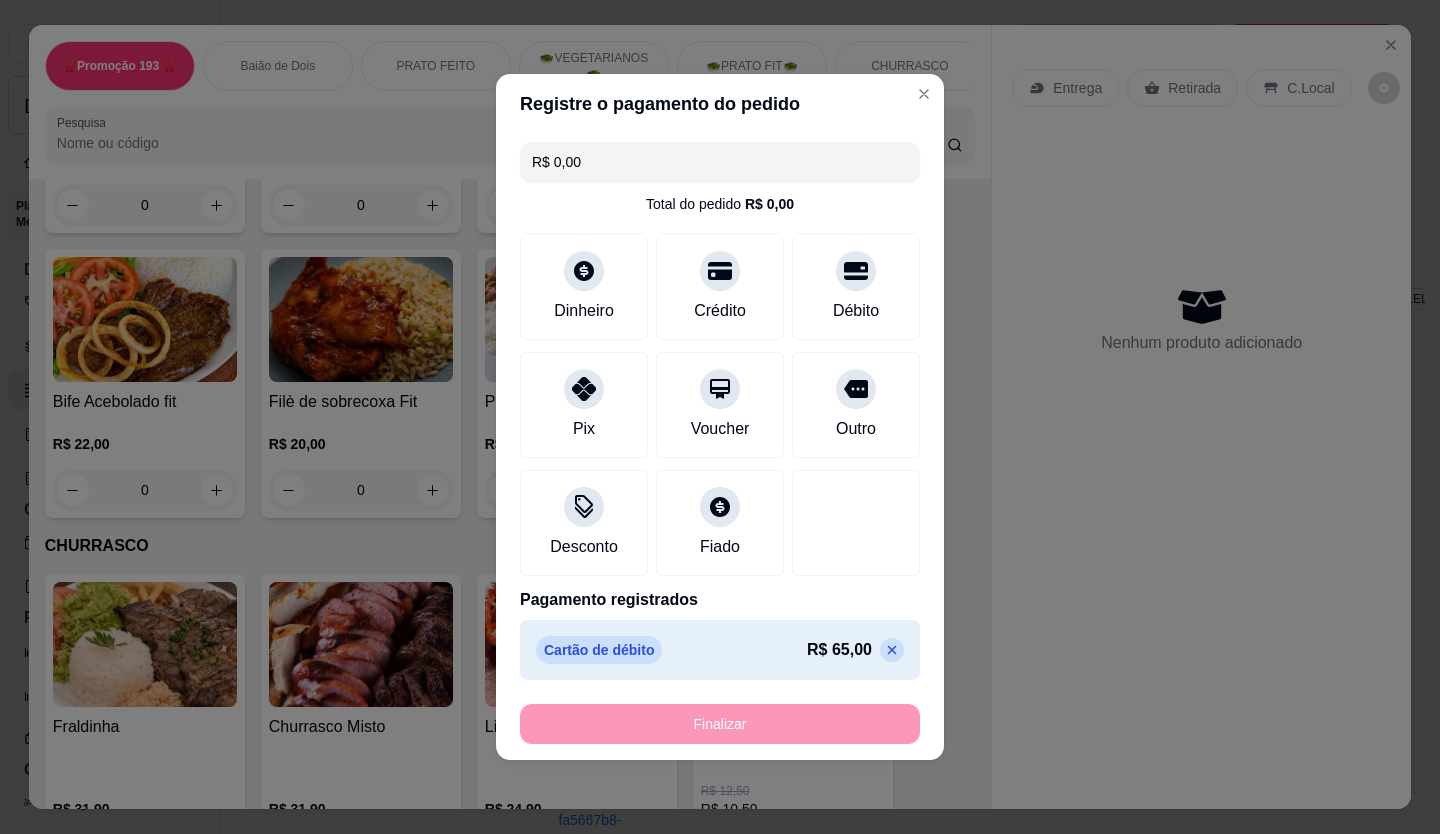 type on "-R$ 65,00" 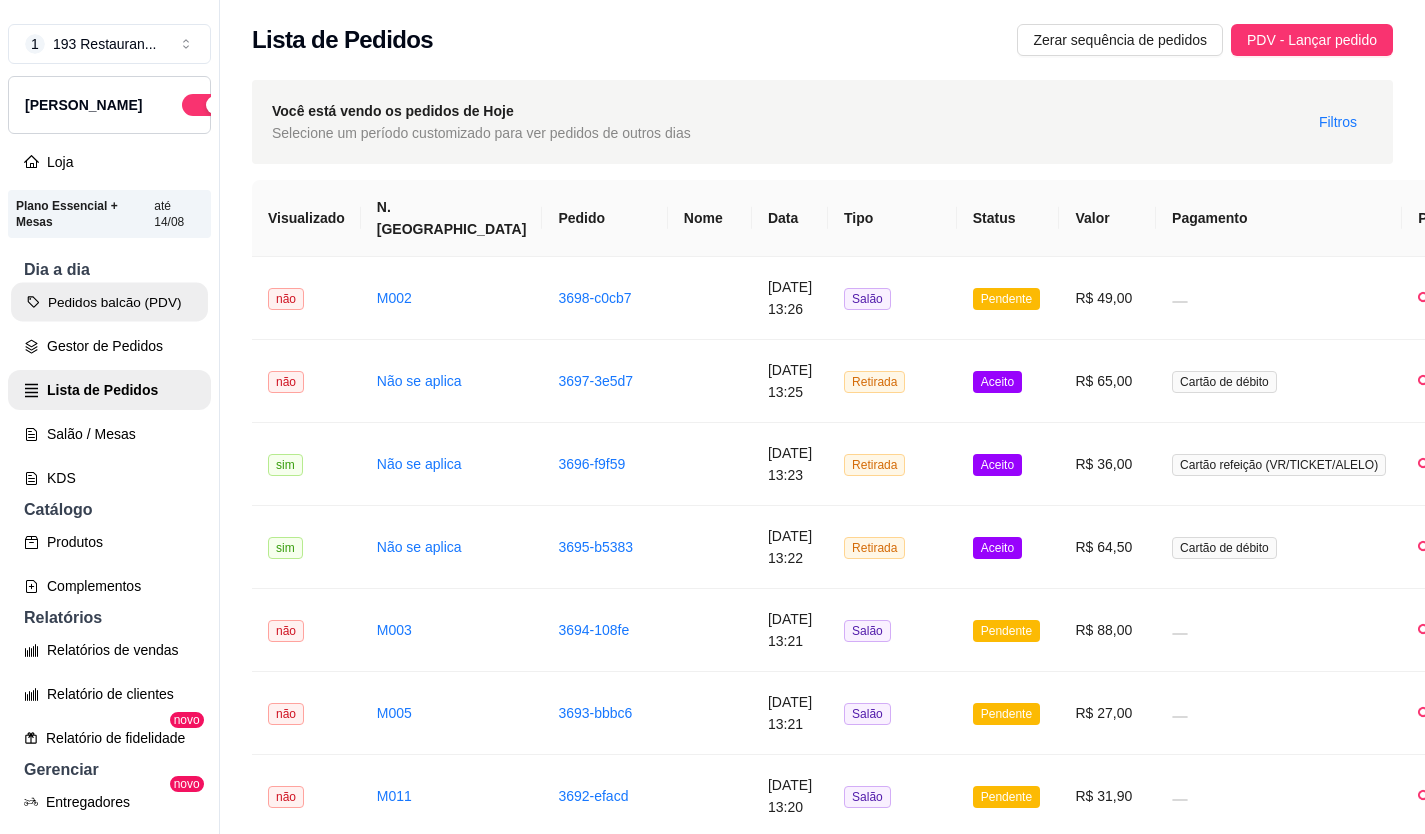 click on "Pedidos balcão (PDV)" at bounding box center [109, 302] 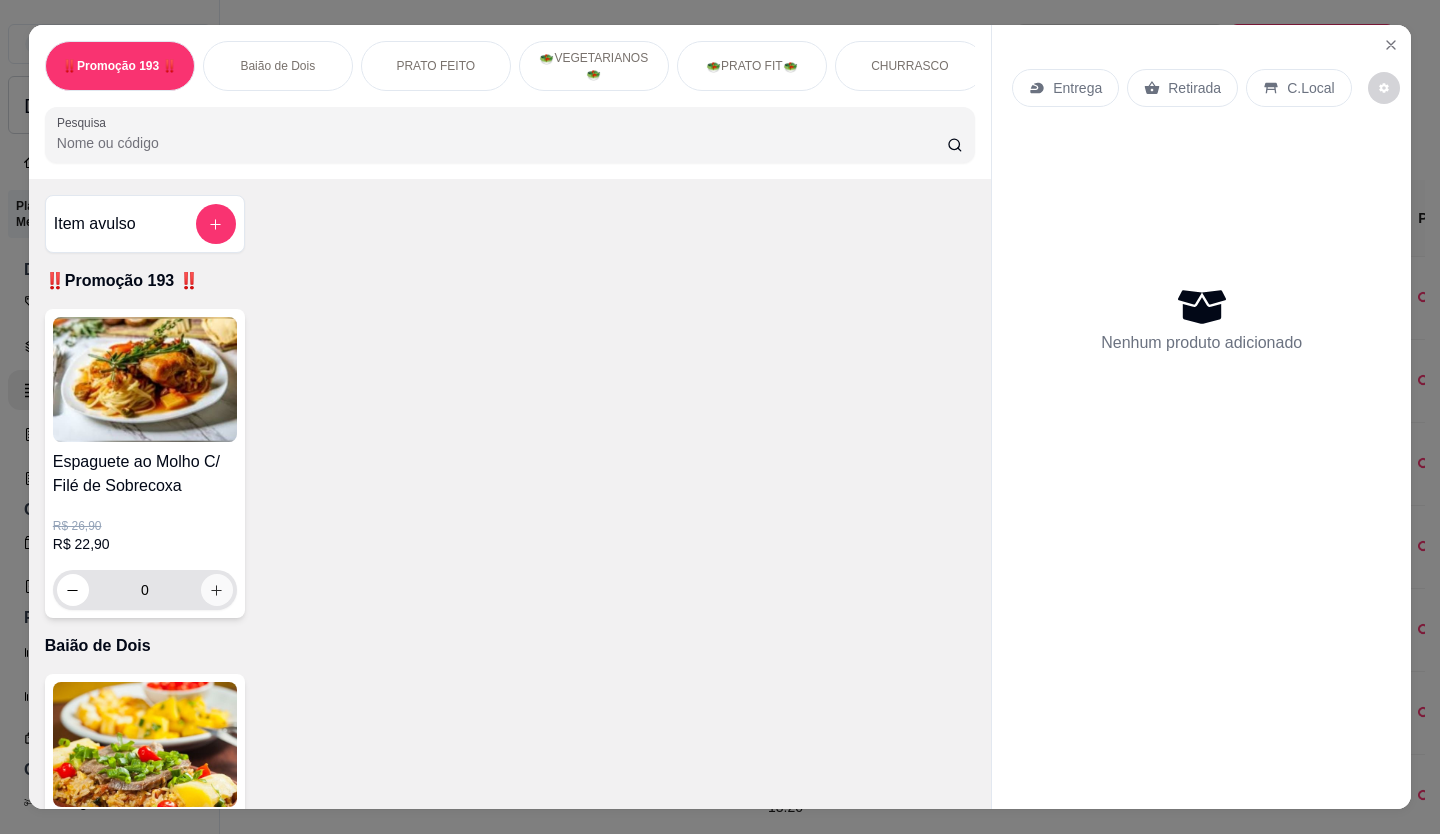 click at bounding box center (217, 590) 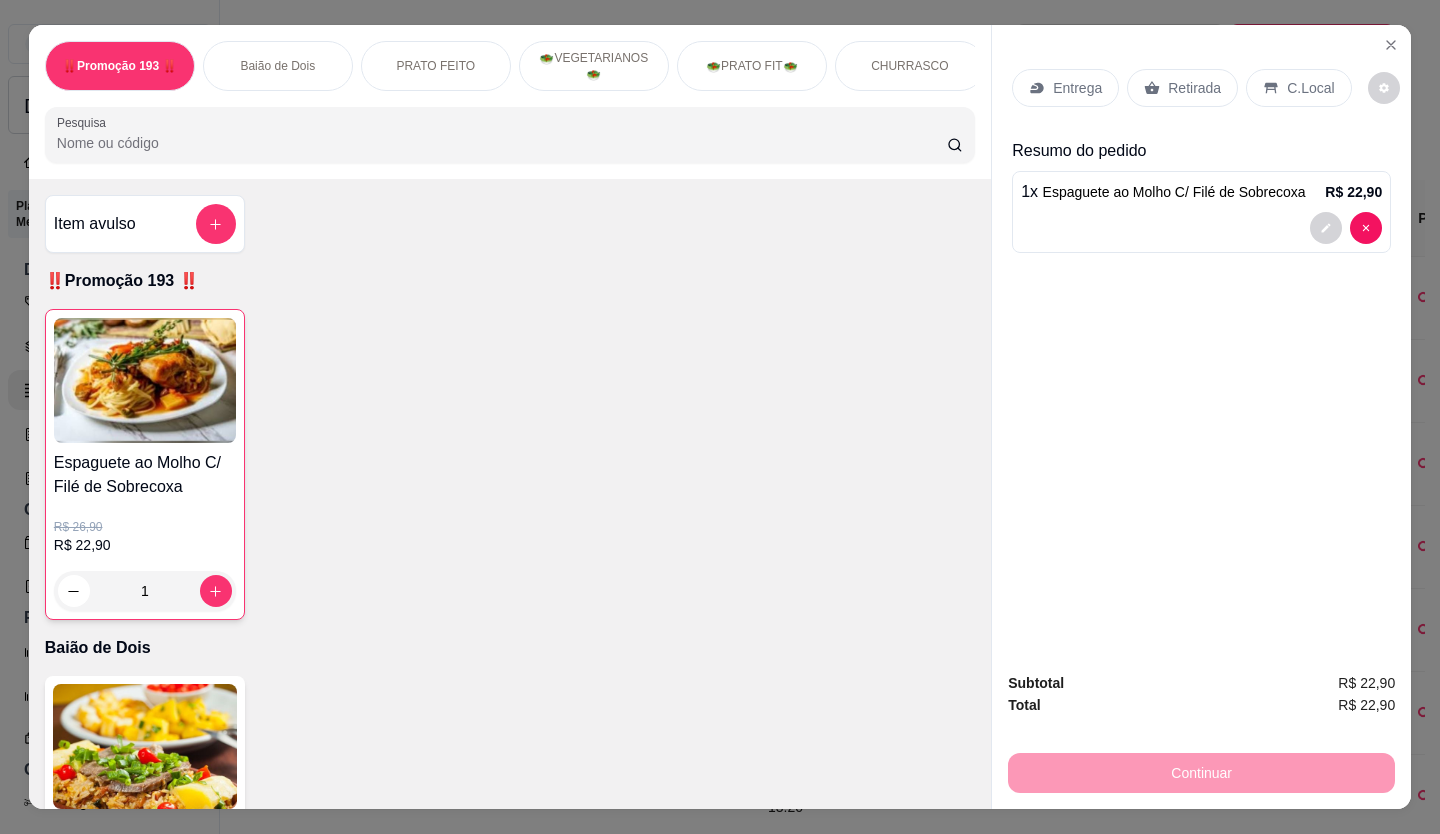click 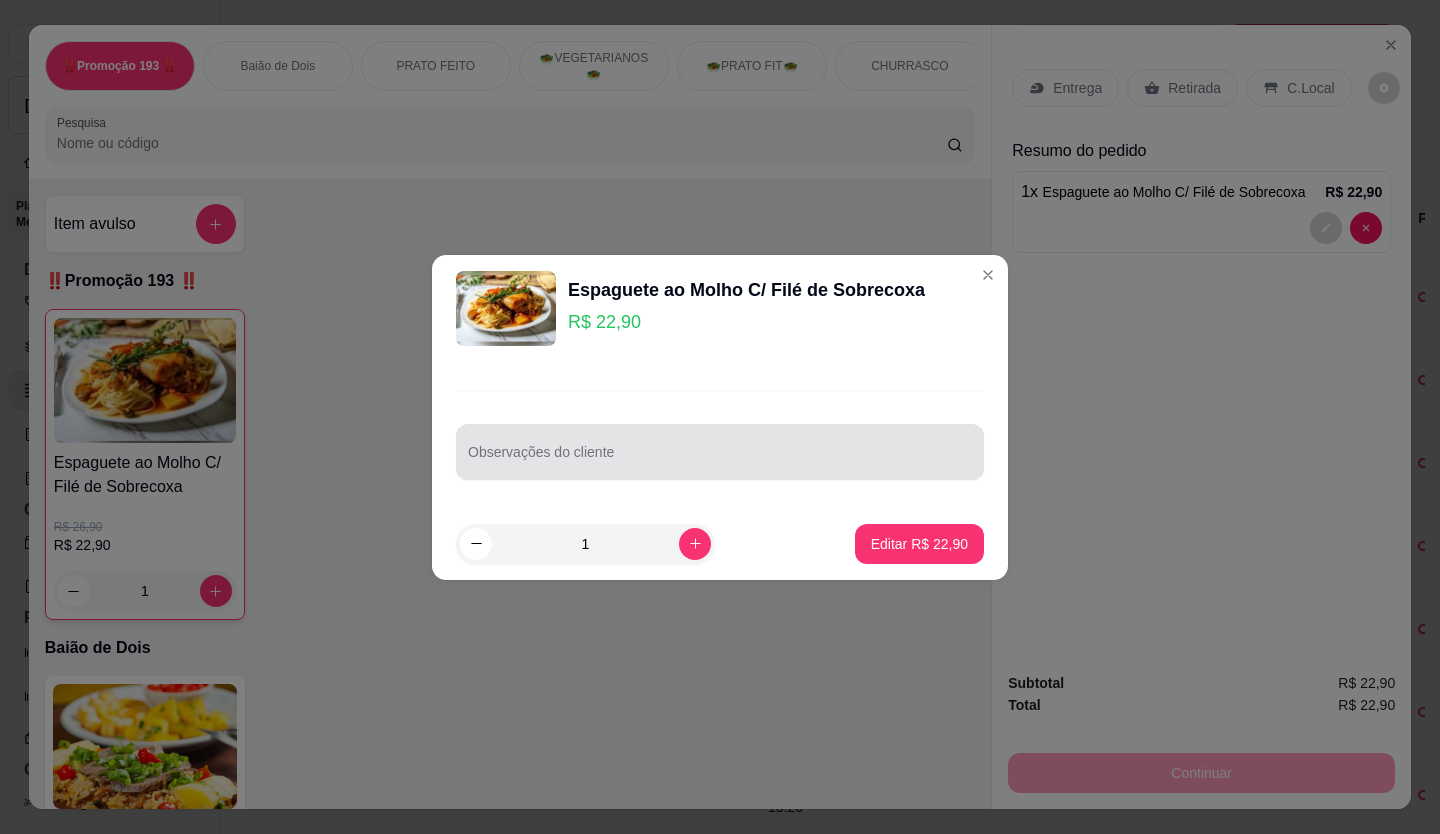 click on "Observações do cliente" at bounding box center (720, 460) 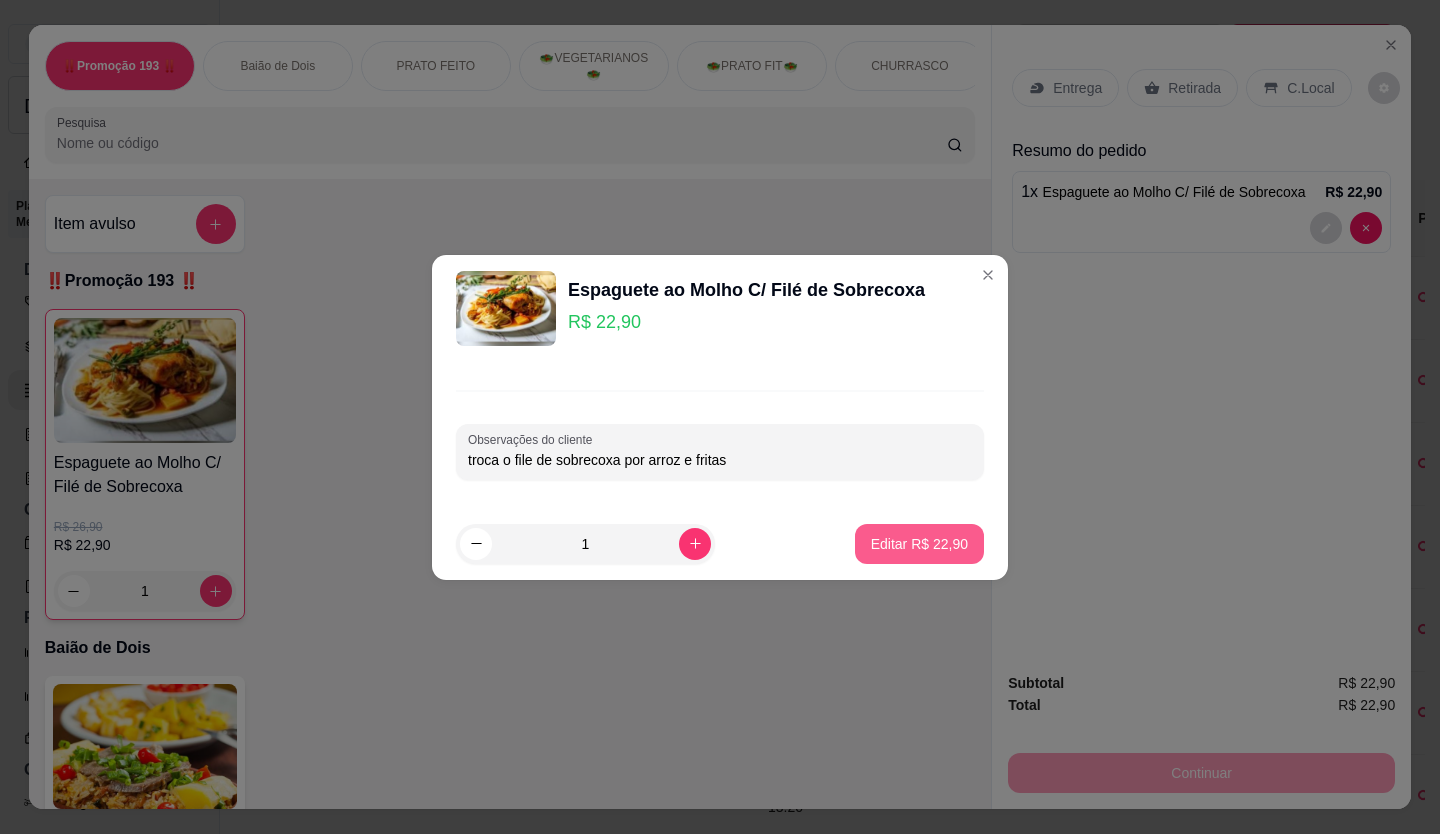 type on "troca o file de sobrecoxa por arroz e fritas" 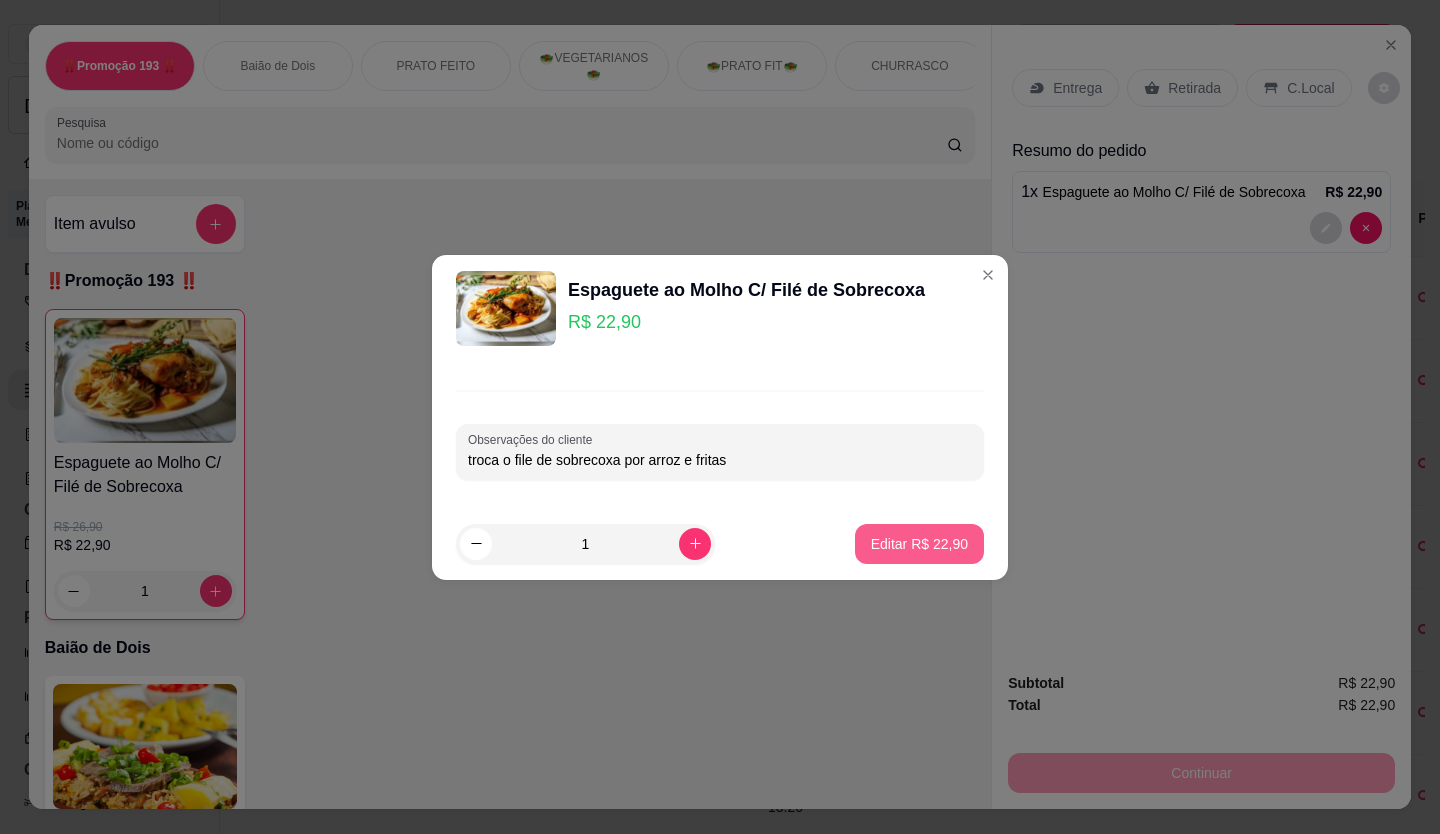 click on "Editar   R$ 22,90" at bounding box center (919, 544) 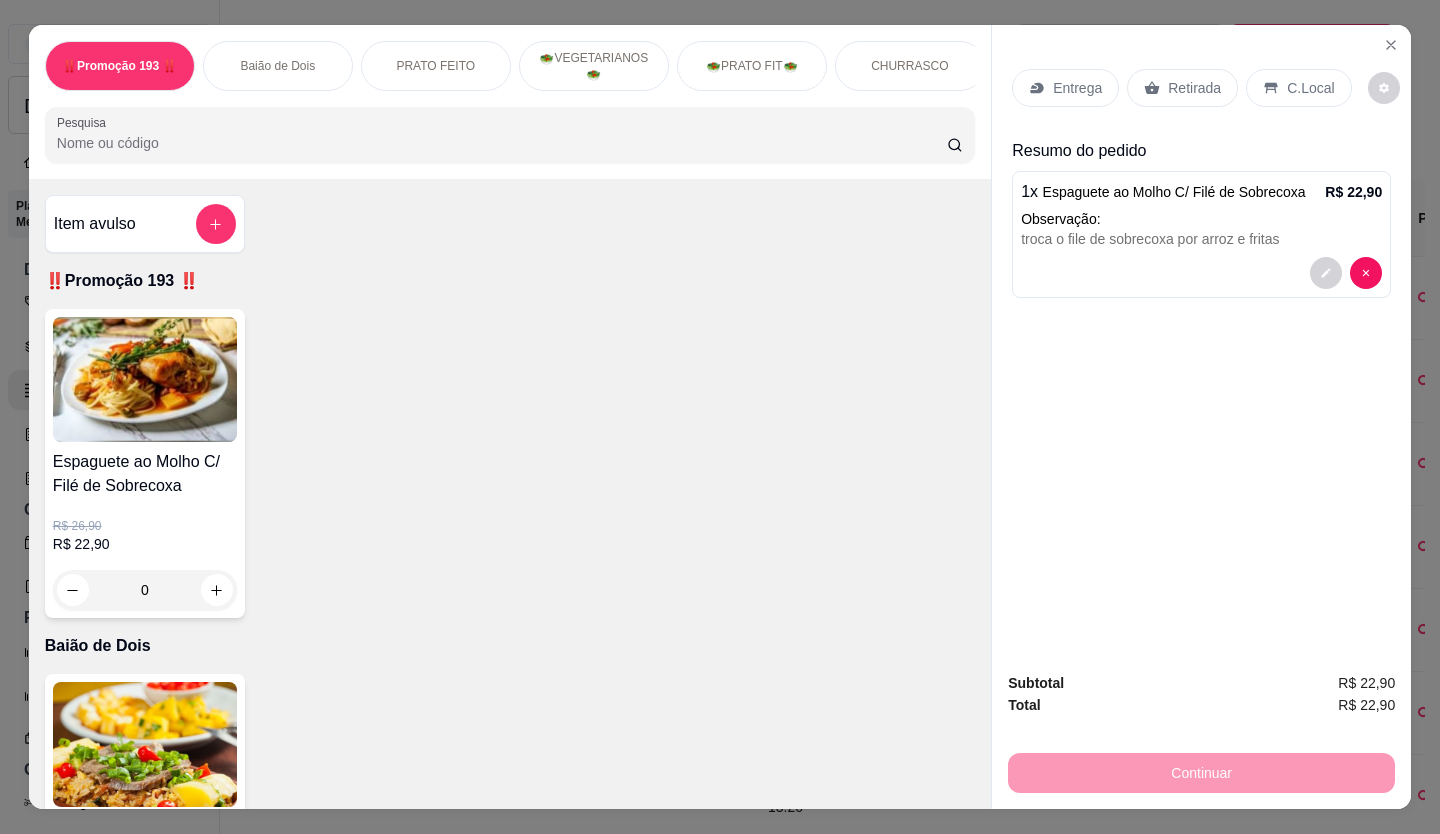 click on "Retirada" at bounding box center (1182, 88) 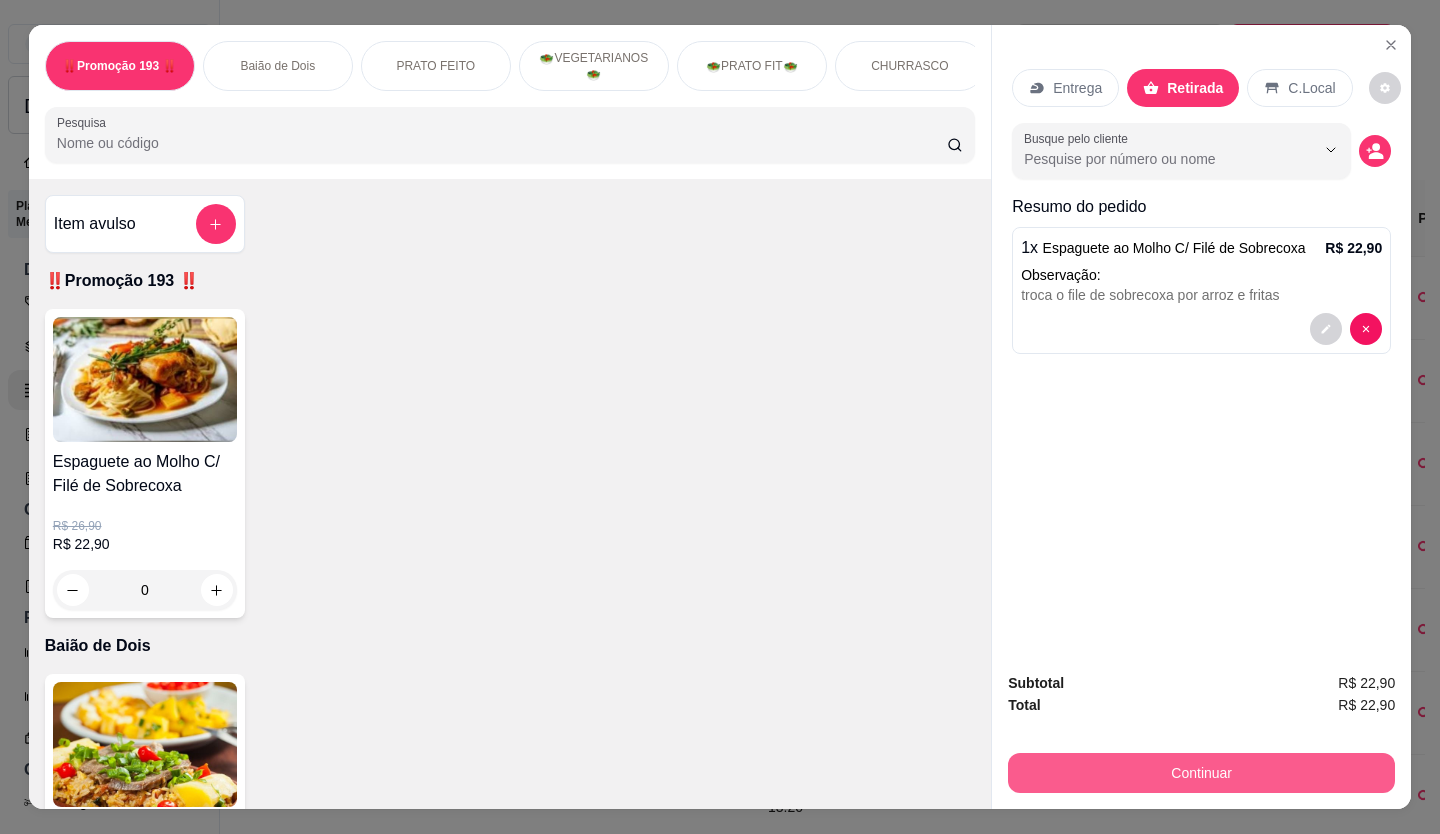 click on "Continuar" at bounding box center (1201, 773) 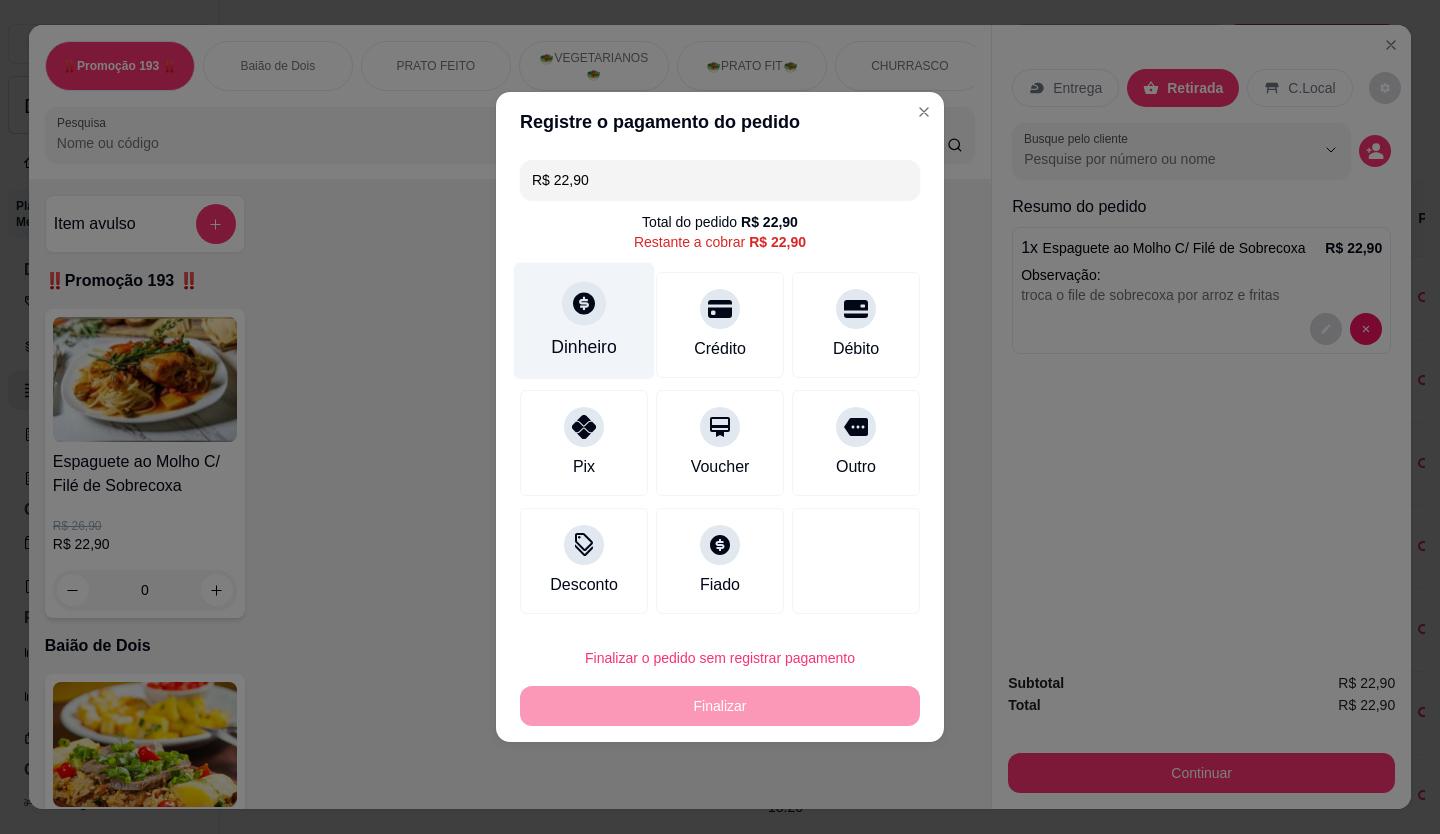 click at bounding box center [584, 303] 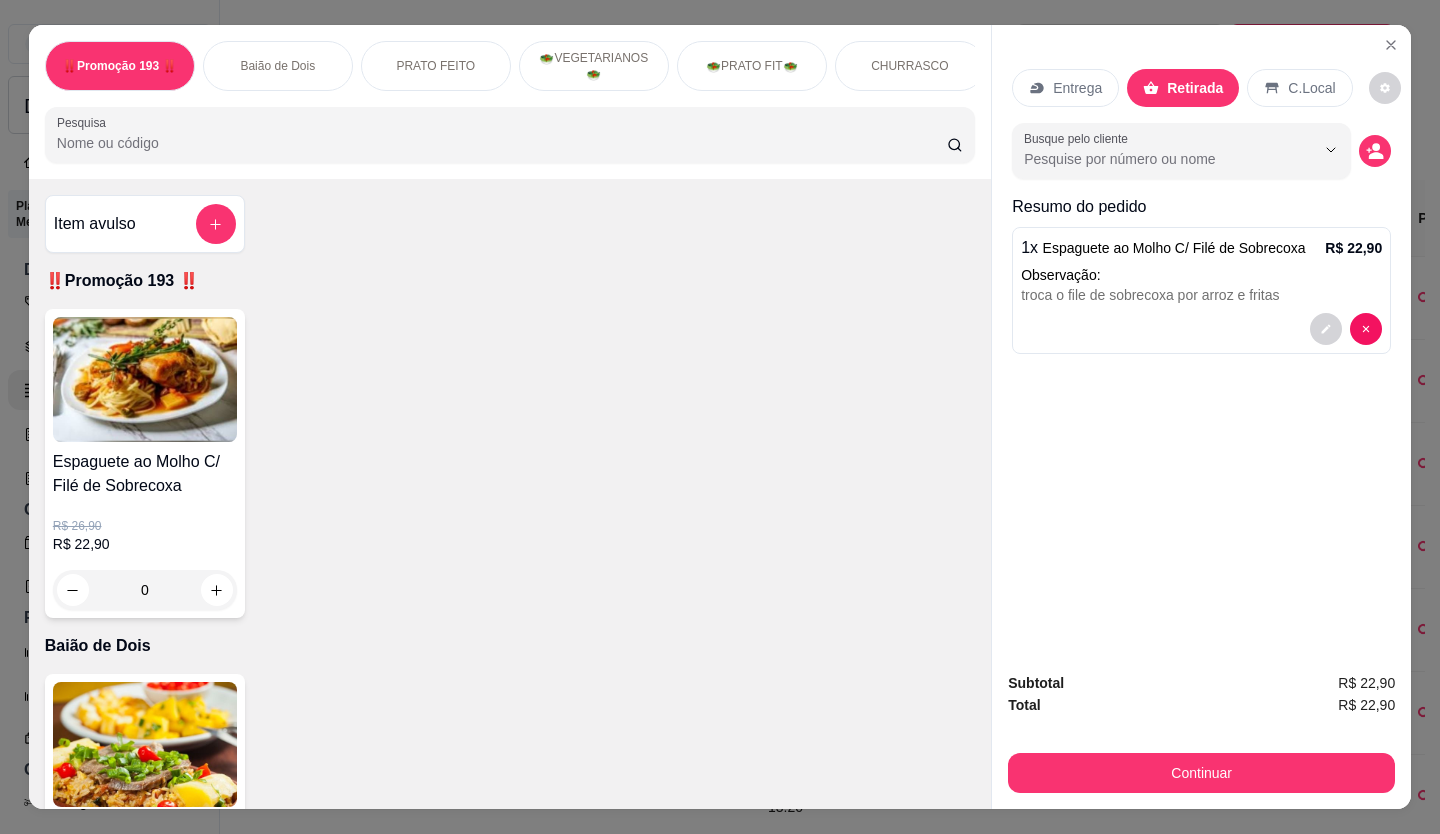 click on "Entrega" at bounding box center (1077, 88) 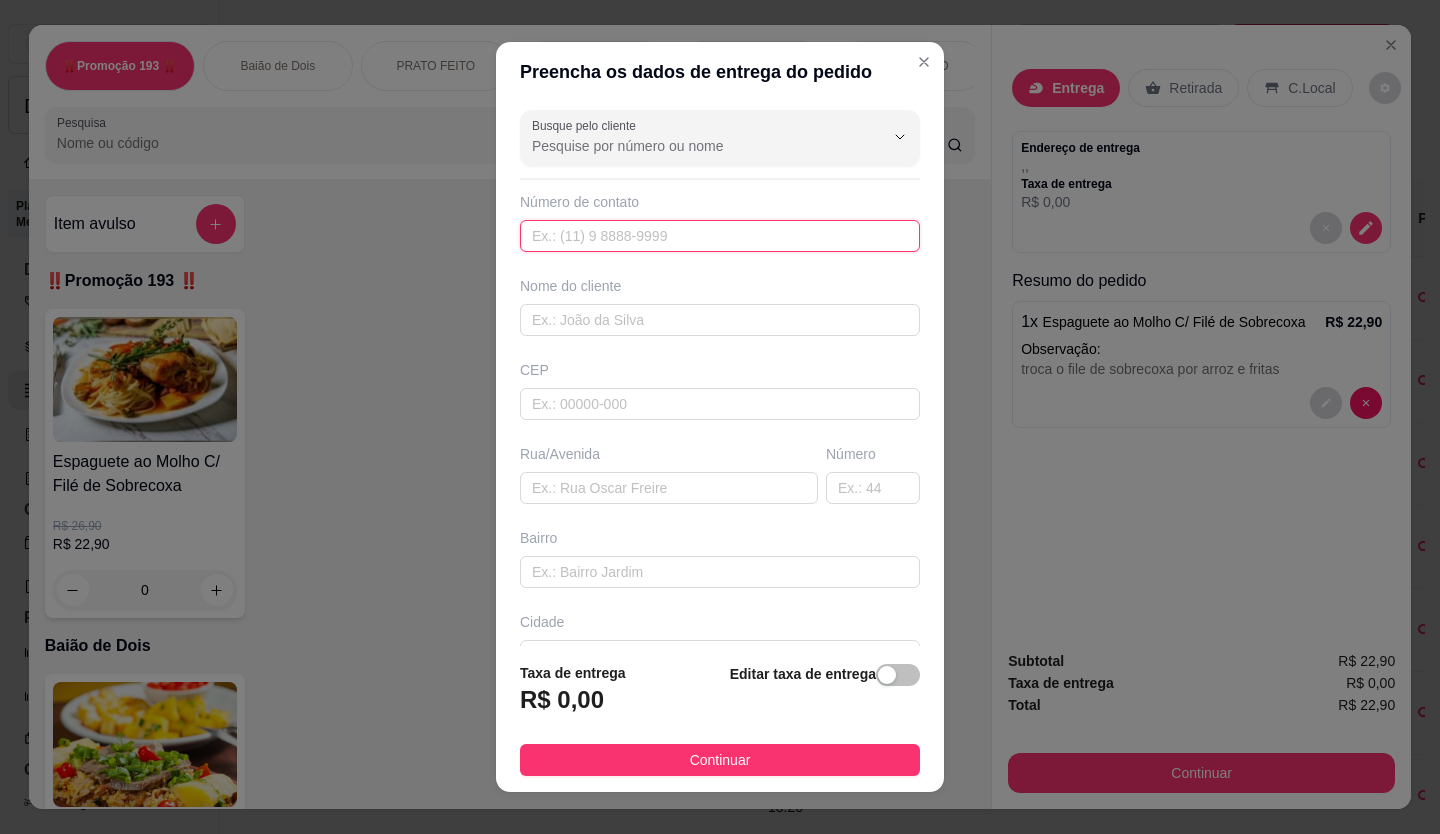 click at bounding box center [720, 236] 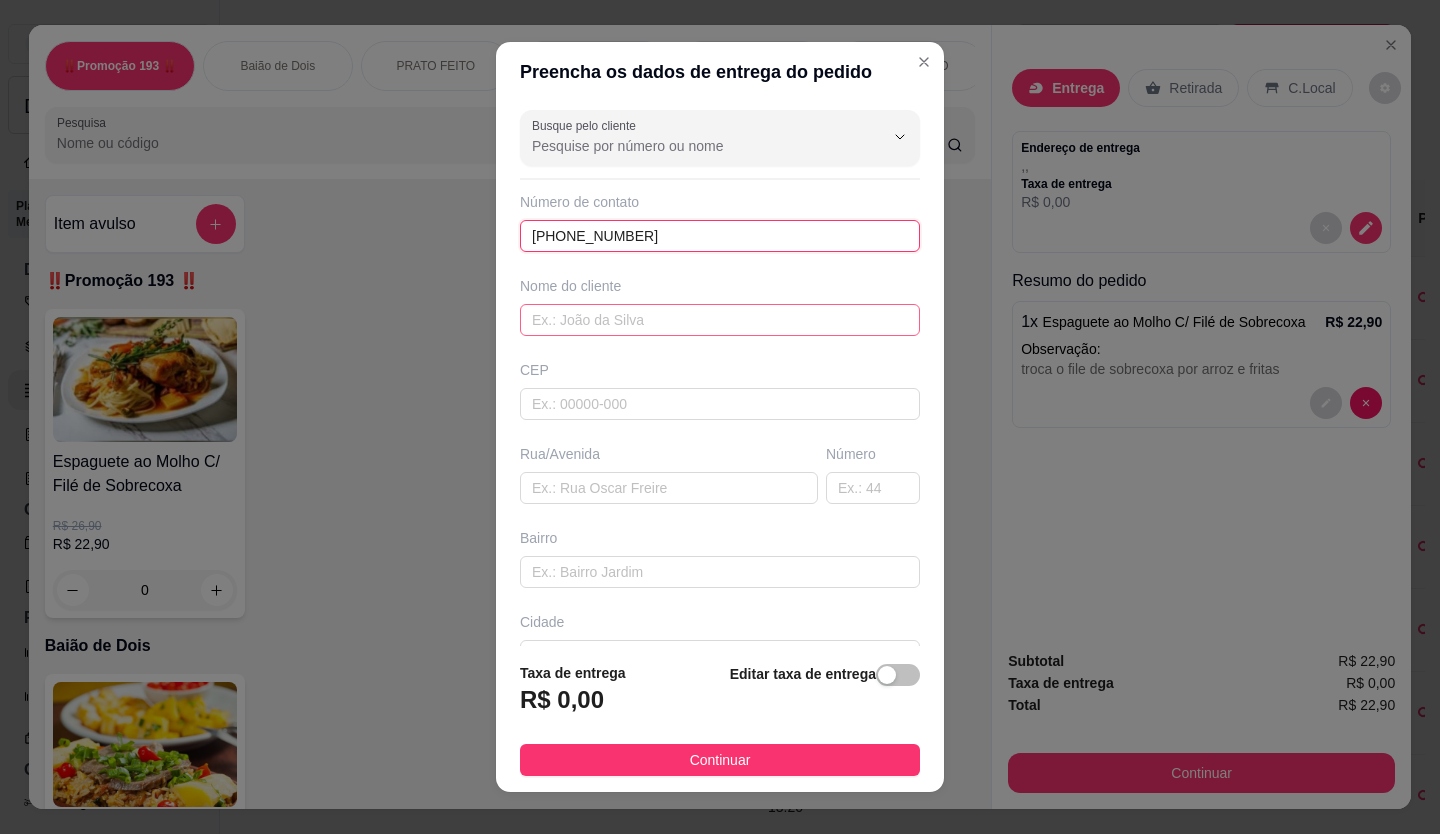 type on "[PHONE_NUMBER]" 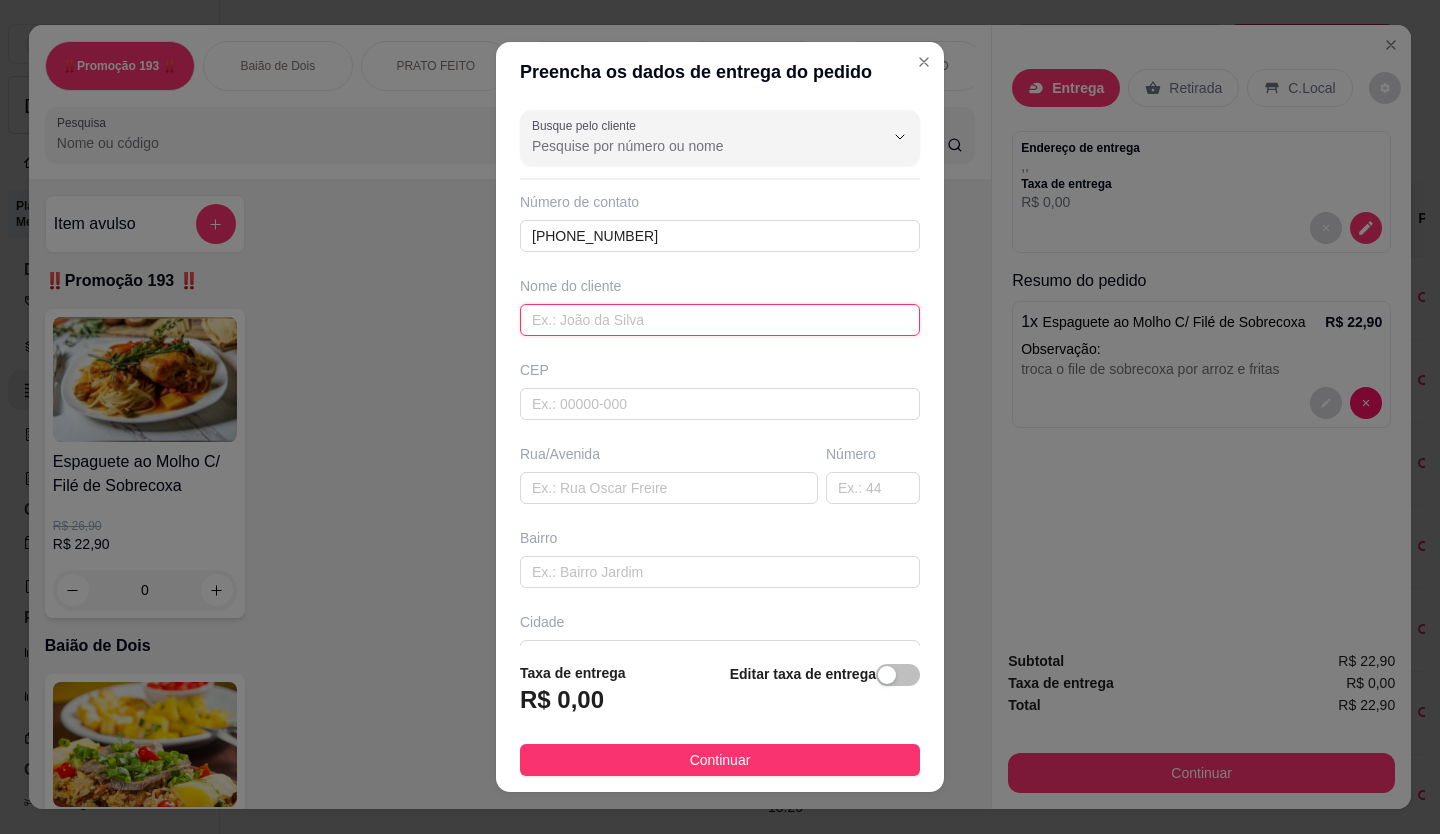 click at bounding box center (720, 320) 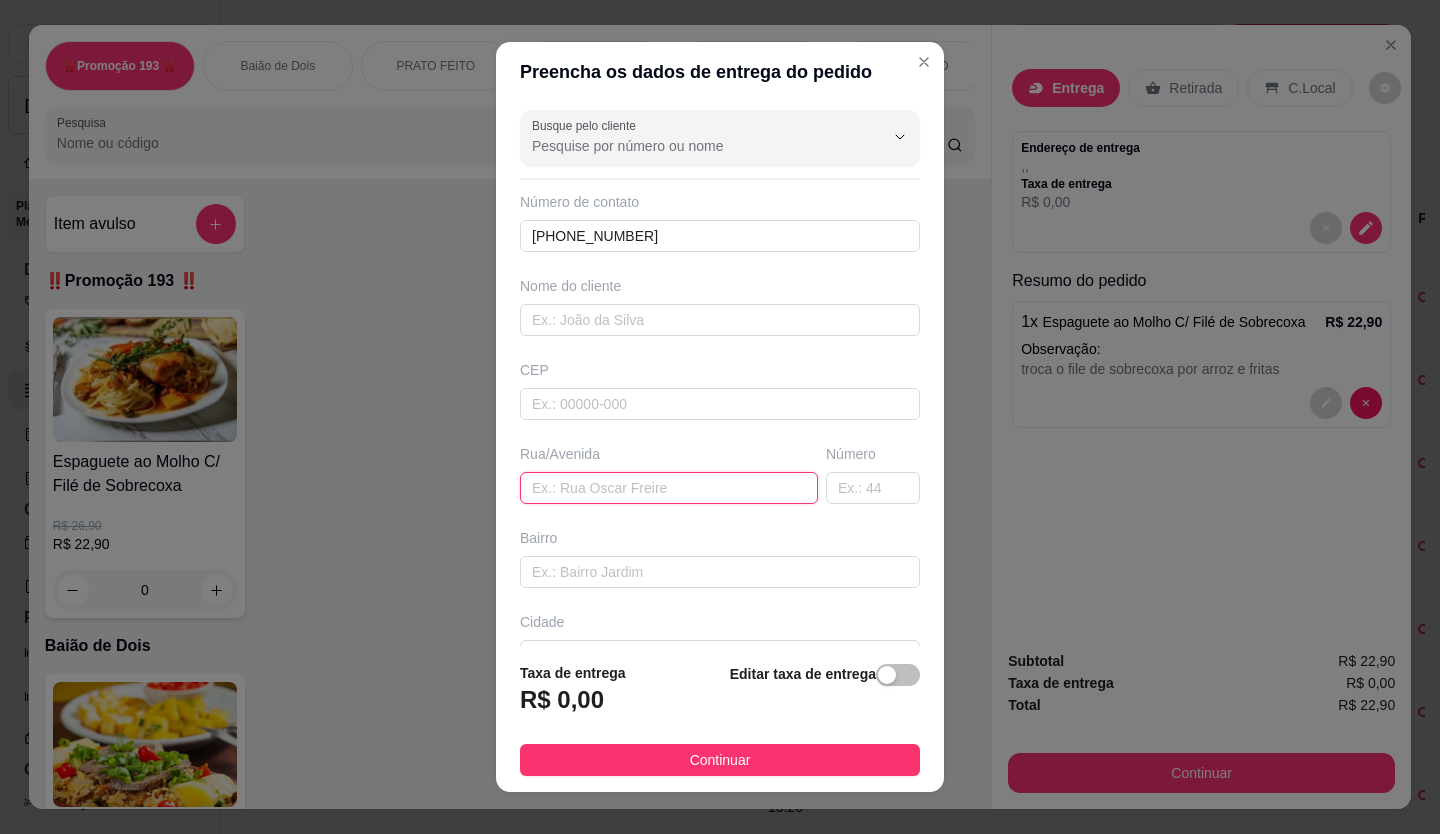 click at bounding box center (669, 488) 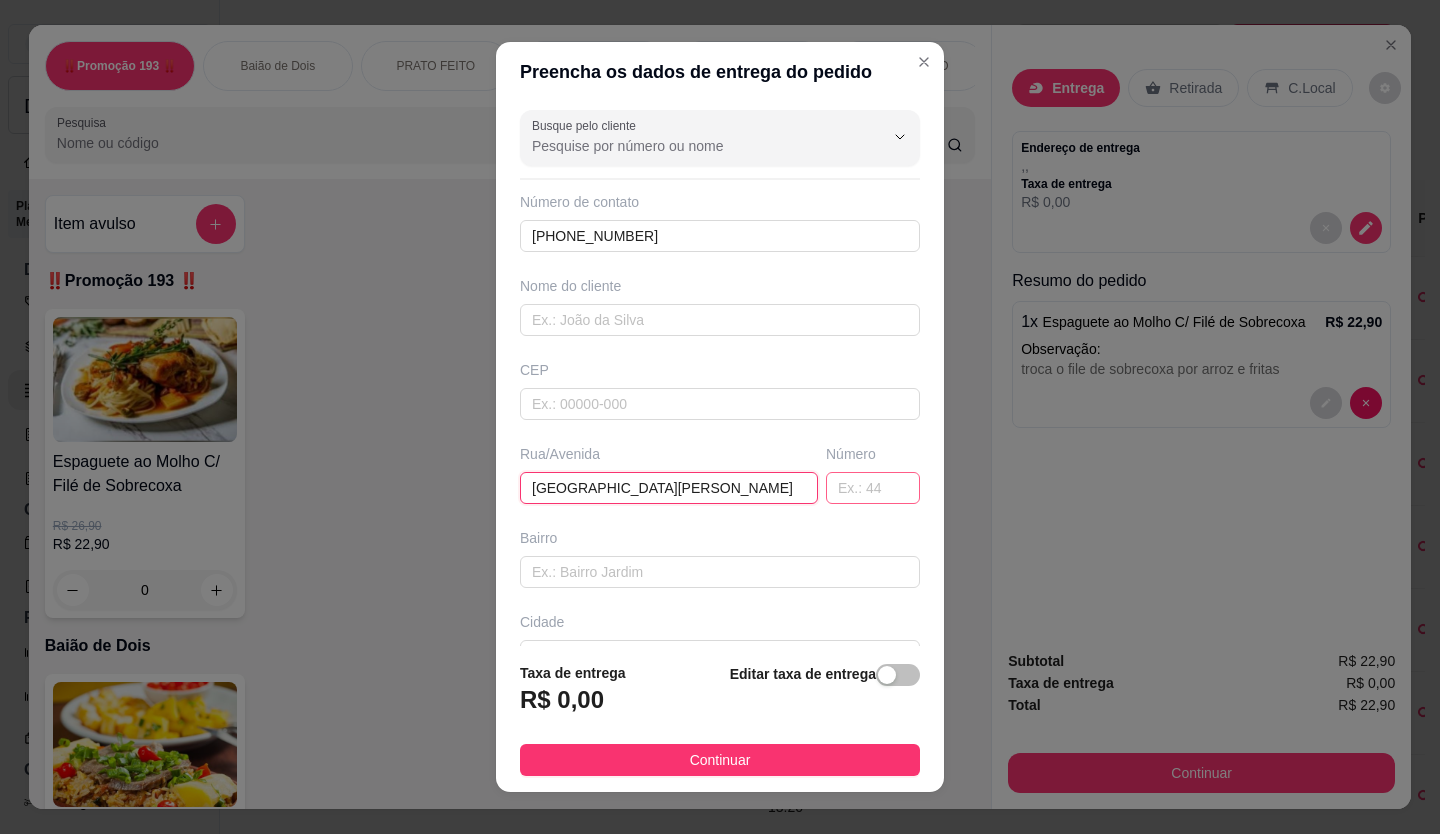 type on "[GEOGRAPHIC_DATA][PERSON_NAME]" 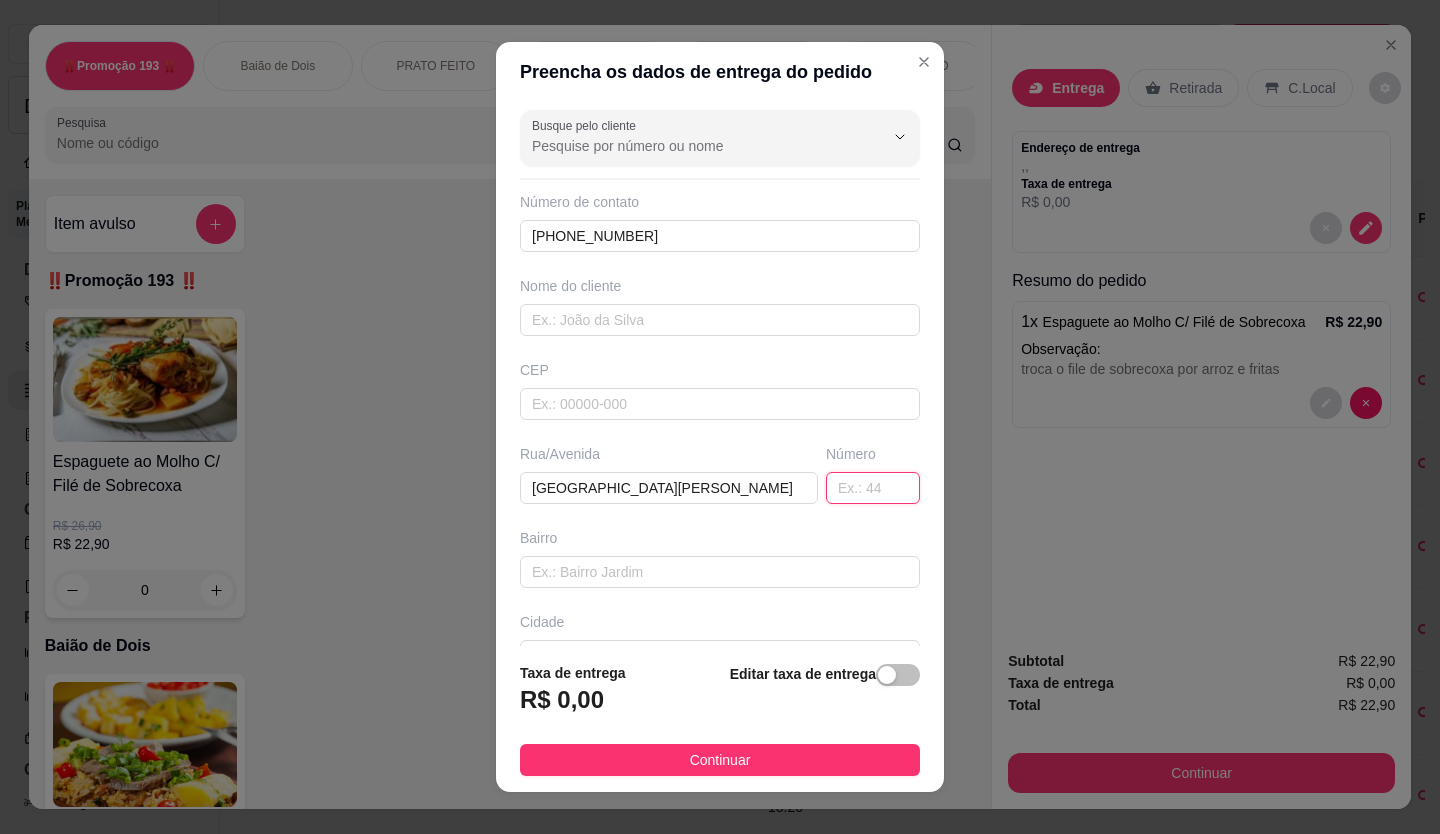 click at bounding box center [873, 488] 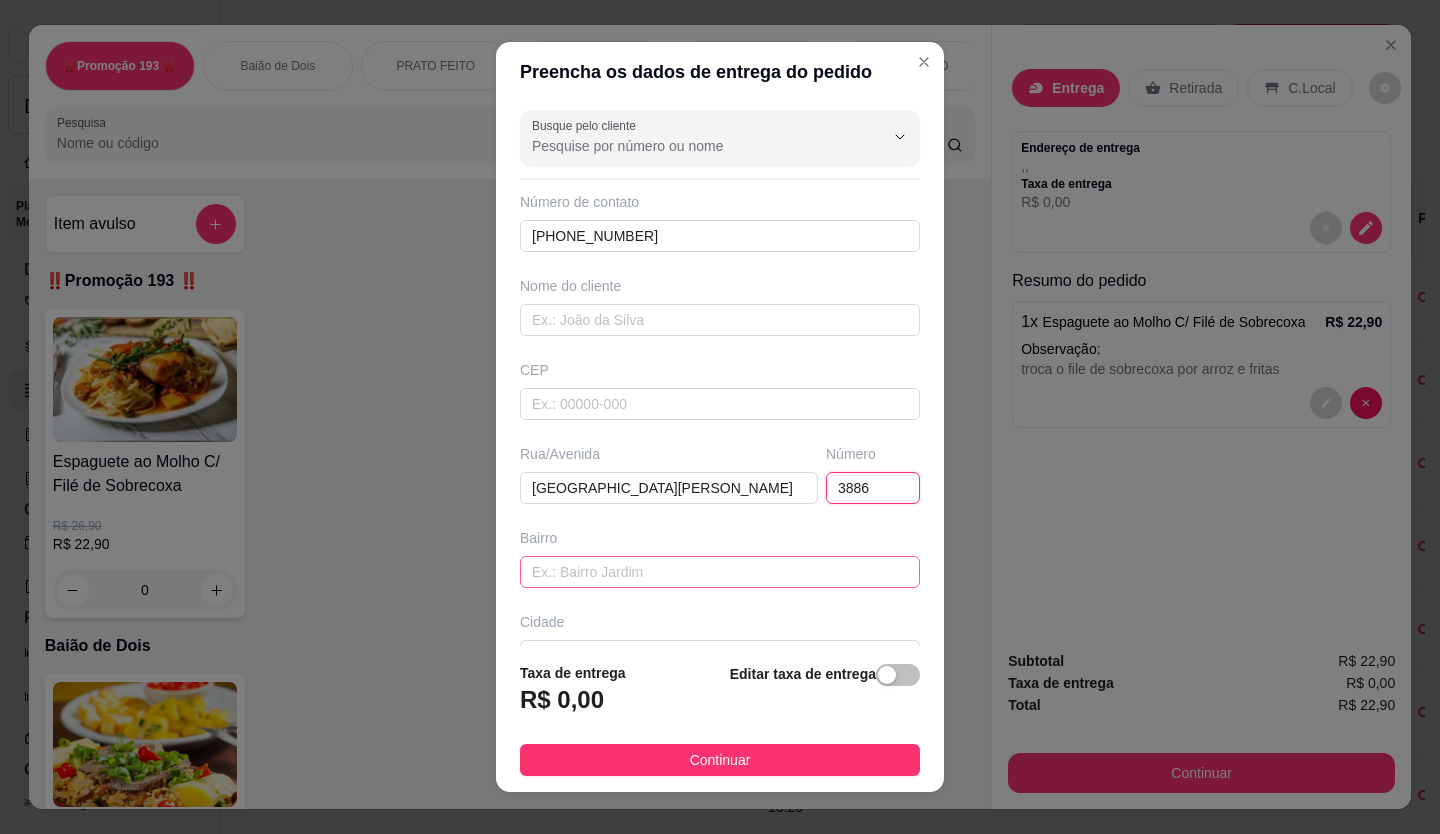 type on "3886" 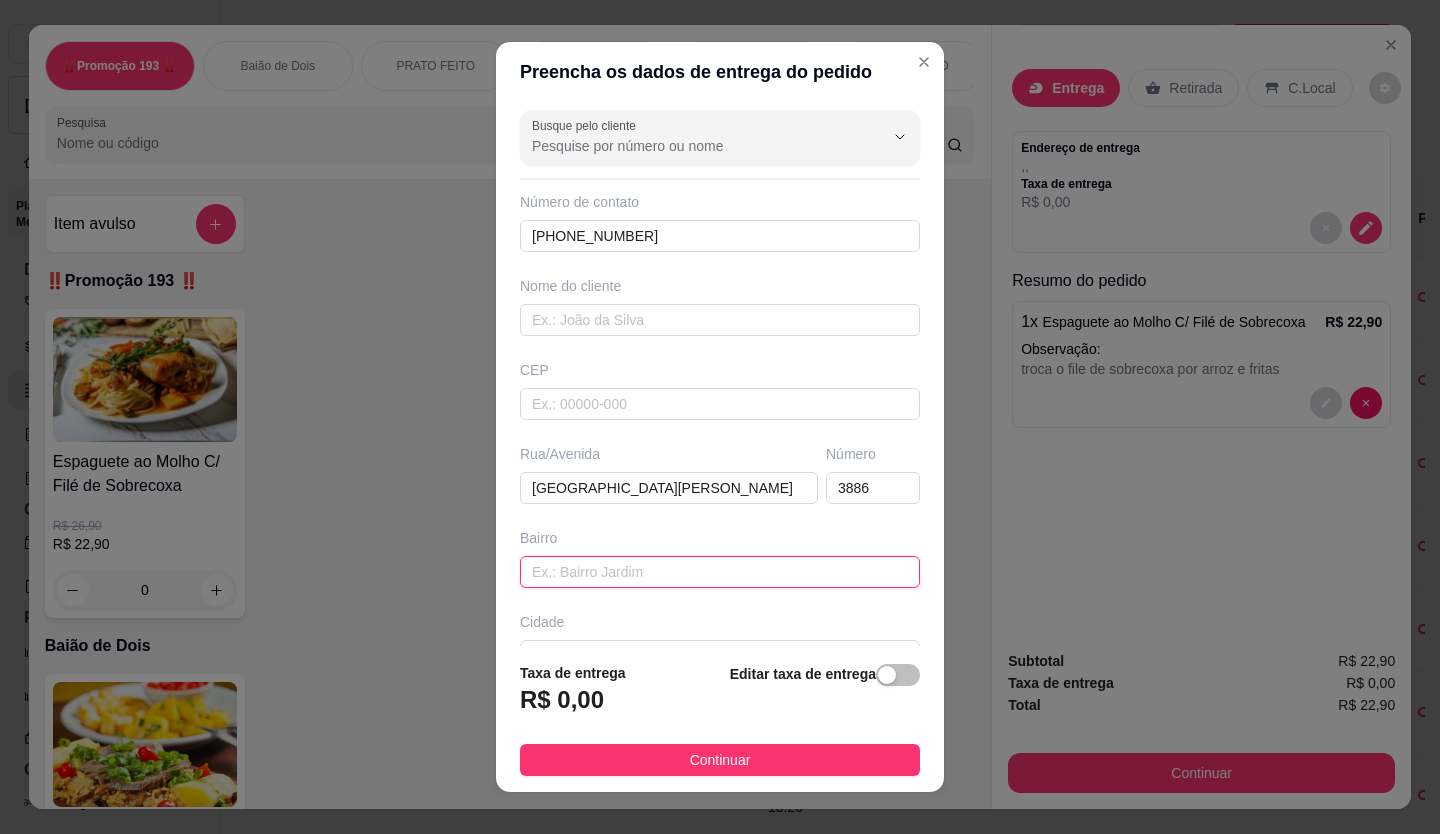 click at bounding box center [720, 572] 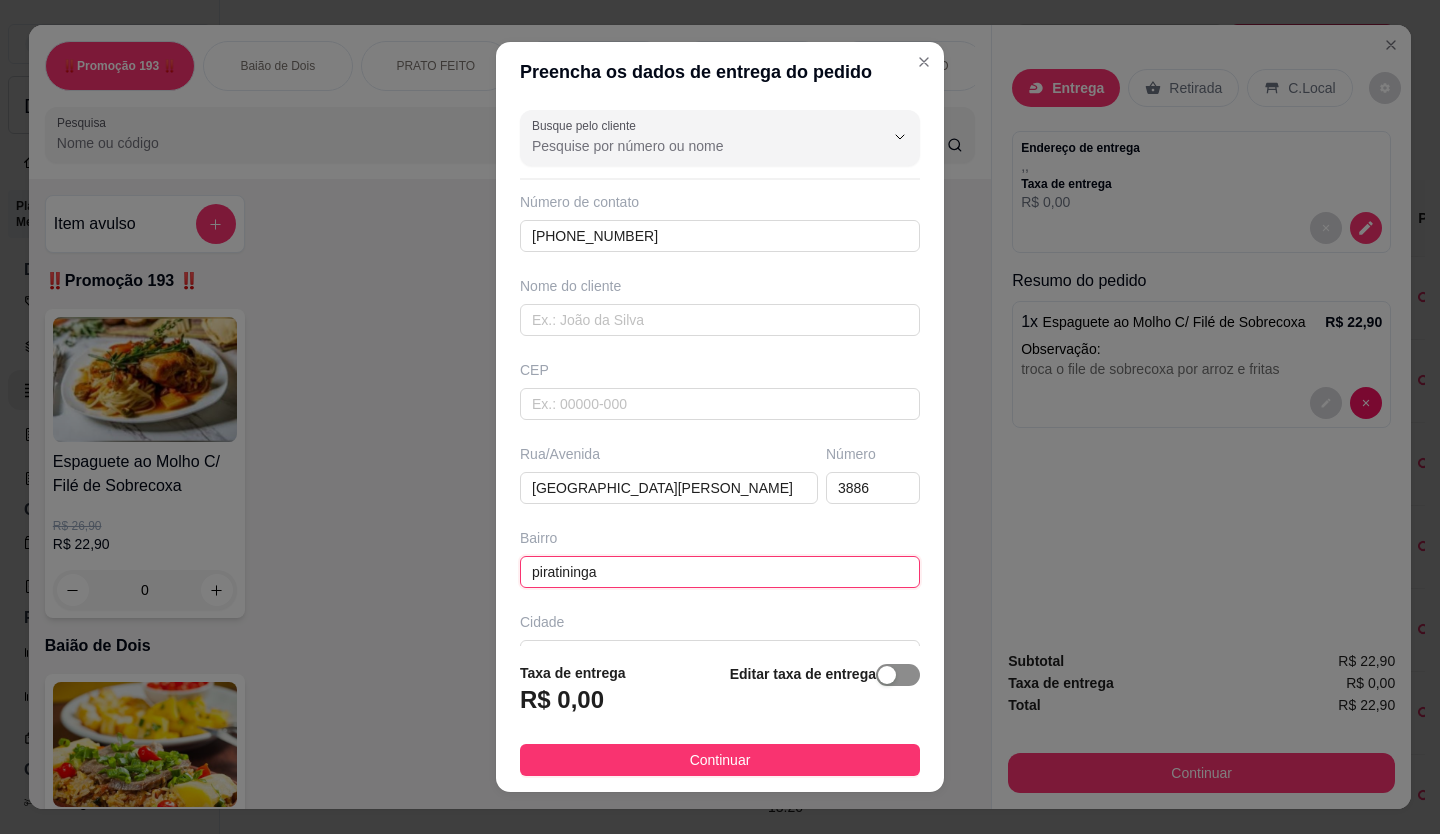 type on "piratininga" 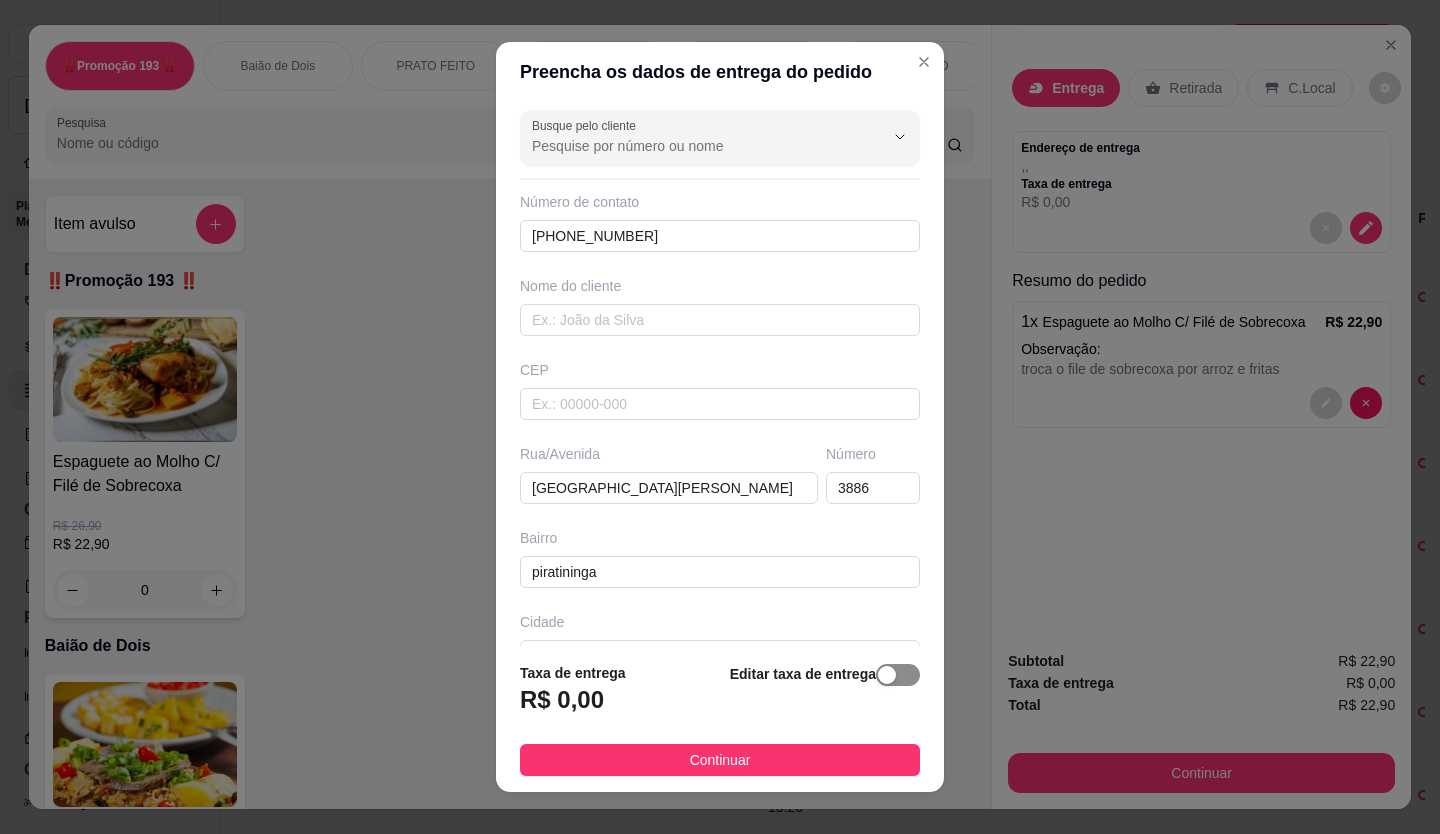 click at bounding box center (898, 675) 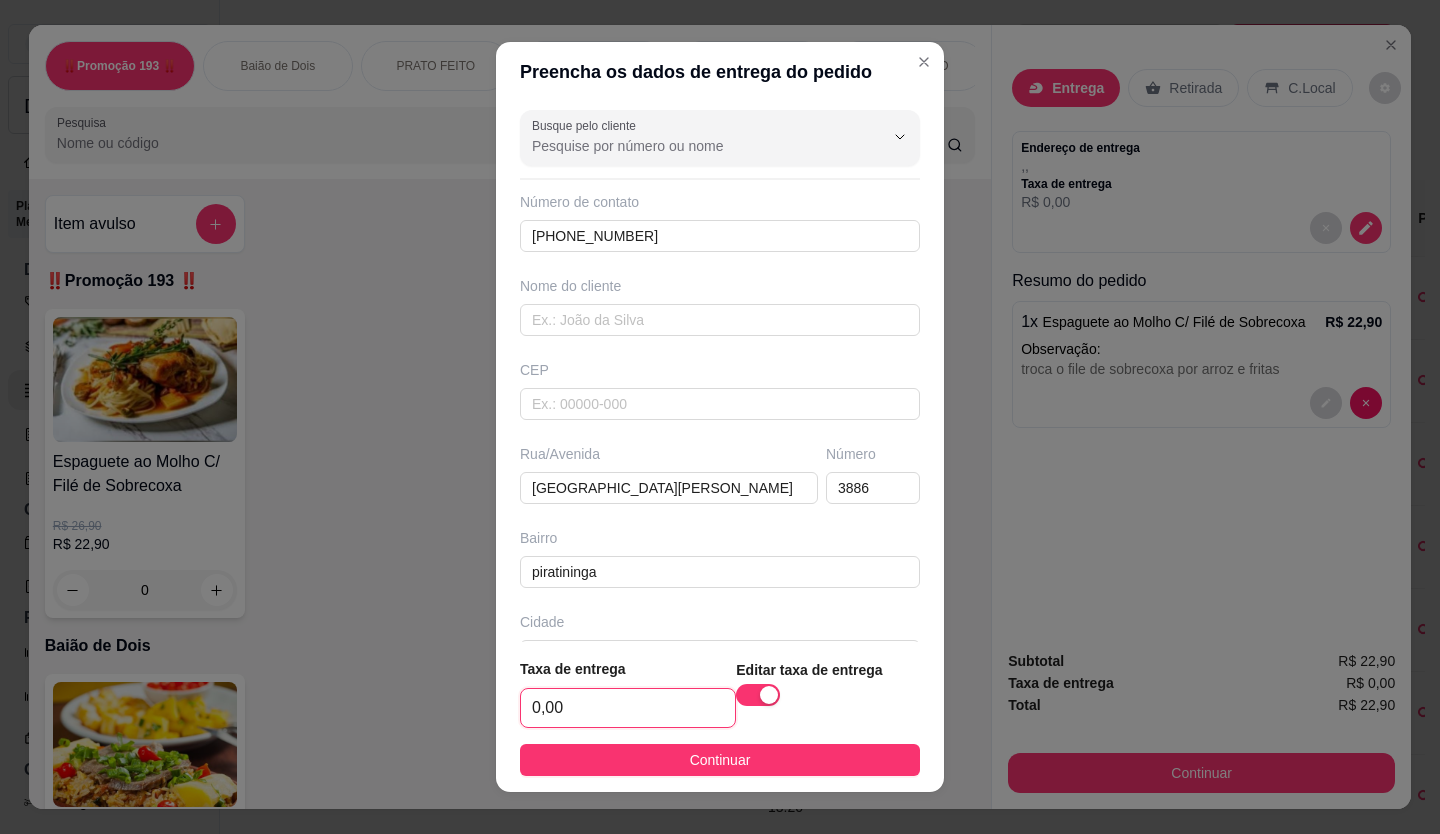 click on "0,00" at bounding box center (628, 708) 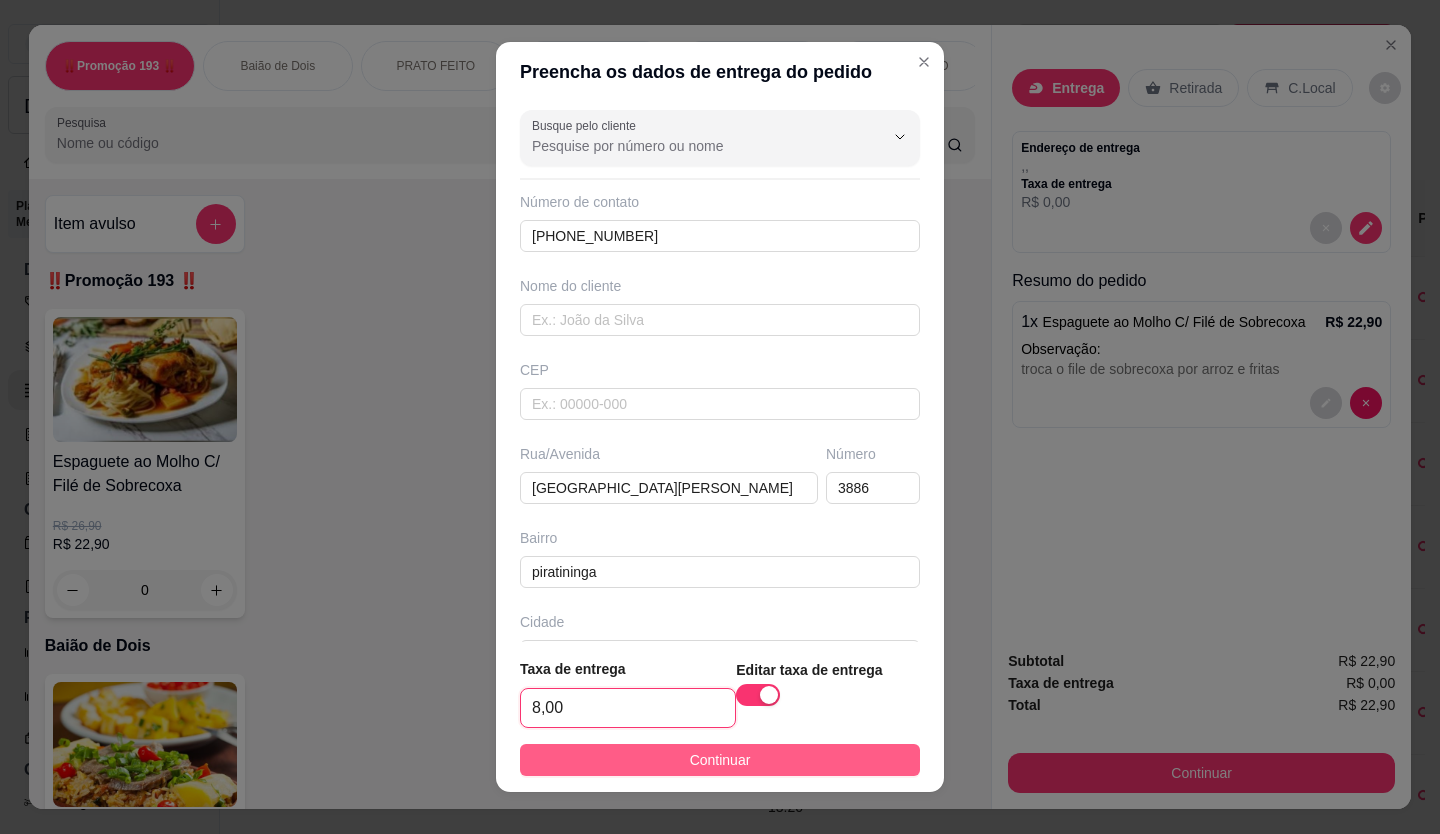 type on "8,00" 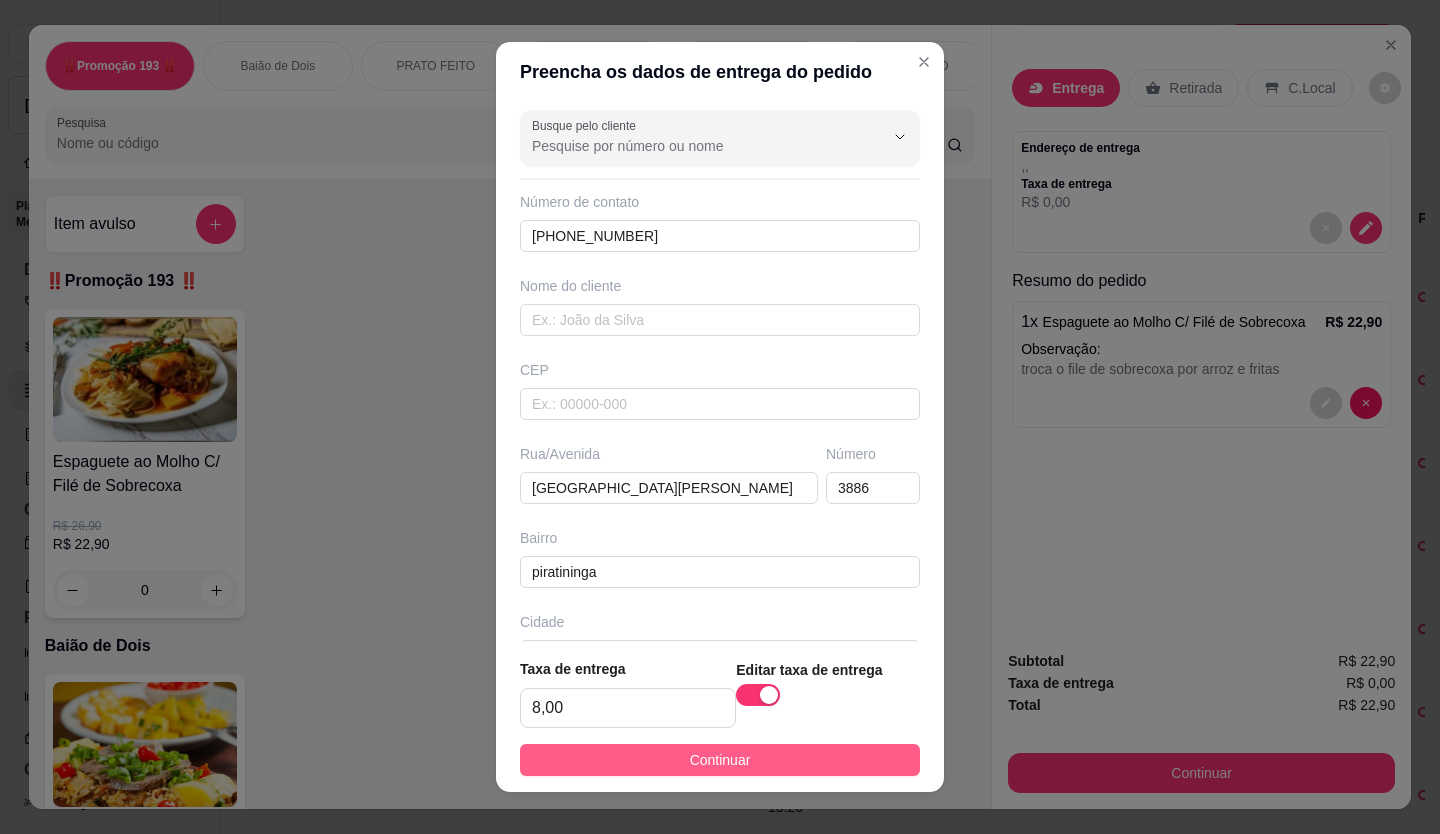 click on "Continuar" at bounding box center [720, 760] 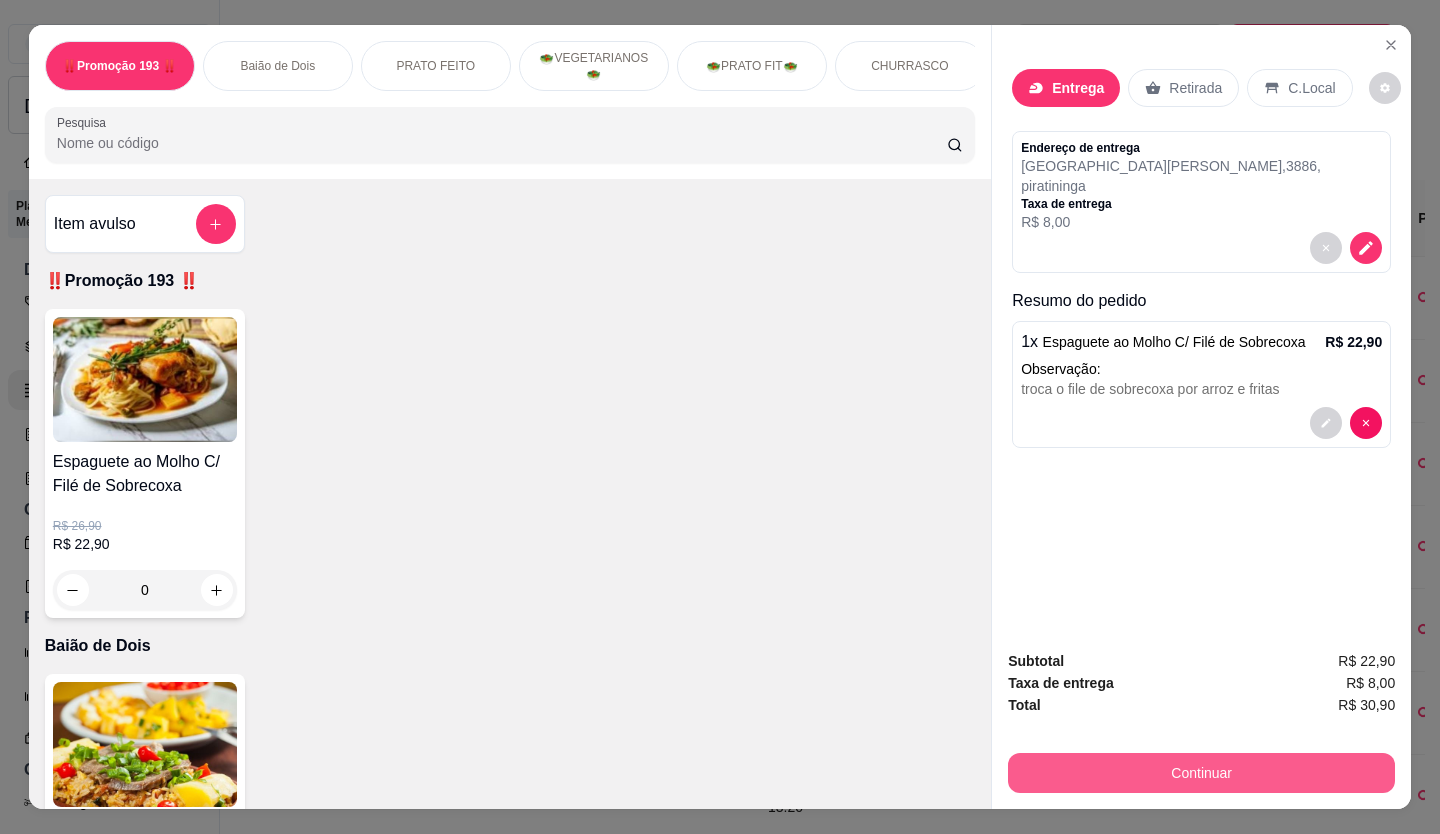 click on "Continuar" at bounding box center (1201, 773) 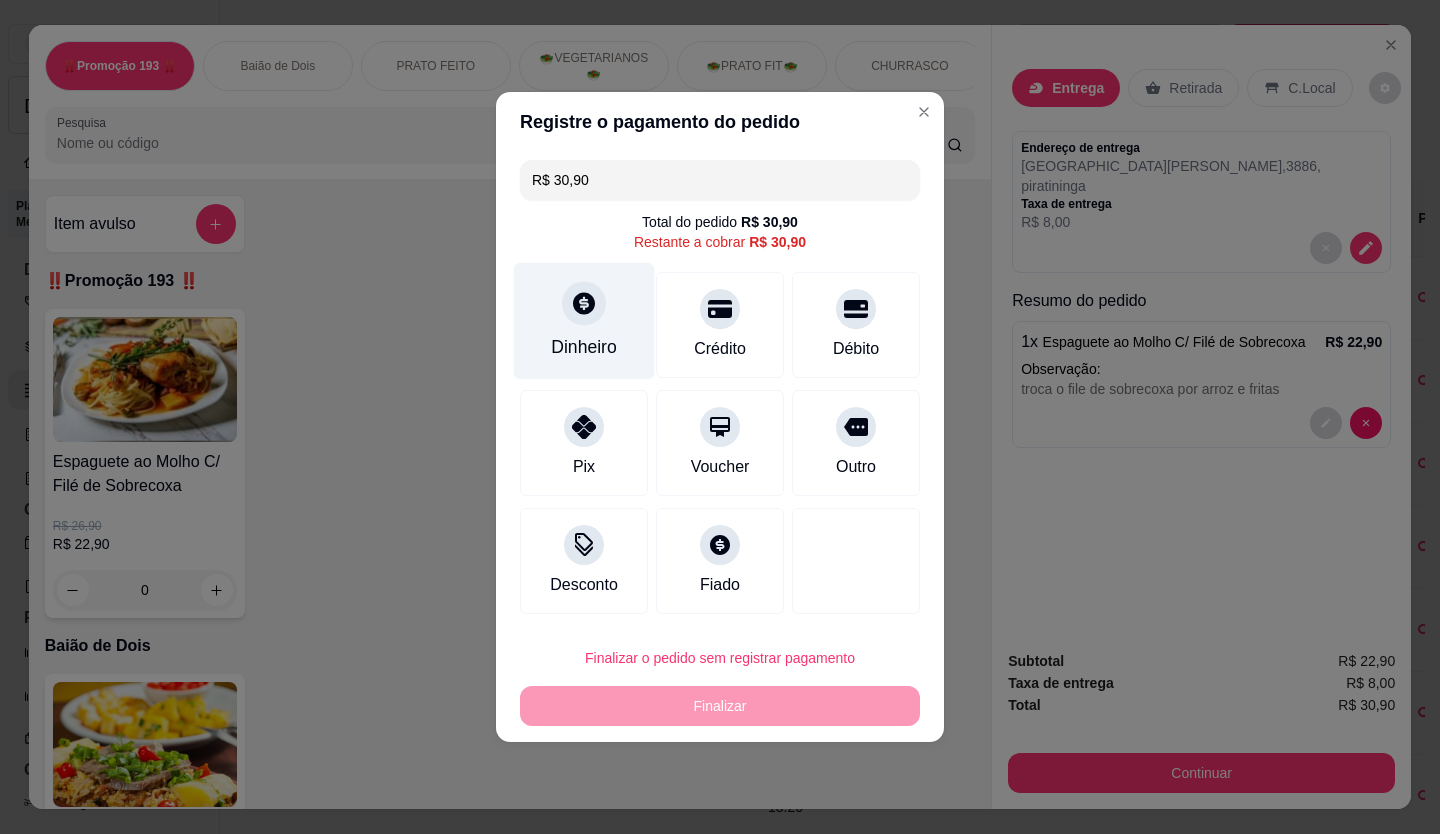 click 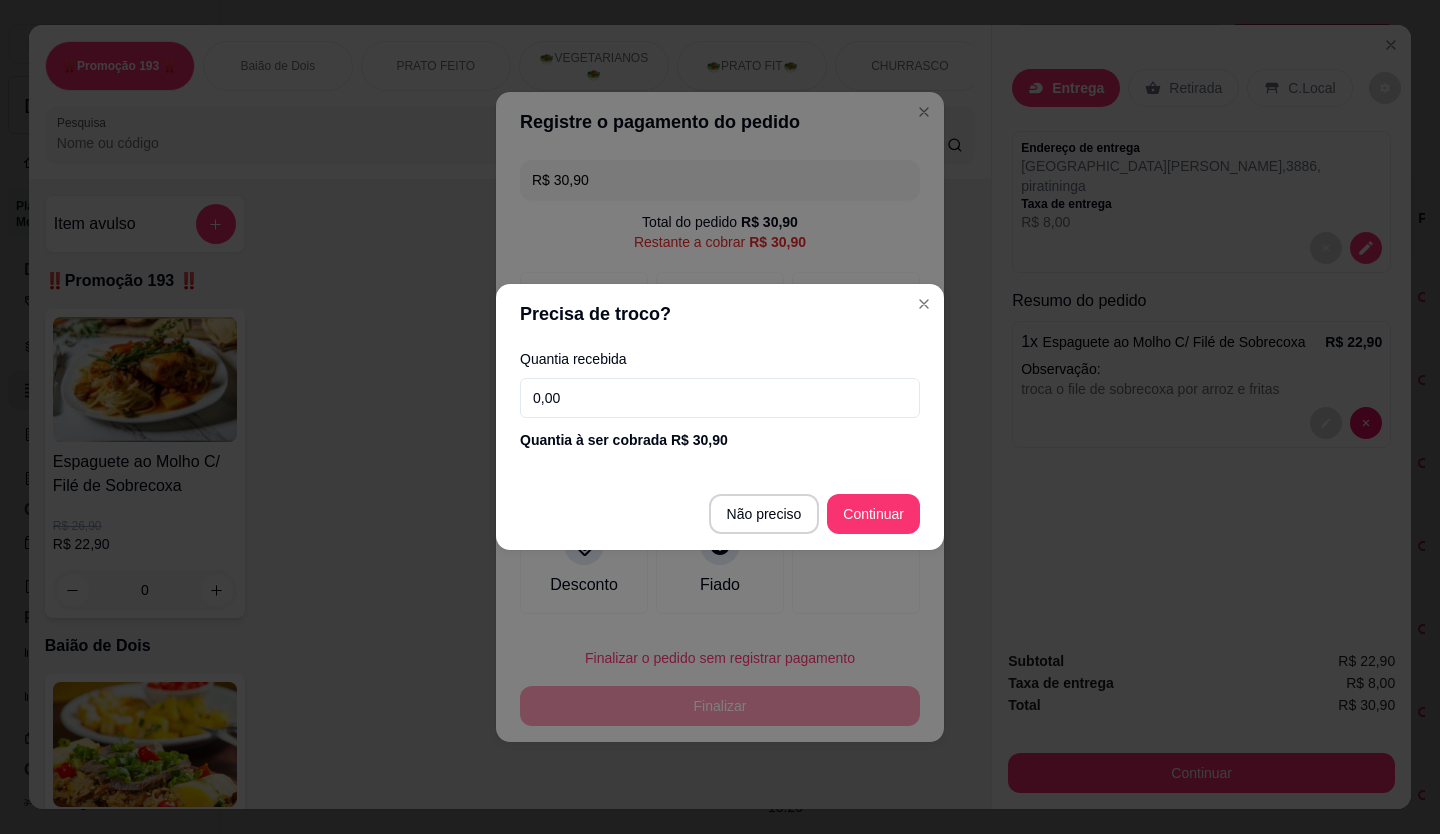 click on "0,00" at bounding box center [720, 398] 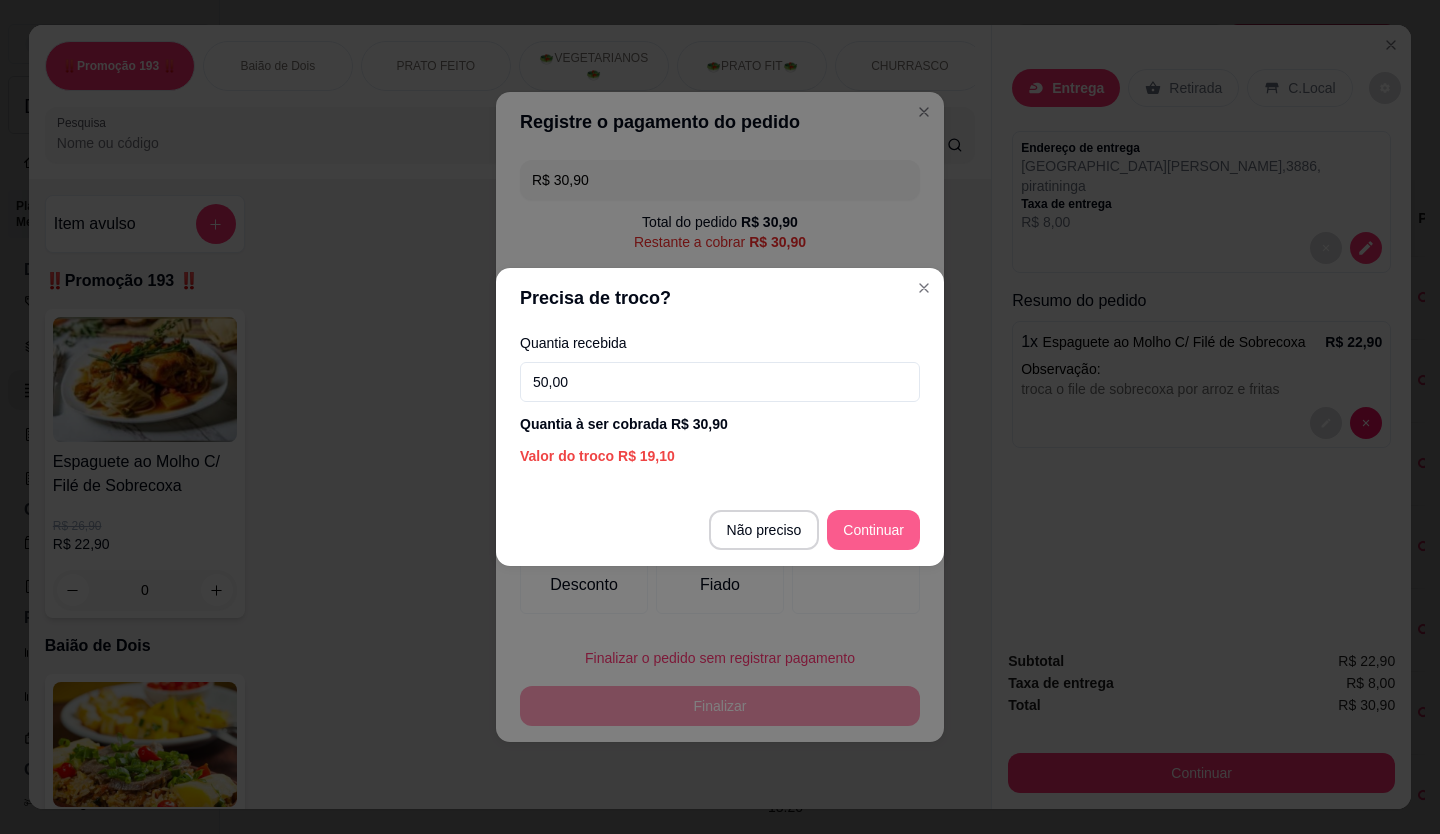 type on "50,00" 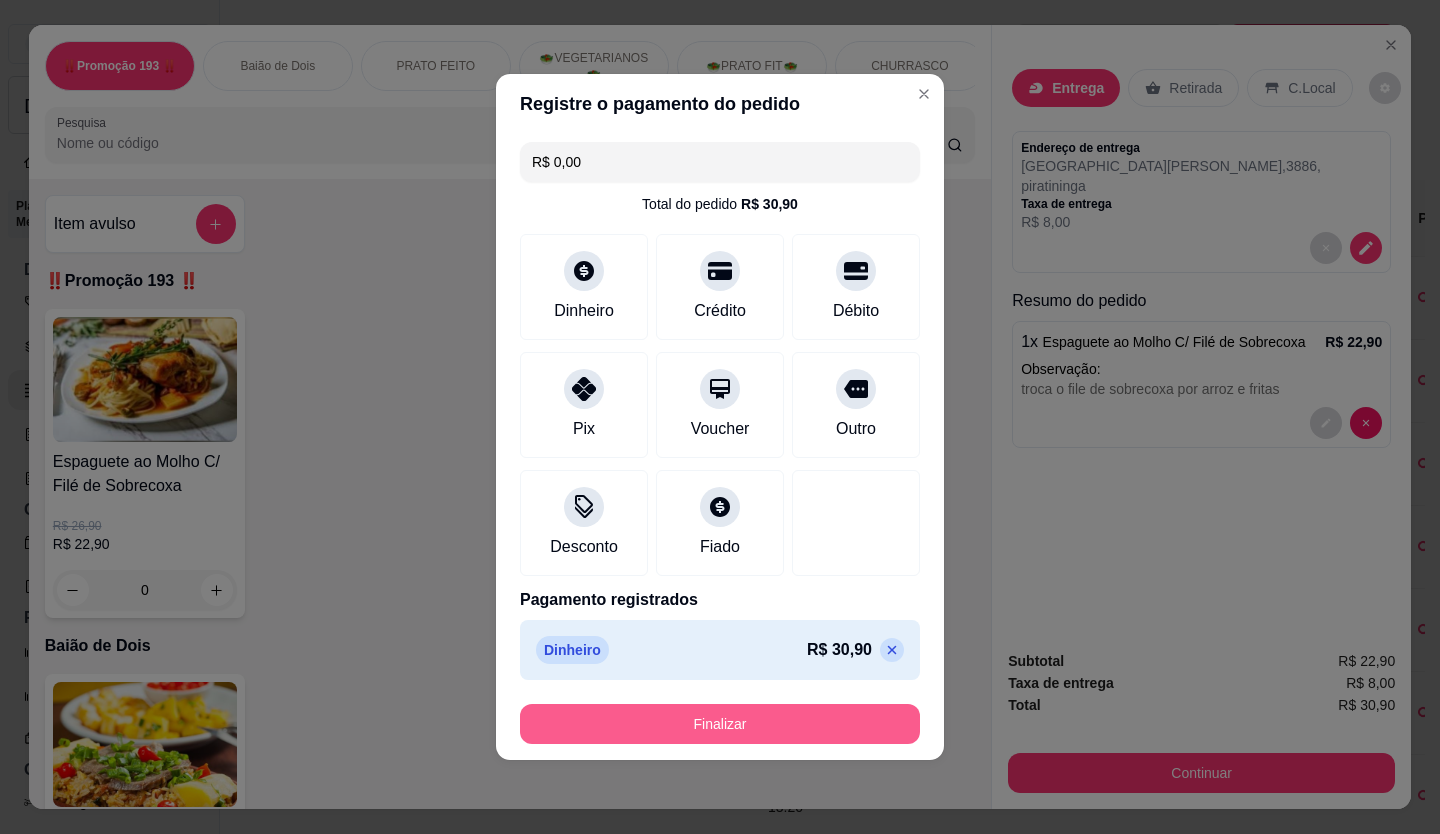 click on "Finalizar" at bounding box center [720, 724] 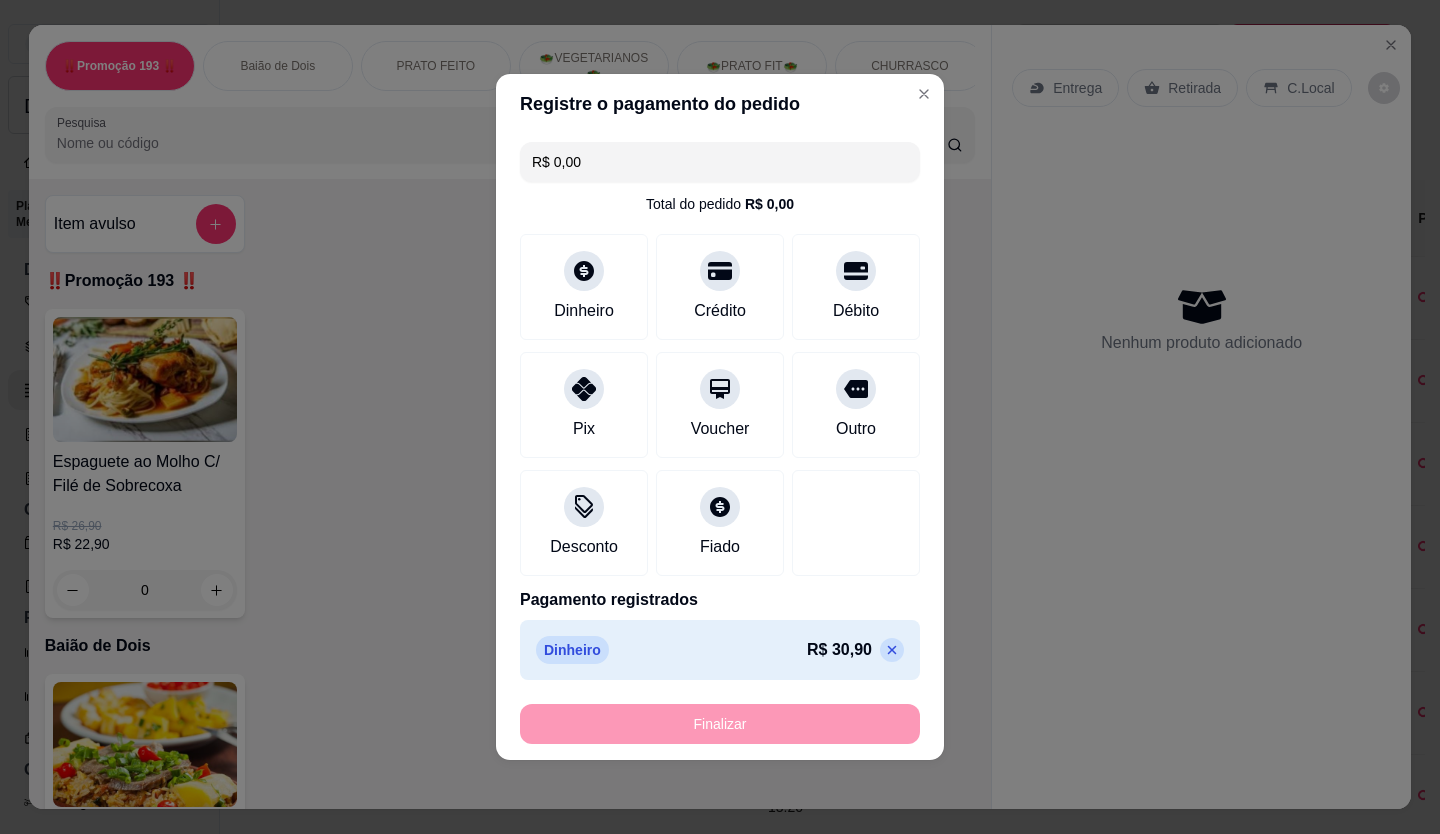 type on "-R$ 30,90" 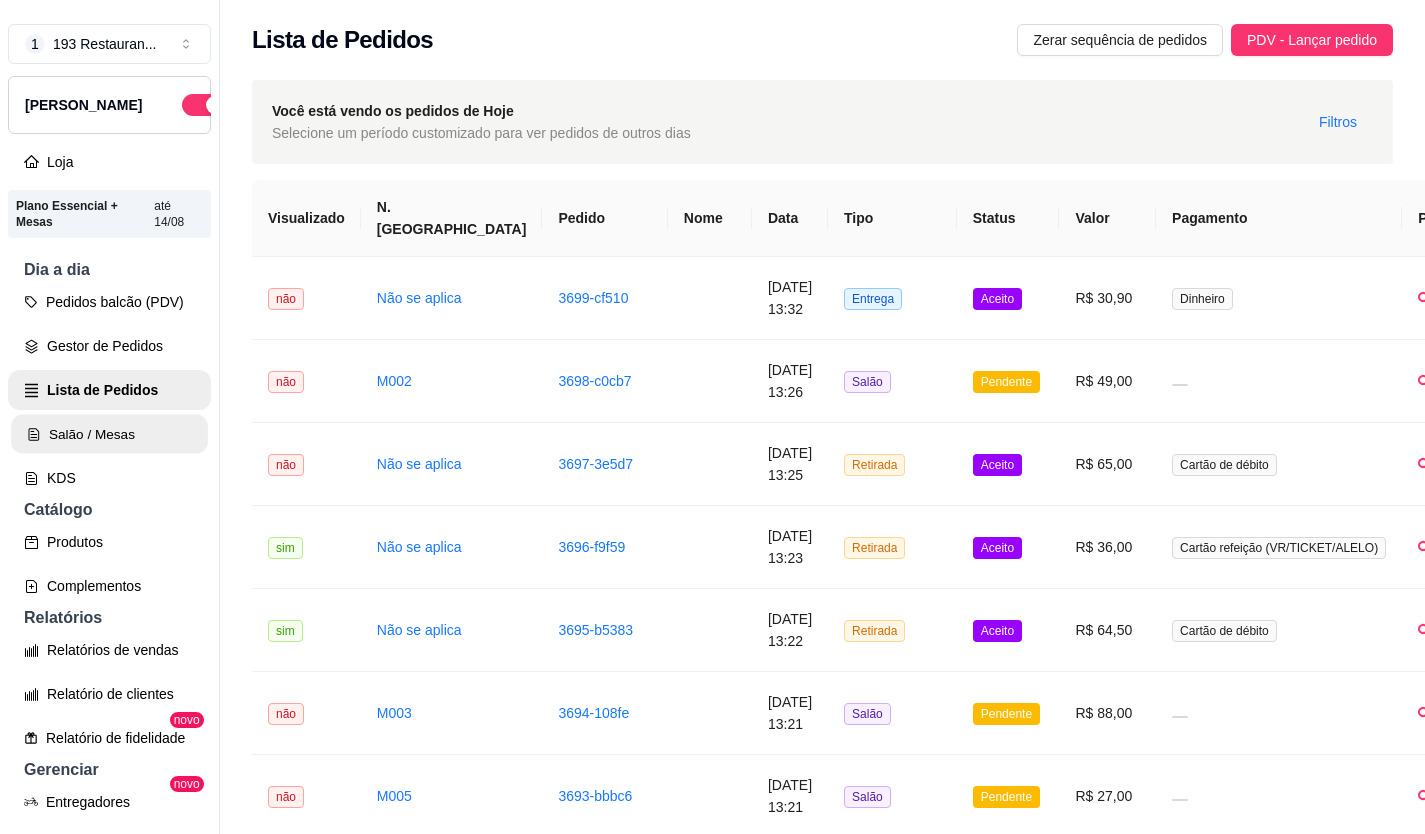 click on "Salão / Mesas" at bounding box center (109, 434) 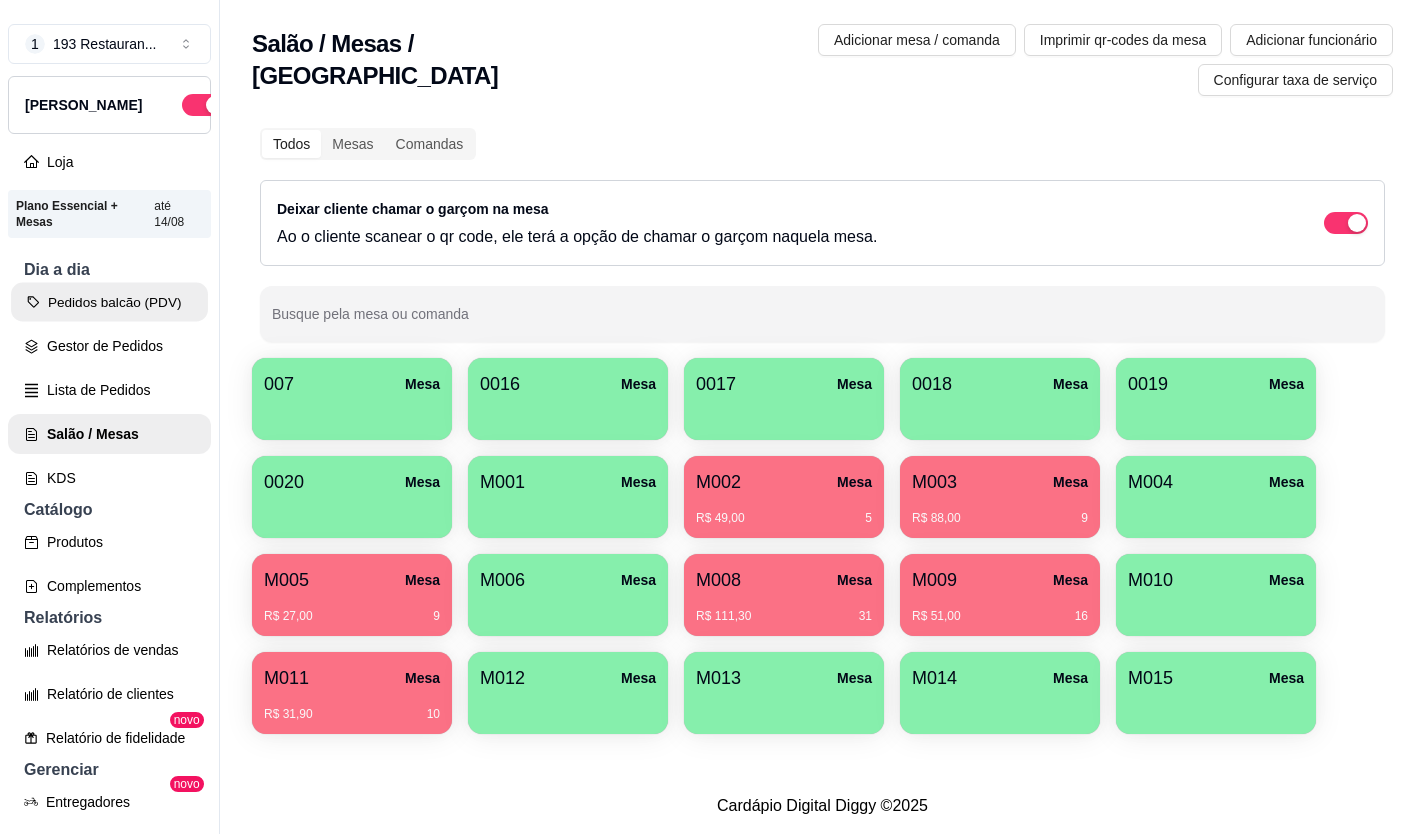 click on "Pedidos balcão (PDV)" at bounding box center (109, 302) 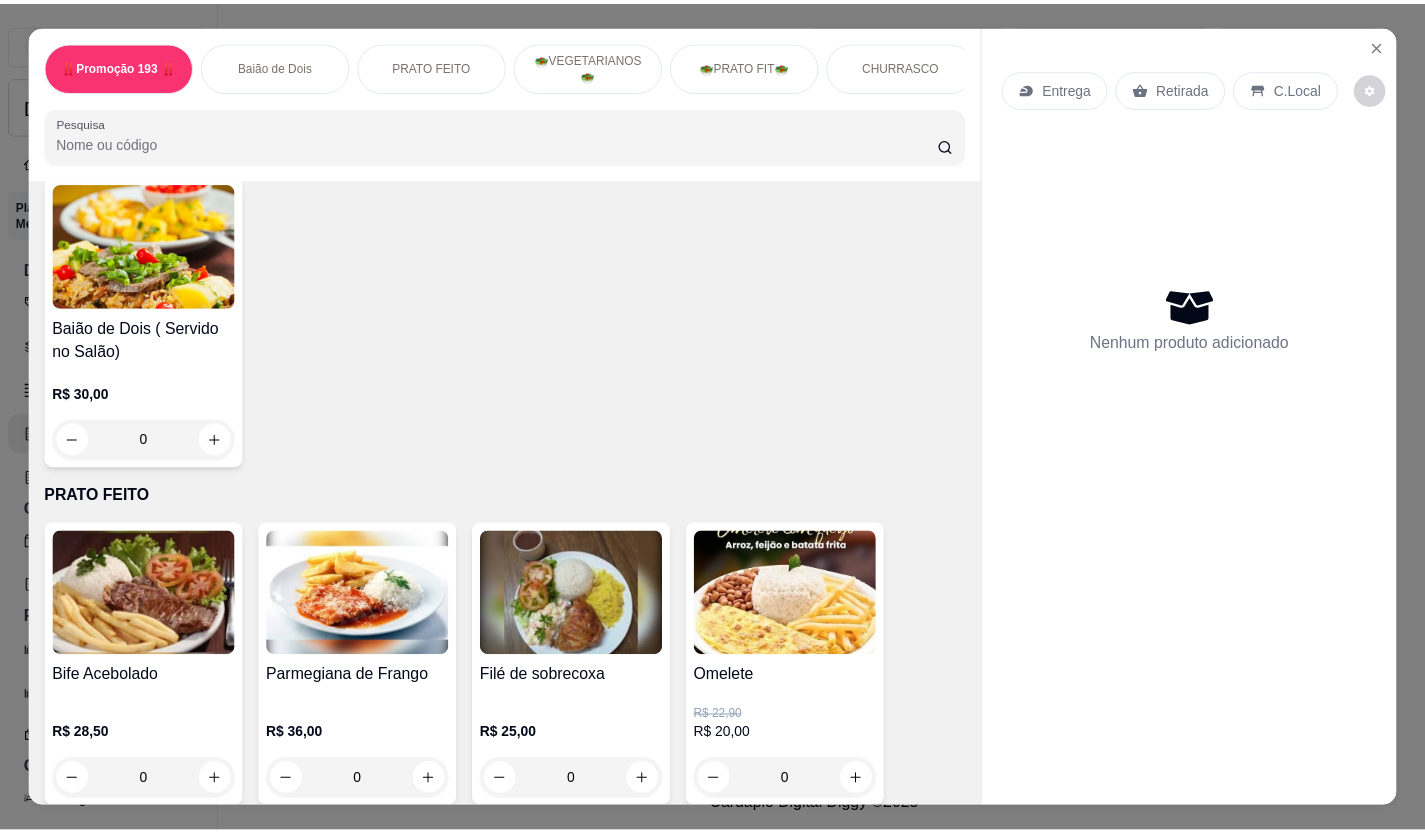 scroll, scrollTop: 600, scrollLeft: 0, axis: vertical 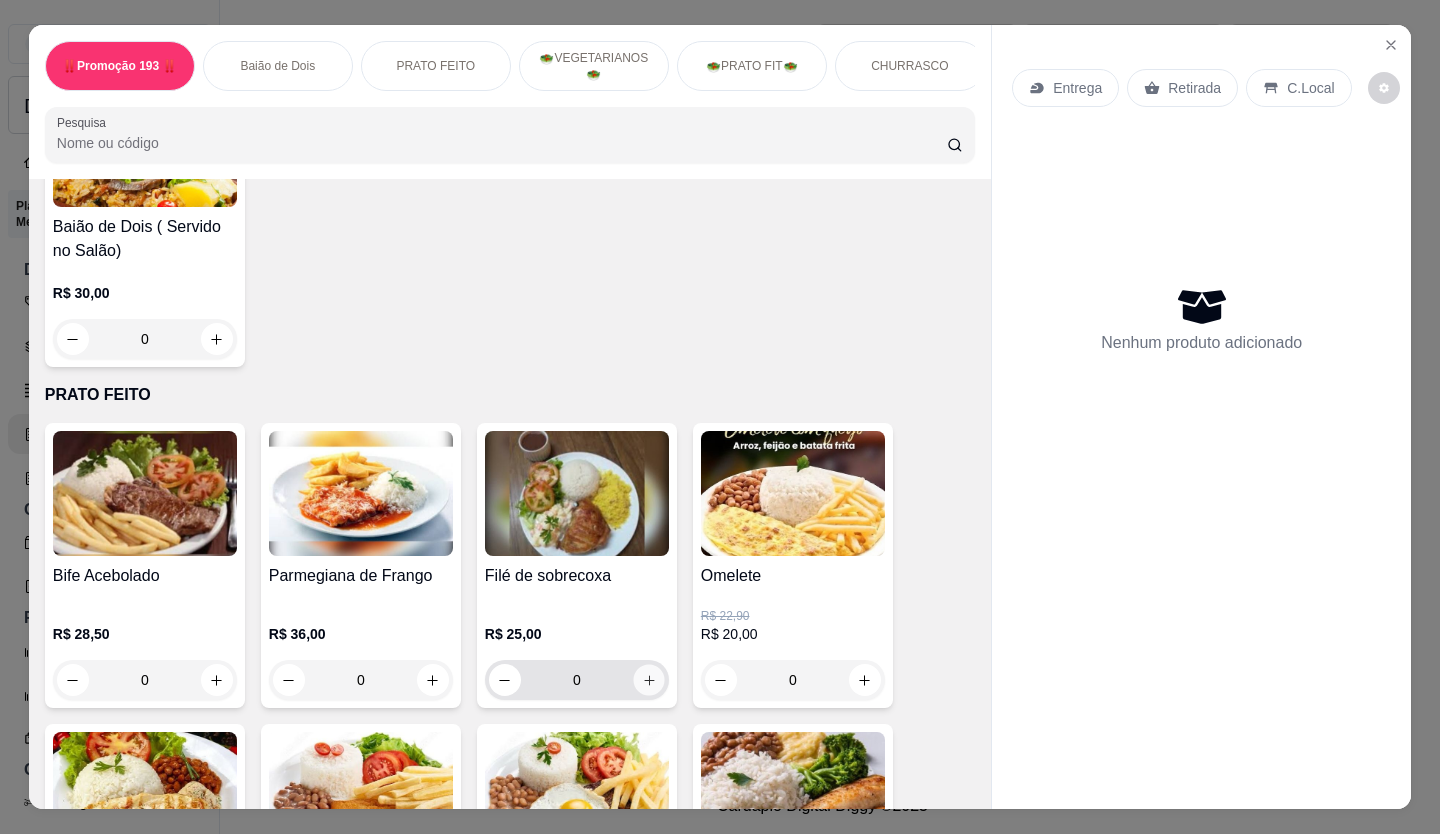 click 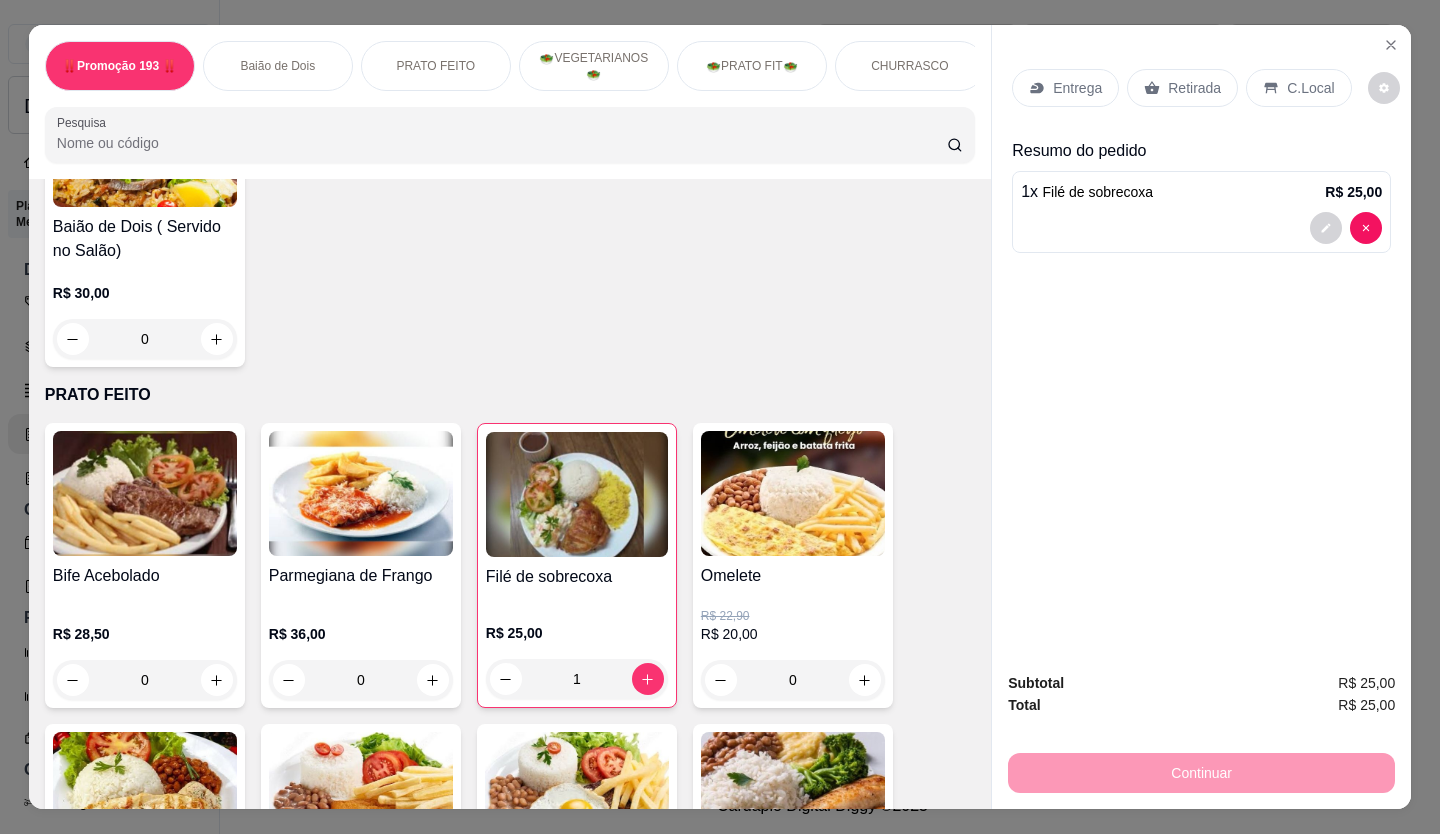 click on "Retirada" at bounding box center [1194, 88] 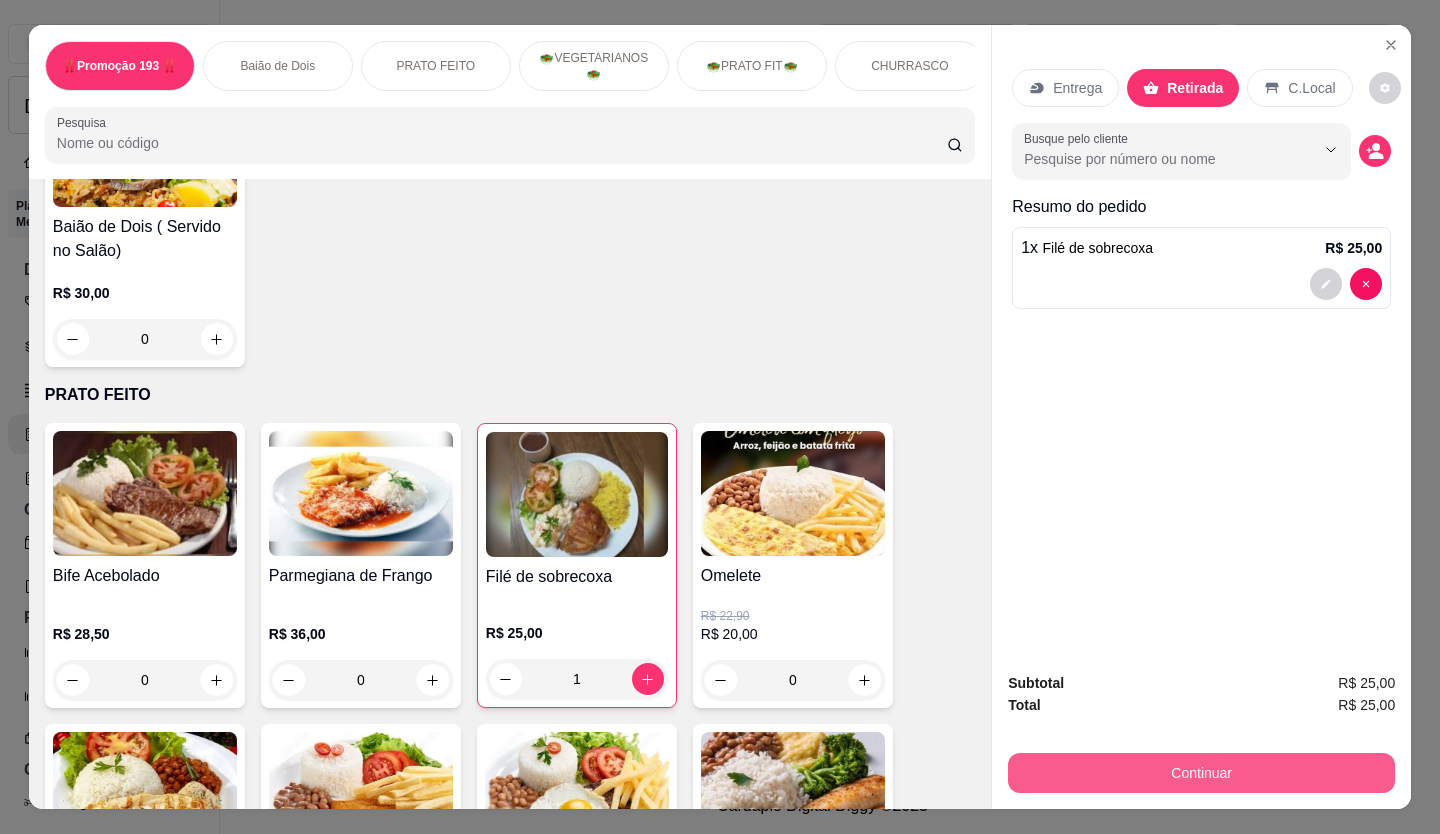 click on "Continuar" at bounding box center (1201, 773) 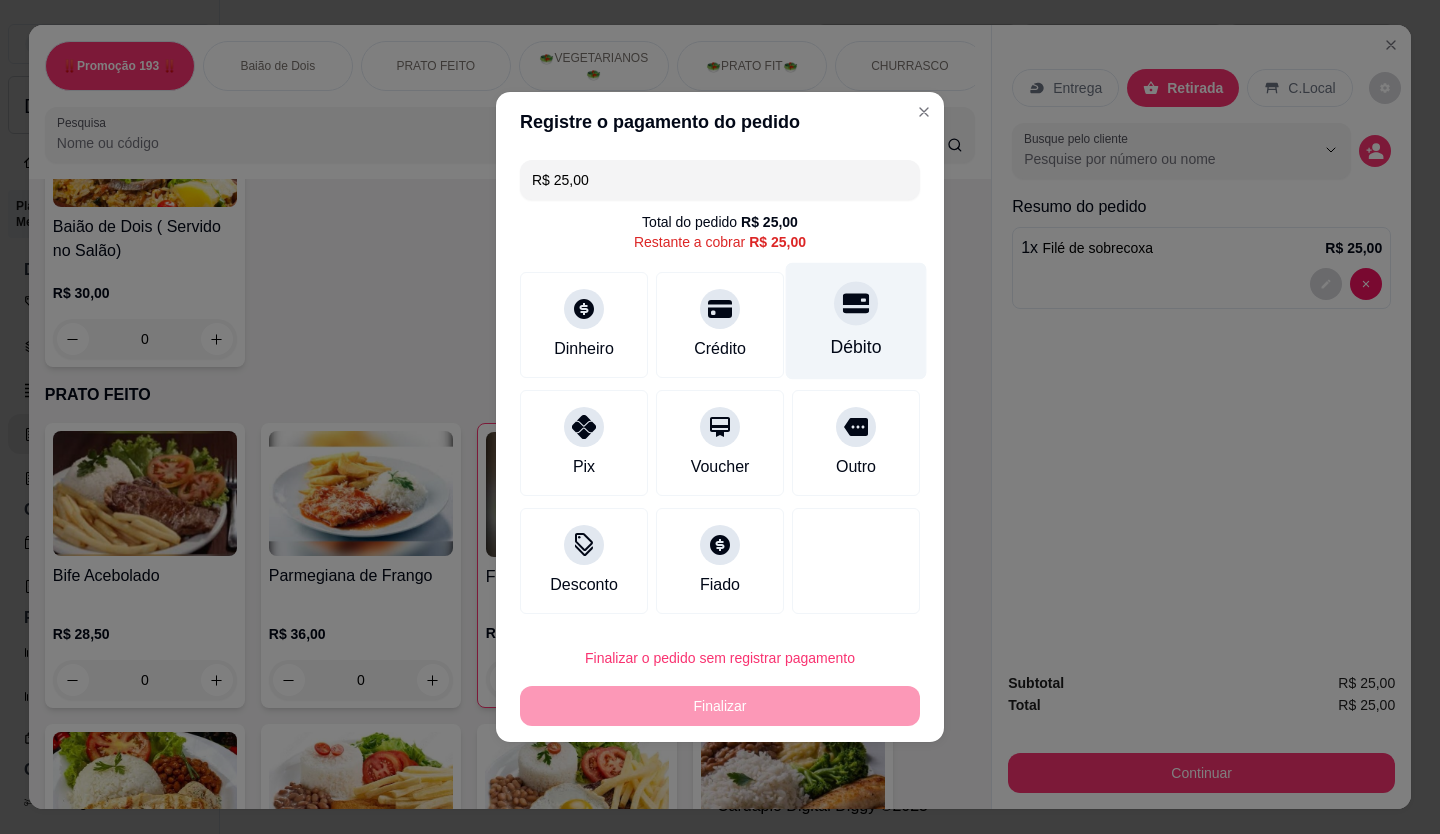click 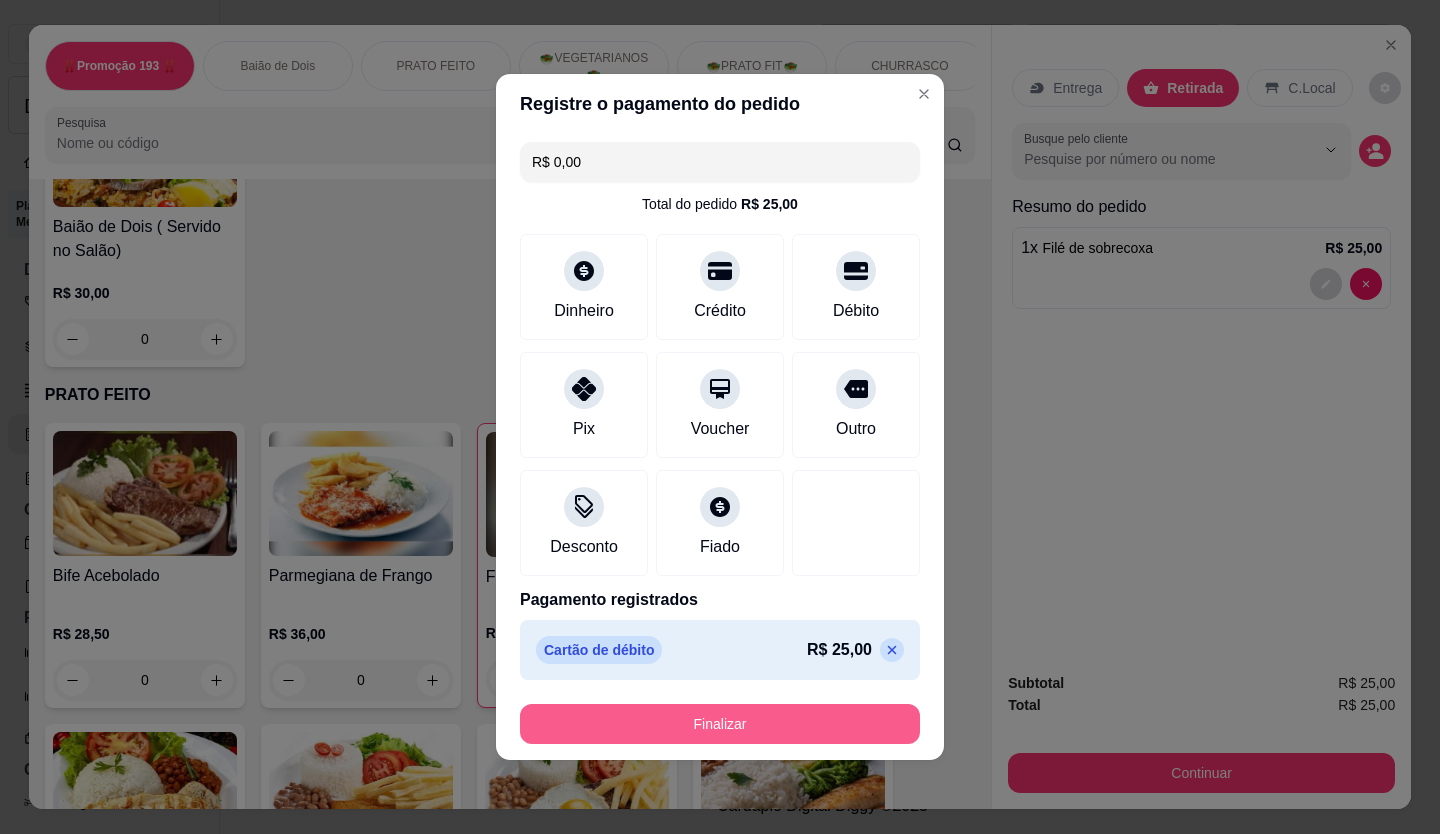 click on "Finalizar" at bounding box center (720, 724) 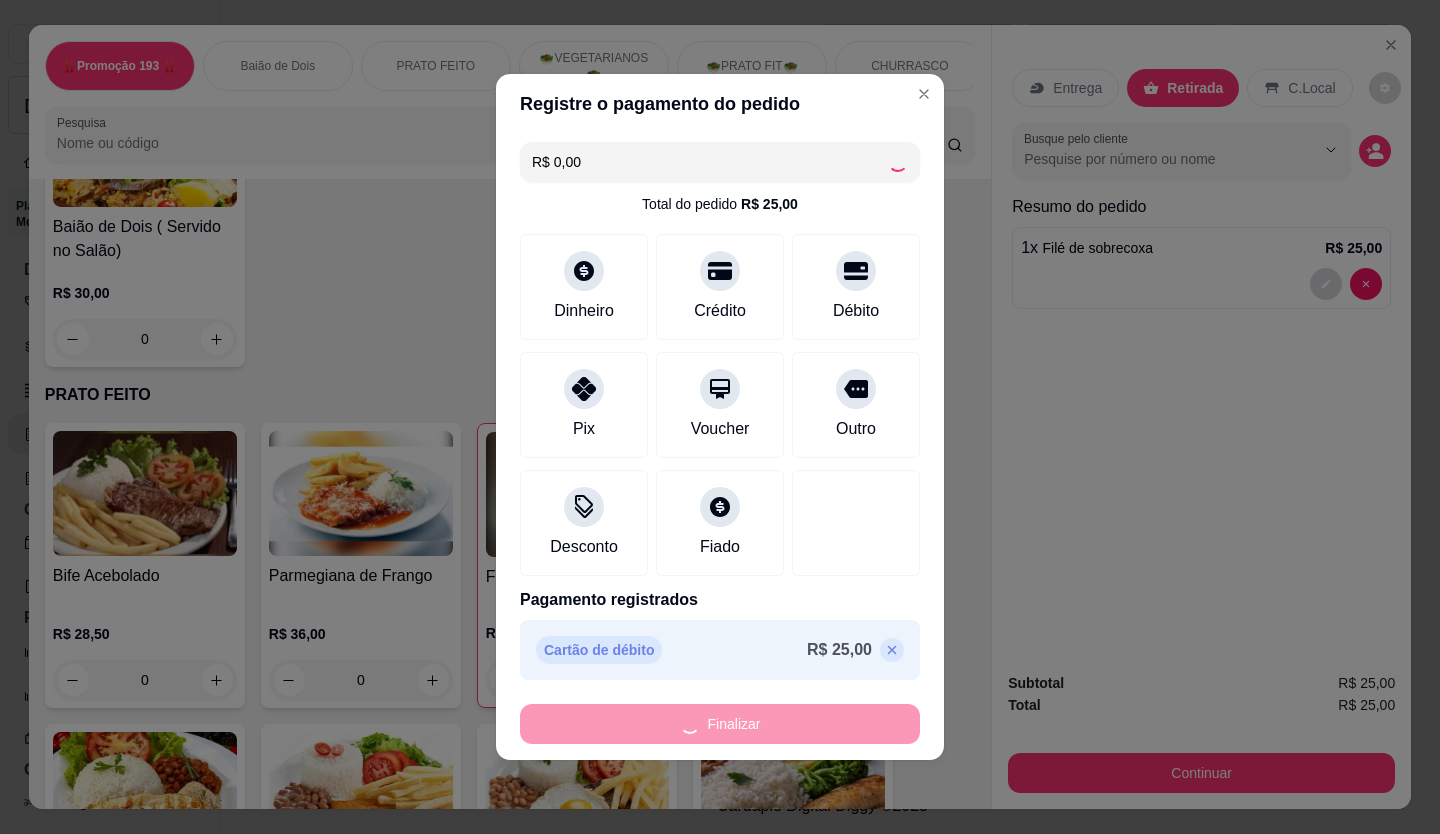 type on "0" 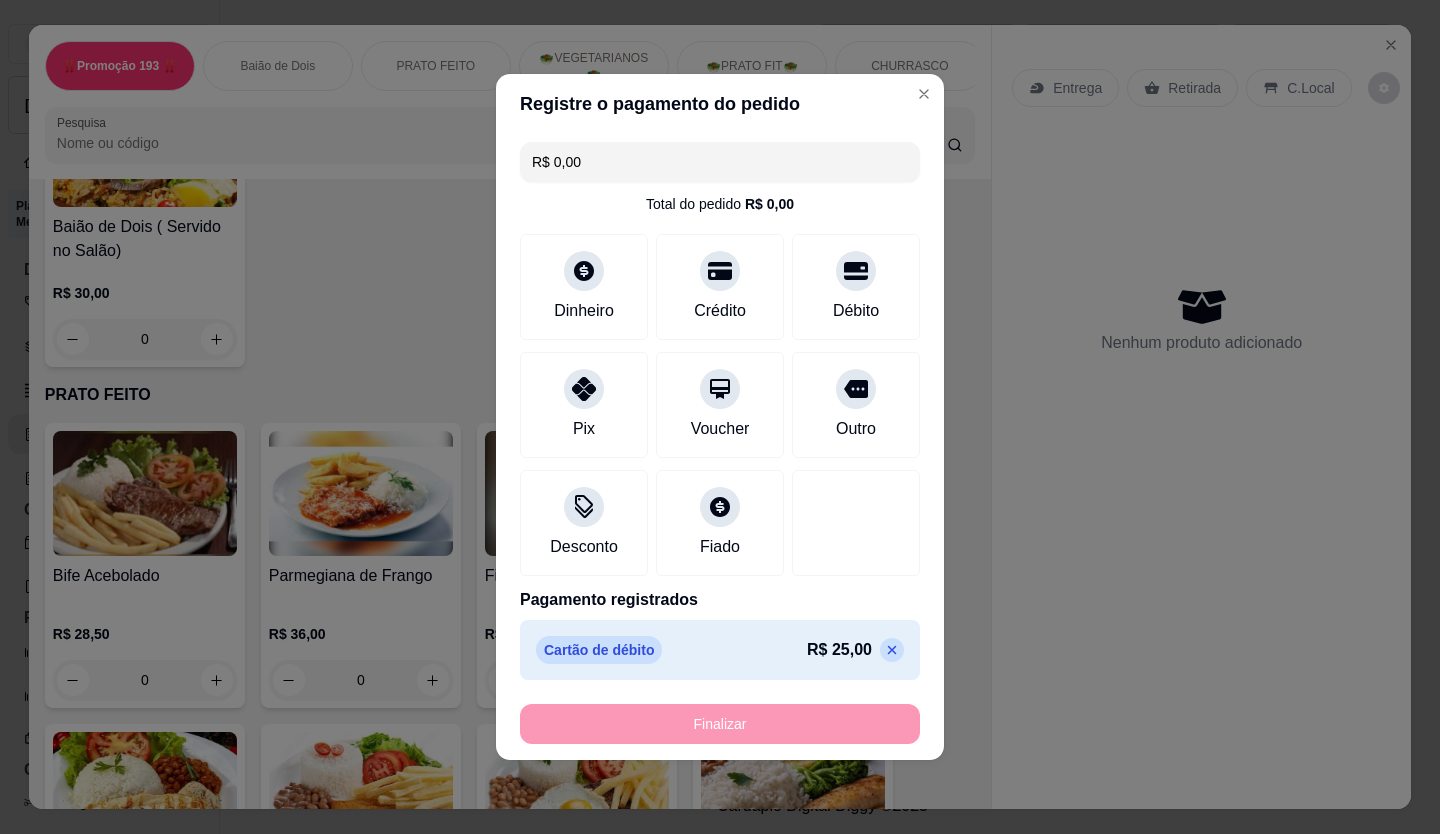 type on "-R$ 25,00" 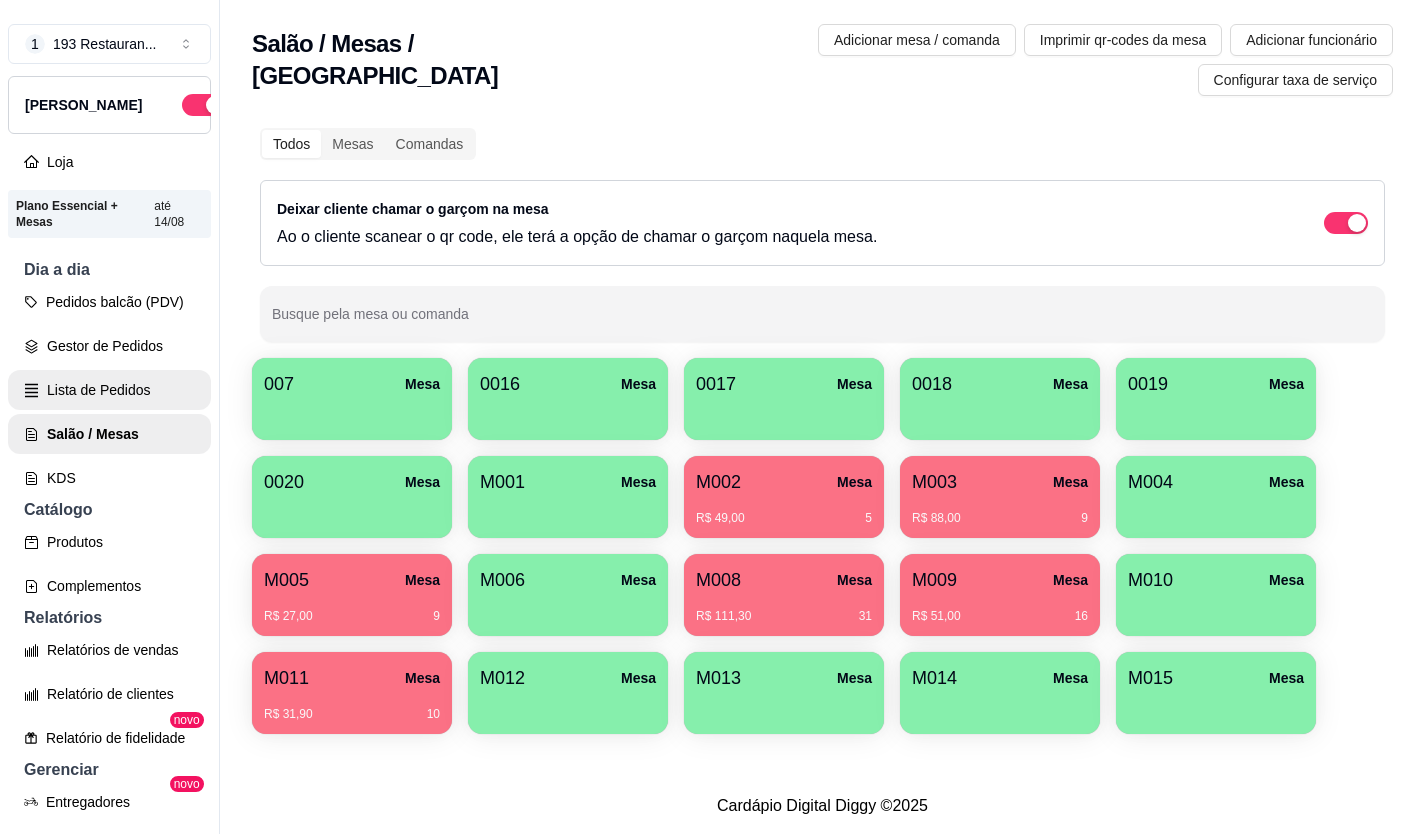 click on "Lista de Pedidos" at bounding box center (109, 390) 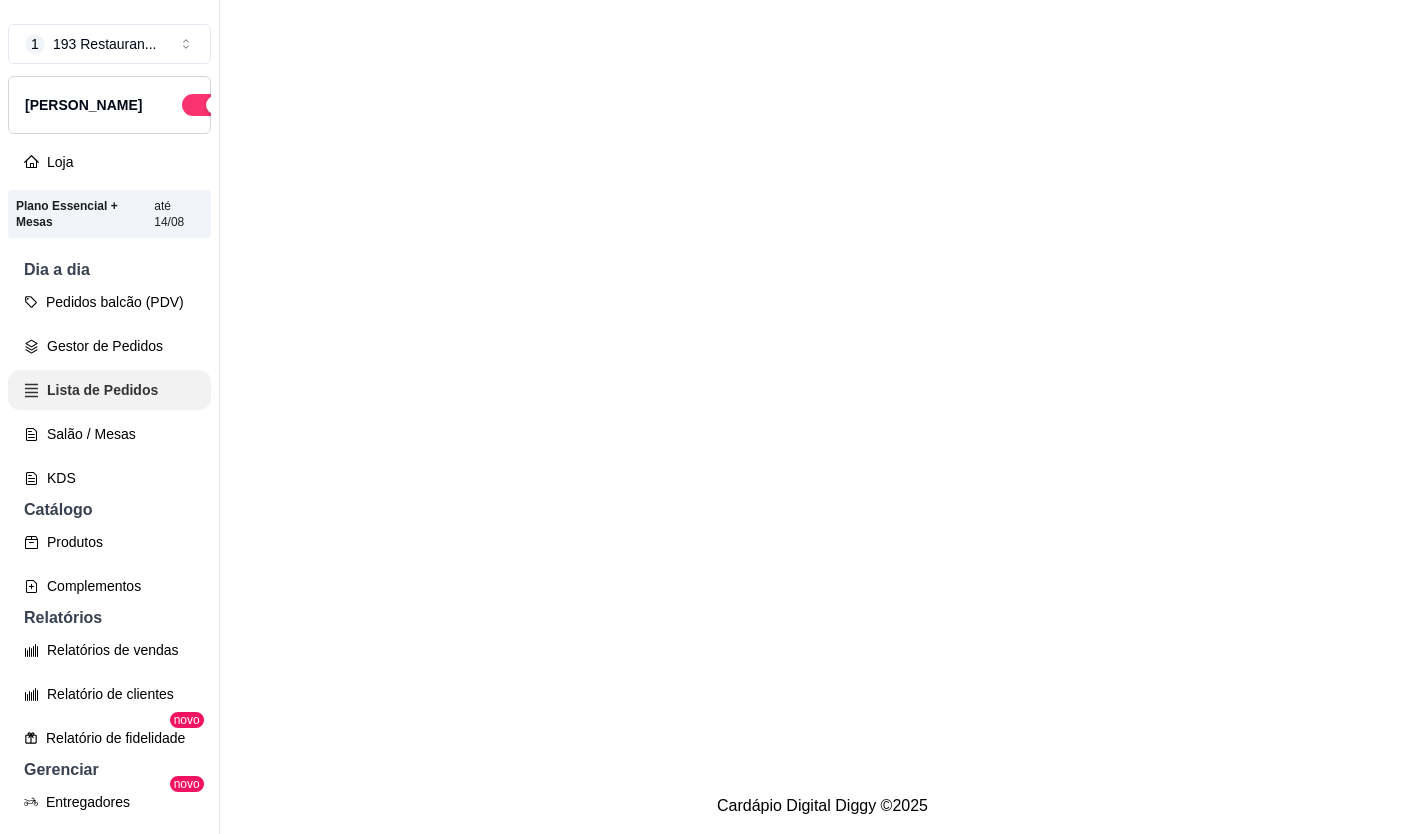 click on "Salão / Mesas" at bounding box center [109, 434] 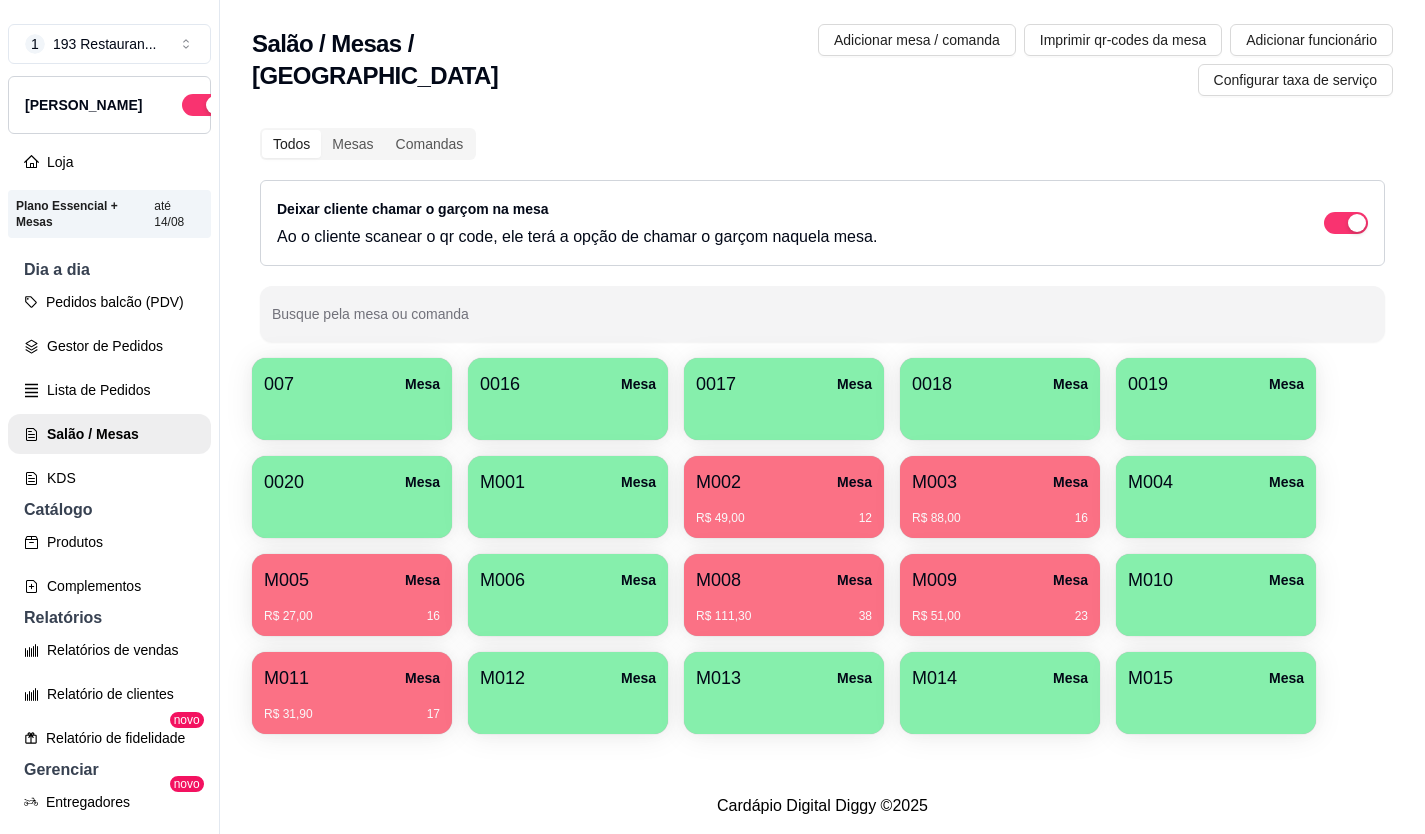 click on "M009" at bounding box center (934, 580) 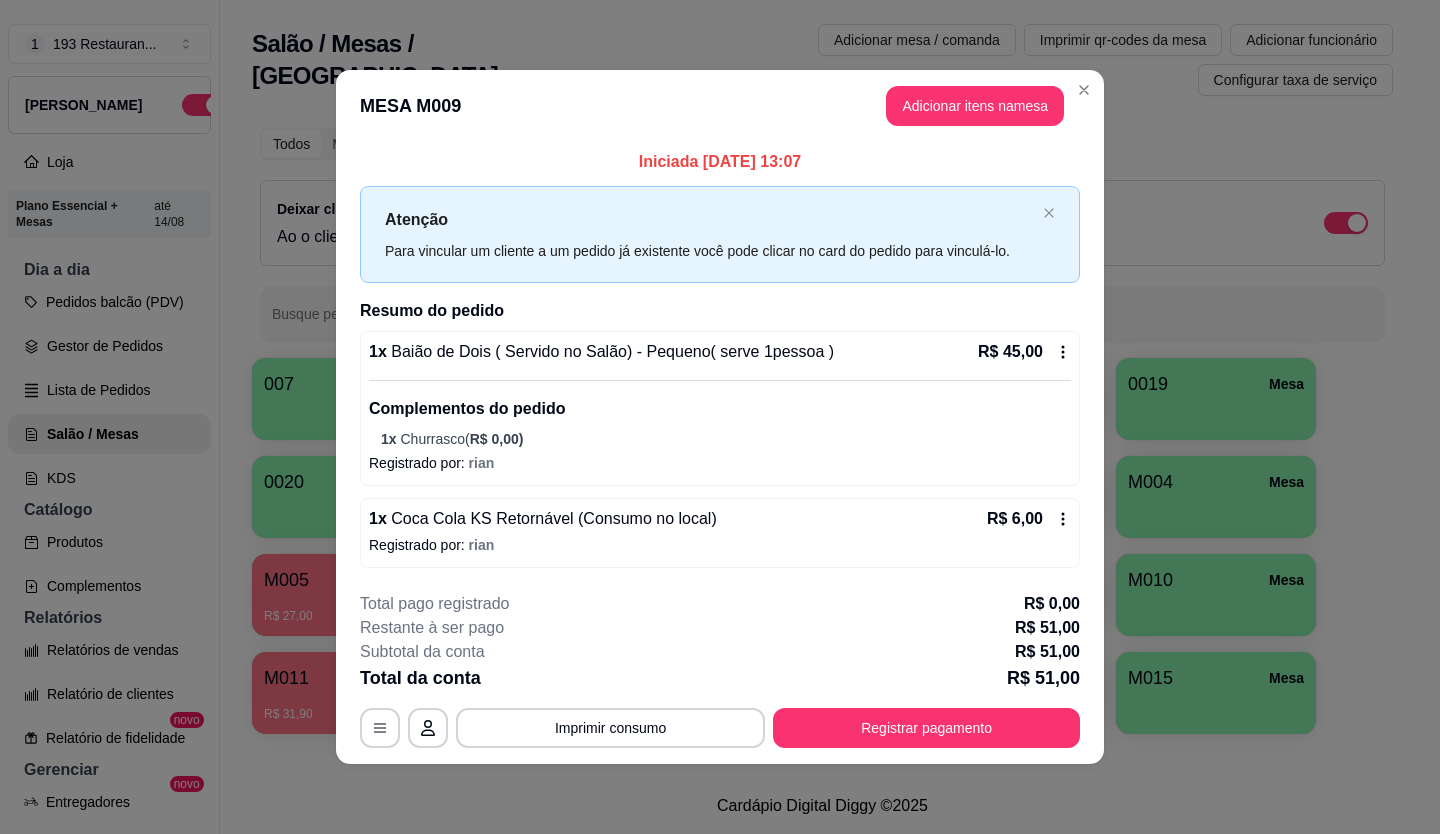 click 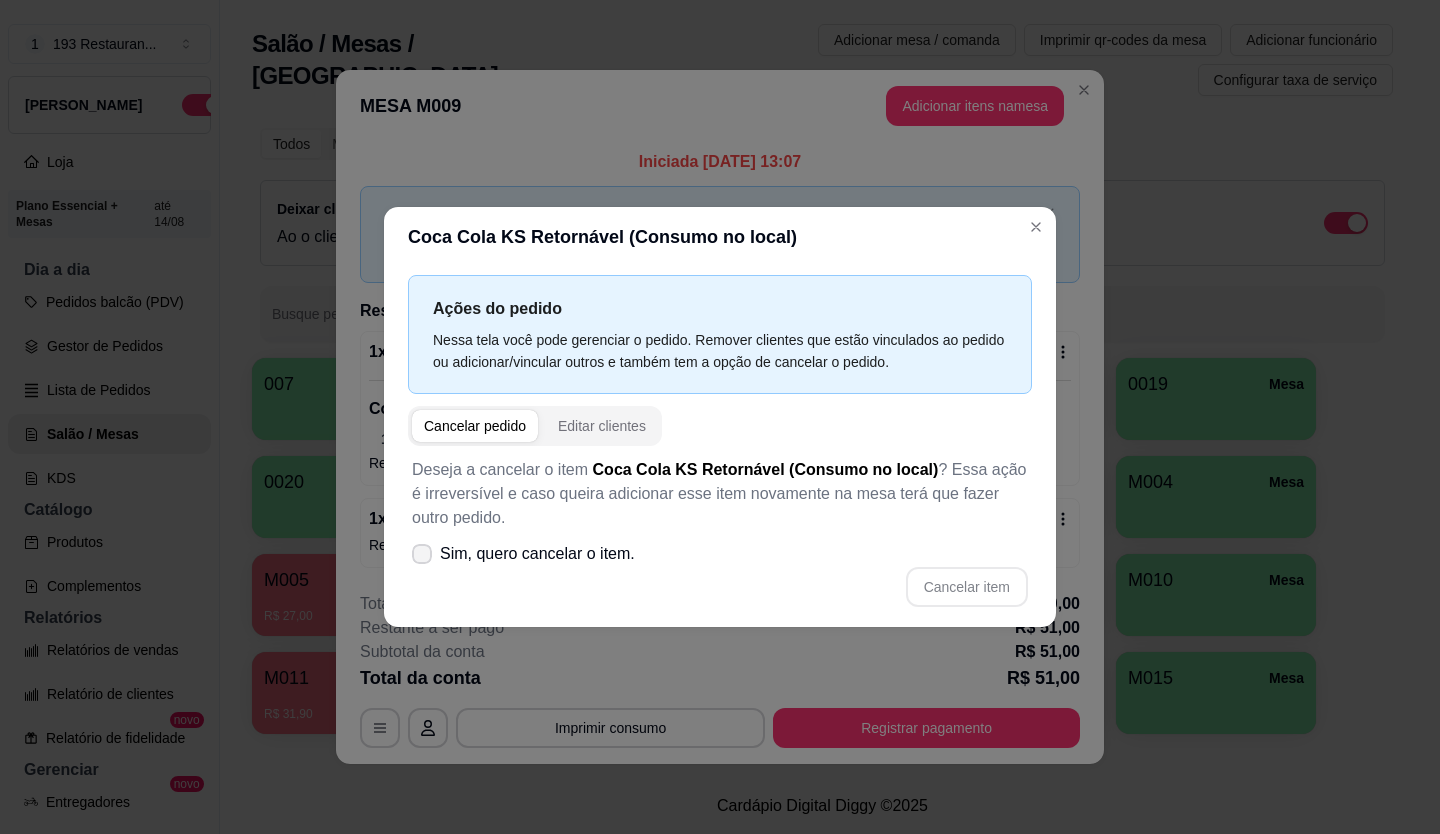 click at bounding box center [422, 554] 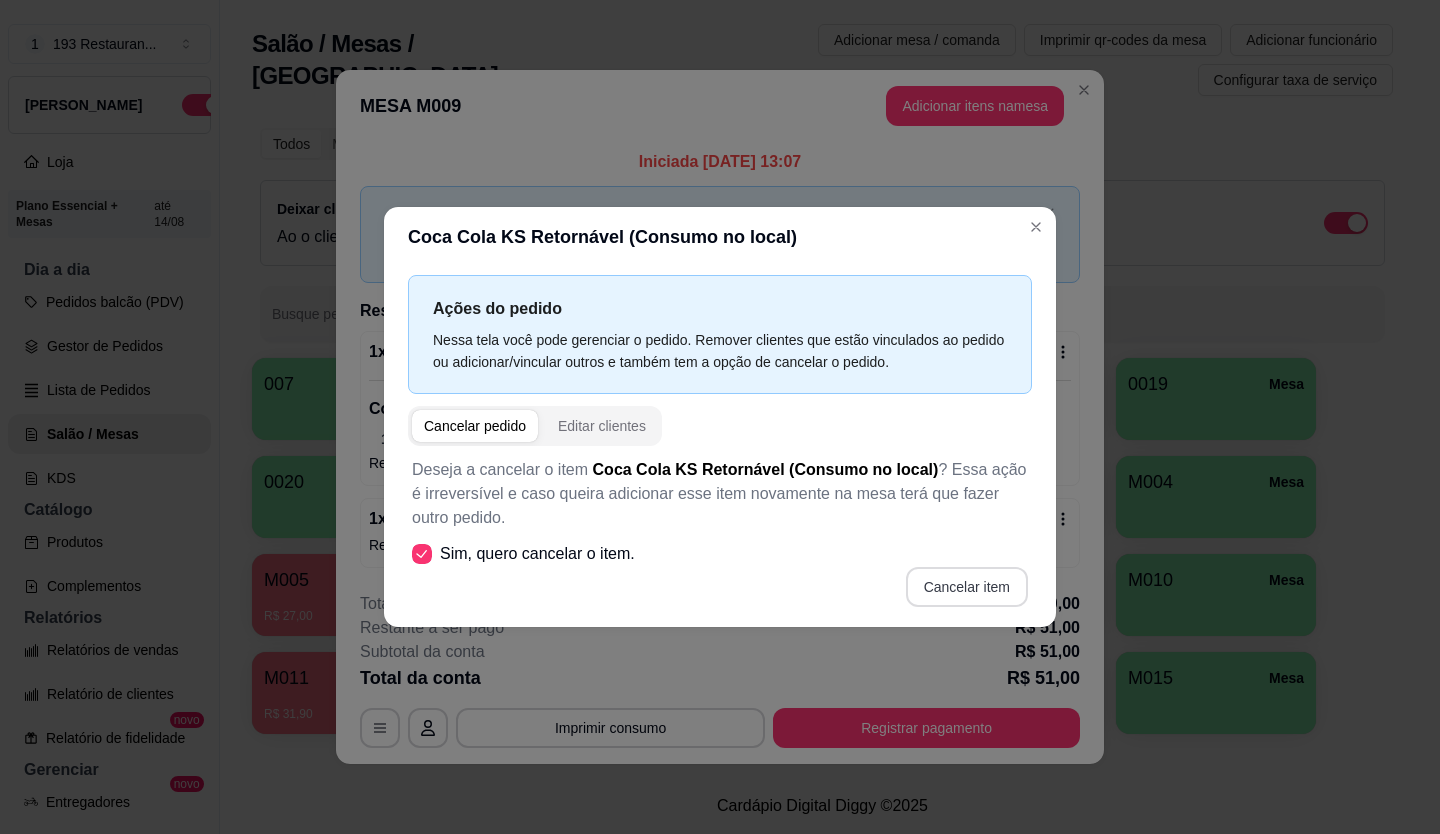 click on "Cancelar item" at bounding box center [967, 587] 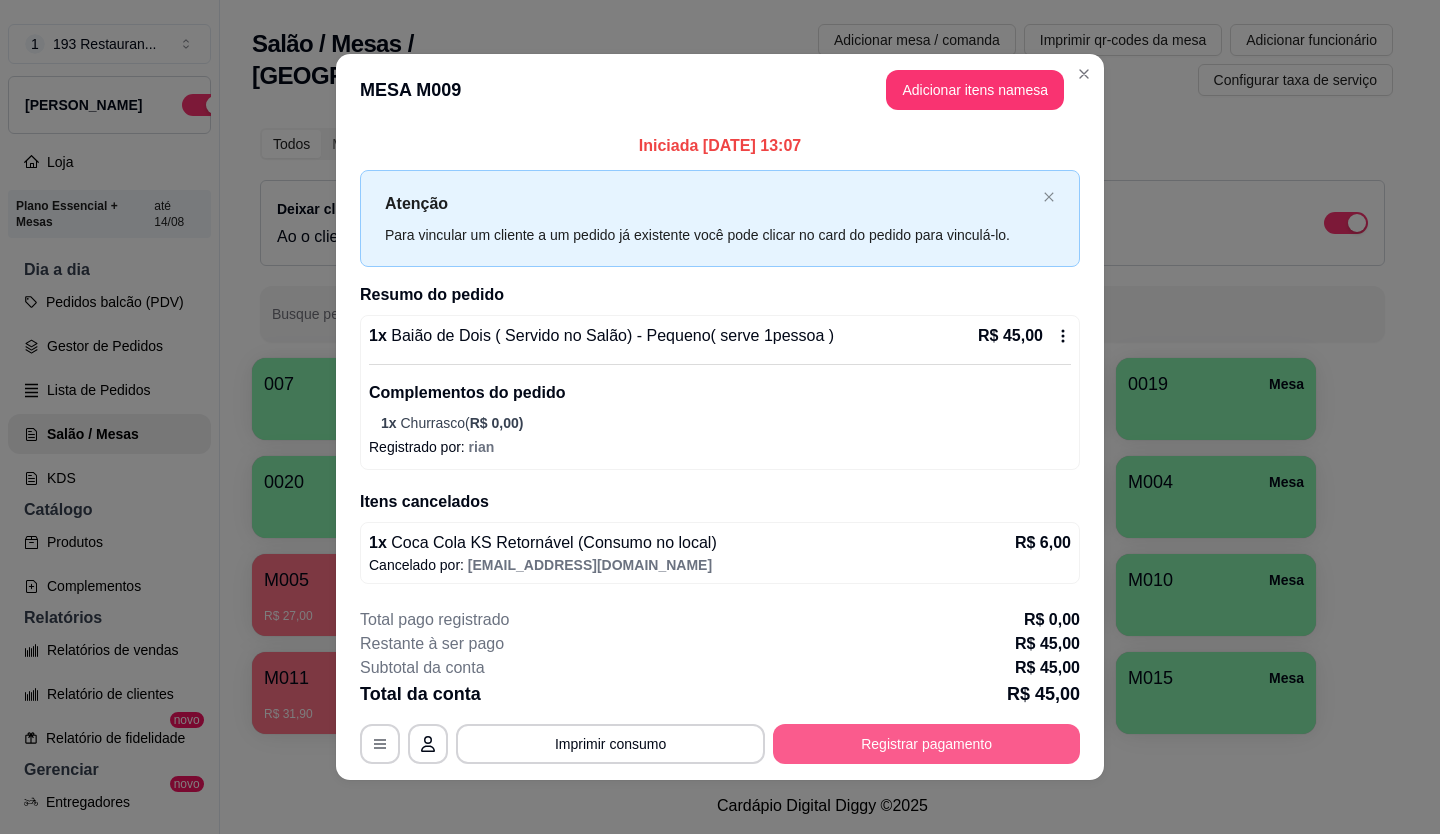 click on "Registrar pagamento" at bounding box center [926, 744] 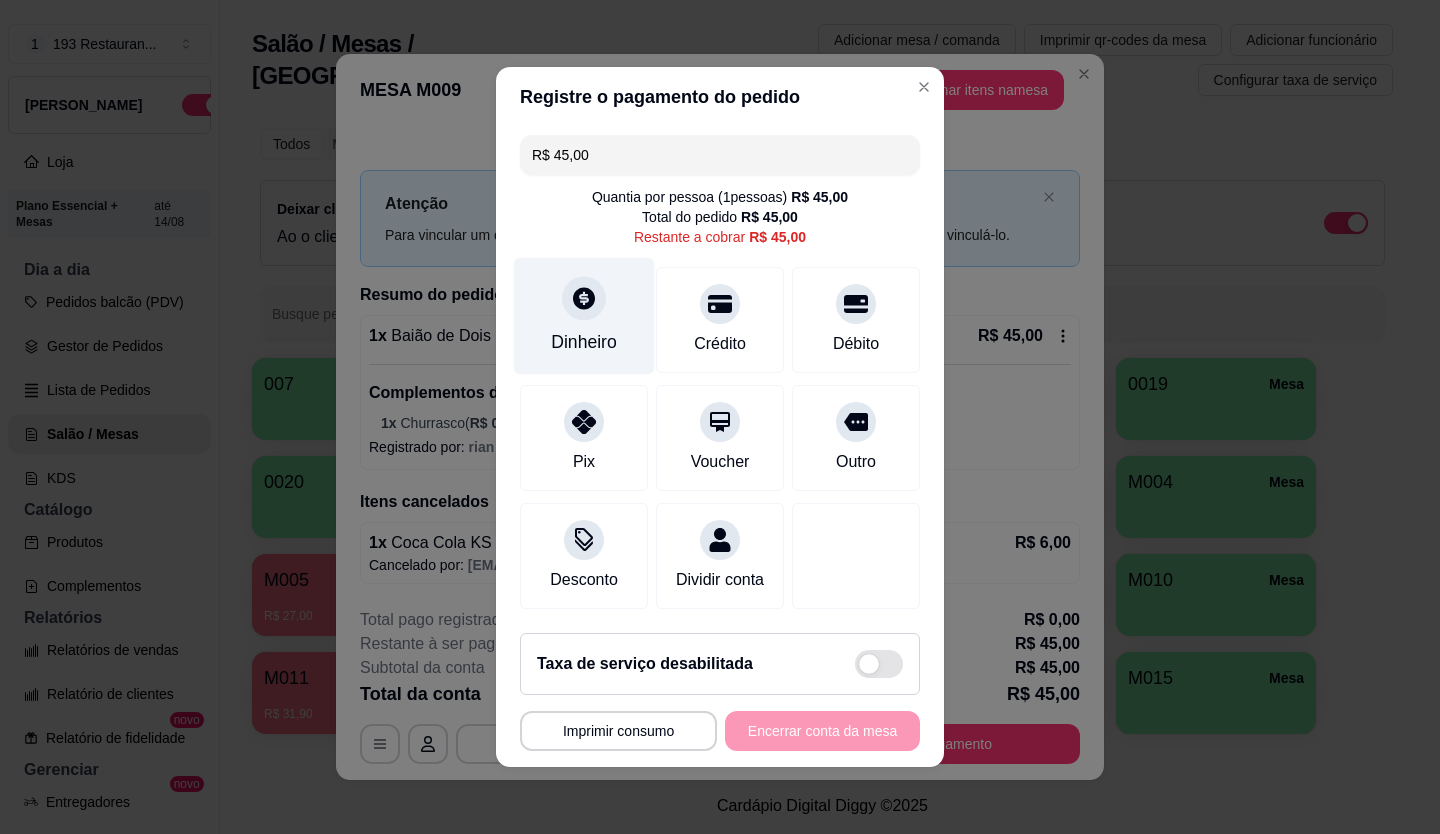 click 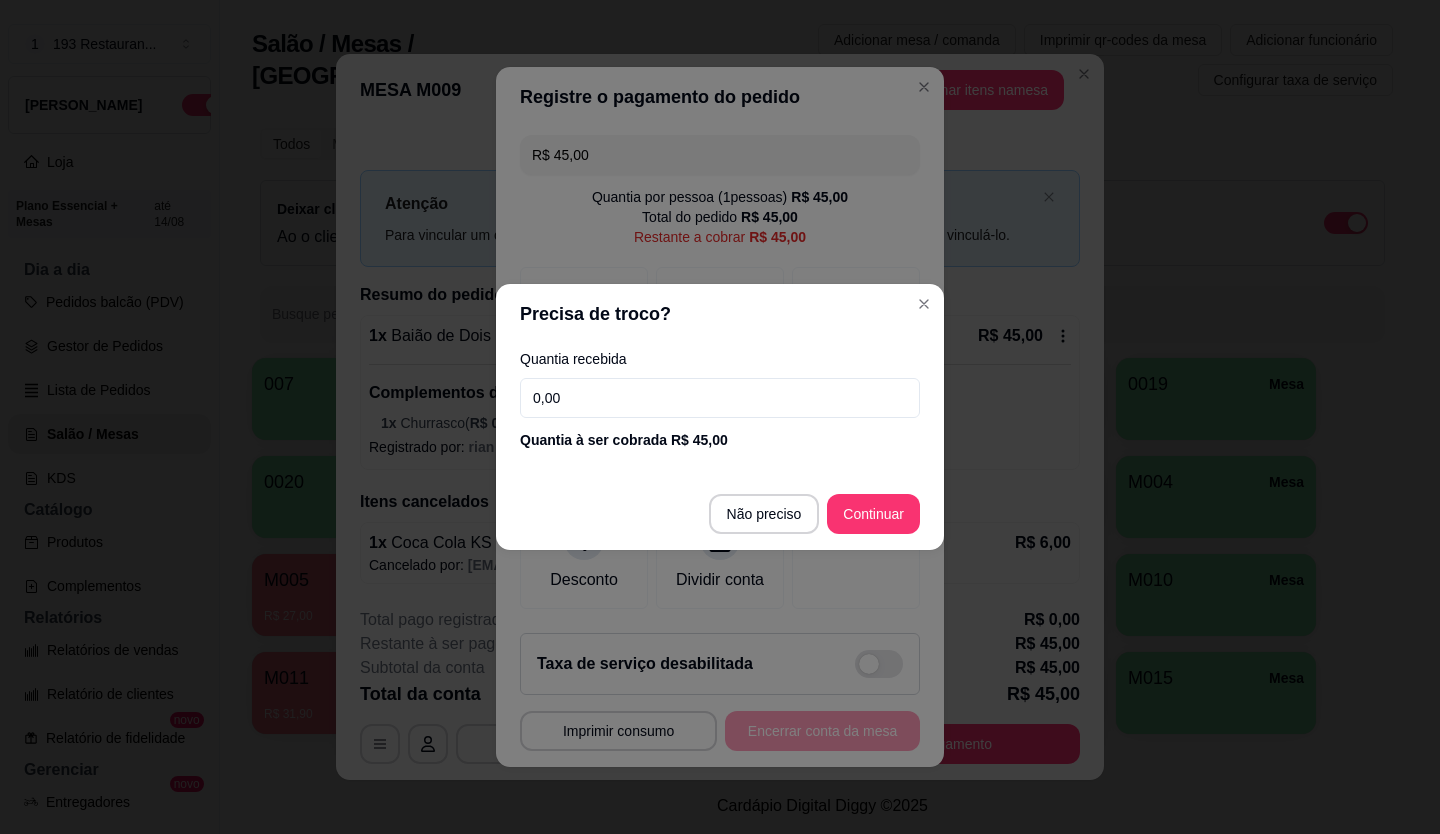 click on "0,00" at bounding box center [720, 398] 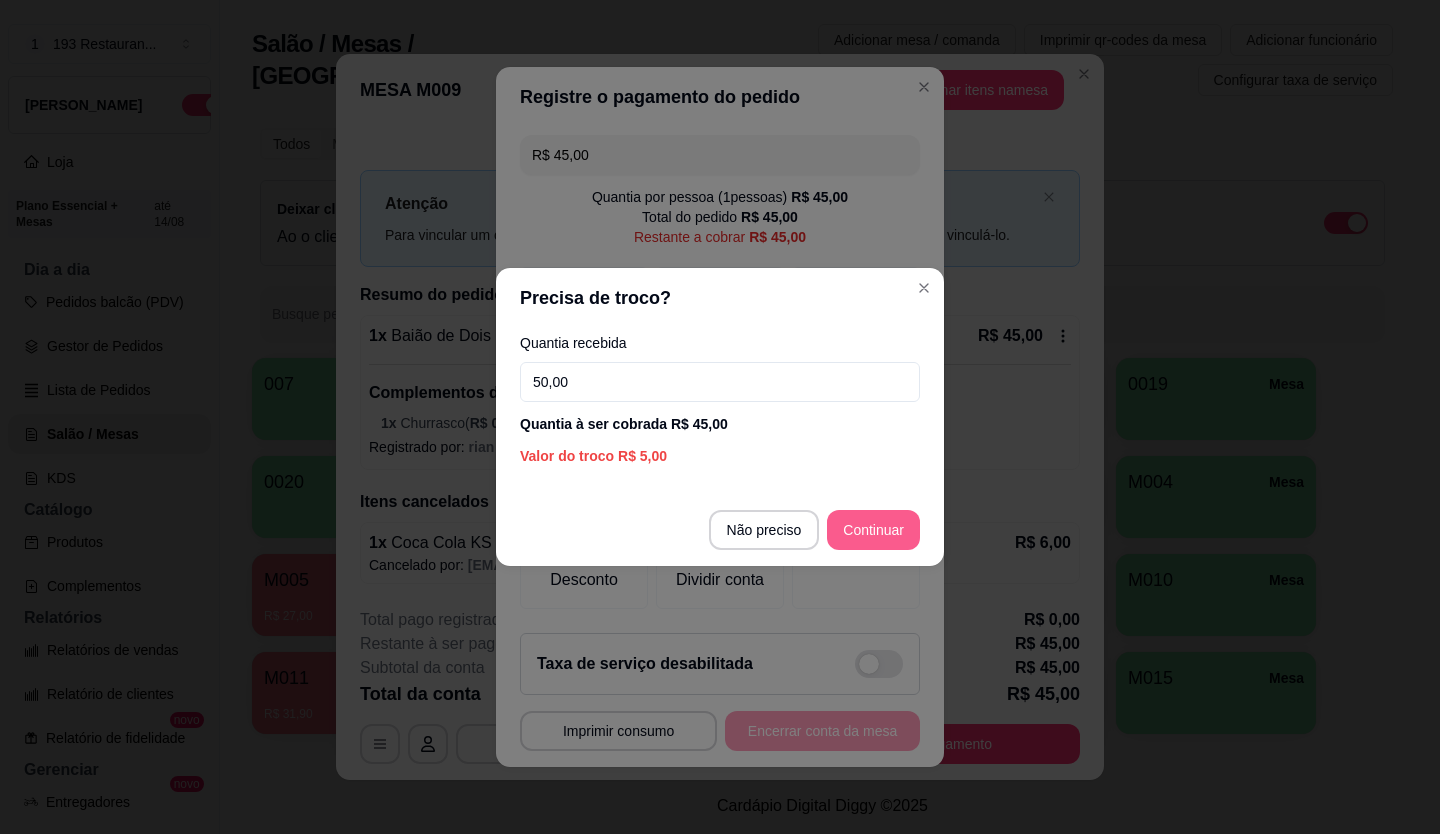 type on "50,00" 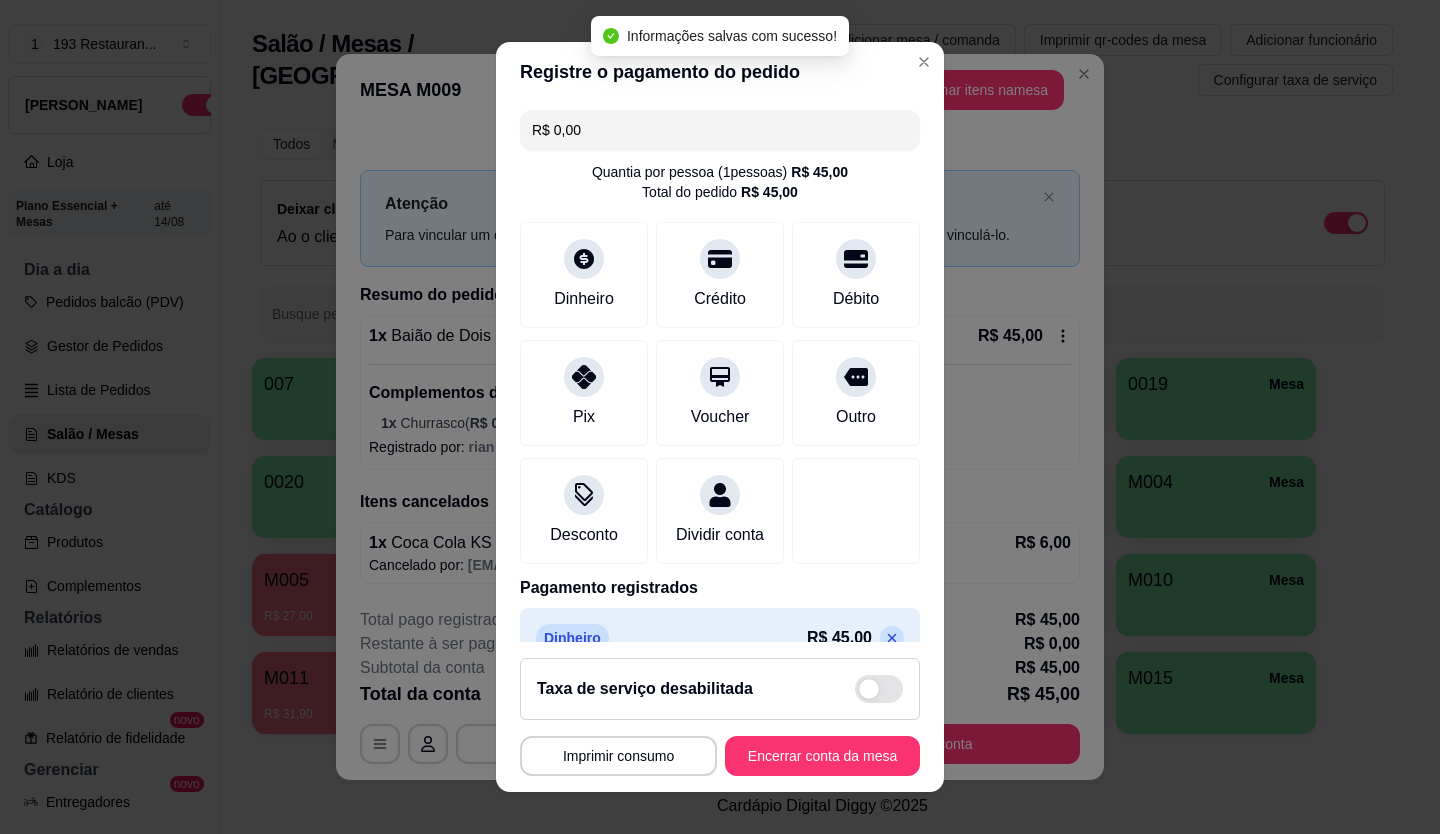 type on "R$ 0,00" 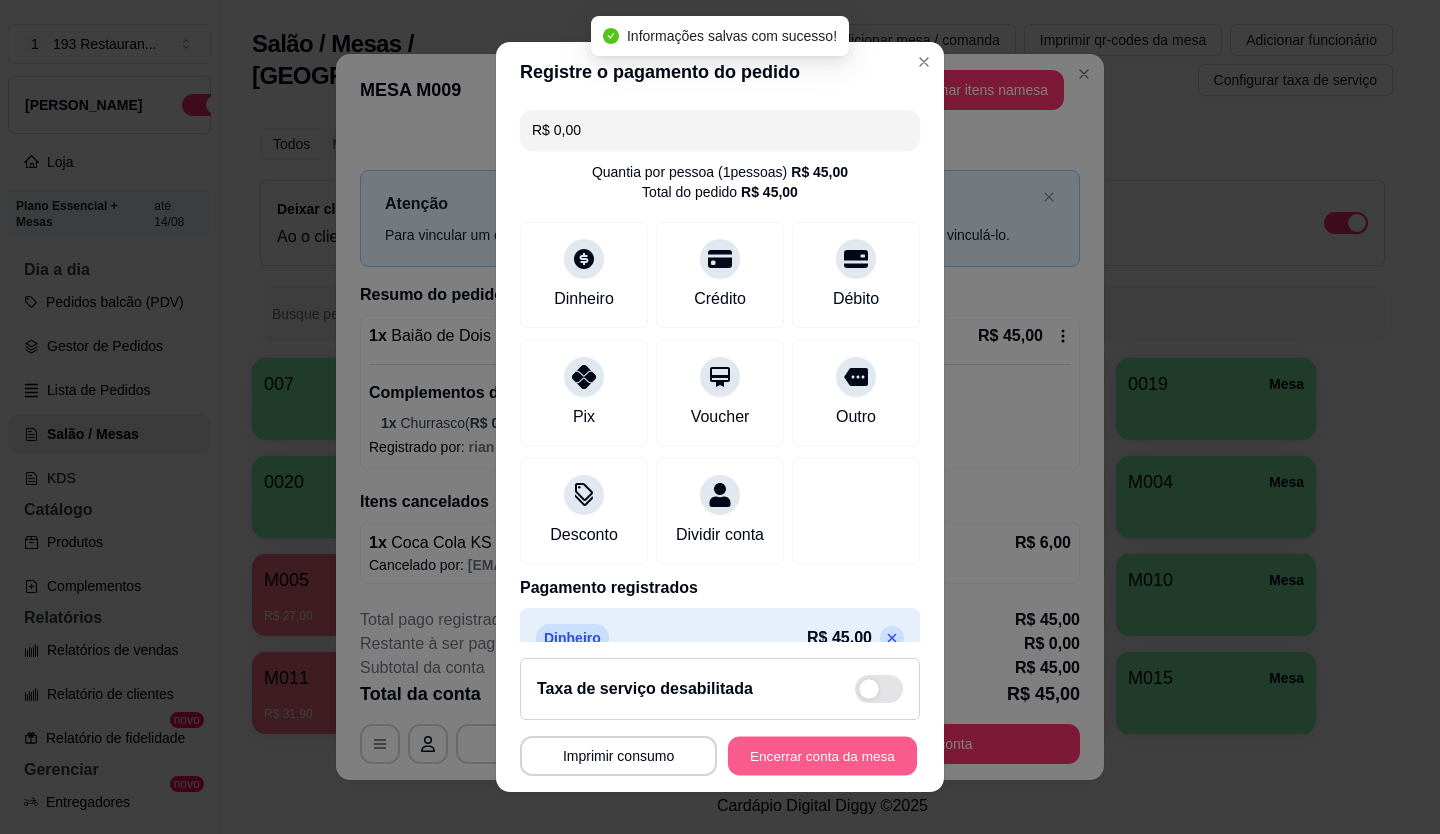click on "Encerrar conta da mesa" at bounding box center (822, 756) 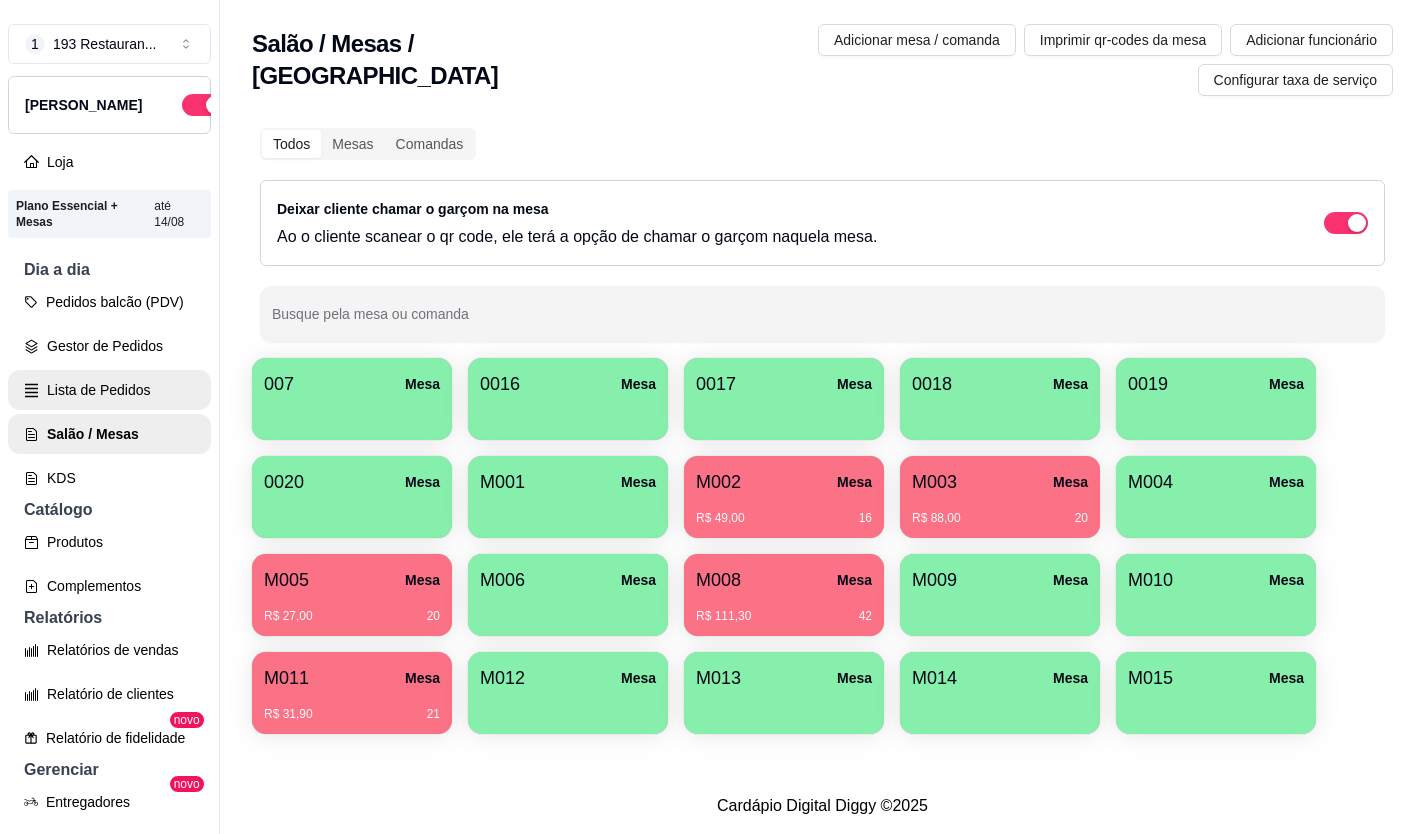 click on "Lista de Pedidos" at bounding box center (109, 390) 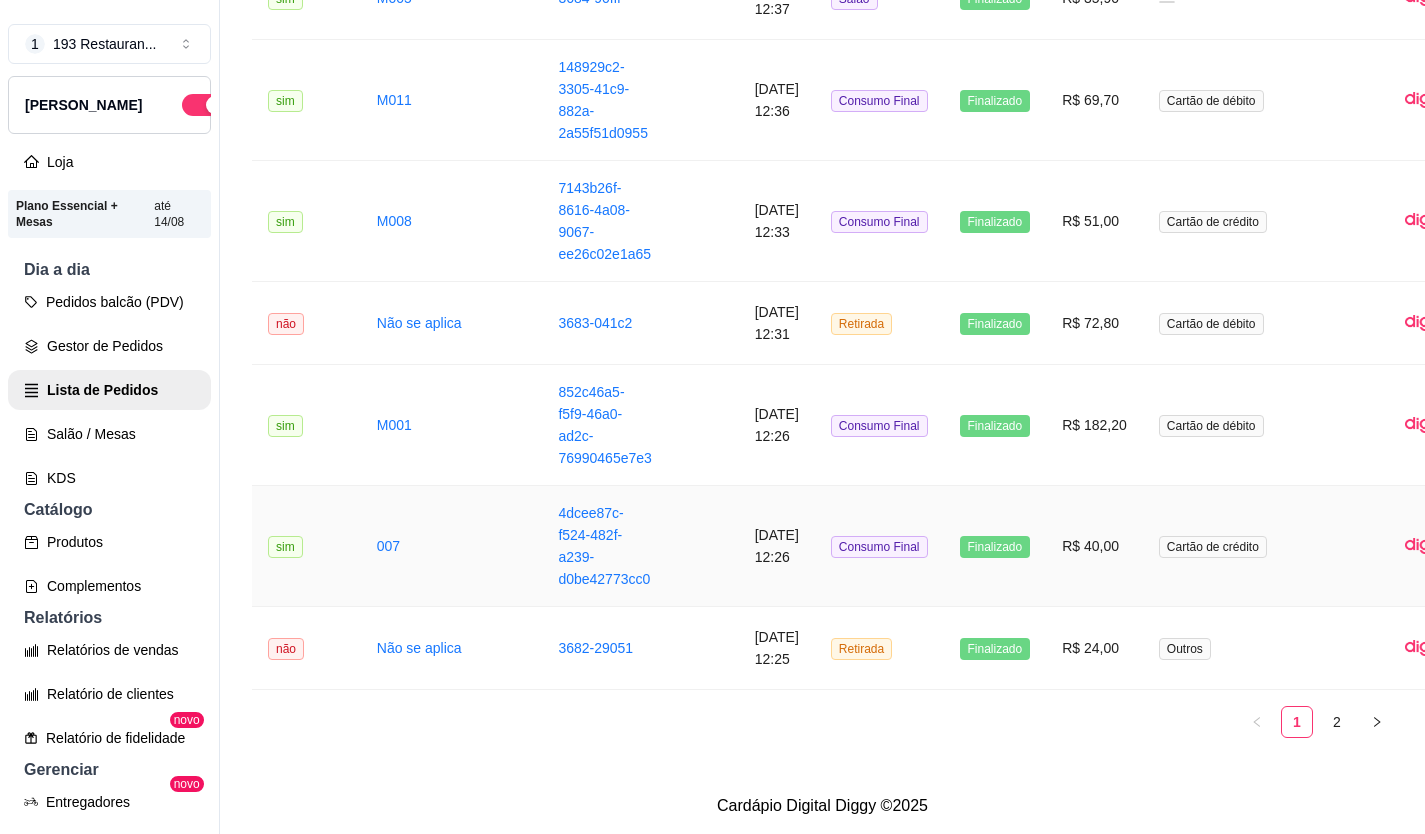 scroll, scrollTop: 2634, scrollLeft: 0, axis: vertical 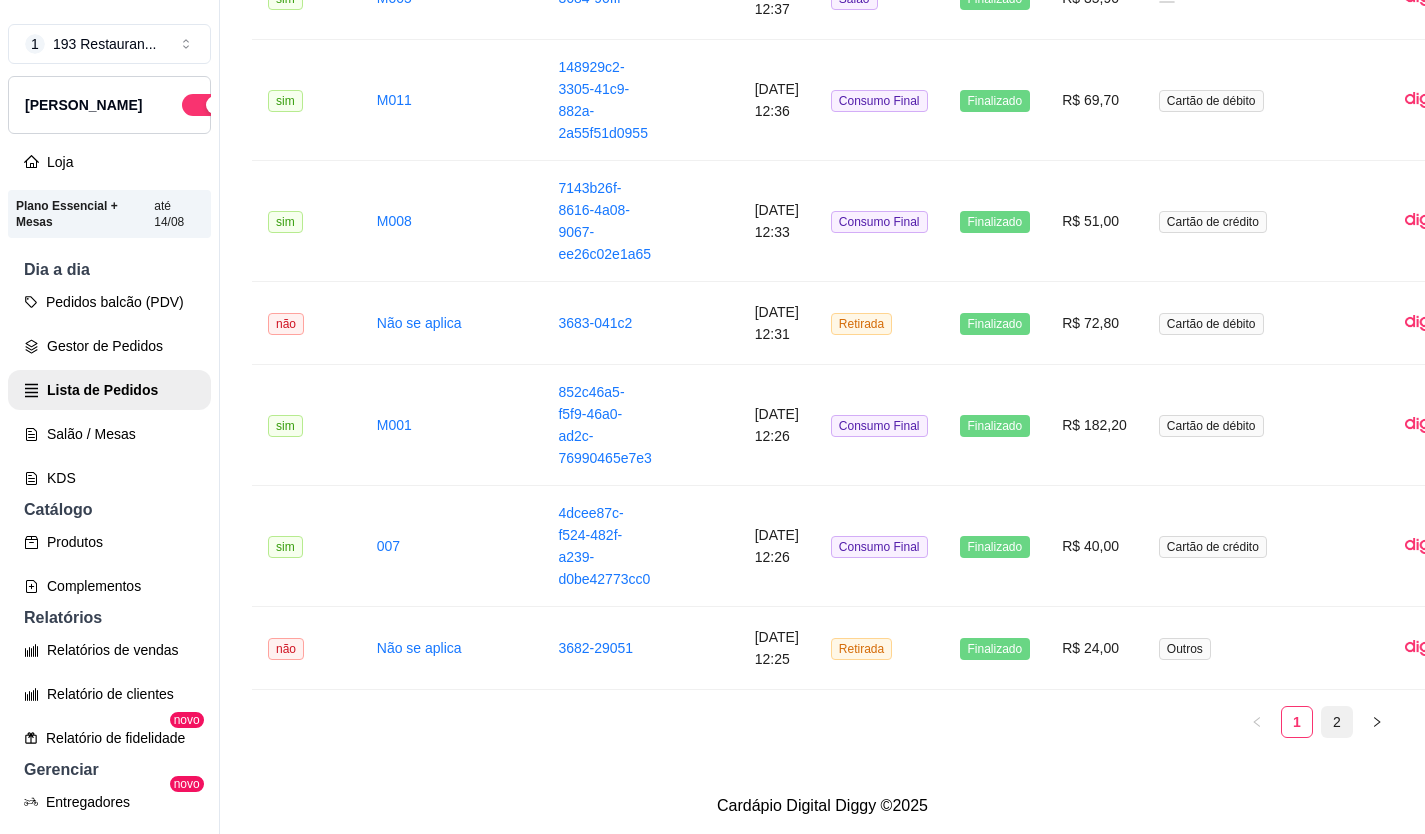 click on "2" at bounding box center (1337, 722) 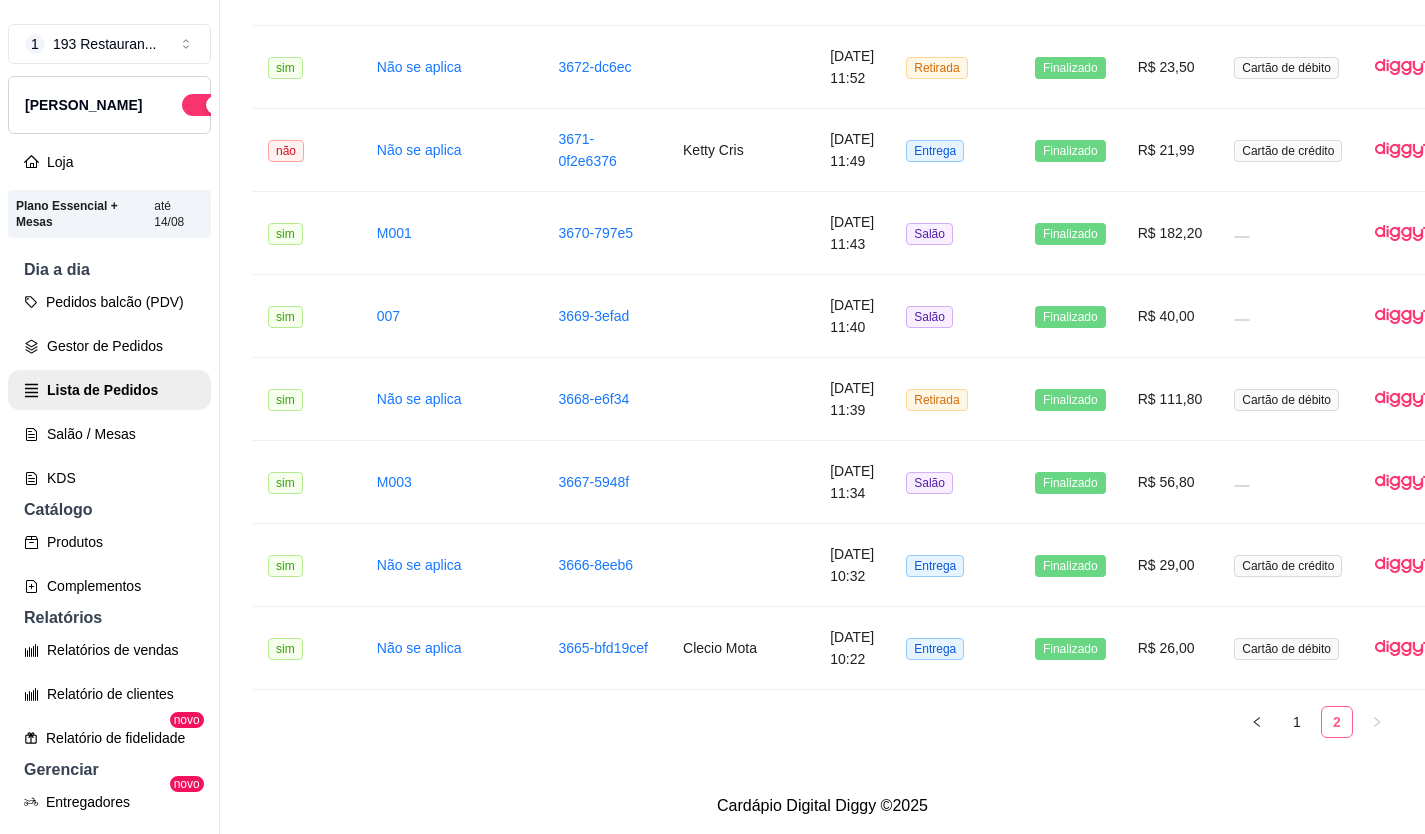 scroll, scrollTop: 1258, scrollLeft: 0, axis: vertical 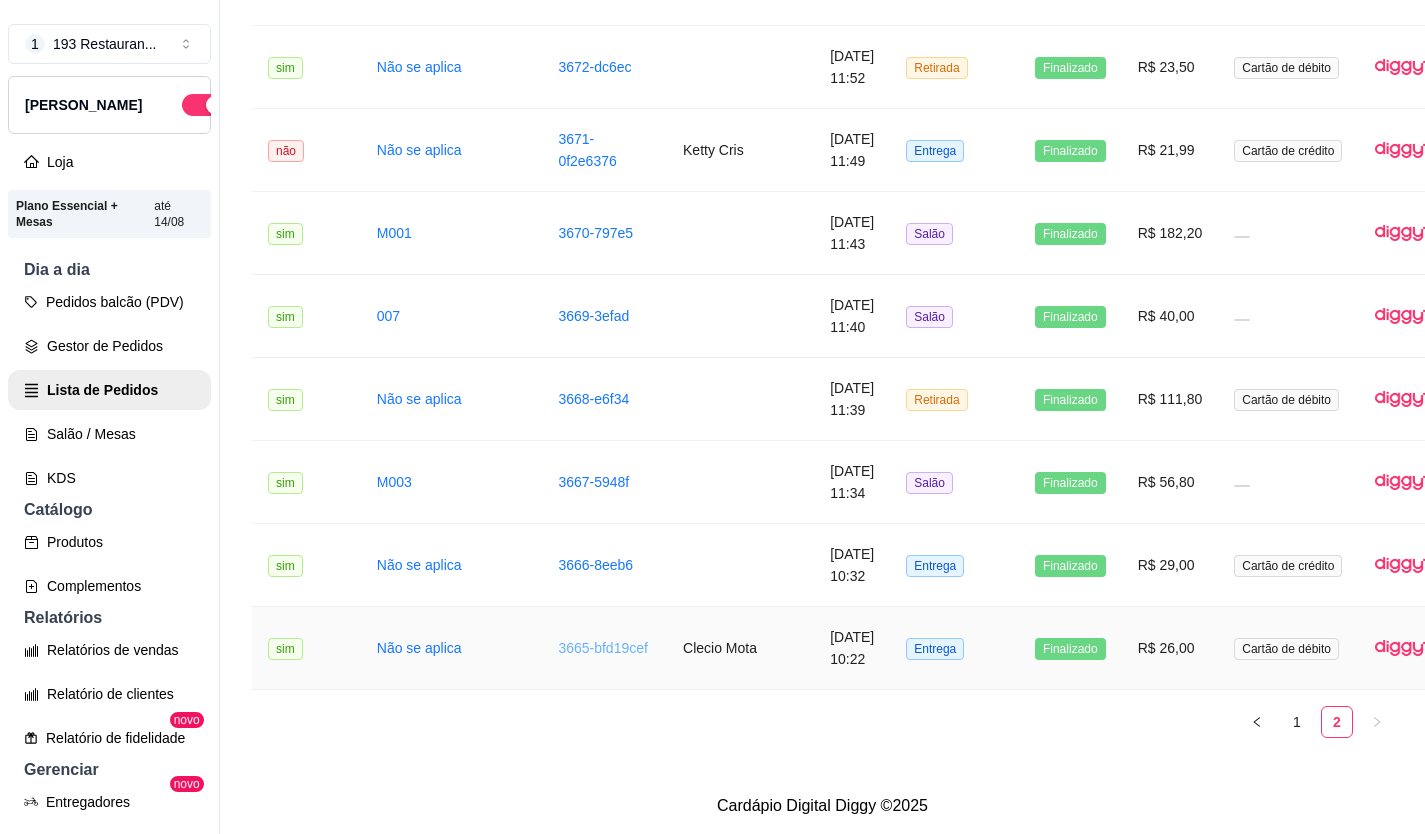 click on "3665-bfd19cef" at bounding box center (603, 648) 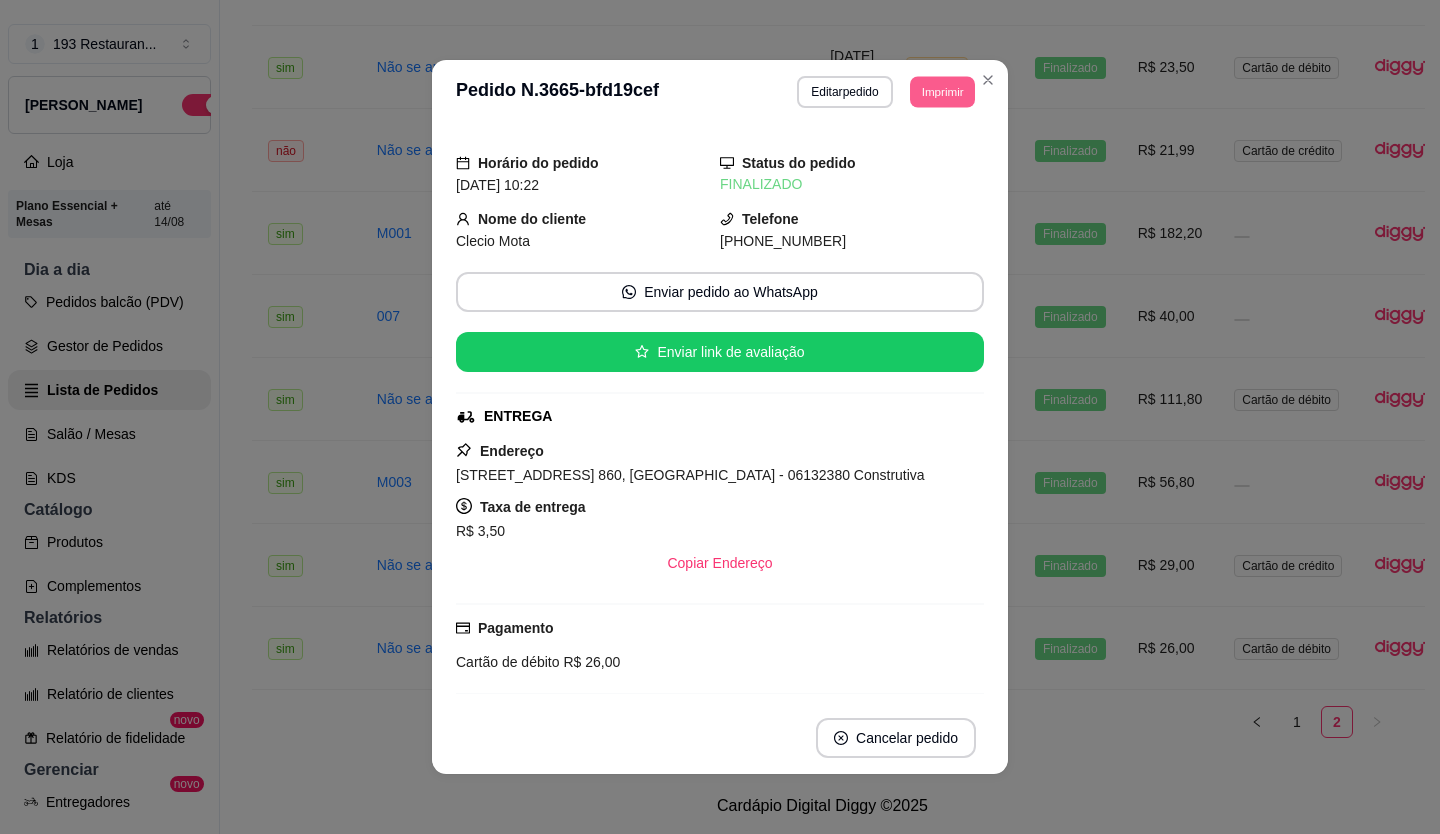 click on "Imprimir" at bounding box center [942, 91] 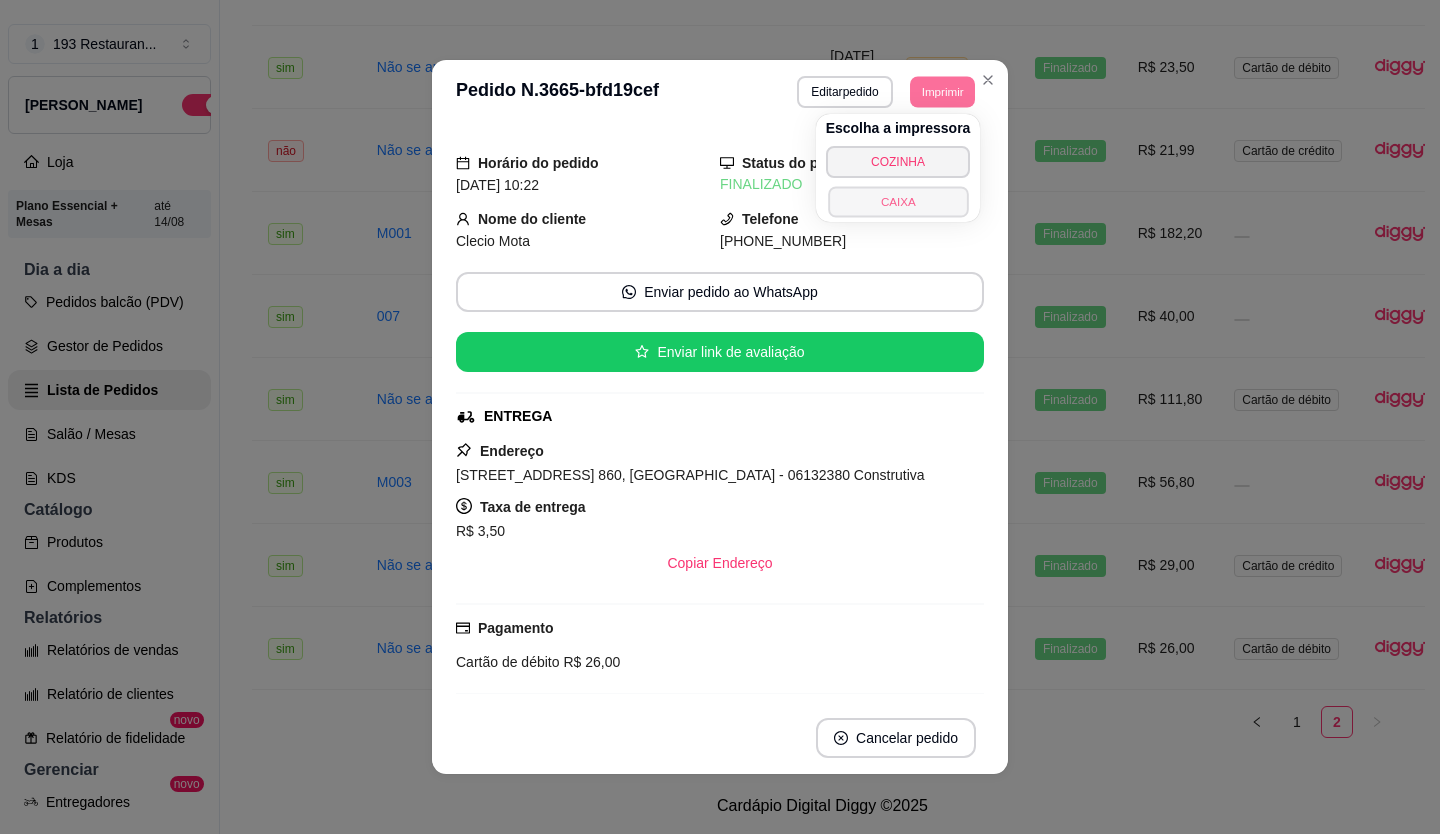 click on "CAIXA" at bounding box center (898, 201) 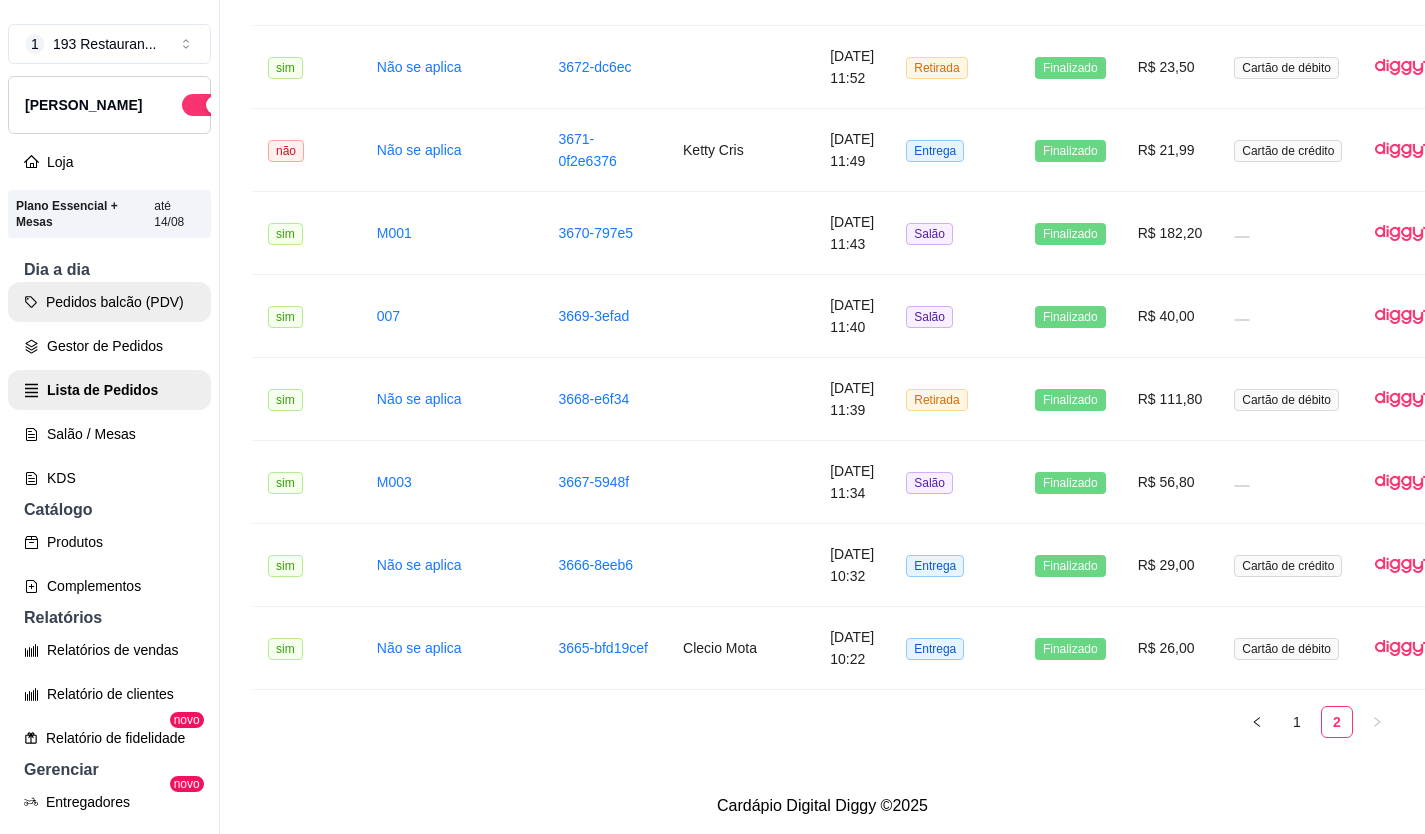 click on "Pedidos balcão (PDV)" at bounding box center (109, 302) 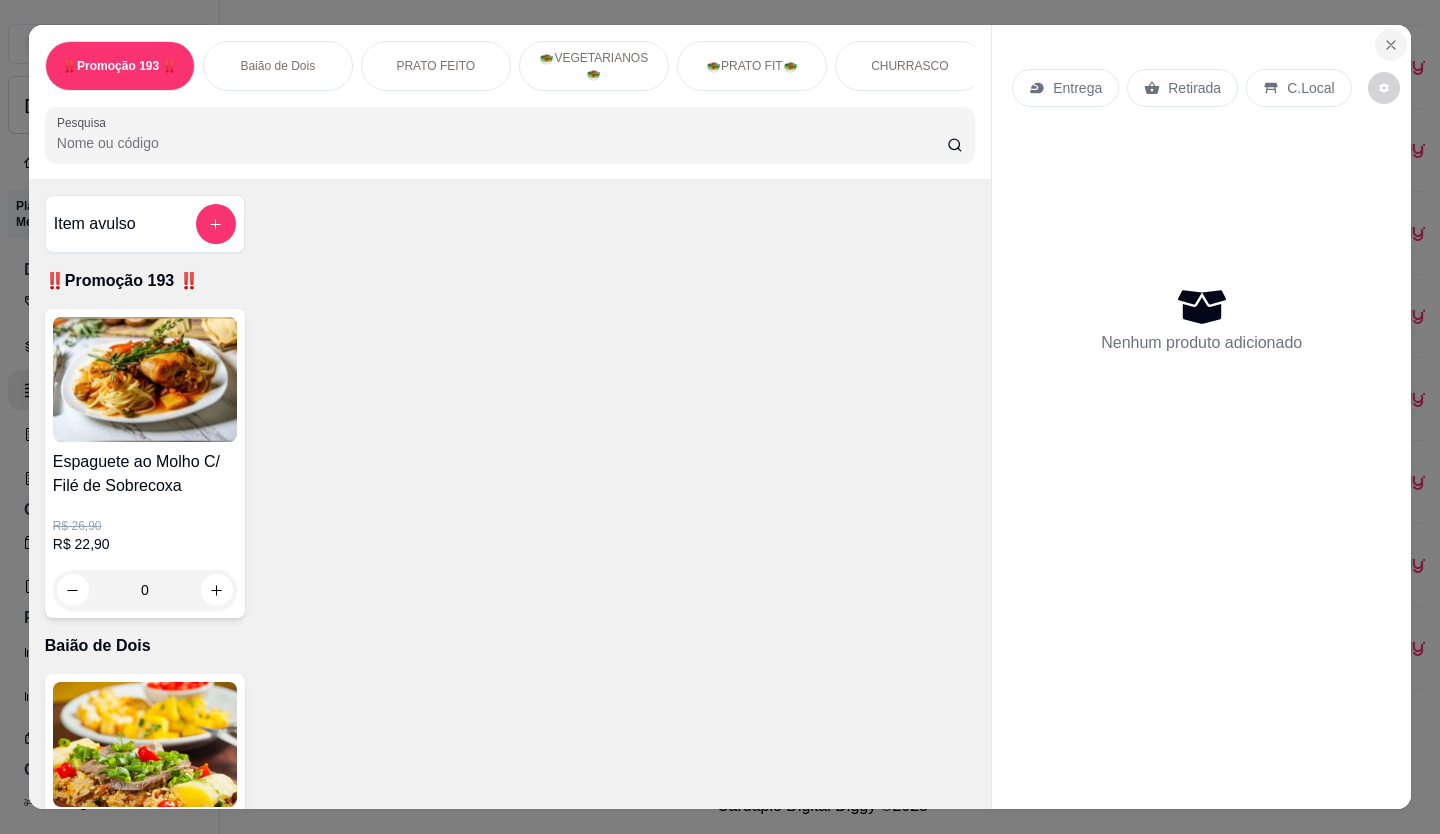 click at bounding box center (1391, 45) 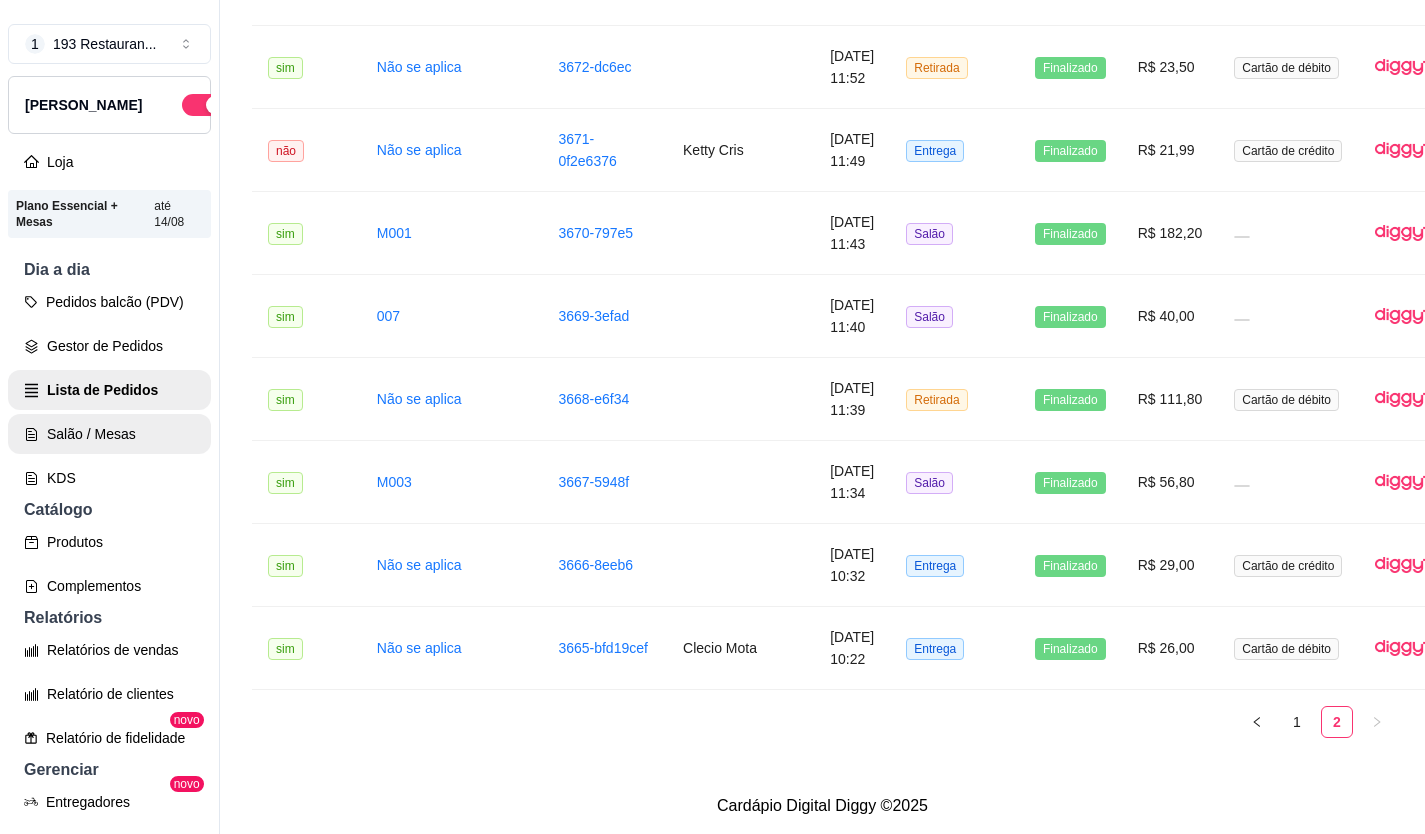 click on "Salão / Mesas" at bounding box center (109, 434) 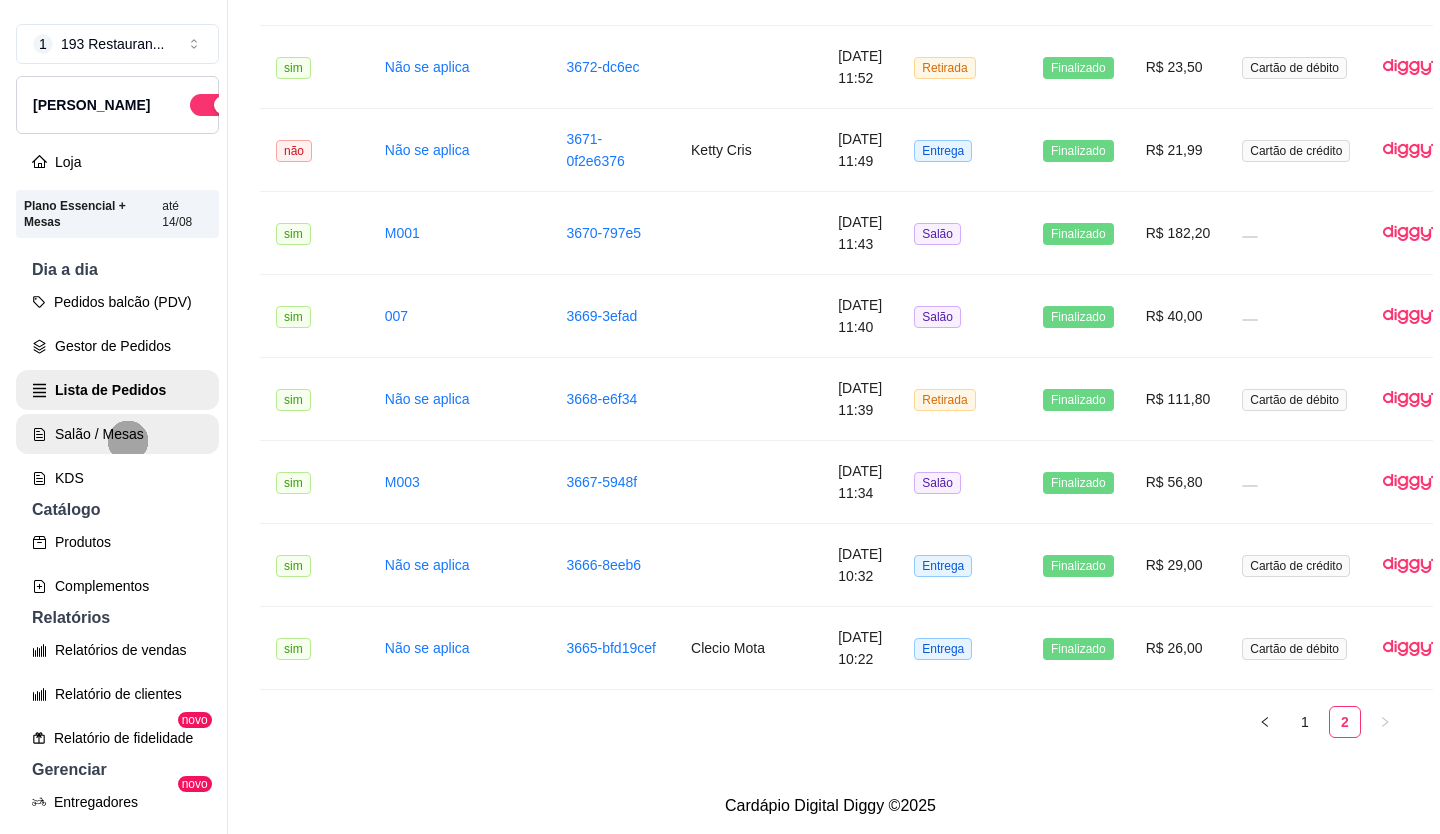scroll, scrollTop: 0, scrollLeft: 0, axis: both 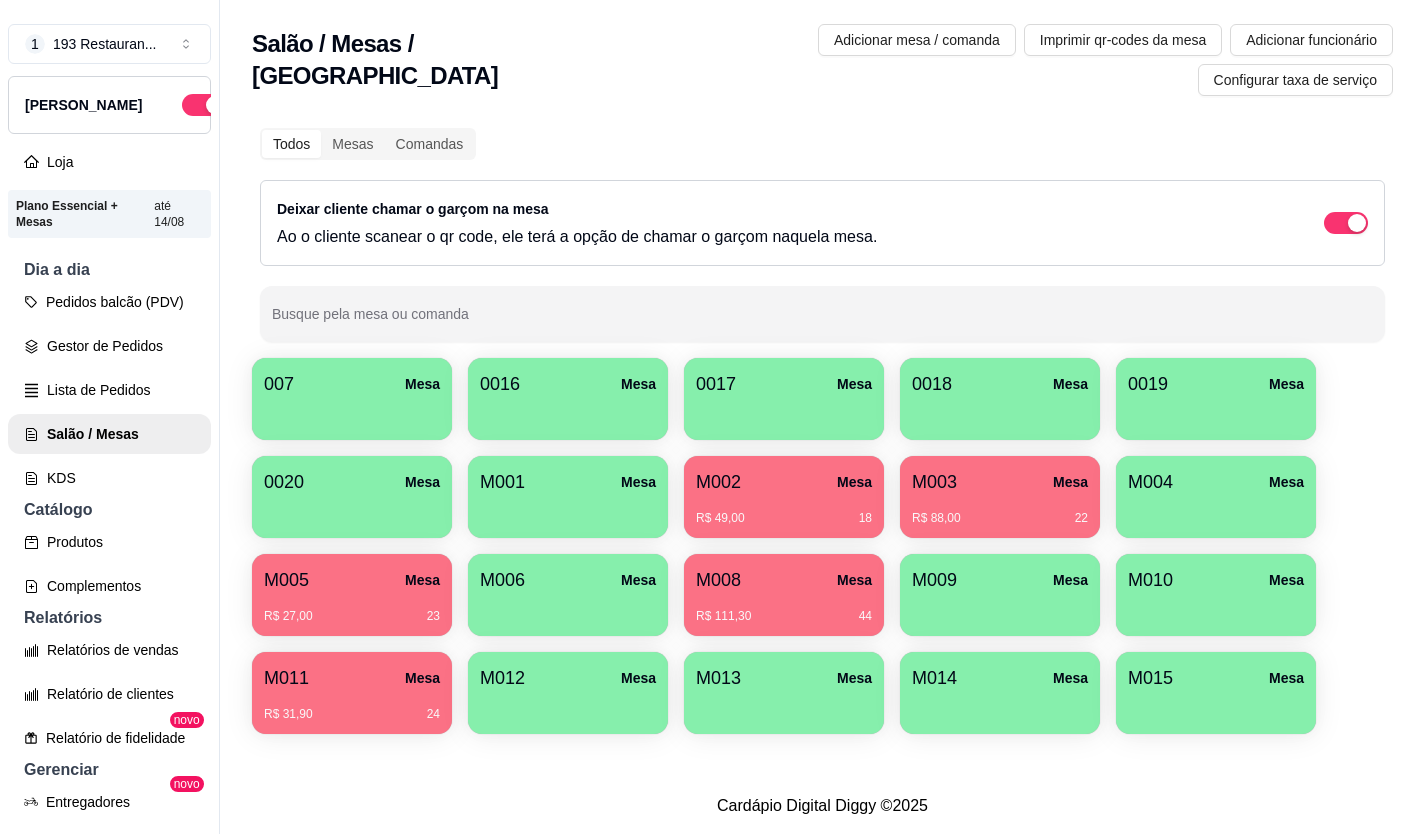 click on "M011" at bounding box center [286, 678] 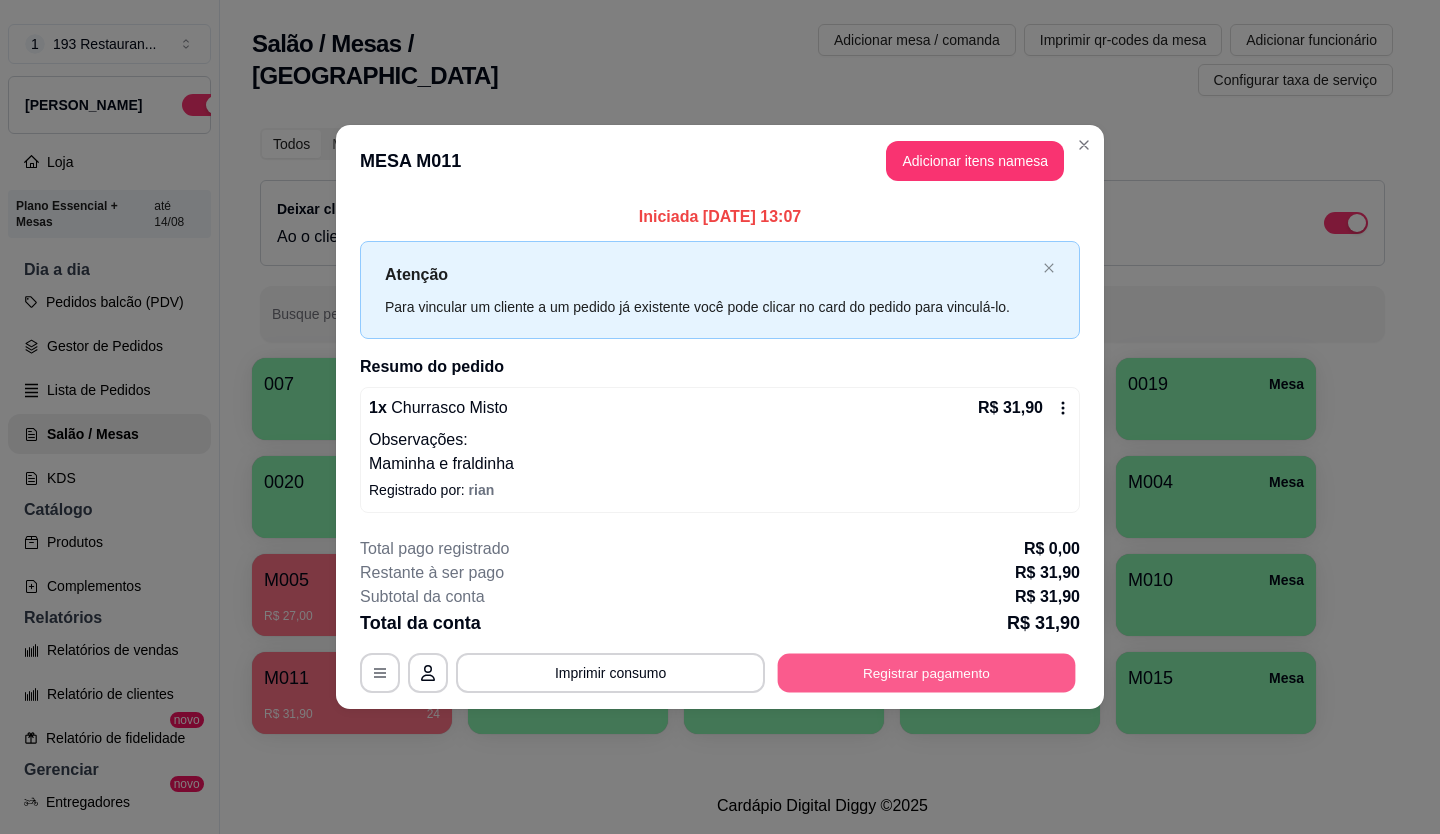 click on "Registrar pagamento" at bounding box center (927, 672) 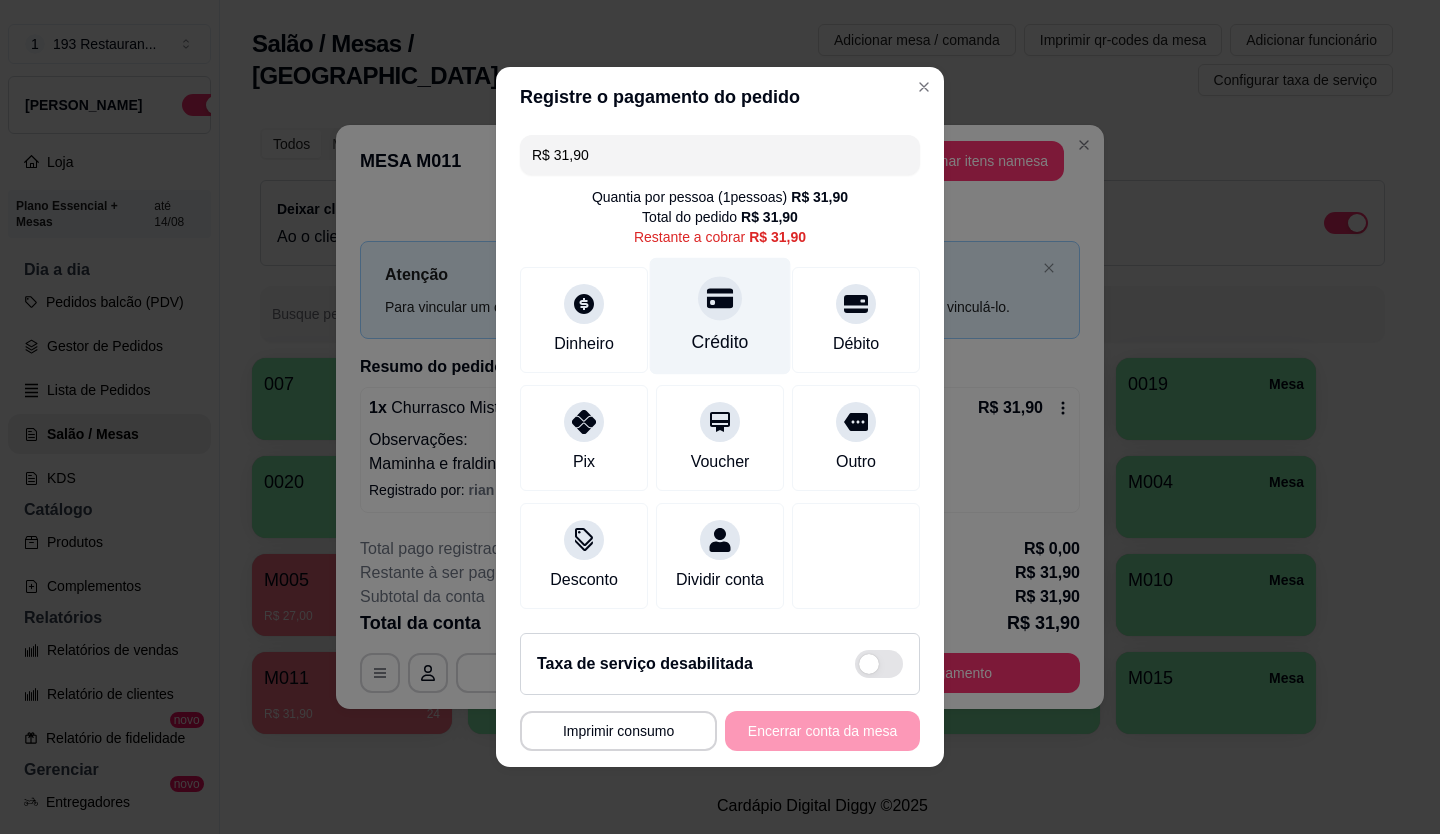 click 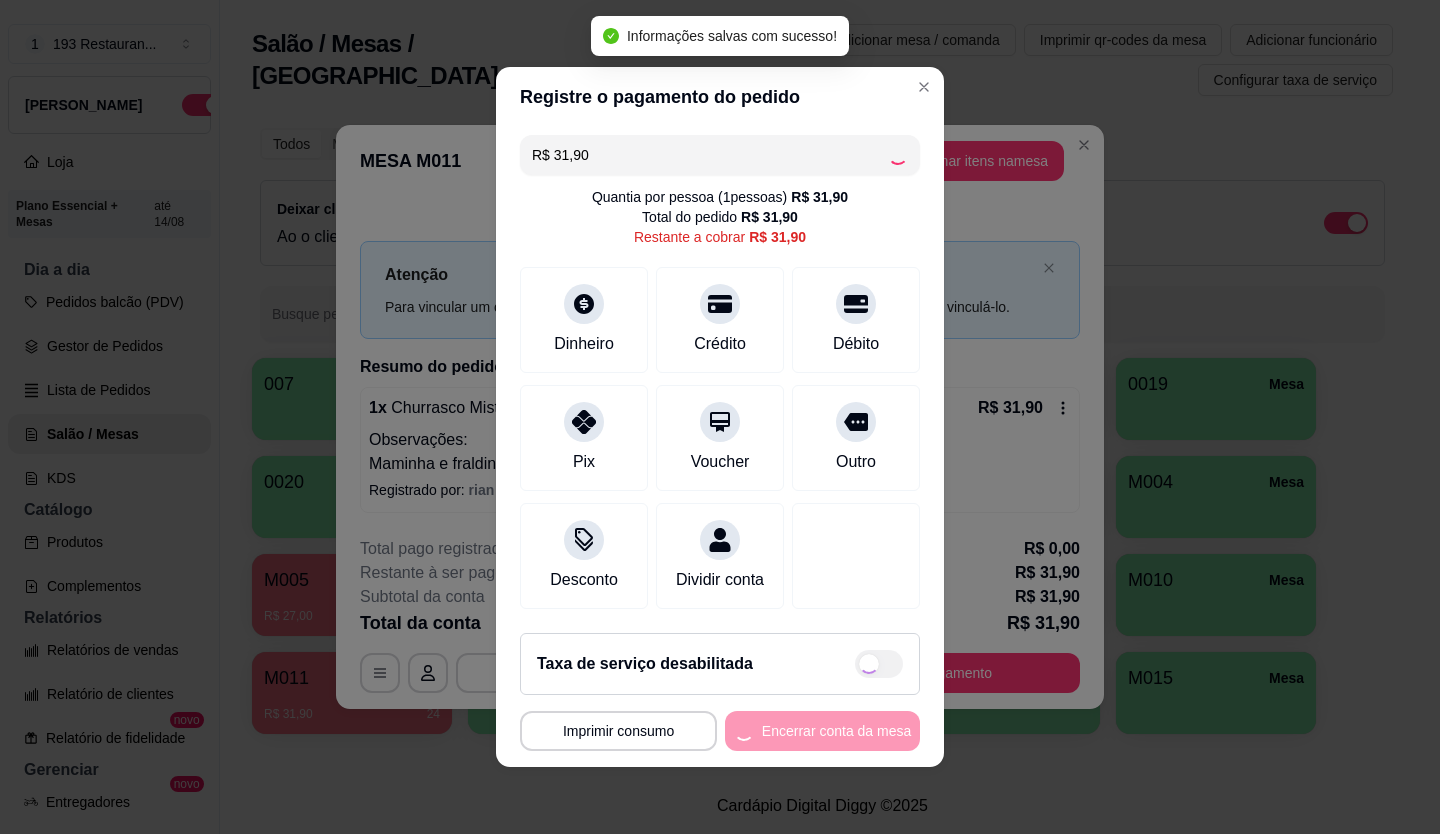 type on "R$ 0,00" 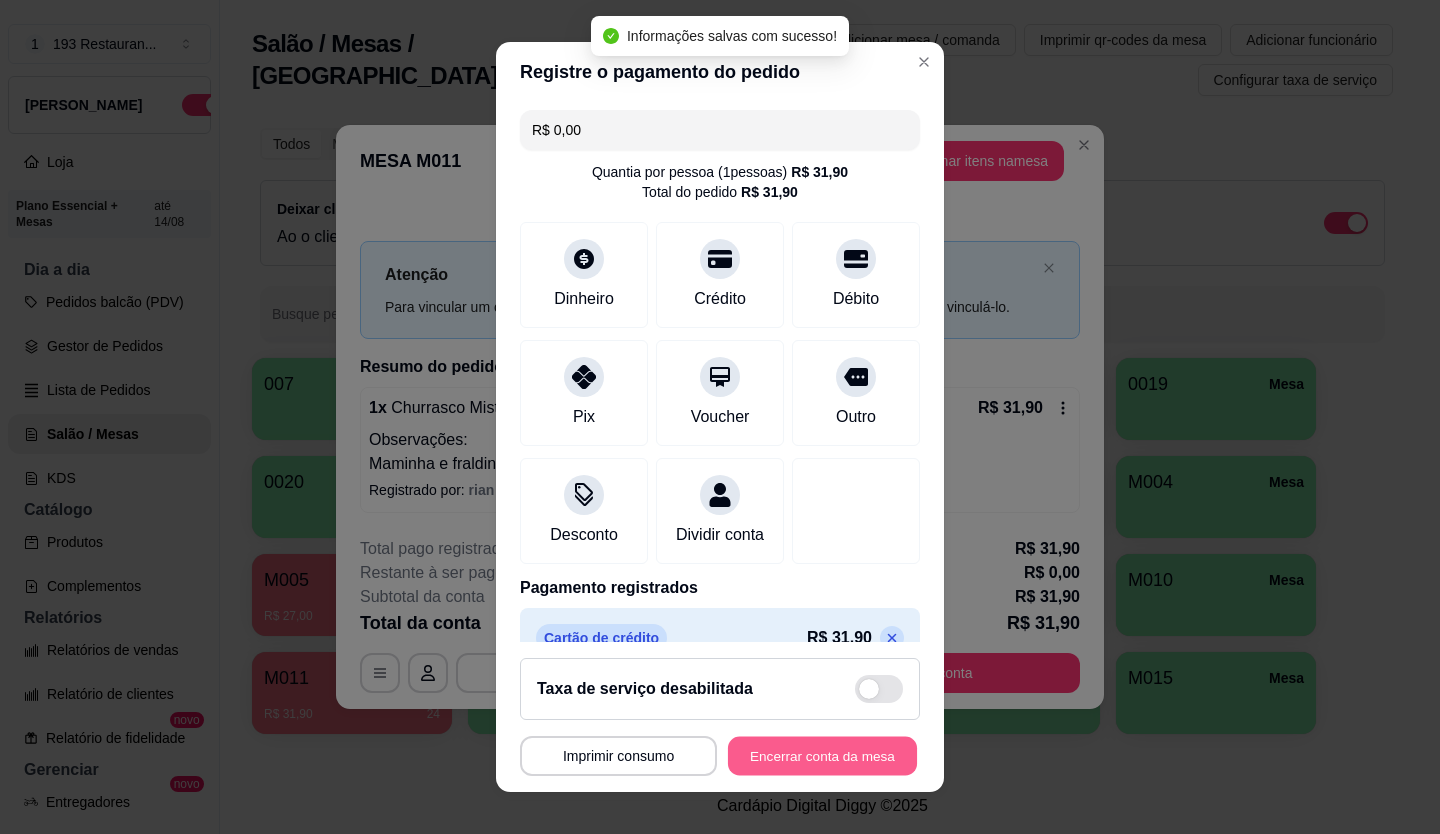 click on "Encerrar conta da mesa" at bounding box center [822, 756] 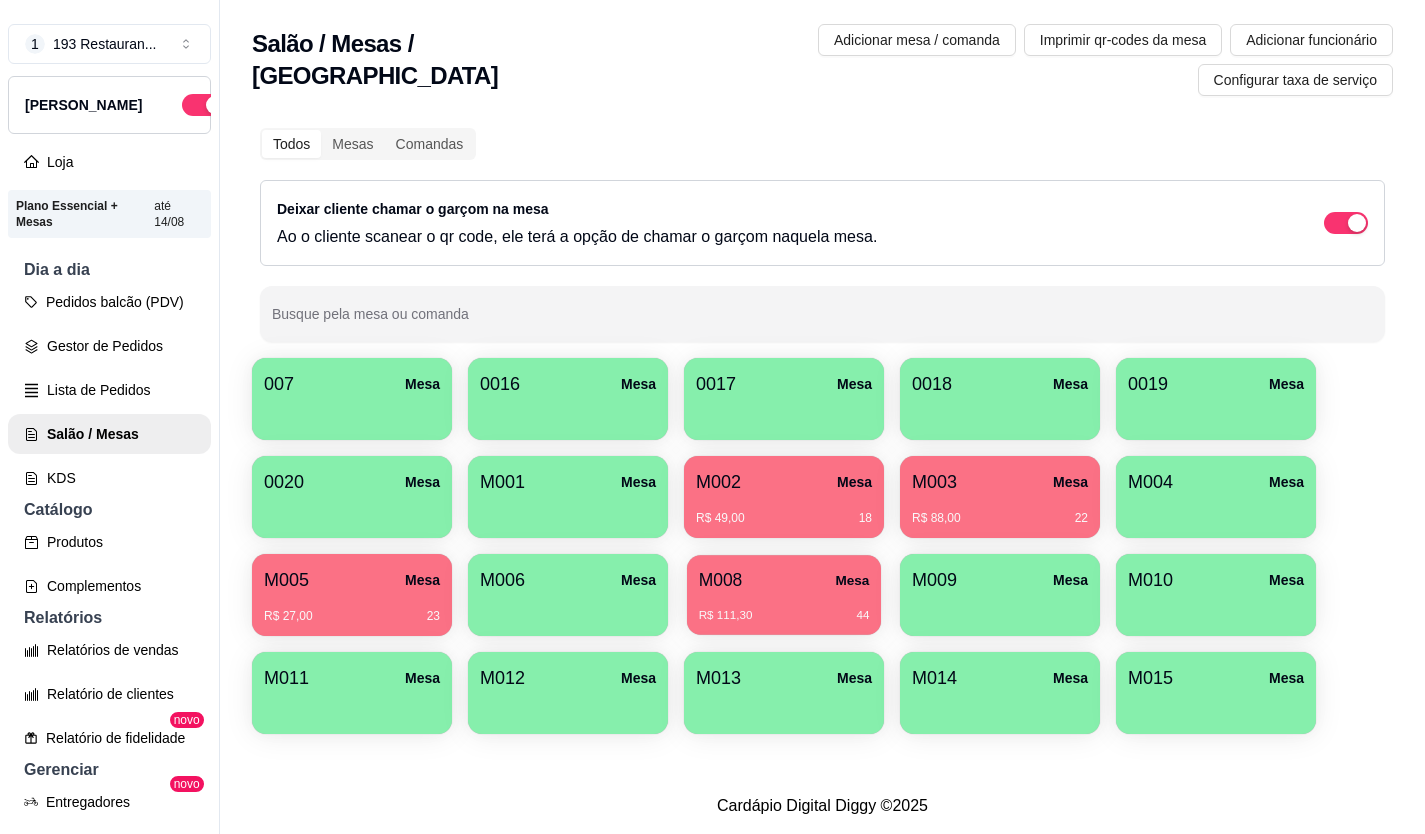 click on "M008 Mesa" at bounding box center (784, 580) 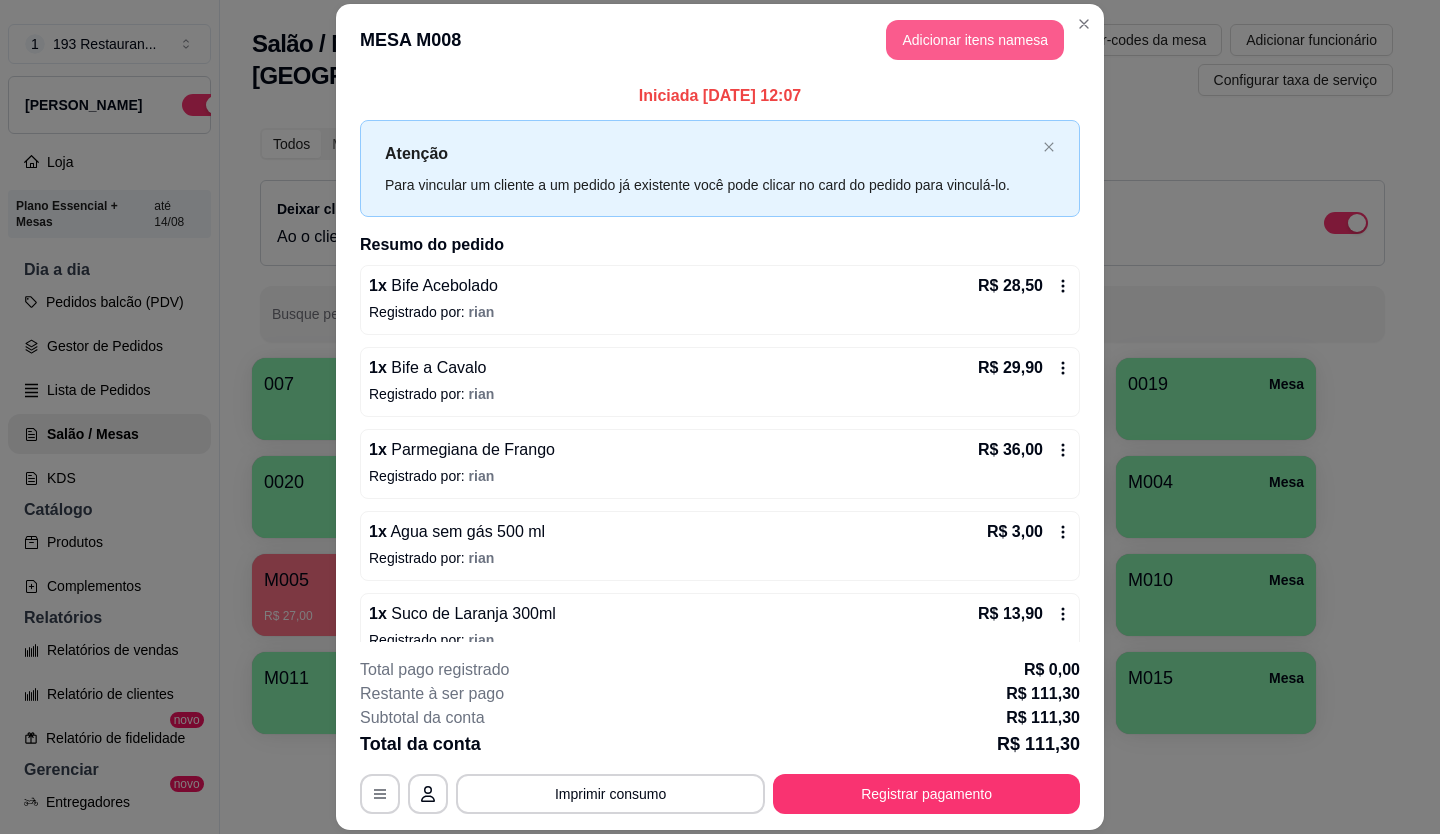 click on "Adicionar itens na  mesa" at bounding box center [975, 40] 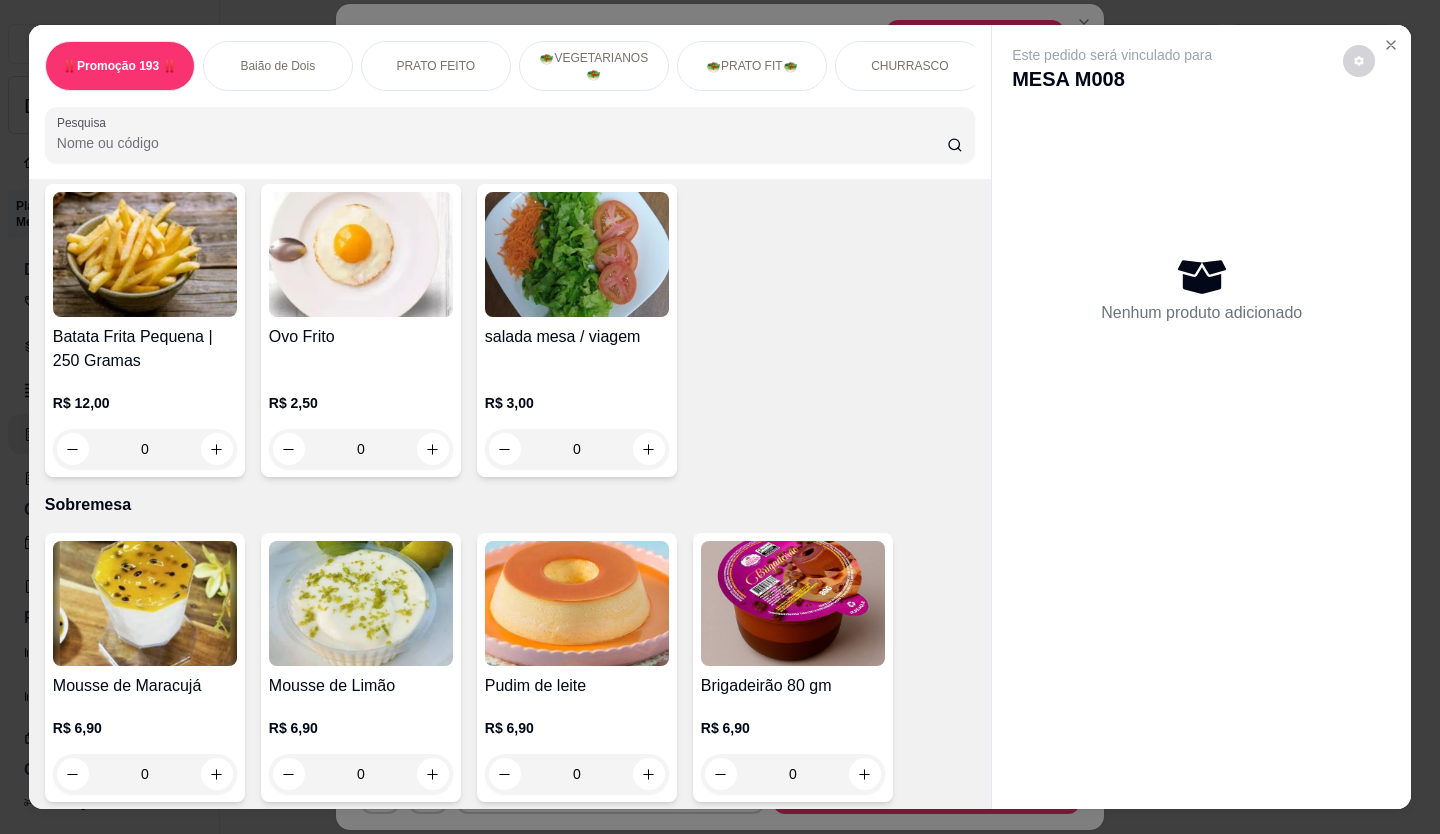 scroll, scrollTop: 4349, scrollLeft: 0, axis: vertical 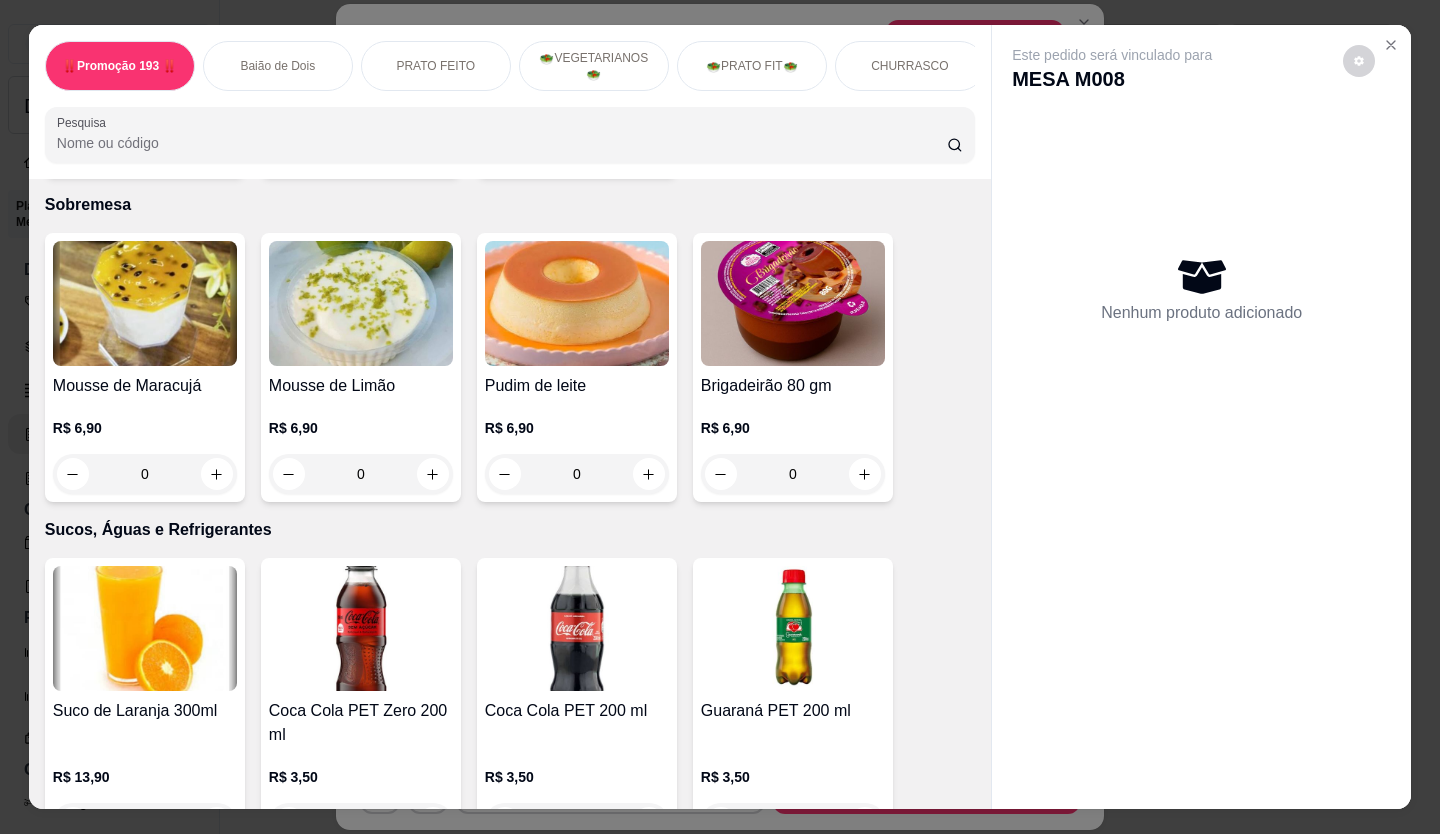 click 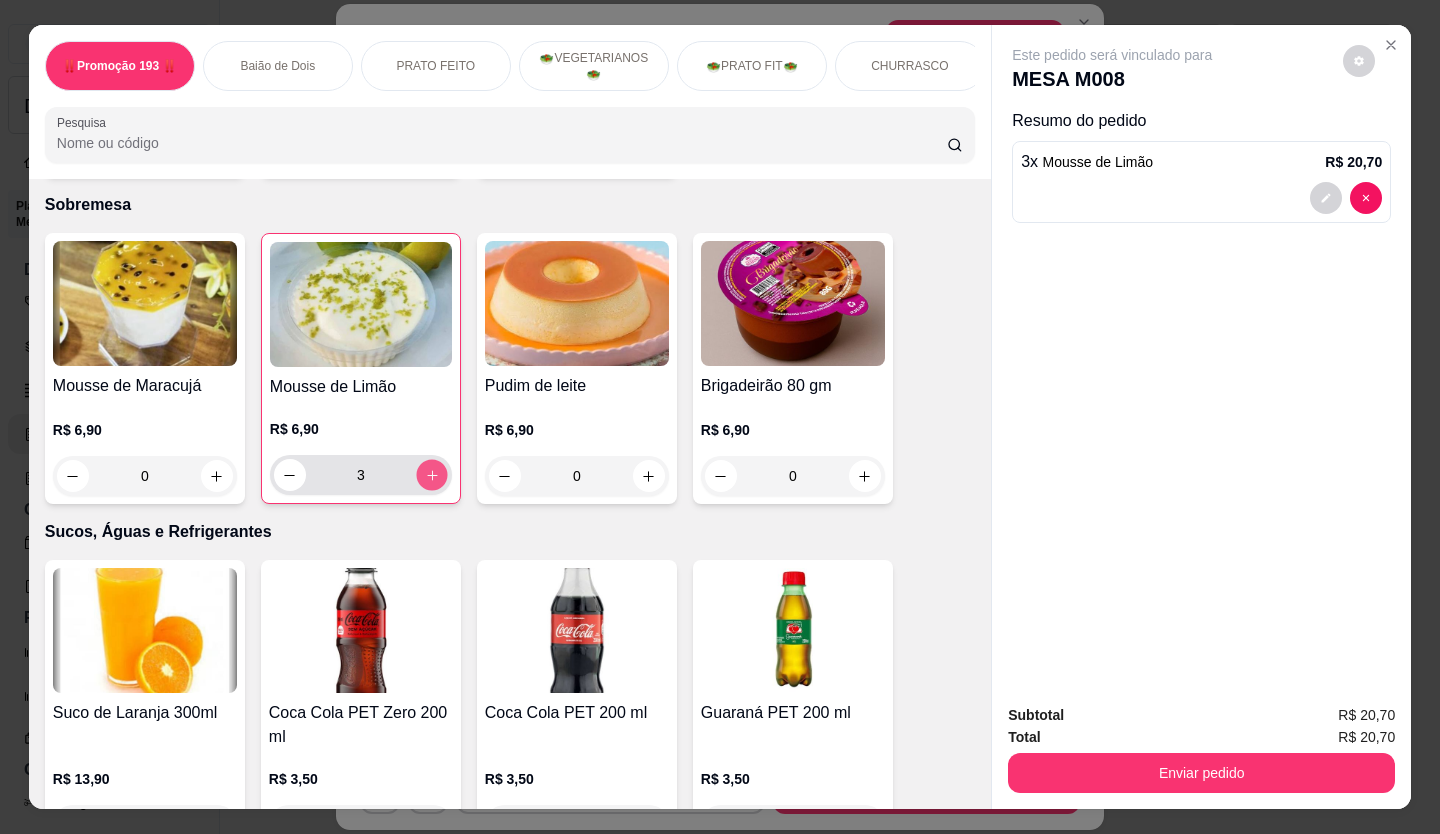click 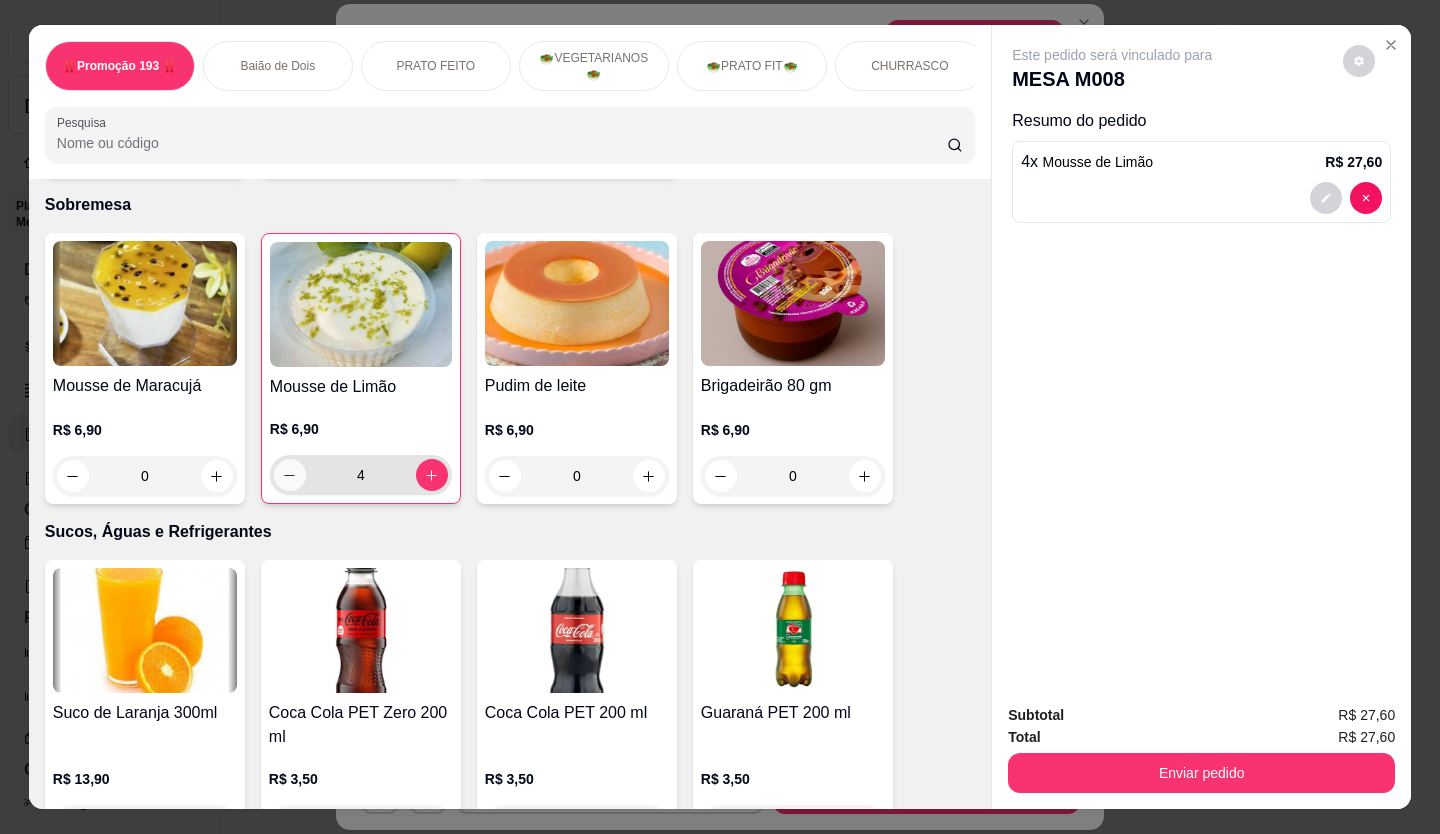 click at bounding box center [290, 475] 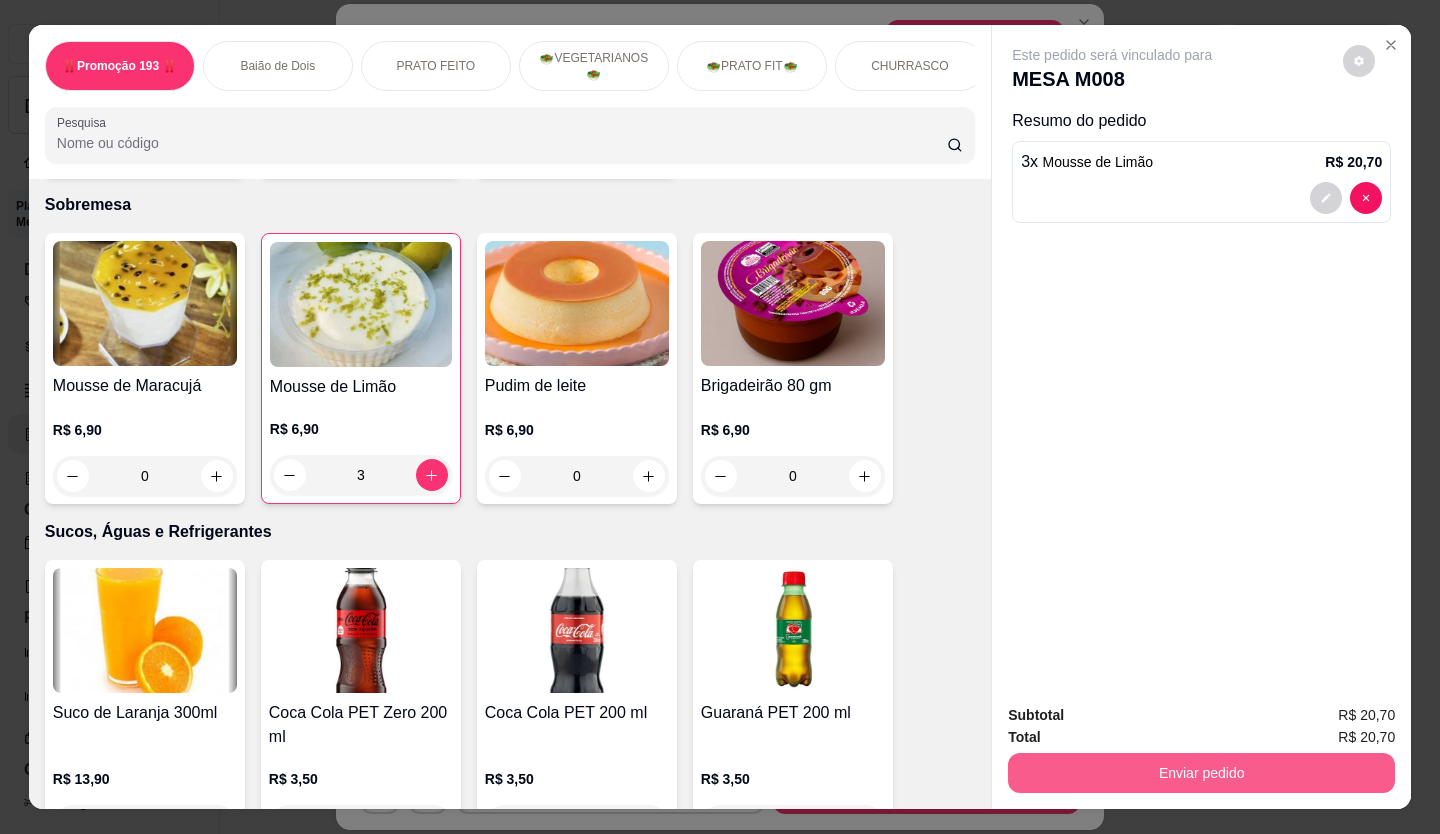 click on "Enviar pedido" at bounding box center [1201, 773] 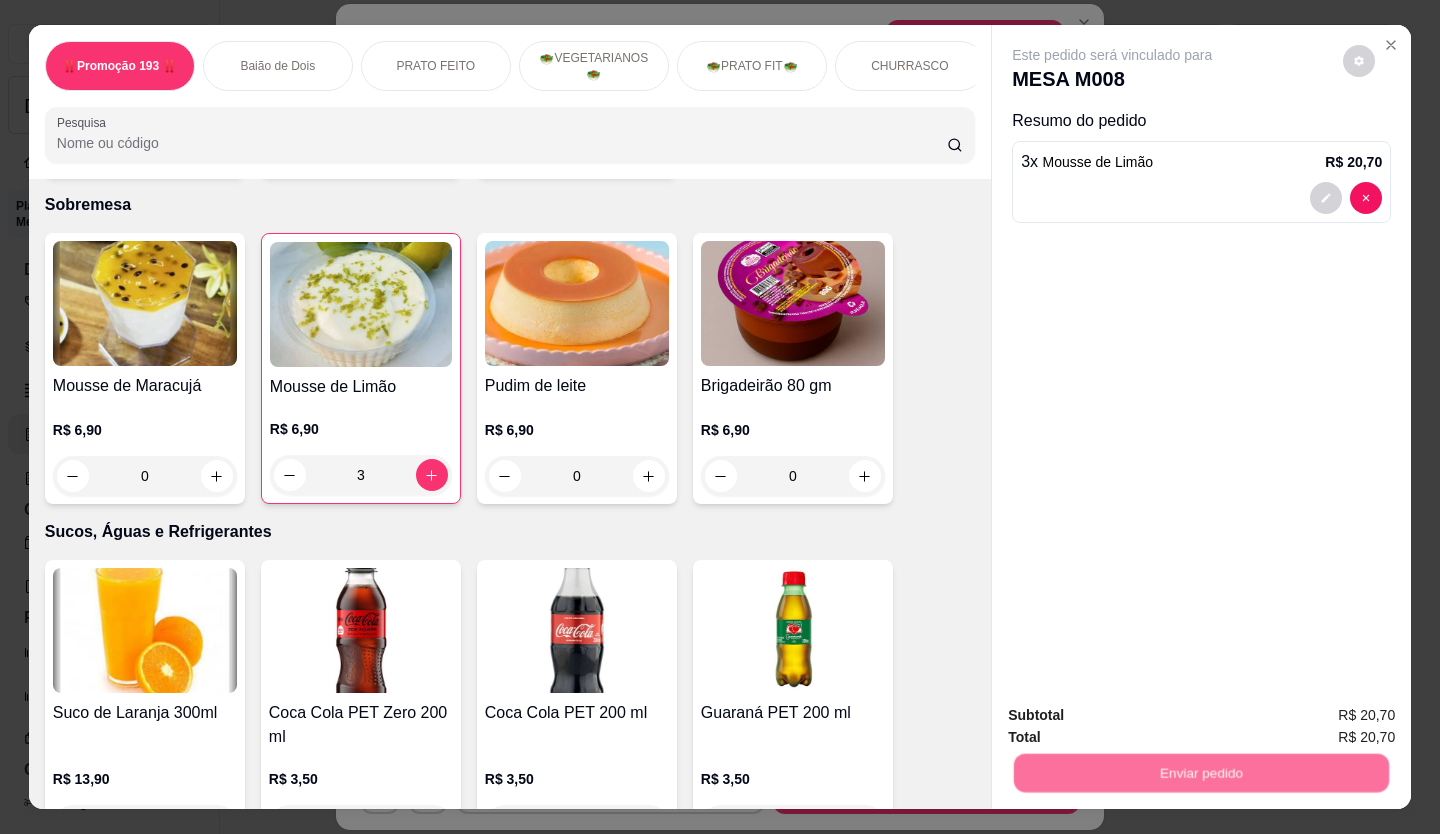 click on "Não registrar e enviar pedido" at bounding box center [1135, 717] 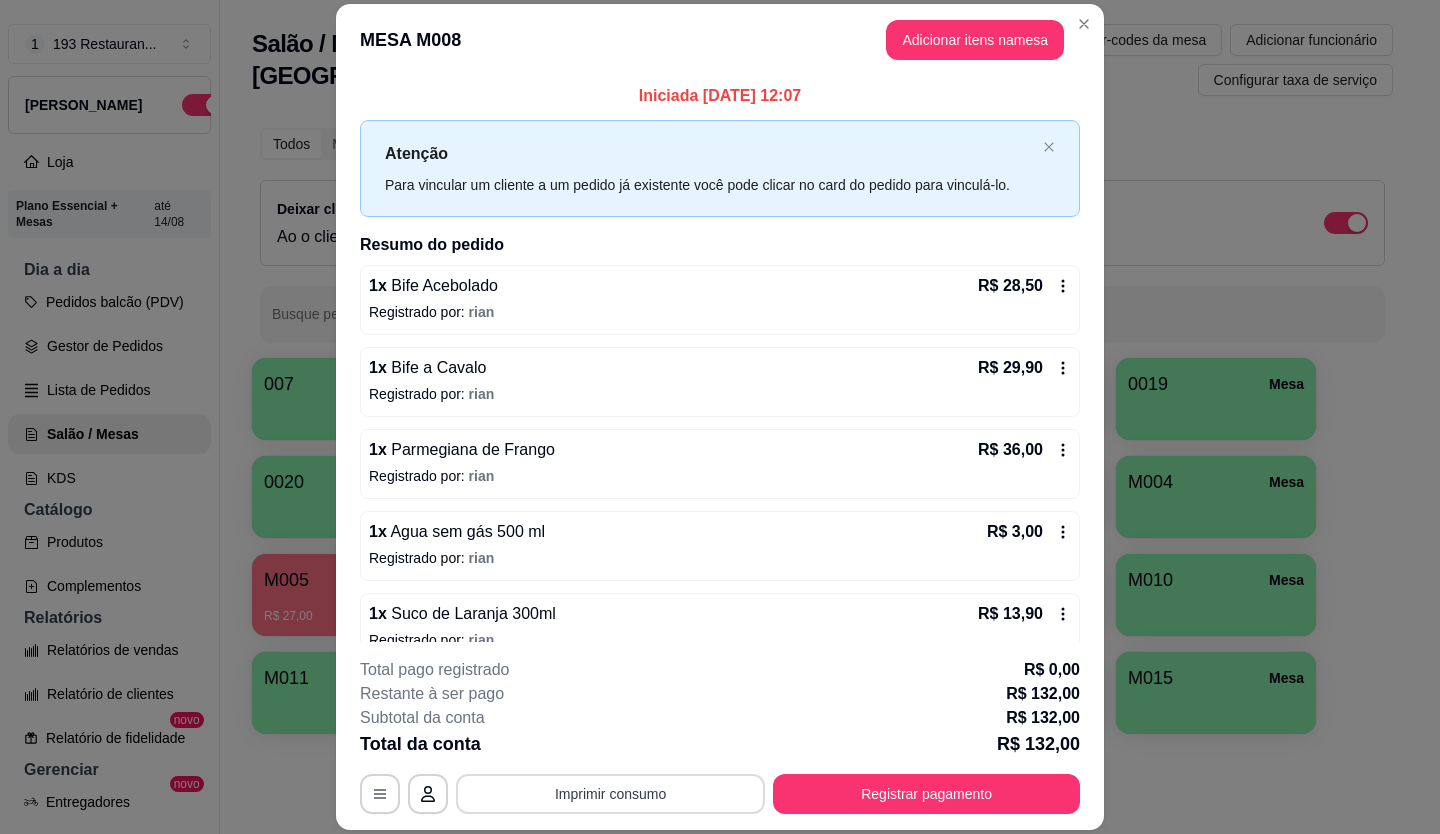 click on "Imprimir consumo" at bounding box center (610, 794) 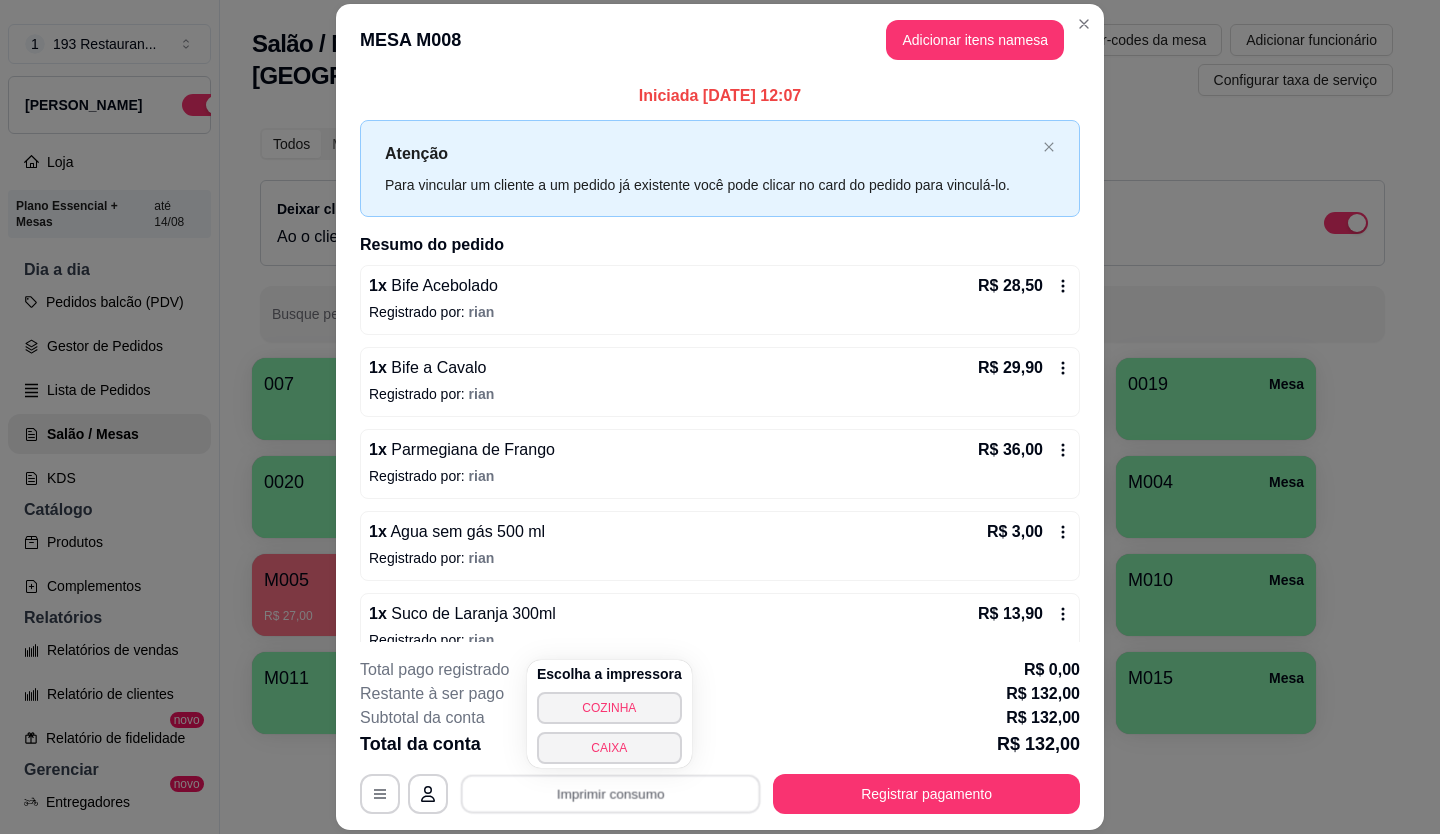 click on "Escolha a impressora COZINHA  CAIXA" at bounding box center [609, 714] 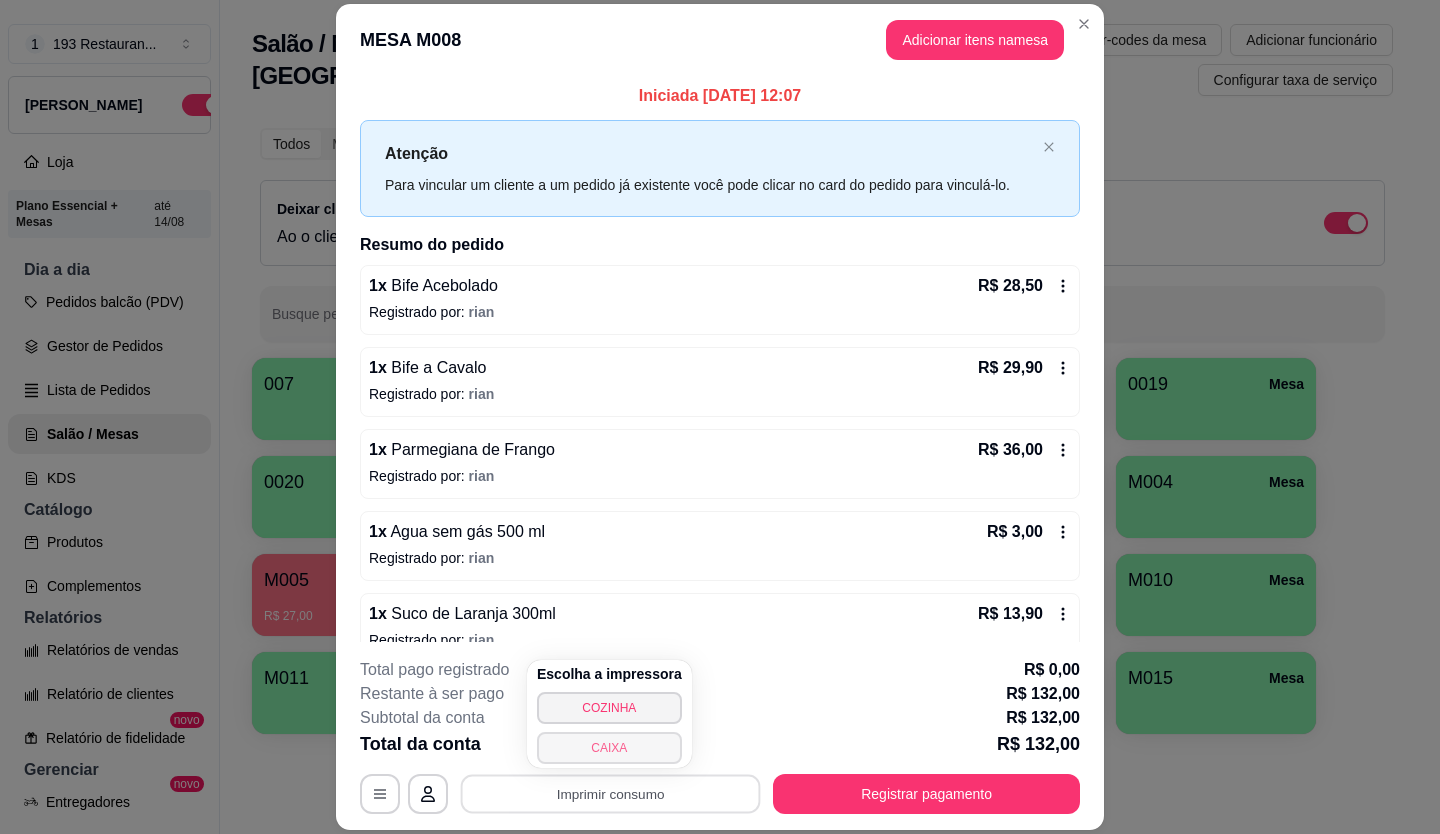 click on "CAIXA" at bounding box center [609, 748] 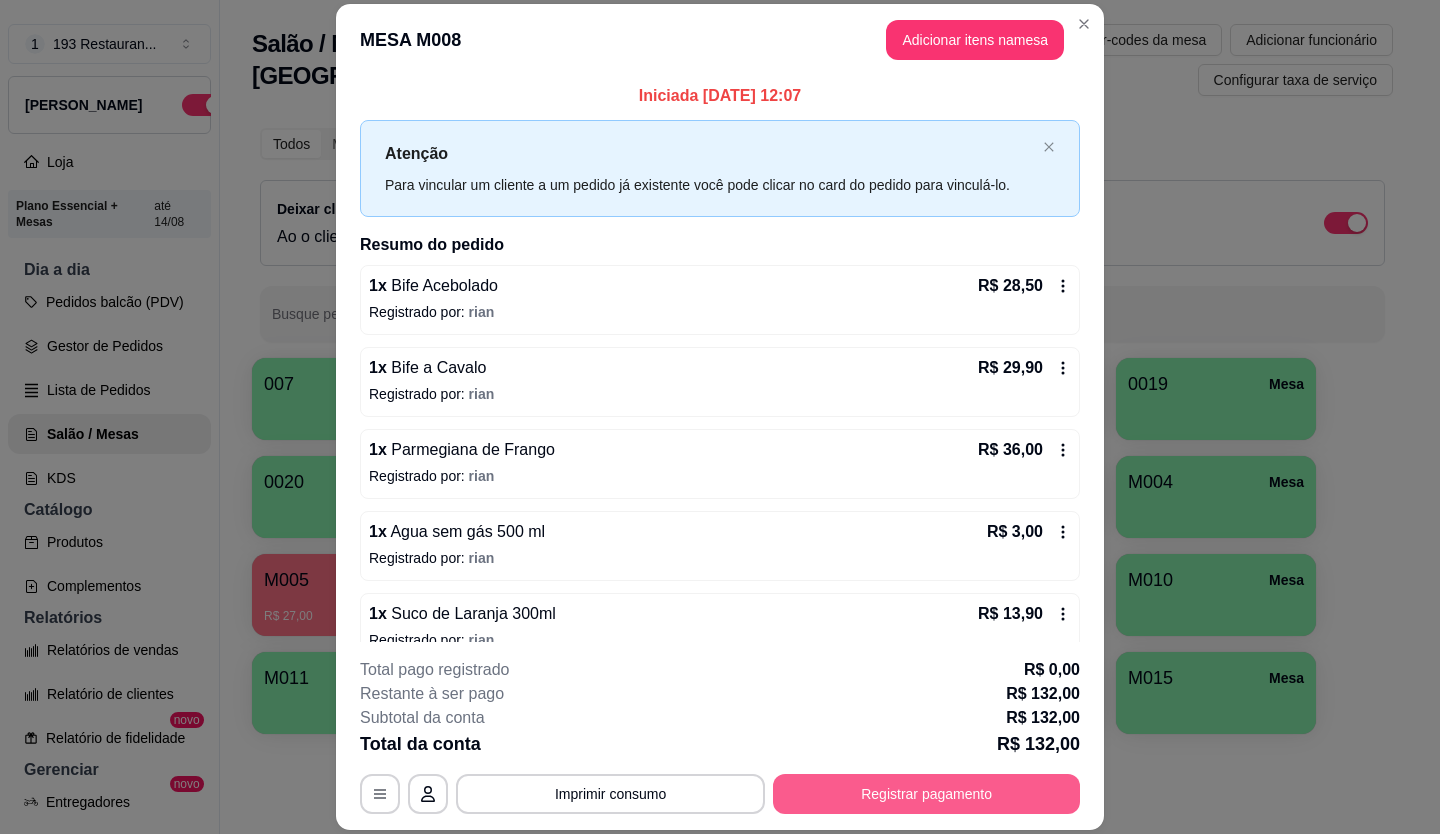 click on "Registrar pagamento" at bounding box center [926, 794] 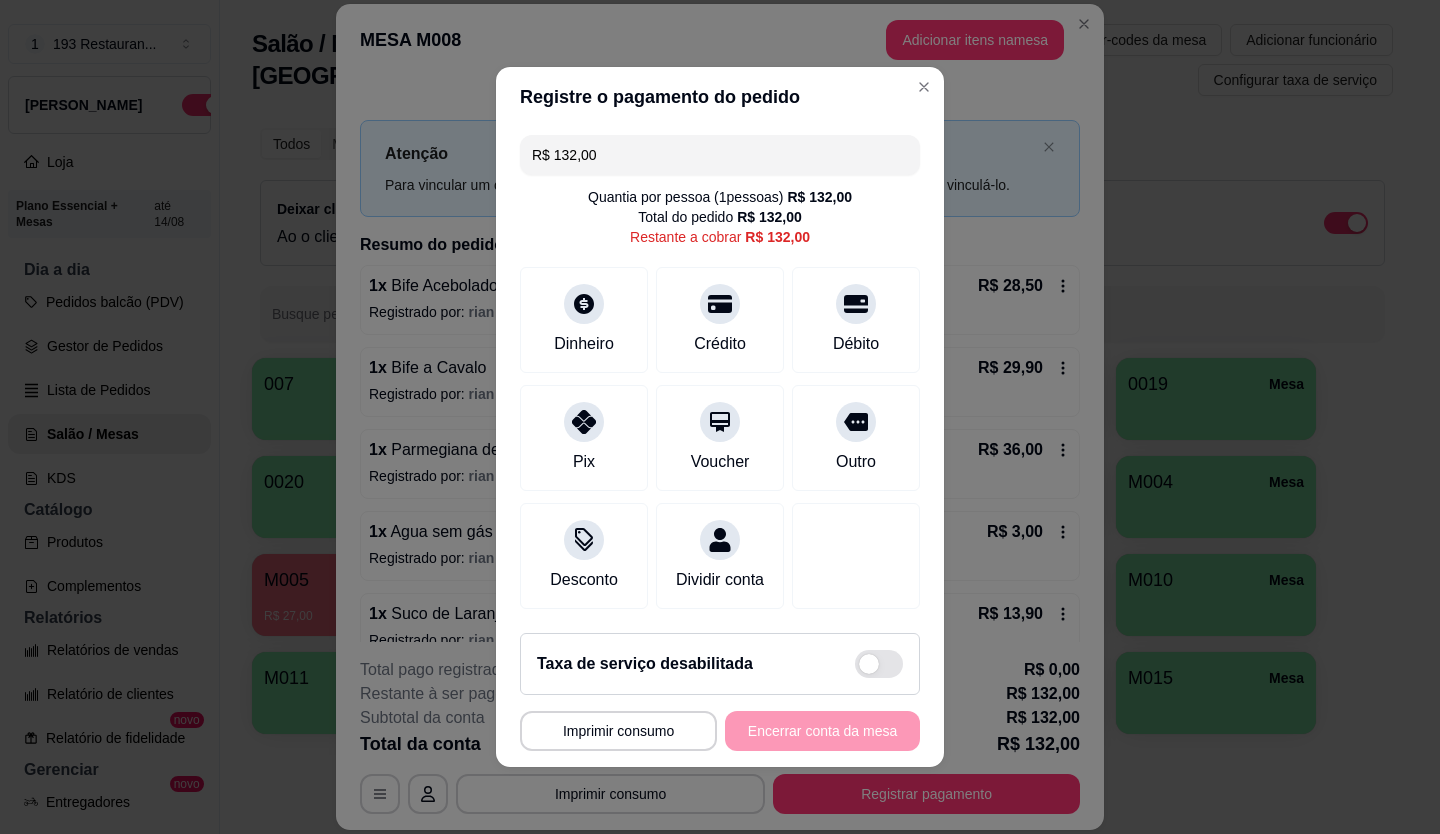 click on "R$ 132,00" at bounding box center (720, 155) 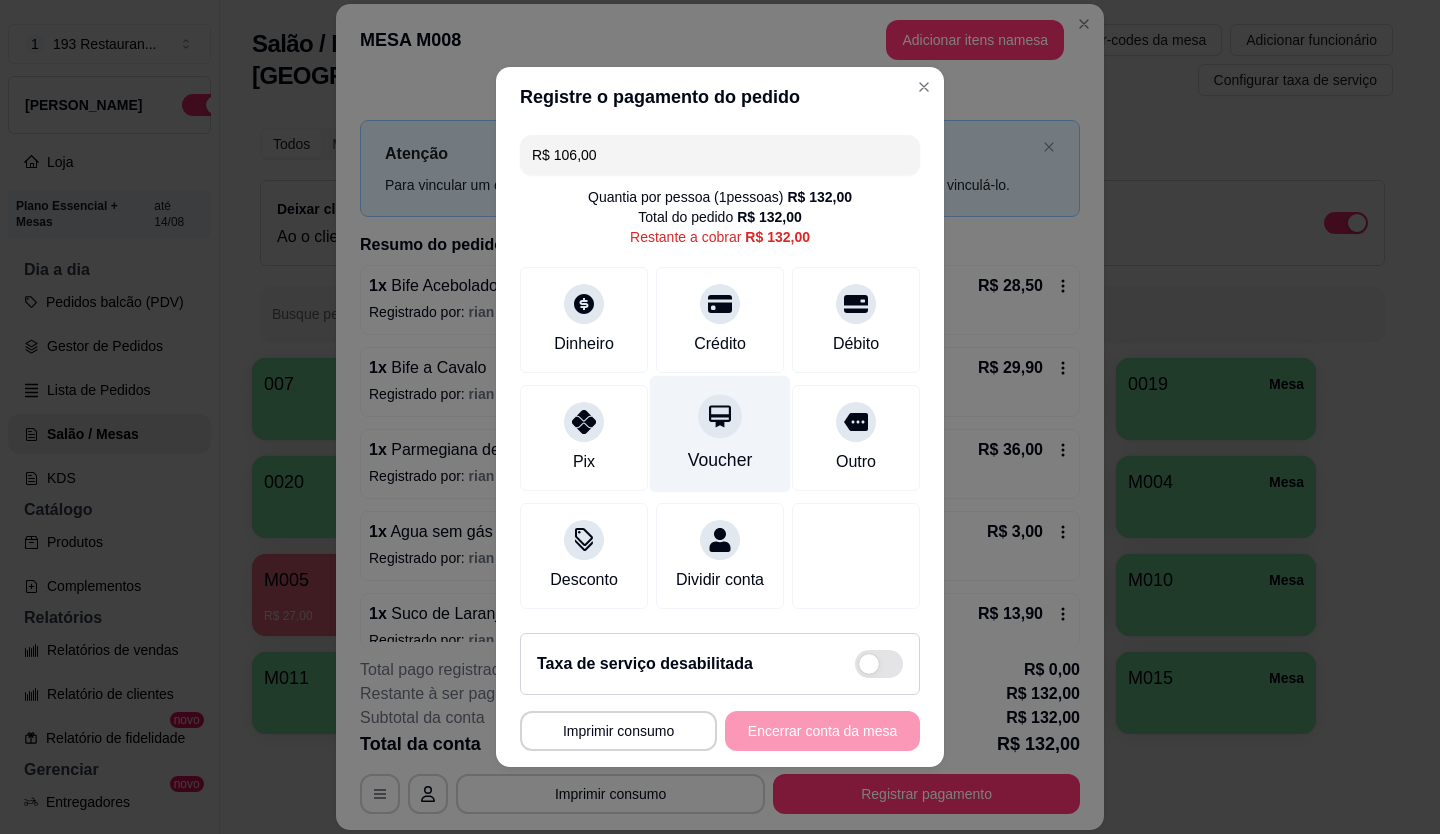 click on "Voucher" at bounding box center (720, 460) 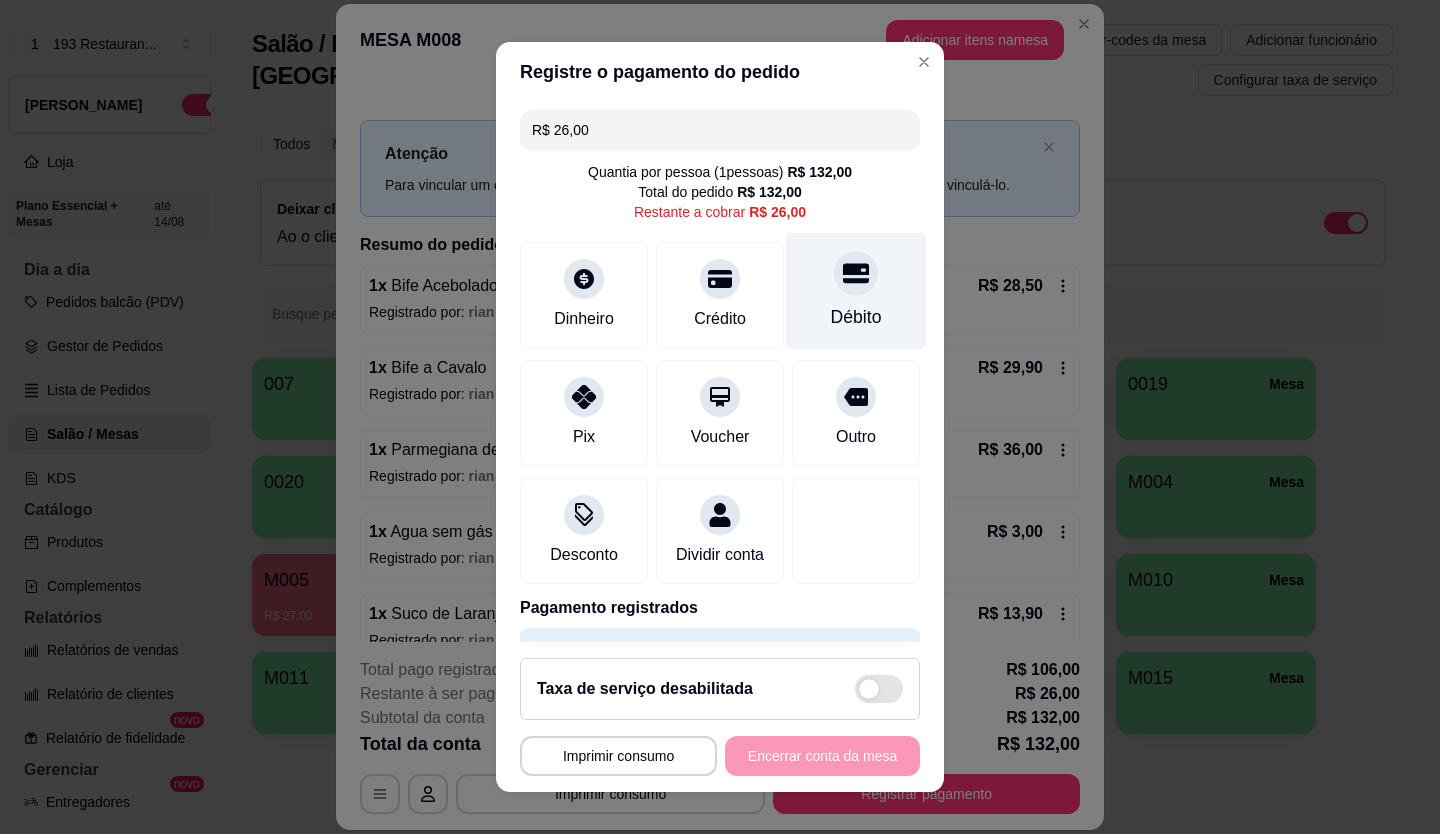click at bounding box center (856, 273) 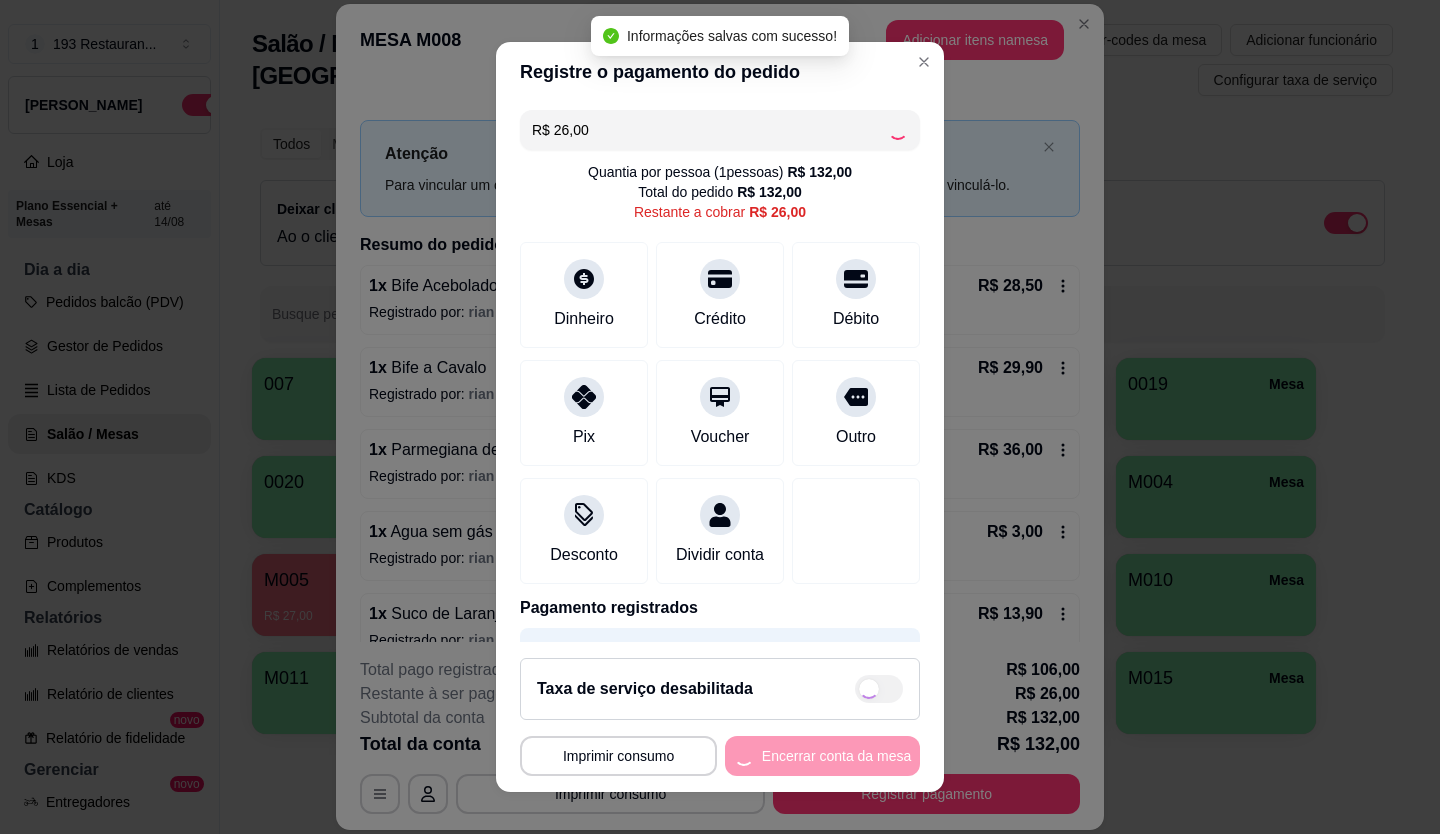 type on "R$ 0,00" 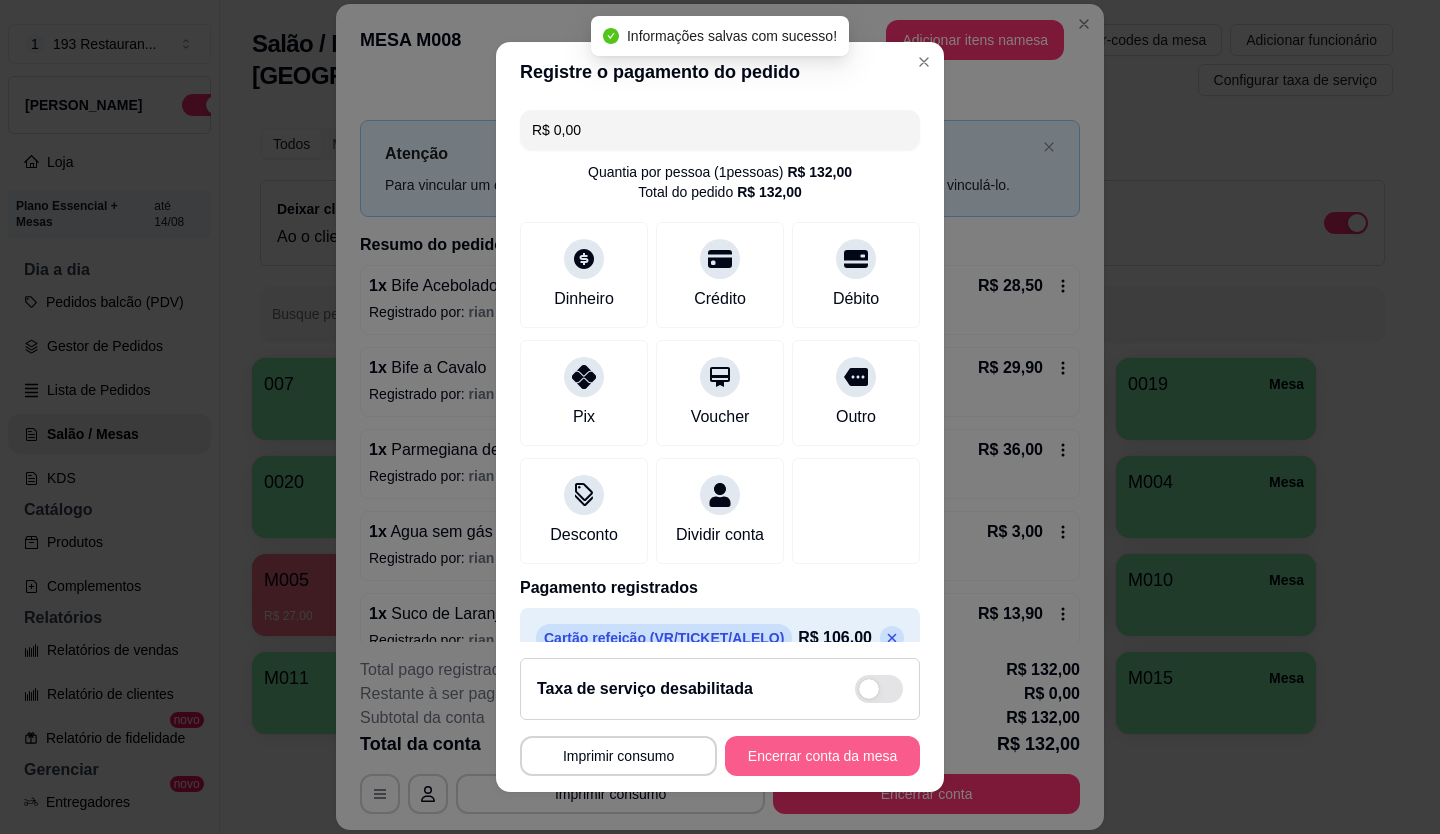 click on "Encerrar conta da mesa" at bounding box center [822, 756] 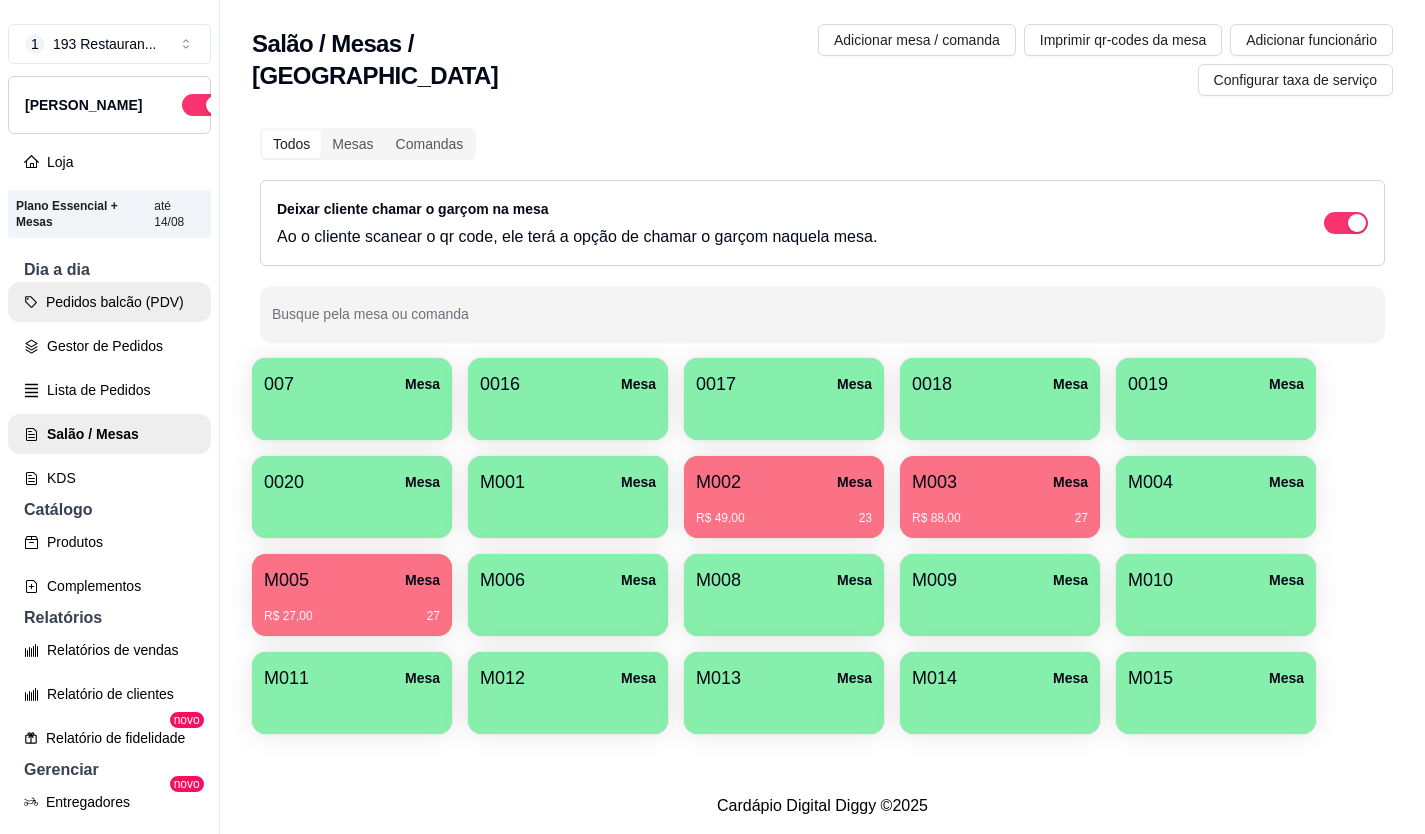 click on "Pedidos balcão (PDV)" at bounding box center [109, 302] 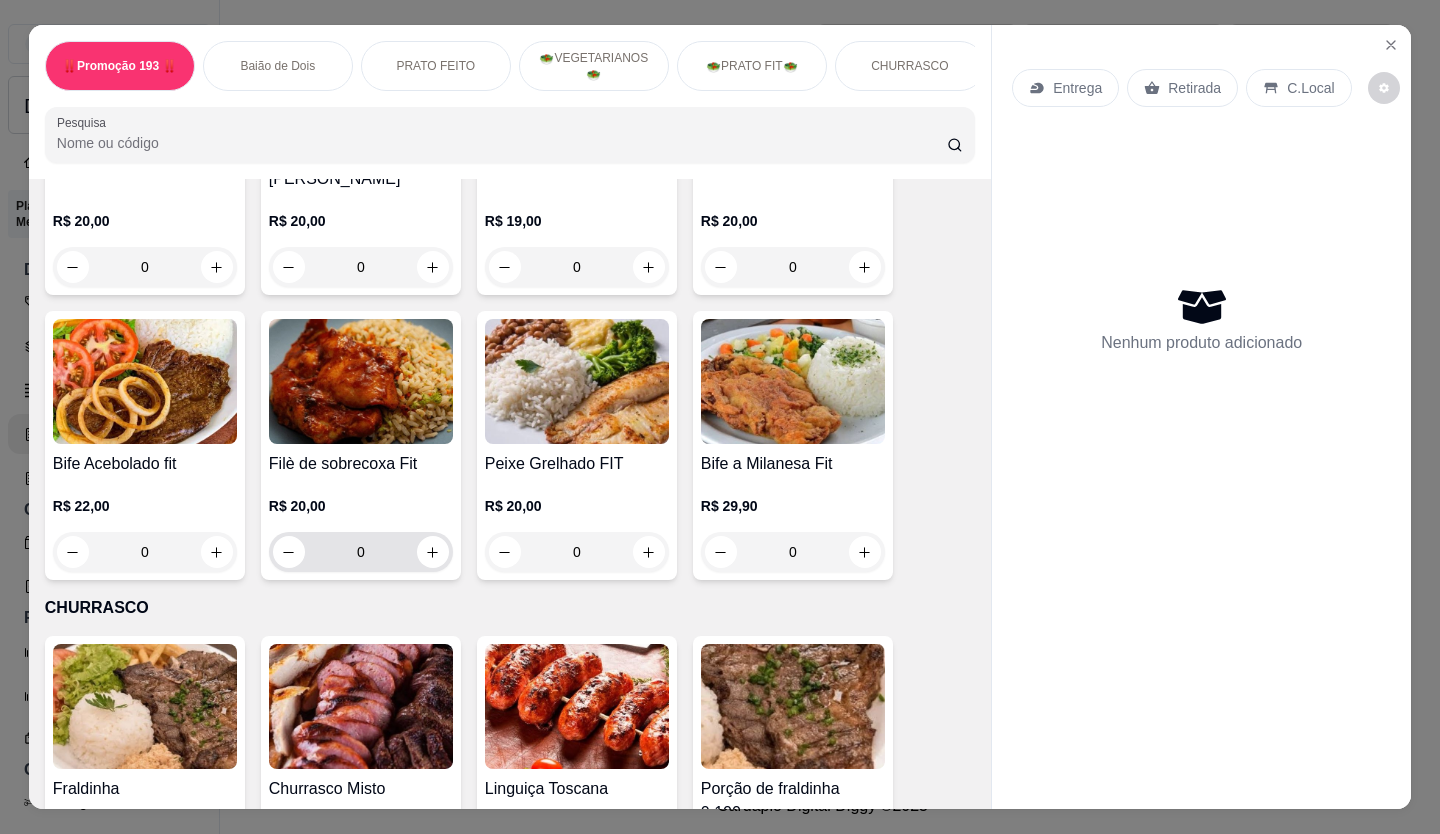 scroll, scrollTop: 2500, scrollLeft: 0, axis: vertical 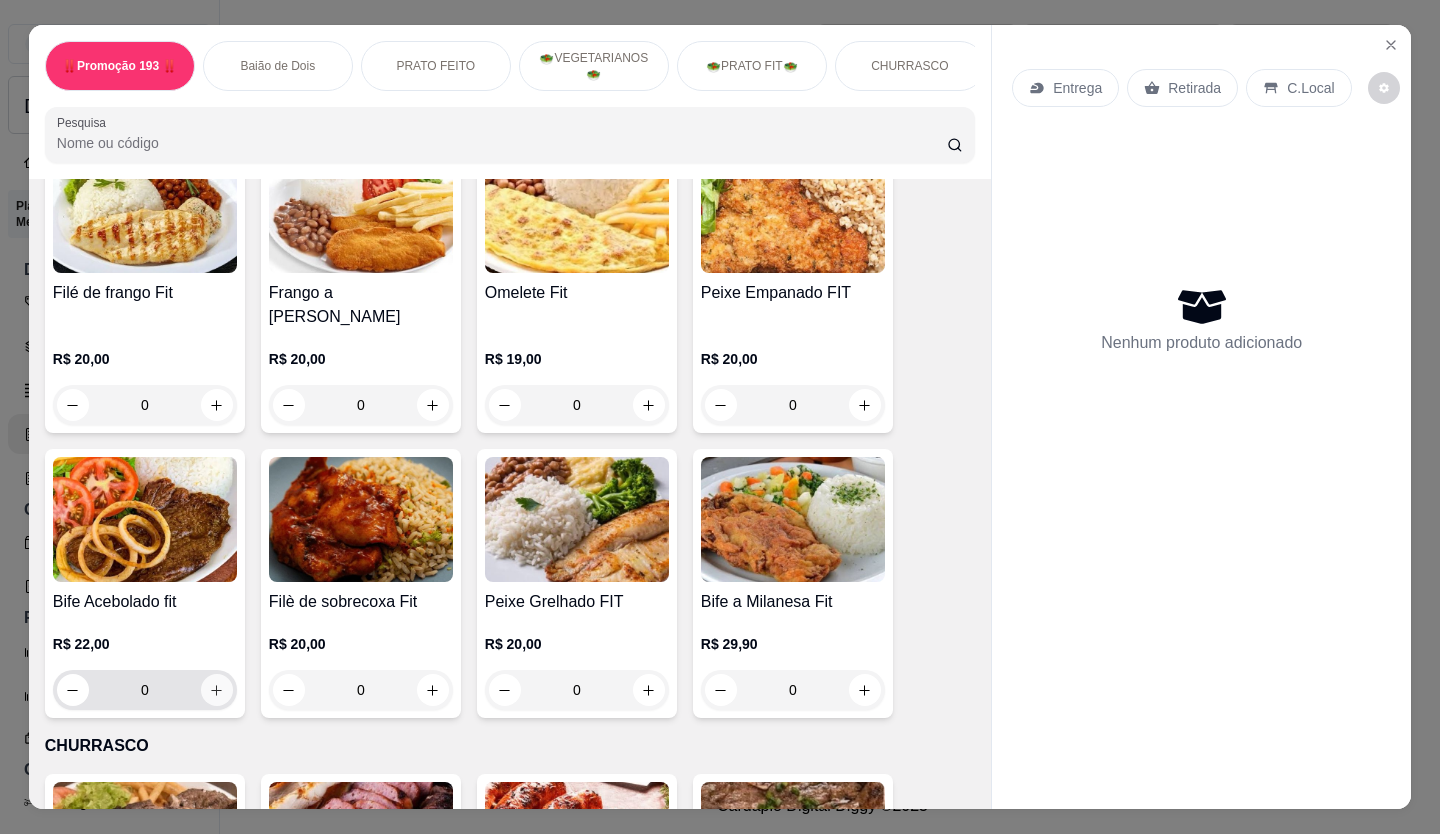 click 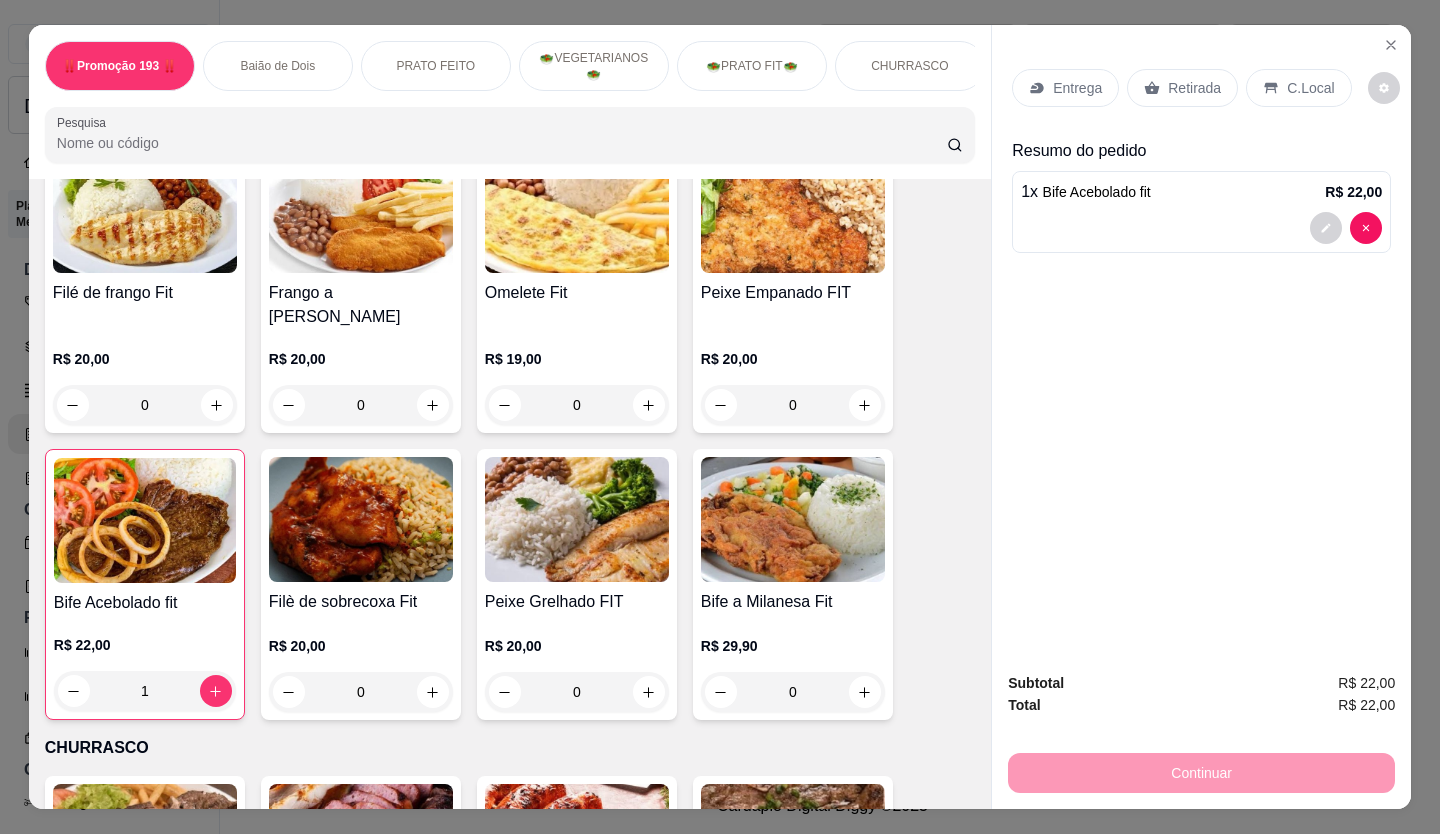 click on "Retirada" at bounding box center [1182, 88] 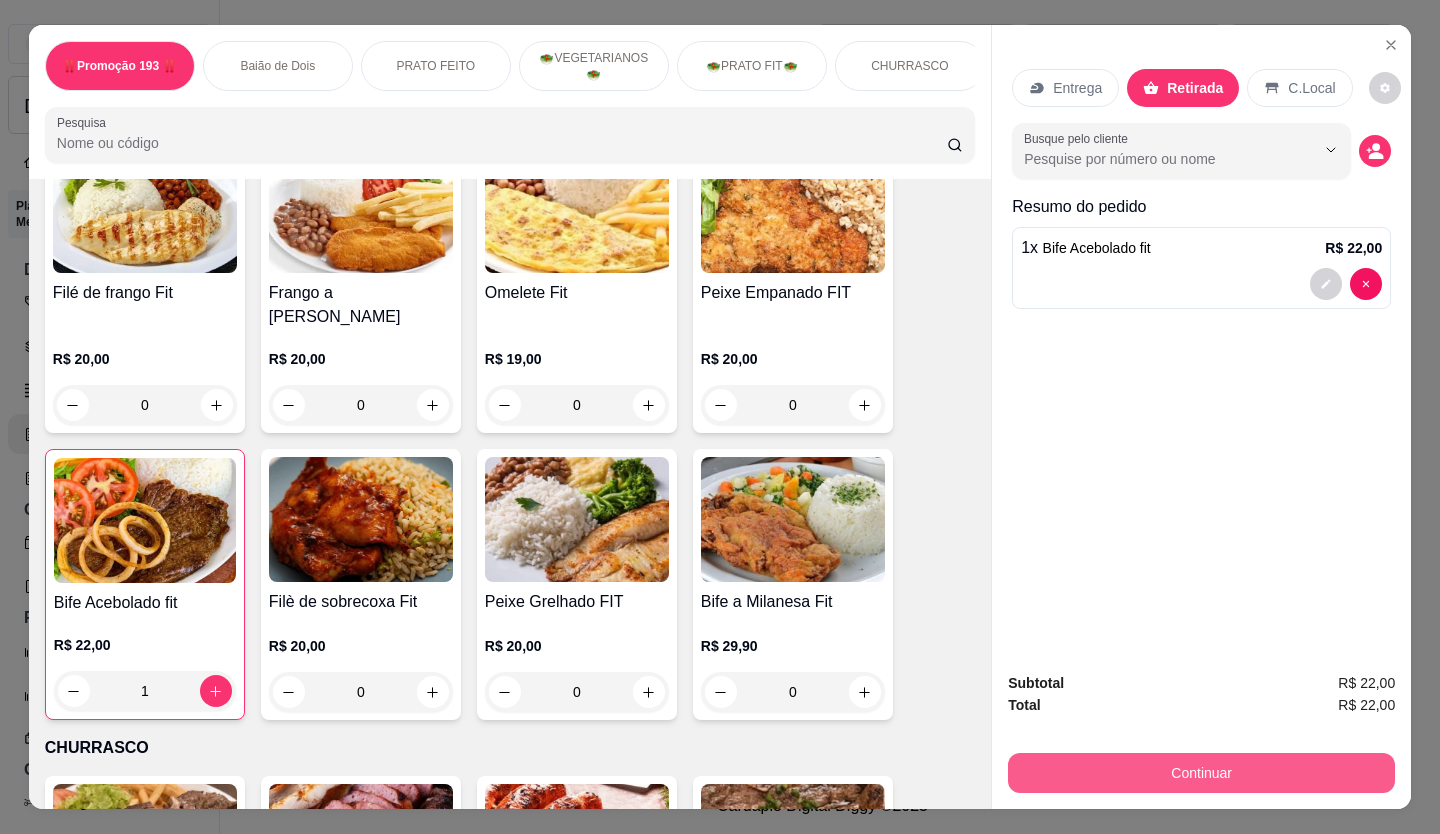 click on "Continuar" at bounding box center (1201, 773) 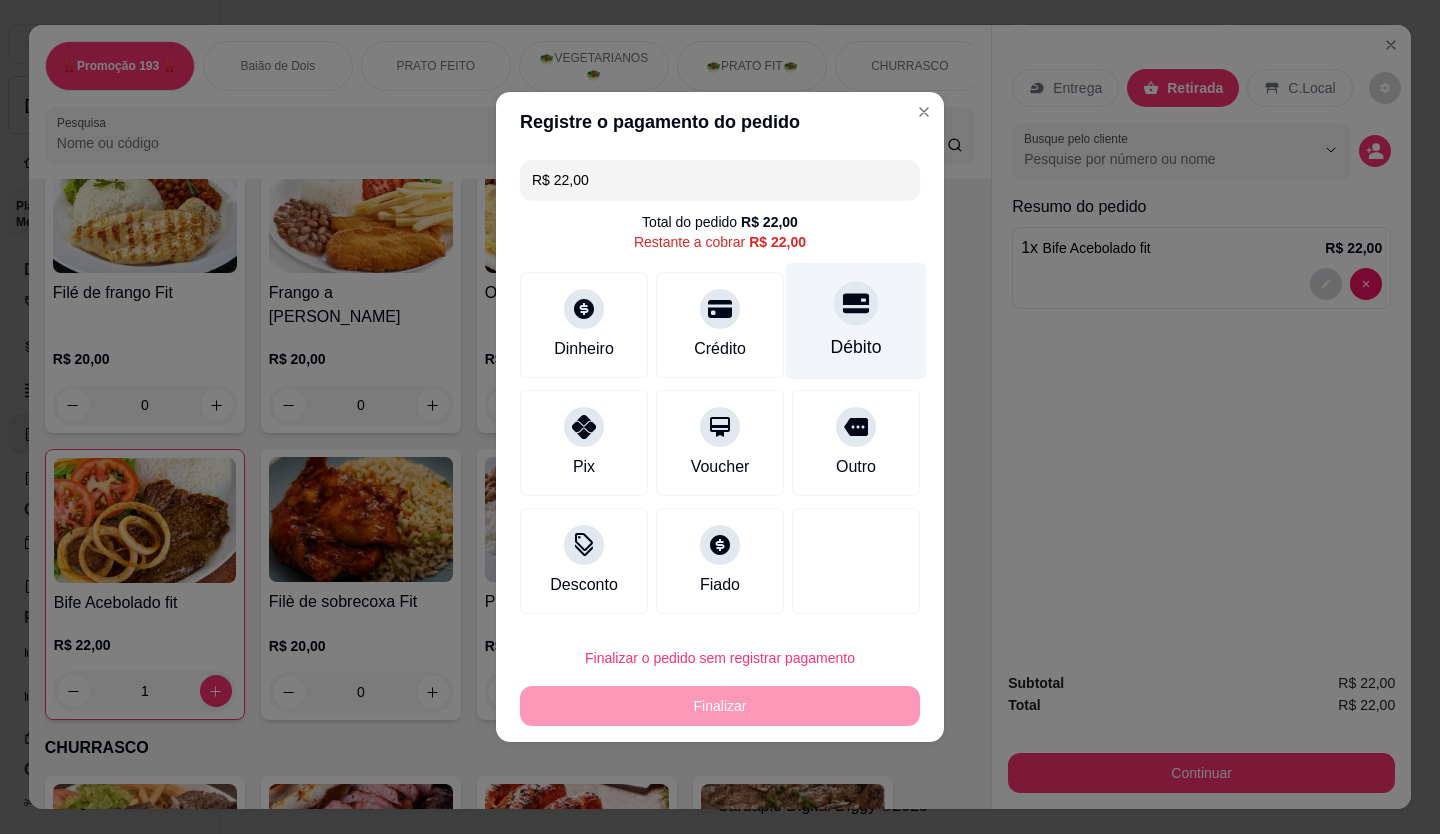 click on "Débito" at bounding box center [856, 321] 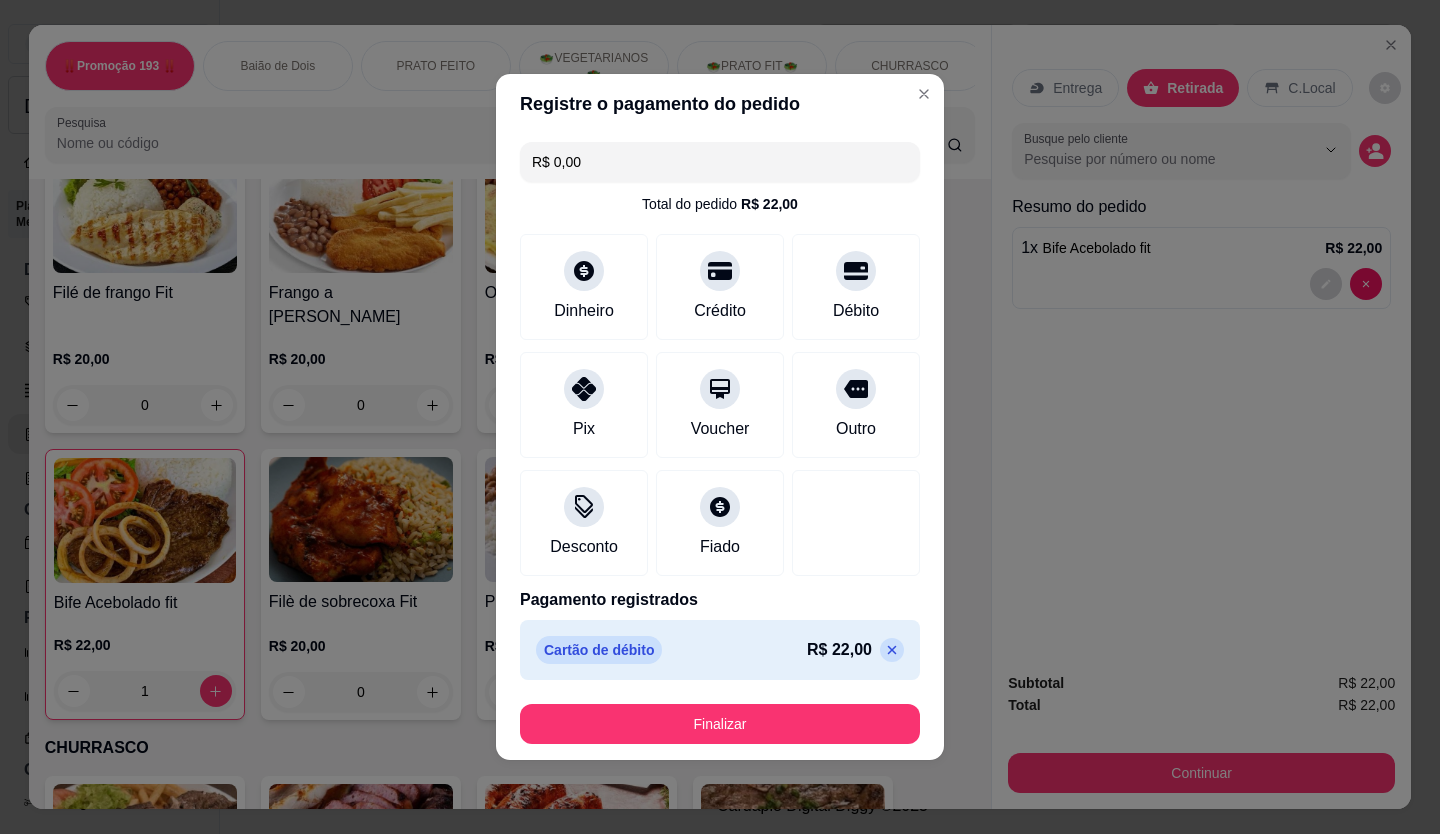 click on "Finalizar" at bounding box center [720, 724] 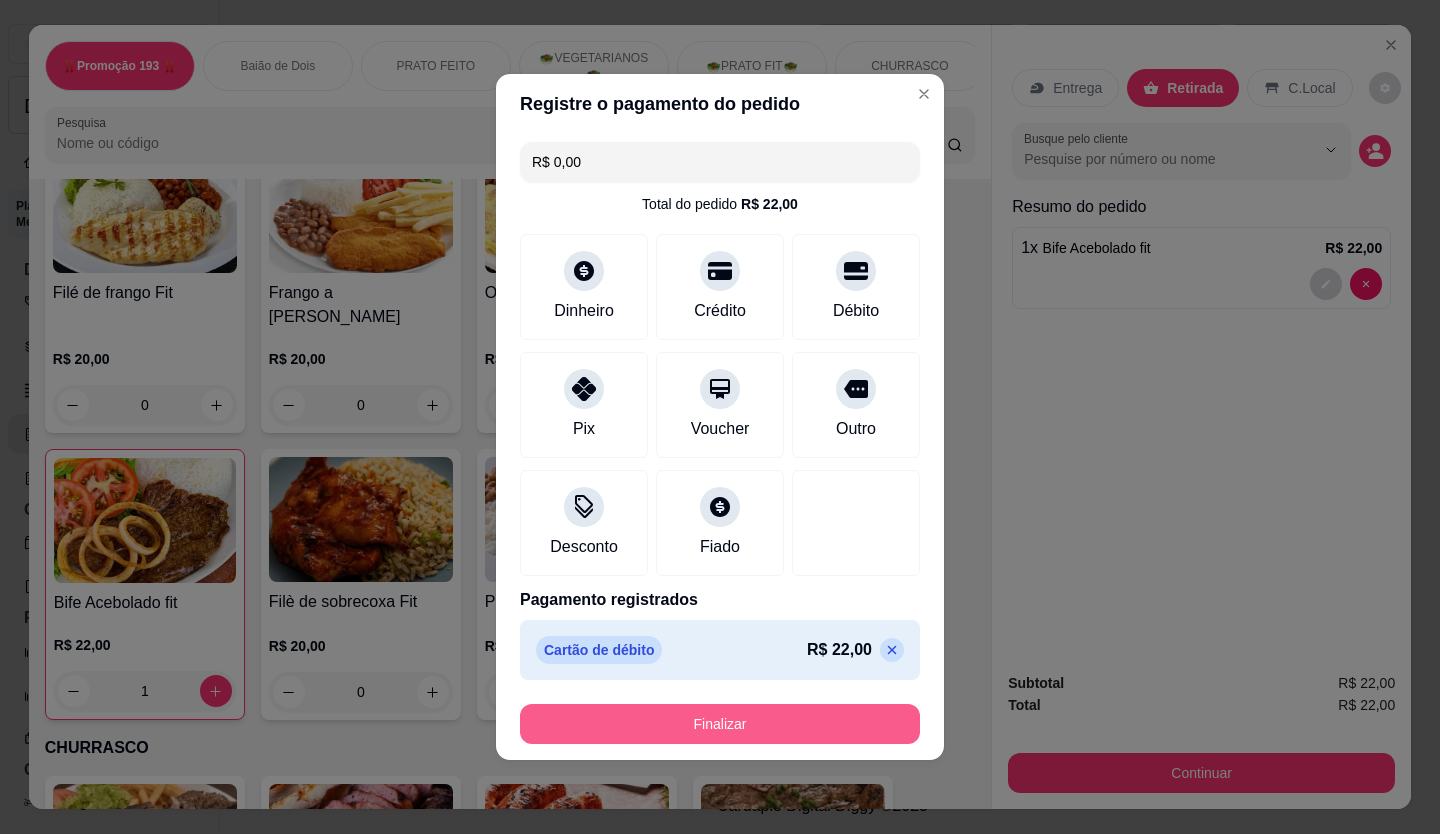 click on "Finalizar" at bounding box center [720, 724] 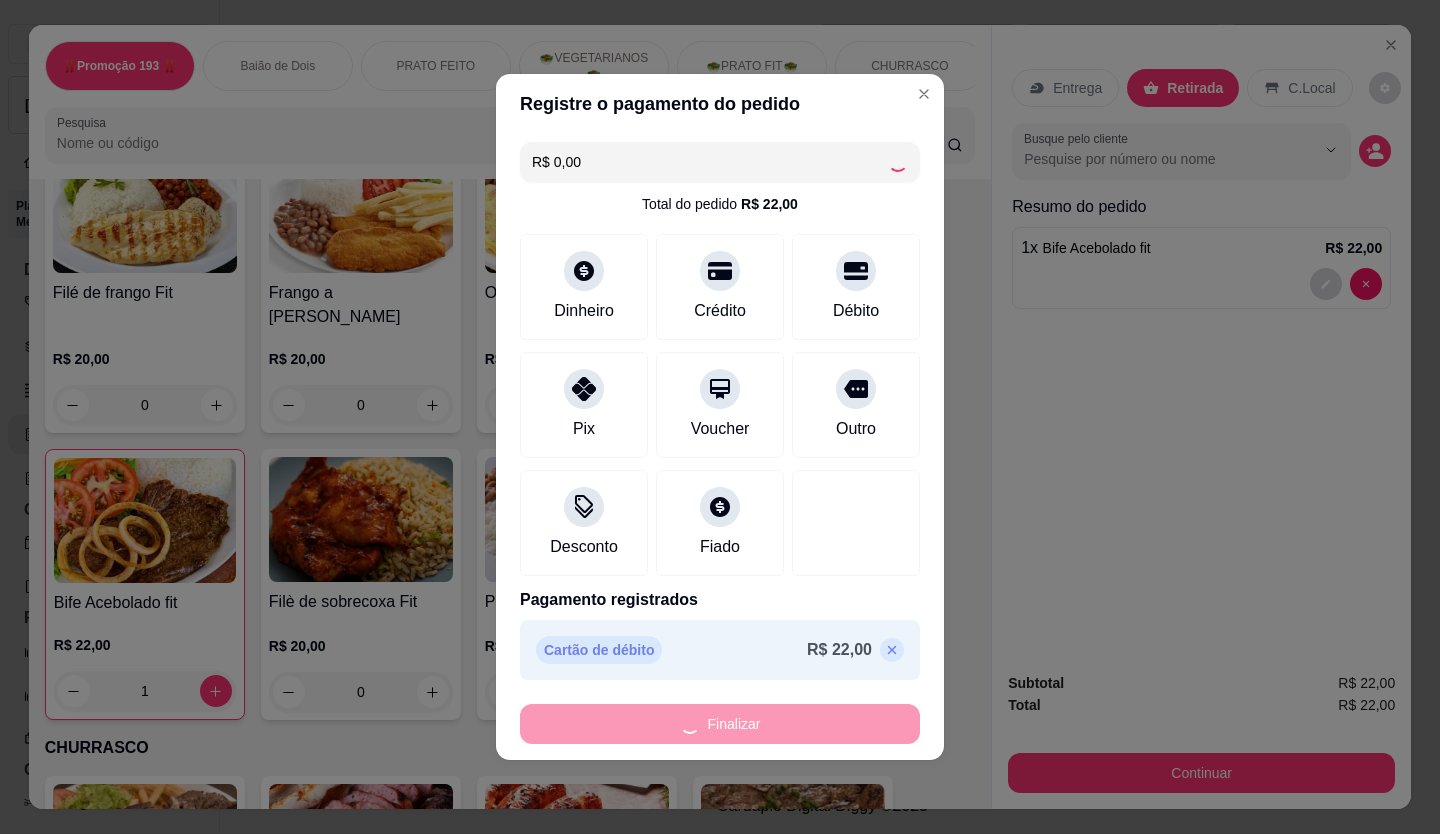 type on "0" 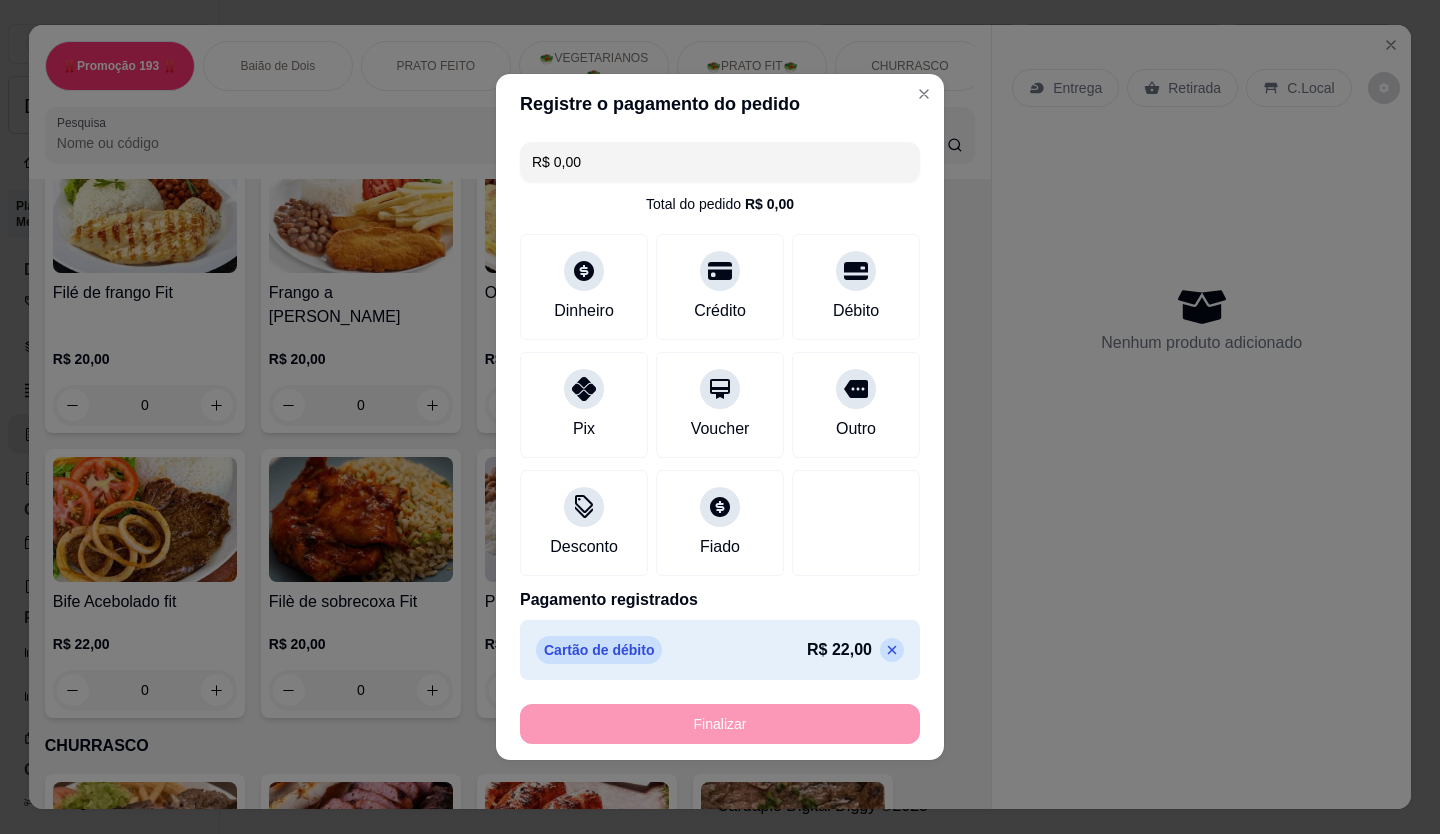 type on "-R$ 22,00" 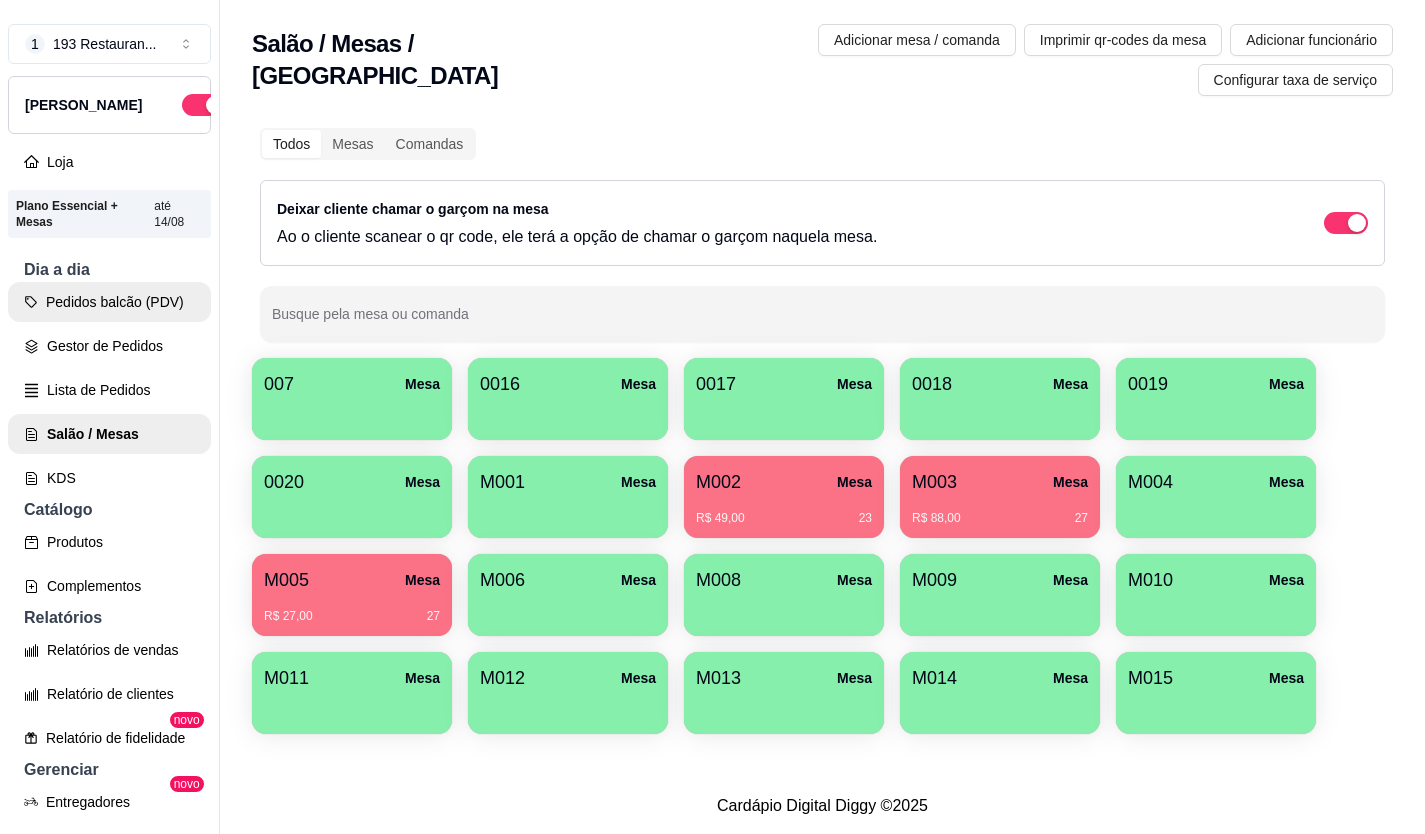 click on "Pedidos balcão (PDV)" at bounding box center (109, 302) 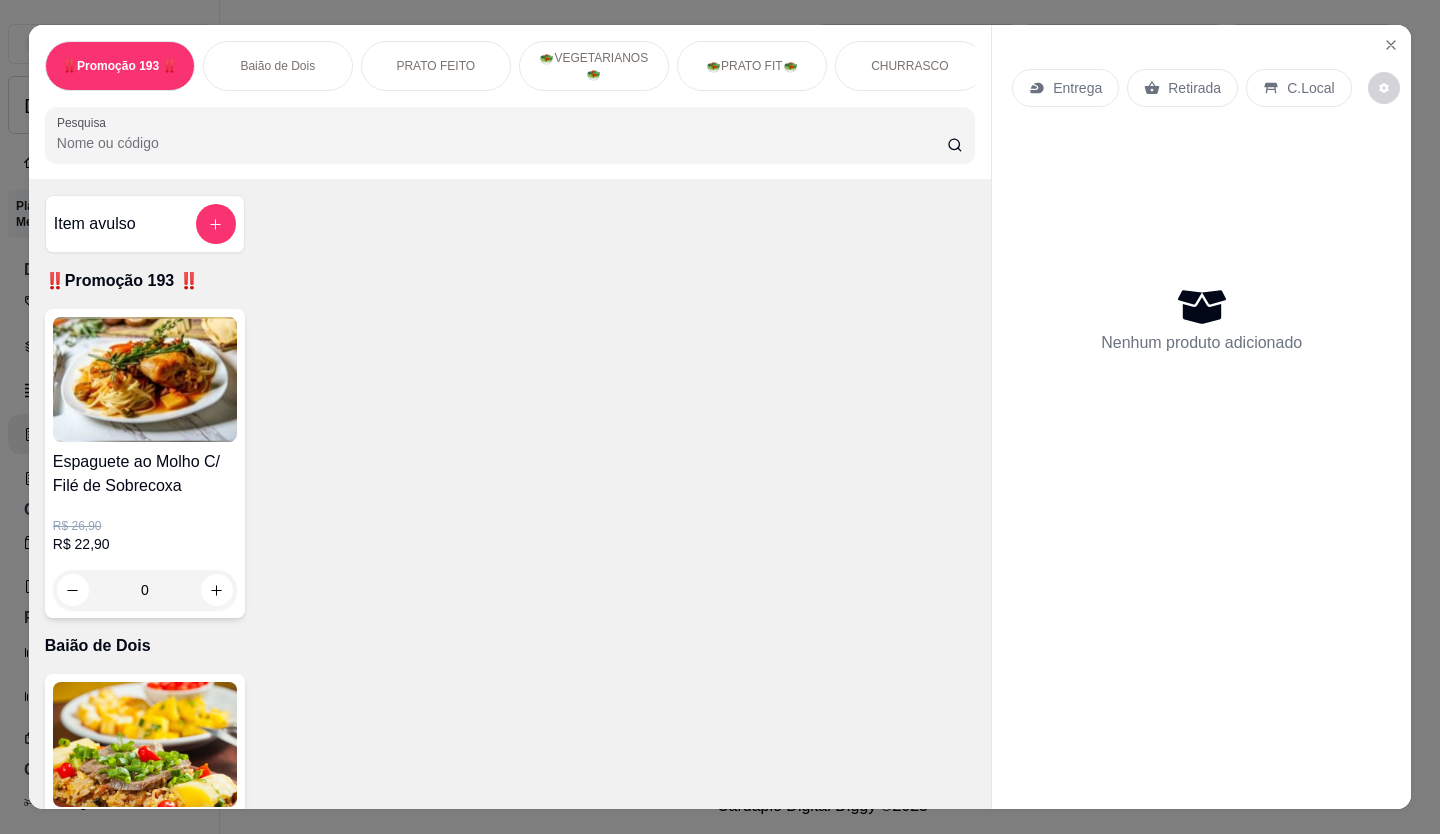 click on "Retirada" at bounding box center (1182, 88) 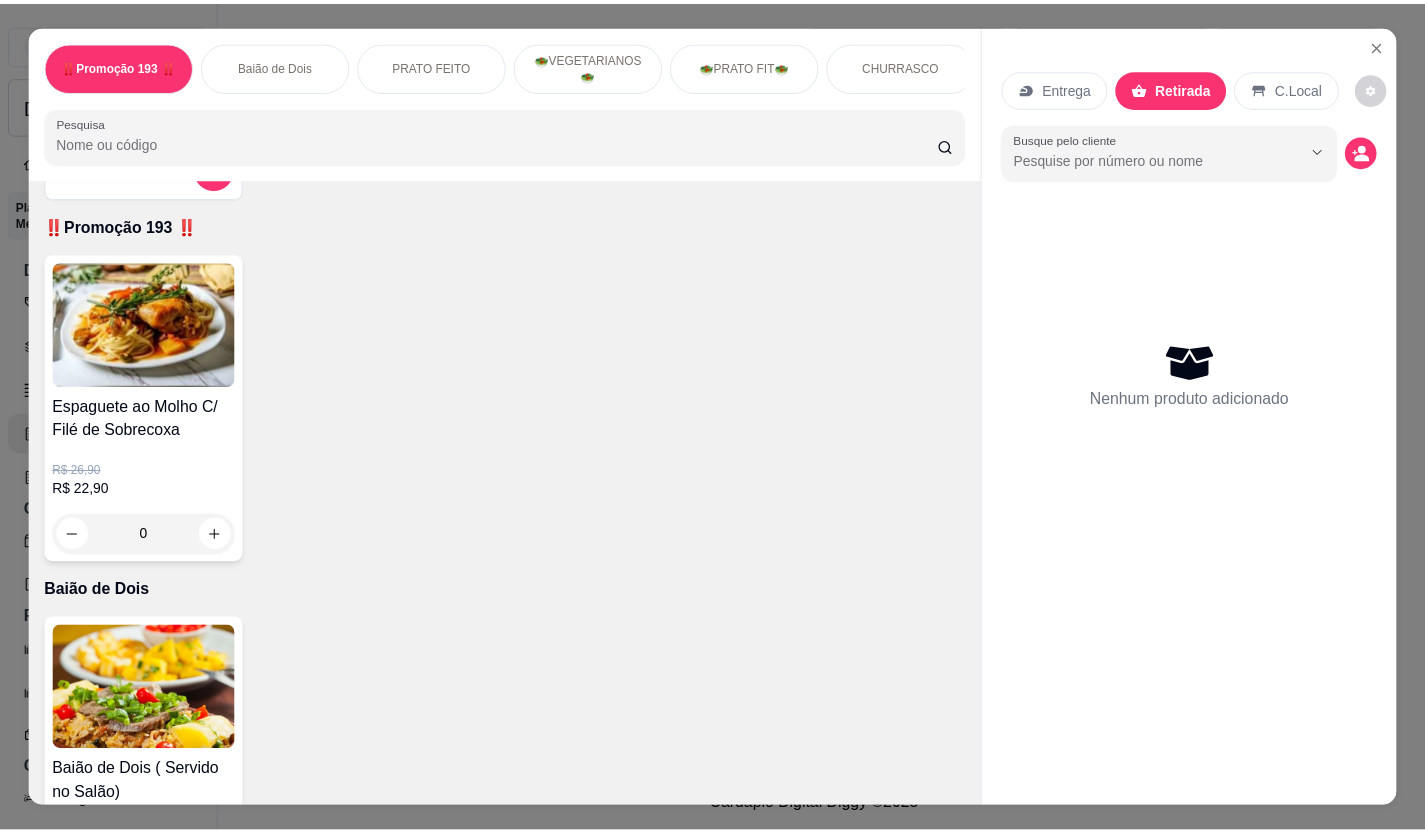 scroll, scrollTop: 600, scrollLeft: 0, axis: vertical 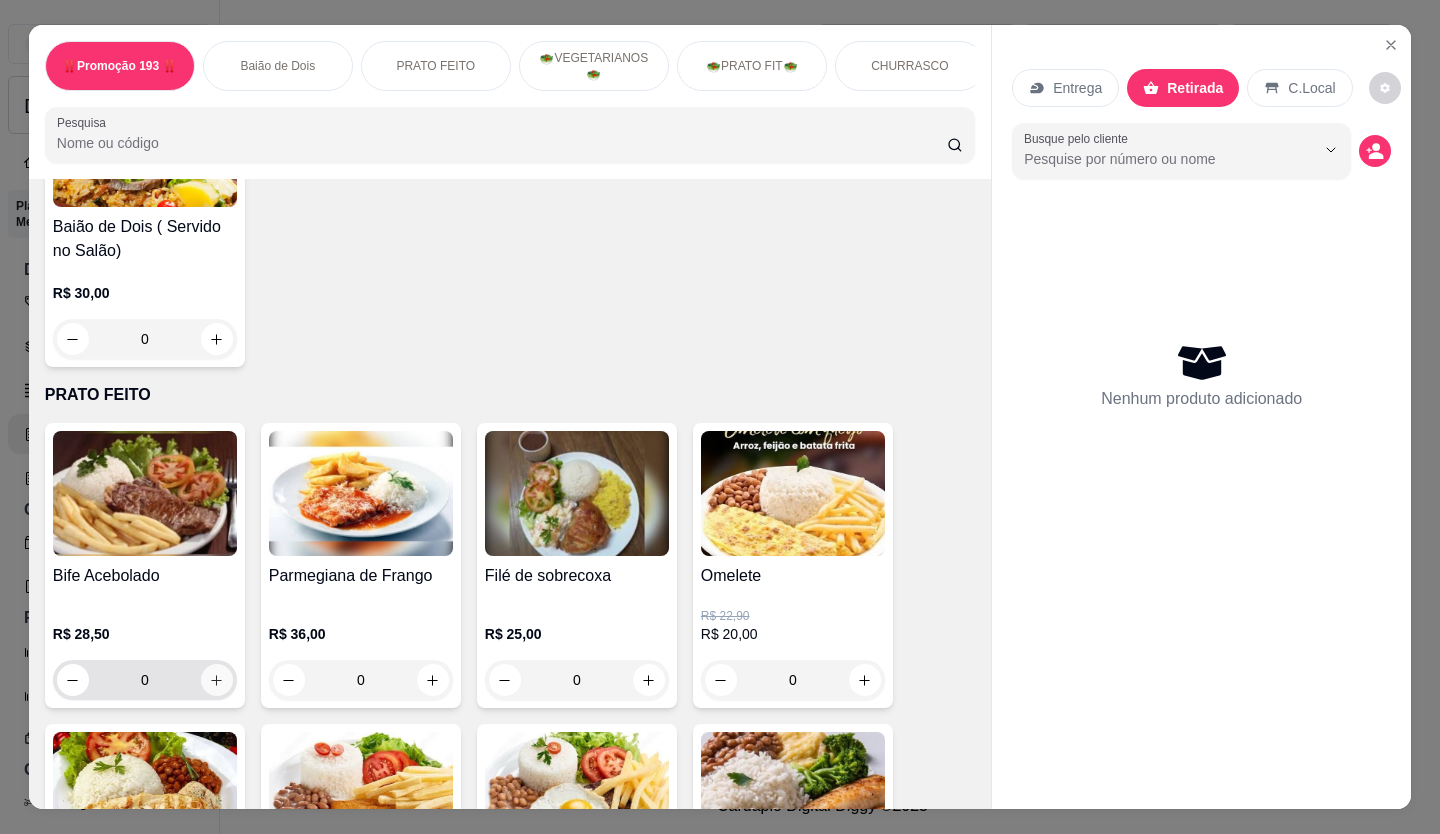 click 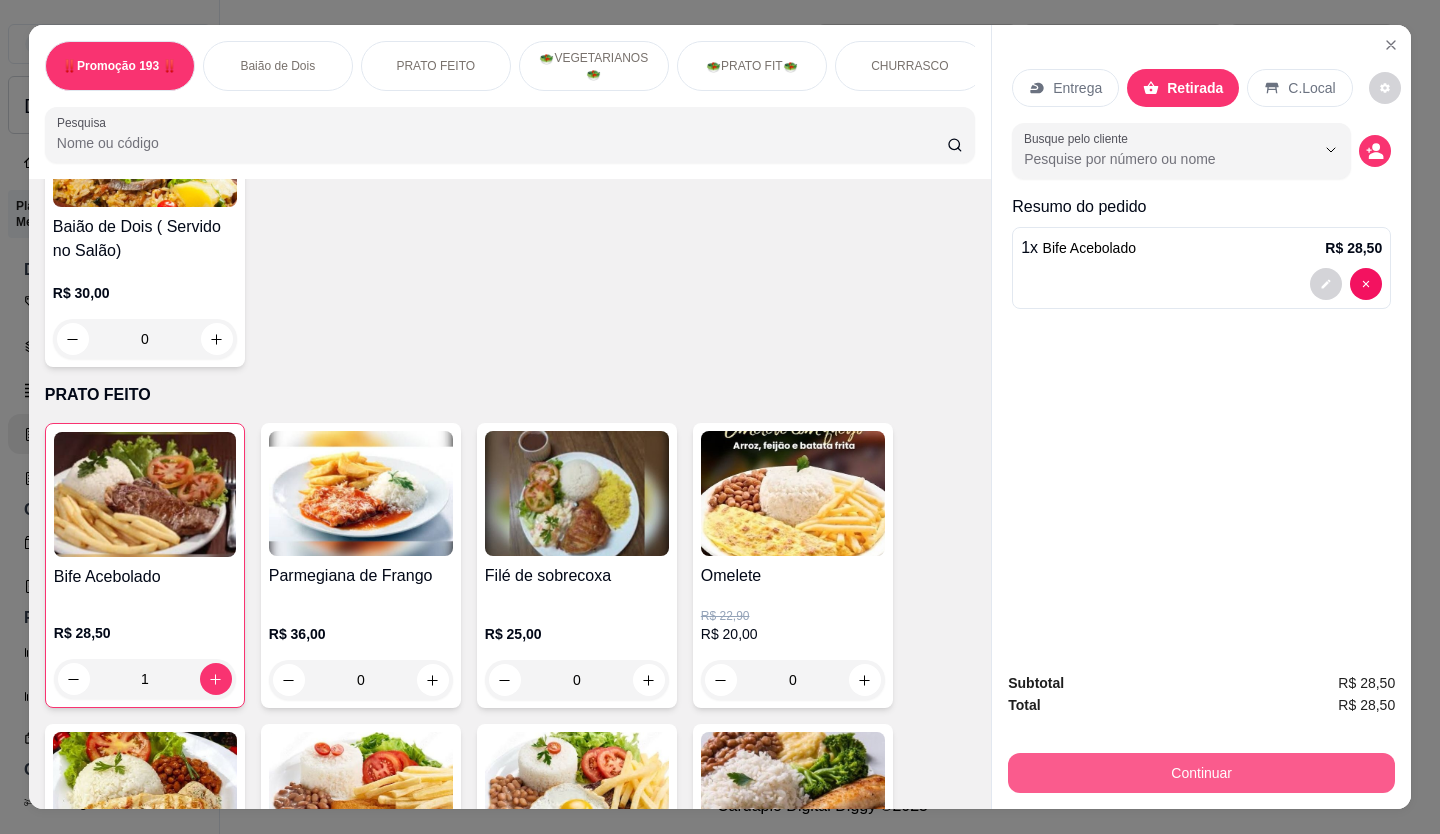 click on "Continuar" at bounding box center (1201, 773) 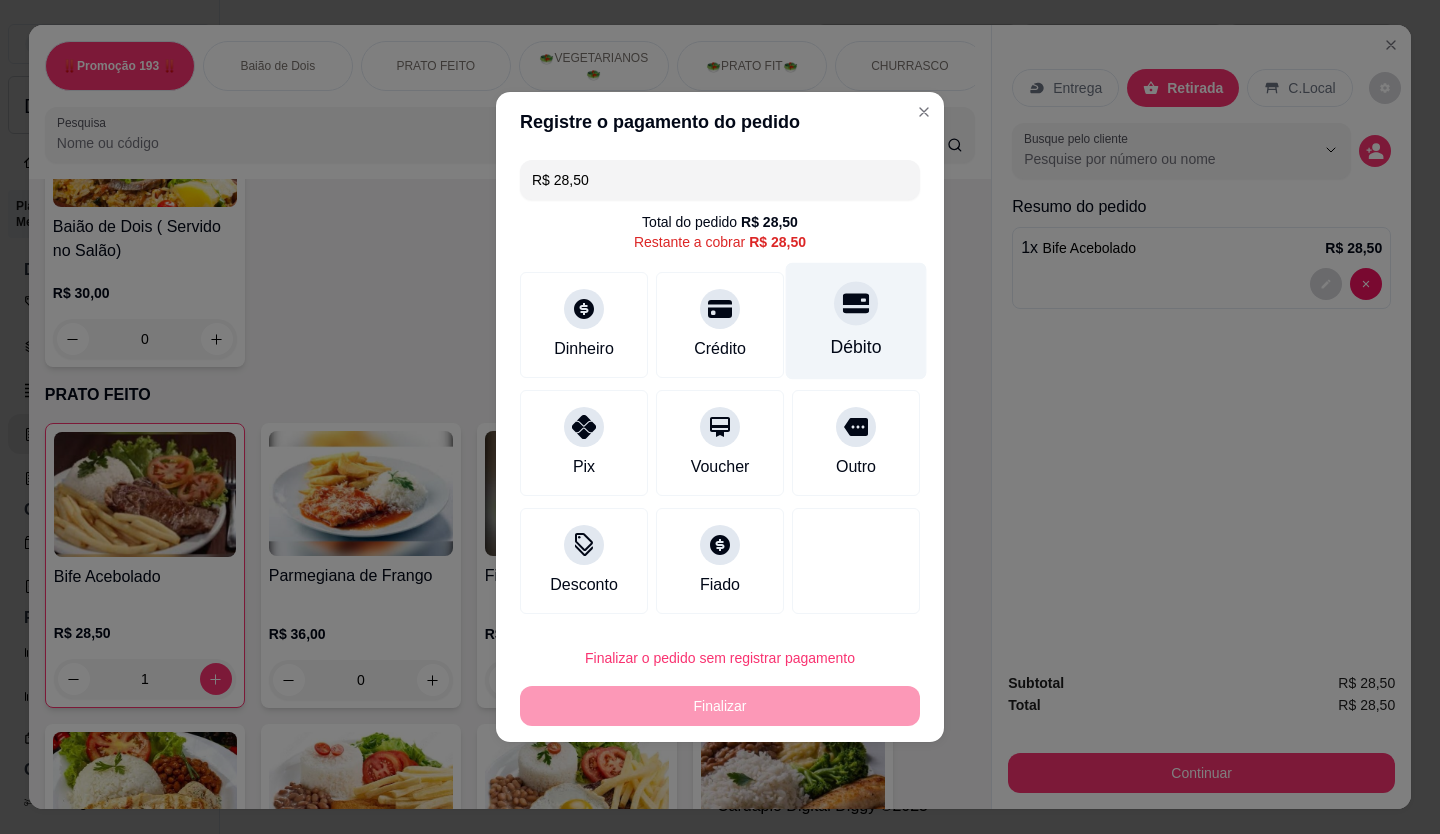 click at bounding box center [856, 303] 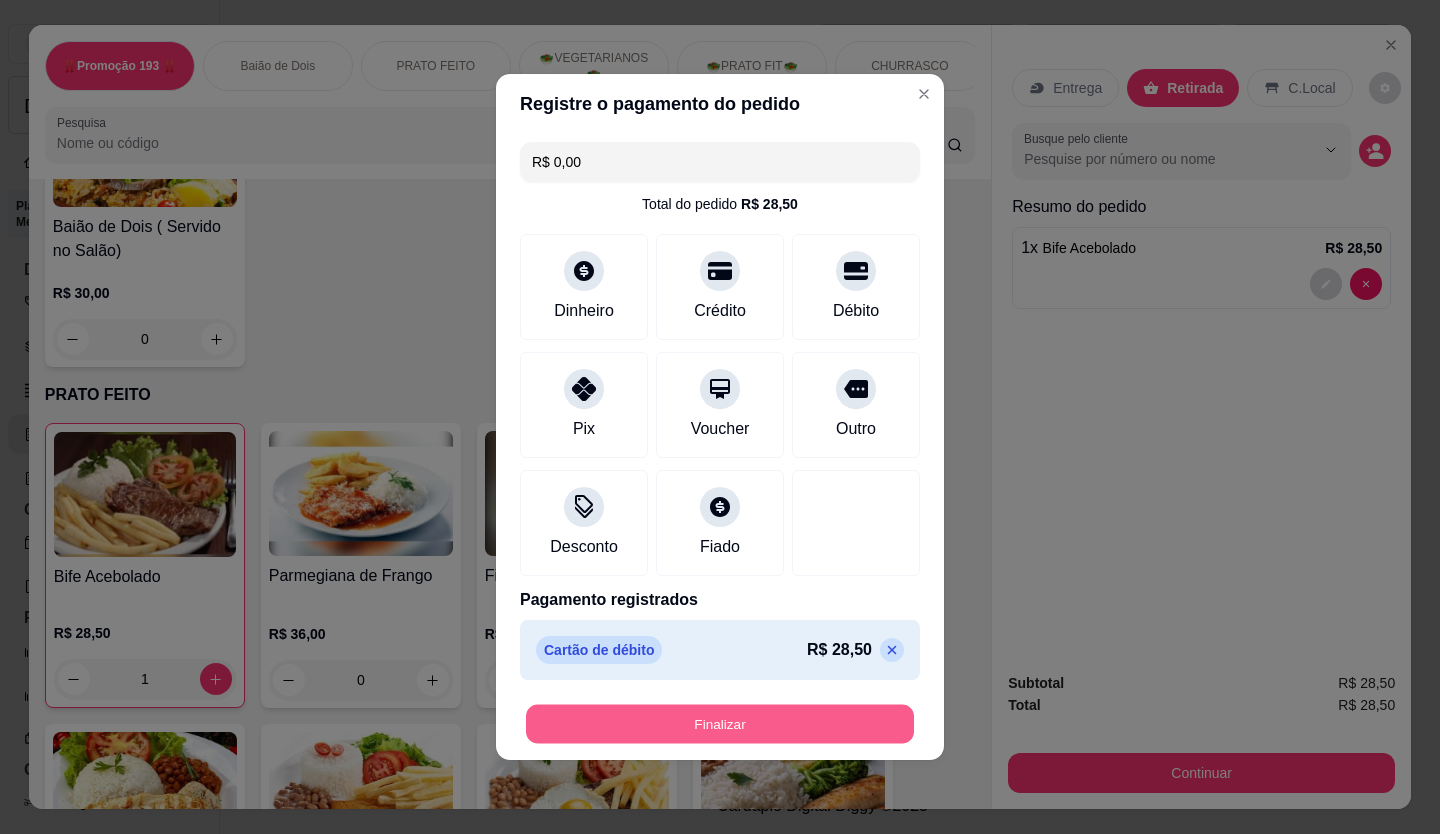 click on "Finalizar" at bounding box center [720, 724] 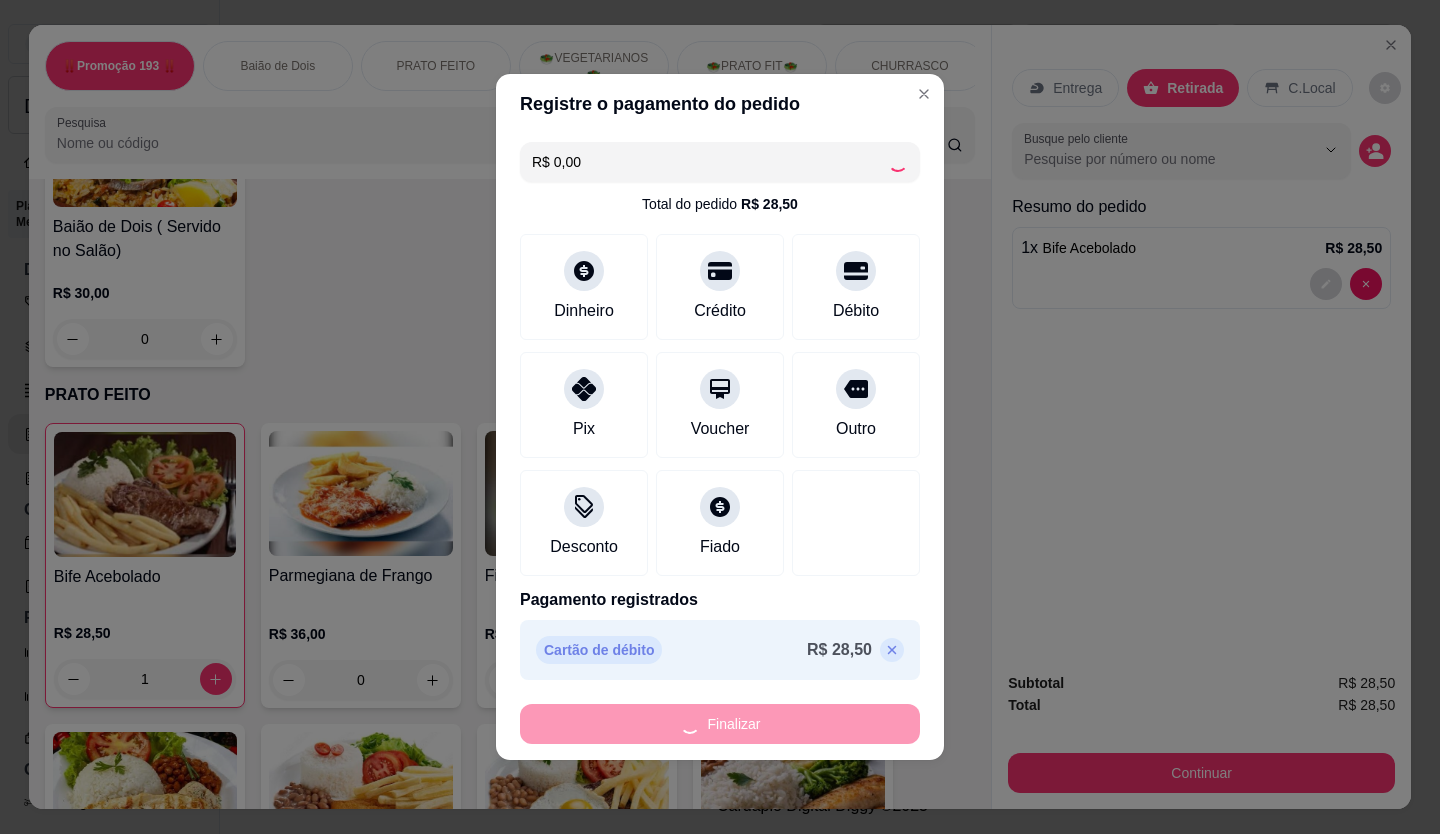 type on "0" 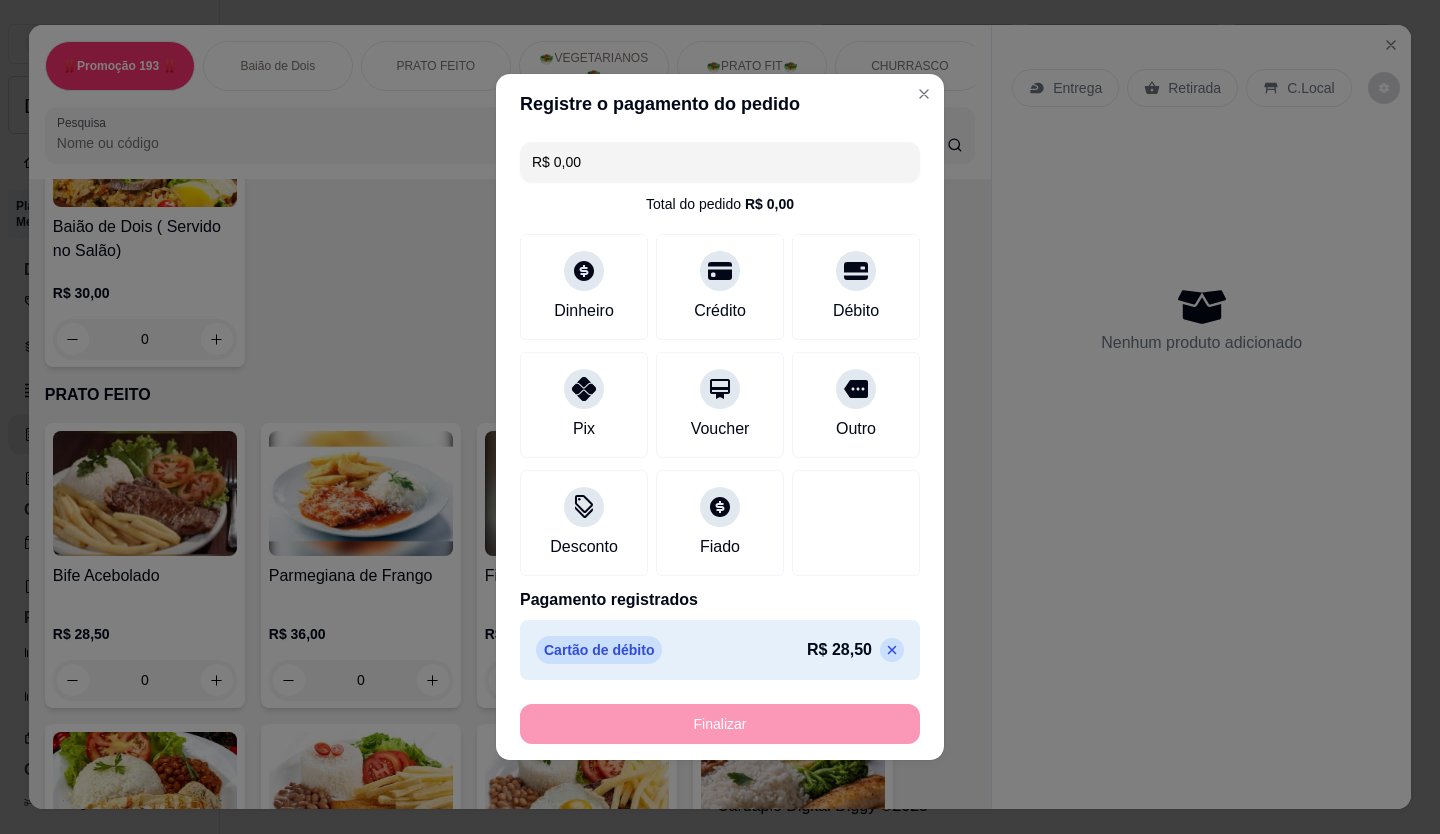 type on "-R$ 28,50" 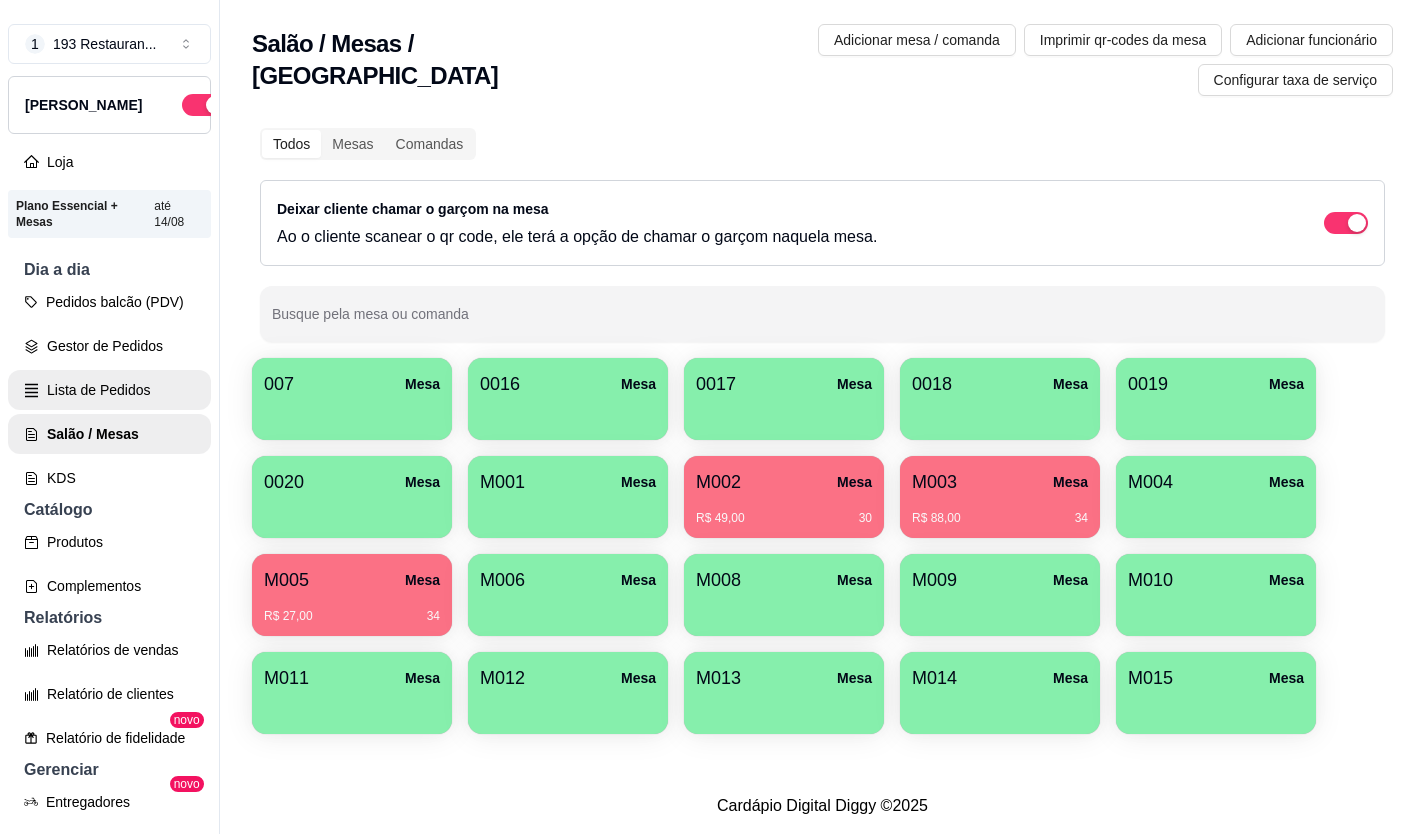 click on "Lista de Pedidos" at bounding box center (109, 390) 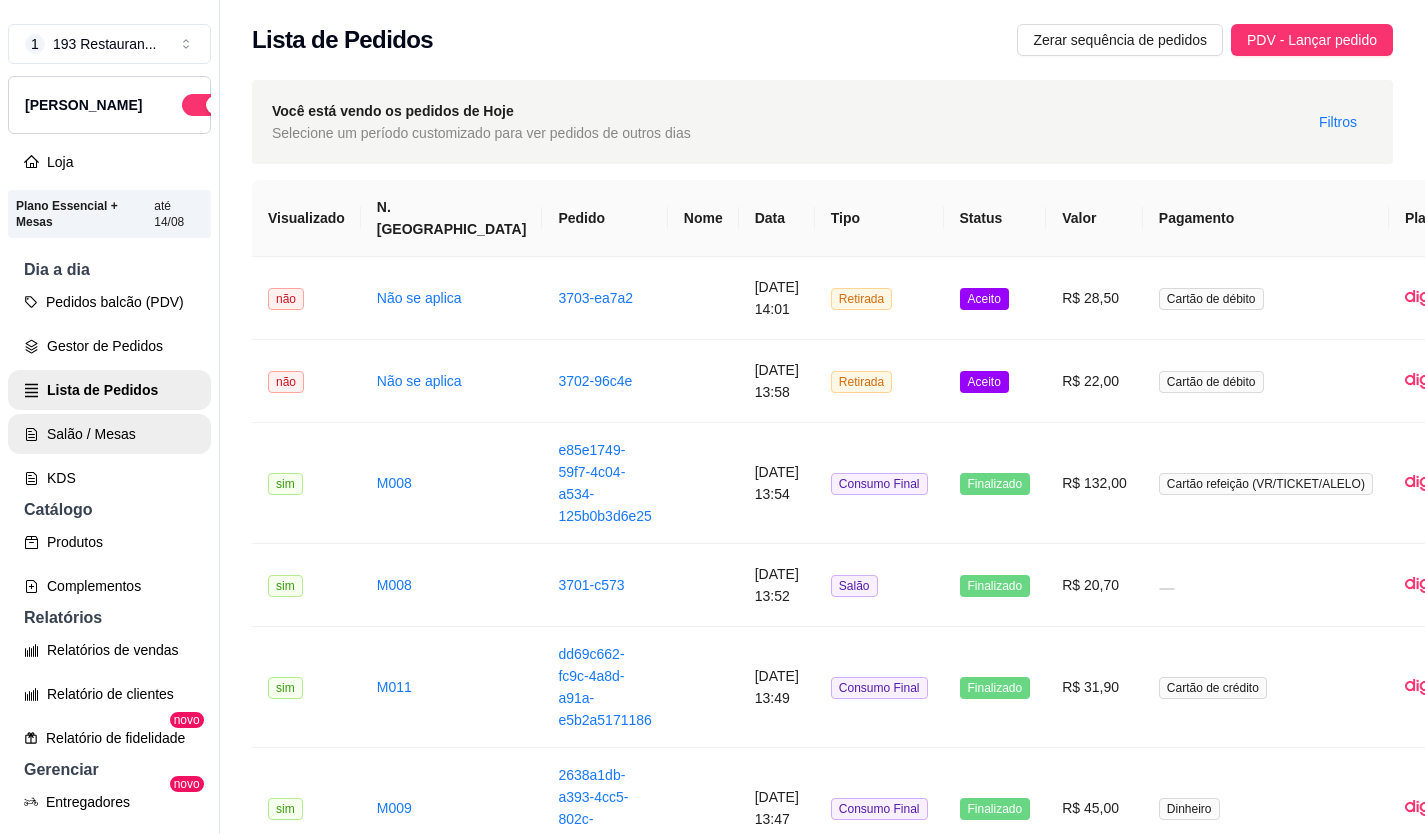 click on "Salão / Mesas" at bounding box center [109, 434] 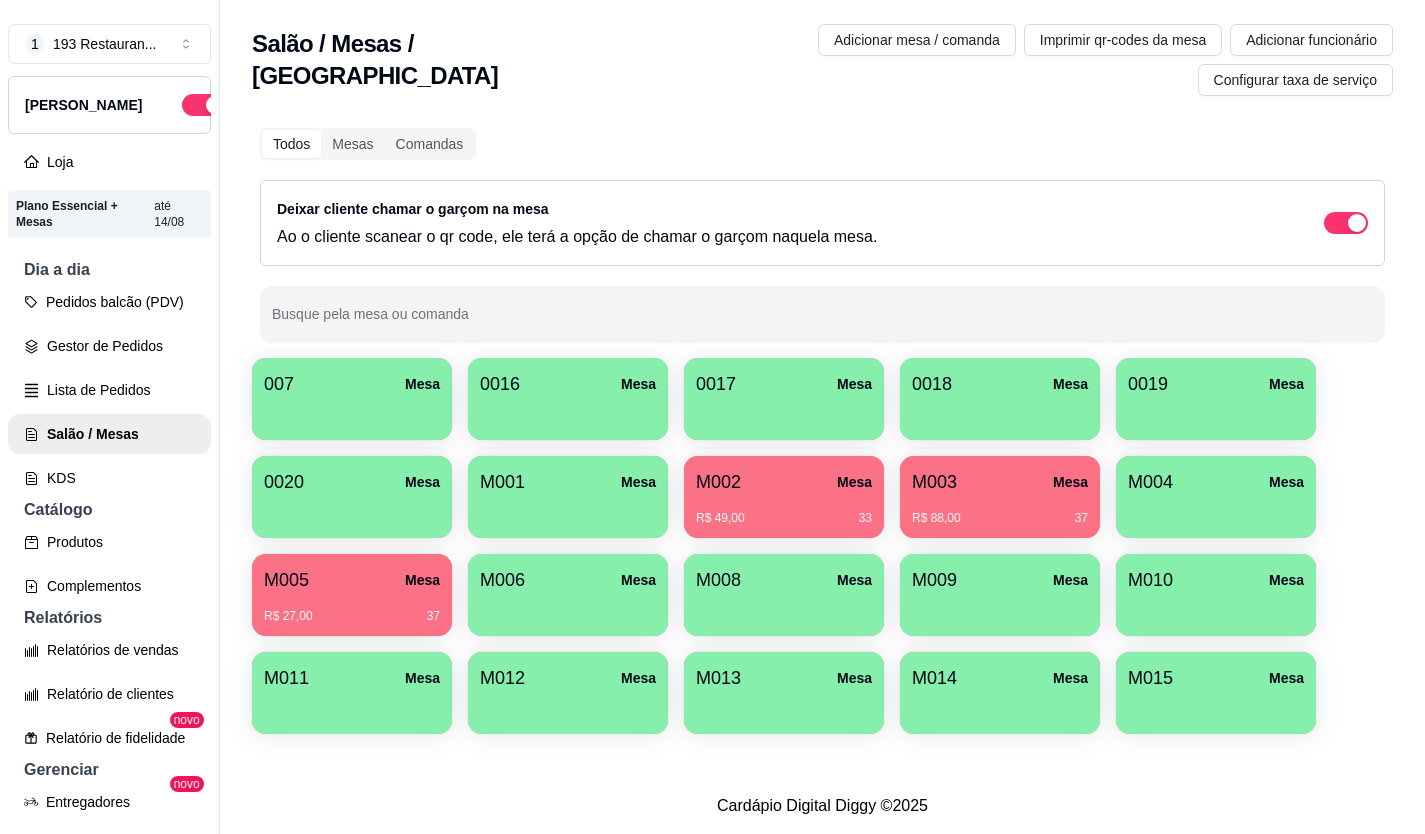 click on "M005 Mesa" at bounding box center (352, 580) 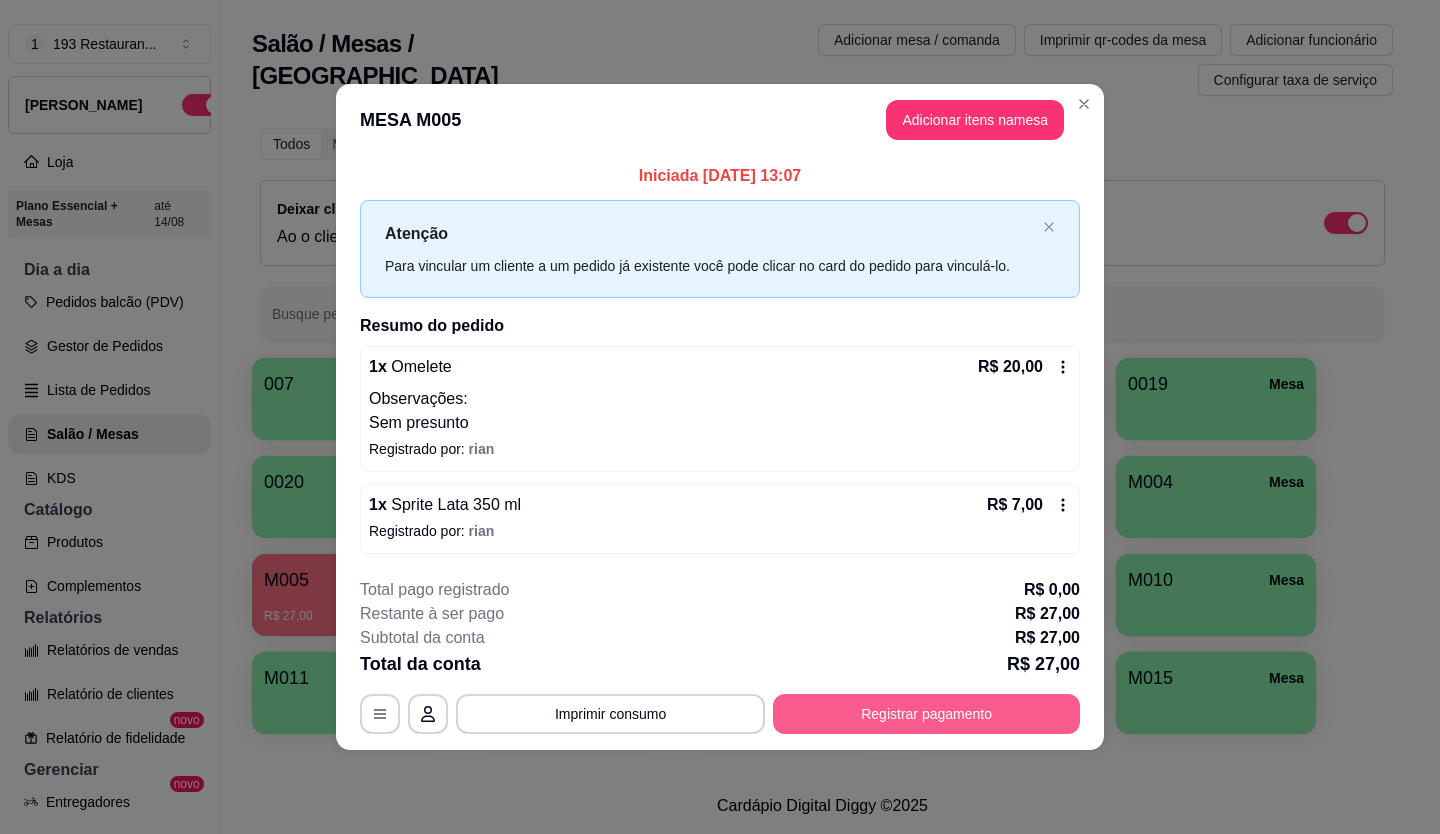 click on "Registrar pagamento" at bounding box center (926, 714) 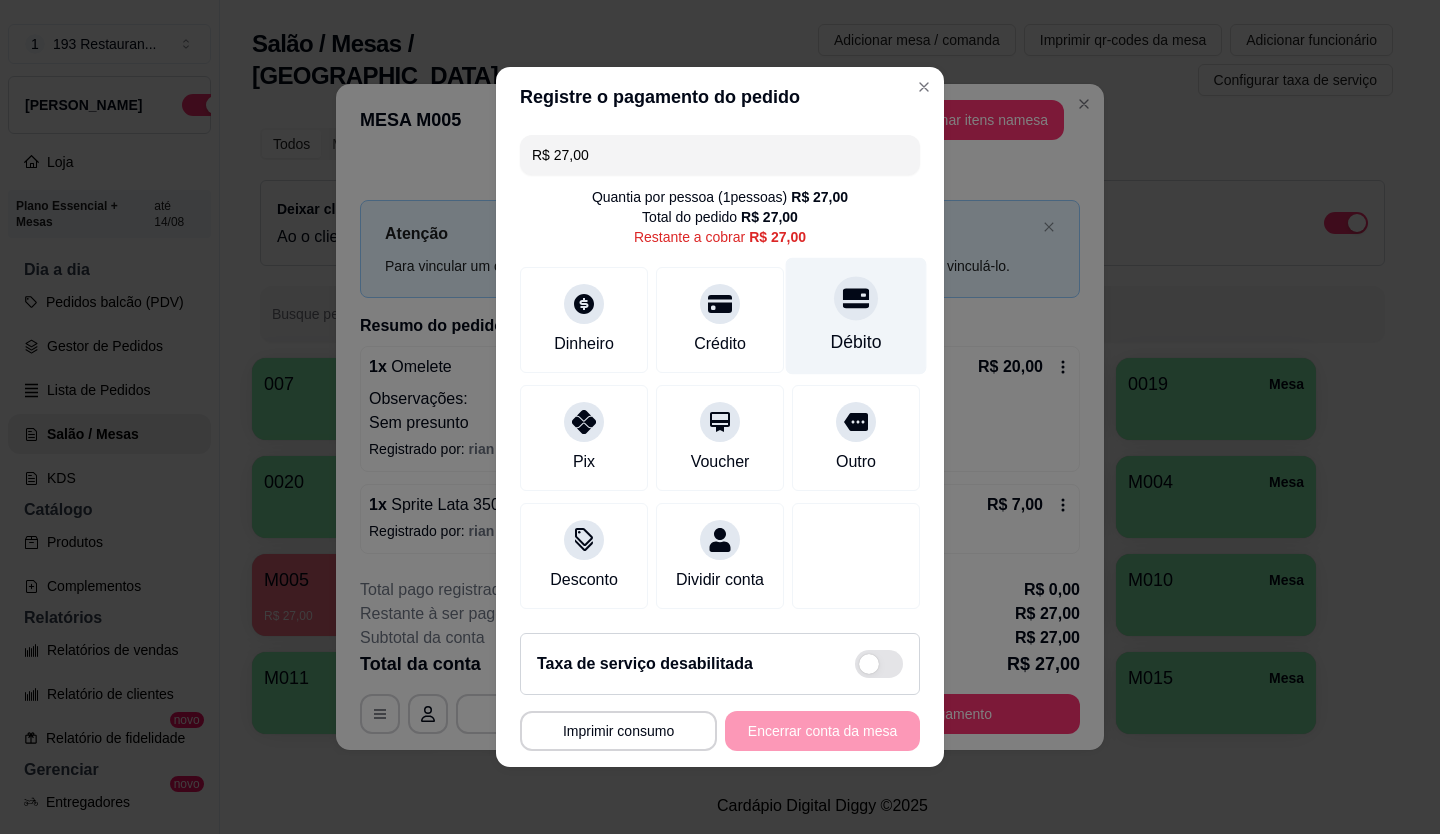 click at bounding box center (856, 298) 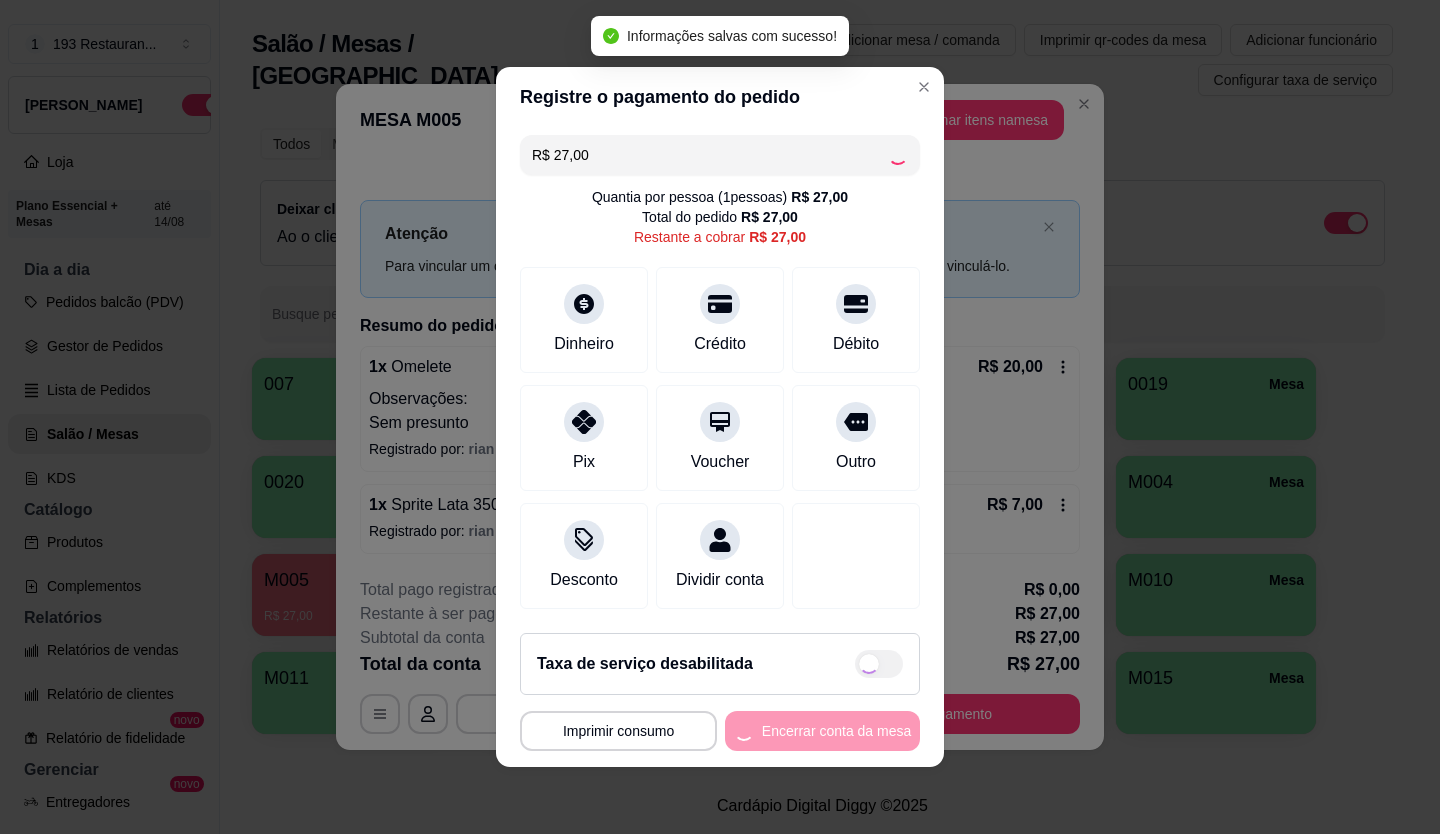 type on "R$ 0,00" 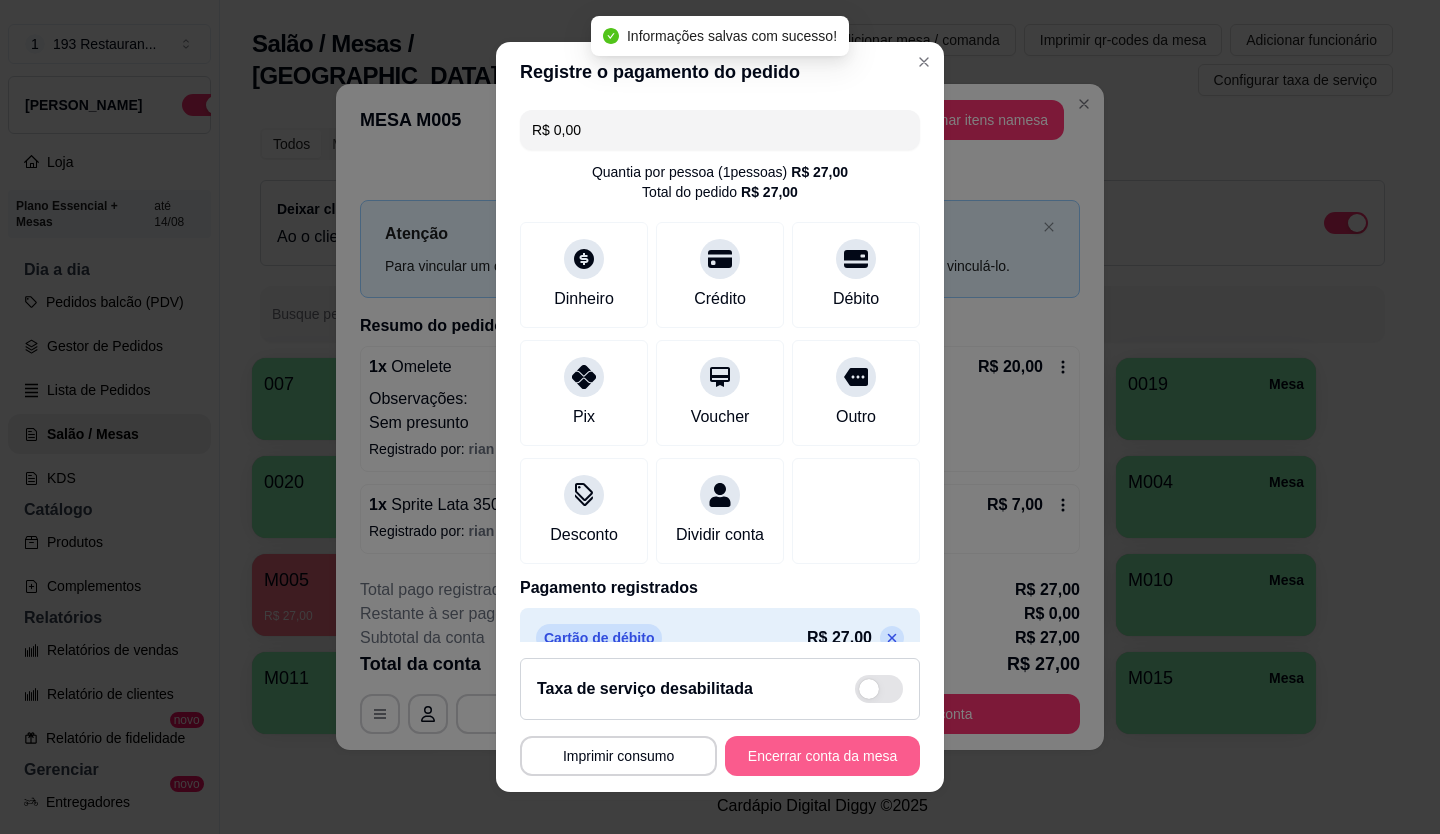 click on "Encerrar conta da mesa" at bounding box center [822, 756] 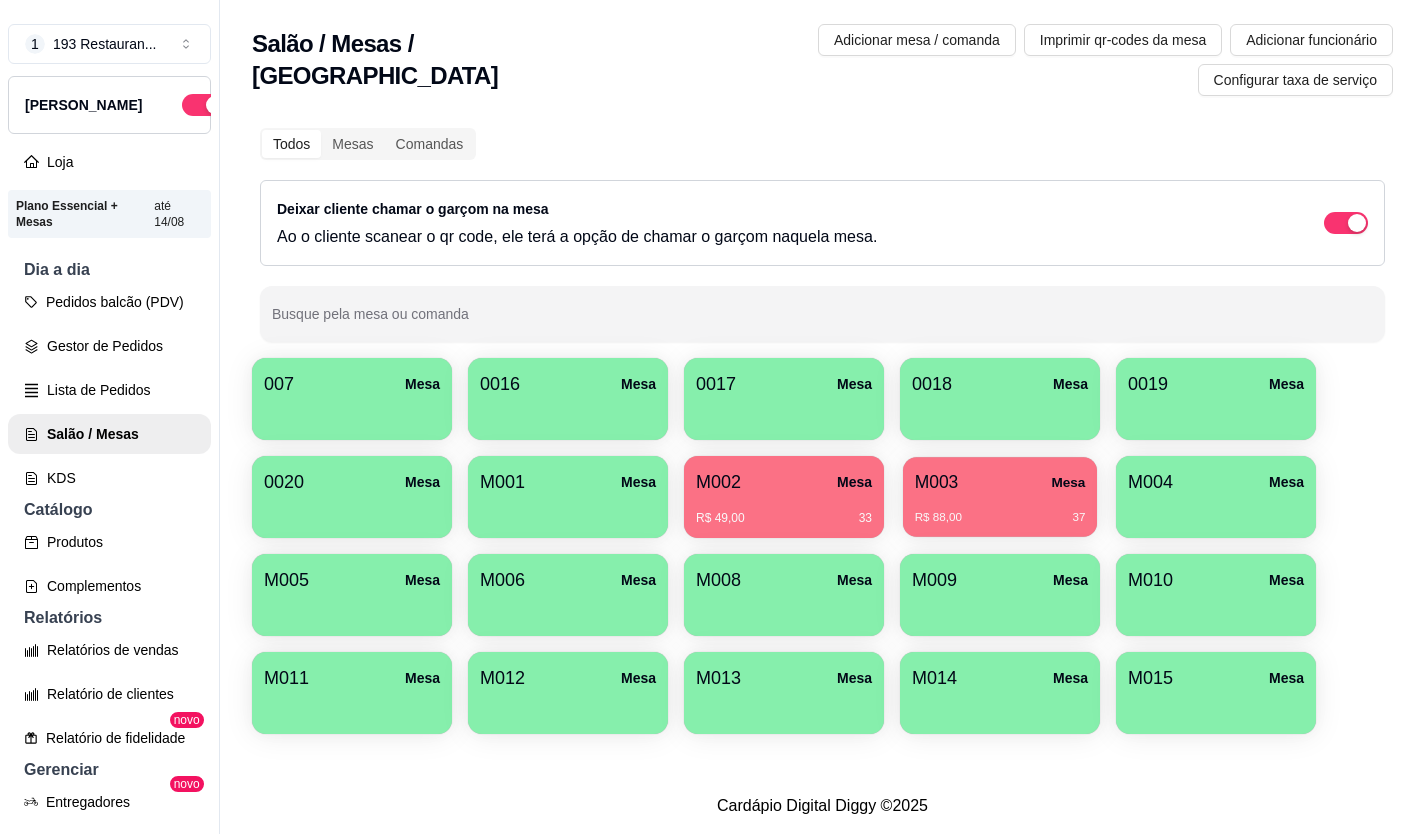click on "M003 Mesa" at bounding box center [1000, 482] 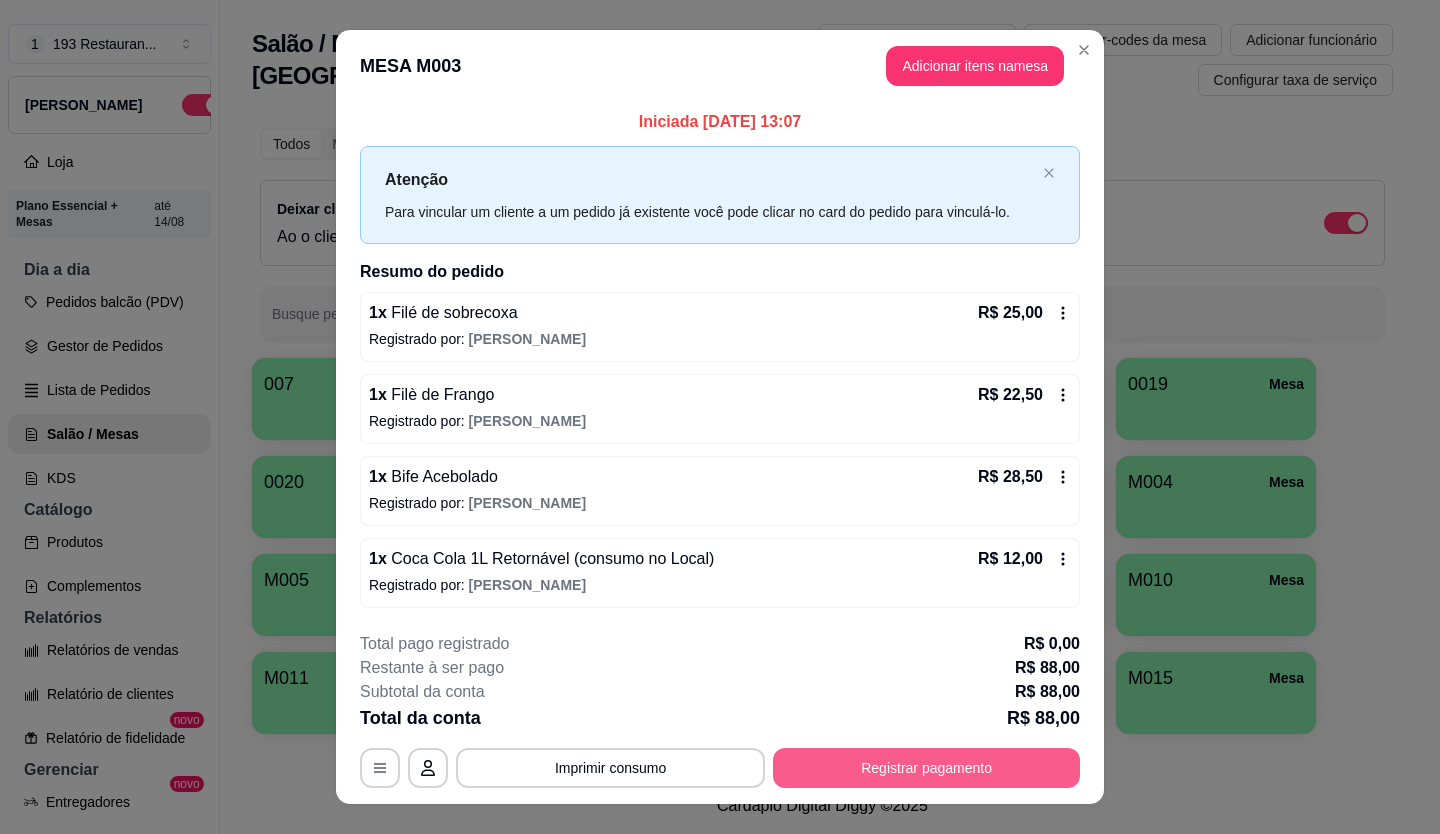 click on "Registrar pagamento" at bounding box center (926, 768) 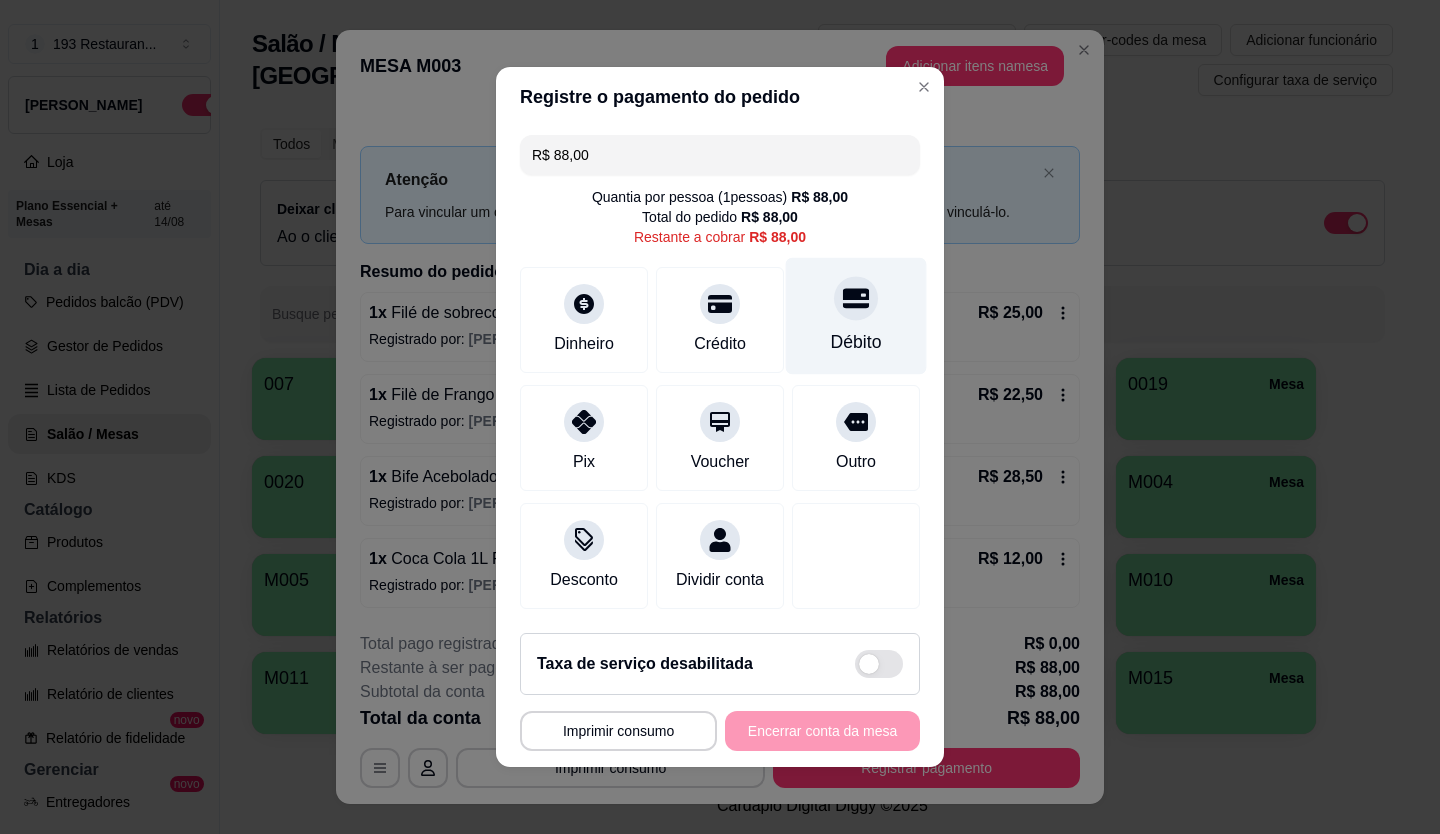 click 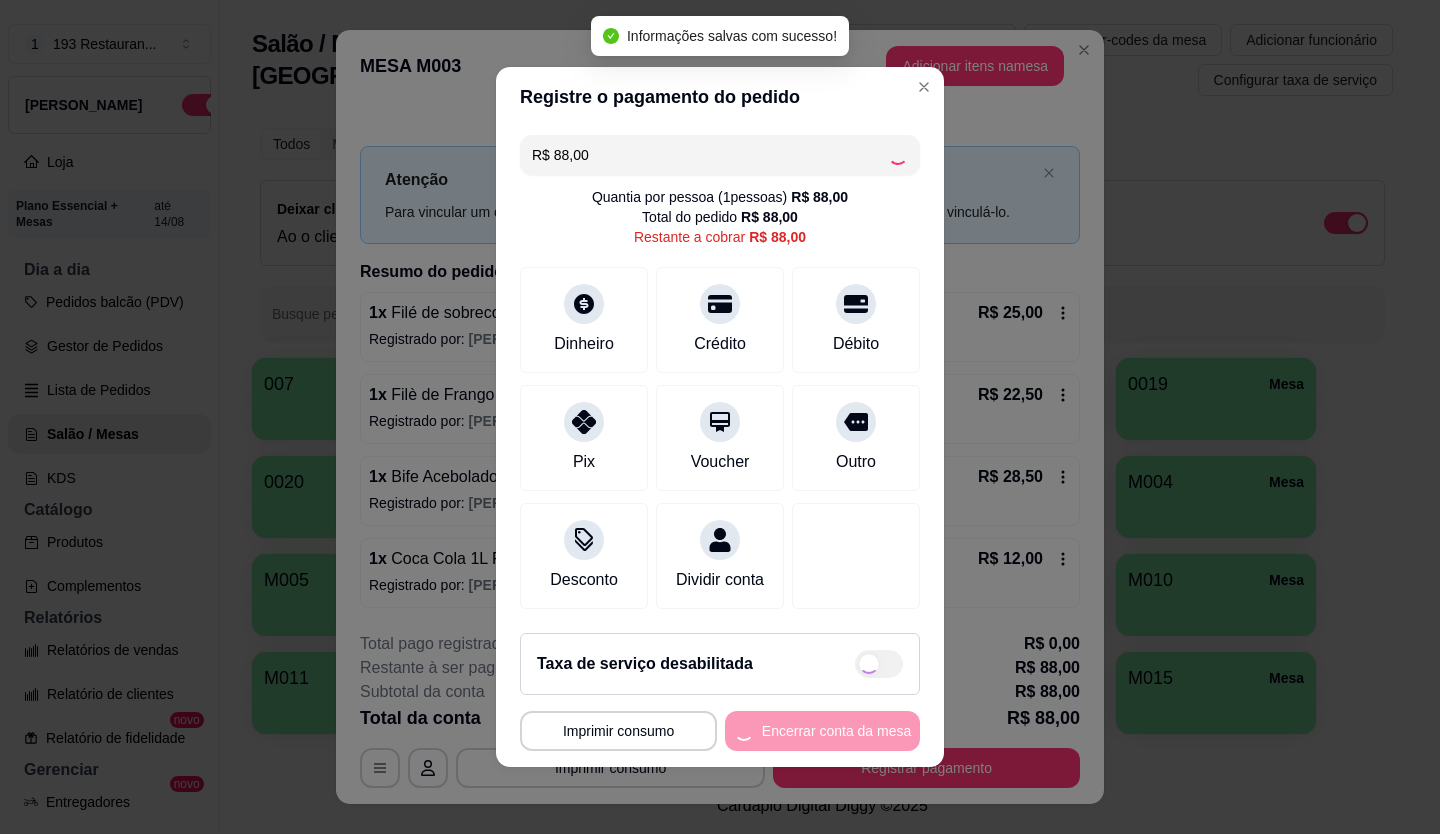 type on "R$ 0,00" 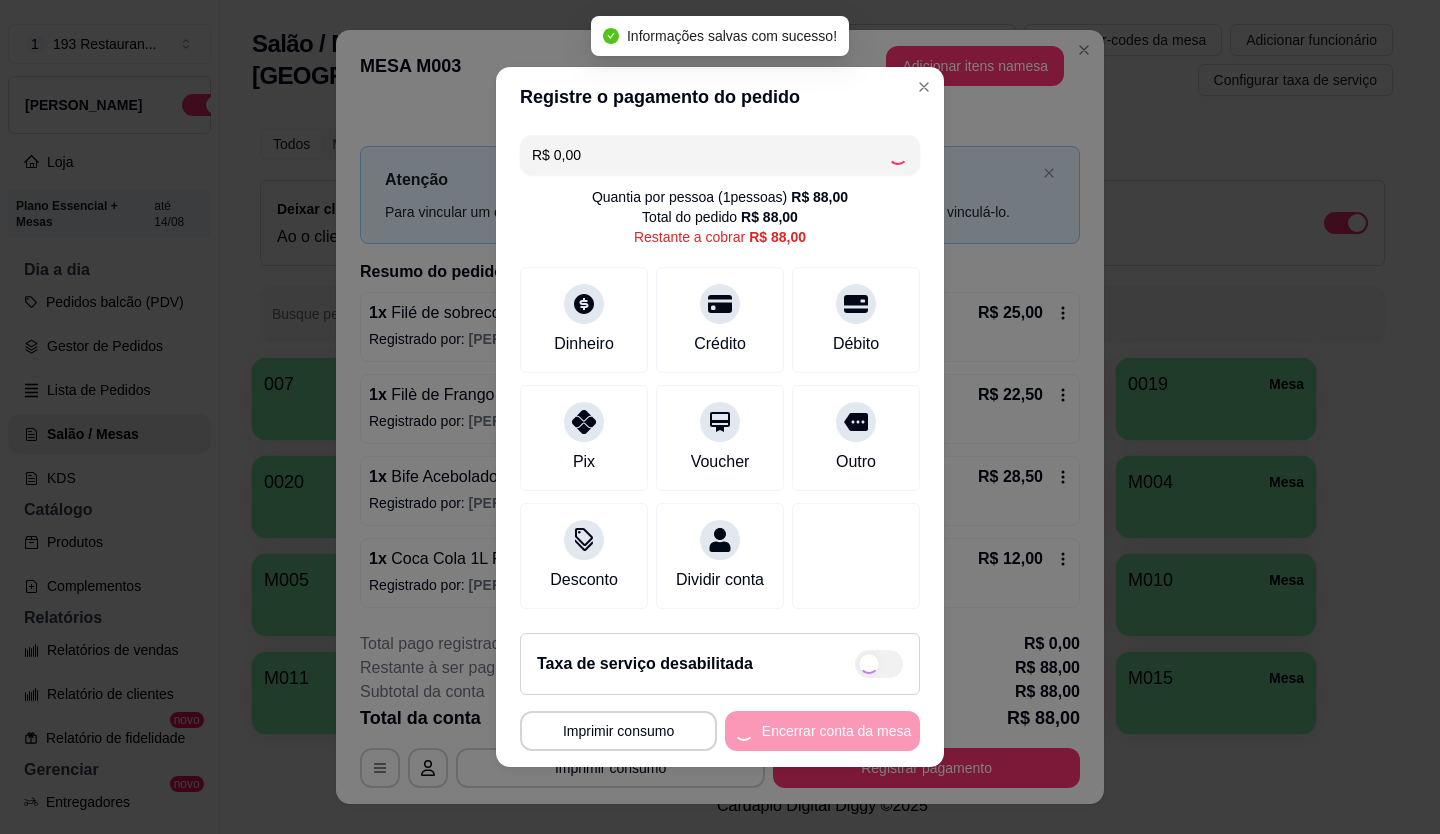 click on "Encerrar conta da mesa" at bounding box center [822, 731] 